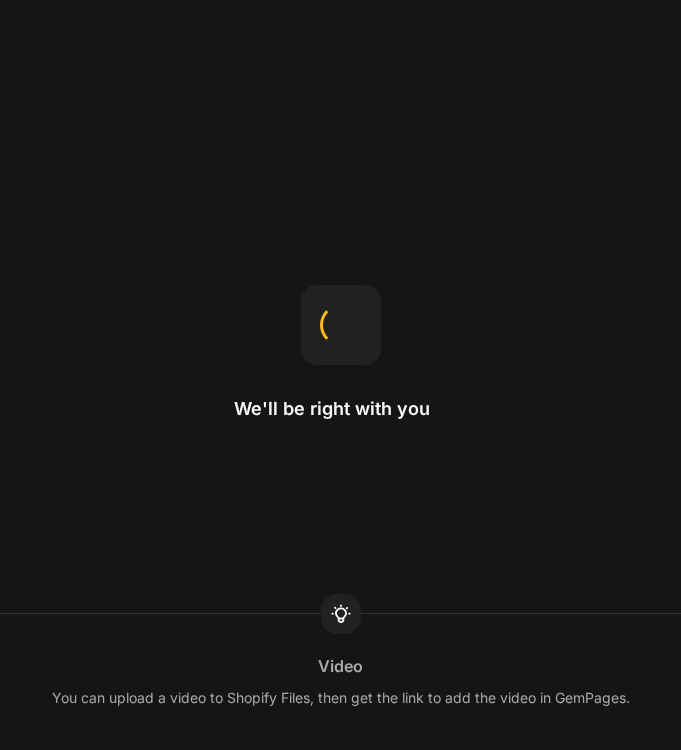scroll, scrollTop: 0, scrollLeft: 0, axis: both 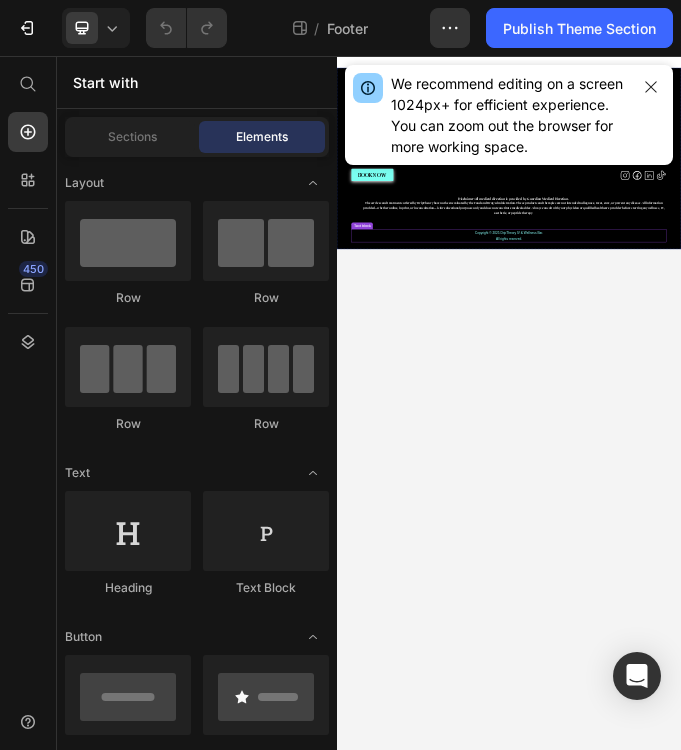 click on "DRIPTHEORY Heading Join our newsletter & get exclusive discounts and priority access to new services! Heading Email Field SUBSCRIBE Submit Button Row Newsletter By subscribing, you agree to our privacy policy & consent to receiving promotional content from our company. Text block QUICK LINKS Heading Text block IV Therapy Button Peptide Therapy Button Events & Parties Button Corporate Wellness Button The Drip Files Blog Button Privacy Polices Button CONTACT Heading 832.281.9411 Button info@driptheoryivbar.com Button Heading HOURS Heading 8AM-9PMu Daily *After Hours Calls Subject to an Additional Fee Text block Row Row BOOK NOW Button Heading Row
Icon
Icon
Icon
Icon Icon List Row Disclaimer:  All medical direction is provided by Guardian Medical Direction.  Text block Copyright © 2025 DripTheory IV & Wellness Bar.  All rights reserved. Text block" at bounding box center [937, 412] 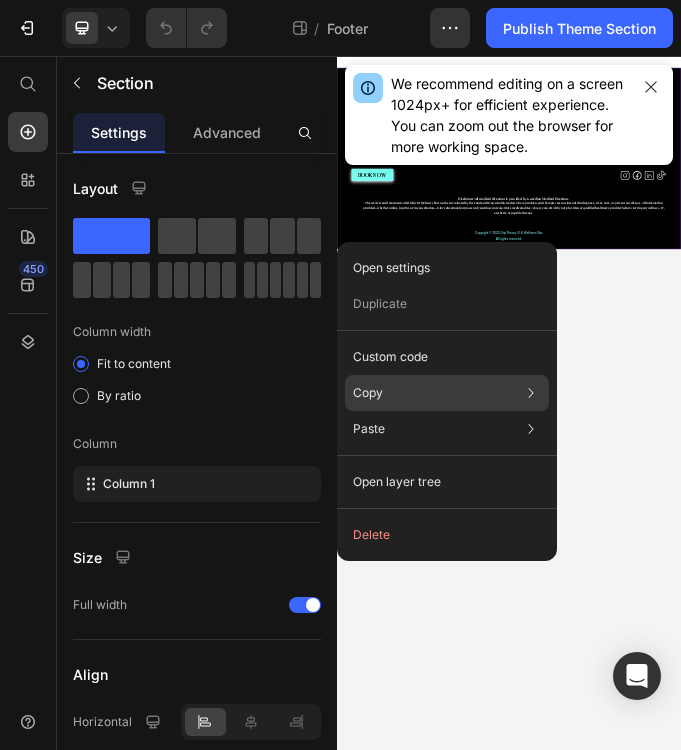 click on "Copy Copy section  Cmd + C Copy style  Copy class  .gAdKoZUOVa" 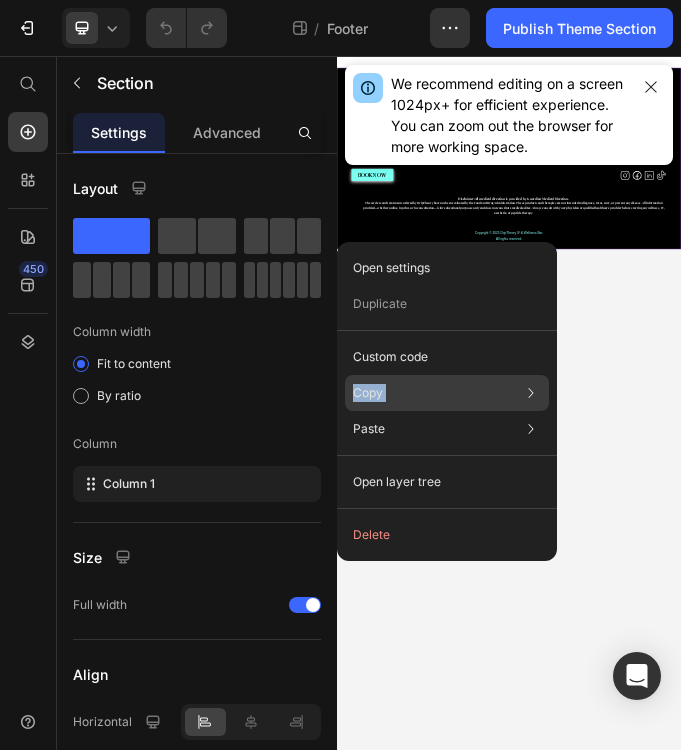 click on "Copy Copy section  Cmd + C Copy style  Copy class  .gAdKoZUOVa" 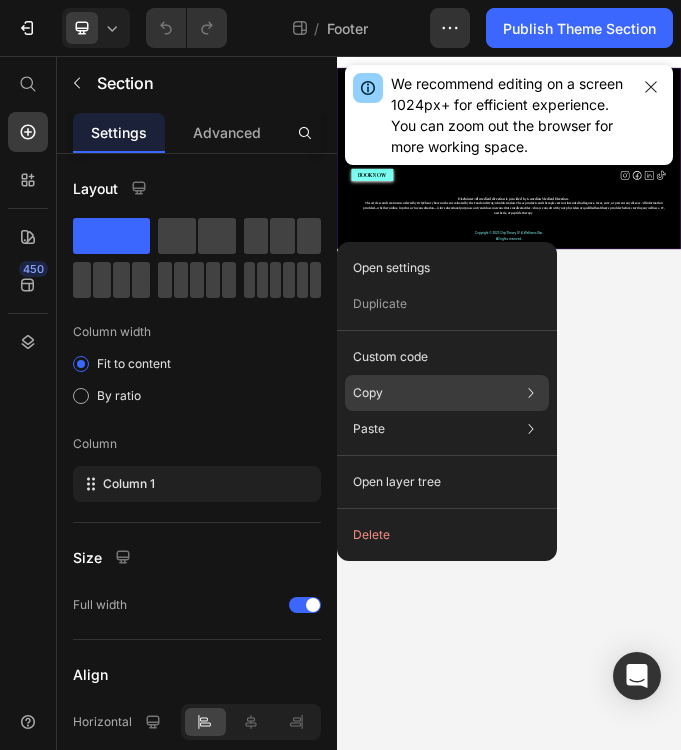 click on "Copy Copy section  Cmd + C Copy style  Copy class  .gAdKoZUOVa" 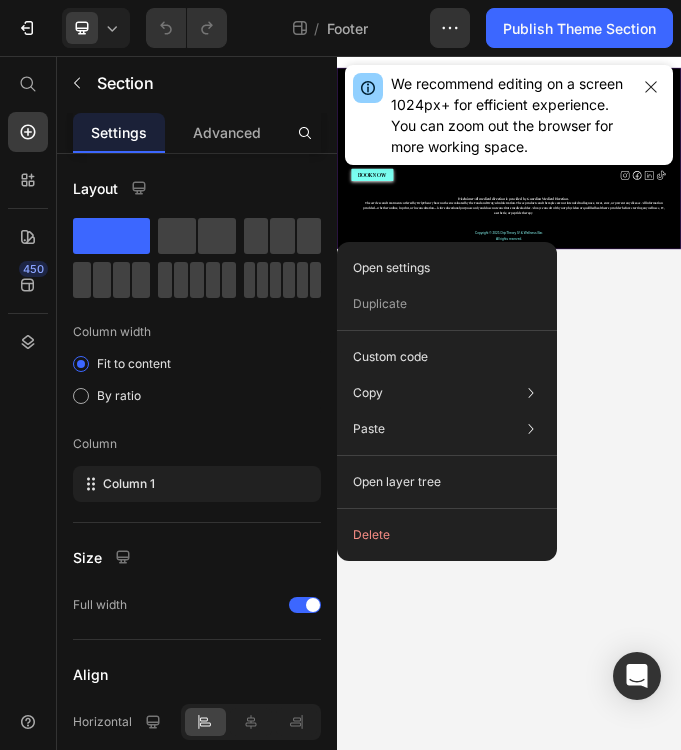 click on "DRIPTHEORY Heading Join our newsletter & get exclusive discounts and priority access to new services! Heading Email Field SUBSCRIBE Submit Button Row Newsletter By subscribing, you agree to our privacy policy & consent to receiving promotional content from our company. Text block QUICK LINKS Heading Text block IV Therapy Button Peptide Therapy Button Events & Parties Button Corporate Wellness Button The Drip Files Blog Button Privacy Polices Button CONTACT Heading 832.281.9411 Button info@driptheoryivbar.com Button Heading HOURS Heading 8AM-9PMu Daily *After Hours Calls Subject to an Additional Fee Text block Row Row BOOK NOW Button Heading Row
Icon
Icon
Icon
Icon Icon List Row Disclaimer:  All medical direction is provided by Guardian Medical Direction.  Text block Copyright © 2025 DripTheory IV & Wellness Bar.  All rights reserved. Text block Root" at bounding box center (937, 1266) 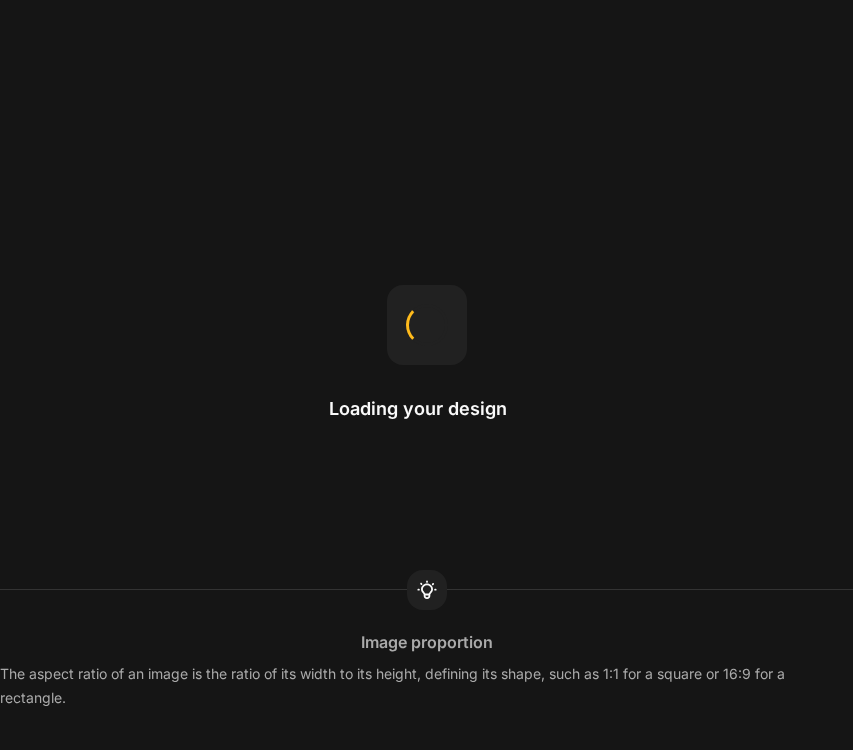 scroll, scrollTop: 0, scrollLeft: 0, axis: both 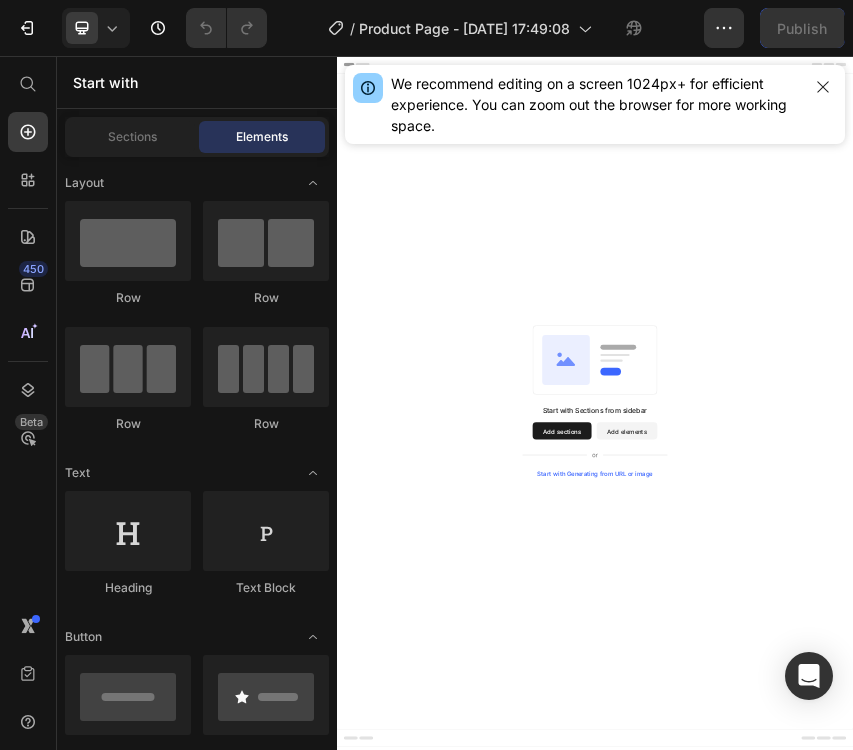 click on "Start with Sections from sidebar Add sections Add elements Start with Generating from URL or image" at bounding box center [937, 952] 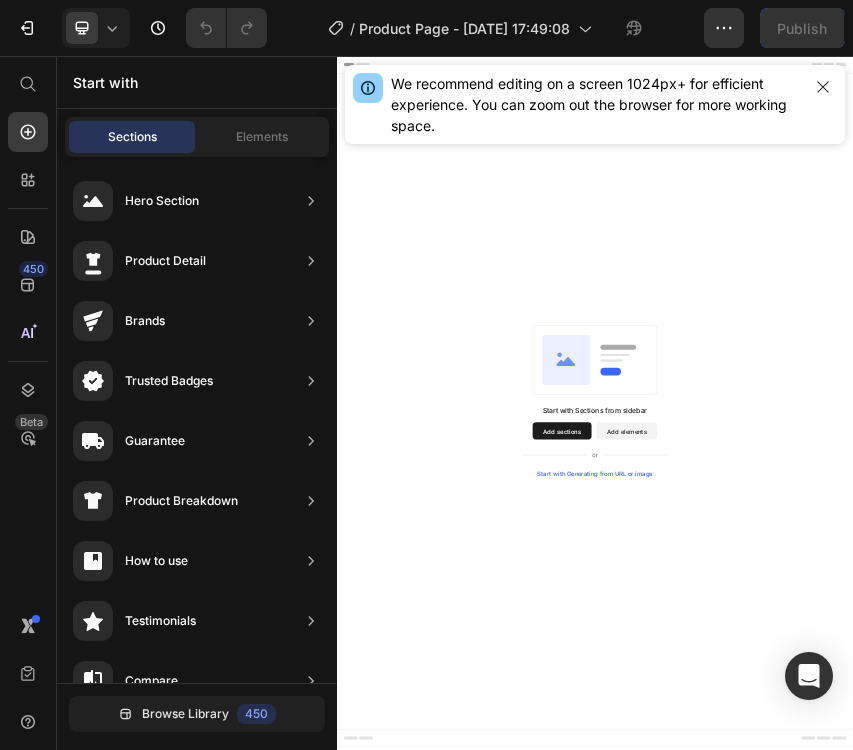 click on "Start with Sections from sidebar Add sections Add elements Start with Generating from URL or image" at bounding box center [937, 859] 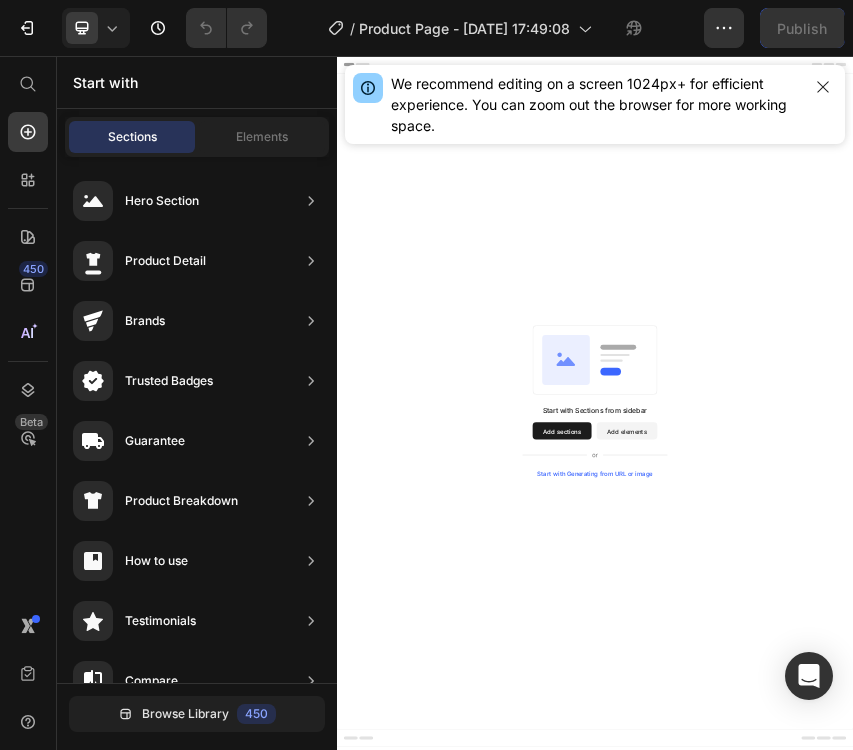 click on "Add elements" at bounding box center [1011, 928] 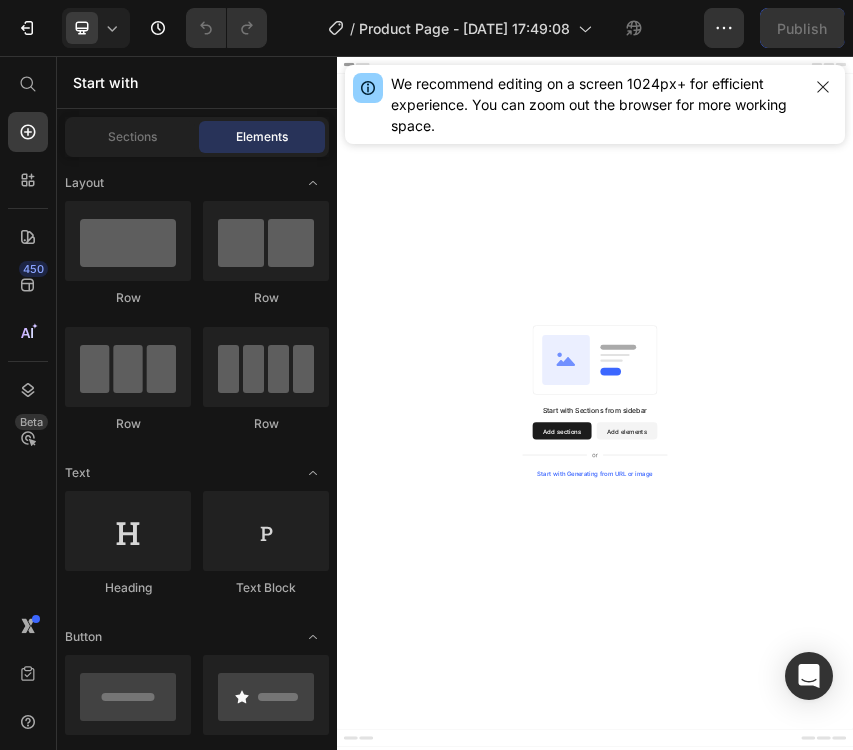 click on "Start with Sections from sidebar Add sections Add elements Start with Generating from URL or image" at bounding box center [937, 859] 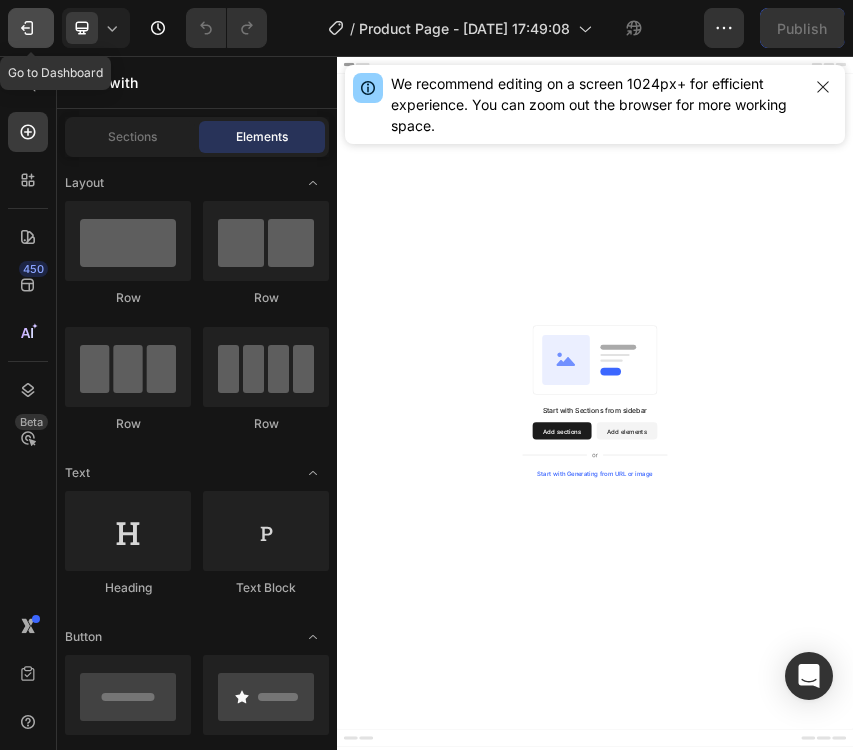 click 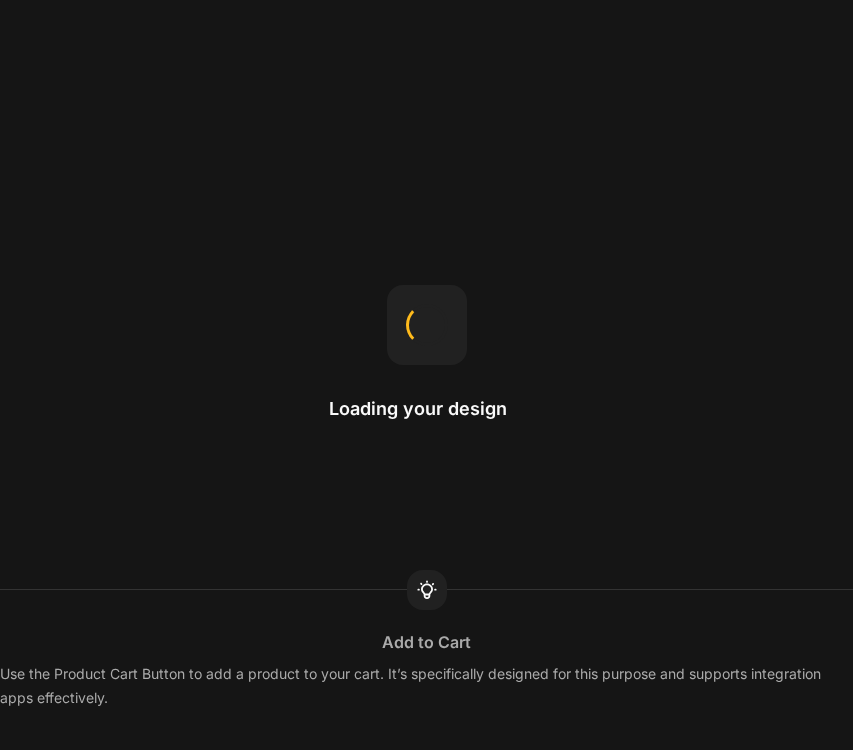 scroll, scrollTop: 0, scrollLeft: 0, axis: both 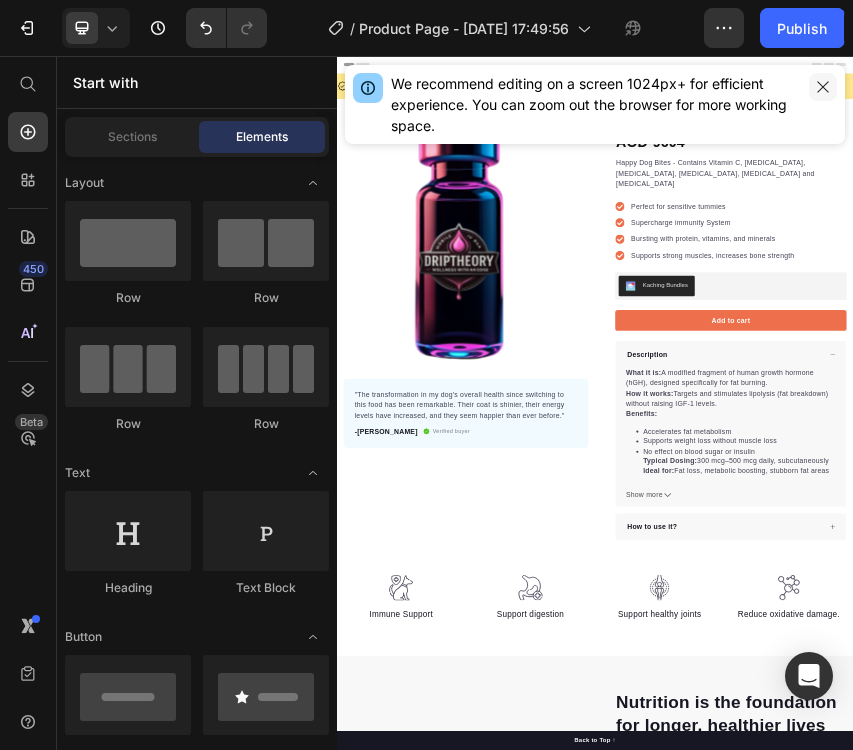 click 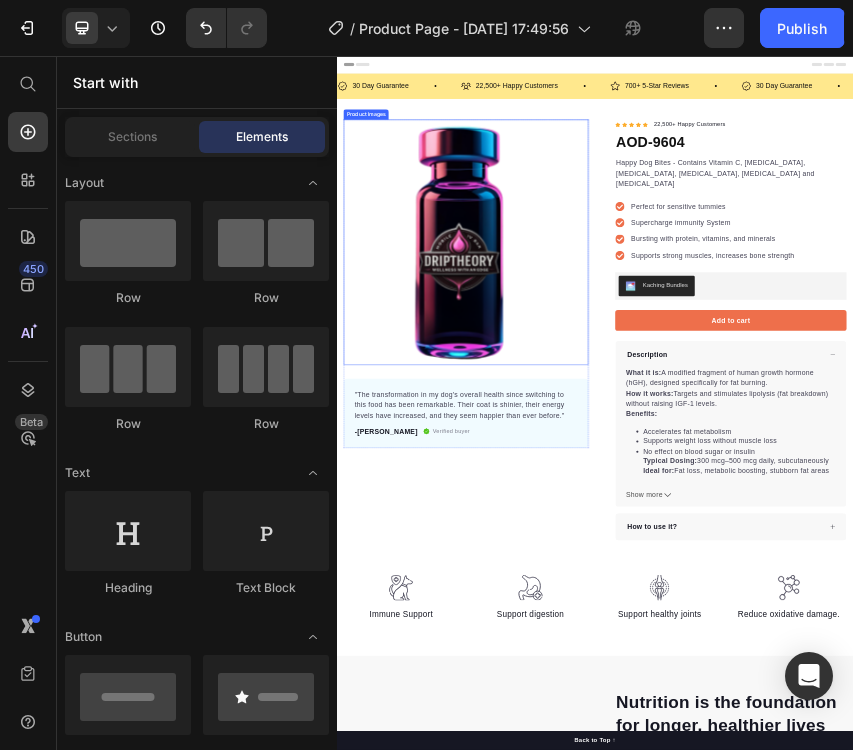 click at bounding box center (637, 489) 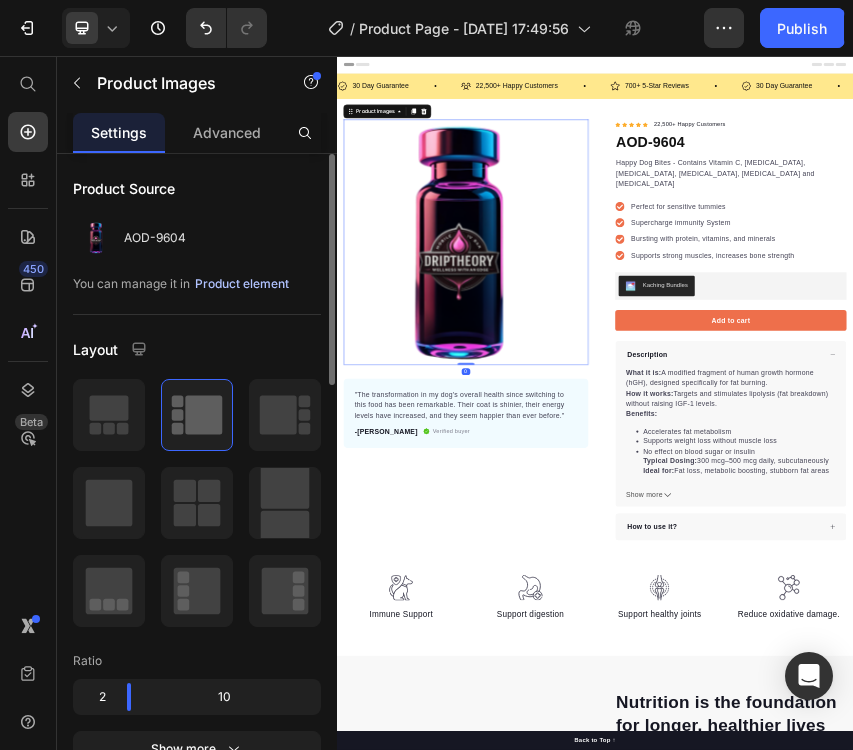 click on "Product element" at bounding box center [242, 284] 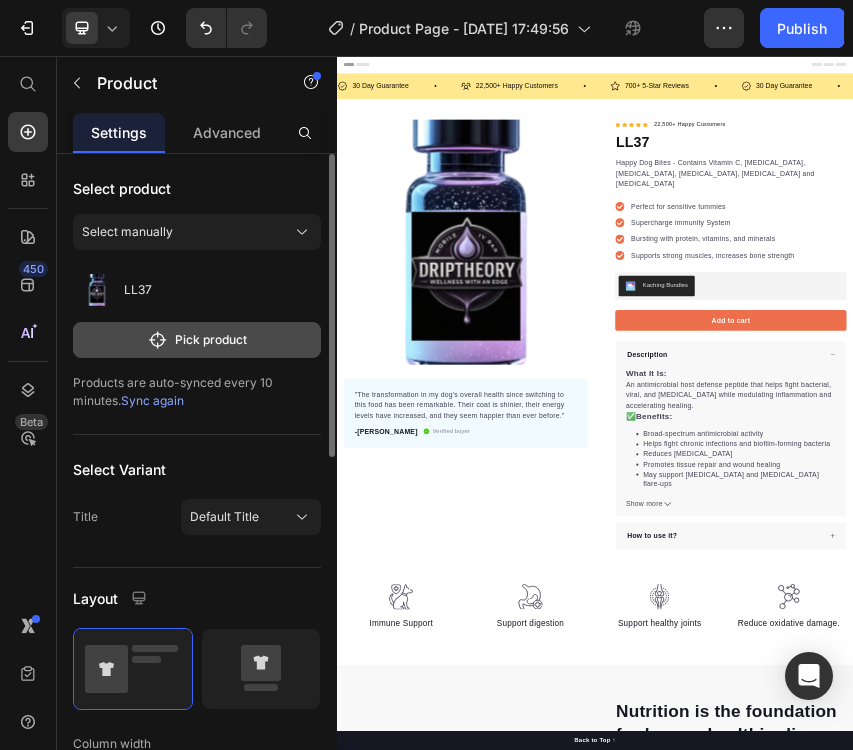 click on "Pick product" at bounding box center [197, 340] 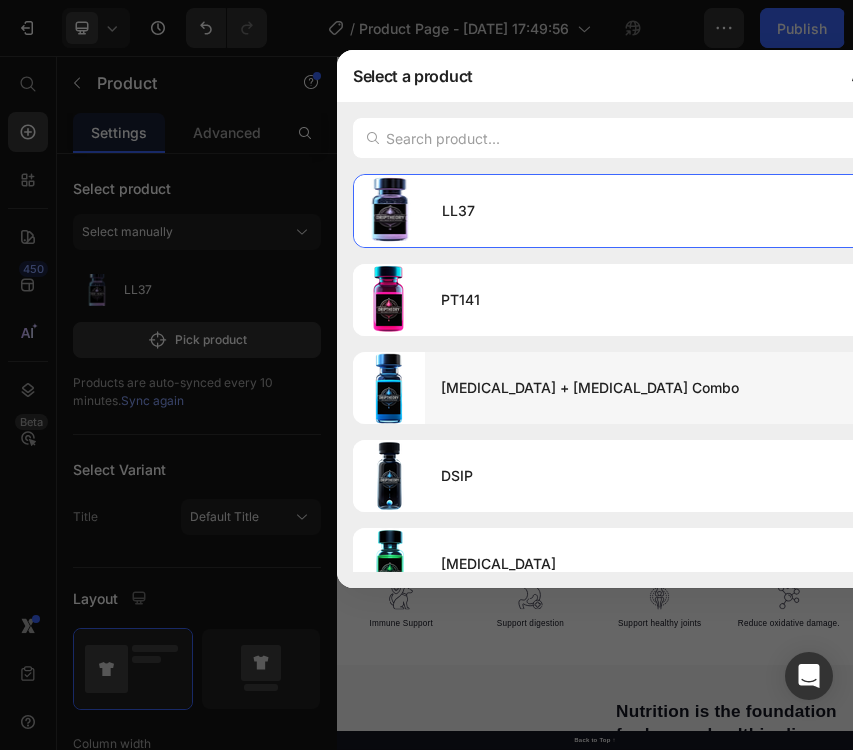 click on "[MEDICAL_DATA] + [MEDICAL_DATA] Combo" at bounding box center (673, 388) 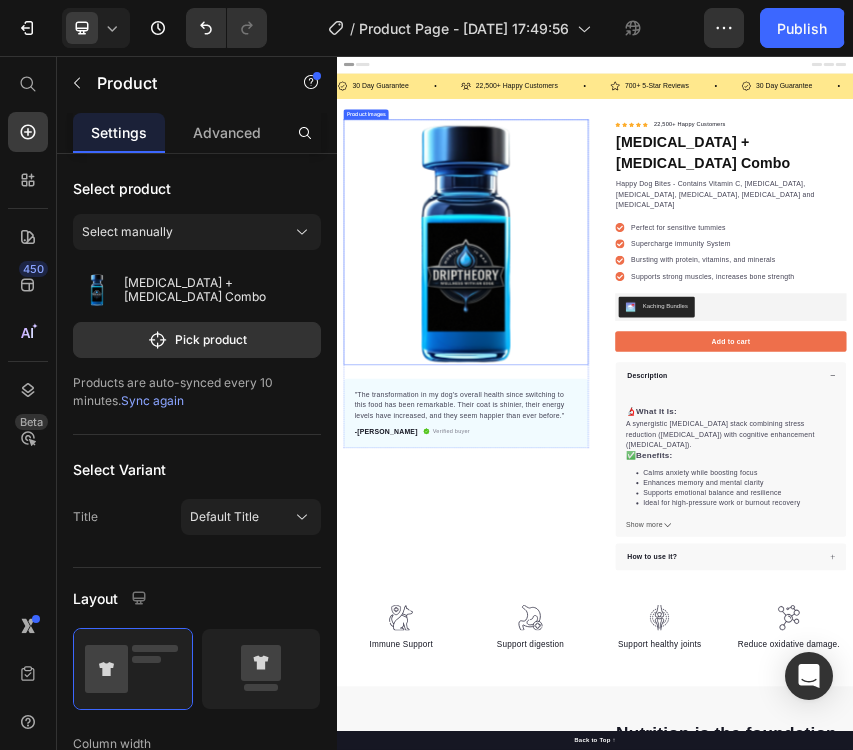 click at bounding box center [637, 489] 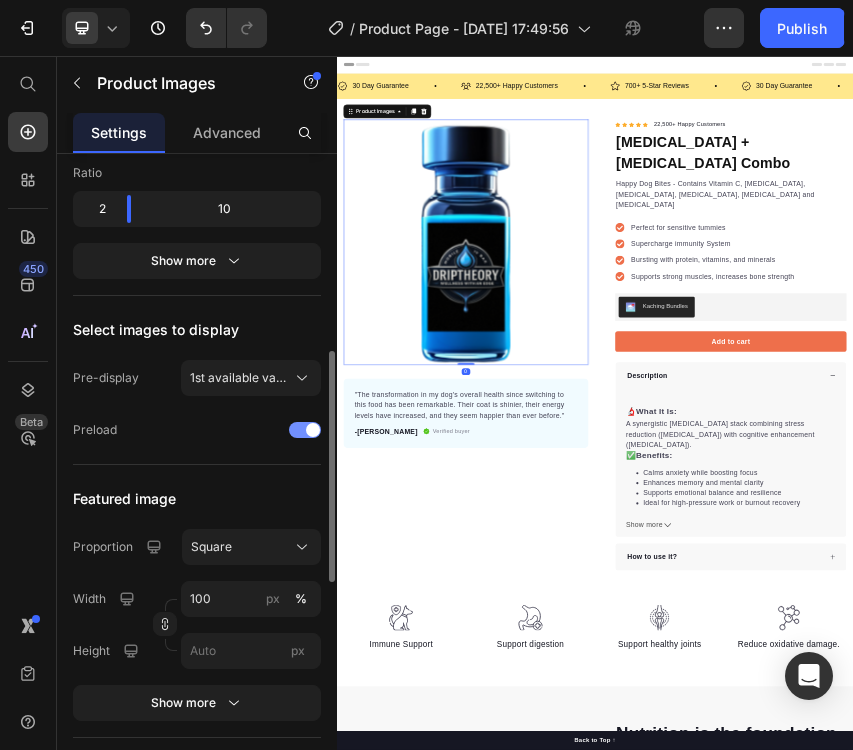 scroll, scrollTop: 670, scrollLeft: 0, axis: vertical 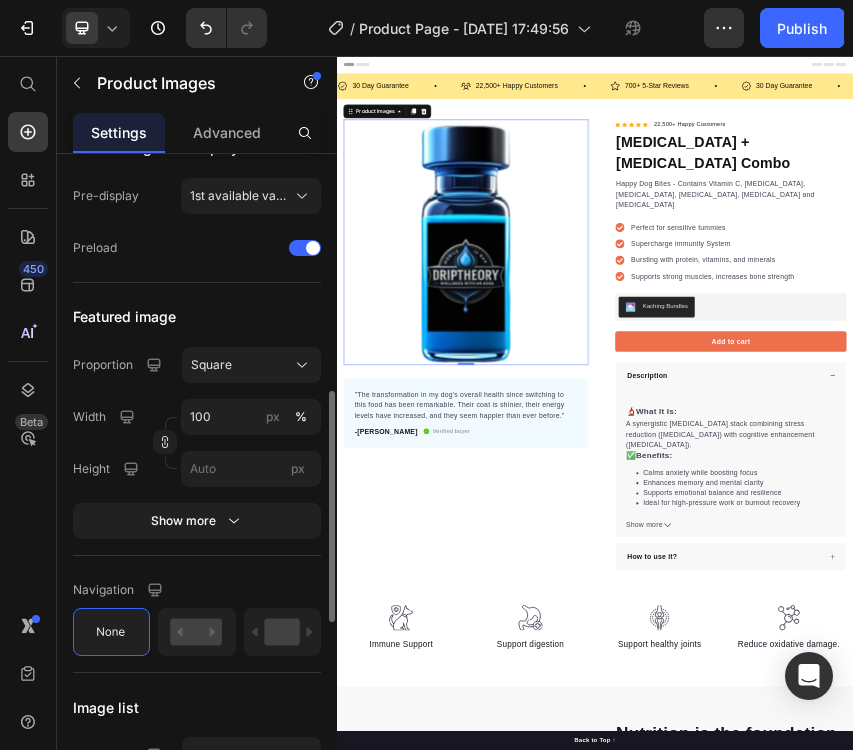 click on "Proportion Square Width 100 px % Height px" at bounding box center (197, 417) 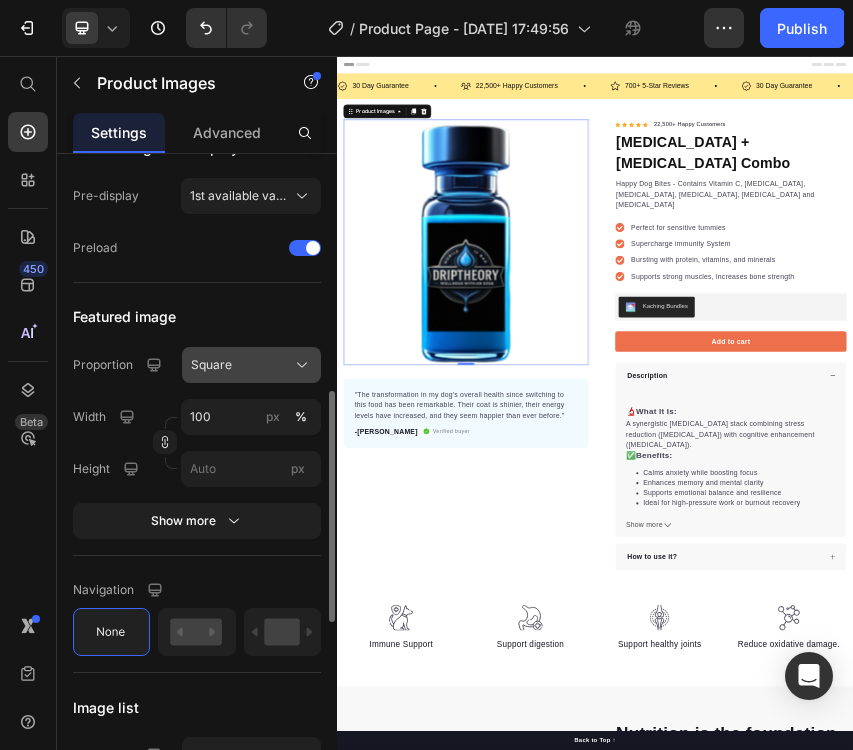 click on "Square" 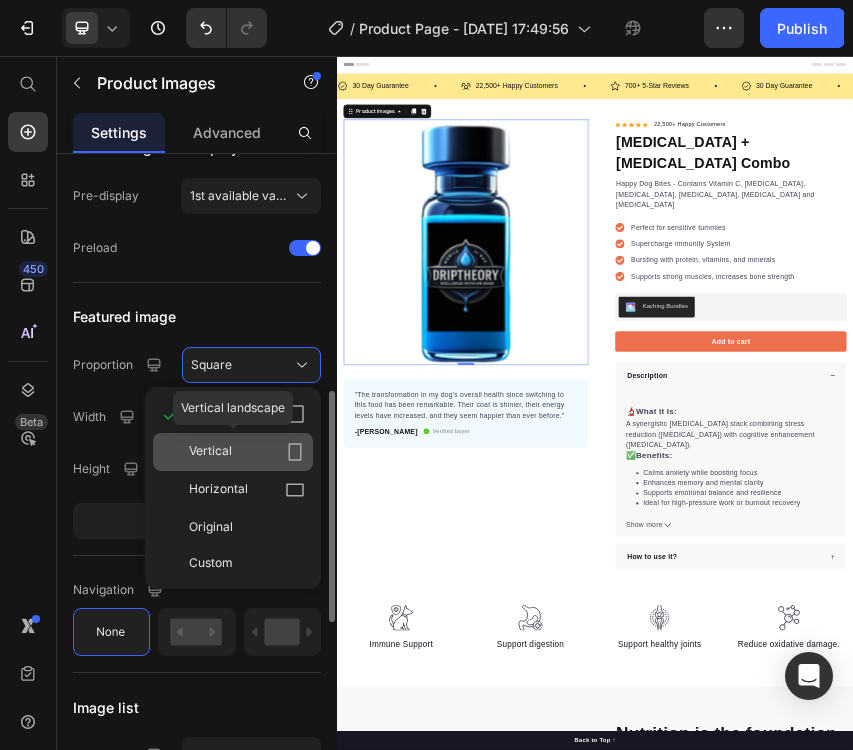 click on "Vertical" at bounding box center (247, 452) 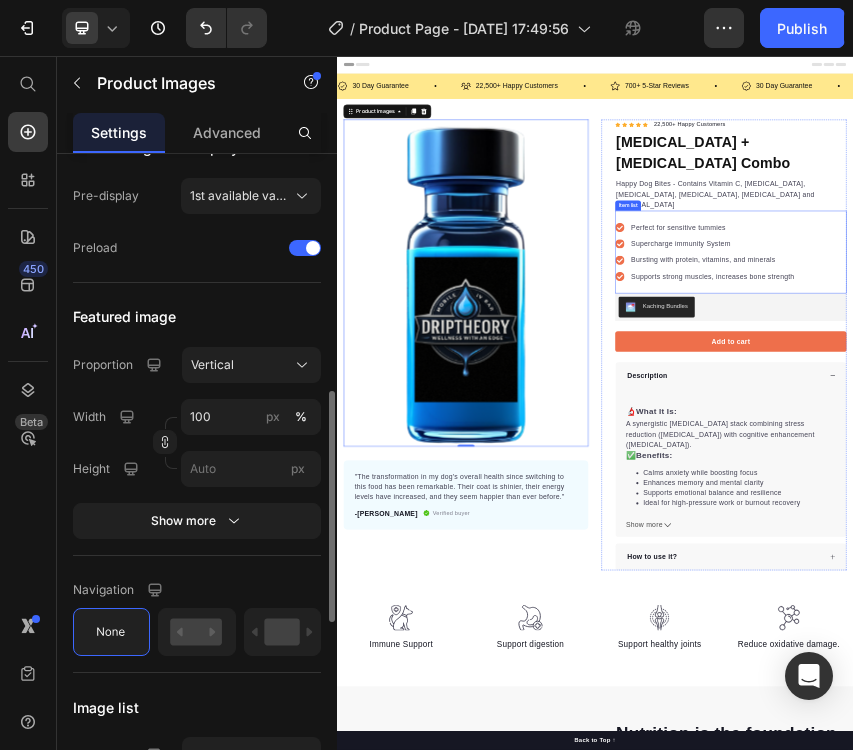 click on "Perfect for sensitive tummies" at bounding box center (1211, 455) 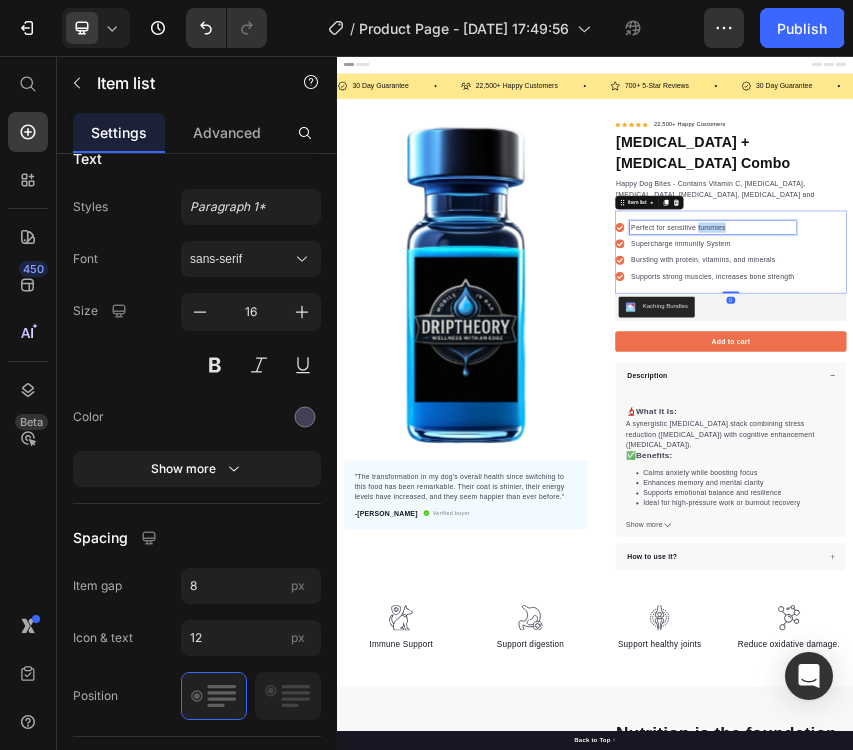 scroll, scrollTop: 0, scrollLeft: 0, axis: both 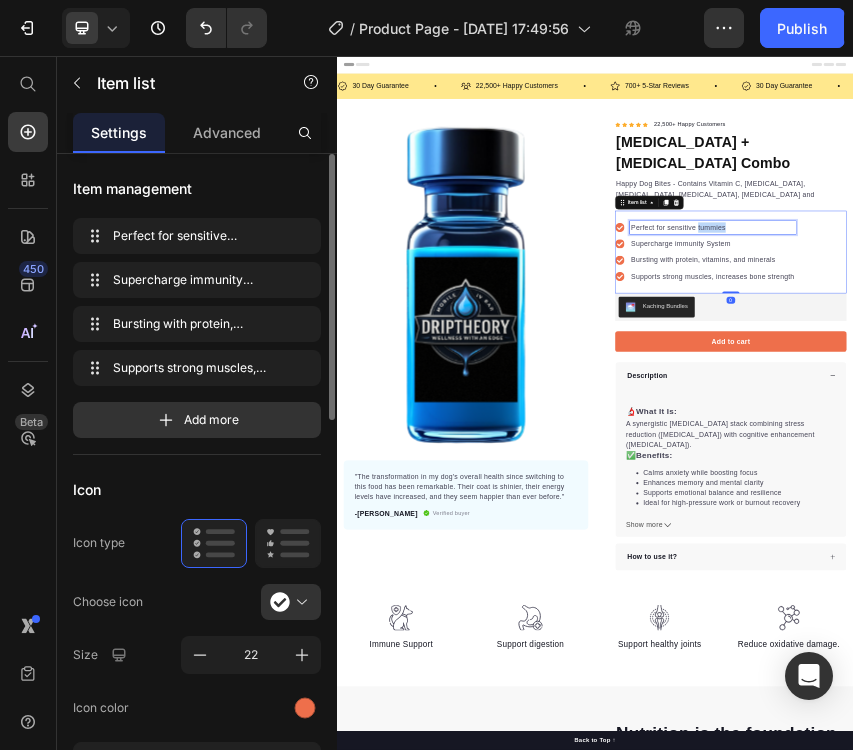 click on "Perfect for sensitive tummies" at bounding box center [1211, 455] 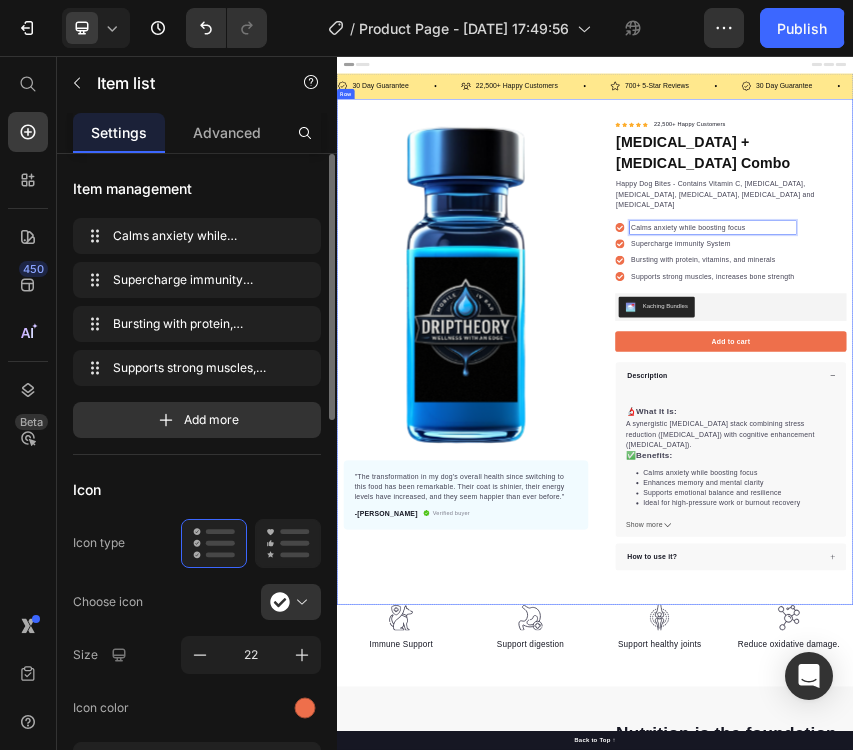 click on "22,500+ Happy Customers" at bounding box center (1157, 216) 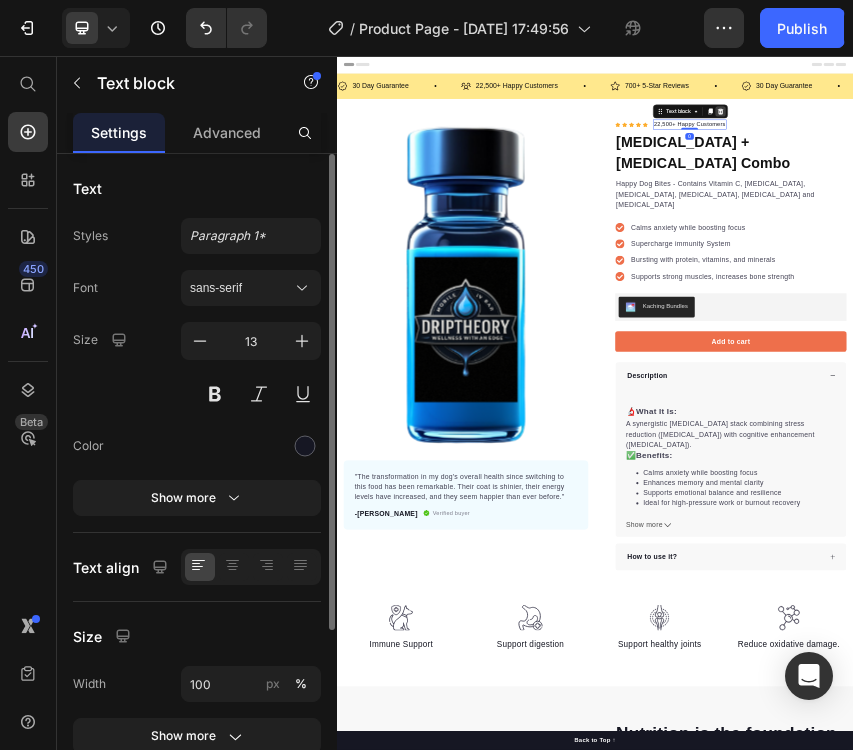 click 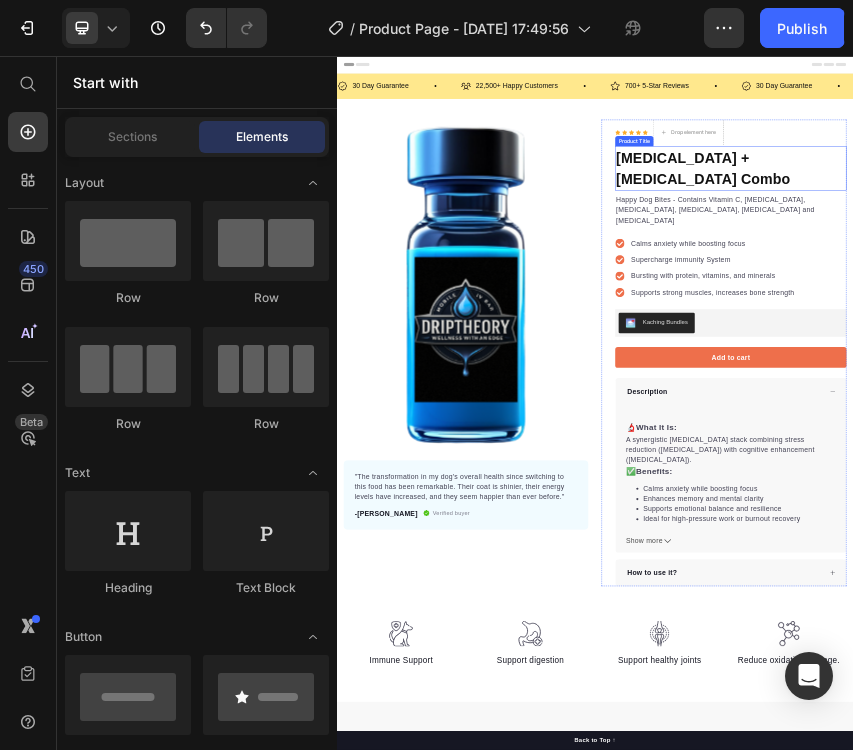 click on "[MEDICAL_DATA] + [MEDICAL_DATA] Combo" at bounding box center (1253, 317) 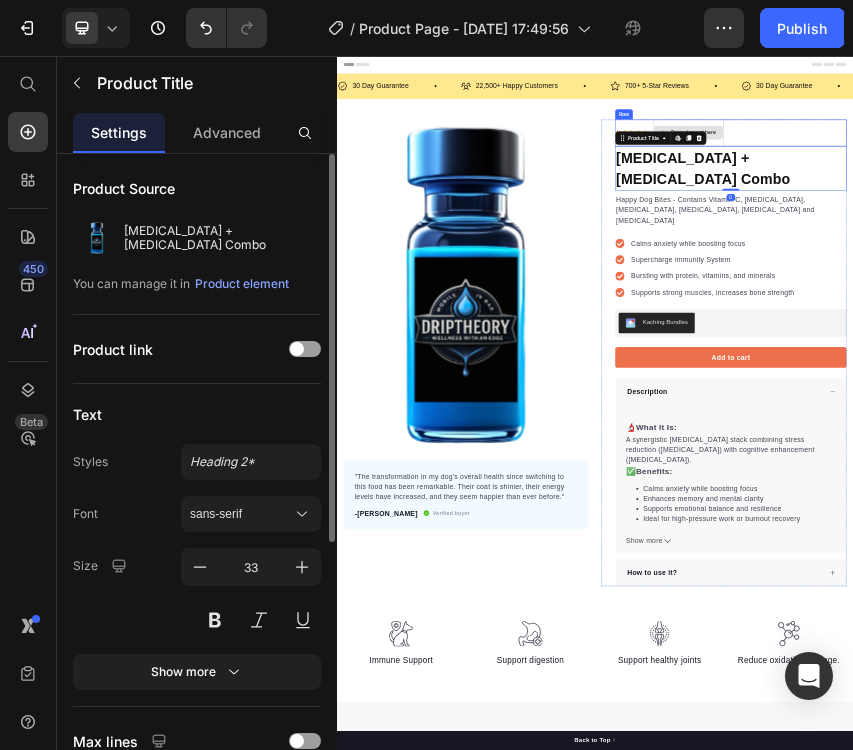 click on "Drop element here" at bounding box center (1154, 234) 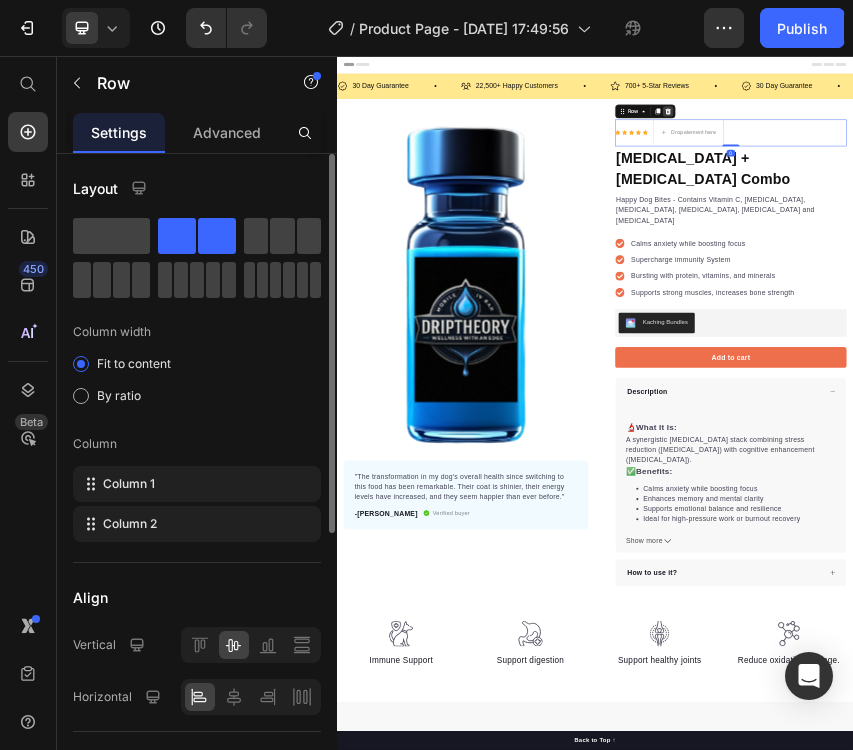 click 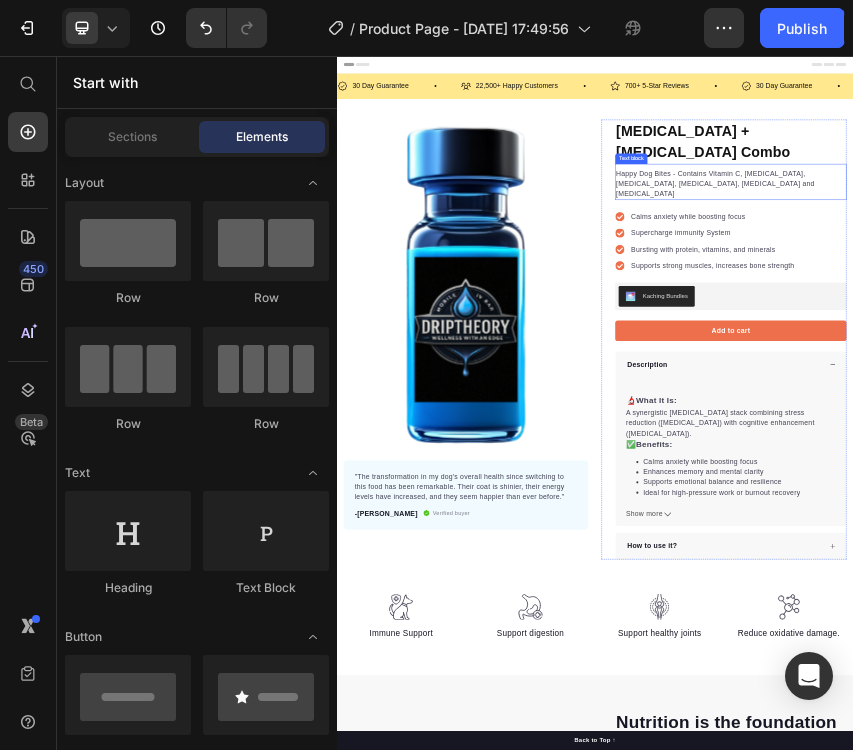 click on "[MEDICAL_DATA] + [MEDICAL_DATA] Combo" at bounding box center [1253, 255] 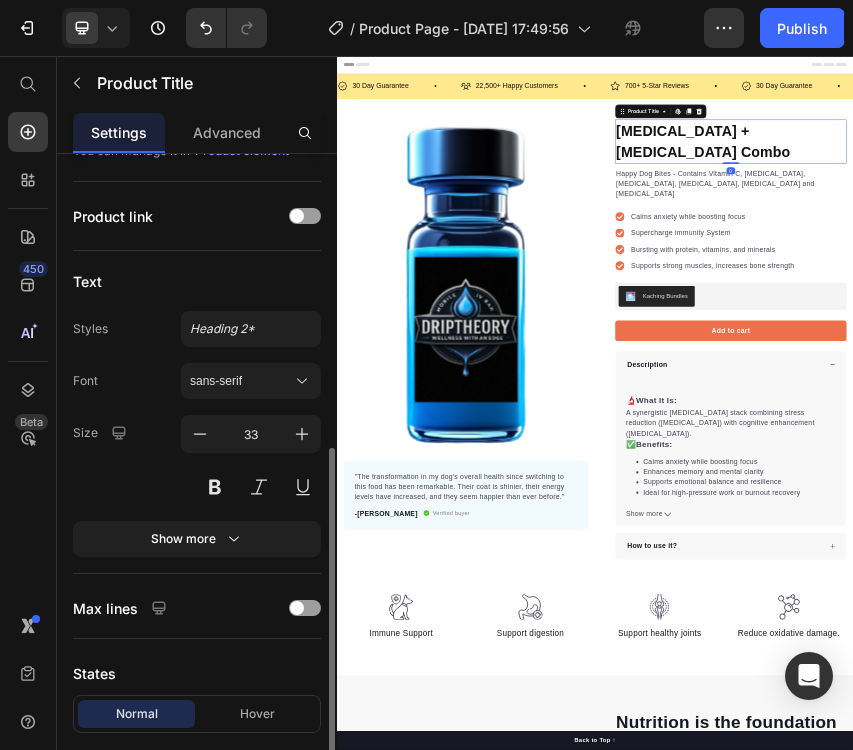 scroll, scrollTop: 268, scrollLeft: 0, axis: vertical 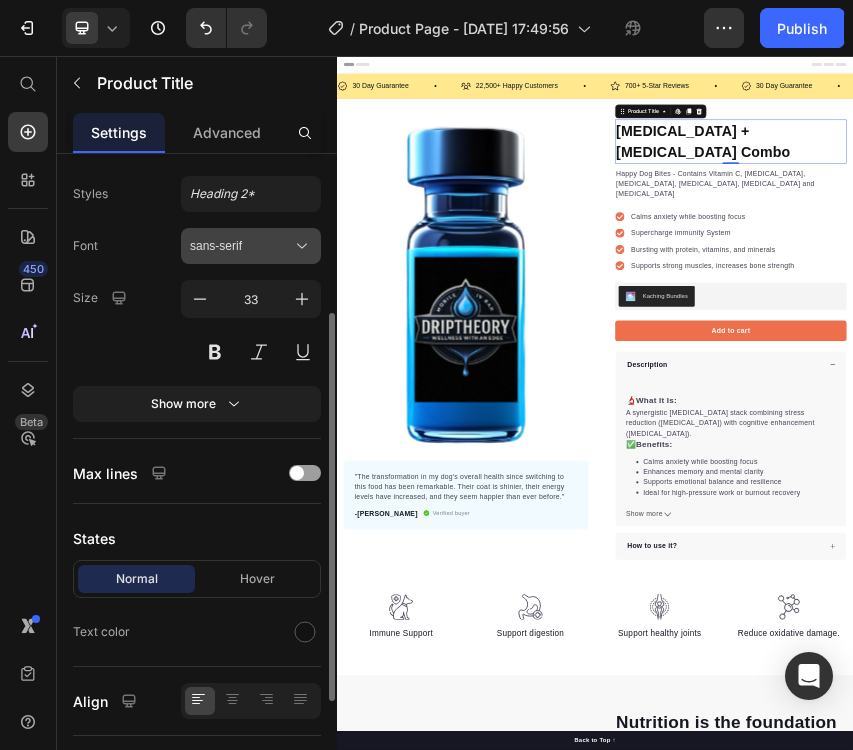click on "sans-serif" at bounding box center (241, 246) 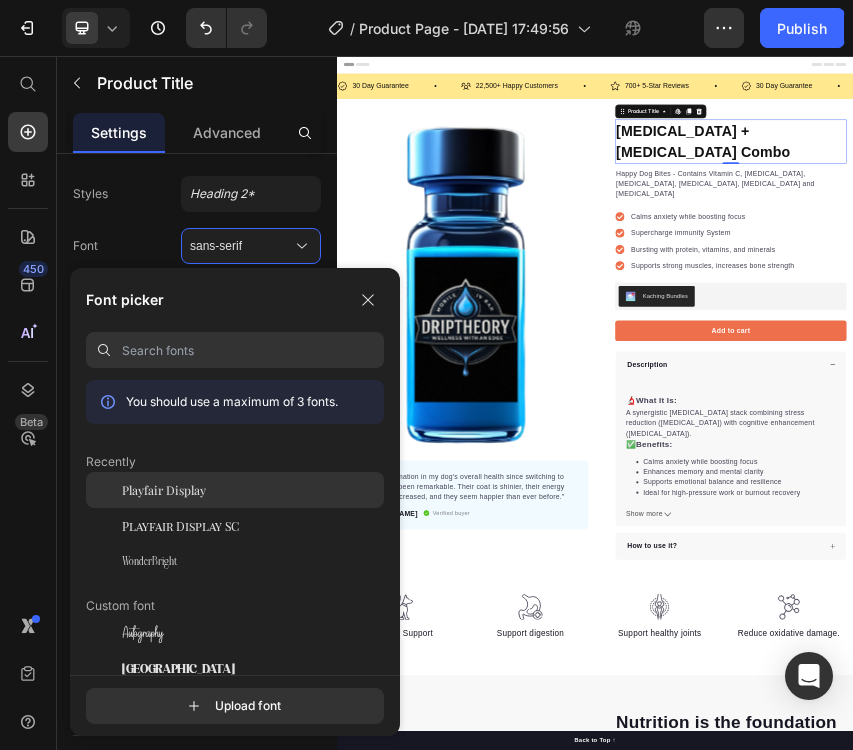 click on "Playfair Display" at bounding box center [164, 490] 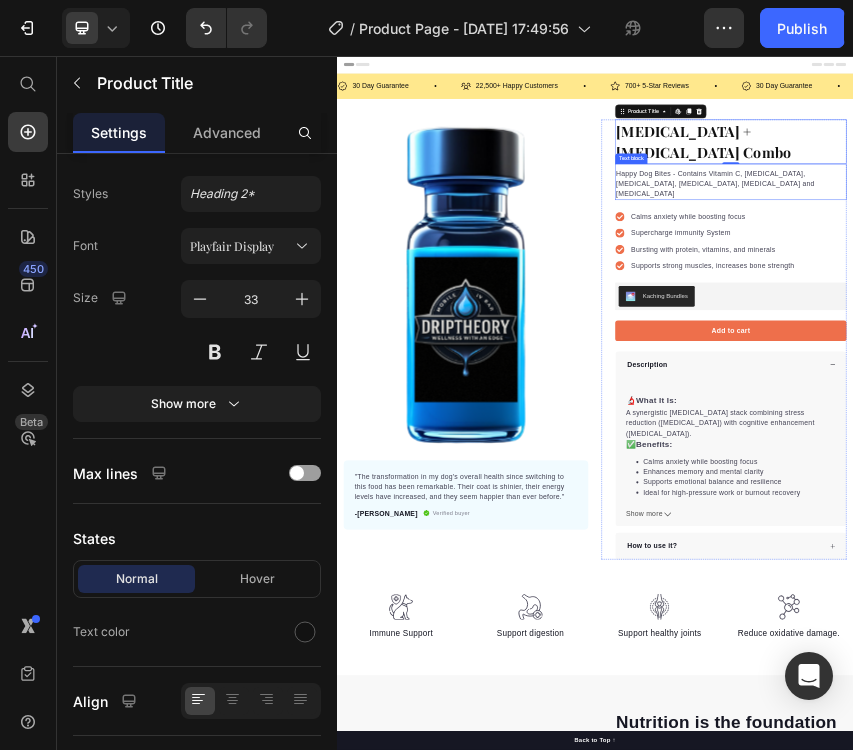 click on "Happy Dog Bites - Contains Vitamin C, Vitamin E, Vitamin B2, Vitamin B1, Vitamin D and Vitamin K" at bounding box center (1253, 353) 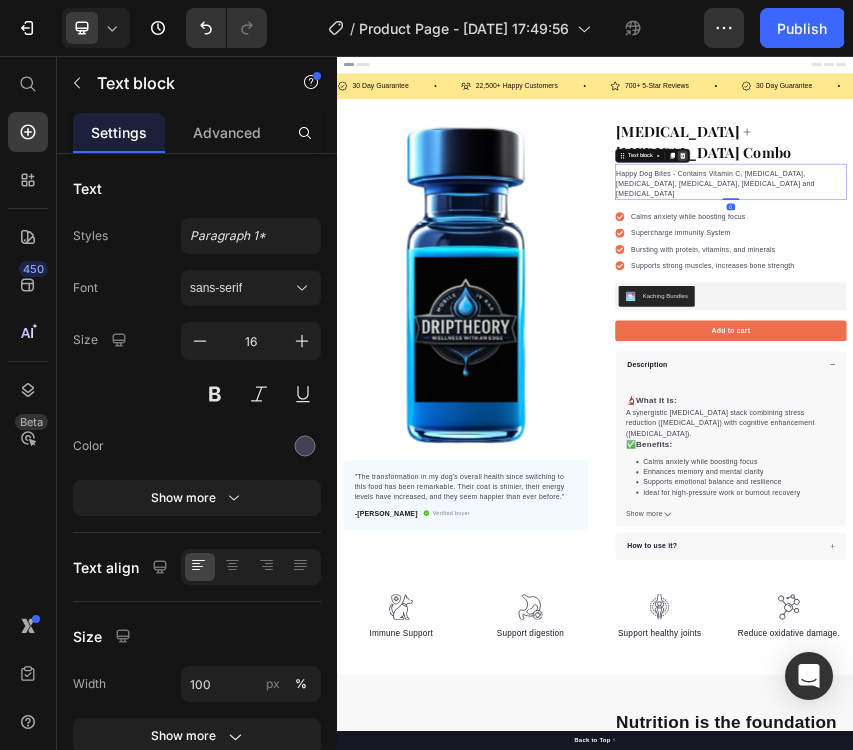 click 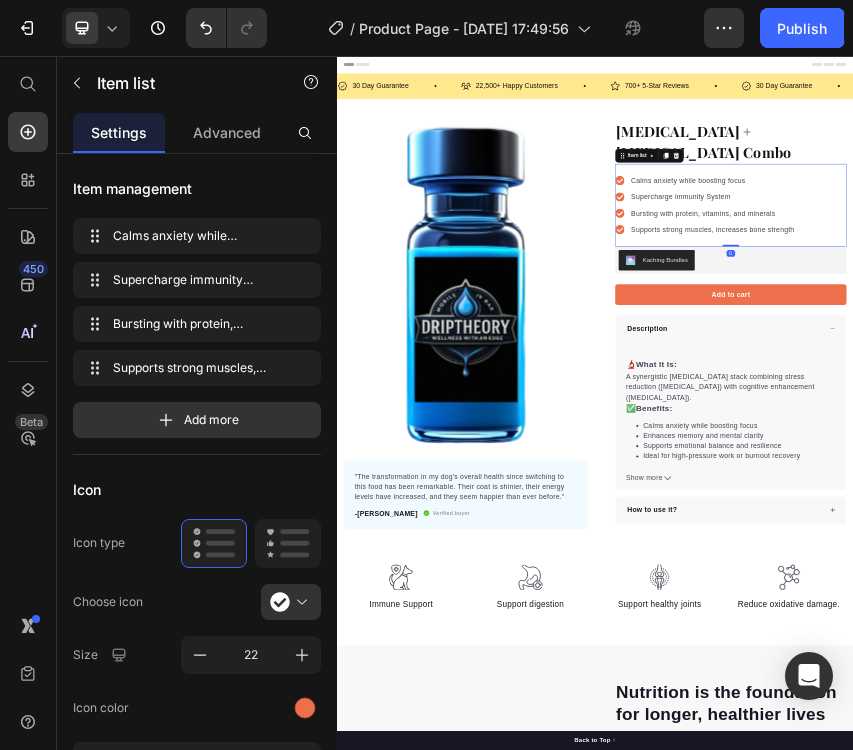 click on "Supercharge immunity System" at bounding box center (1211, 384) 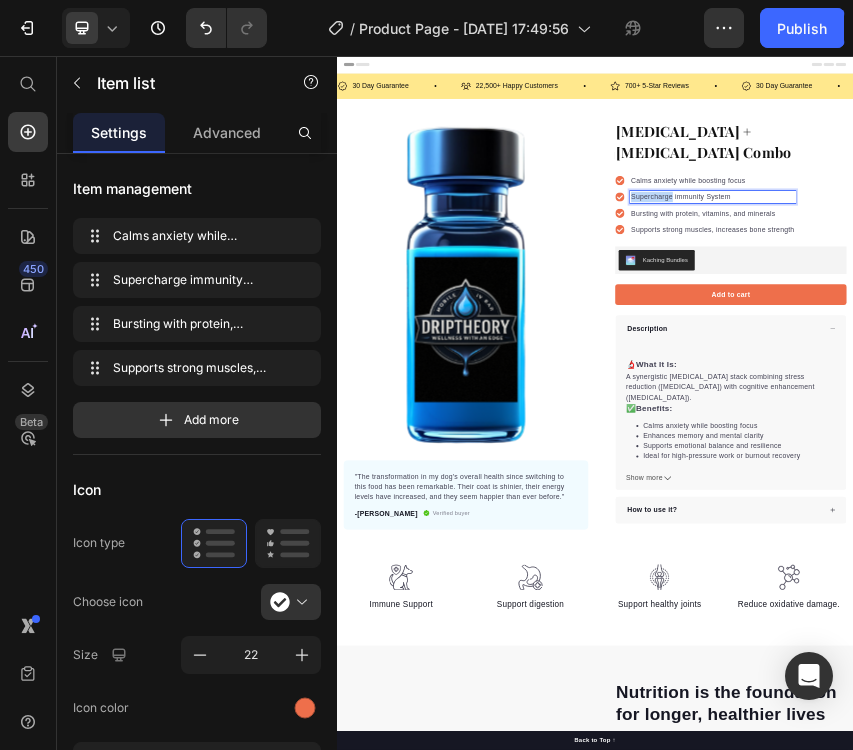 click on "Supercharge immunity System" at bounding box center [1211, 384] 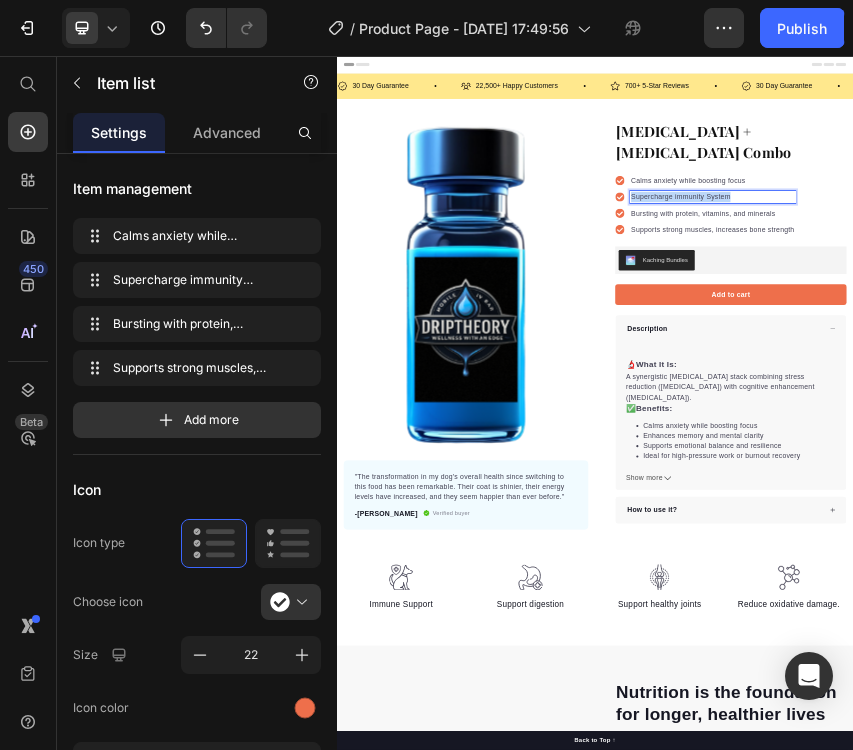 click on "Supercharge immunity System" at bounding box center [1211, 384] 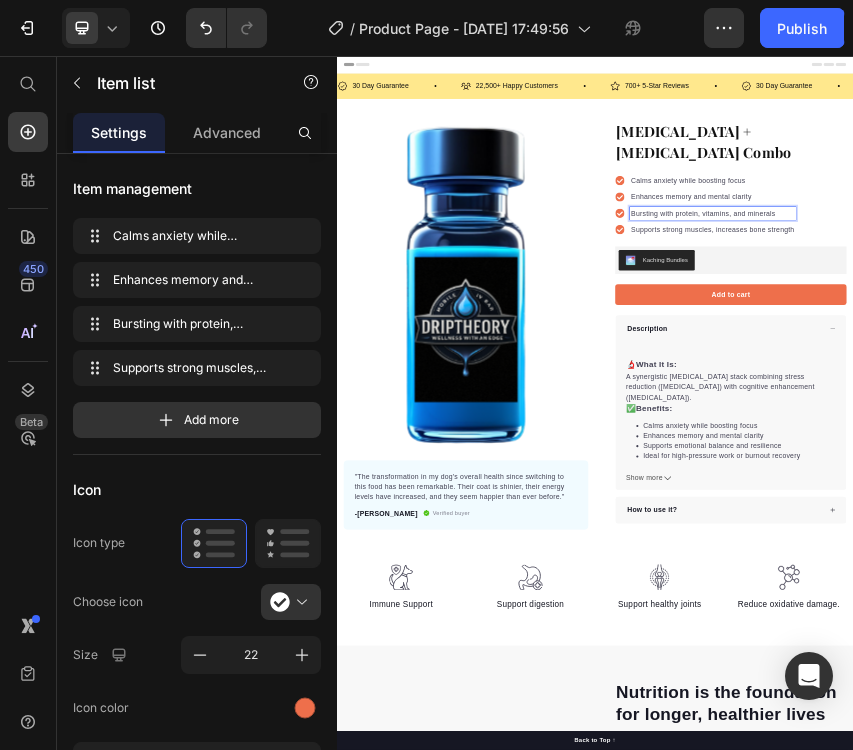 click on "Bursting with protein, vitamins, and minerals" at bounding box center (1211, 422) 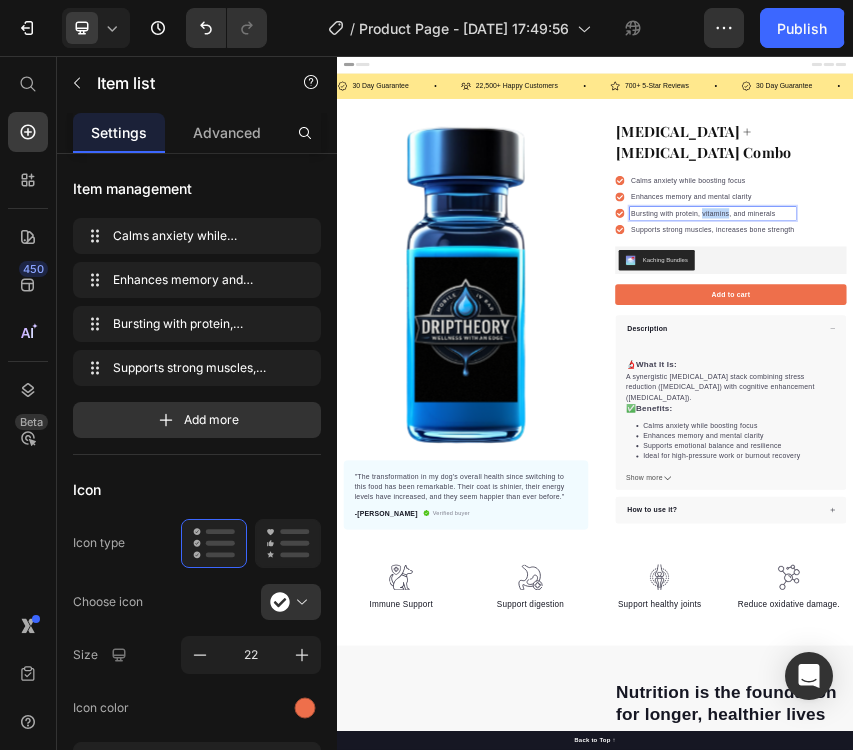 click on "Bursting with protein, vitamins, and minerals" at bounding box center (1211, 422) 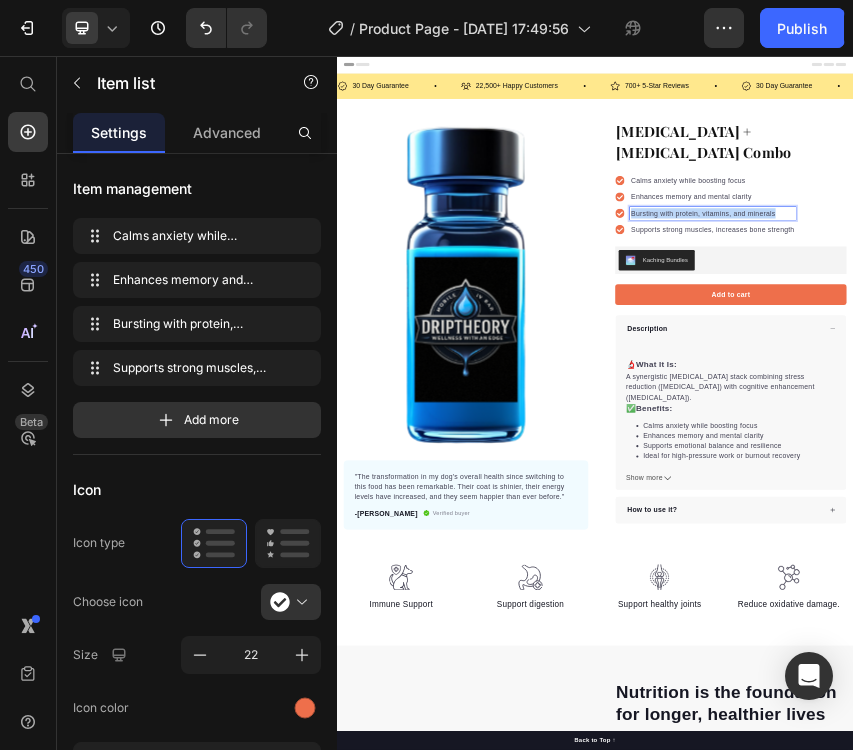 click on "Bursting with protein, vitamins, and minerals" at bounding box center (1211, 422) 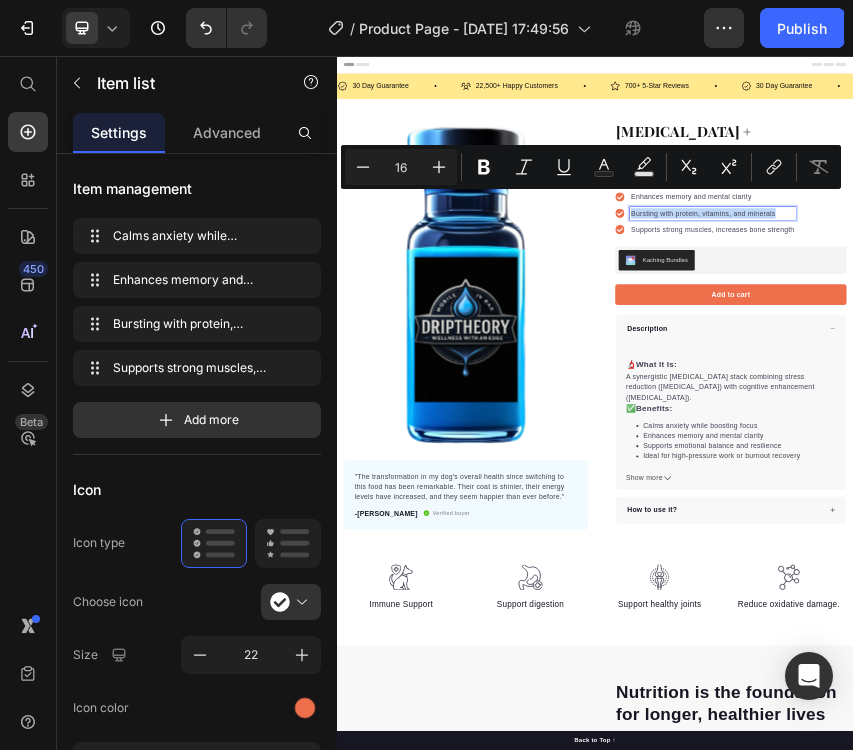 copy on "Bursting with protein, vitamins, and minerals" 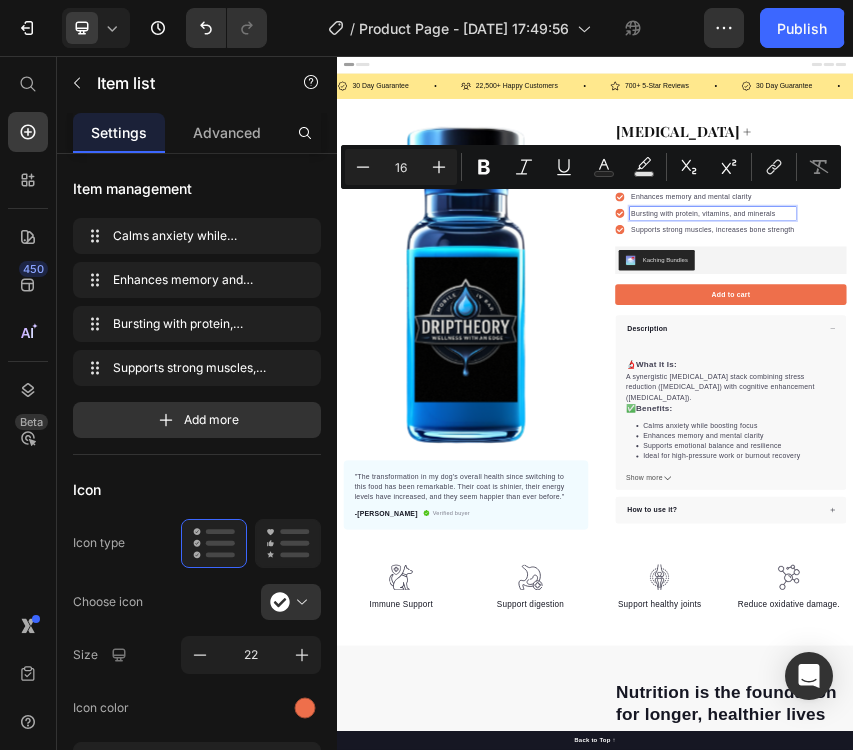 click on "Supports strong muscles, increases bone strength" at bounding box center (1211, 460) 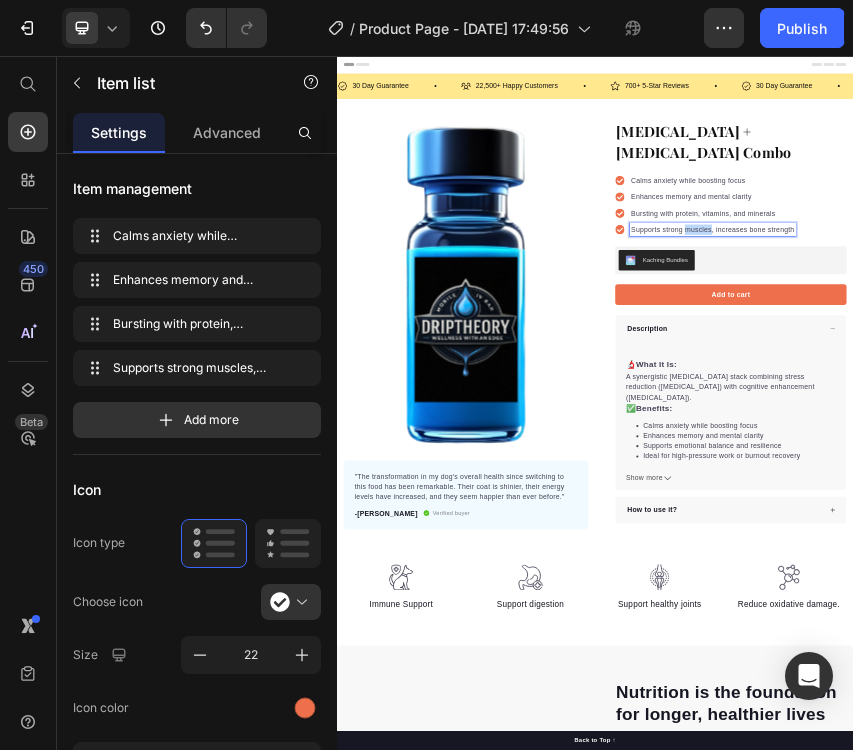 click on "Supports strong muscles, increases bone strength" at bounding box center [1211, 460] 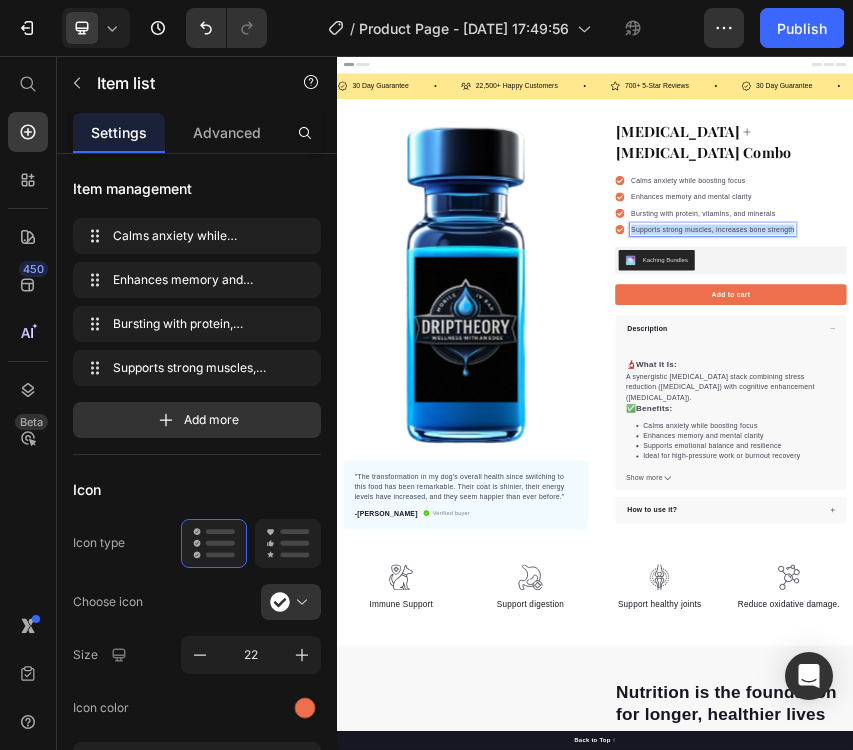 click on "Supports strong muscles, increases bone strength" at bounding box center (1211, 460) 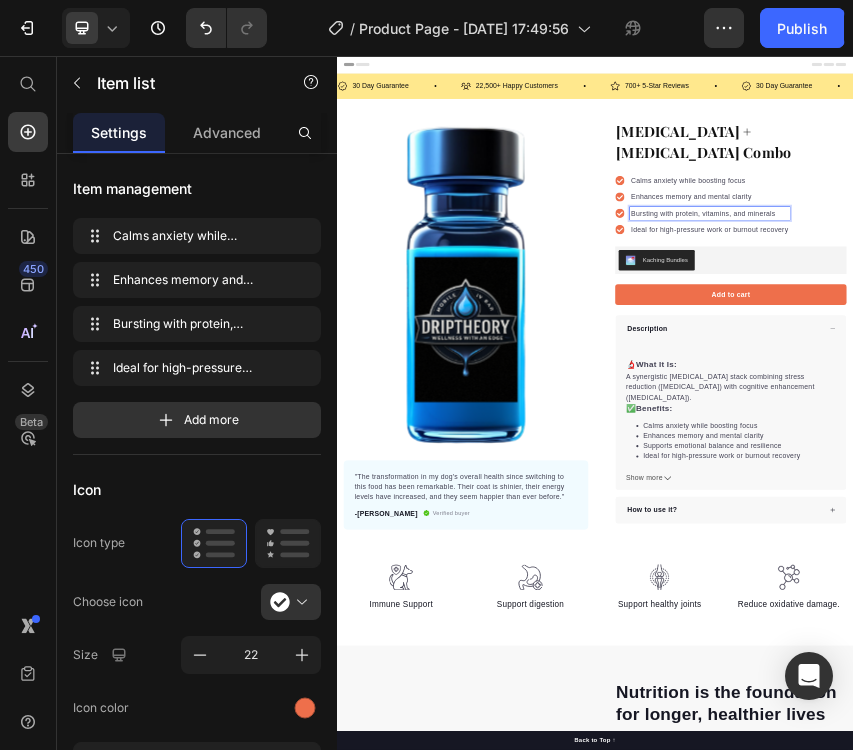 click on "Bursting with protein, vitamins, and minerals" at bounding box center (1204, 422) 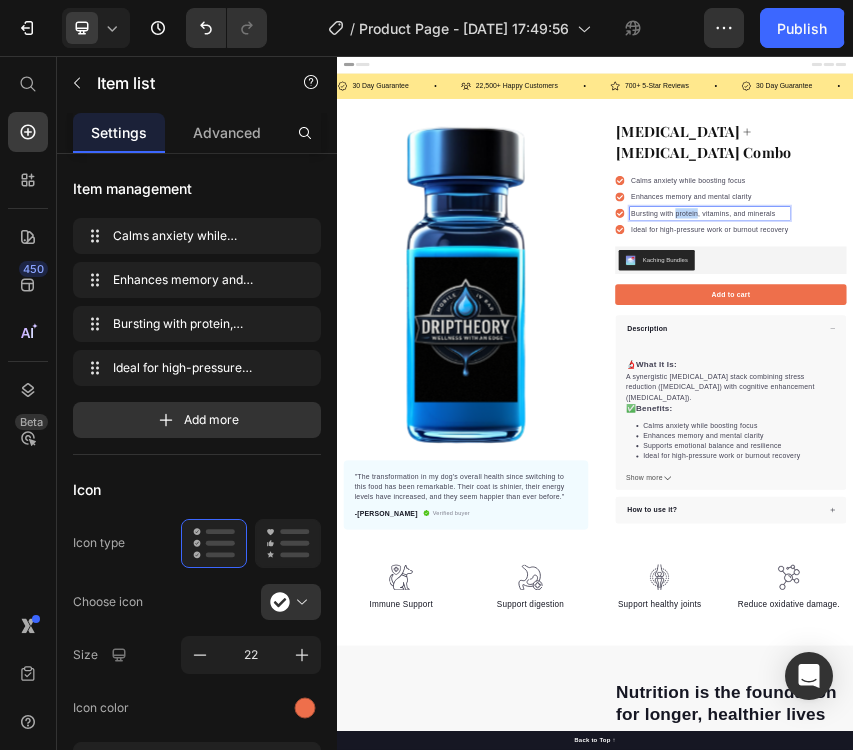 click on "Bursting with protein, vitamins, and minerals" at bounding box center [1204, 422] 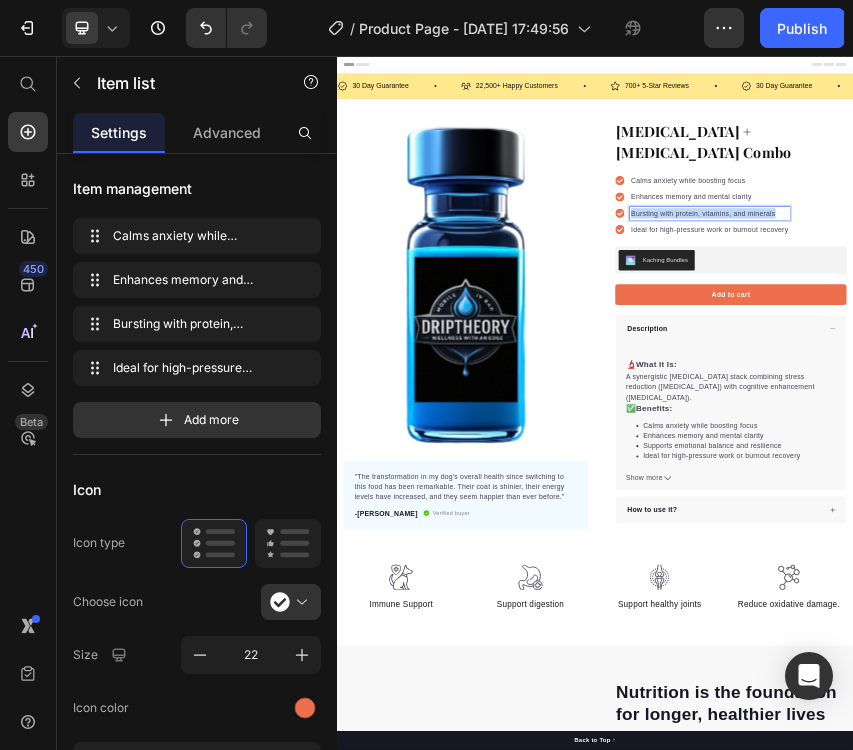 click on "Bursting with protein, vitamins, and minerals" at bounding box center [1204, 422] 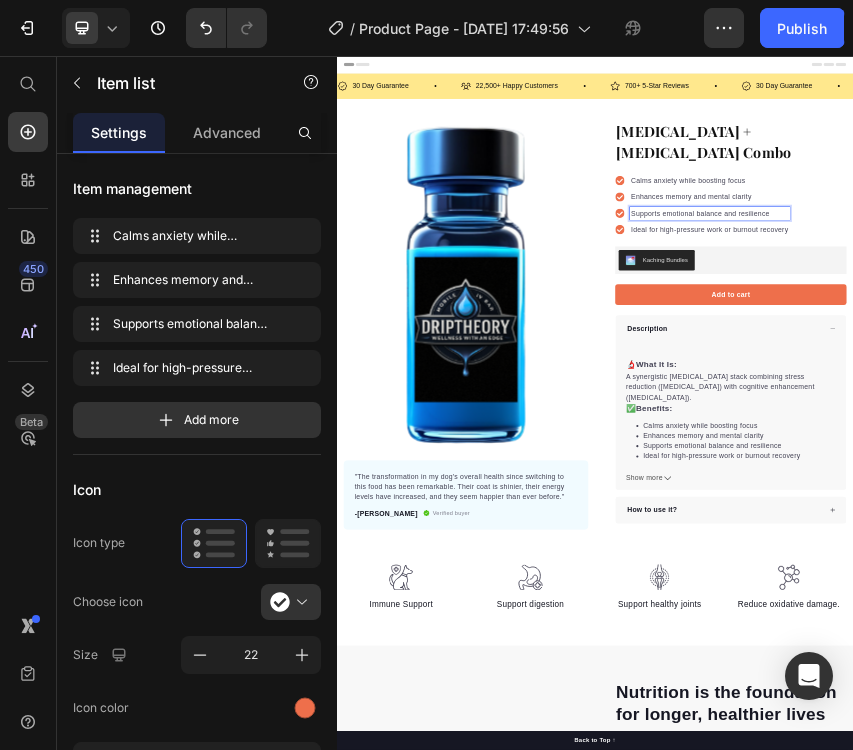click 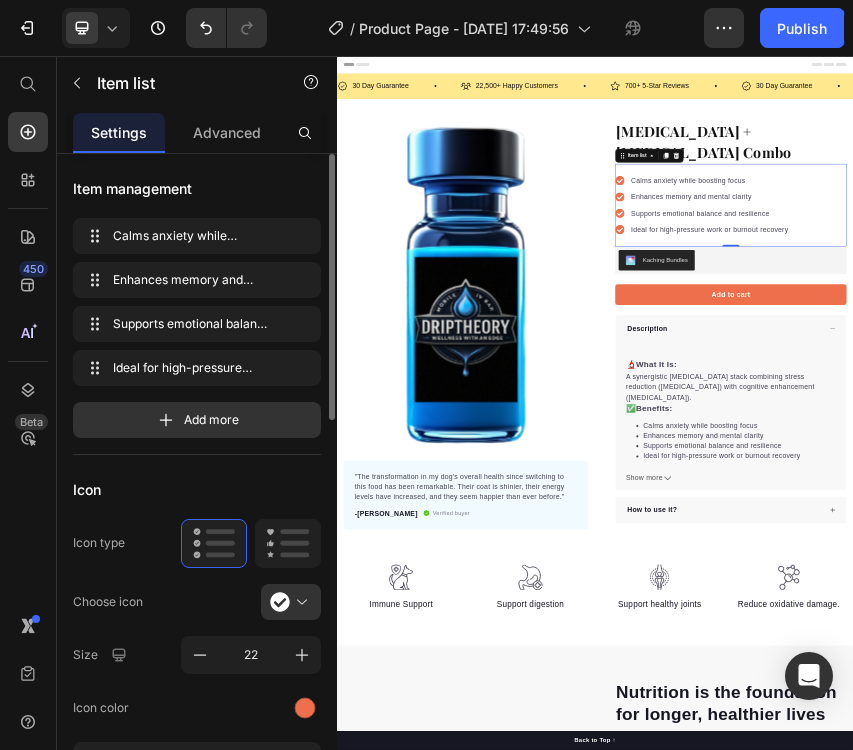 click on "Icon Icon type  Choose icon Size 22 Icon color Show more" 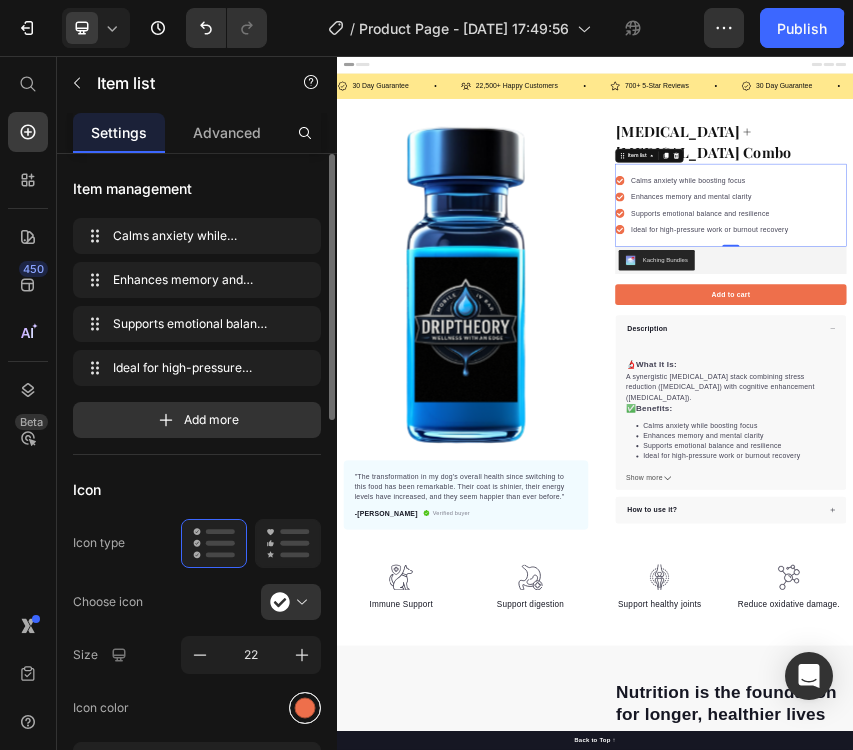 click at bounding box center (305, 708) 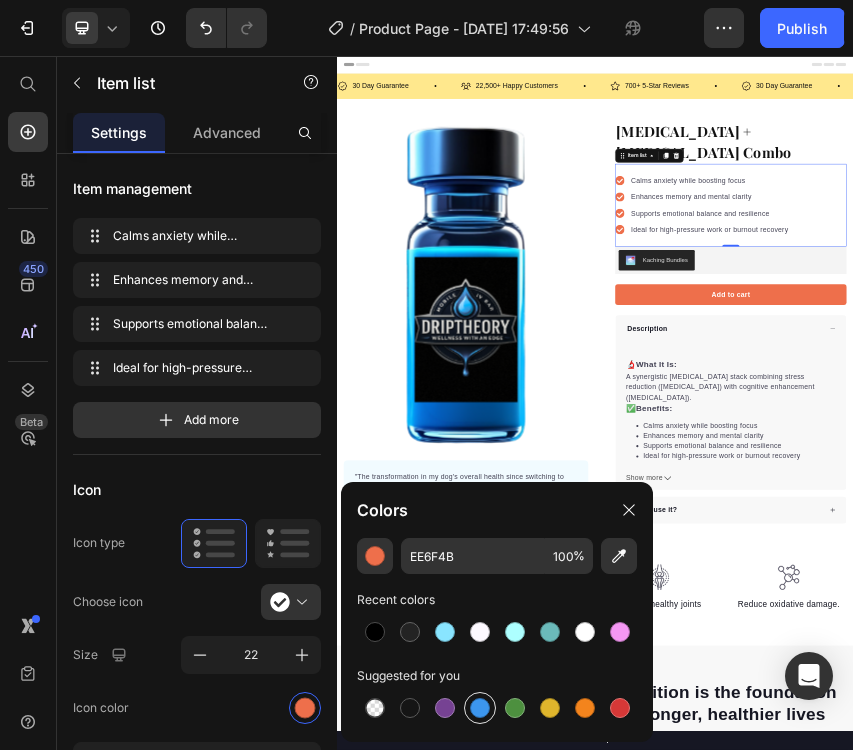 click at bounding box center (480, 708) 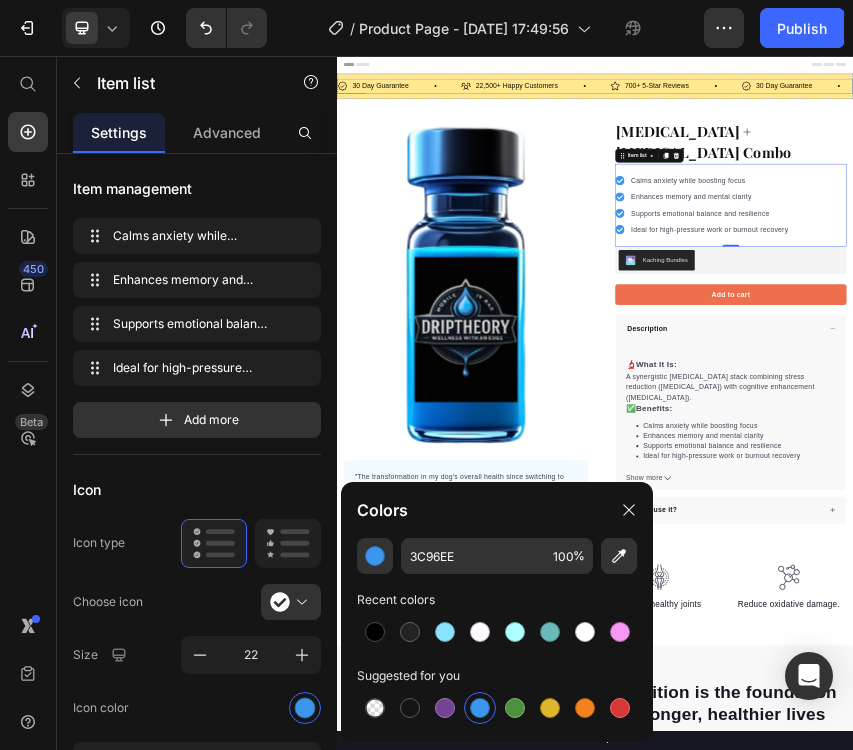 click on "30 Day Guarantee Item List" at bounding box center (481, 126) 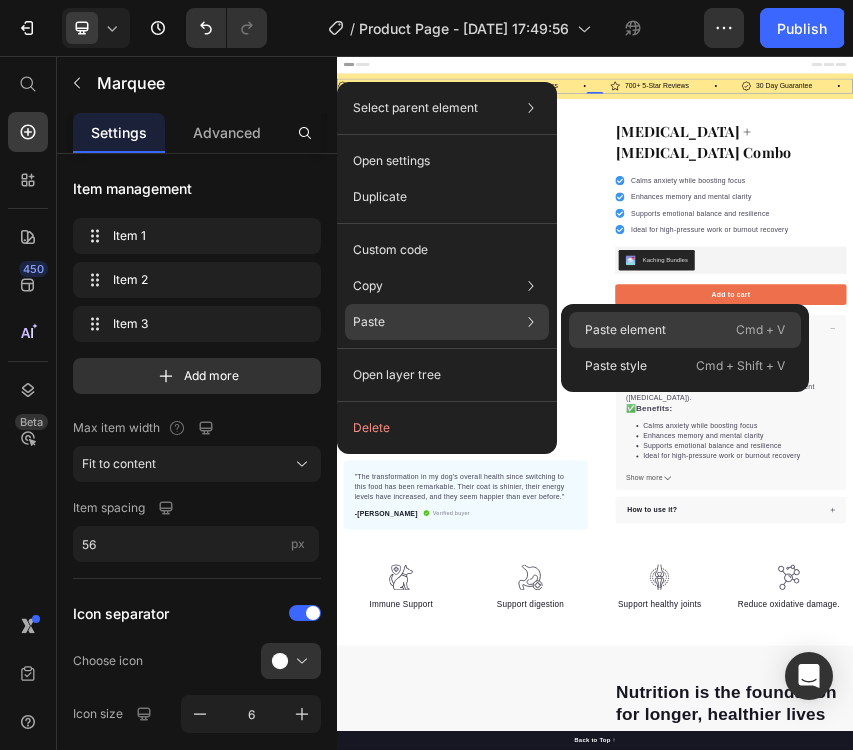 click on "Paste element  Cmd + V" 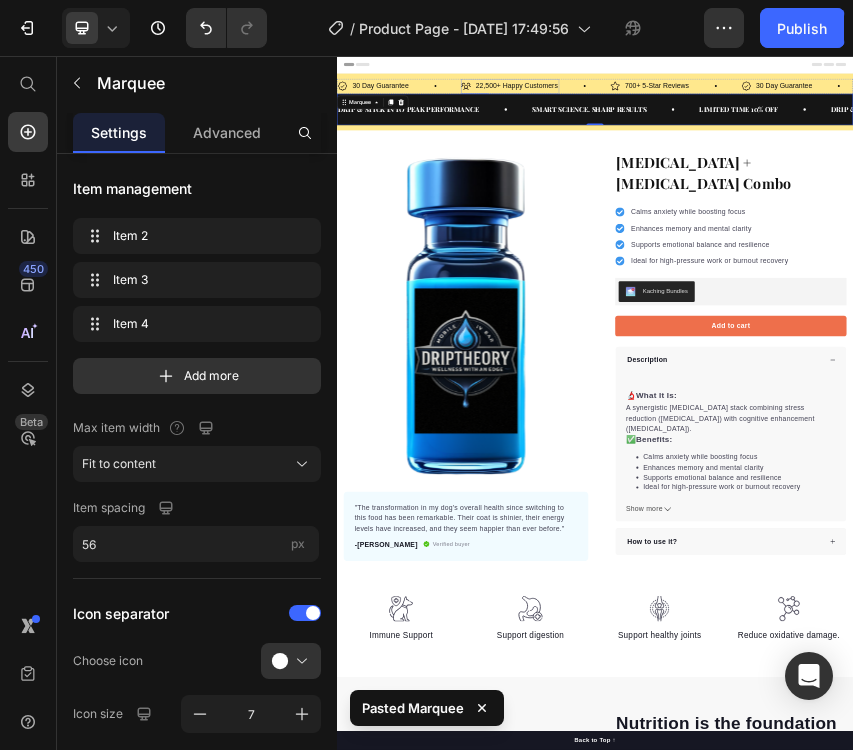 click 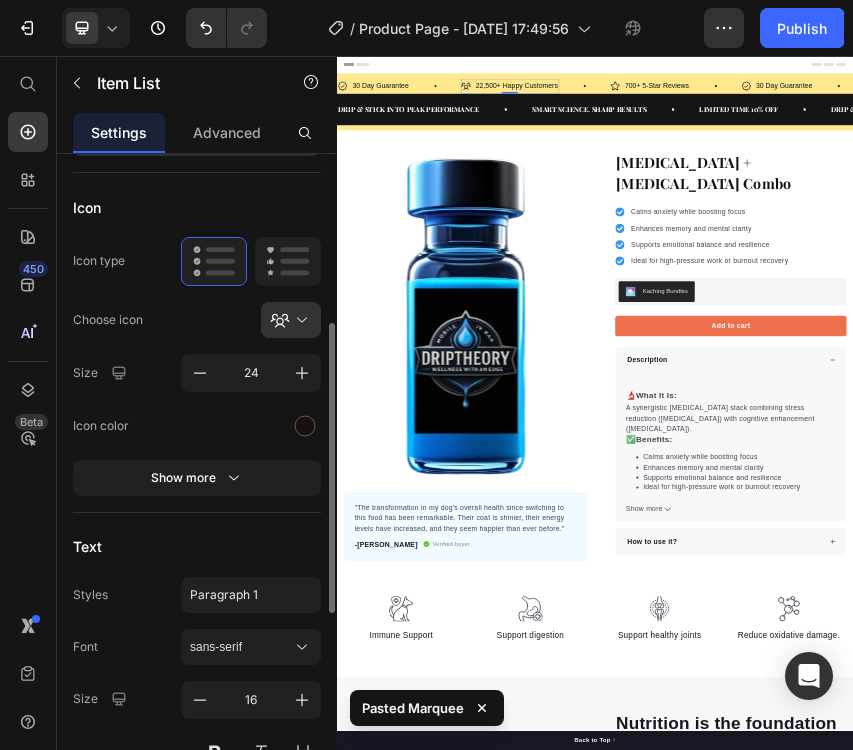 scroll, scrollTop: 221, scrollLeft: 0, axis: vertical 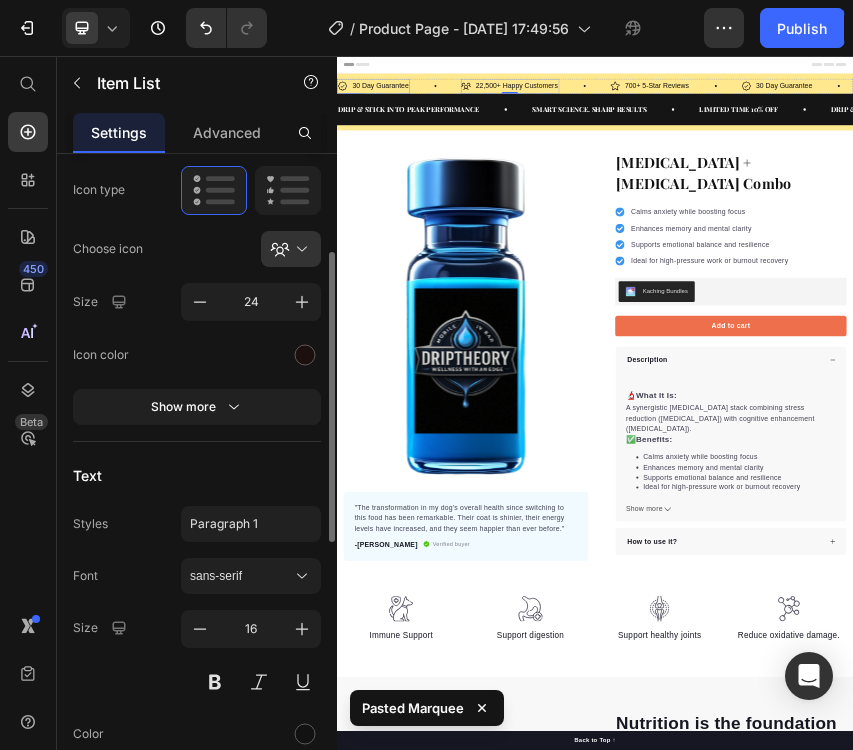click on "30 Day Guarantee" at bounding box center (438, 126) 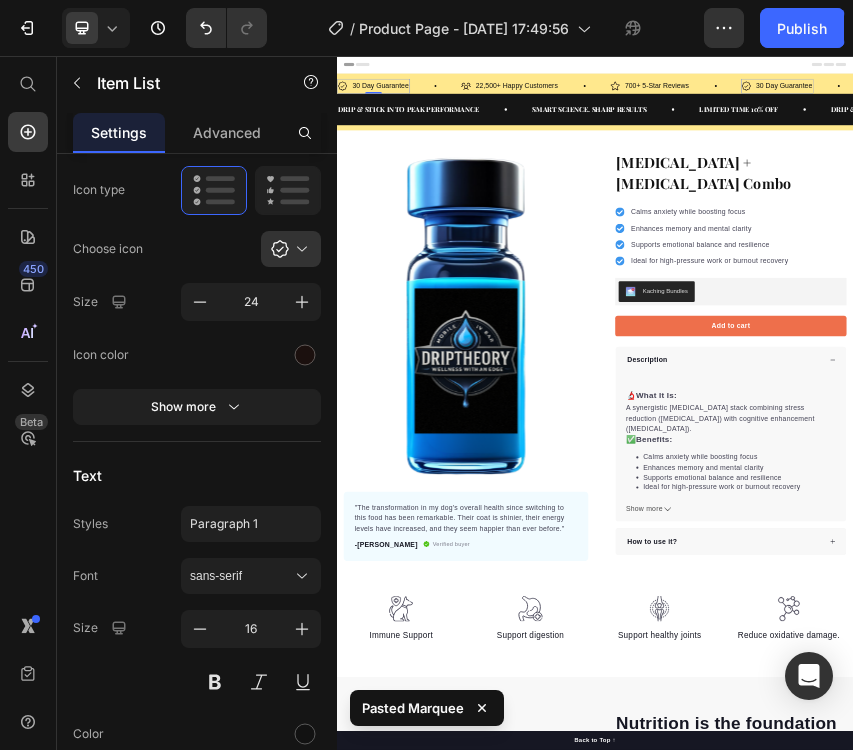 click on "30 Day Guarantee Item List   0" at bounding box center (481, 126) 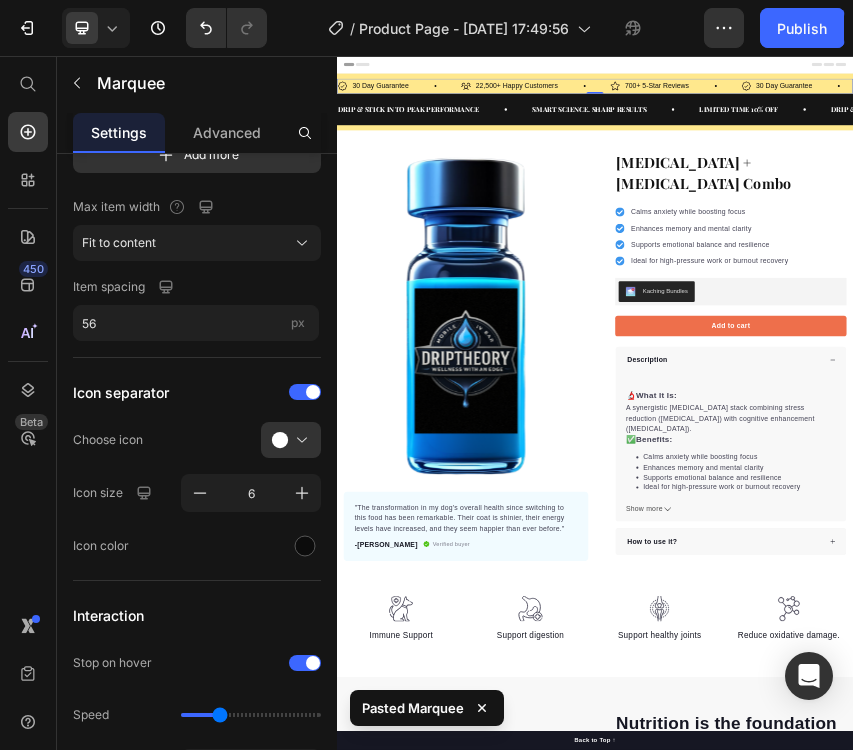 scroll, scrollTop: 0, scrollLeft: 0, axis: both 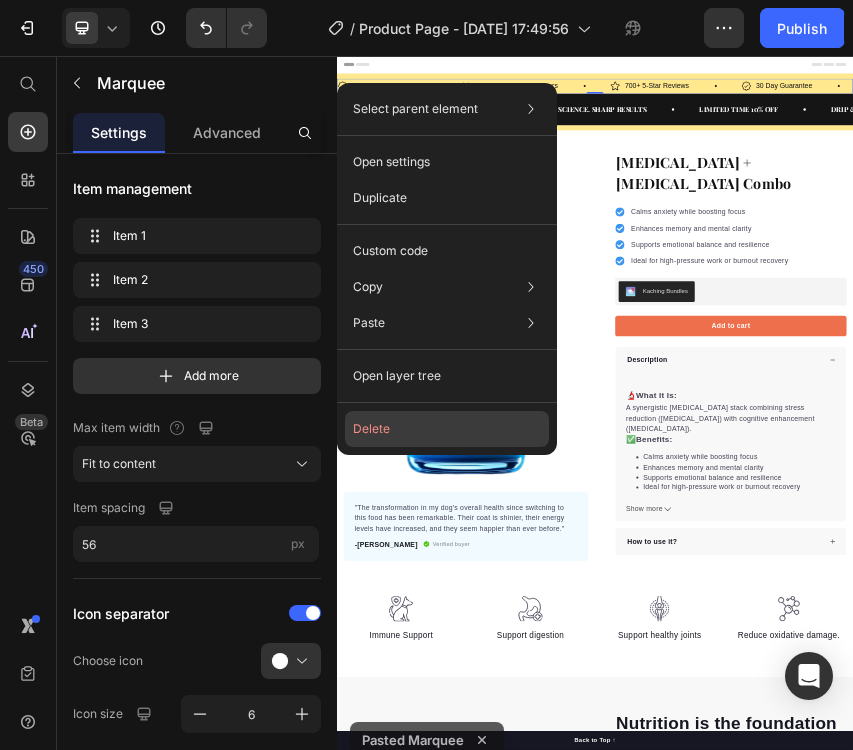 click on "Delete" 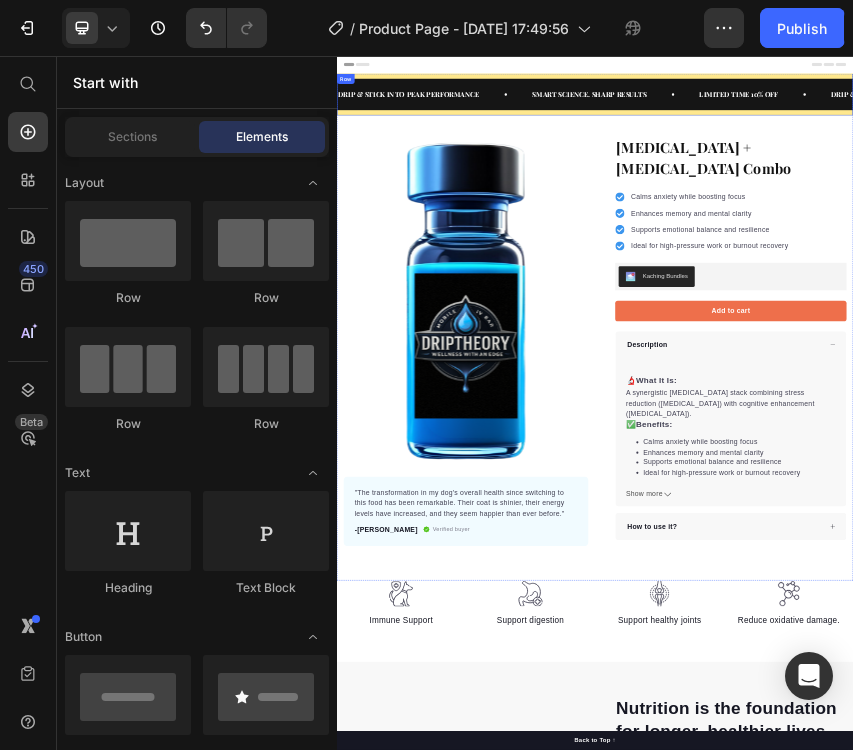 click on "DRIP & STICK INTO PEAK PERFORMANCE Text
SMART SCIENCE. SHARP RESULTS Text
LIMITED TIME 10% OFF Text
DRIP & STICK INTO PEAK PERFORMANCE Text
SMART SCIENCE. SHARP RESULTS Text
LIMITED TIME 10% OFF Text
DRIP & STICK INTO PEAK PERFORMANCE Text
SMART SCIENCE. SHARP RESULTS Text
LIMITED TIME 10% OFF Text
DRIP & STICK INTO PEAK PERFORMANCE Text
SMART SCIENCE. SHARP RESULTS Text
LIMITED TIME 10% OFF Text
DRIP & STICK INTO PEAK PERFORMANCE Text
SMART SCIENCE. SHARP RESULTS Text
LIMITED TIME 10% OFF Text
DRIP & STICK INTO PEAK PERFORMANCE Text
SMART SCIENCE. SHARP RESULTS Text
LIMITED TIME 10% OFF Text
Marquee Row" at bounding box center (937, 145) 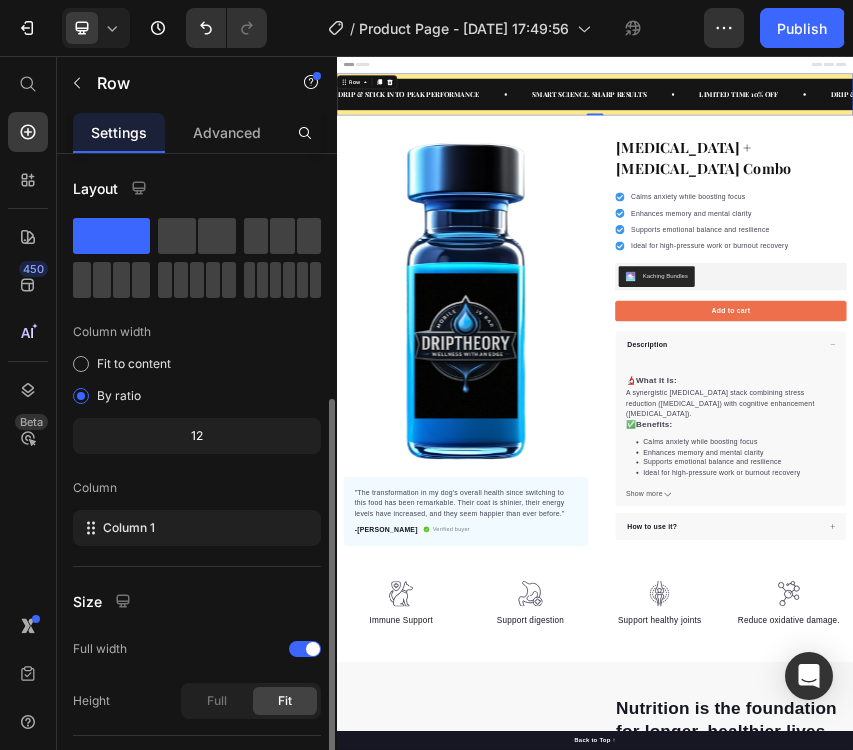 scroll, scrollTop: 207, scrollLeft: 0, axis: vertical 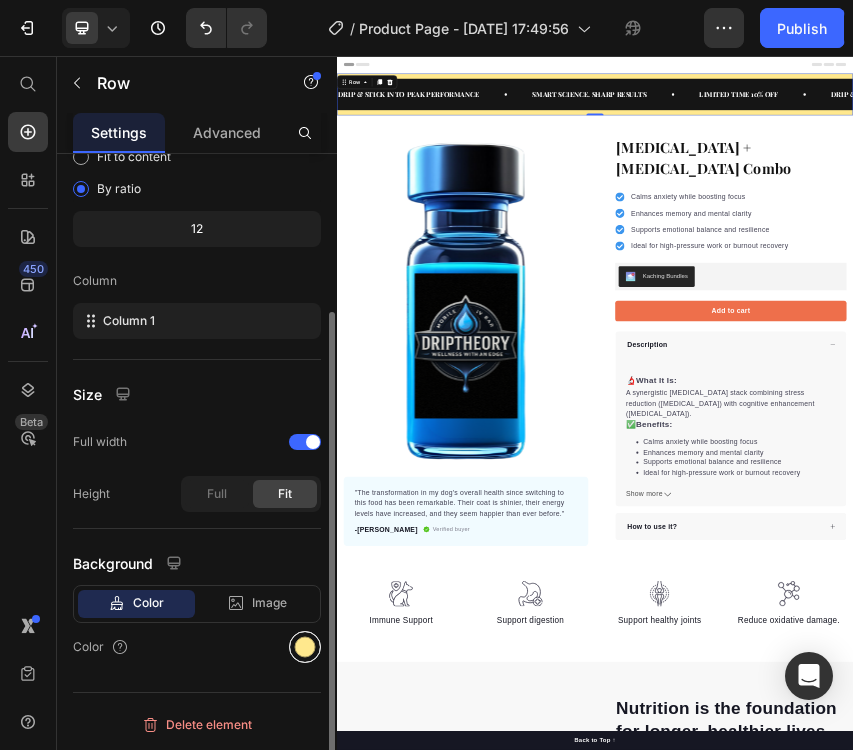 click at bounding box center (305, 647) 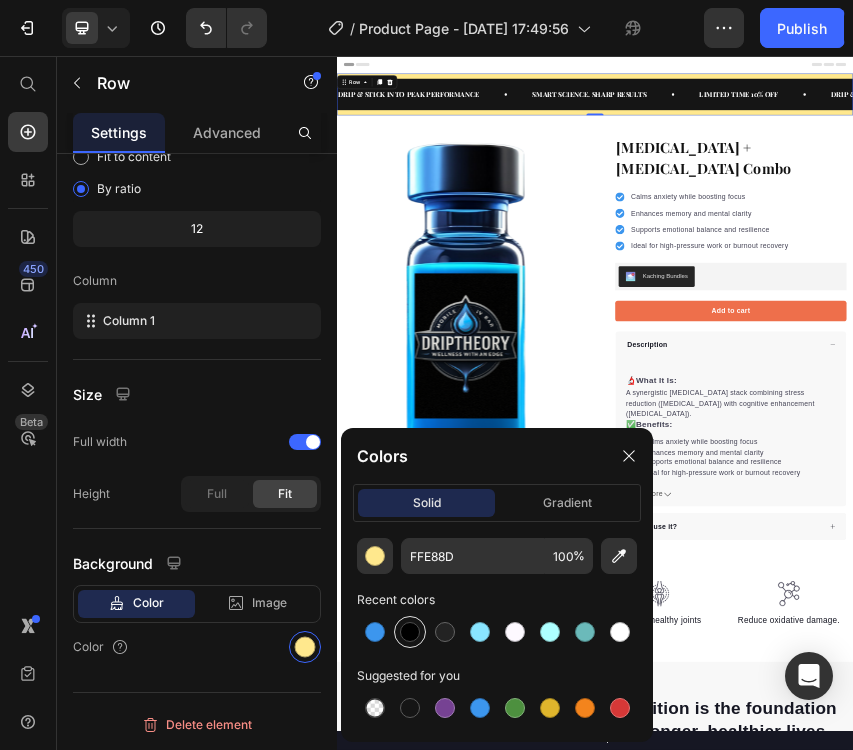 click at bounding box center [410, 632] 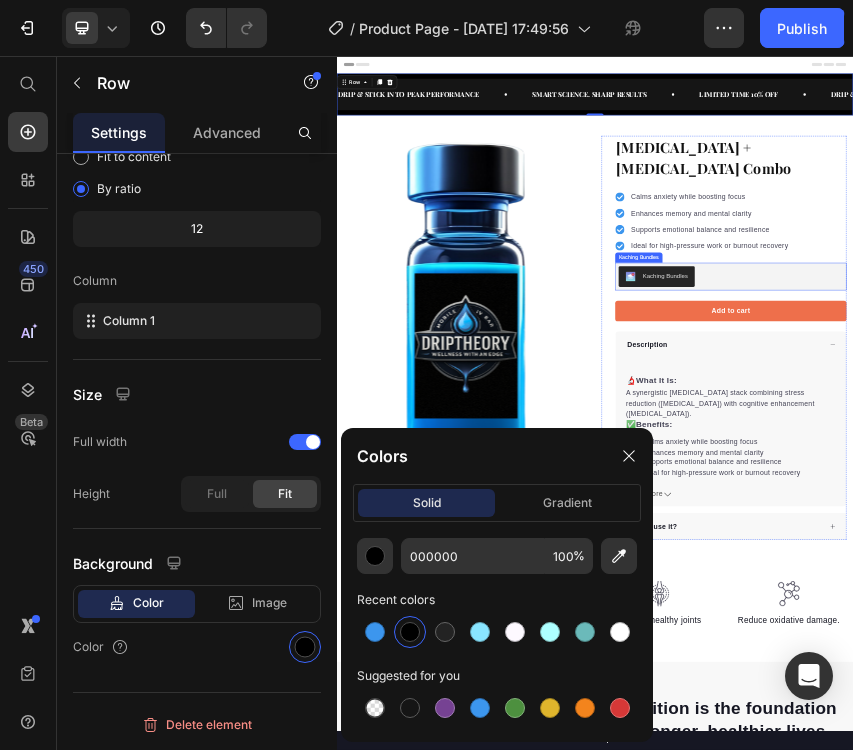 click on "Calms anxiety while boosting focus Enhances memory and mental clarity Supports emotional balance and resilience Ideal for high-pressure work or burnout recovery" at bounding box center [1253, 441] 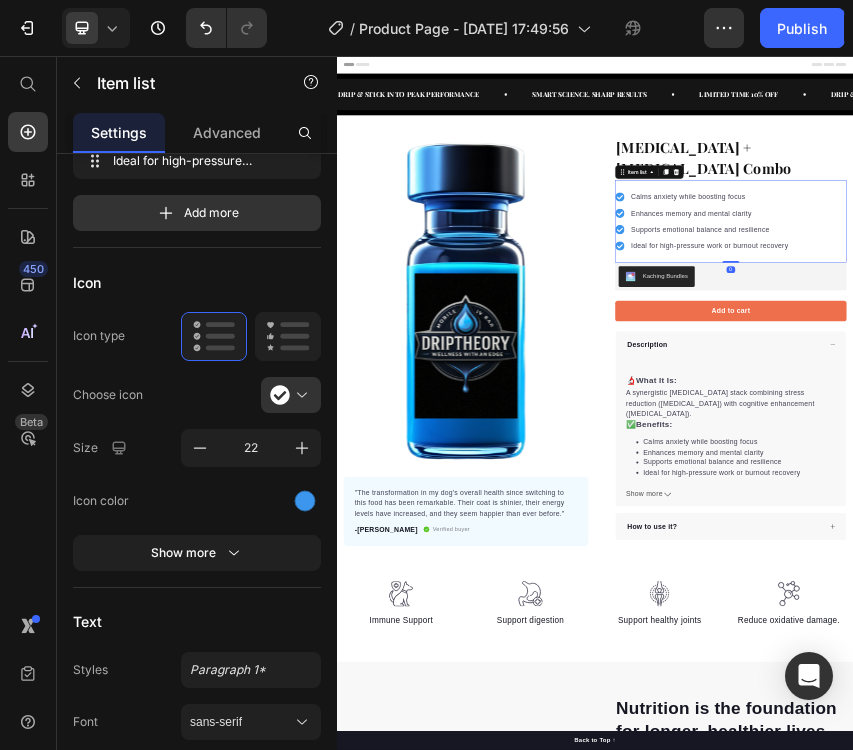 scroll, scrollTop: 0, scrollLeft: 0, axis: both 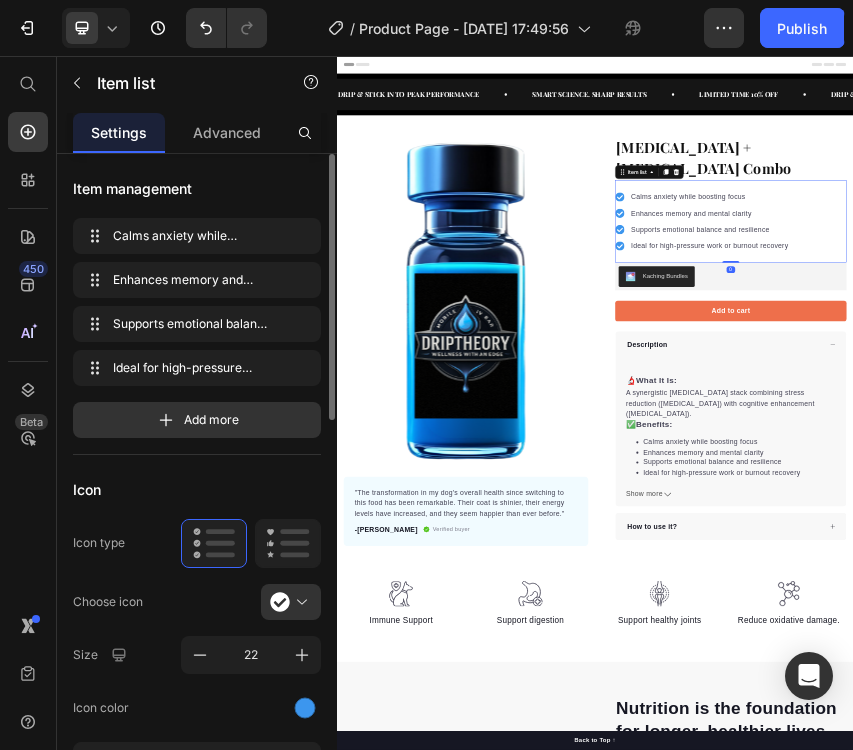 click on "Kaching Bundles" at bounding box center (1253, 569) 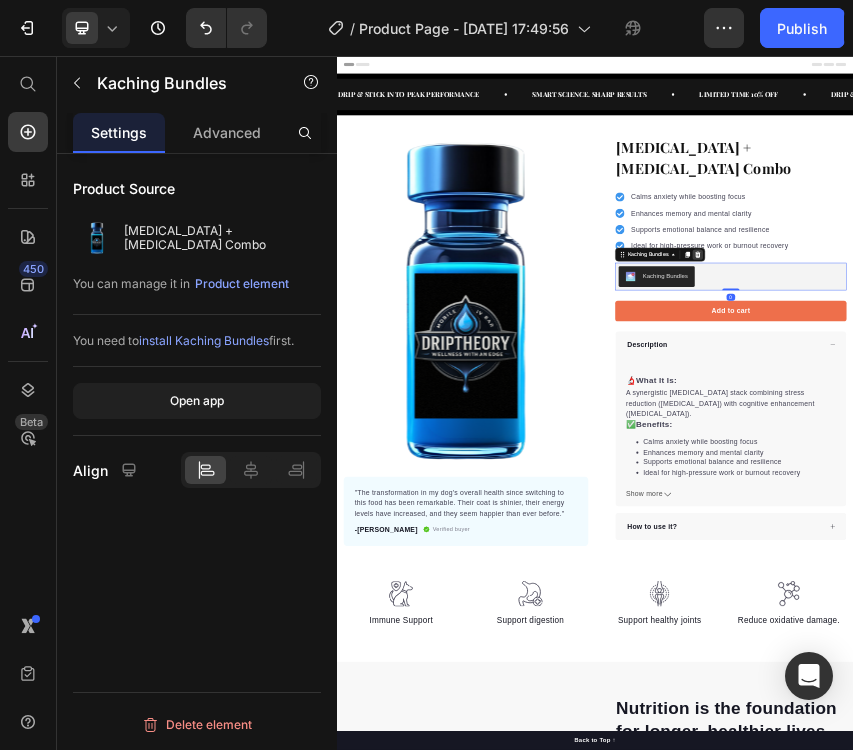 click at bounding box center (1176, 518) 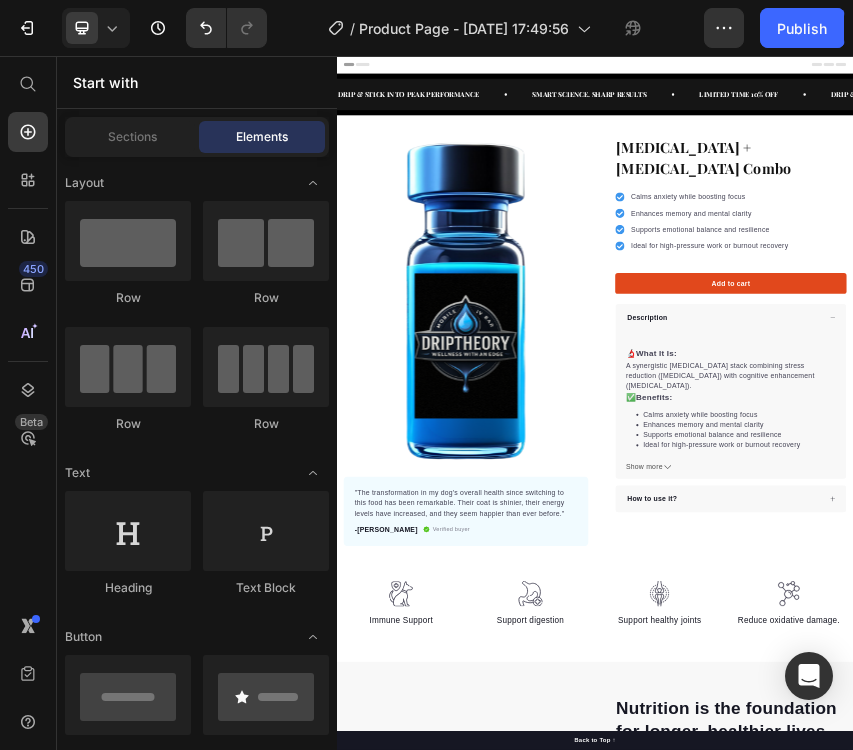 click on "Add to cart" at bounding box center [1253, 585] 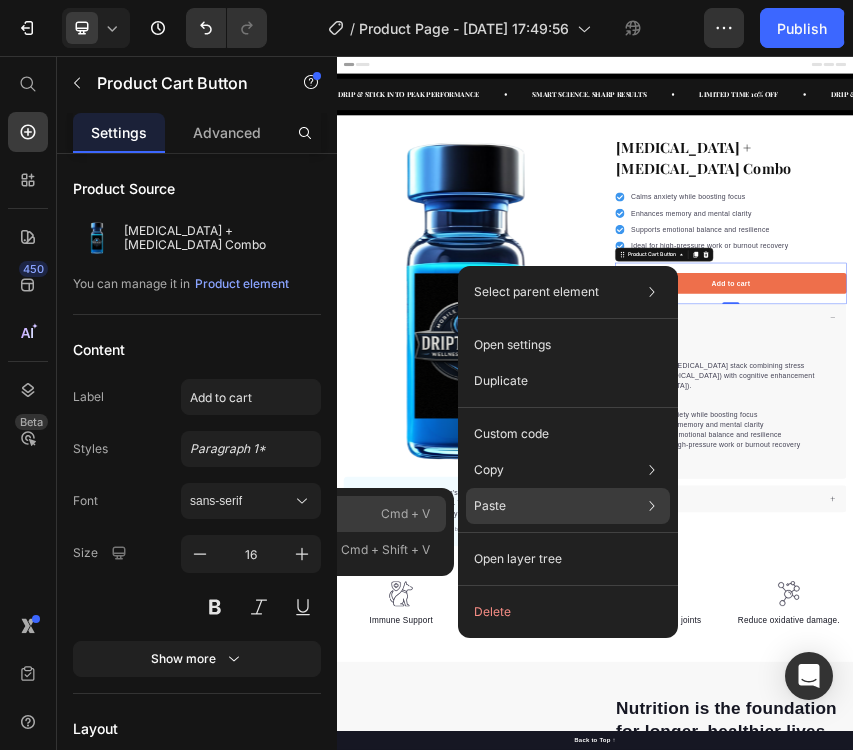drag, startPoint x: 421, startPoint y: 511, endPoint x: 910, endPoint y: 468, distance: 490.88696 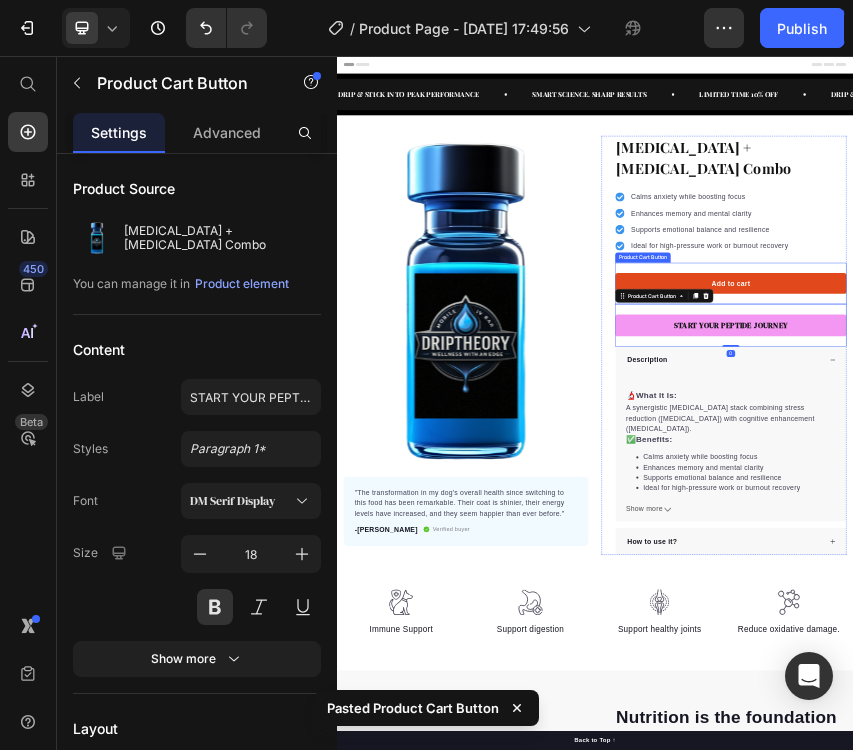 click on "Add to cart" at bounding box center [1253, 585] 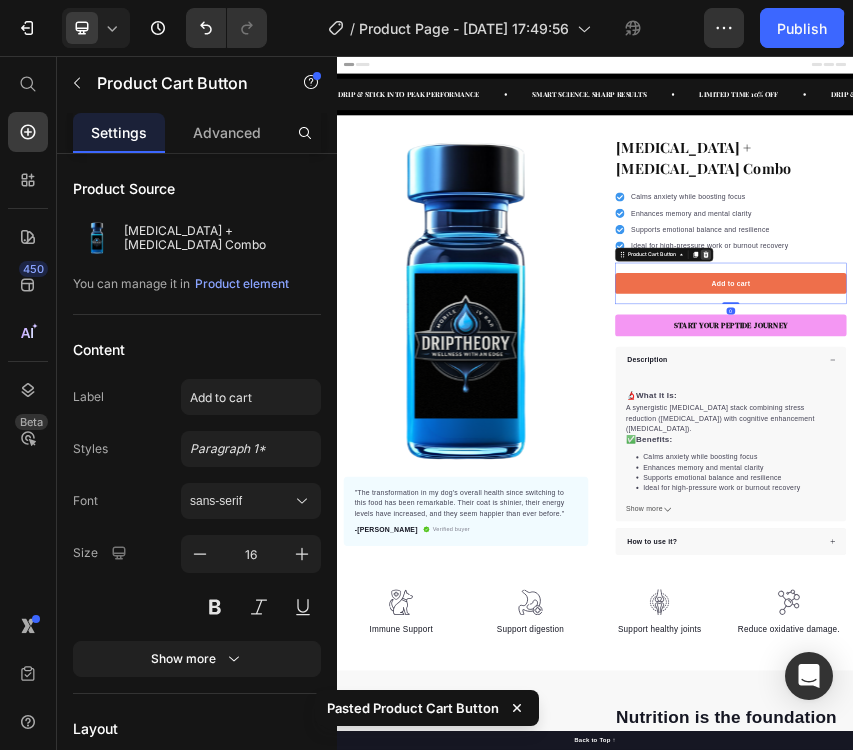 click 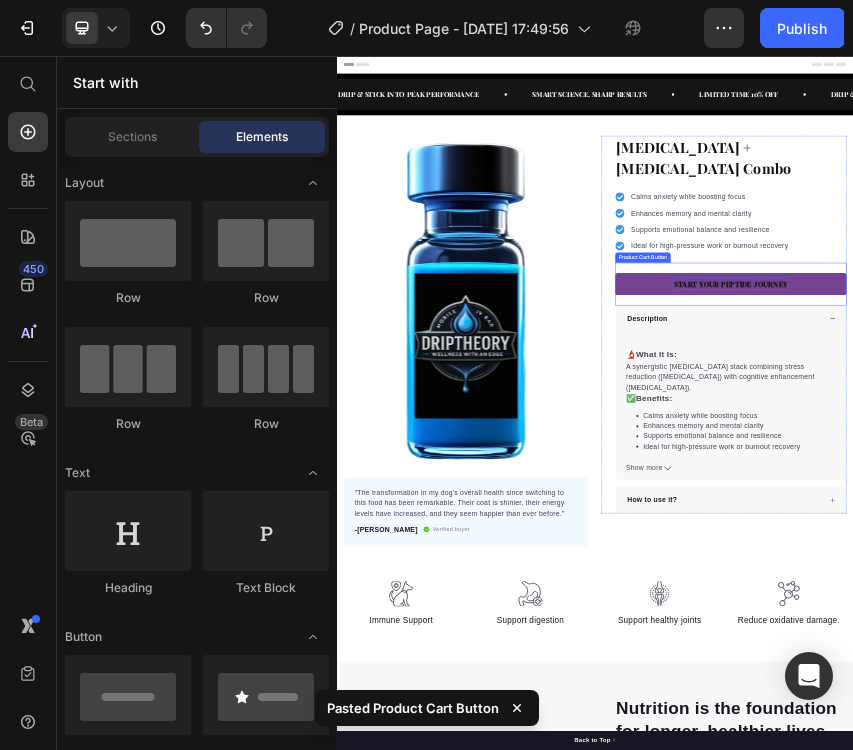 click on "START YOUR PEPTIDE JOURNEY" at bounding box center (1253, 586) 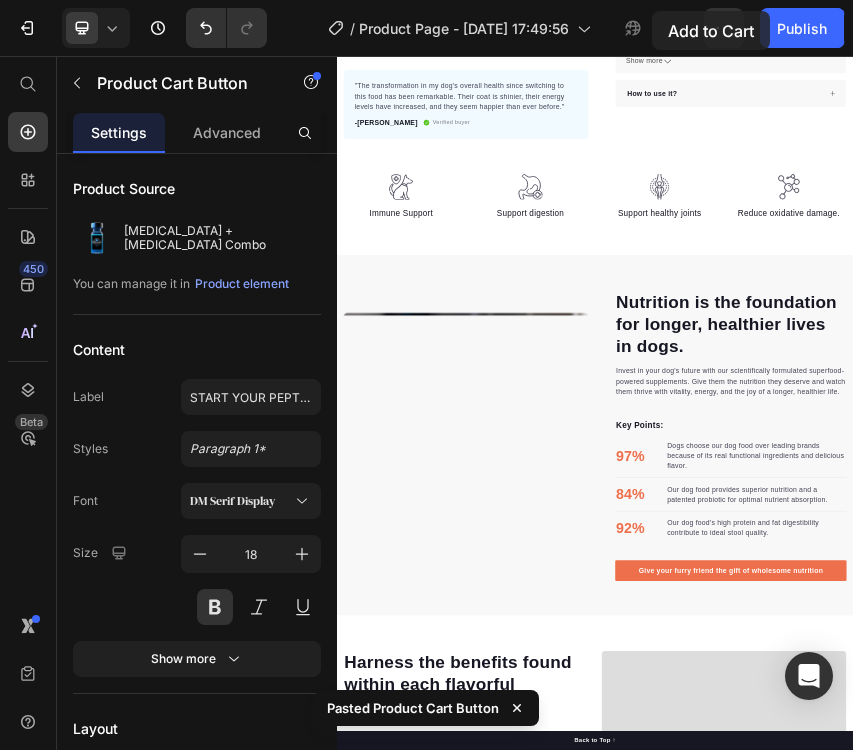 scroll, scrollTop: 725, scrollLeft: 0, axis: vertical 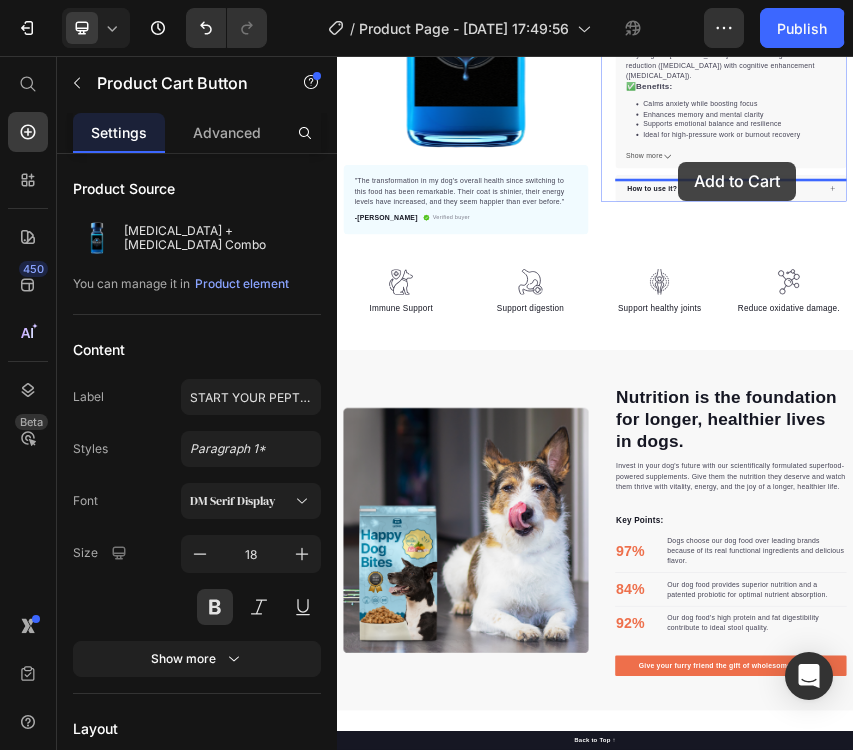 drag, startPoint x: 1112, startPoint y: 518, endPoint x: 1130, endPoint y: 302, distance: 216.7487 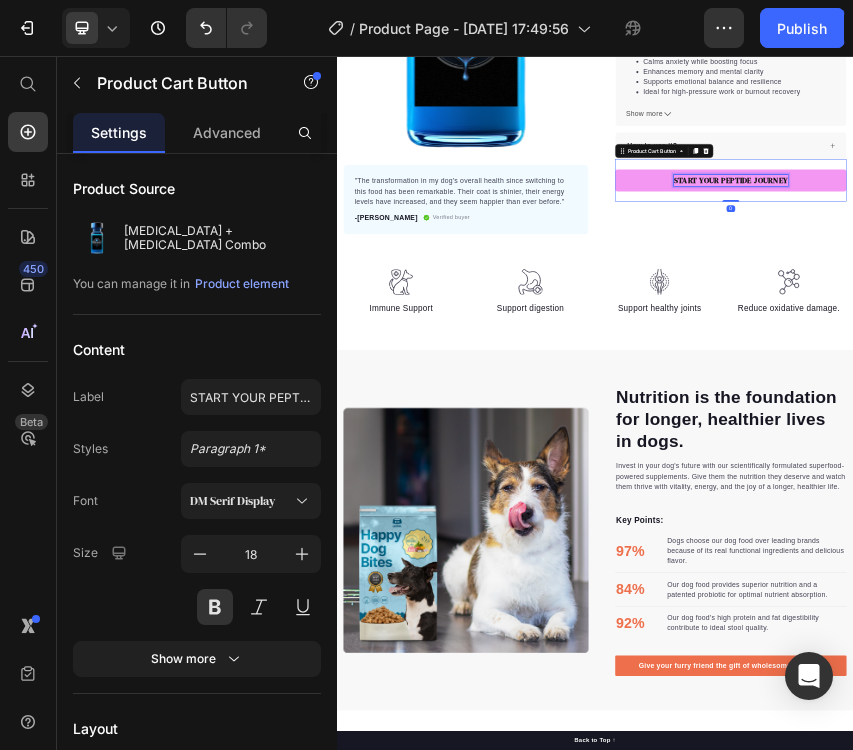 click on "START YOUR PEPTIDE JOURNEY" at bounding box center (1253, 345) 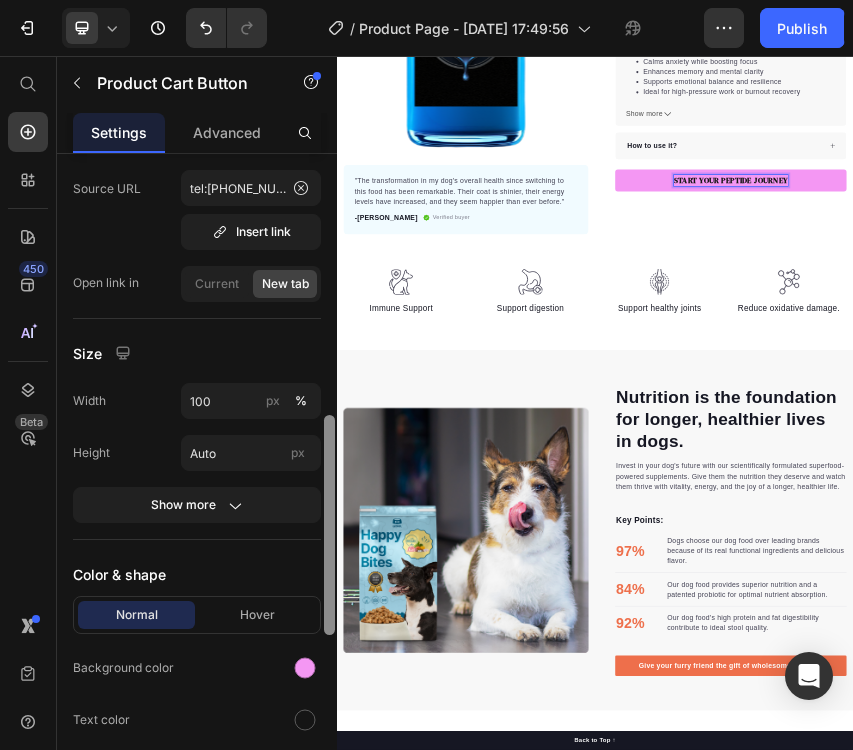 scroll, scrollTop: 1285, scrollLeft: 0, axis: vertical 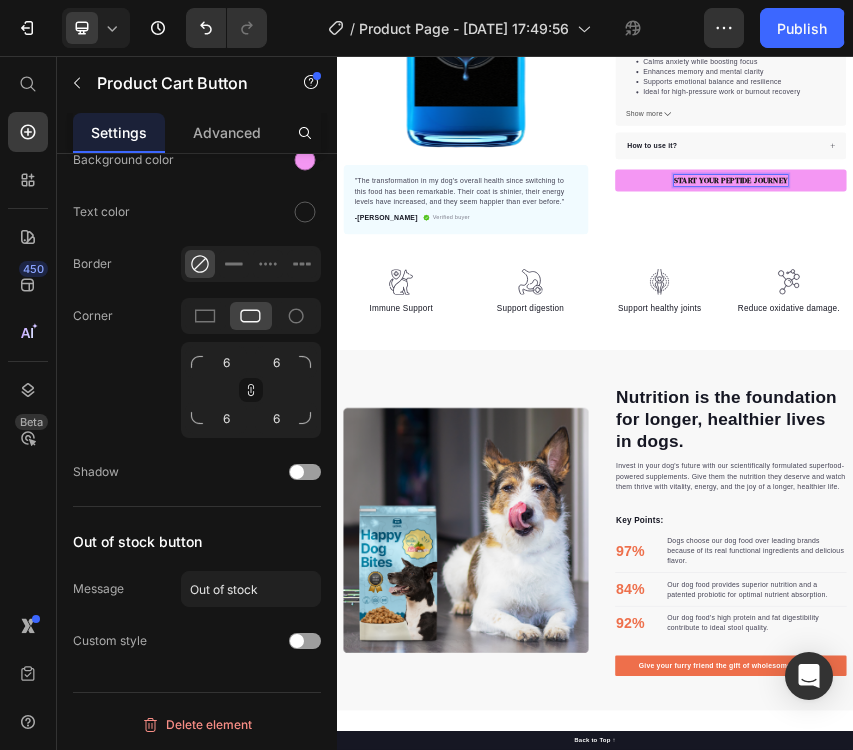 click at bounding box center [329, -28] 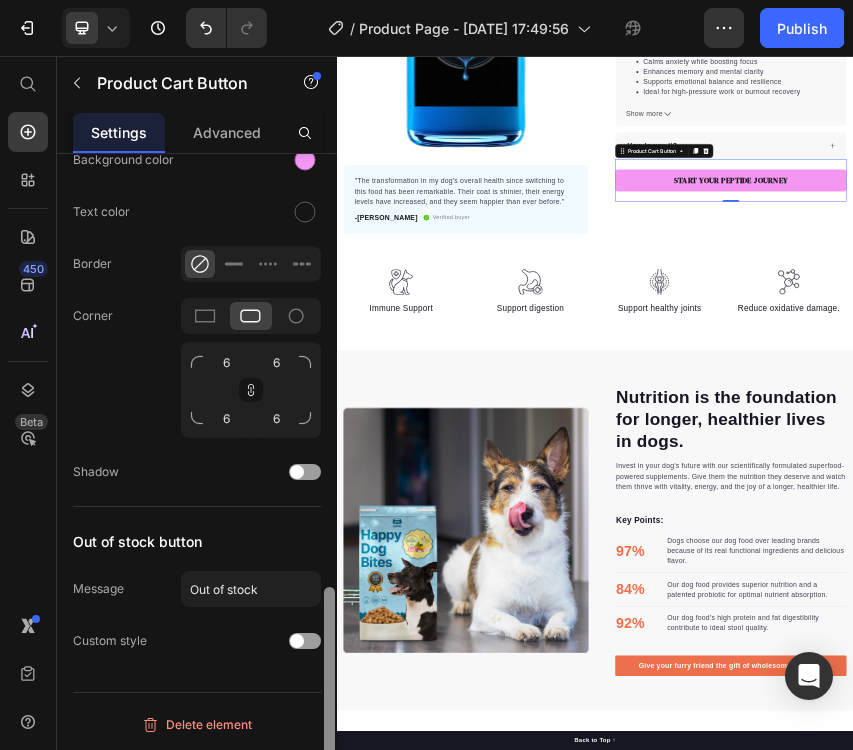 click at bounding box center [329, 697] 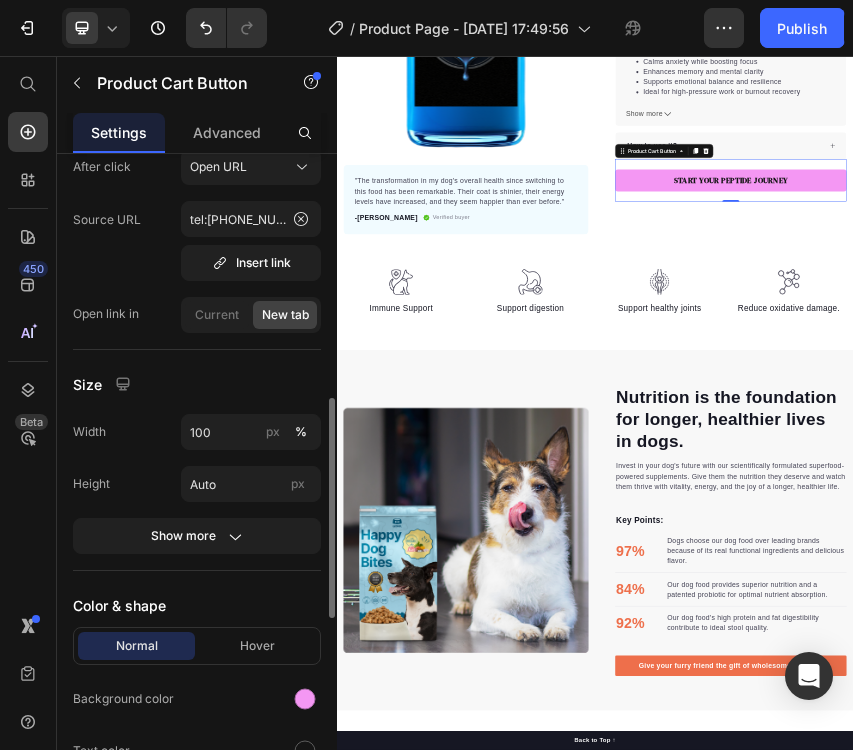 scroll, scrollTop: 755, scrollLeft: 0, axis: vertical 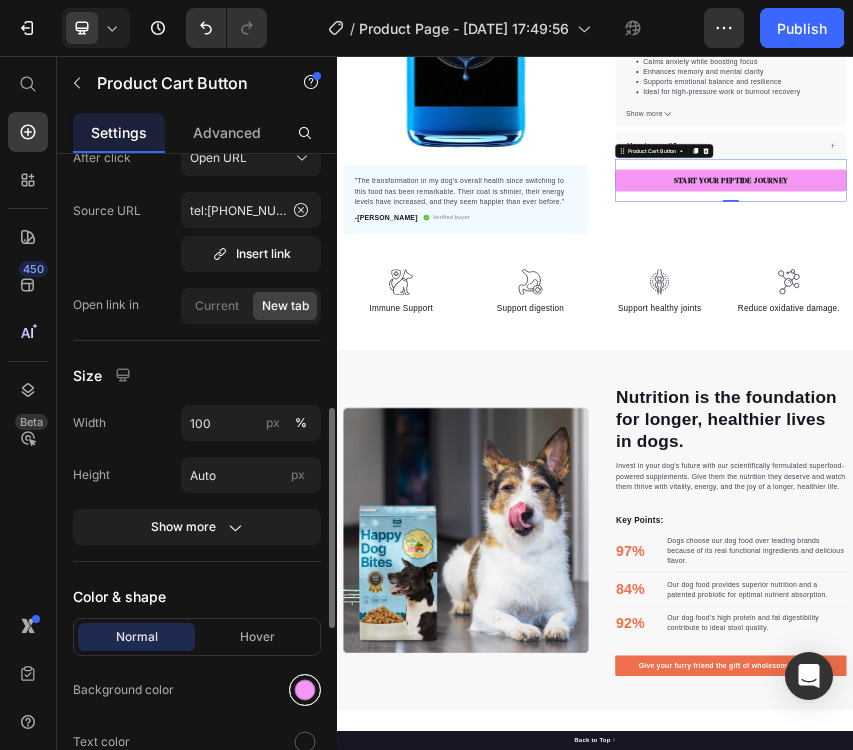 click at bounding box center [305, 690] 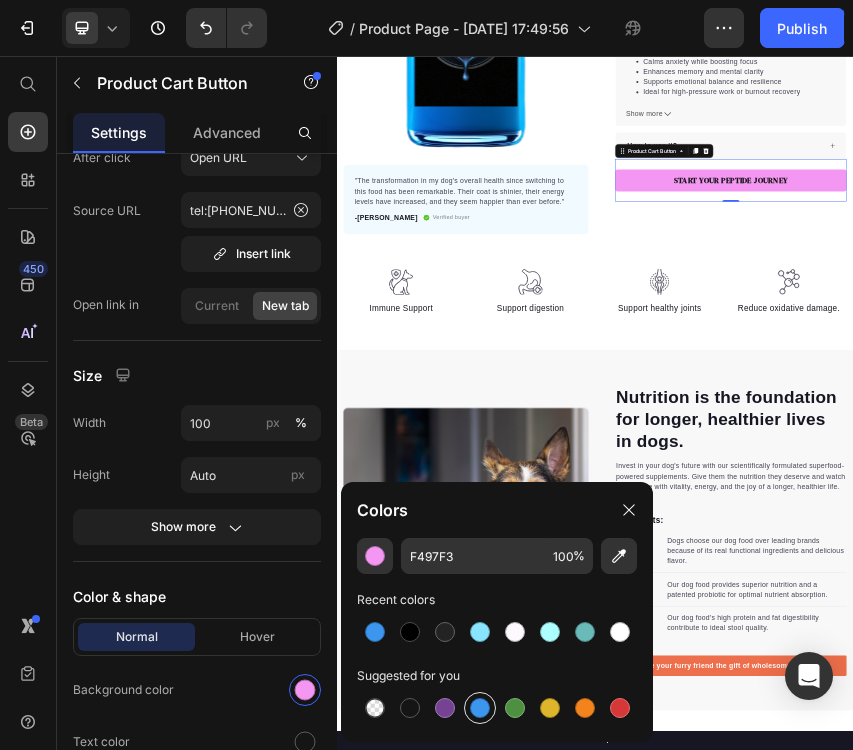click at bounding box center [480, 708] 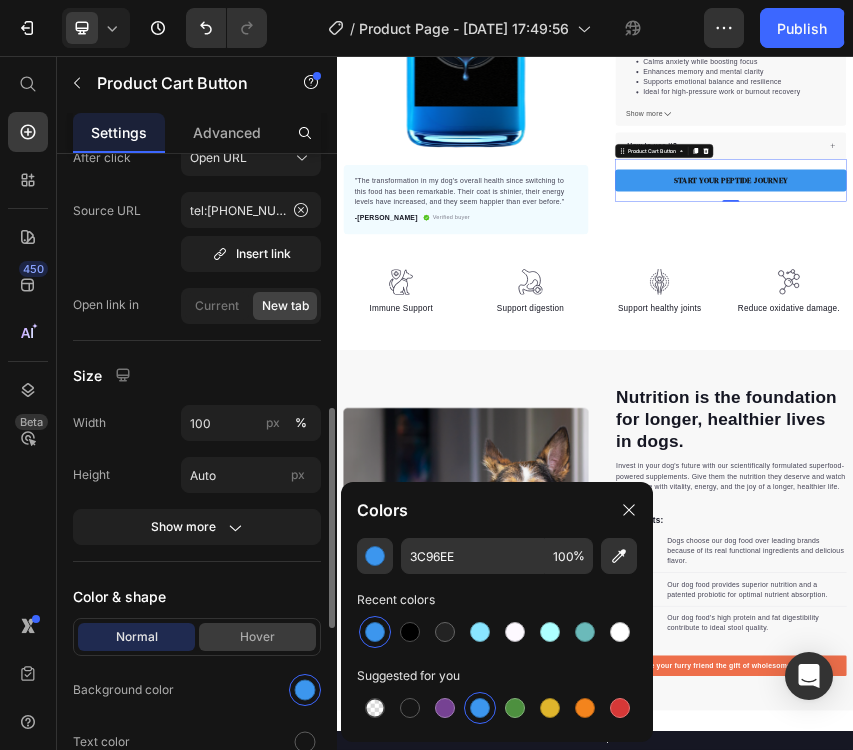 click on "Hover" at bounding box center (257, 637) 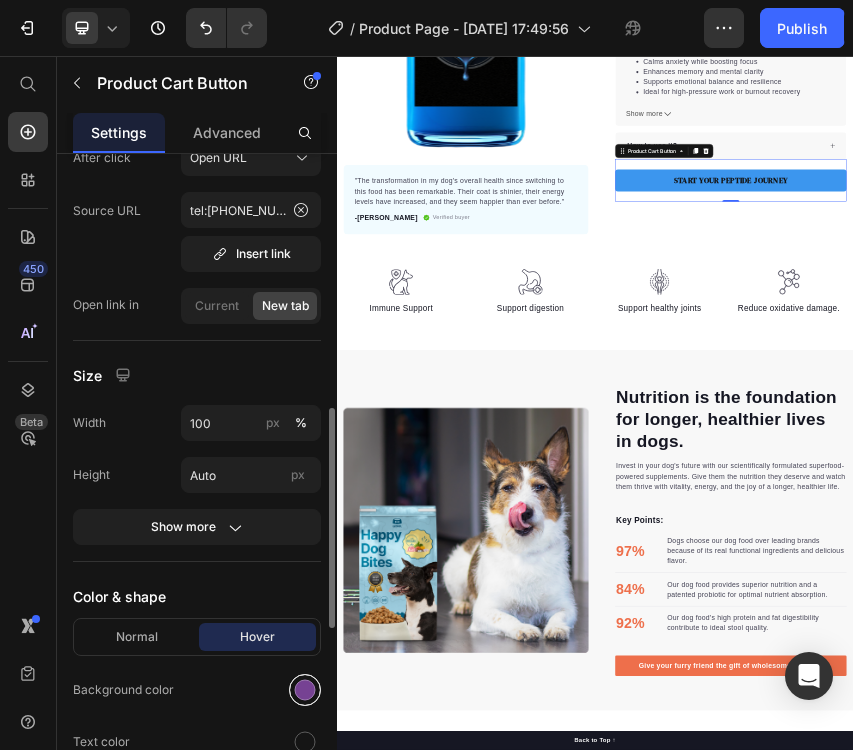click at bounding box center [305, 690] 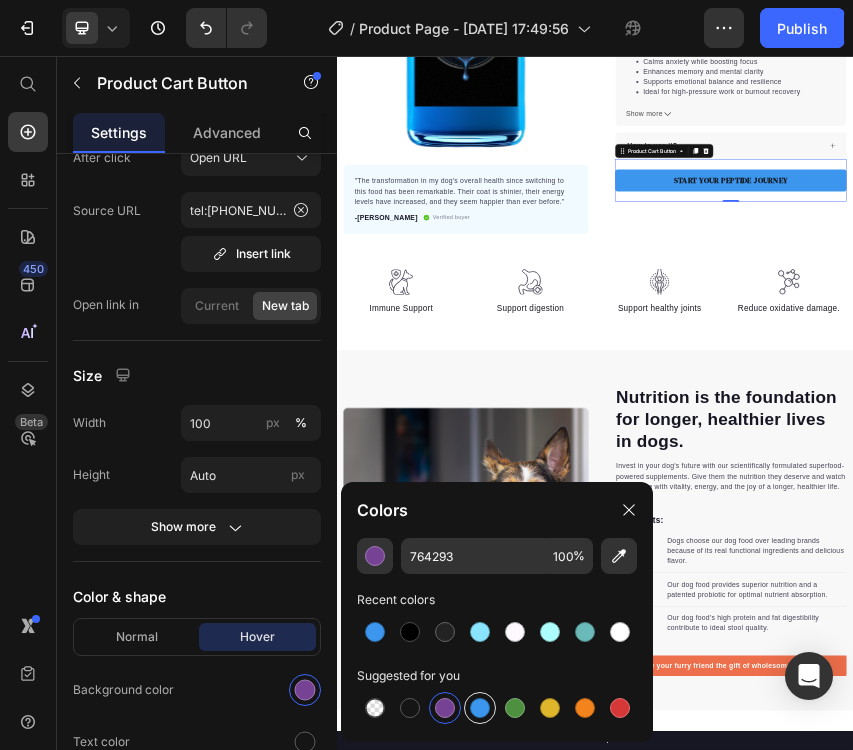 click at bounding box center [480, 708] 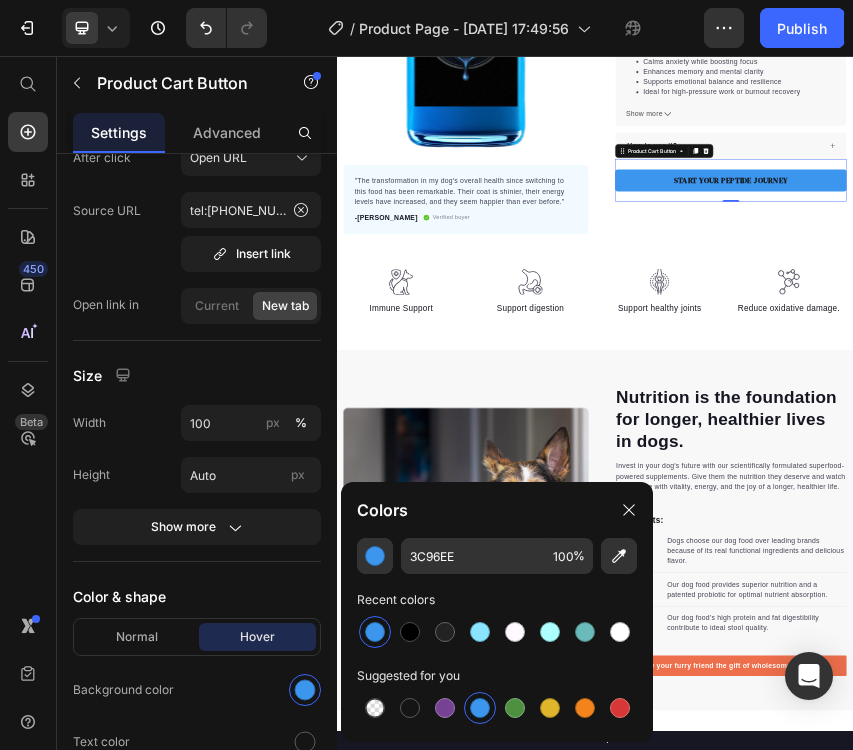 click on "START YOUR PEPTIDE JOURNEY" at bounding box center (1253, 345) 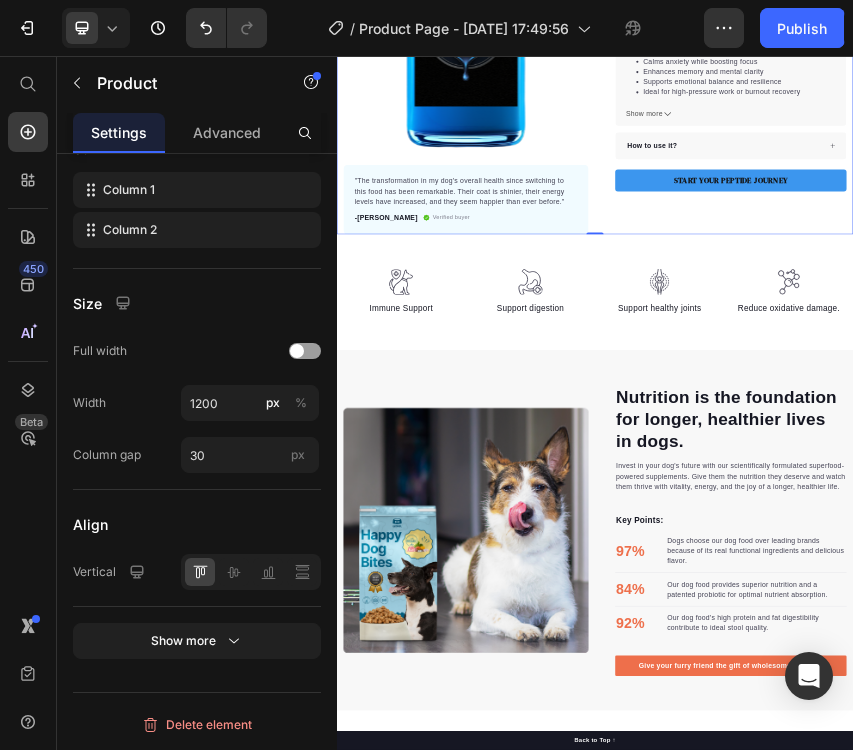 scroll, scrollTop: 0, scrollLeft: 0, axis: both 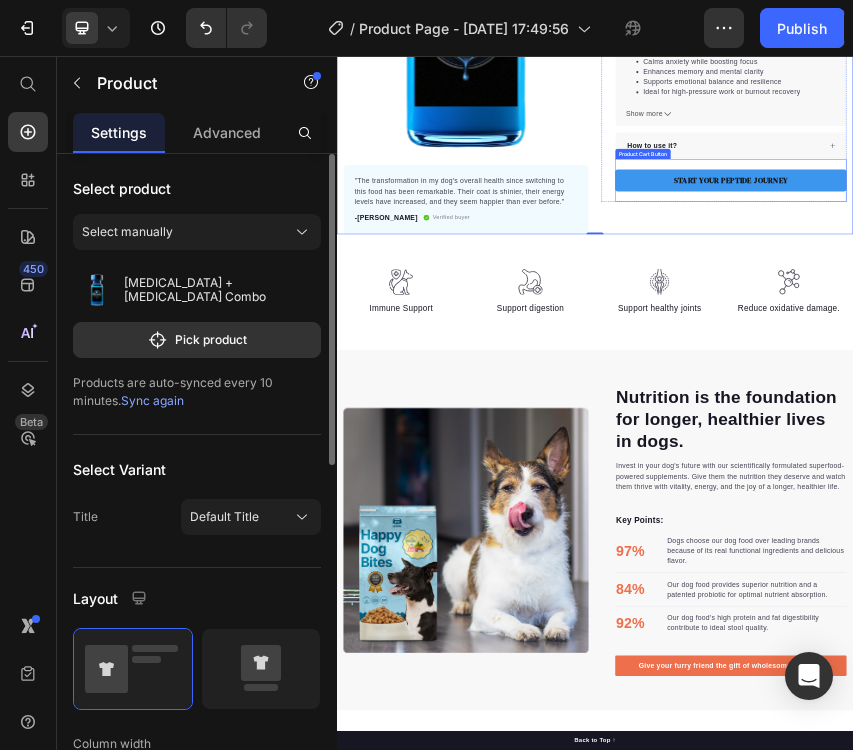 click on "START YOUR PEPTIDE JOURNEY" at bounding box center (1253, 345) 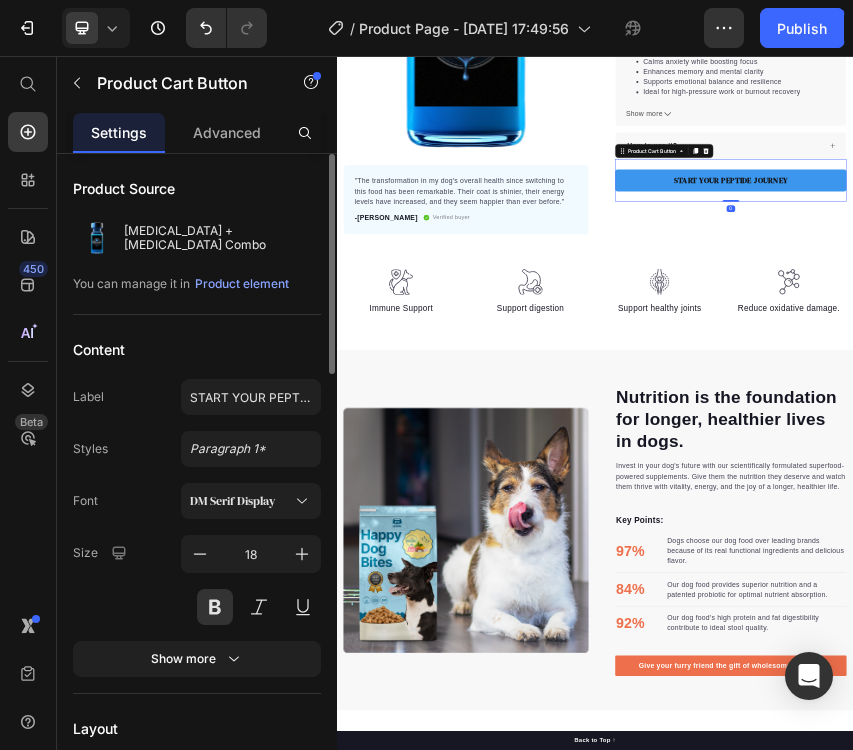 click on "START YOUR PEPTIDE JOURNEY" at bounding box center [1253, 345] 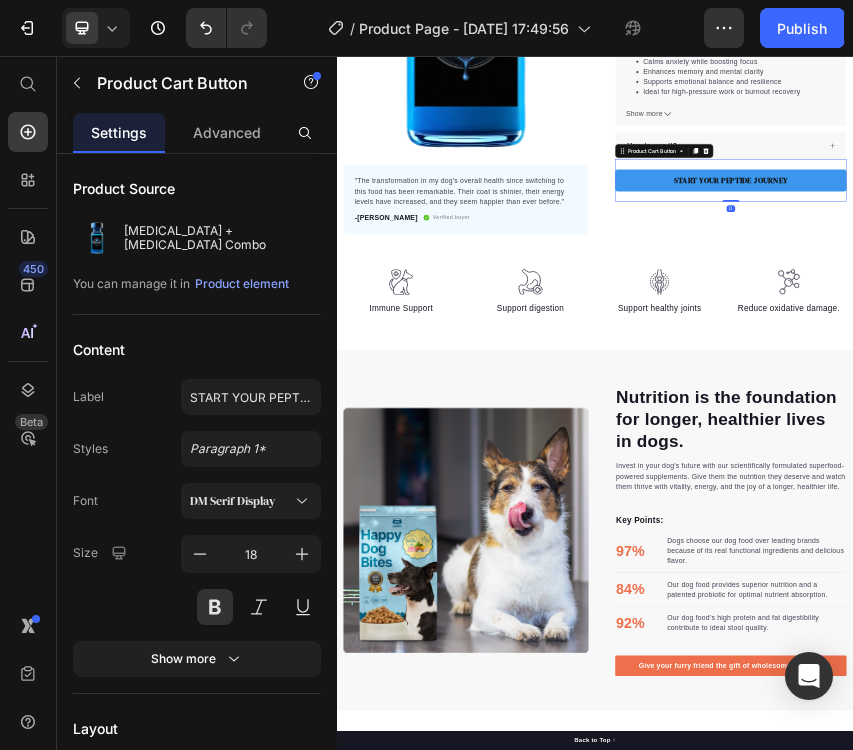 click on "START YOUR PEPTIDE JOURNEY" at bounding box center [1253, 345] 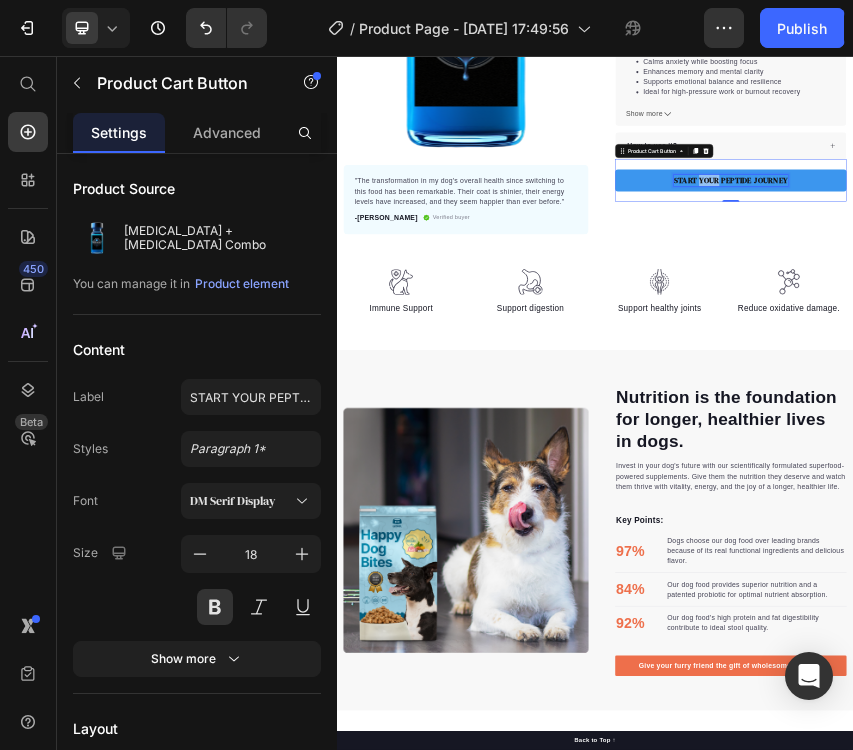 click on "START YOUR PEPTIDE JOURNEY" at bounding box center [1253, 345] 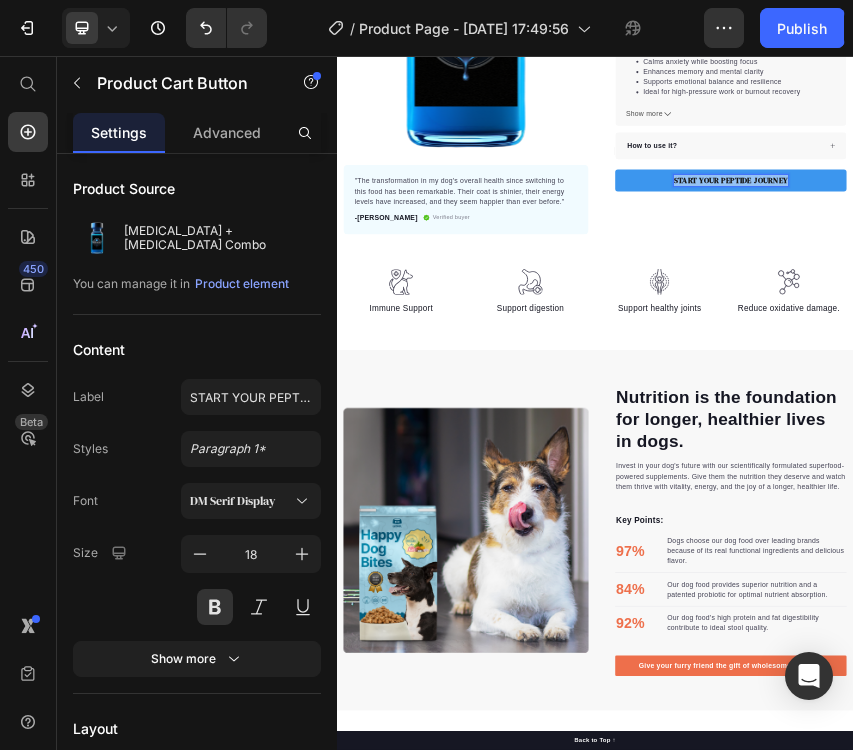 click on "START YOUR PEPTIDE JOURNEY" at bounding box center (1253, 345) 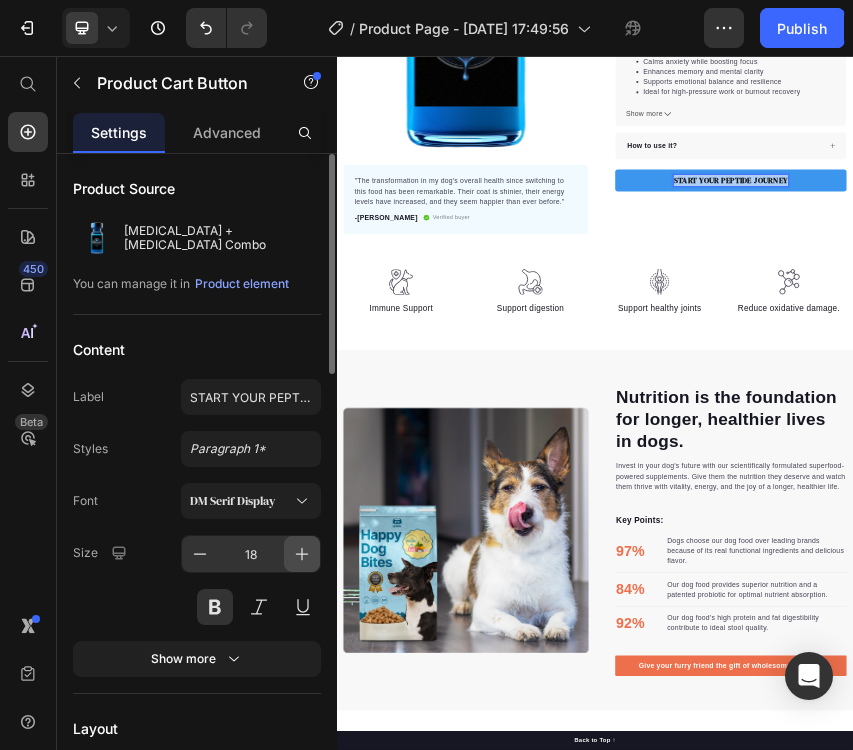 click 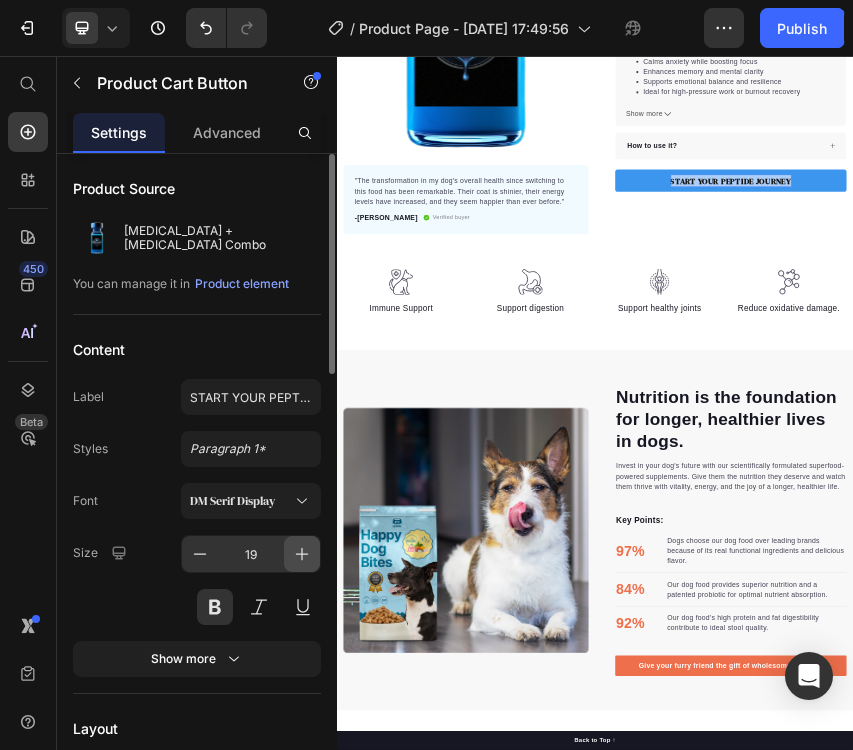 click 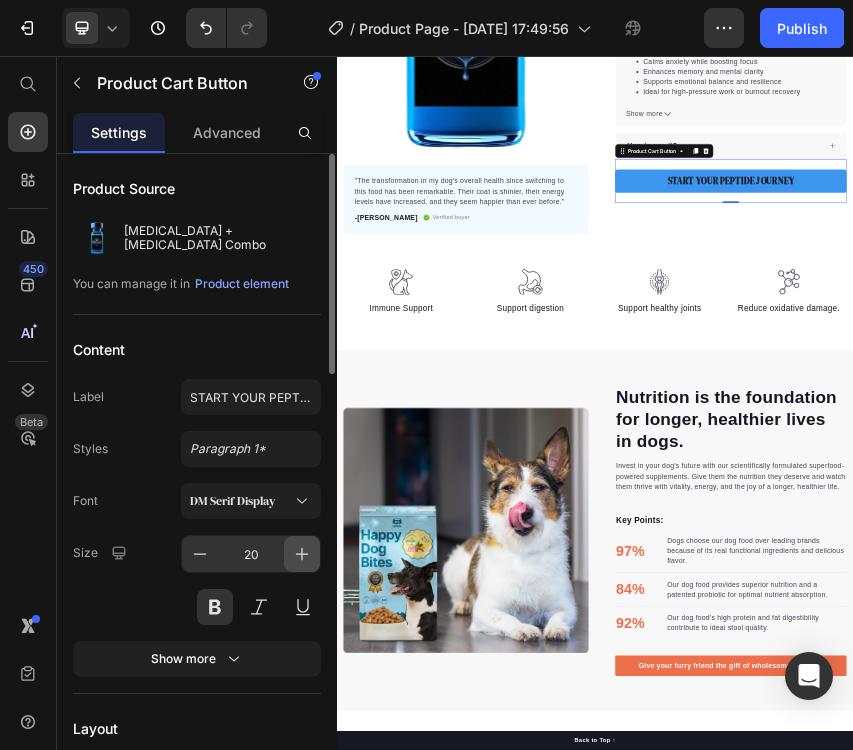 click 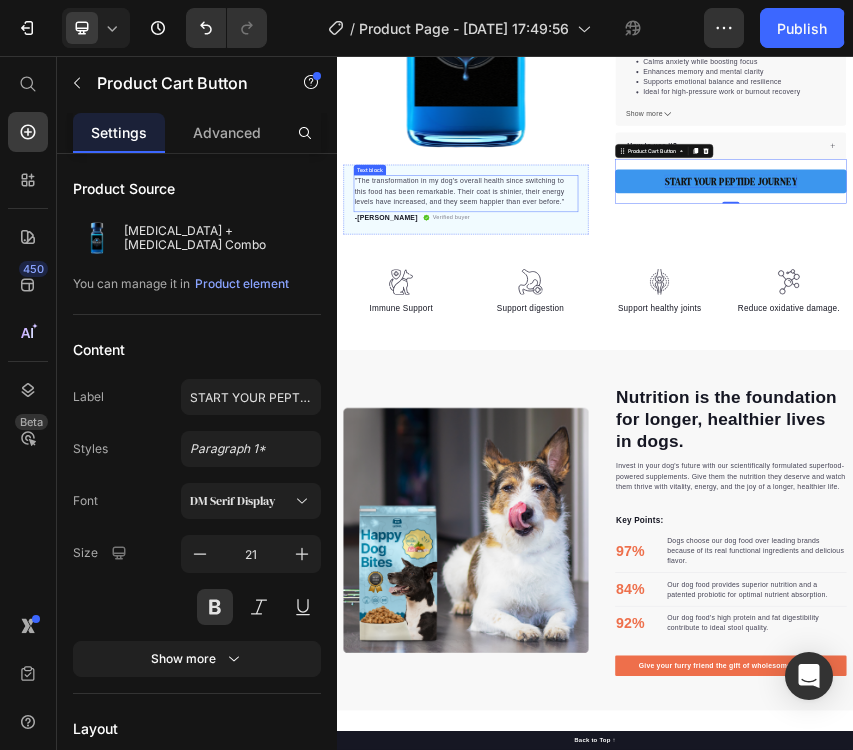 click on ""The transformation in my dog's overall health since switching to this food has been remarkable. Their coat is shinier, their energy levels have increased, and they seem happier than ever before."" at bounding box center (637, 371) 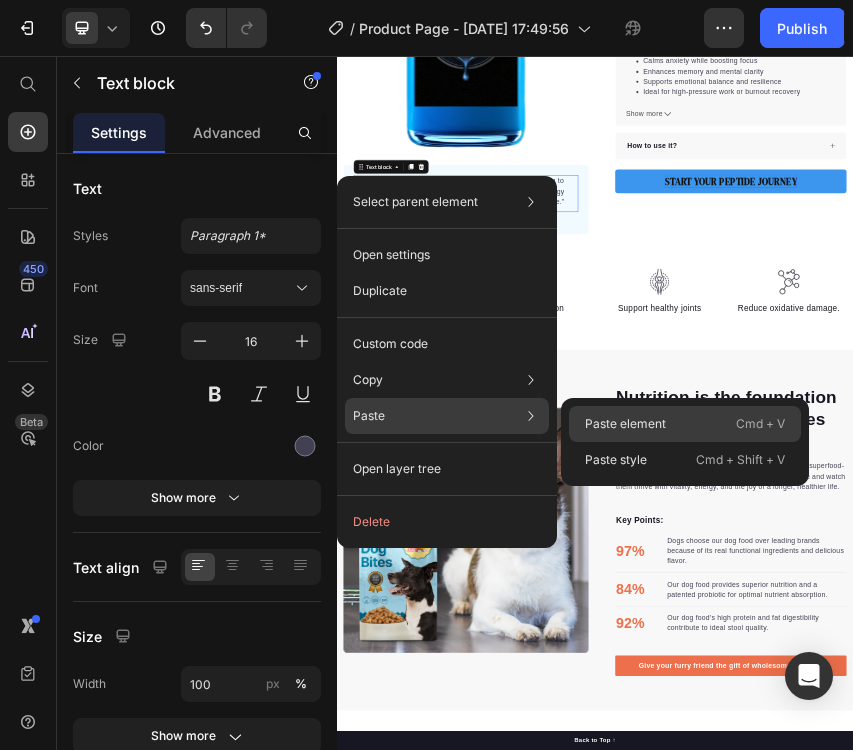 click on "Paste element  Cmd + V" 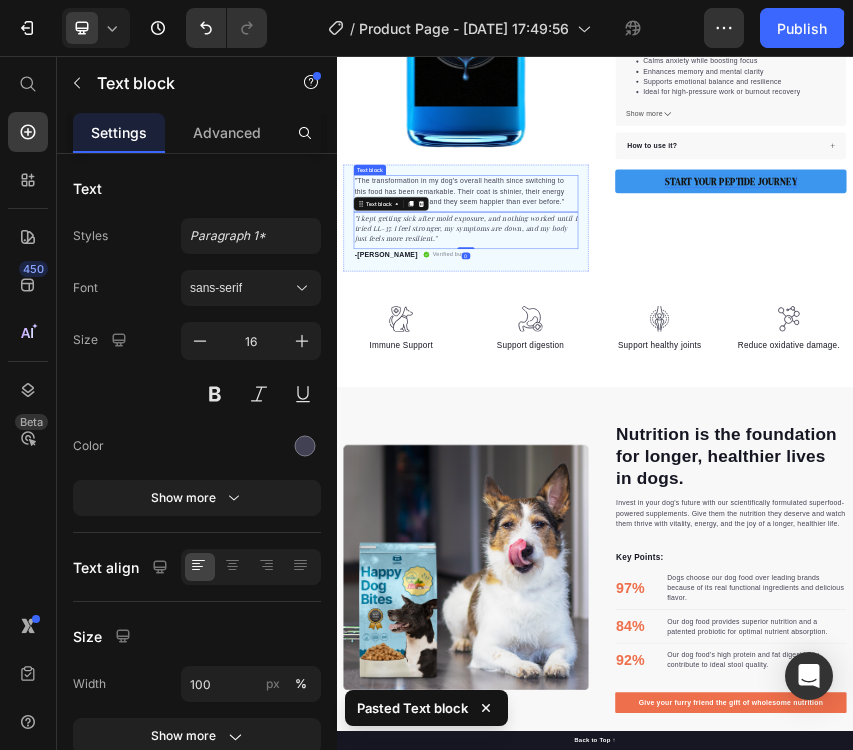 click on ""The transformation in my dog's overall health since switching to this food has been remarkable. Their coat is shinier, their energy levels have increased, and they seem happier than ever before."" at bounding box center (637, 371) 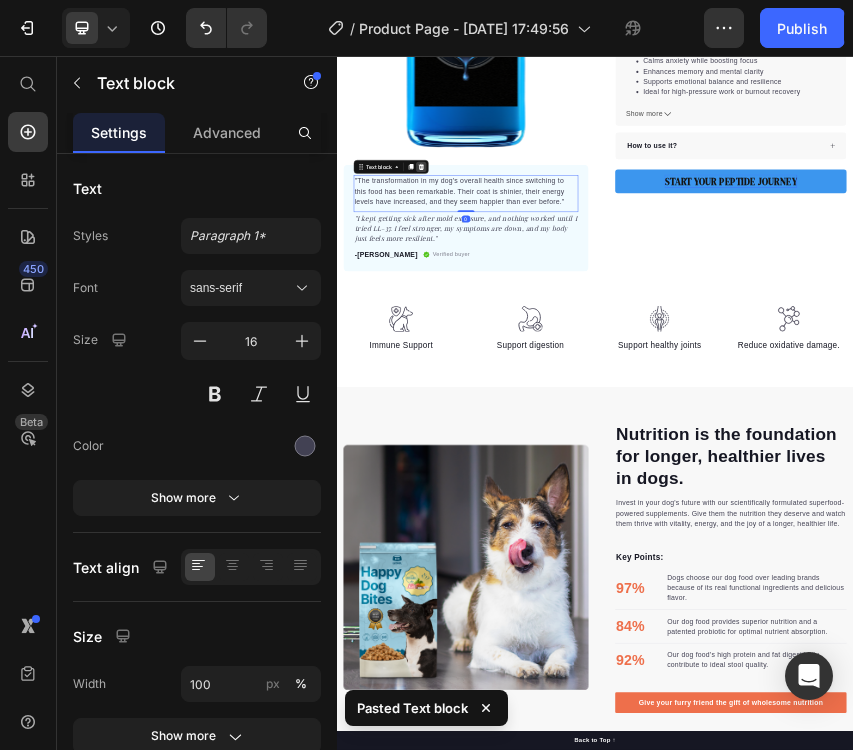 click 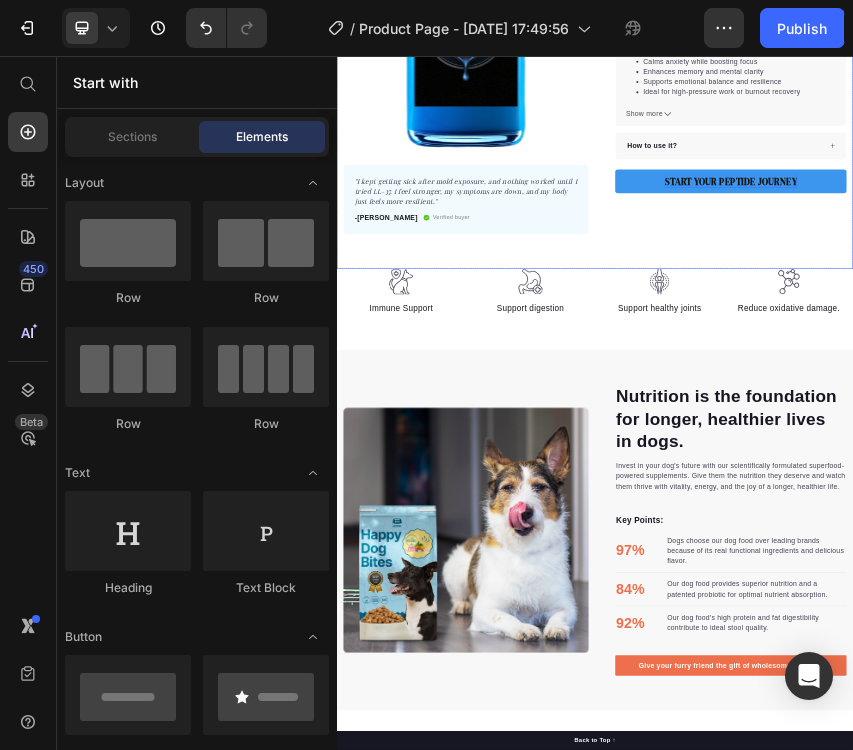 click on "Product Images "I kept getting sick after mold exposure, and nothing worked until I tried LL-37. I feel stronger, my symptoms are down, and my body just feels more resilient."   Text block -Daisy Text block
Verified buyer Item list Row Row "My dog absolutely loves this food! It's clear that the taste and quality are top-notch."  -Daisy Text block Row Row Selank + Semax Combo Product Title Calms anxiety while boosting focus Enhances memory and mental clarity Supports emotional balance and resilience Ideal for high-pressure work or burnout recovery Item list Perfect for sensitive tummies Supercharge immunity System Bursting with protein, vitamins, and minerals Supports strong muscles, increases bone strength Item list
Description
🔬  What It Is:
A synergistic nootropic stack combining stress reduction (Selank) with cognitive enhancement (Semax).
✅  Benefits:
Calms anxiety while boosting focus
Enhances memory and mental clarity
📈" at bounding box center [937, 10] 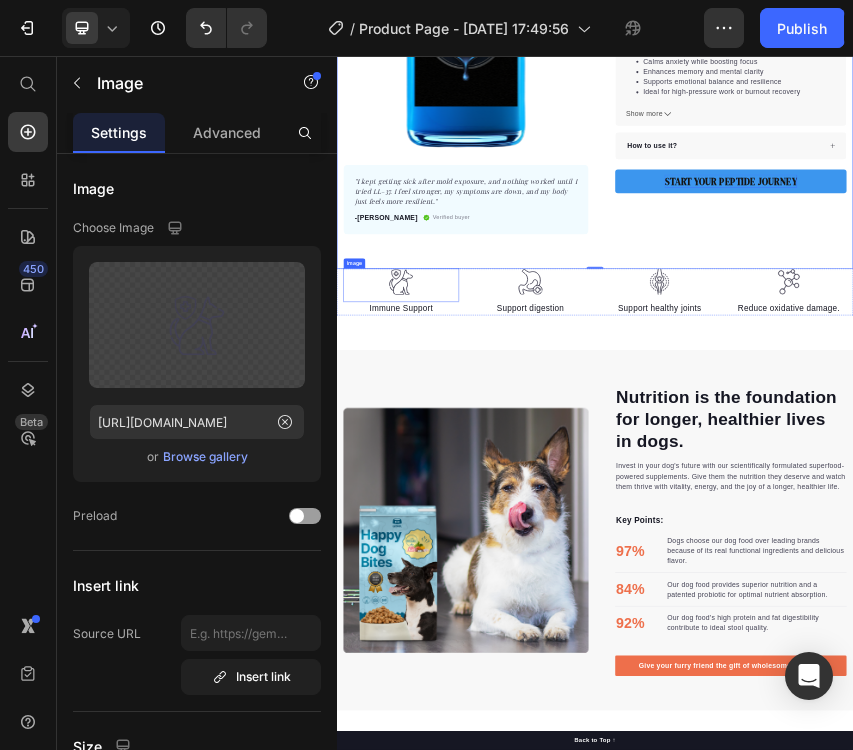 click at bounding box center [486, 589] 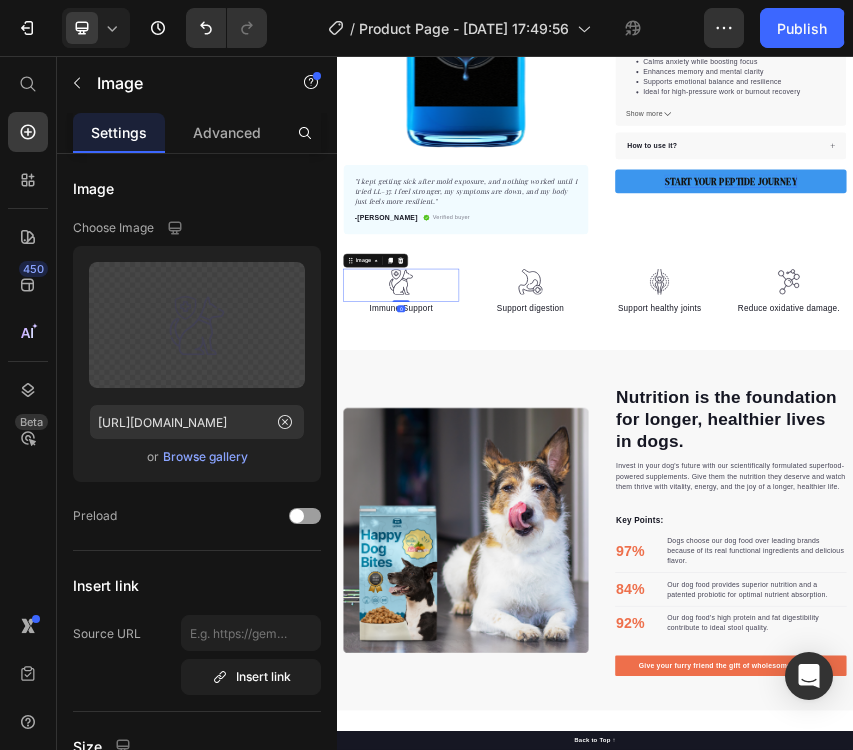 click on "Product Images "I kept getting sick after mold exposure, and nothing worked until I tried LL-37. I feel stronger, my symptoms are down, and my body just feels more resilient."   Text block -Daisy Text block
Verified buyer Item list Row Row "My dog absolutely loves this food! It's clear that the taste and quality are top-notch."  -Daisy Text block Row Row Selank + Semax Combo Product Title Calms anxiety while boosting focus Enhances memory and mental clarity Supports emotional balance and resilience Ideal for high-pressure work or burnout recovery Item list Perfect for sensitive tummies Supercharge immunity System Bursting with protein, vitamins, and minerals Supports strong muscles, increases bone strength Item list
Description
🔬  What It Is:
A synergistic nootropic stack combining stress reduction (Selank) with cognitive enhancement (Semax).
✅  Benefits:
Calms anxiety while boosting focus
Enhances memory and mental clarity
📈" at bounding box center (937, 10) 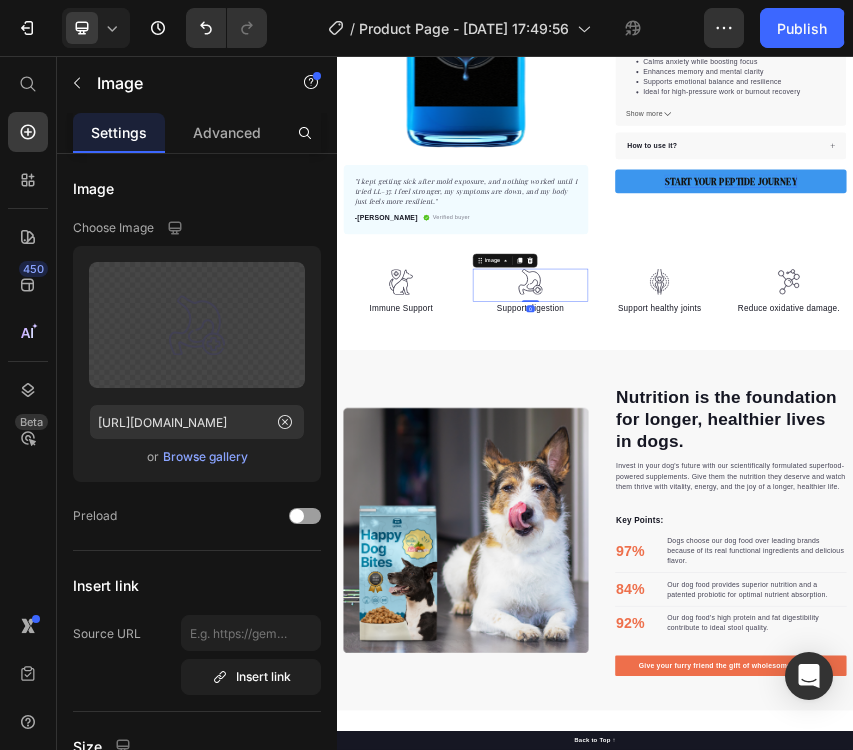 click at bounding box center (787, 589) 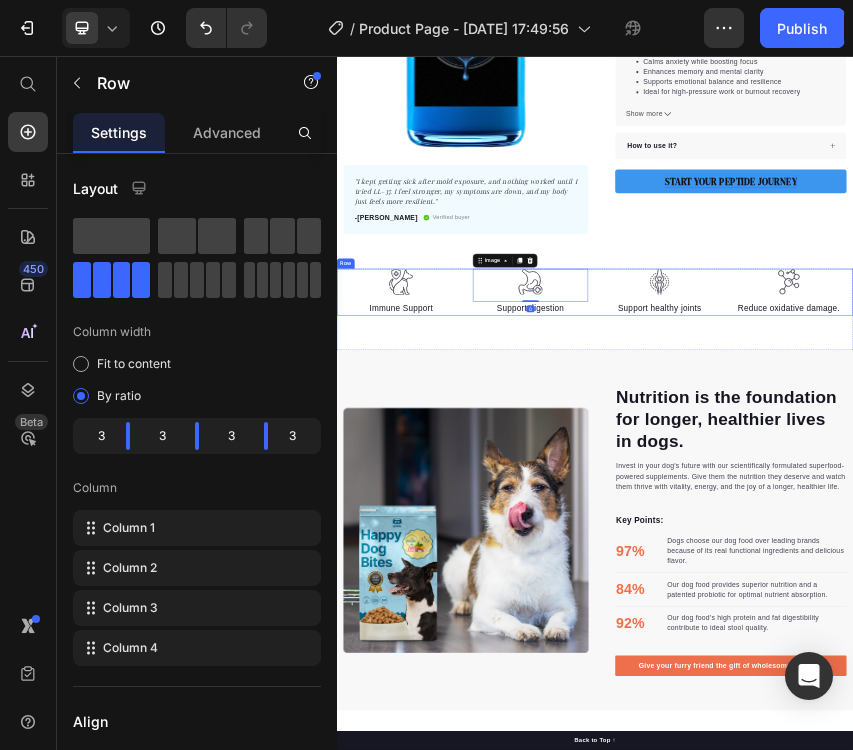 click on "Image Immune Support Text block Image   0 Support digestion Text block Image Support healthy joints Text block Image Reduce oxidative damage. Text block Row" at bounding box center [937, 606] 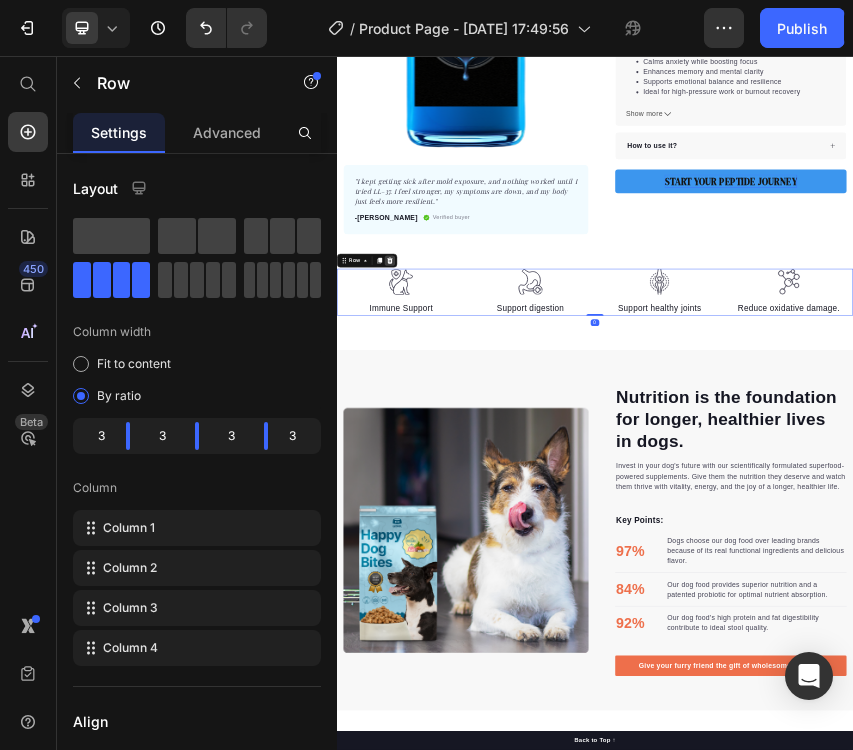 click 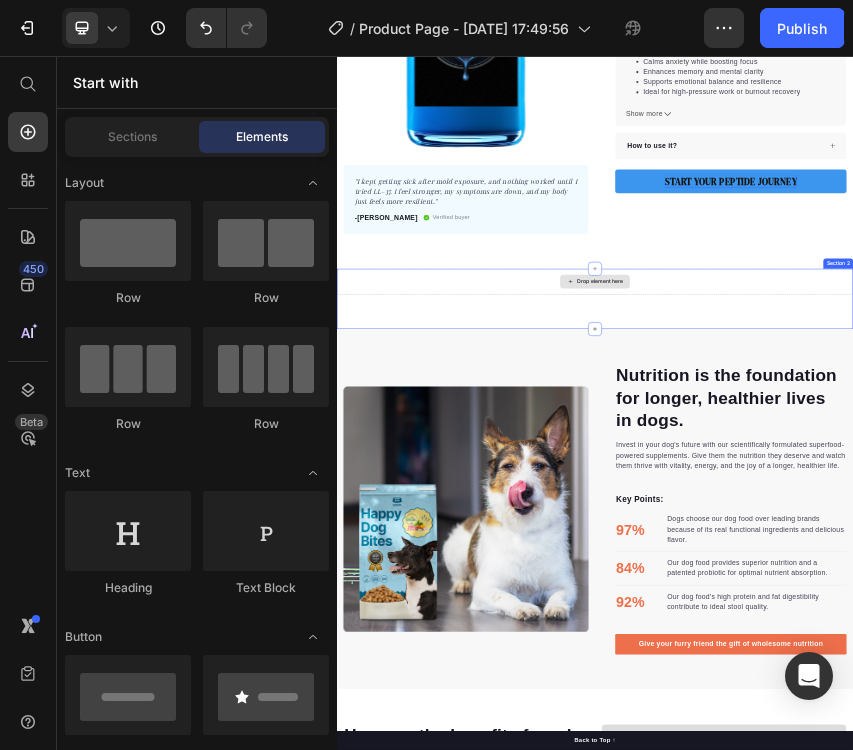 click on "Drop element here" at bounding box center (949, 581) 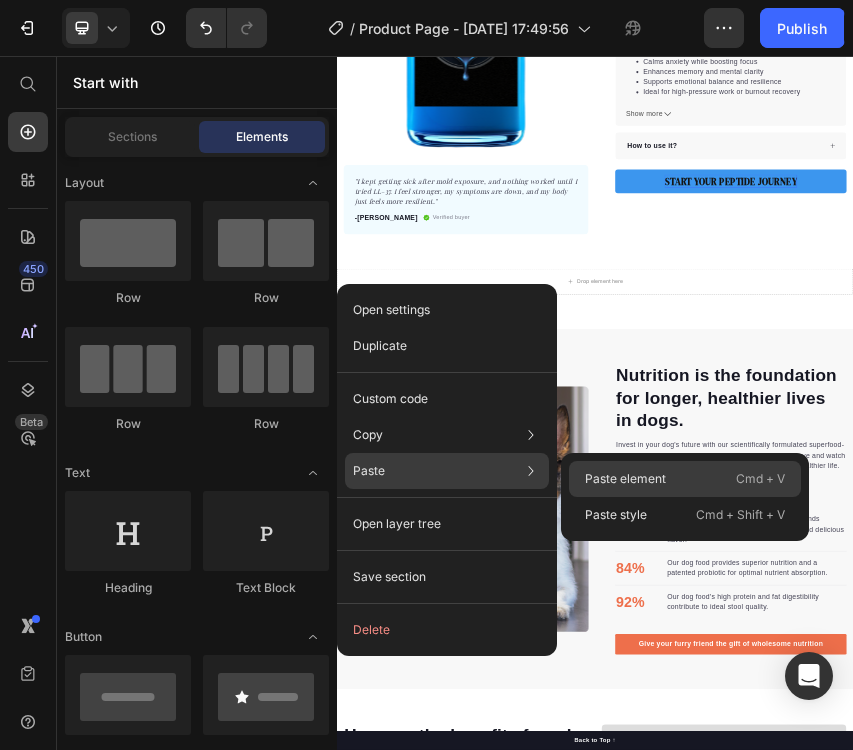 click on "Paste element" at bounding box center (625, 479) 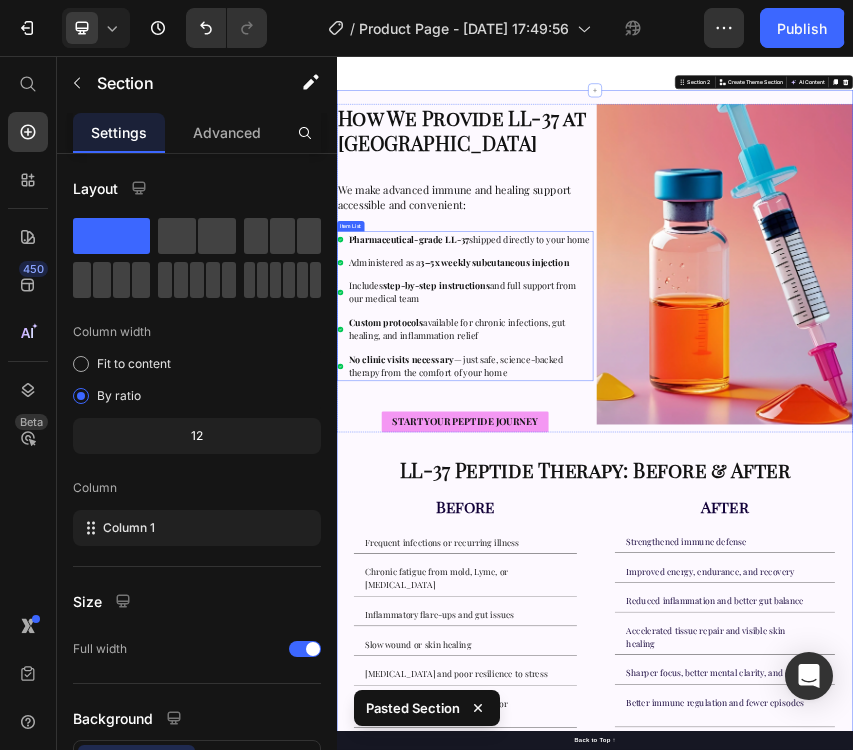 scroll, scrollTop: 1150, scrollLeft: 0, axis: vertical 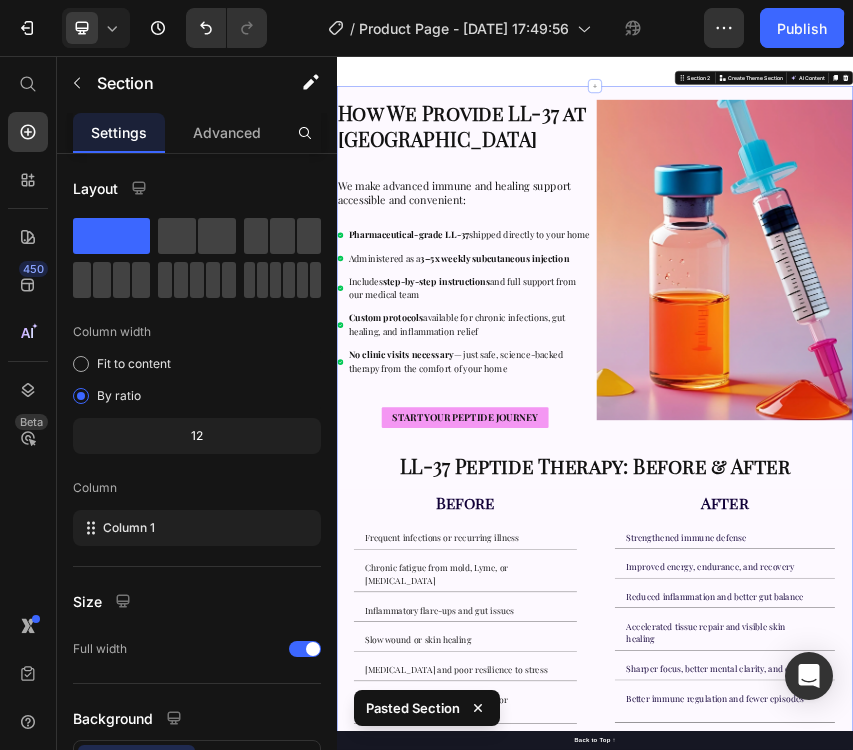 click on "How We Provide LL-37 at DripTheory Heading We make advanced immune and healing support accessible and convenient: Heading Pharmaceutical-grade LL-37  shipped directly to your home Administered as a  3–5x weekly subcutaneous injection Includes  step-by-step instructions  and full support from our medical team Custom protocols  available for chronic infections, gut healing, and inflammation relief No clinic visits necessary  — just safe, science-backed therapy from the comfort of your home Item List START YOUR PEPTIDE JOURNEY Button Image Row LL-37 Peptide Therapy: Before & After Heading Before Heading
Frequent infections or recurring illness
Chronic fatigue from mold, Lyme, or long-COVID
Inflammatory flare-ups and gut issues
Slow wound or skin healing
Brain fog and poor resilience to stress
After ." at bounding box center (937, 1070) 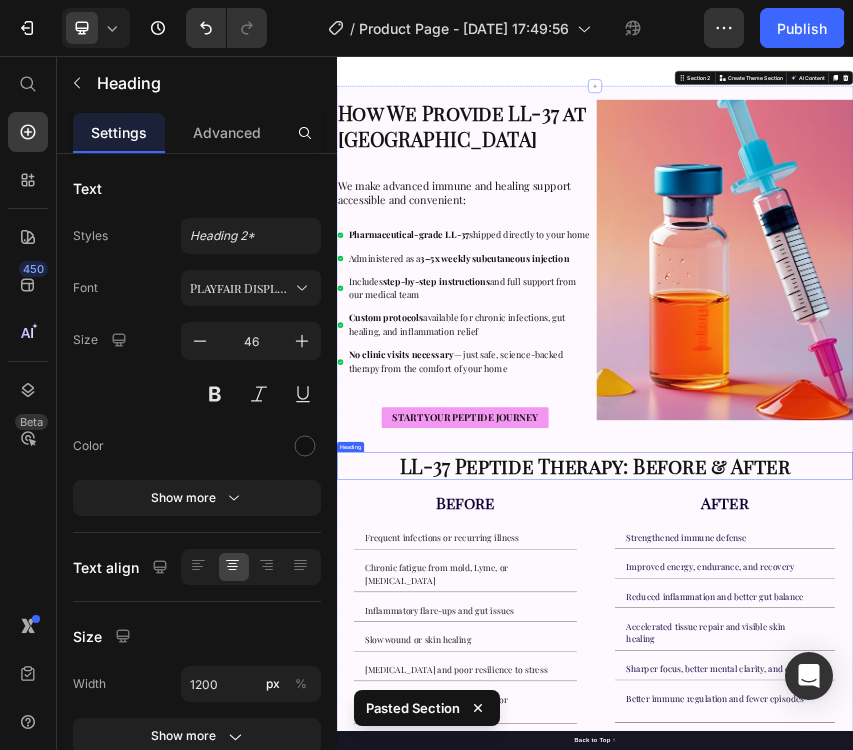click on "LL-37 Peptide Therapy: Before & After" at bounding box center (937, 1009) 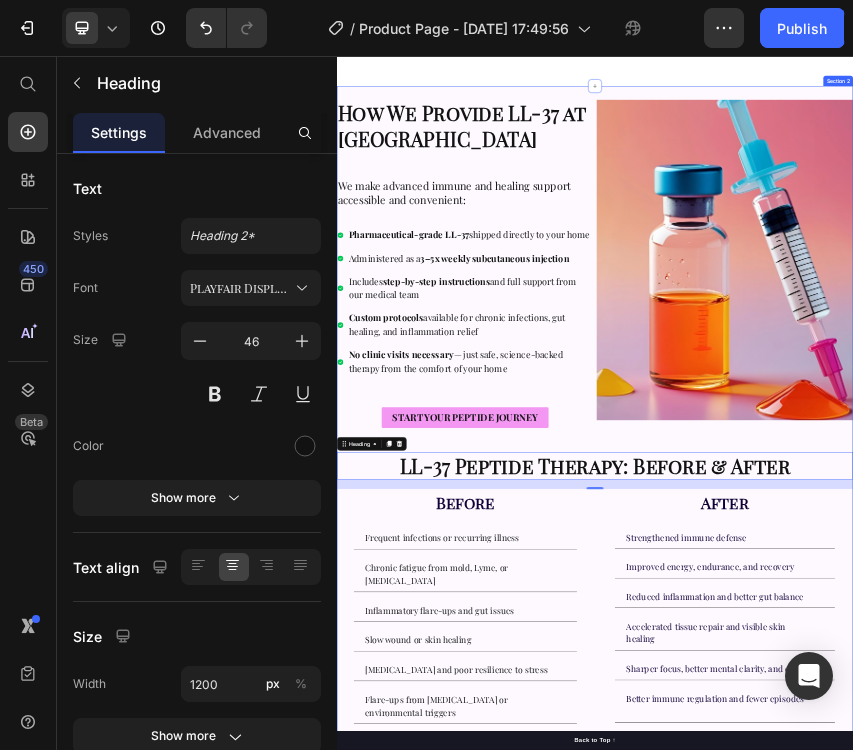 scroll, scrollTop: 715, scrollLeft: 0, axis: vertical 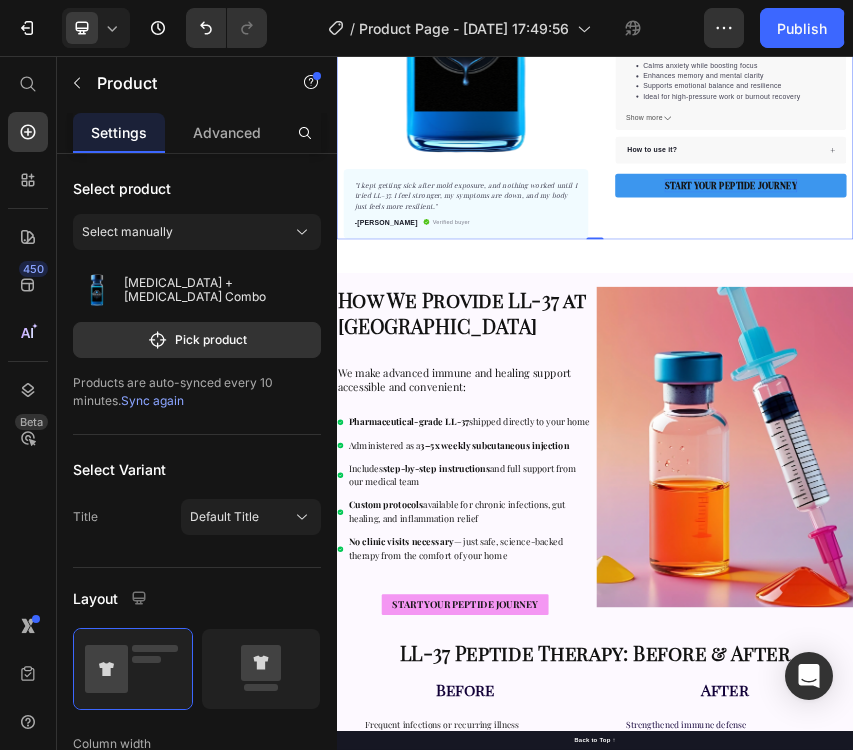 click on "Selank + Semax Combo Product Title Calms anxiety while boosting focus Enhances memory and mental clarity Supports emotional balance and resilience Ideal for high-pressure work or burnout recovery Item list Perfect for sensitive tummies Supercharge immunity System Bursting with protein, vitamins, and minerals Supports strong muscles, increases bone strength Item list
Description
🔬  What It Is:
A synergistic nootropic stack combining stress reduction (Selank) with cognitive enhancement (Semax).
✅  Benefits:
Calms anxiety while boosting focus
Enhances memory and mental clarity
Supports emotional balance and resilience
Ideal for high-pressure work or burnout recovery
📈  Ideal For:
Professionals, students, or high-stress roles
Anxiety with cognitive fatigue
Nootropic beginners seeking balance
Show more Product Description
How to use it? Accordion START YOUR PEPTIDE JOURNEY Product Cart Button Row" at bounding box center [1237, 4] 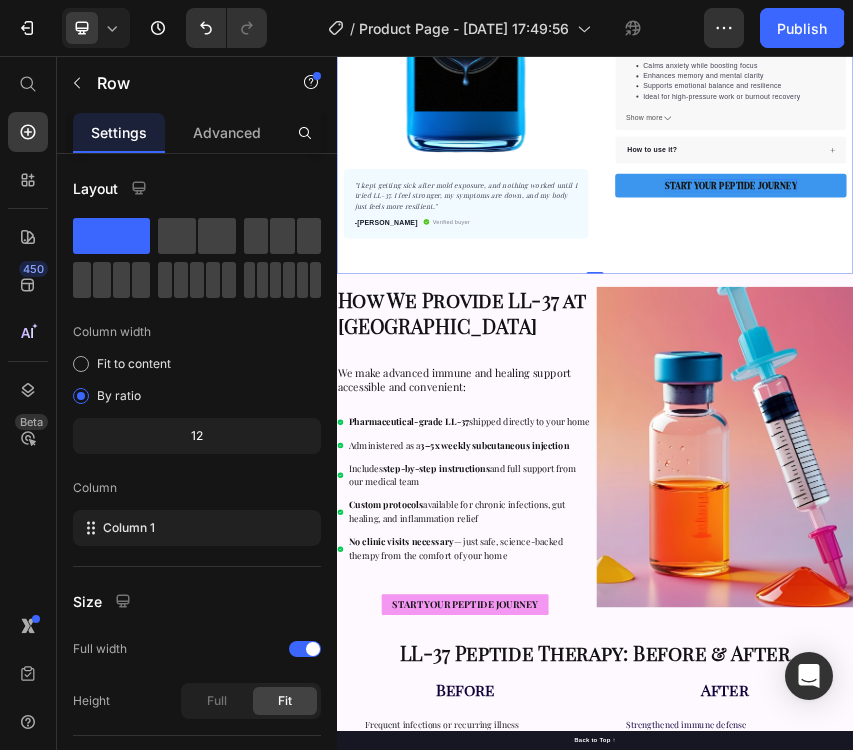 click on "Product Images "I kept getting sick after mold exposure, and nothing worked until I tried LL-37. I feel stronger, my symptoms are down, and my body just feels more resilient."   Text block -Daisy Text block
Verified buyer Item list Row Row "My dog absolutely loves this food! It's clear that the taste and quality are top-notch."  -Daisy Text block Row Row Selank + Semax Combo Product Title Calms anxiety while boosting focus Enhances memory and mental clarity Supports emotional balance and resilience Ideal for high-pressure work or burnout recovery Item list Perfect for sensitive tummies Supercharge immunity System Bursting with protein, vitamins, and minerals Supports strong muscles, increases bone strength Item list
Description
🔬  What It Is:
A synergistic nootropic stack combining stress reduction (Selank) with cognitive enhancement (Semax).
✅  Benefits:
Calms anxiety while boosting focus
Enhances memory and mental clarity
📈" at bounding box center [937, 20] 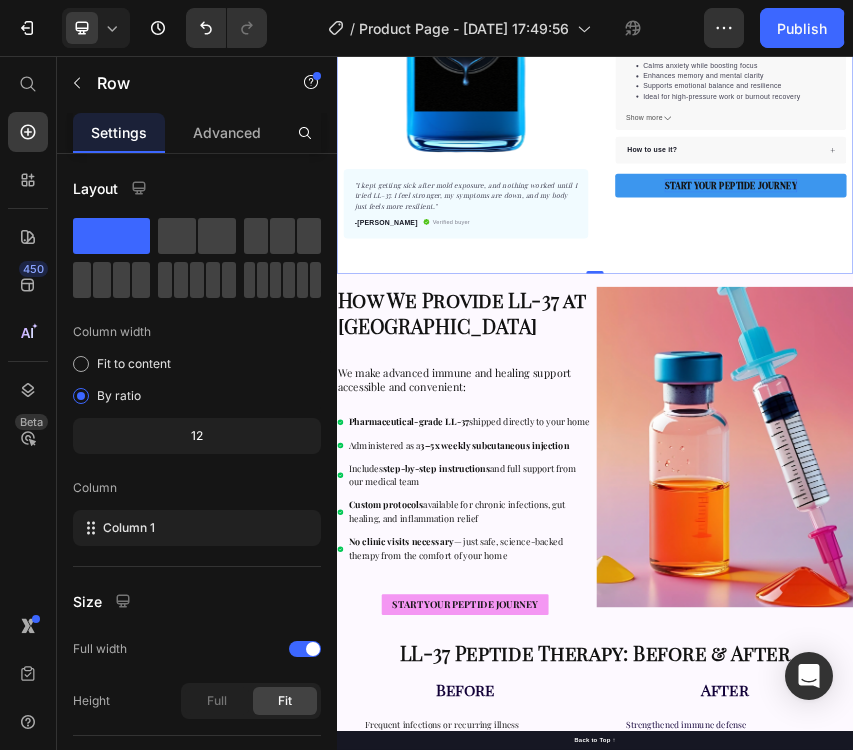 click at bounding box center [937, 558] 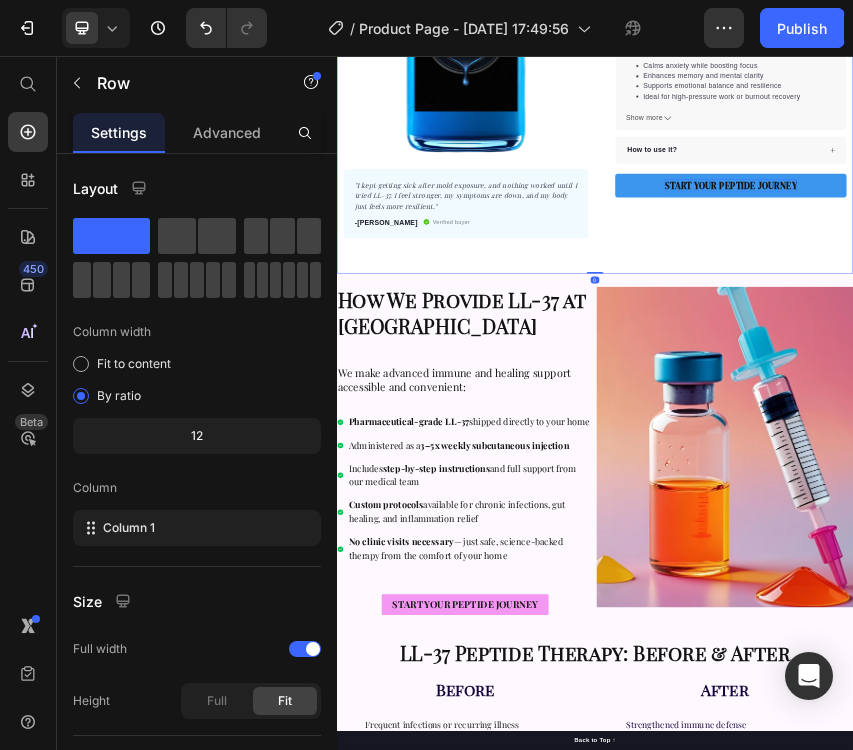 click on ""I kept getting sick after mold exposure, and nothing worked until I tried LL-37. I feel stronger, my symptoms are down, and my body just feels more resilient."   Text block" at bounding box center (637, 386) 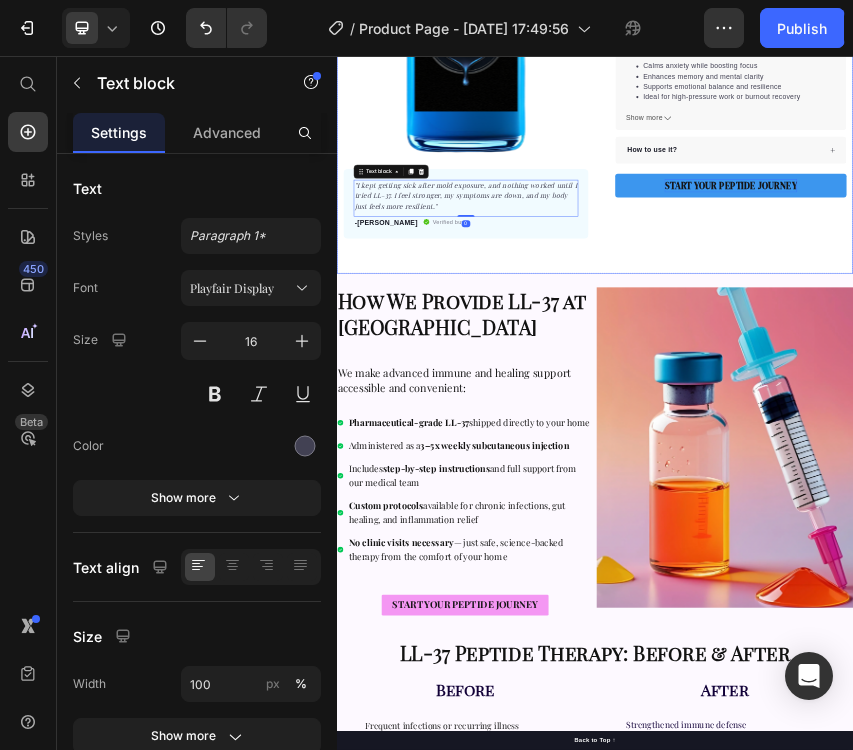 click on "Product Images "I kept getting sick after mold exposure, and nothing worked until I tried LL-37. I feel stronger, my symptoms are down, and my body just feels more resilient."   Text block   0 -Daisy Text block
Verified buyer Item list Row Row "My dog absolutely loves this food! It's clear that the taste and quality are top-notch."  -Daisy Text block Row Row Selank + Semax Combo Product Title Calms anxiety while boosting focus Enhances memory and mental clarity Supports emotional balance and resilience Ideal for high-pressure work or burnout recovery Item list Perfect for sensitive tummies Supercharge immunity System Bursting with protein, vitamins, and minerals Supports strong muscles, increases bone strength Item list
Description
🔬  What It Is:
A synergistic nootropic stack combining stress reduction (Selank) with cognitive enhancement (Semax).
✅  Benefits:
Calms anxiety while boosting focus
Enhances memory and mental clarity" at bounding box center (937, 20) 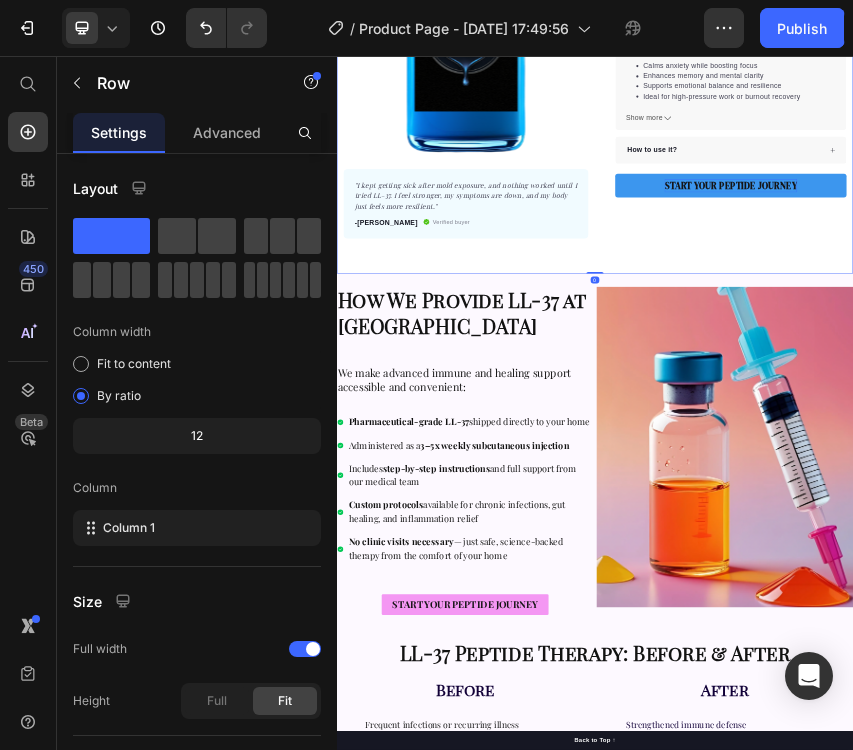 click on "How We Provide LL-37 at DripTheory Heading We make advanced immune and healing support accessible and convenient: Heading Pharmaceutical-grade LL-37  shipped directly to your home Administered as a  3–5x weekly subcutaneous injection Includes  step-by-step instructions  and full support from our medical team Custom protocols  available for chronic infections, gut healing, and inflammation relief No clinic visits necessary  — just safe, science-backed therapy from the comfort of your home Item List START YOUR PEPTIDE JOURNEY Button Image Row LL-37 Peptide Therapy: Before & After Heading Before Heading
Frequent infections or recurring illness
Chronic fatigue from mold, Lyme, or long-COVID
Inflammatory flare-ups and gut issues
Slow wound or skin healing
Brain fog and poor resilience to stress
After ." at bounding box center (937, 1505) 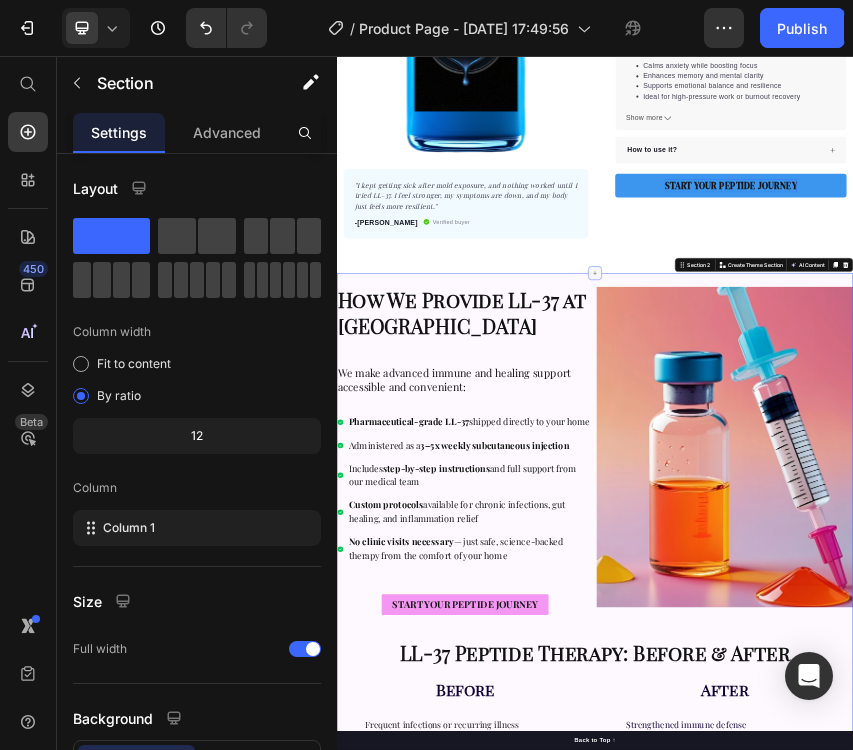 click 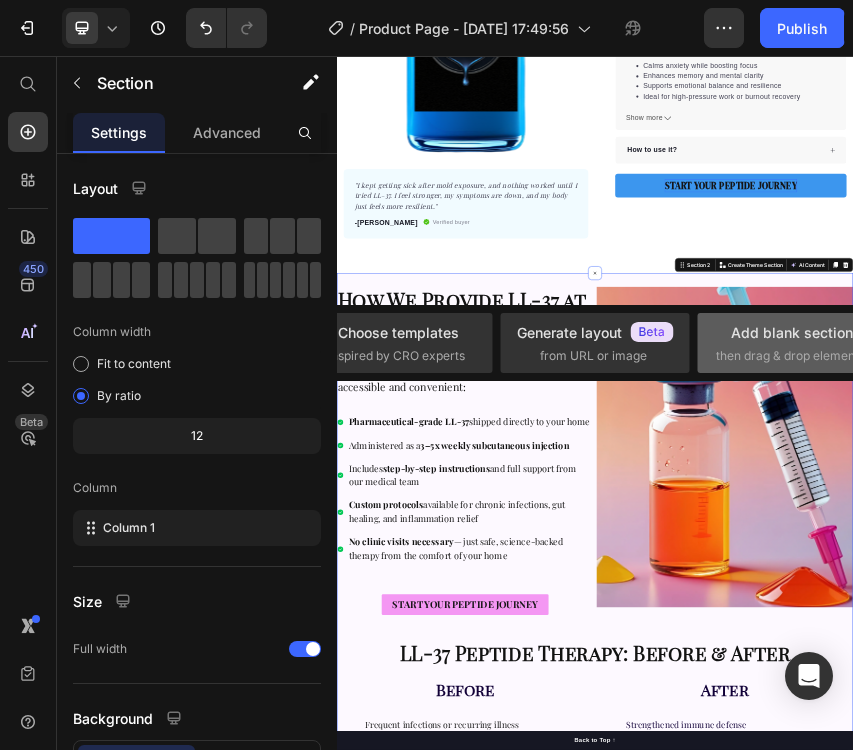click on "then drag & drop elements" at bounding box center (790, 356) 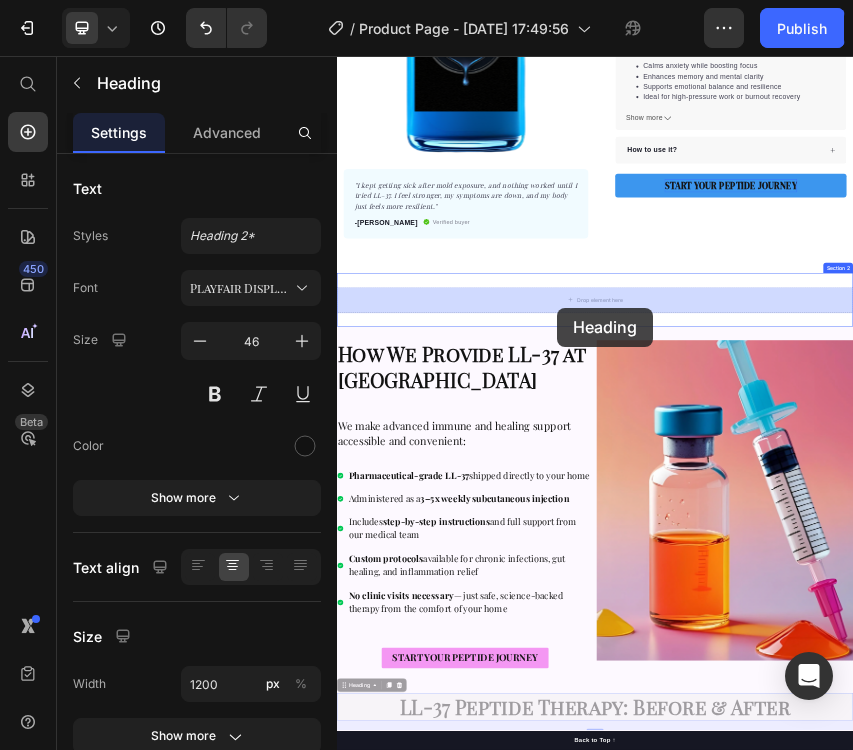 drag, startPoint x: 875, startPoint y: 1549, endPoint x: 848, endPoint y: 641, distance: 908.40137 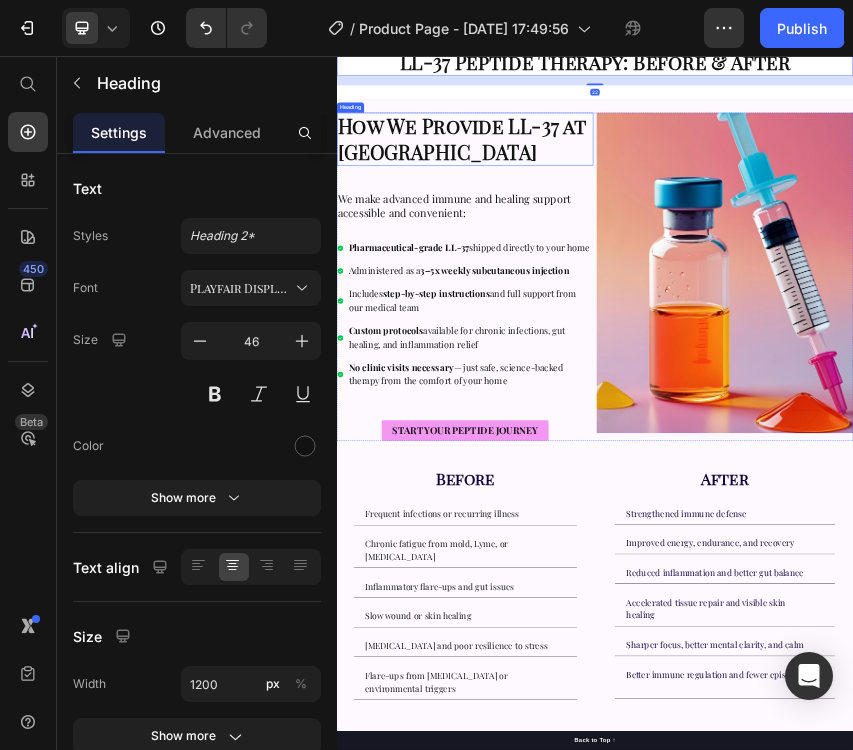 scroll, scrollTop: 1315, scrollLeft: 0, axis: vertical 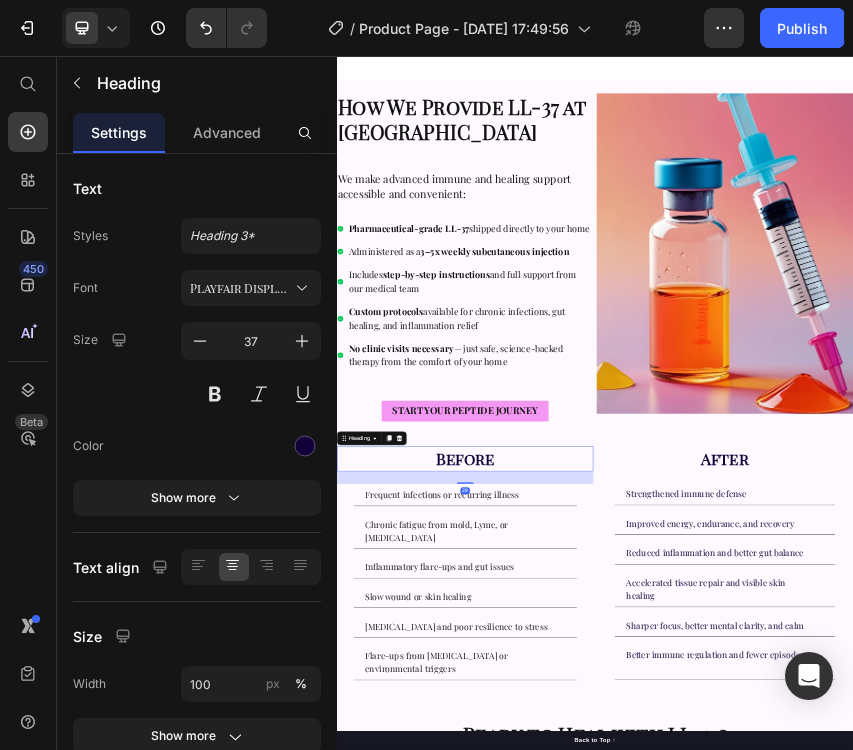 click on "Improved energy, endurance, and recovery" at bounding box center [1239, 1143] 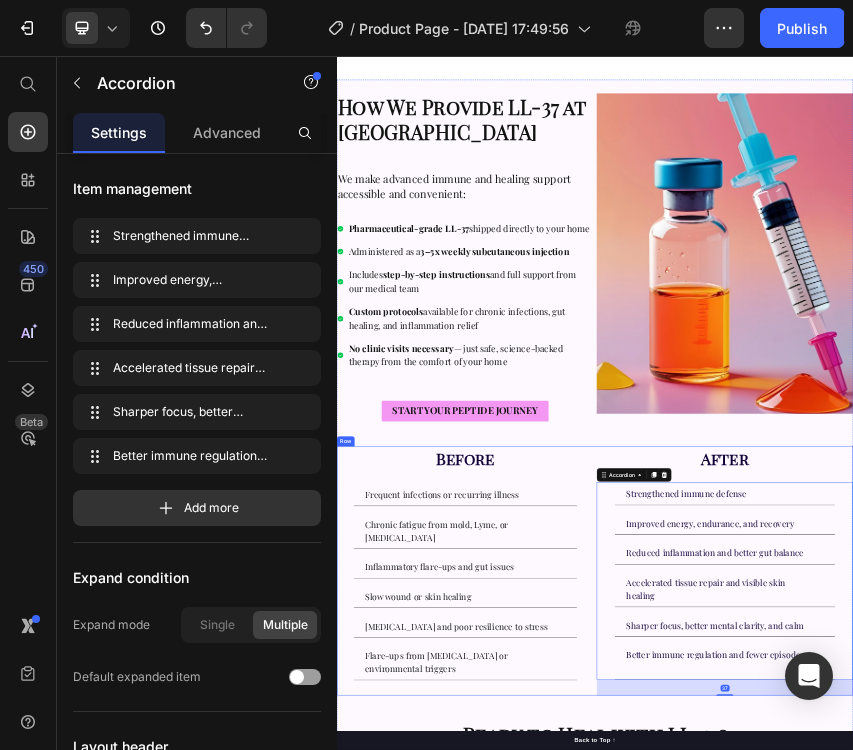 click on "Frequent infections or recurring illness" at bounding box center [635, 1076] 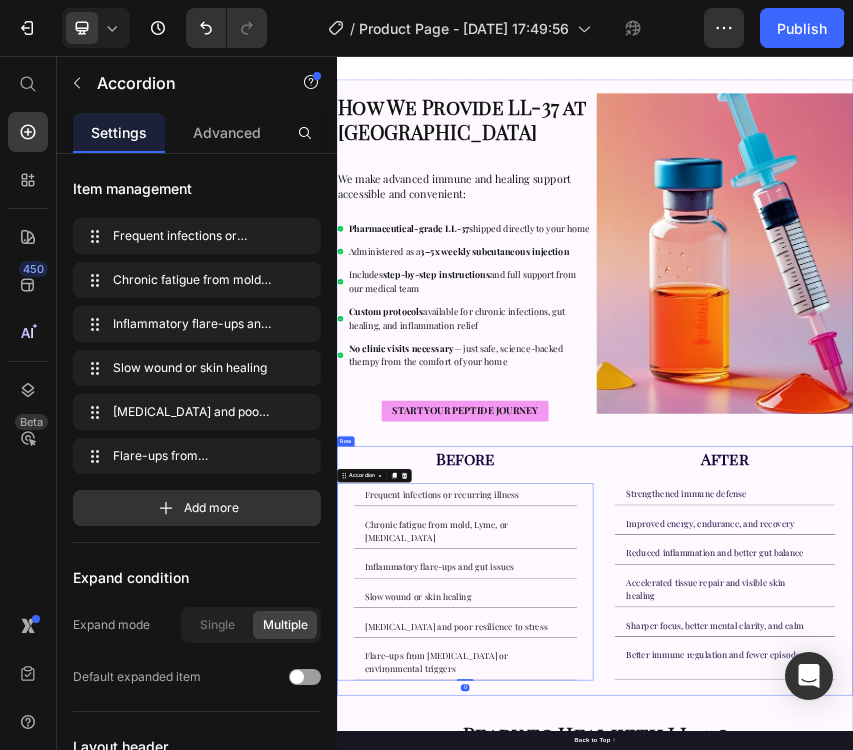 click on "Before Heading
Frequent infections or recurring illness
Chronic fatigue from mold, Lyme, or long-COVID
Inflammatory flare-ups and gut issues
Slow wound or skin healing
Brain fog and poor resilience to stress
Flare-ups from autoimmune or environmental triggers Accordion   0 After Heading
Strengthened immune defense
Improved energy, endurance, and recovery
Reduced inflammation and better gut balance
Accelerated tissue repair and visible skin healing
Sharper focus, better mental clarity, and calm
Better immune regulation and fewer episodes" at bounding box center (937, 1253) 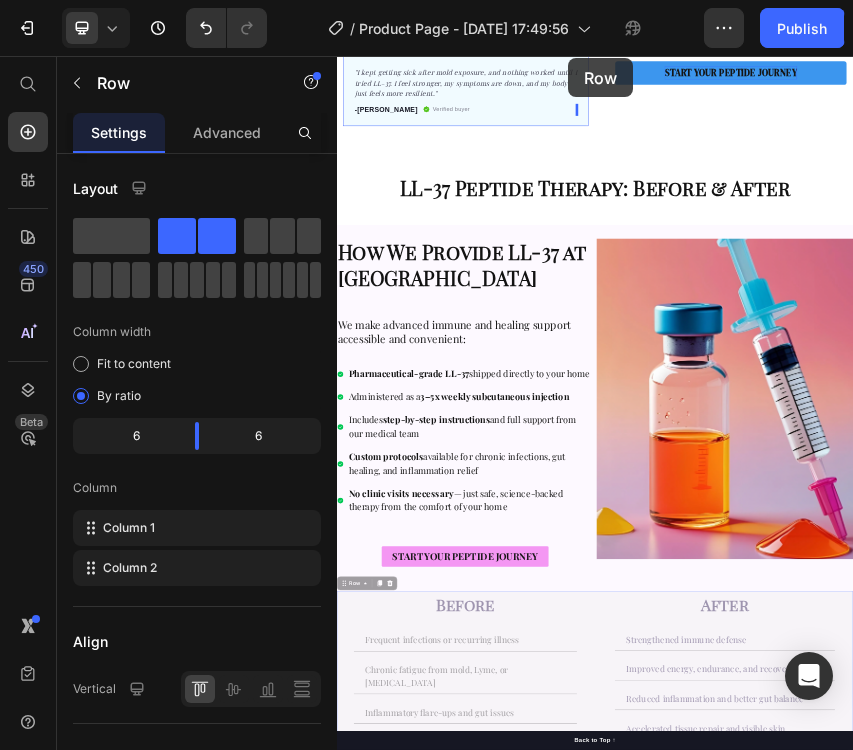 scroll, scrollTop: 913, scrollLeft: 0, axis: vertical 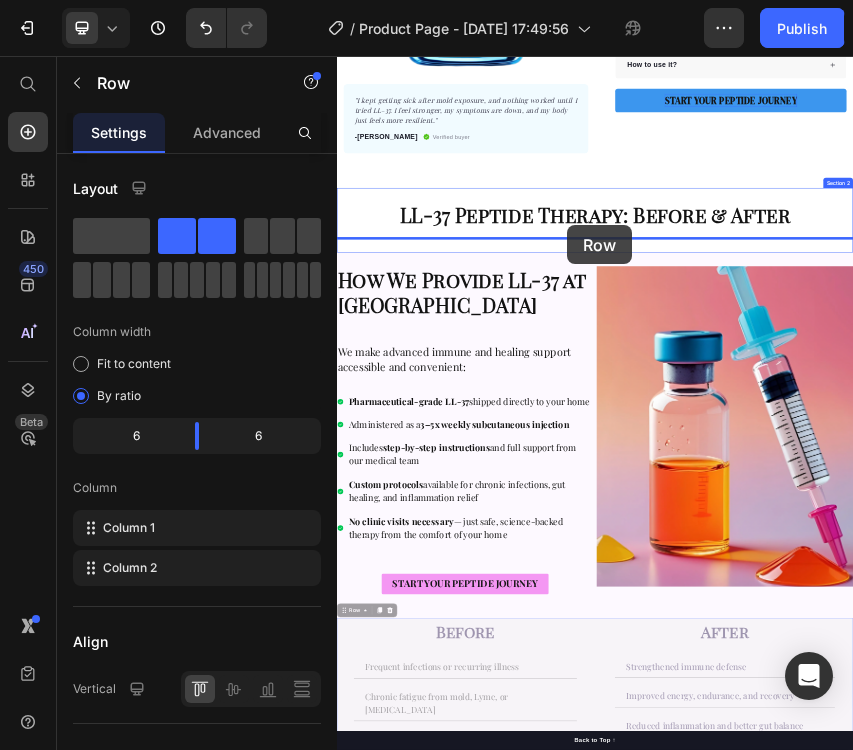drag, startPoint x: 936, startPoint y: 956, endPoint x: 872, endPoint y: 454, distance: 506.06323 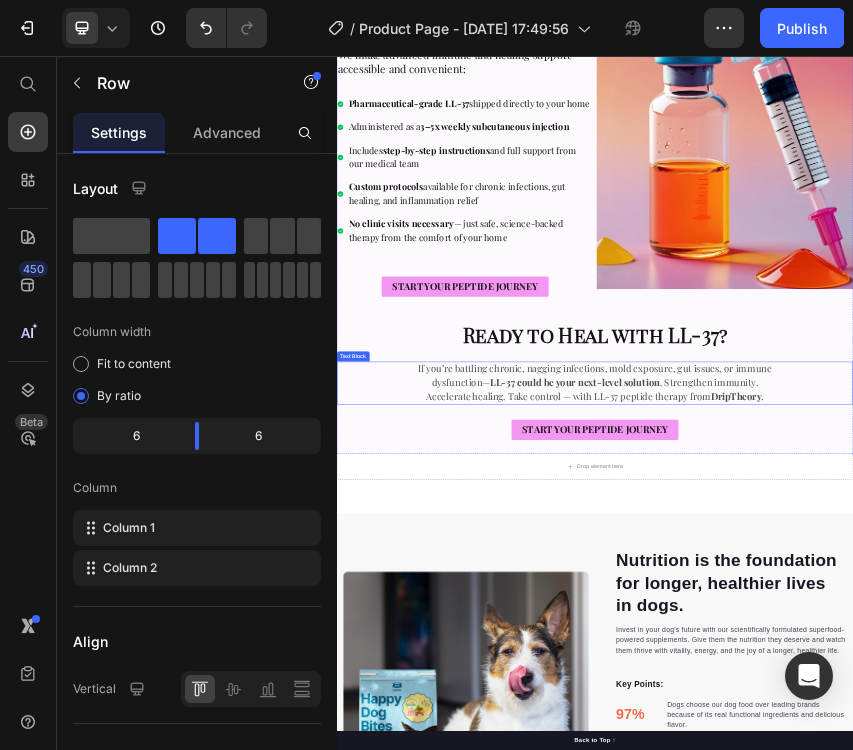 scroll, scrollTop: 2407, scrollLeft: 0, axis: vertical 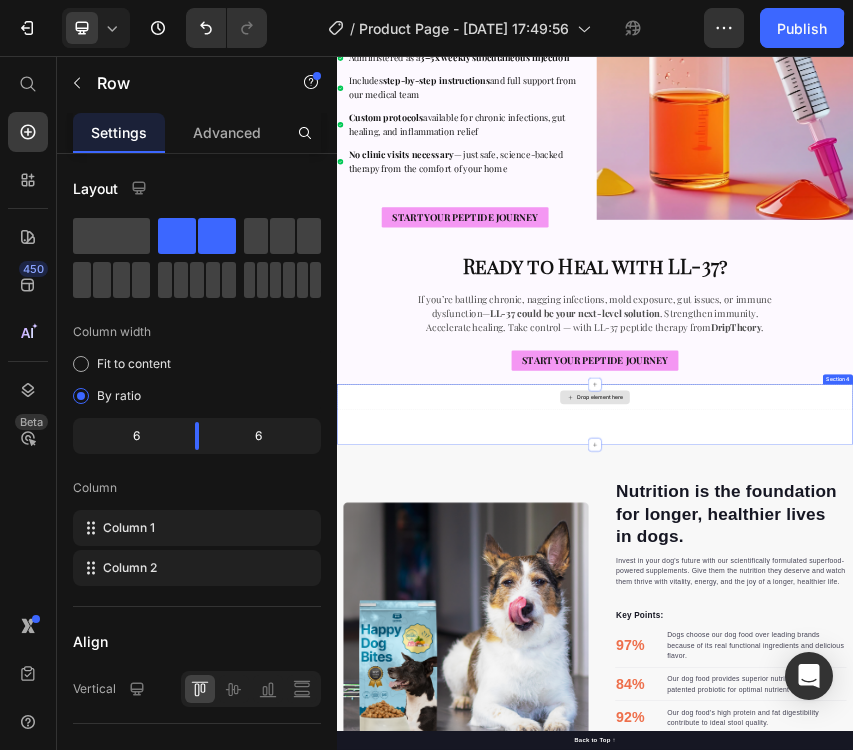 click on "Drop element here" at bounding box center [937, 850] 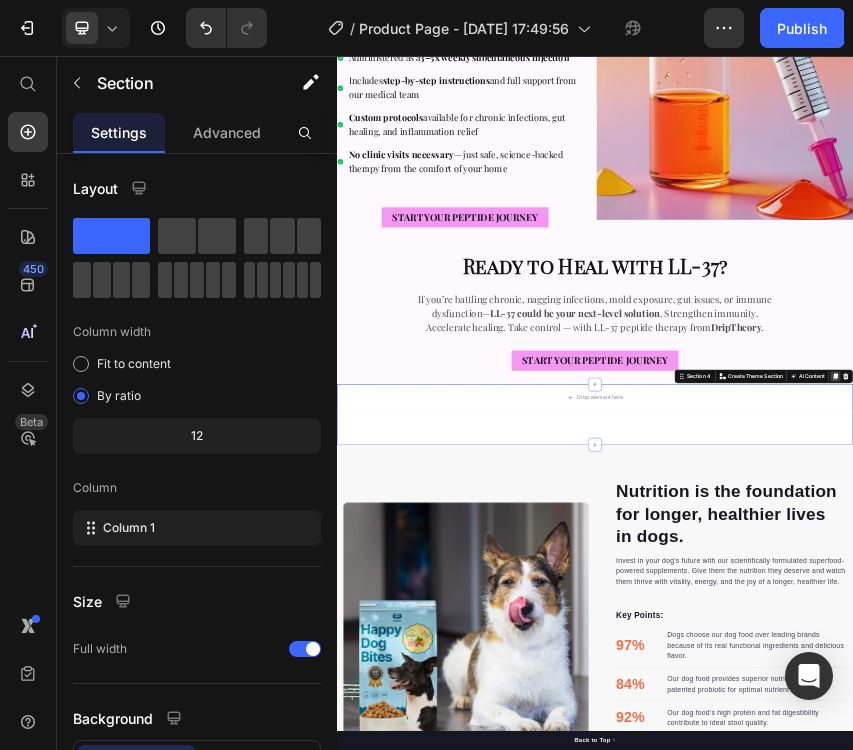 click 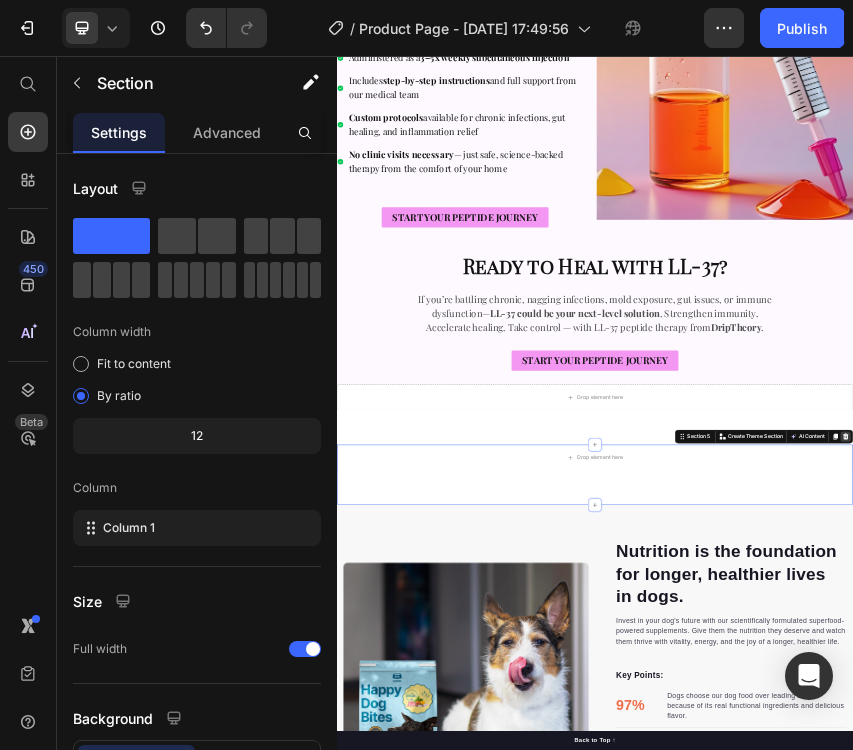 click 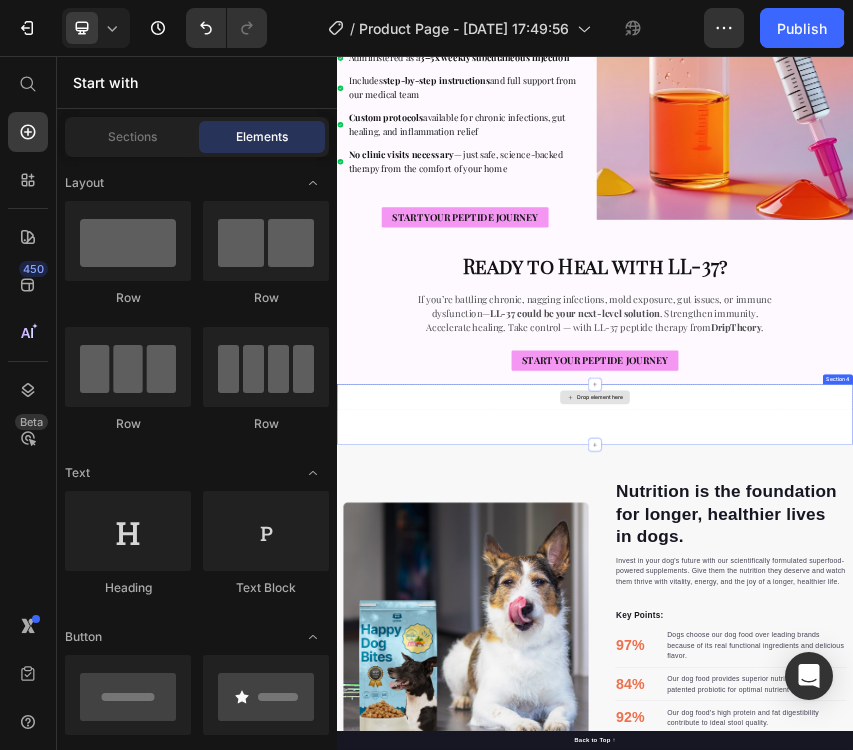click on "Drop element here" at bounding box center [937, 850] 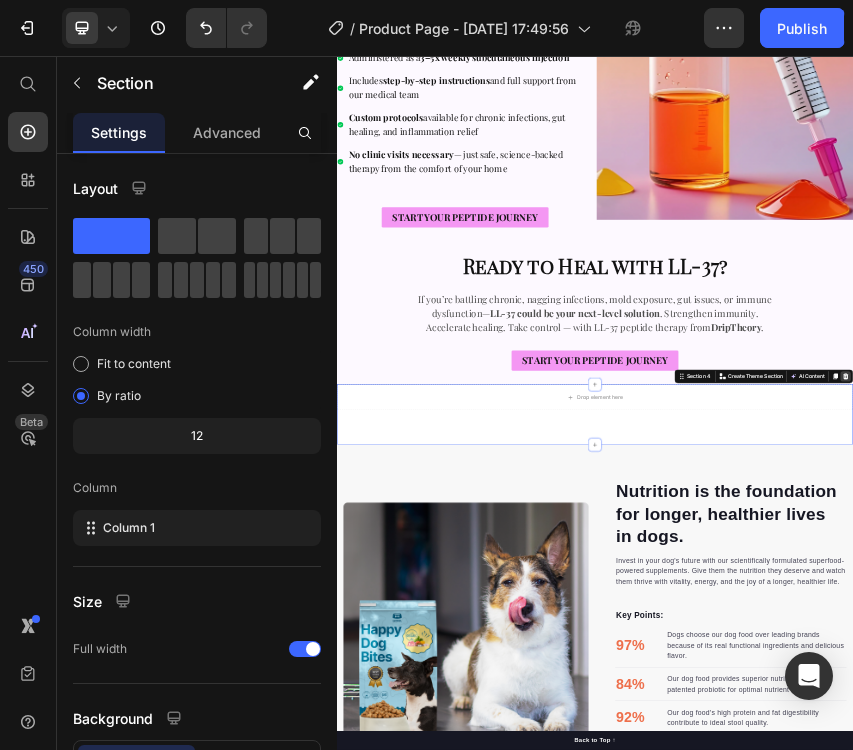 click 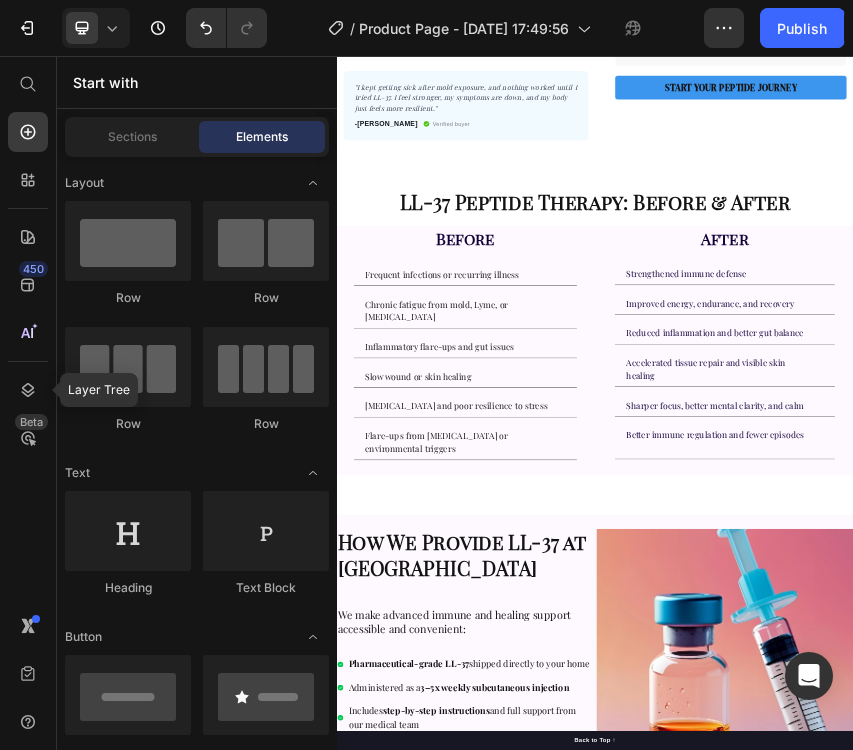 scroll, scrollTop: 561, scrollLeft: 0, axis: vertical 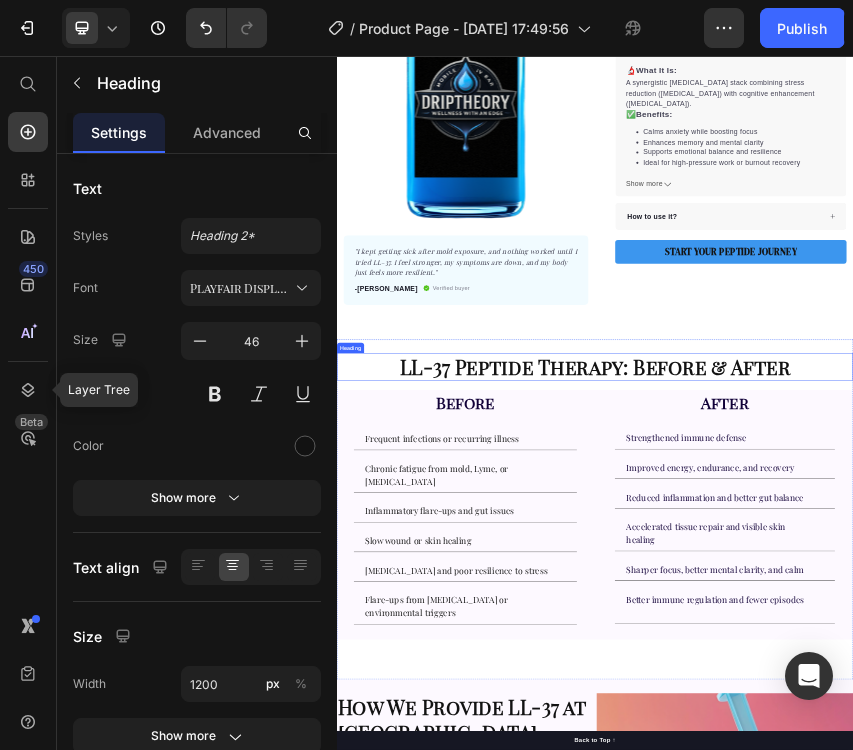 click on "LL-37 Peptide Therapy: Before & After" at bounding box center (937, 778) 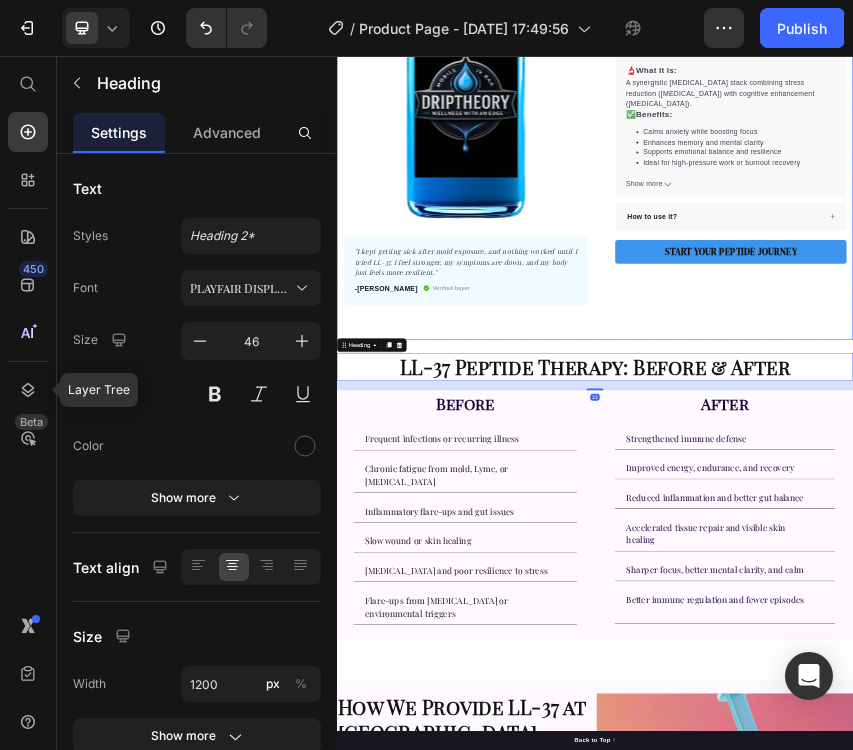 click on "Product Images "I kept getting sick after mold exposure, and nothing worked until I tried LL-37. I feel stronger, my symptoms are down, and my body just feels more resilient."   Text block -Daisy Text block
Verified buyer Item list Row Row "My dog absolutely loves this food! It's clear that the taste and quality are top-notch."  -Daisy Text block Row Row Selank + Semax Combo Product Title Calms anxiety while boosting focus Enhances memory and mental clarity Supports emotional balance and resilience Ideal for high-pressure work or burnout recovery Item list Perfect for sensitive tummies Supercharge immunity System Bursting with protein, vitamins, and minerals Supports strong muscles, increases bone strength Item list
Description
🔬  What It Is:
A synergistic nootropic stack combining stress reduction (Selank) with cognitive enhancement (Semax).
✅  Benefits:
Calms anxiety while boosting focus
Enhances memory and mental clarity
📈" at bounding box center (937, 174) 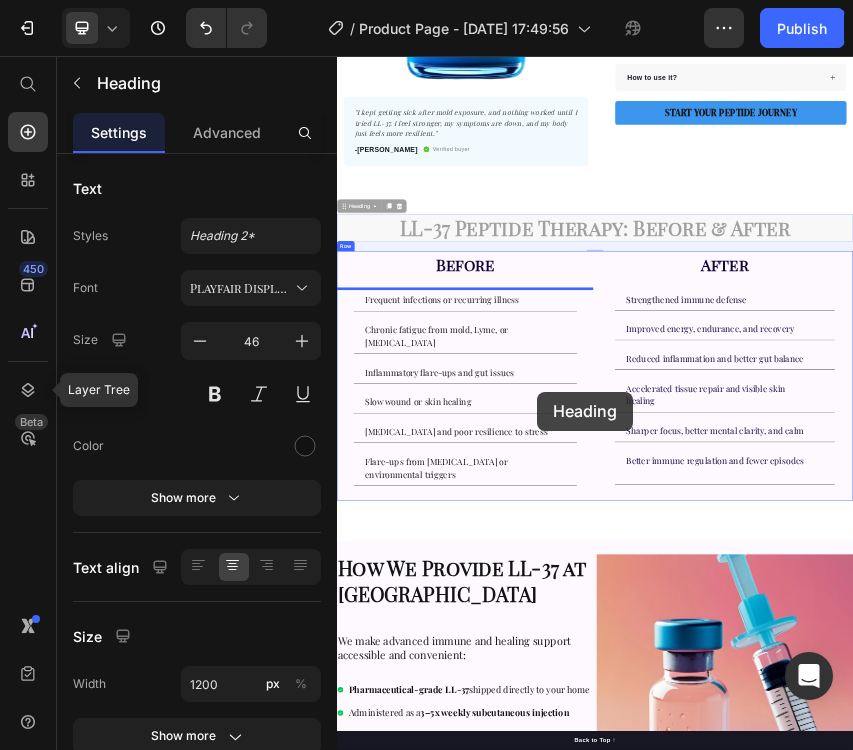 drag, startPoint x: 795, startPoint y: 788, endPoint x: 798, endPoint y: 828, distance: 40.112343 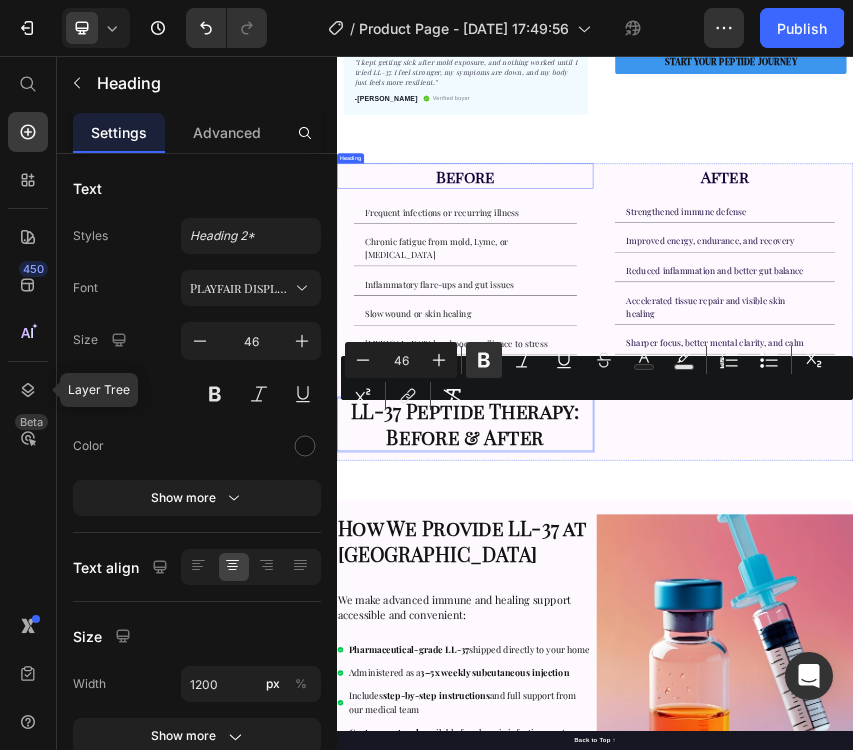 drag, startPoint x: 748, startPoint y: 892, endPoint x: 914, endPoint y: 342, distance: 574.505 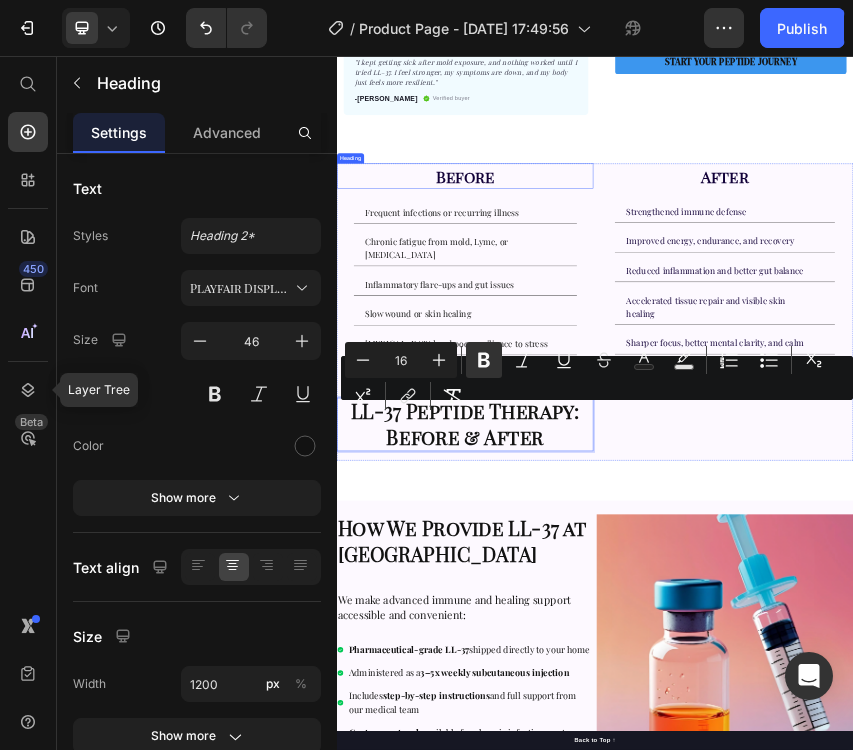 click on "Product Images "I kept getting sick after mold exposure, and nothing worked until I tried LL-37. I feel stronger, my symptoms are down, and my body just feels more resilient."   Text block -Daisy Text block
Verified buyer Item list Row Row "My dog absolutely loves this food! It's clear that the taste and quality are top-notch."  -Daisy Text block Row Row Selank + Semax Combo Product Title Calms anxiety while boosting focus Enhances memory and mental clarity Supports emotional balance and resilience Ideal for high-pressure work or burnout recovery Item list Perfect for sensitive tummies Supercharge immunity System Bursting with protein, vitamins, and minerals Supports strong muscles, increases bone strength Item list
Description
🔬  What It Is:
A synergistic nootropic stack combining stress reduction (Selank) with cognitive enhancement (Semax).
✅  Benefits:
Calms anxiety while boosting focus
Enhances memory and mental clarity
📈" at bounding box center [937, -267] 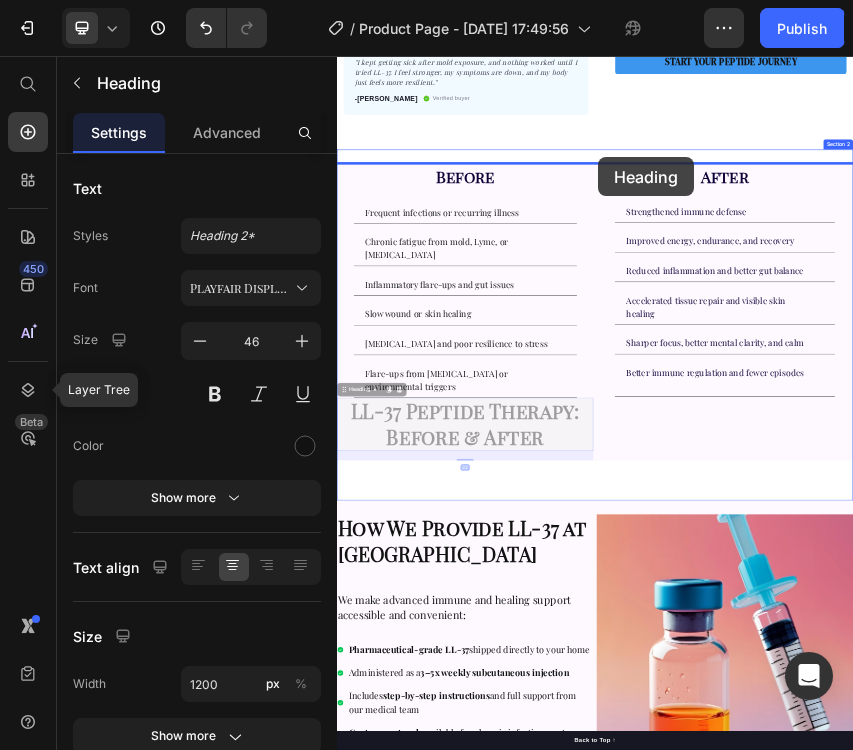 drag, startPoint x: 660, startPoint y: 926, endPoint x: 944, endPoint y: 291, distance: 695.61554 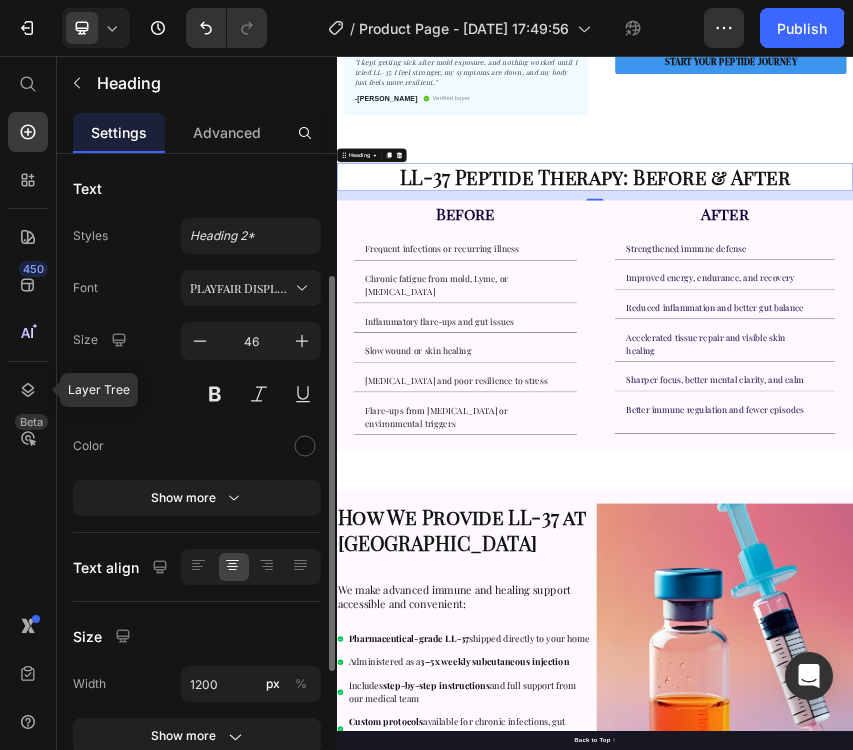 scroll, scrollTop: 424, scrollLeft: 0, axis: vertical 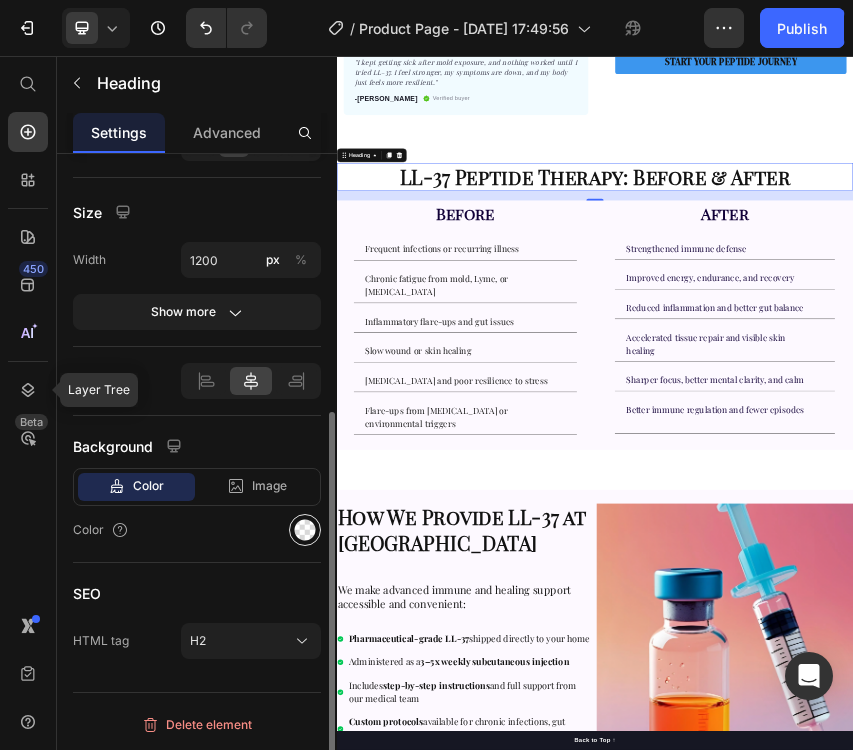 click at bounding box center [305, 530] 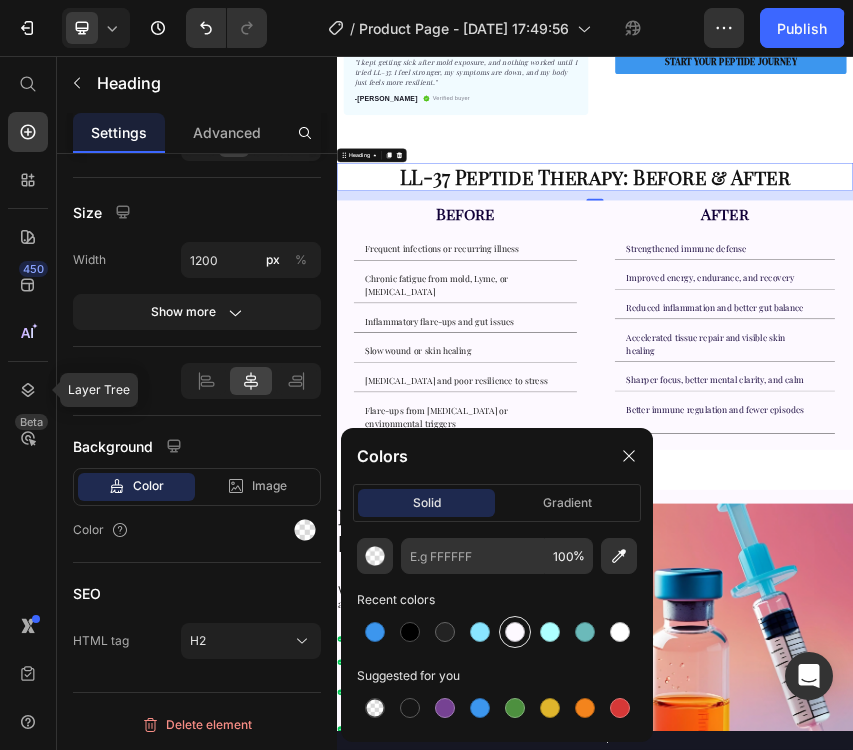 click at bounding box center [515, 632] 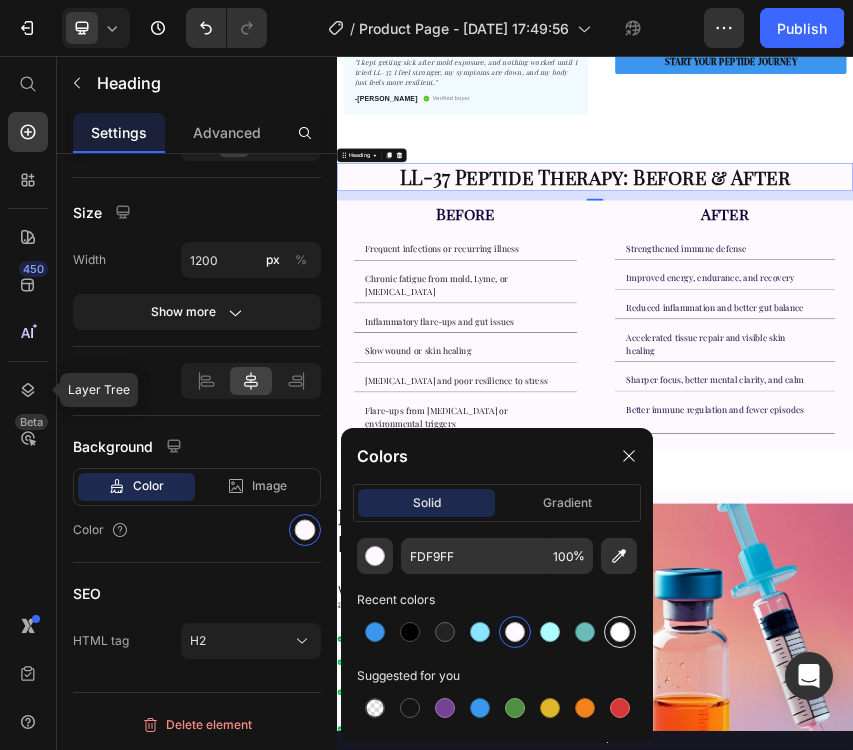 click at bounding box center (620, 632) 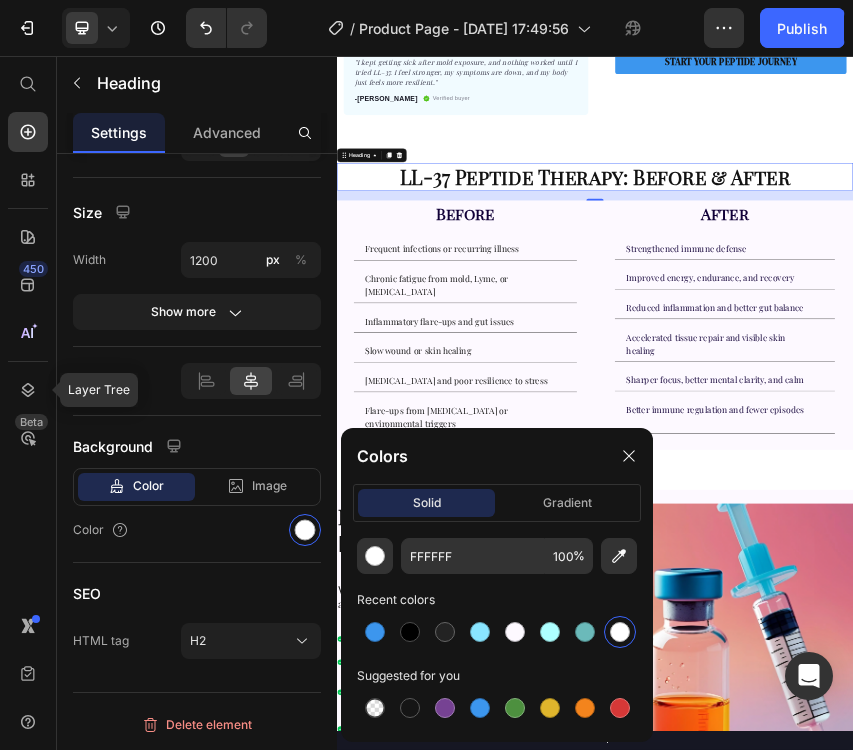 click at bounding box center [620, 632] 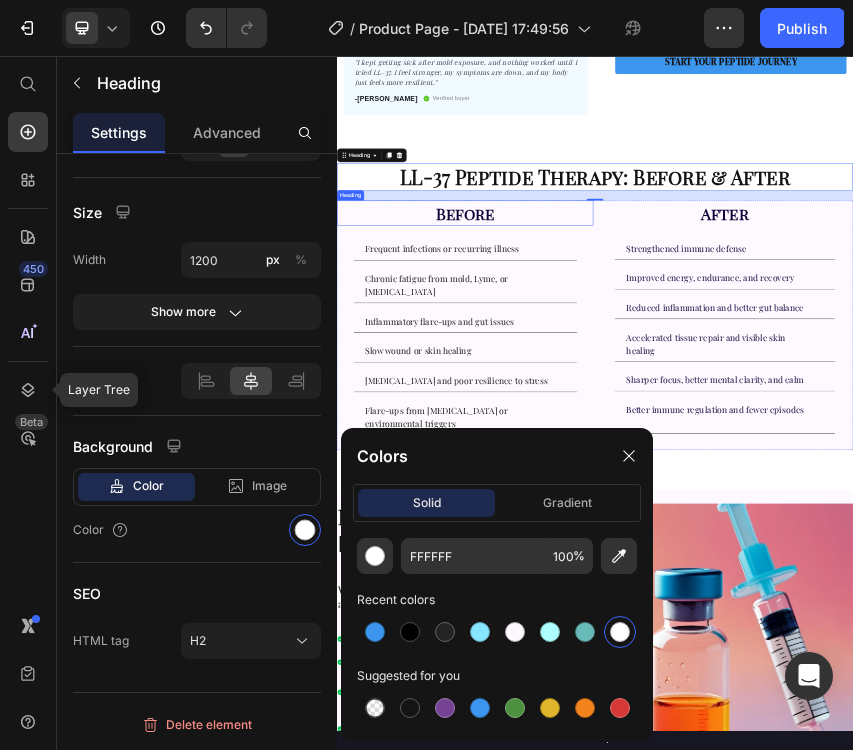 click on "Before" at bounding box center [635, 422] 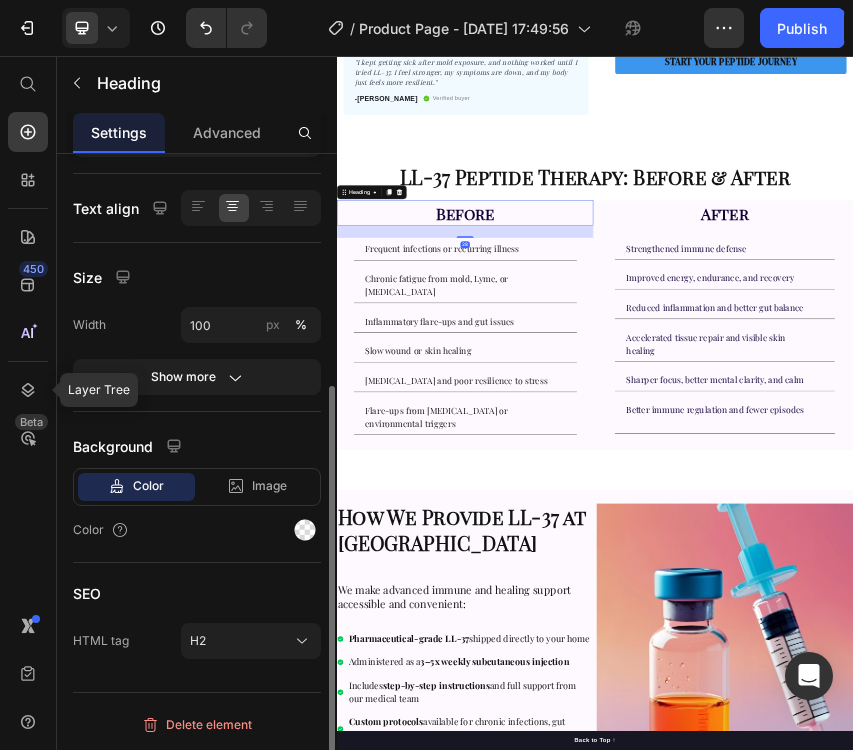 scroll, scrollTop: 359, scrollLeft: 0, axis: vertical 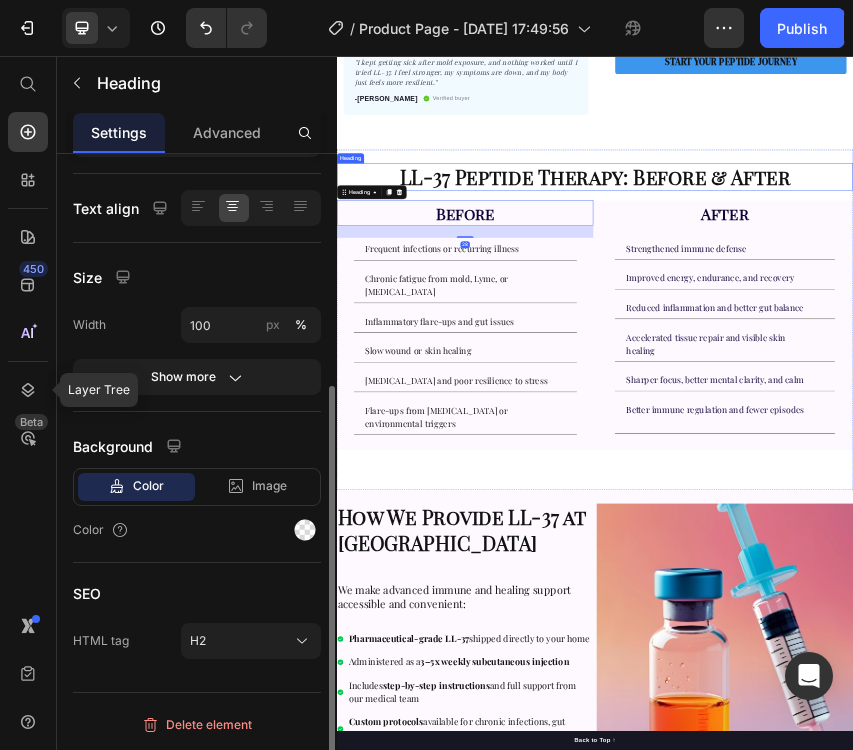 click on "LL-37 Peptide Therapy: Before & After" at bounding box center (937, 337) 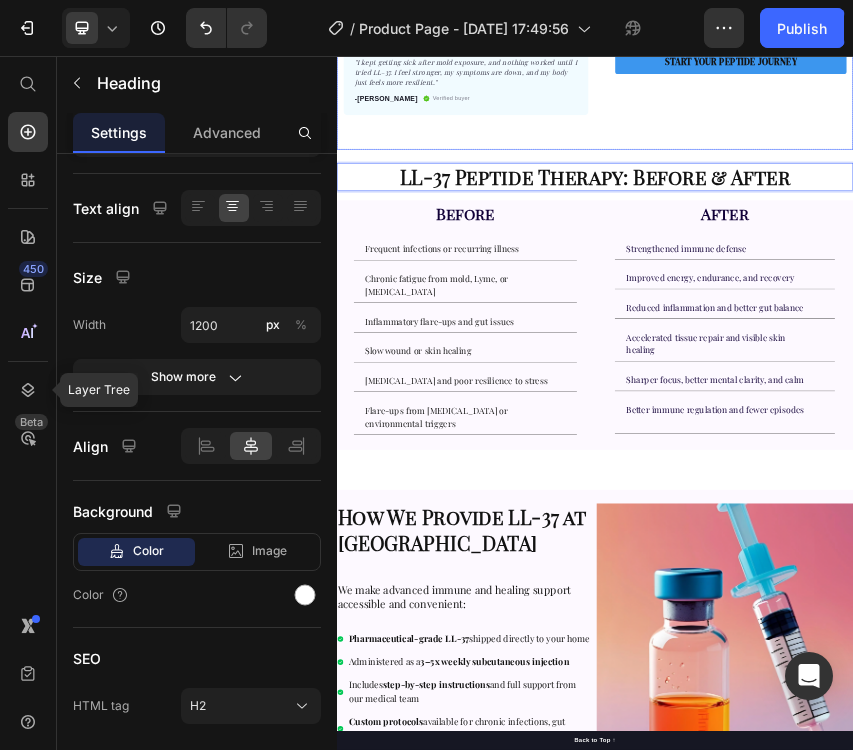 click on "Product Images "I kept getting sick after mold exposure, and nothing worked until I tried LL-37. I feel stronger, my symptoms are down, and my body just feels more resilient."   Text block -Daisy Text block
Verified buyer Item list Row Row "My dog absolutely loves this food! It's clear that the taste and quality are top-notch."  -Daisy Text block Row Row Selank + Semax Combo Product Title Calms anxiety while boosting focus Enhances memory and mental clarity Supports emotional balance and resilience Ideal for high-pressure work or burnout recovery Item list Perfect for sensitive tummies Supercharge immunity System Bursting with protein, vitamins, and minerals Supports strong muscles, increases bone strength Item list
Description
🔬  What It Is:
A synergistic nootropic stack combining stress reduction (Selank) with cognitive enhancement (Semax).
✅  Benefits:
Calms anxiety while boosting focus
Enhances memory and mental clarity
📈" at bounding box center [937, -267] 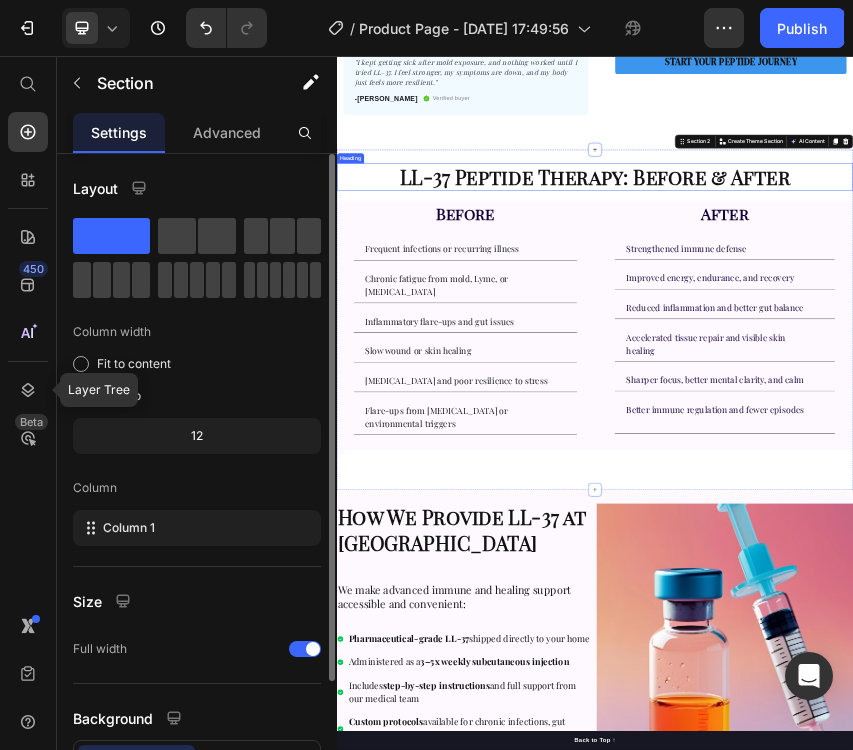 click on "⁠⁠⁠⁠⁠⁠⁠ LL-37 Peptide Therapy: Before & After Heading Before Heading
Frequent infections or recurring illness
Chronic fatigue from mold, Lyme, or long-COVID
Inflammatory flare-ups and gut issues
Slow wound or skin healing
Brain fog and poor resilience to stress
Flare-ups from autoimmune or environmental triggers Accordion After Heading
Strengthened immune defense
Improved energy, endurance, and recovery
Reduced inflammation and better gut balance
Accelerated tissue repair and visible skin healing
Sharper focus, better mental clarity, and calm
Row" at bounding box center (937, 669) 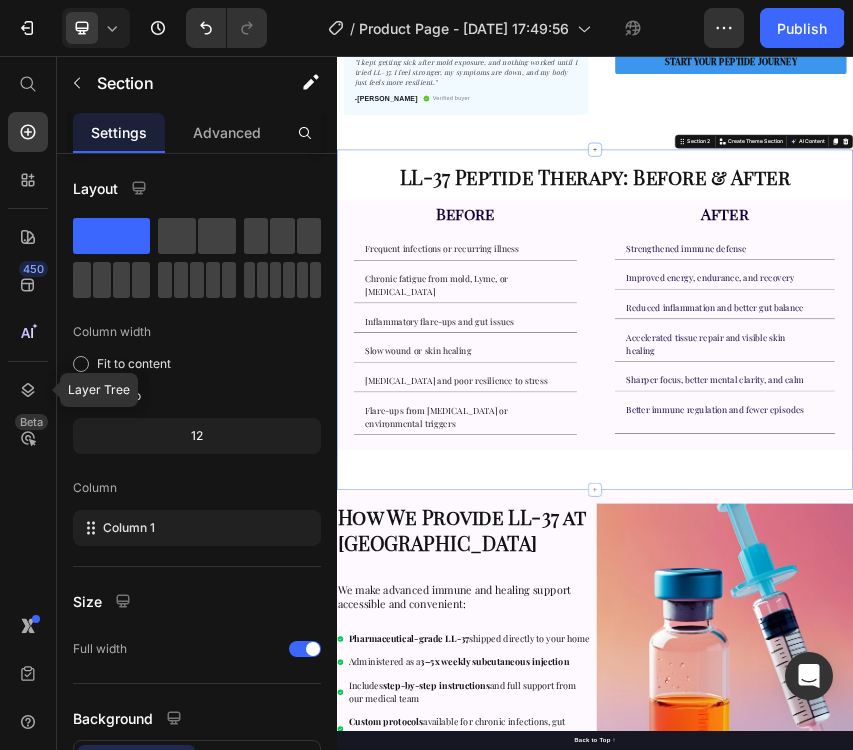 click on "⁠⁠⁠⁠⁠⁠⁠ LL-37 Peptide Therapy: Before & After Heading Before Heading
Frequent infections or recurring illness
Chronic fatigue from mold, Lyme, or long-COVID
Inflammatory flare-ups and gut issues
Slow wound or skin healing
Brain fog and poor resilience to stress
Flare-ups from autoimmune or environmental triggers Accordion After Heading
Strengthened immune defense
Improved energy, endurance, and recovery
Reduced inflammation and better gut balance
Accelerated tissue repair and visible skin healing
Sharper focus, better mental clarity, and calm
Row" at bounding box center [937, 669] 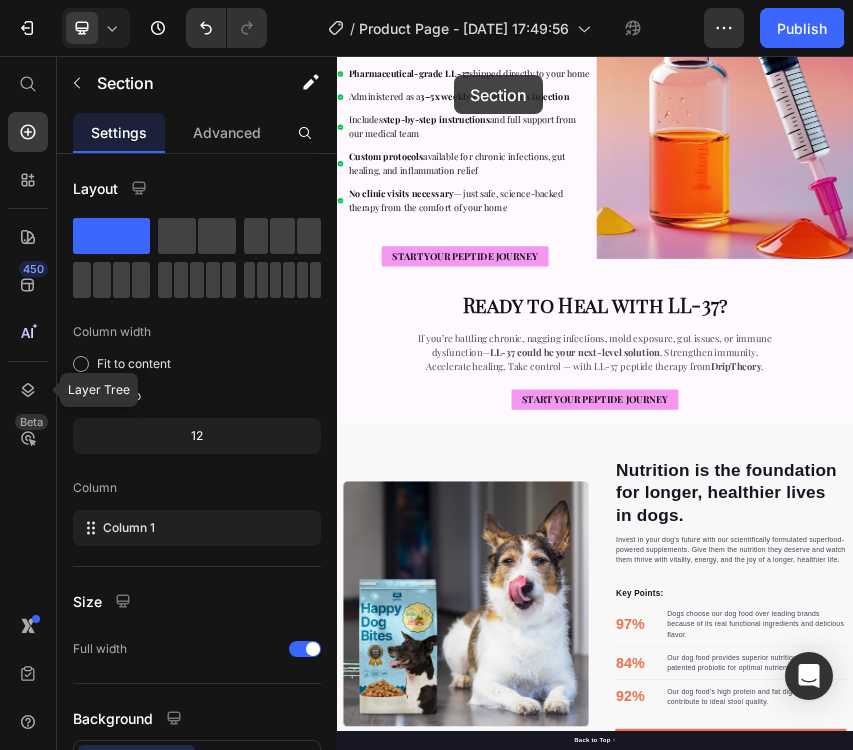 scroll, scrollTop: 2077, scrollLeft: 0, axis: vertical 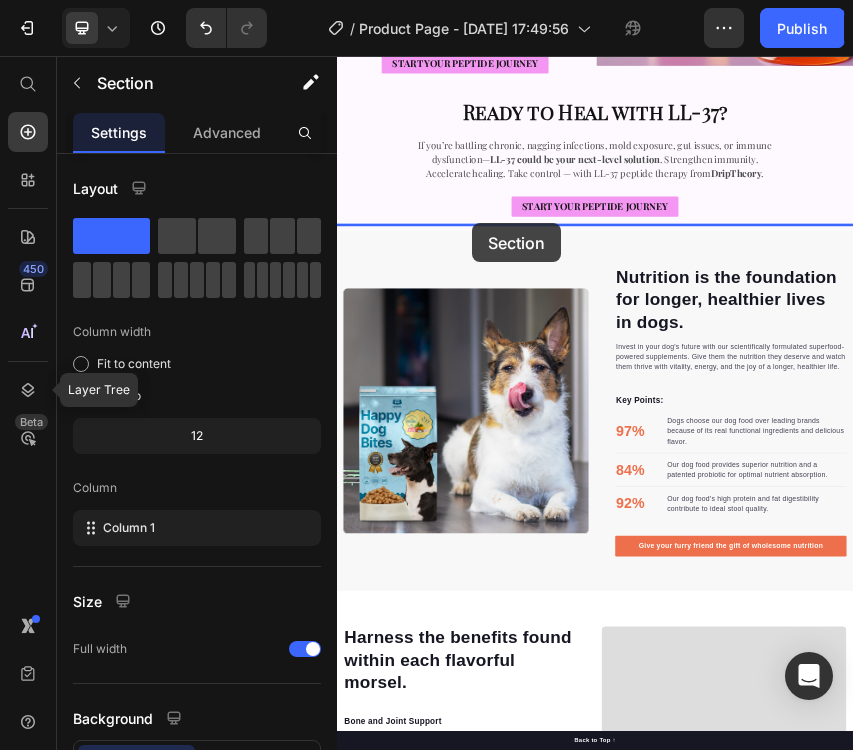 drag, startPoint x: 626, startPoint y: 282, endPoint x: 651, endPoint y: 445, distance: 164.90604 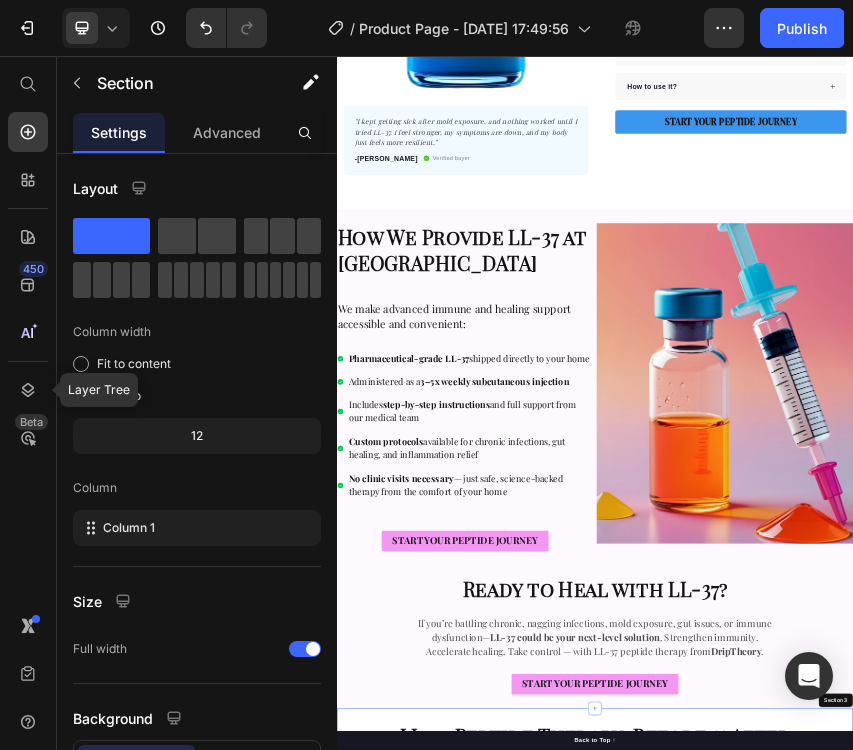scroll, scrollTop: 860, scrollLeft: 0, axis: vertical 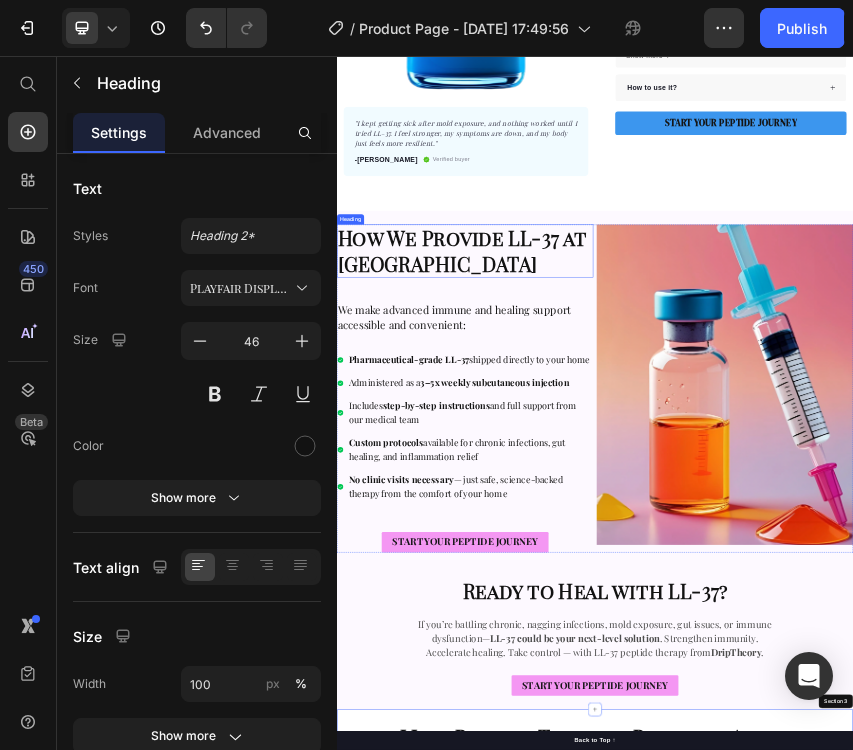 click on "How We Provide LL-37 at DripTheory" at bounding box center (627, 509) 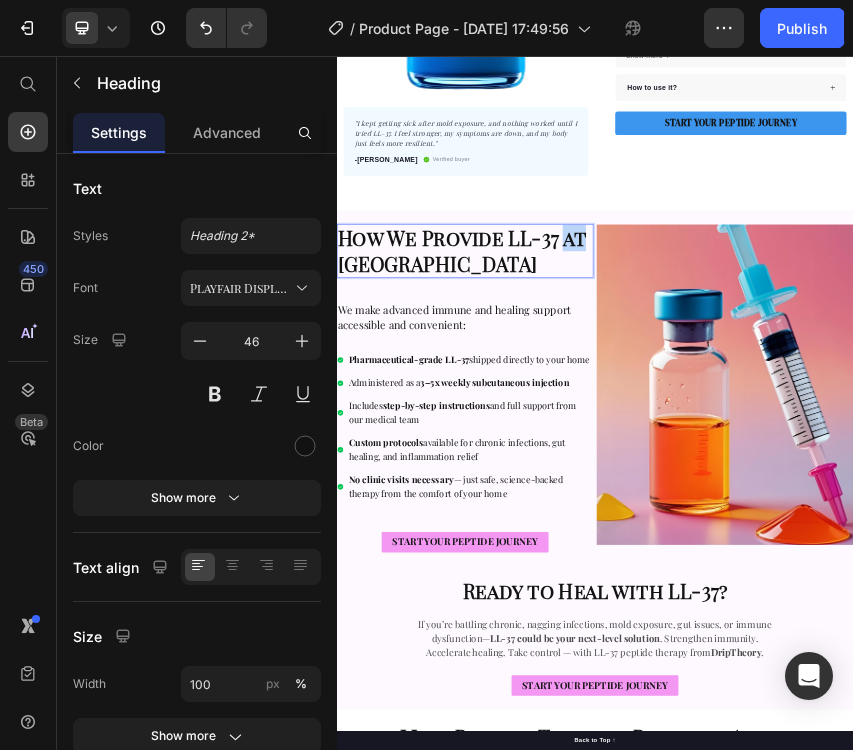 click on "How We Provide LL-37 at DripTheory" at bounding box center (627, 509) 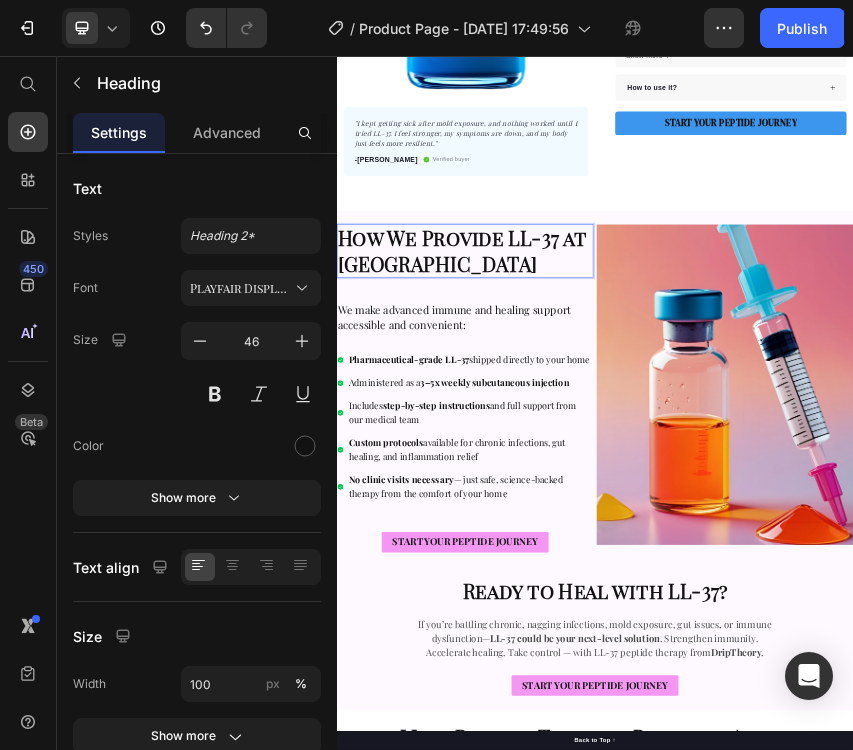 click on "How We Provide LL-37 at DripTheory" at bounding box center (627, 509) 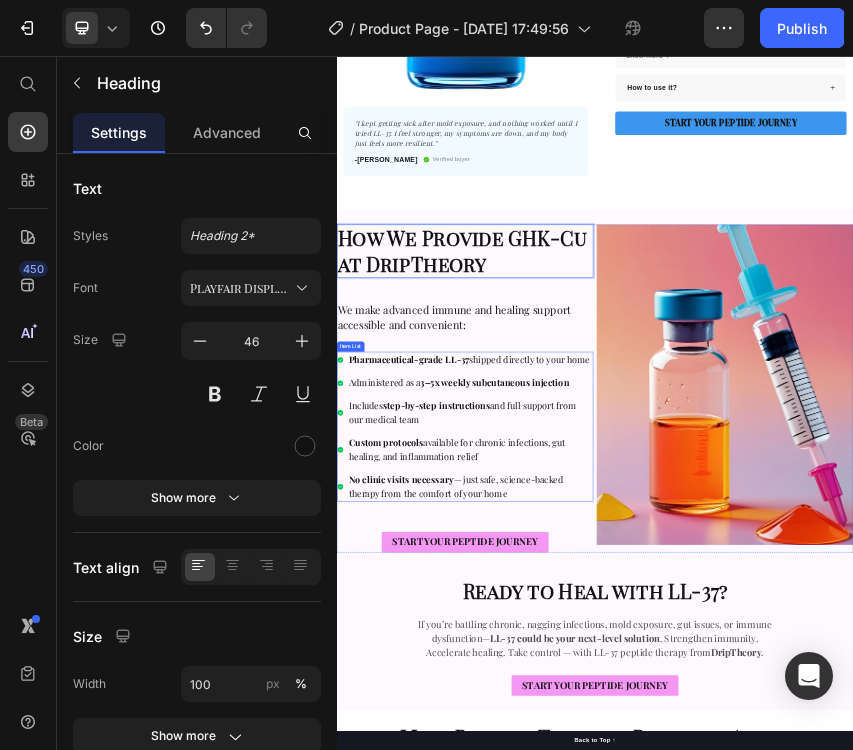 click on "Pharmaceutical-grade LL-37" at bounding box center (504, 761) 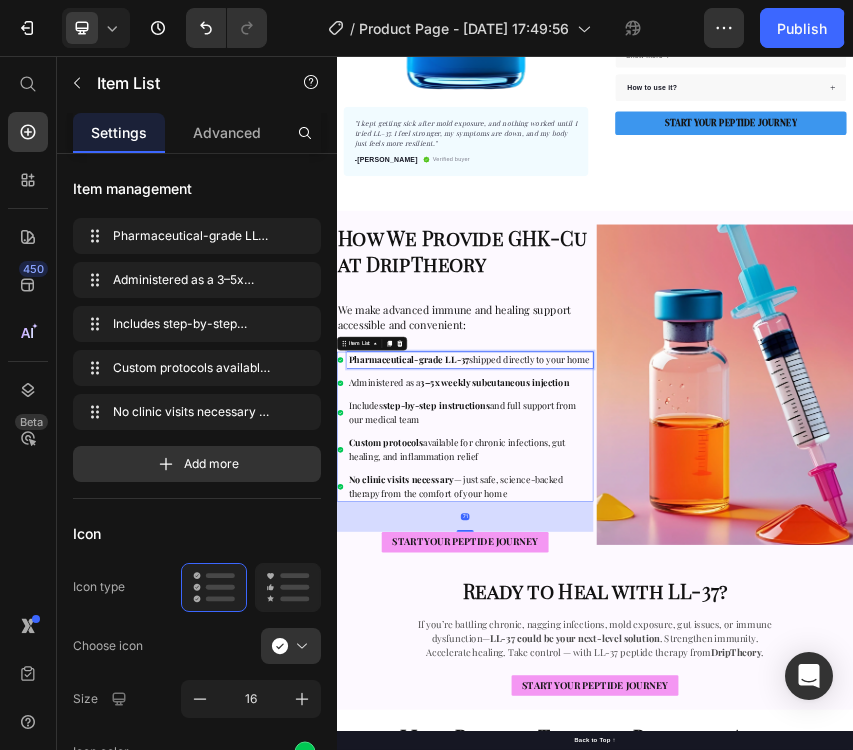 click on "Pharmaceutical-grade LL-37" at bounding box center [504, 761] 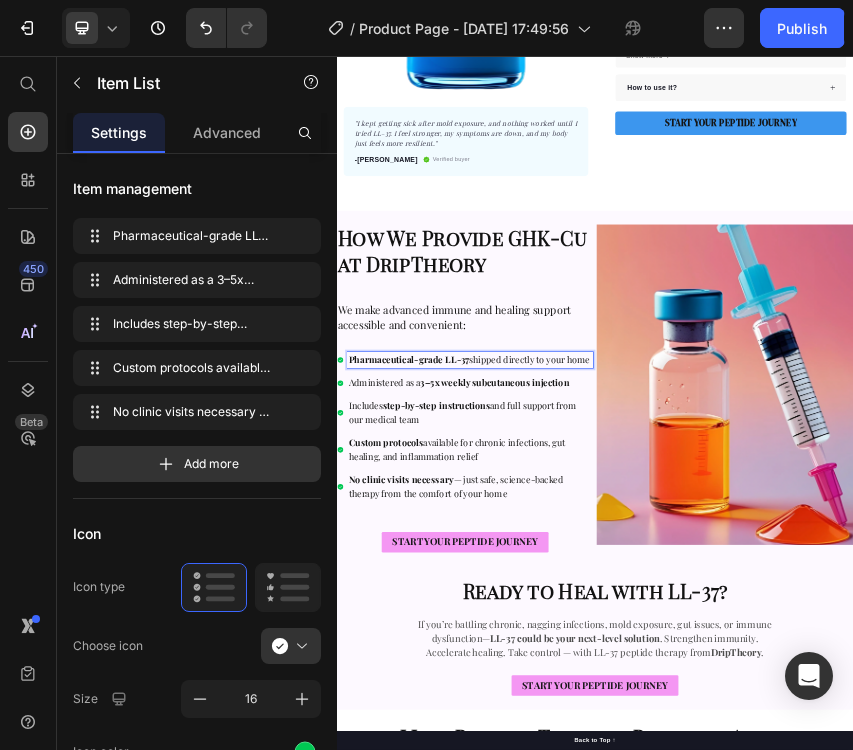 click on "Pharmaceutical-grade LL-37" at bounding box center [504, 761] 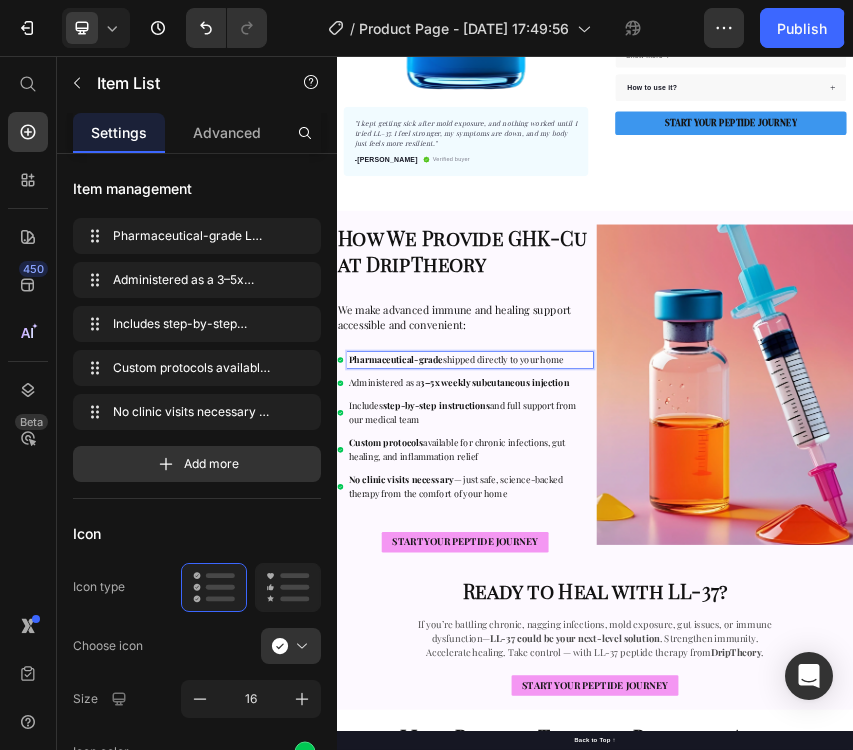 scroll, scrollTop: 230, scrollLeft: 0, axis: vertical 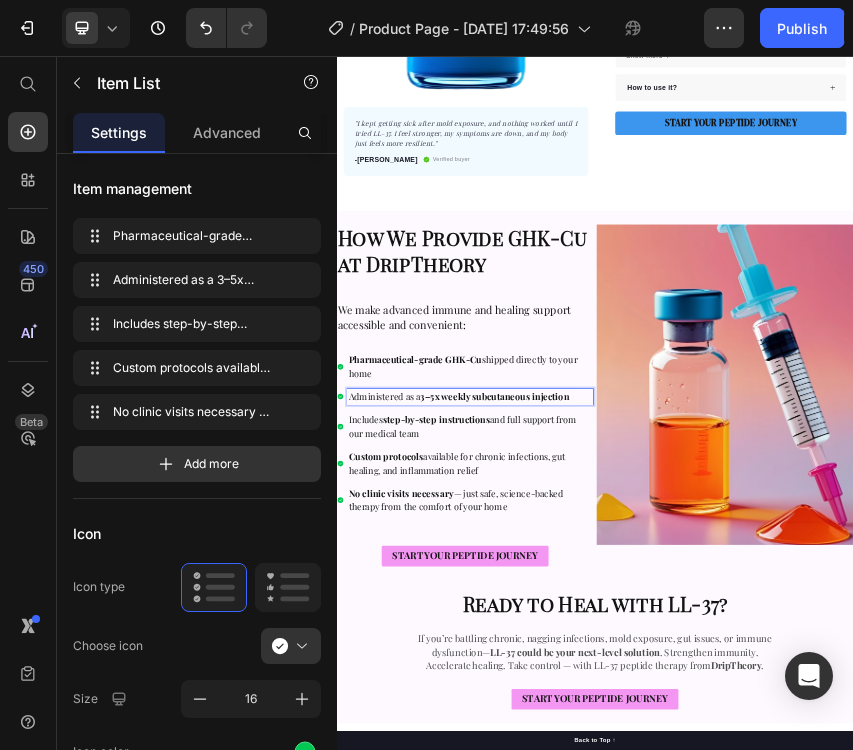 click on "3–5x weekly subcutaneous injection" at bounding box center (704, 847) 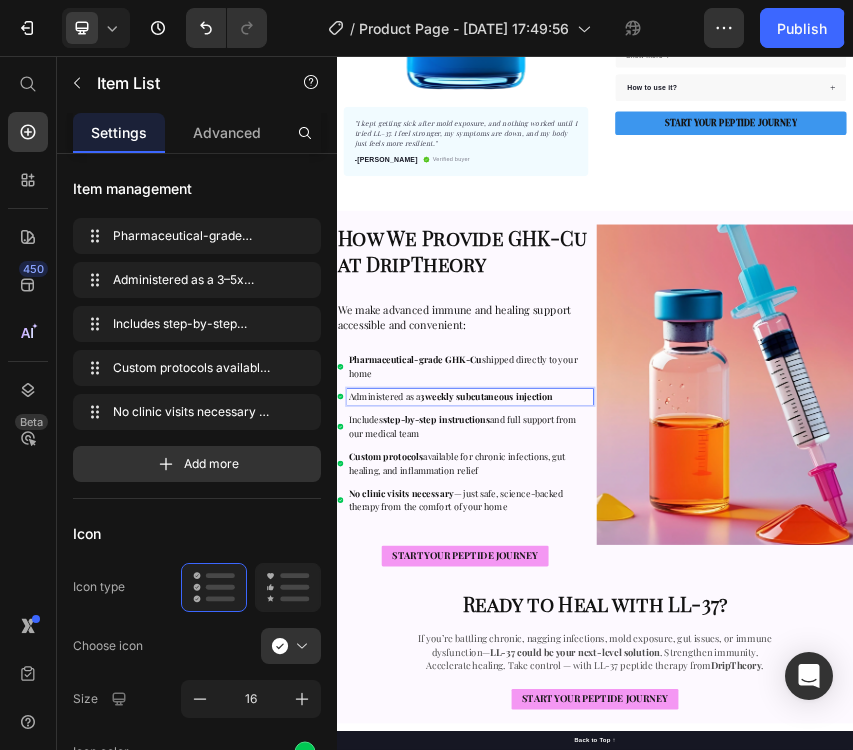 scroll, scrollTop: 872, scrollLeft: 0, axis: vertical 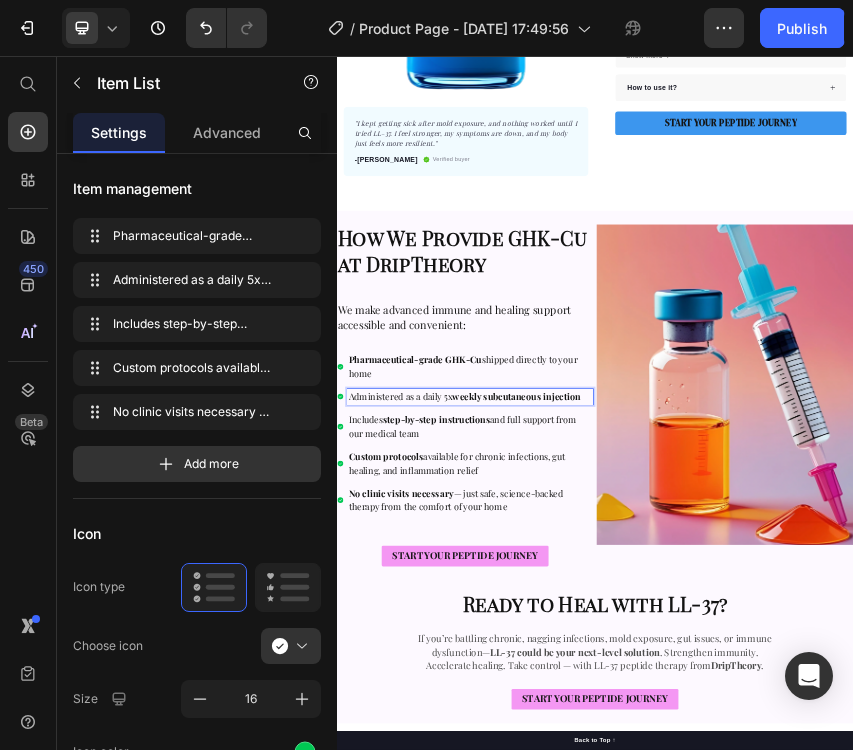 click on "Administered as a daily 5x  weekly subcutaneous injection" at bounding box center (633, 847) 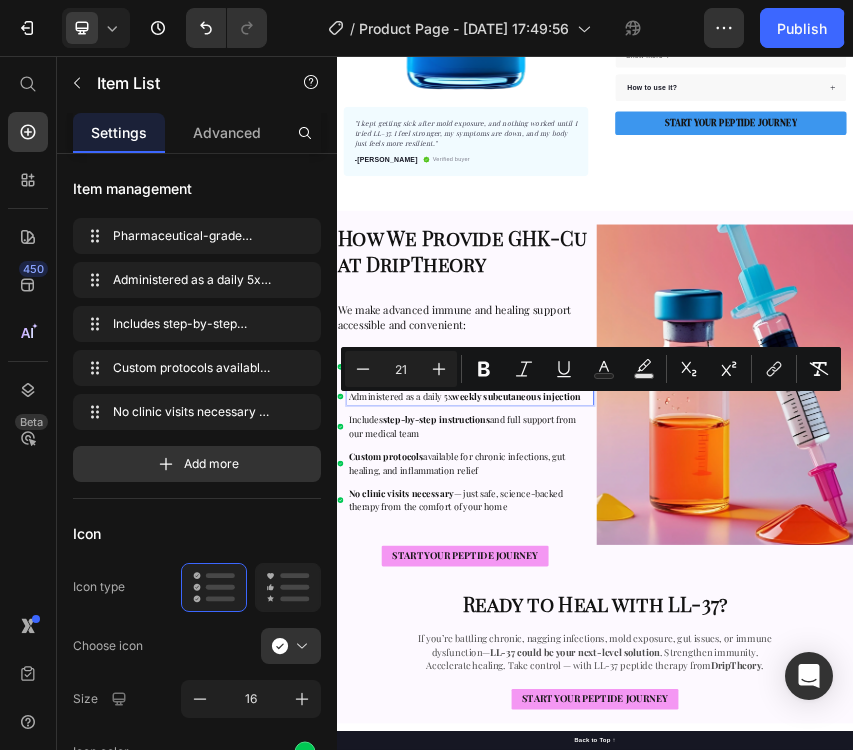 click on "weekly subcutaneous injection" at bounding box center [754, 847] 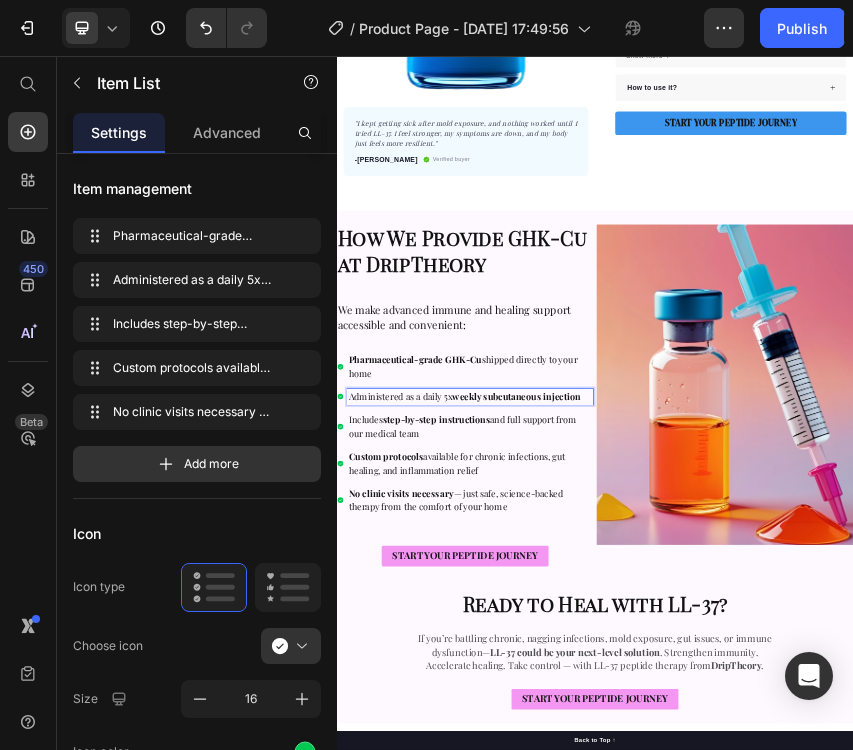click on "Administered as a daily 5x  weekly subcutaneous injection" at bounding box center [633, 847] 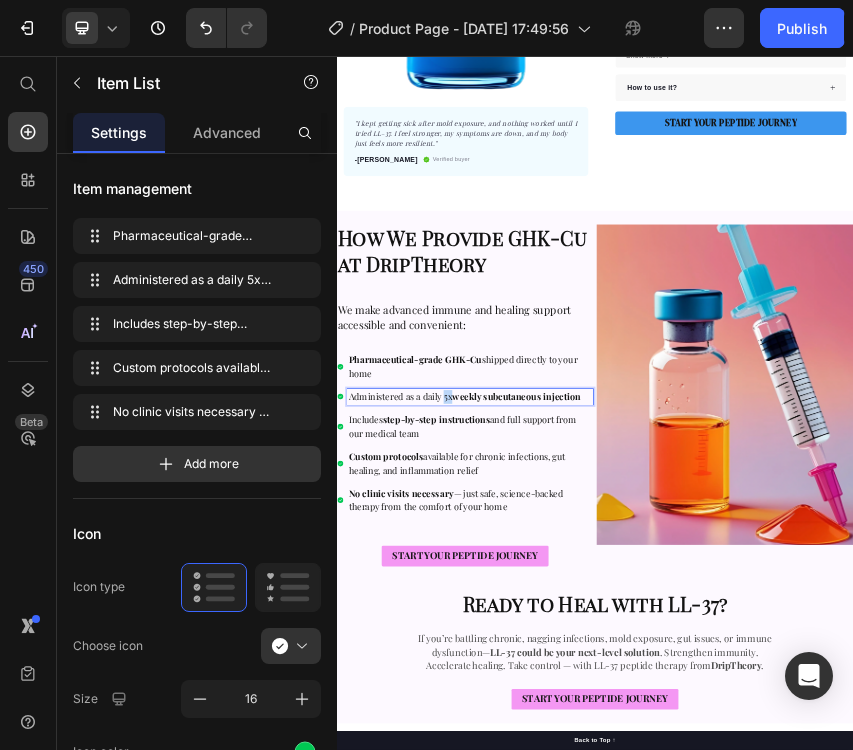 click on "Administered as a daily 5x  weekly subcutaneous injection" at bounding box center [633, 847] 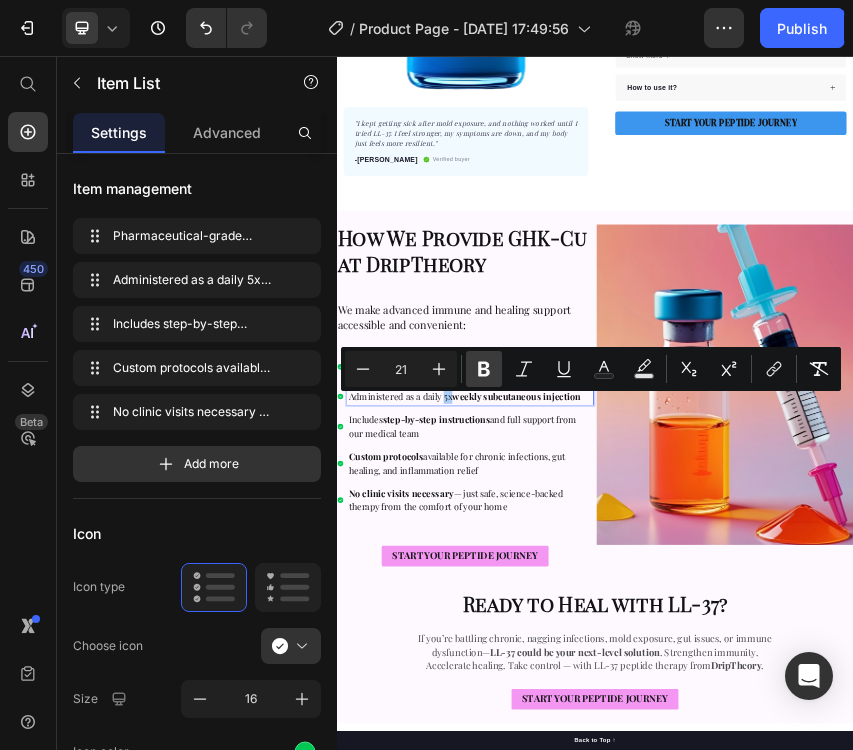 click 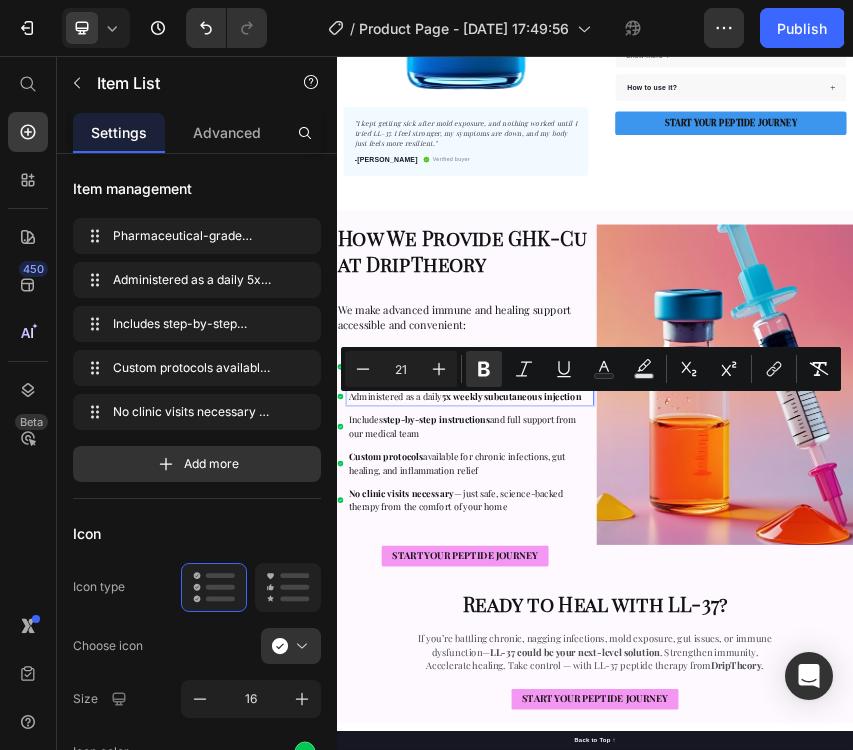 click on "step-by-step instructions" at bounding box center [568, 900] 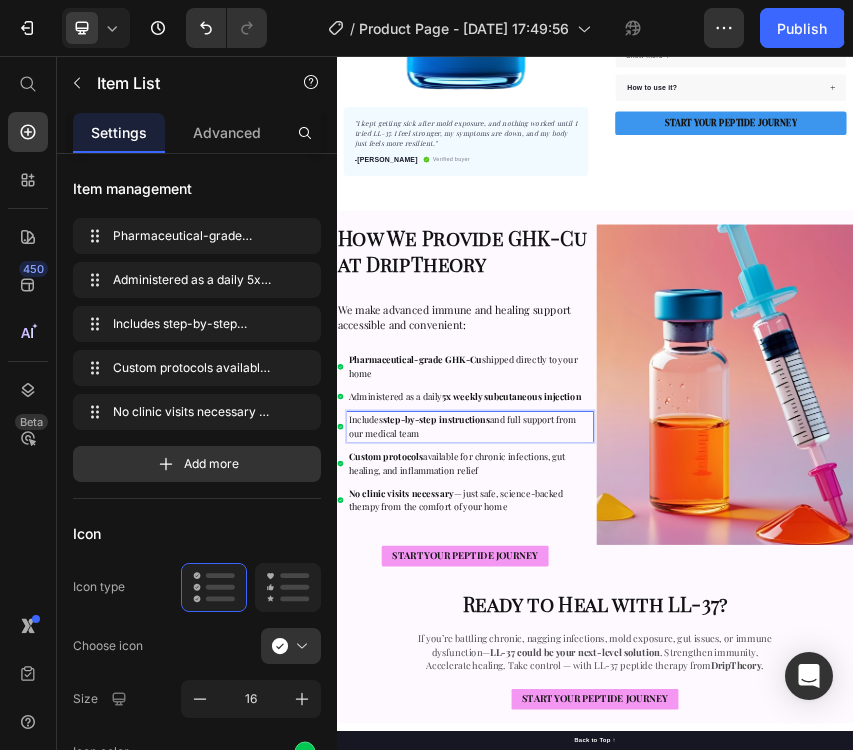click on "Custom protocols  available for chronic infections, gut healing, and inflammation relief" at bounding box center [616, 1002] 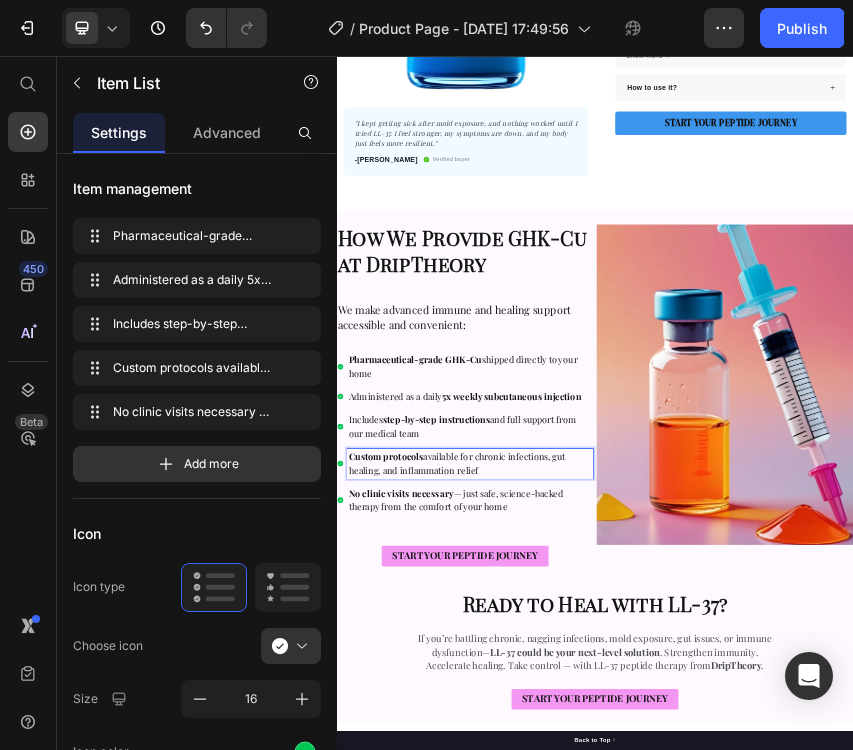 click on "Custom protocols  available for chronic infections, gut healing, and inflammation relief" at bounding box center [616, 1002] 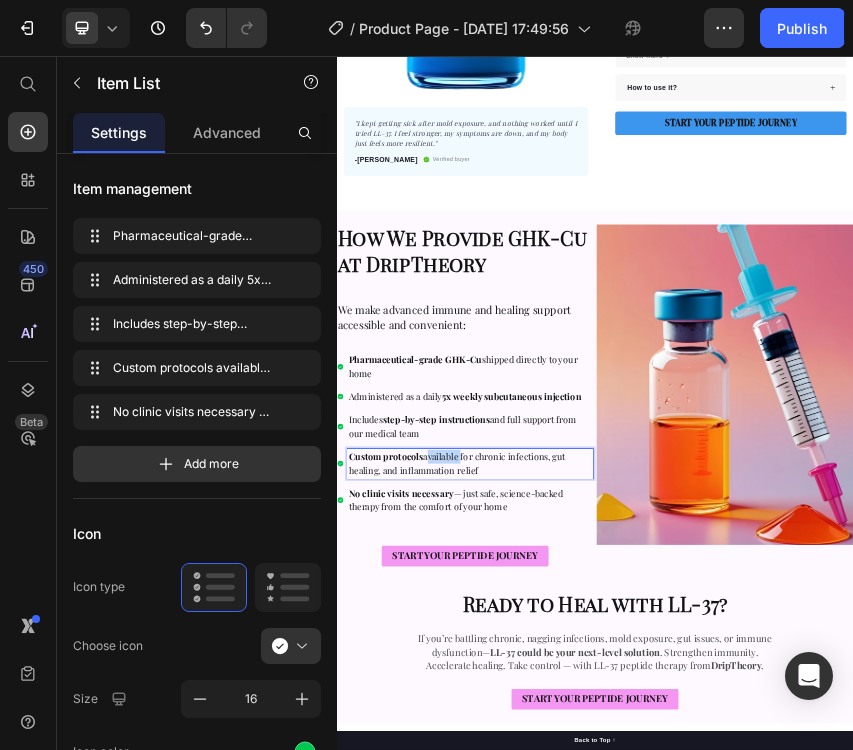 click on "Custom protocols  available for chronic infections, gut healing, and inflammation relief" at bounding box center [616, 1002] 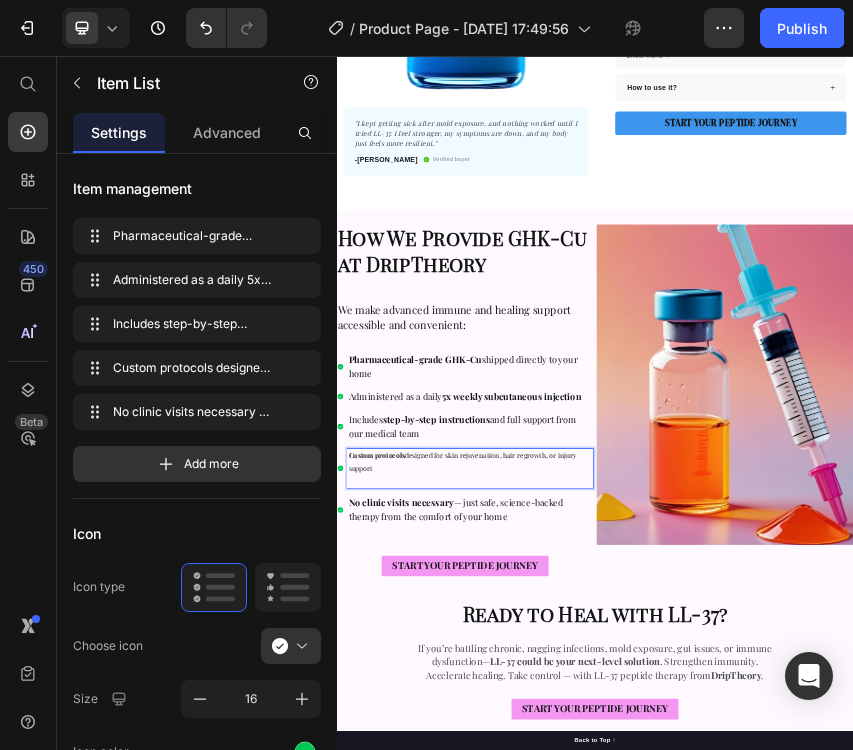 scroll, scrollTop: 1273, scrollLeft: 0, axis: vertical 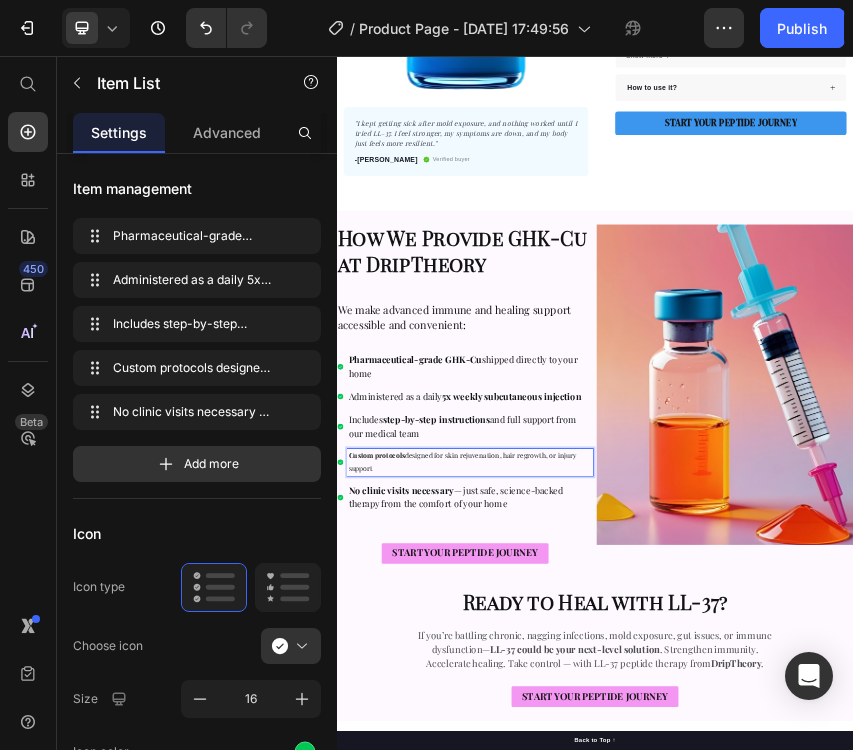 click on "Pharmaceutical-grade GHK-Cu  shipped directly to your home Administered as a daily  5x   weekly subcutaneous injection Includes  step-by-step instructions  and full support from our medical team Custom protocols  designed for skin rejuvenation, hair regrowth, or injury support No clinic visits necessary  — just safe, science-backed therapy from the comfort of your home" at bounding box center [635, 931] 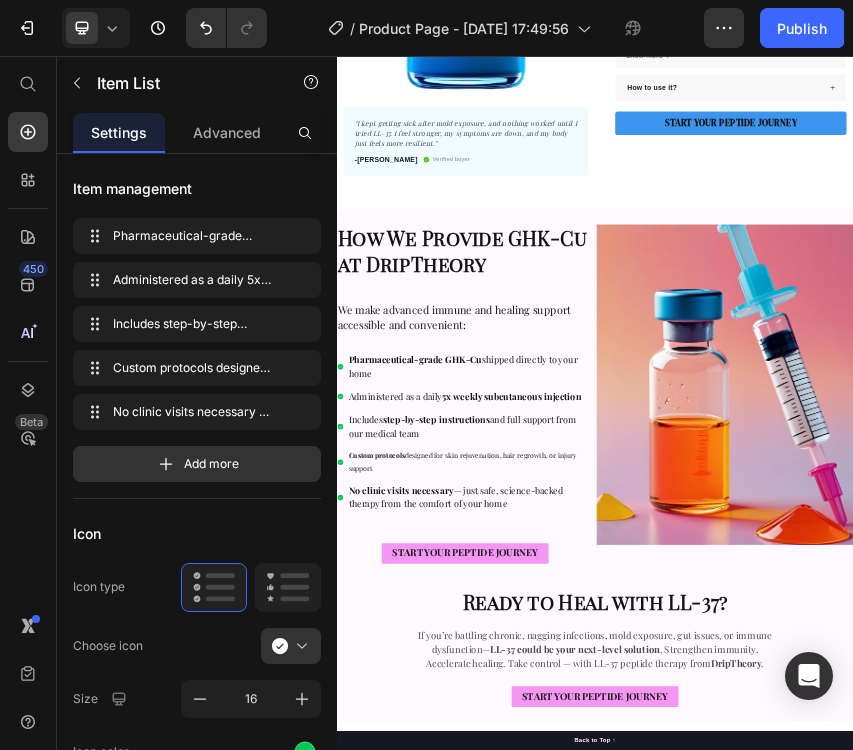 click on "Pharmaceutical-grade GHK-Cu  shipped directly to your home Administered as a daily  5x   weekly subcutaneous injection Includes  step-by-step instructions  and full support from our medical team Custom protocols  designed for skin rejuvenation, hair regrowth, or injury support No clinic visits necessary  — just safe, science-backed therapy from the comfort of your home" at bounding box center [635, 931] 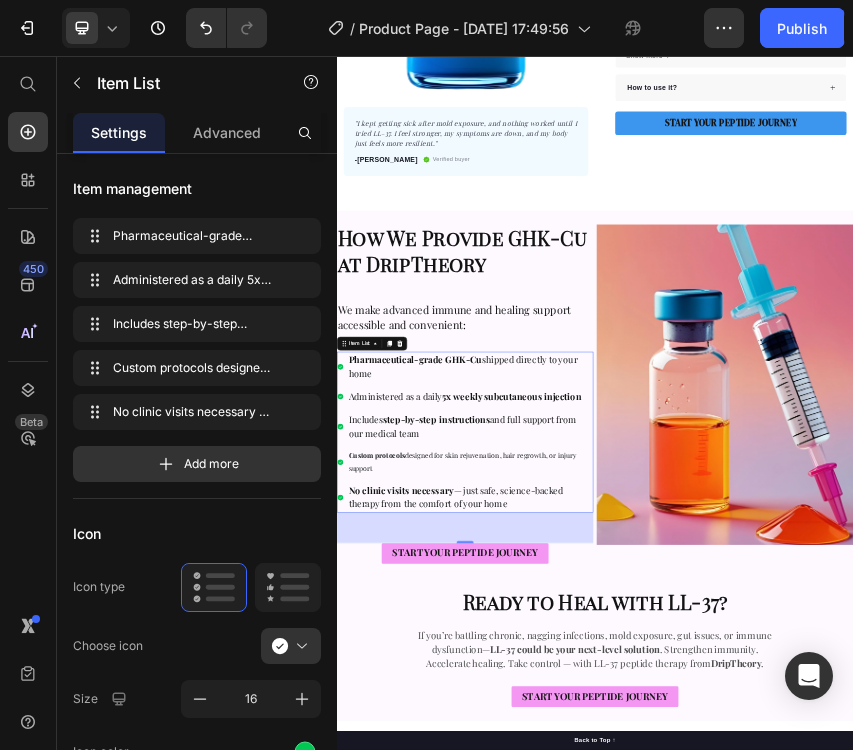 click on "Custom protocols" at bounding box center (429, 985) 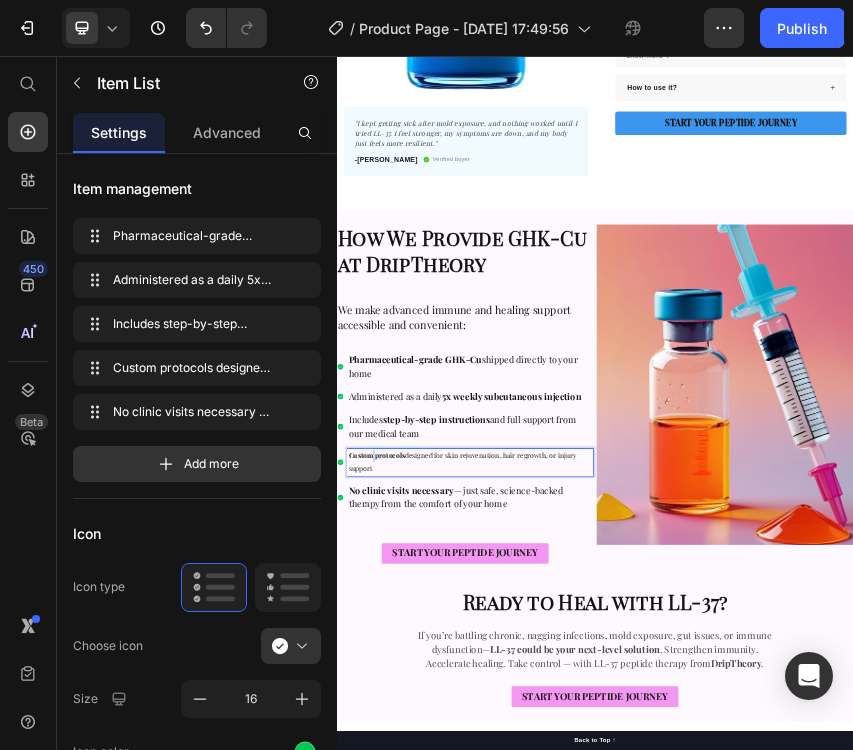 click on "Custom protocols" at bounding box center [429, 985] 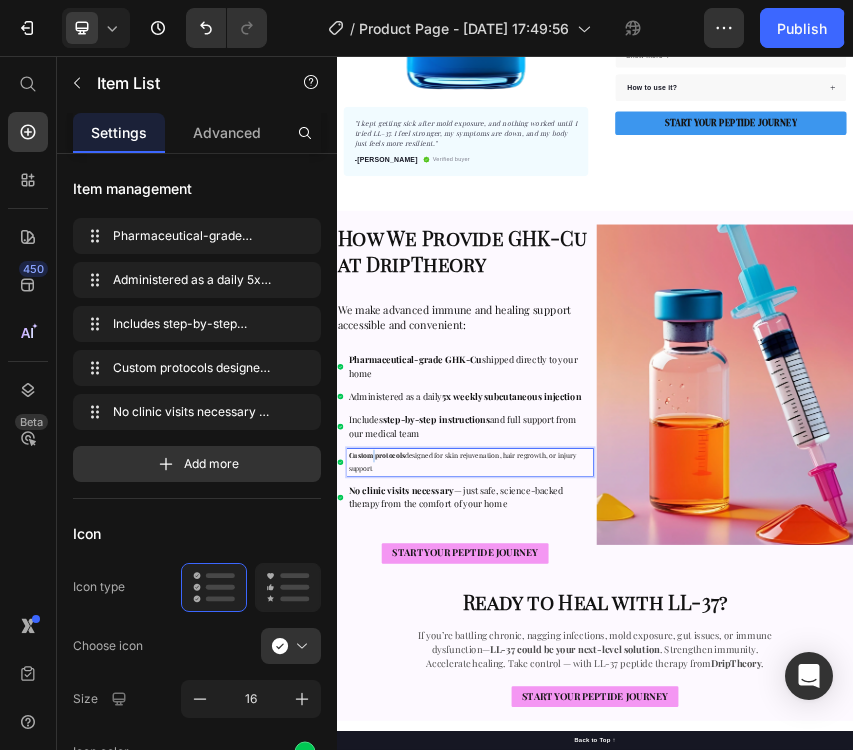 click on "Custom protocols" at bounding box center (429, 985) 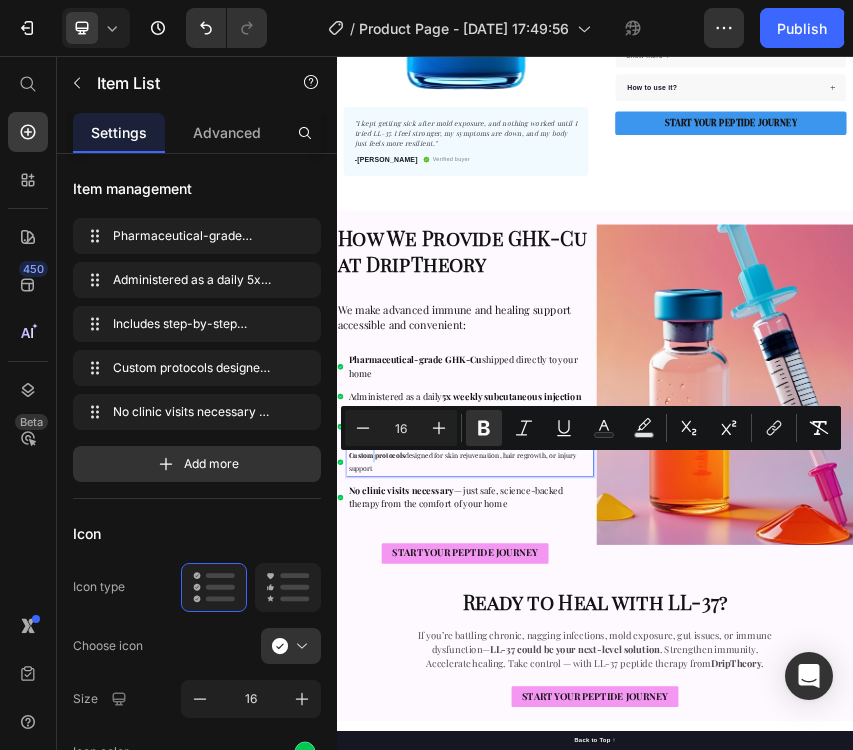 click on "⁠⁠⁠⁠⁠⁠⁠ How We Provide GHK-Cu at DripTheory Heading We make advanced immune and healing support accessible and convenient: Heading Pharmaceutical-grade GHK-Cu  shipped directly to your home Administered as a daily  5x   weekly subcutaneous injection Includes  step-by-step instructions  and full support from our medical team Custom protocols  designed for skin rejuvenation, hair regrowth, or injury support No clinic visits necessary  — just safe, science-backed therapy from the comfort of your home Item List   71 START YOUR PEPTIDE JOURNEY Button" at bounding box center (635, 842) 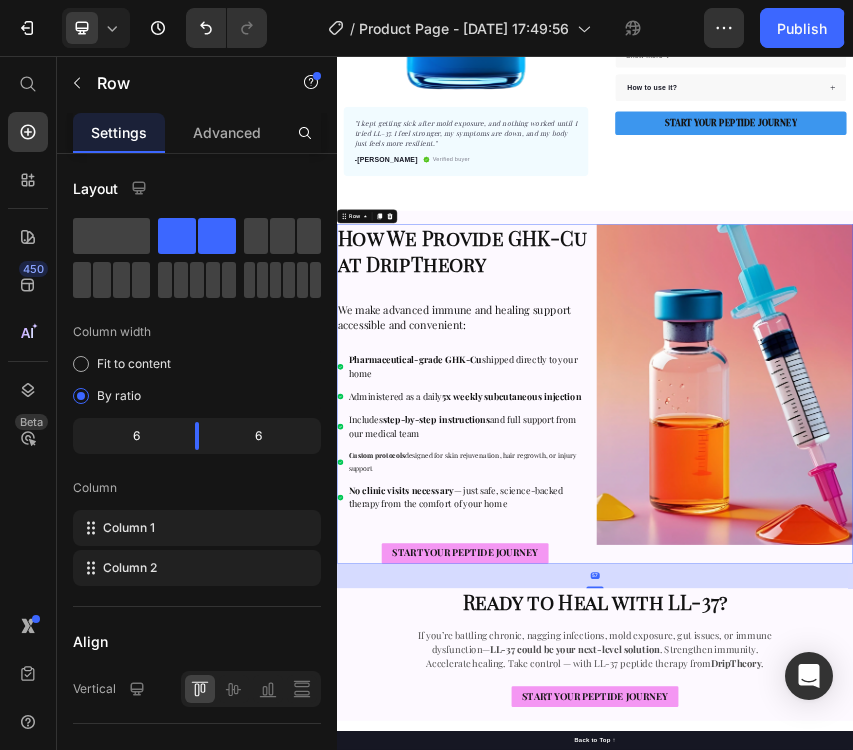 scroll, scrollTop: 0, scrollLeft: 0, axis: both 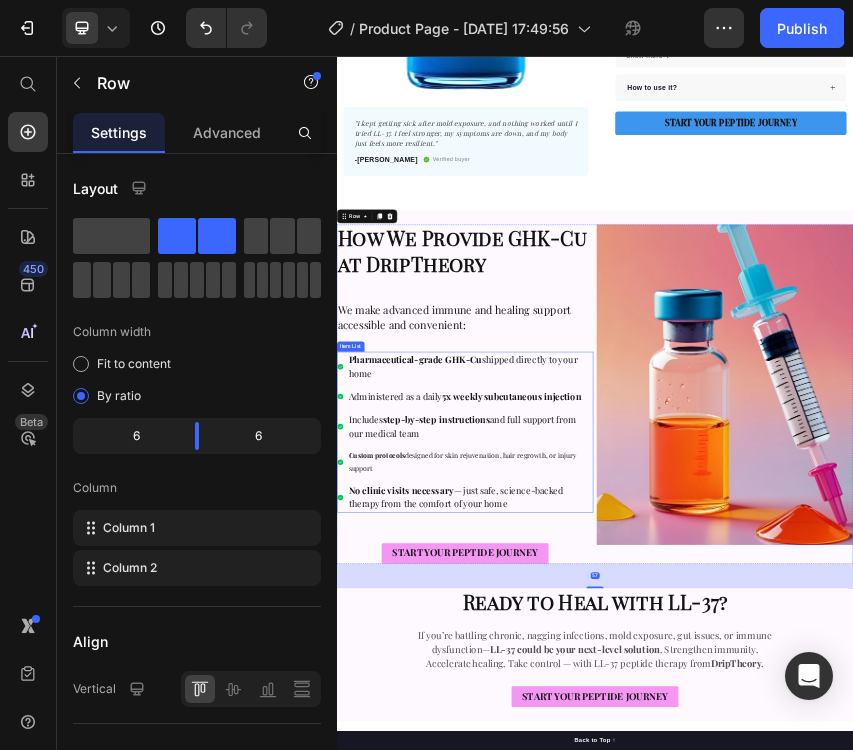 click on "No clinic visits necessary  — just safe, science-backed therapy from the comfort of your home" at bounding box center (613, 1082) 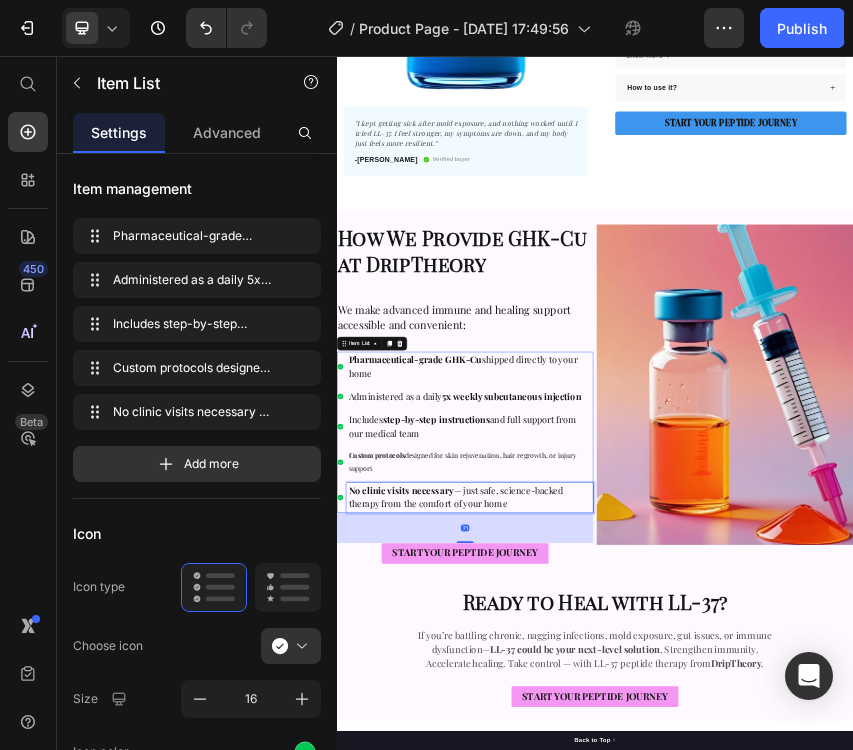 click on "No clinic visits necessary  — just safe, science-backed therapy from the comfort of your home" at bounding box center [613, 1082] 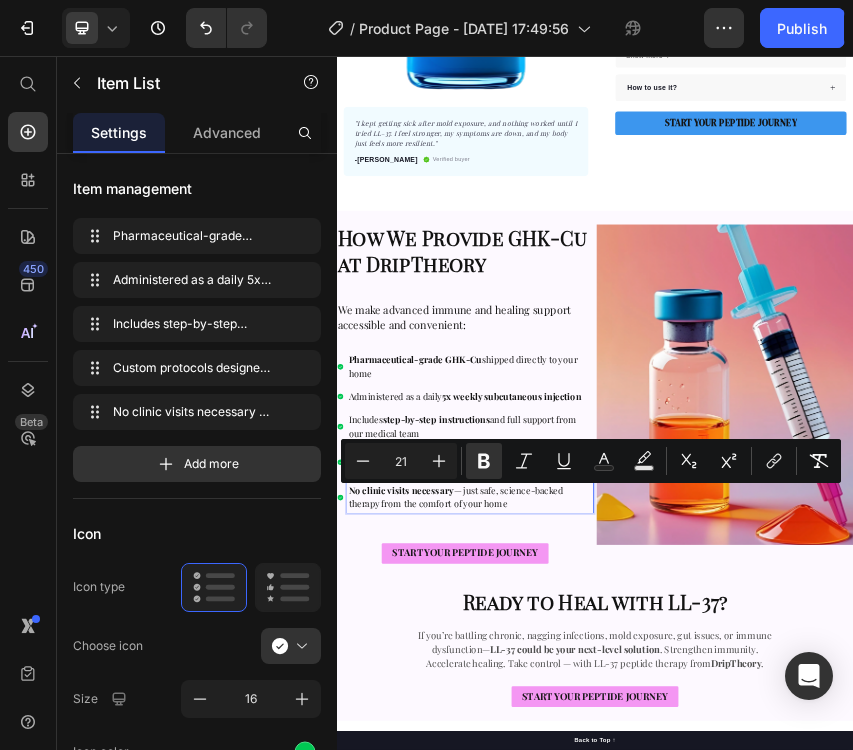 click on "Includes  step-by-step instructions  and full support from our medical team" at bounding box center (629, 916) 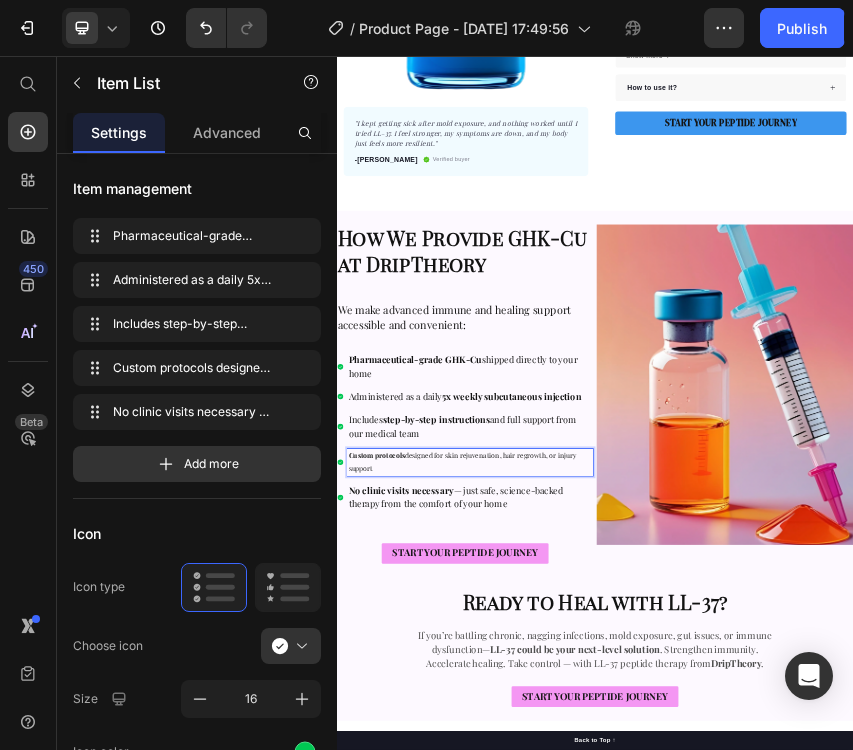 click on "Custom protocols" at bounding box center [429, 985] 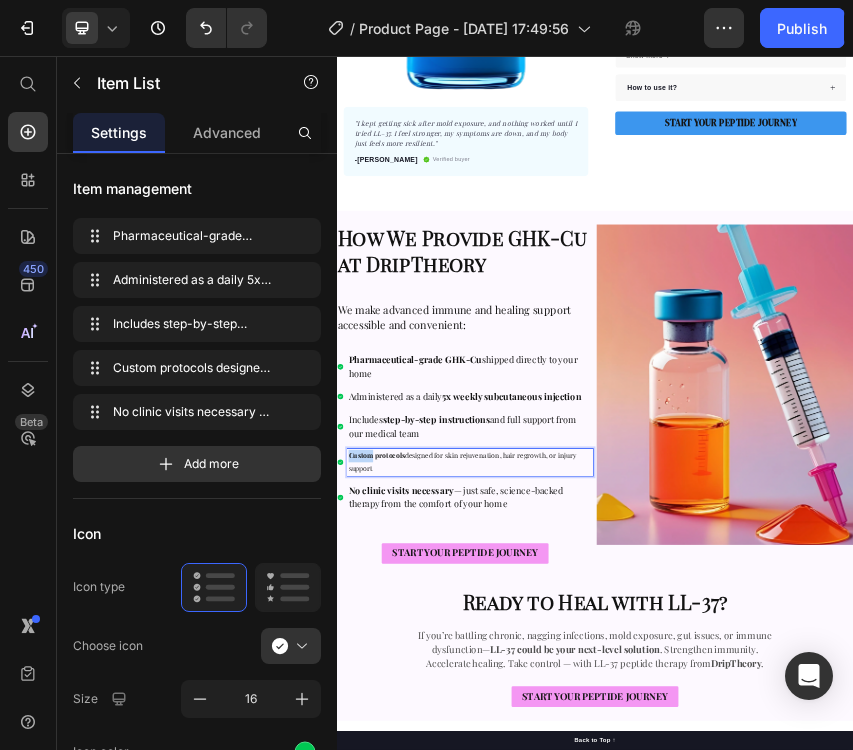 click on "Custom protocols" at bounding box center (429, 985) 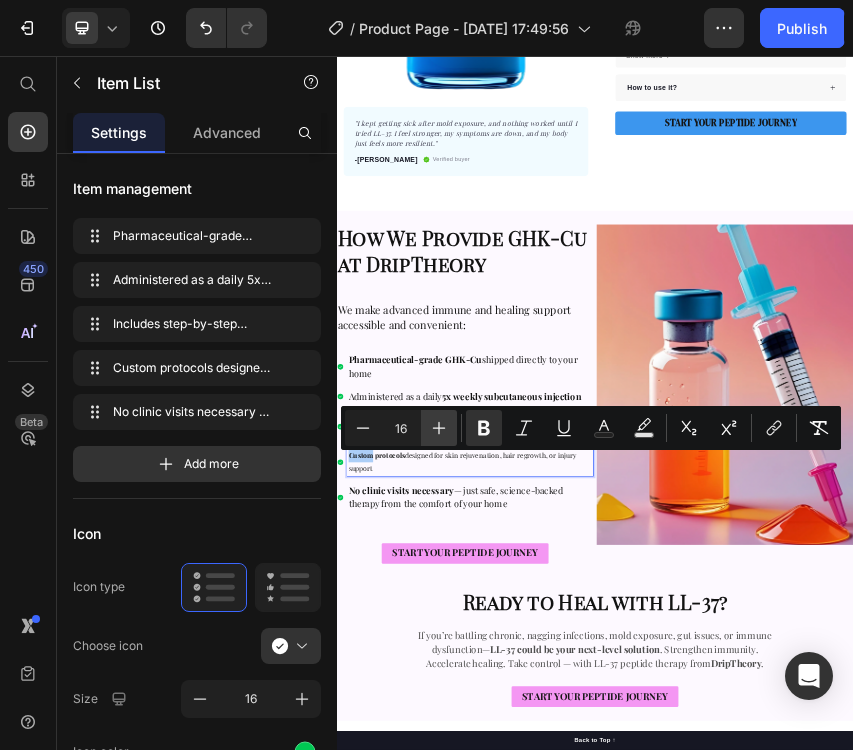 click 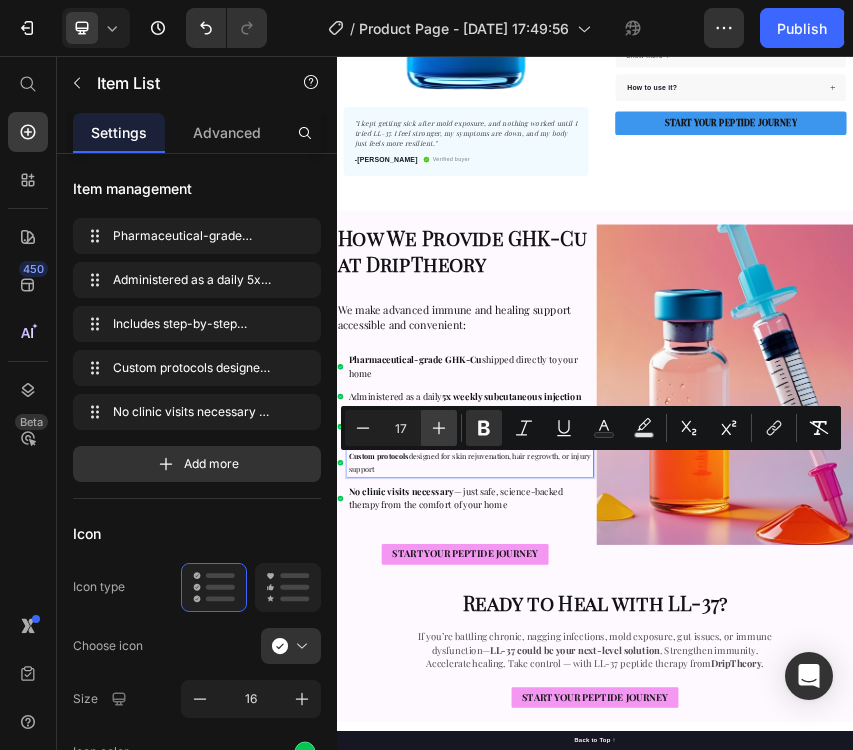 click 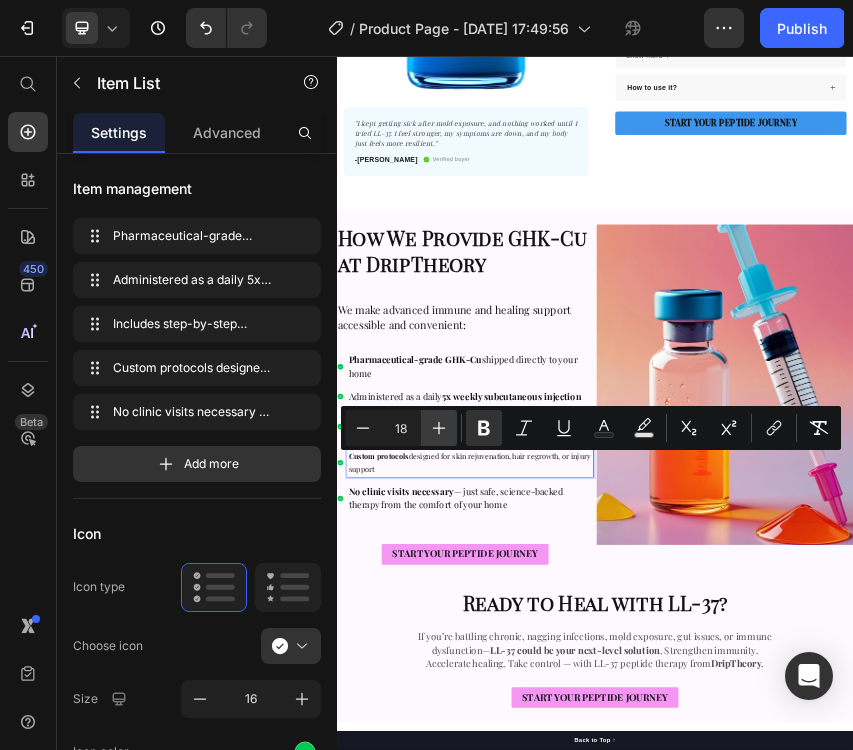 click 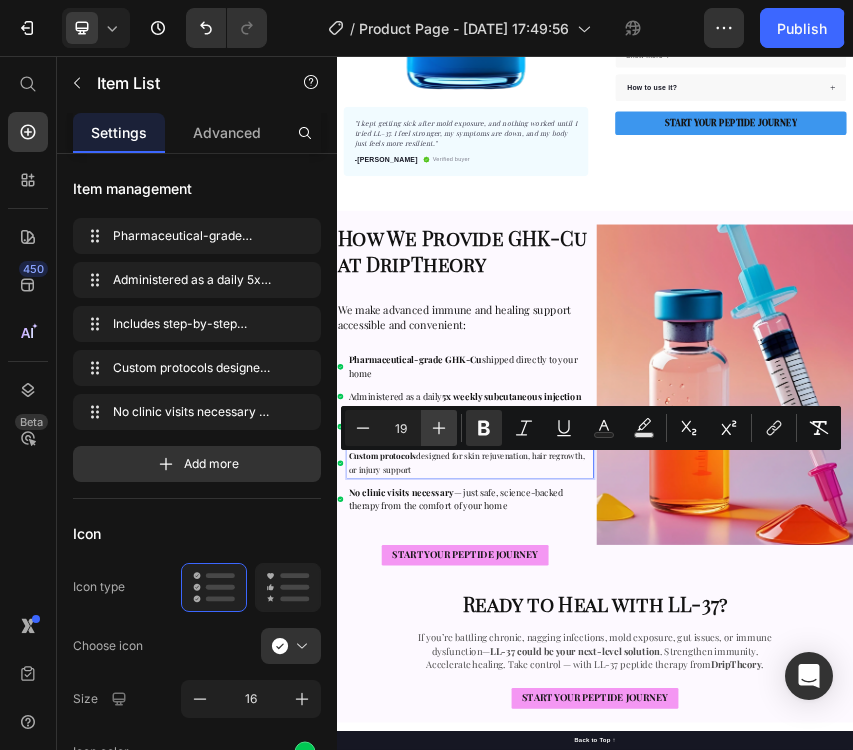click 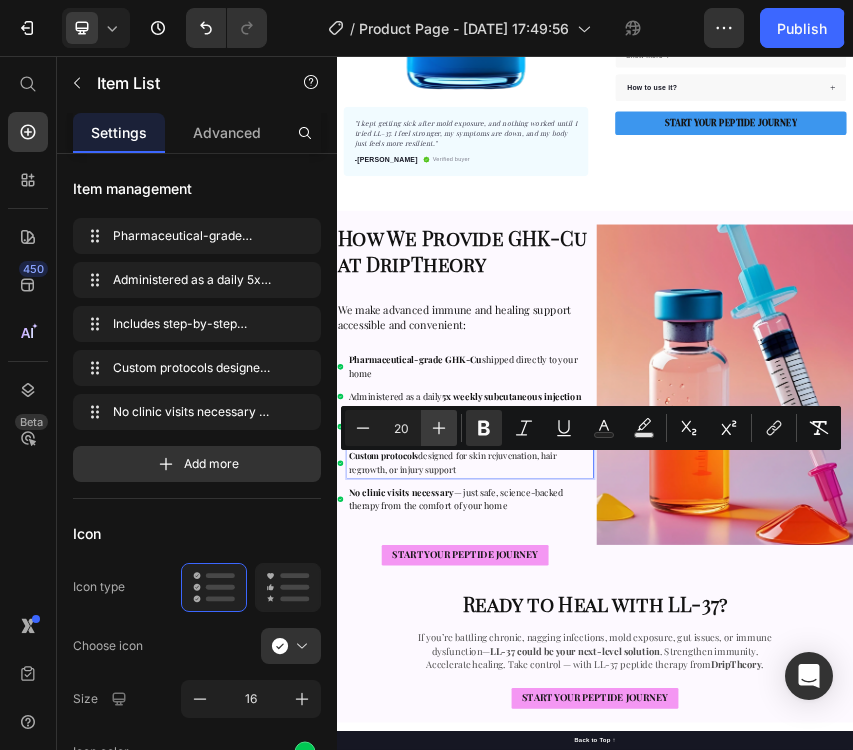 click 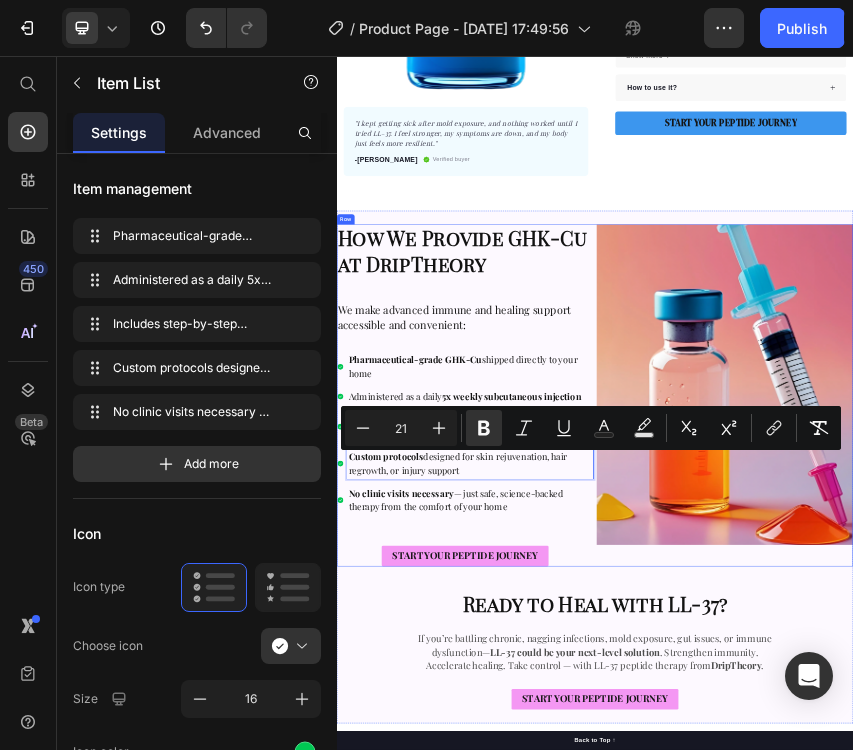 click on "⁠⁠⁠⁠⁠⁠⁠ How We Provide GHK-Cu at DripTheory Heading We make advanced immune and healing support accessible and convenient: Heading Pharmaceutical-grade GHK-Cu  shipped directly to your home Administered as a daily  5x   weekly subcutaneous injection Includes  step-by-step instructions  and full support from our medical team Custom protocols  designed for skin rejuvenation, hair regrowth, or injury support No clinic visits necessary  — just safe, science-backed therapy from the comfort of your home Item List   71 START YOUR PEPTIDE JOURNEY Button" at bounding box center (635, 845) 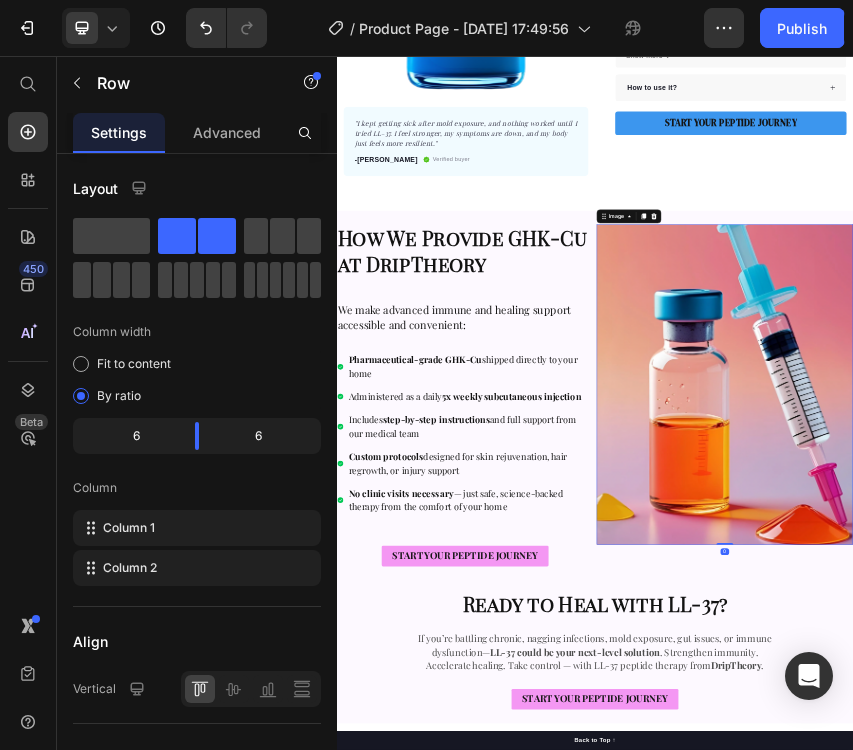 click at bounding box center [1239, 820] 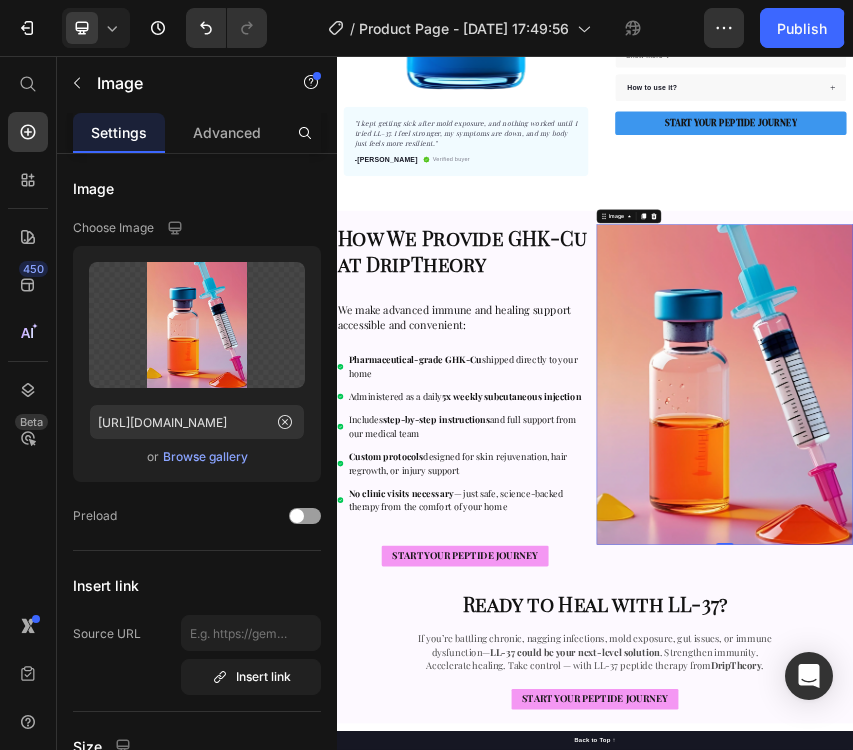 click at bounding box center (1239, 820) 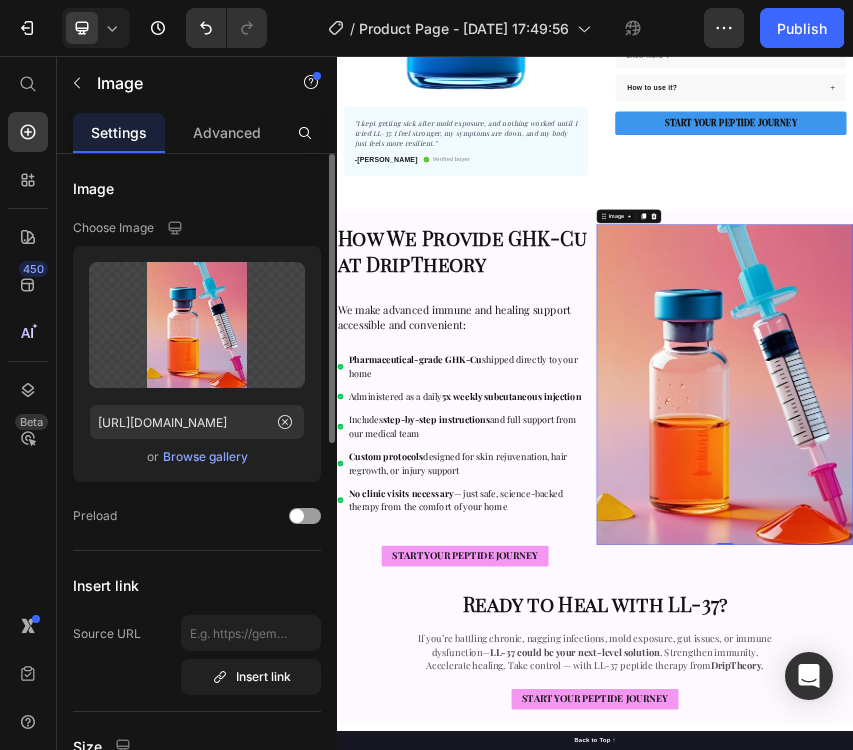 click on "Browse gallery" at bounding box center [205, 457] 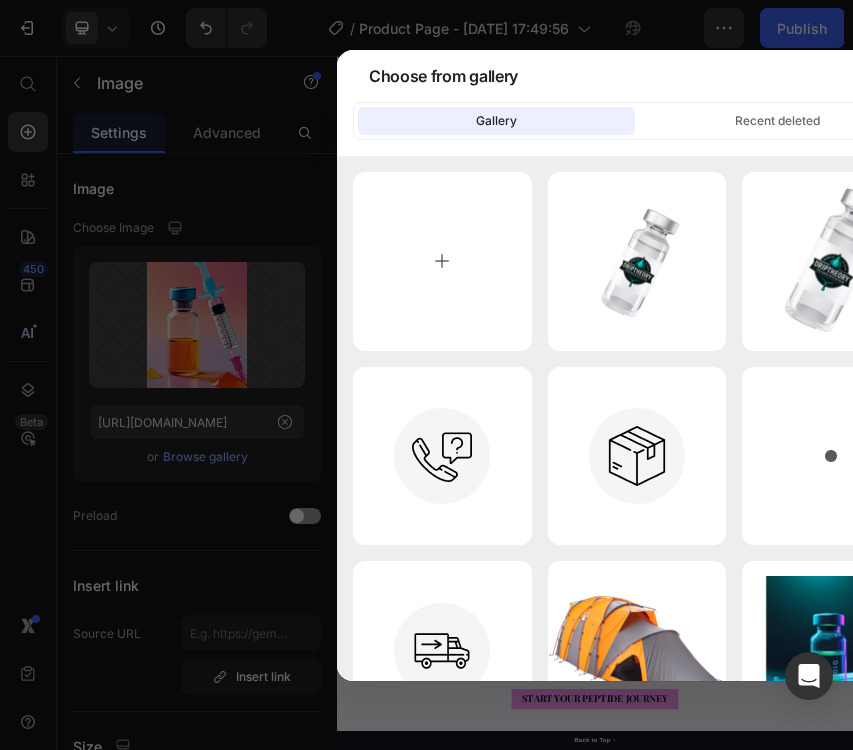 click at bounding box center [442, 261] 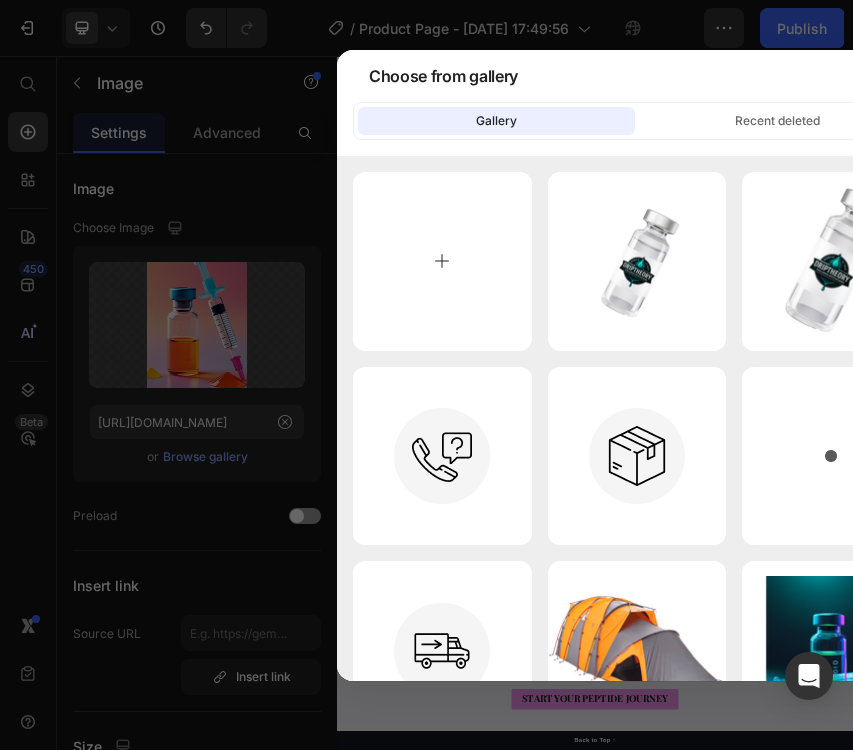 type on "C:\fakepath\Anti-Aging 5.PNG" 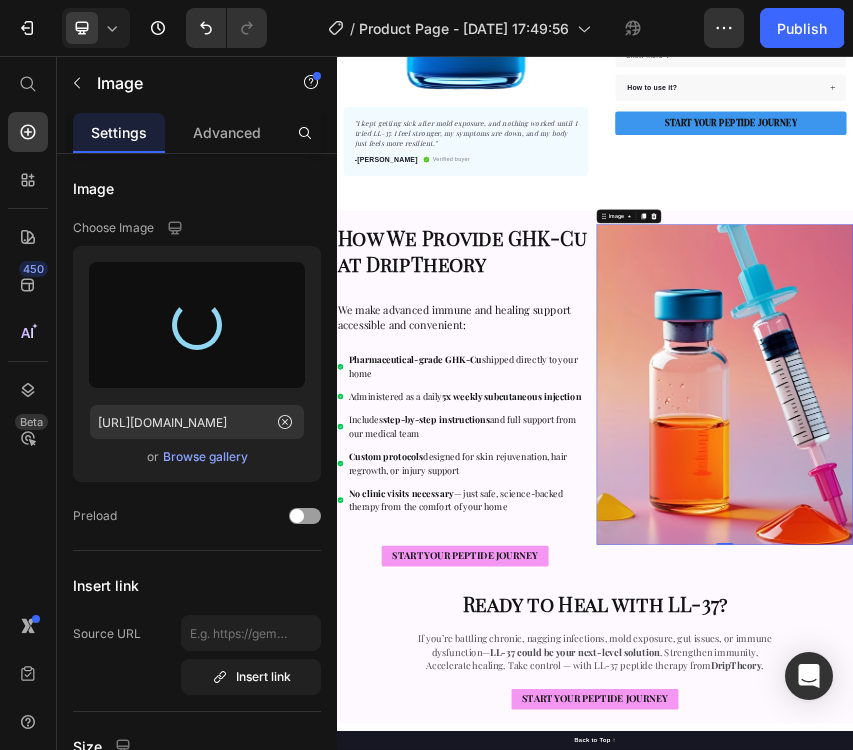 type on "https://cdn.shopify.com/s/files/1/0681/2090/3725/files/gempages_565587944681768151-c7df4347-708a-4fa7-9d20-acd3731193b3.png" 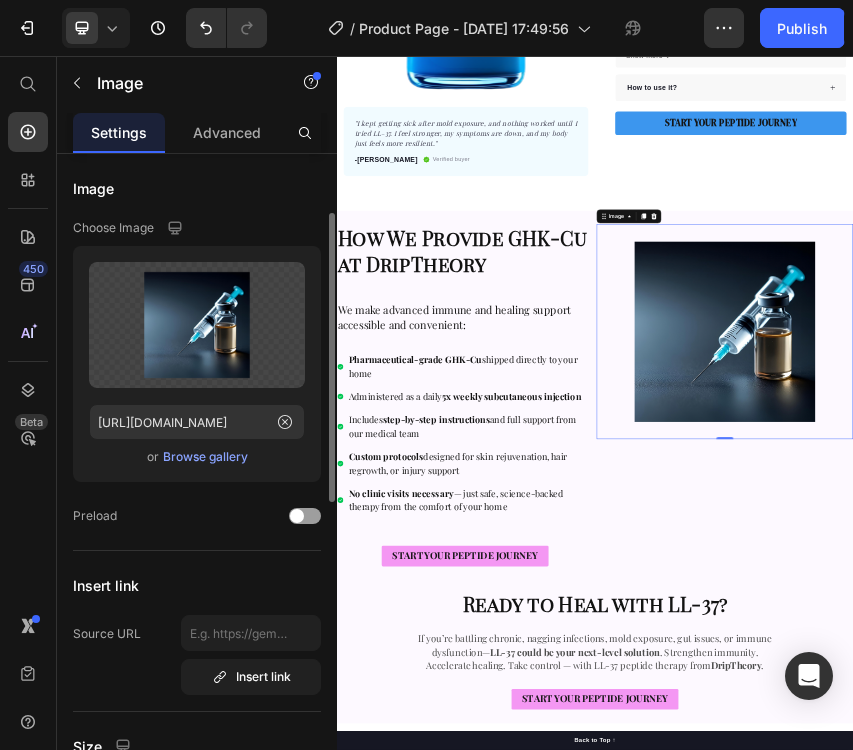scroll, scrollTop: 312, scrollLeft: 0, axis: vertical 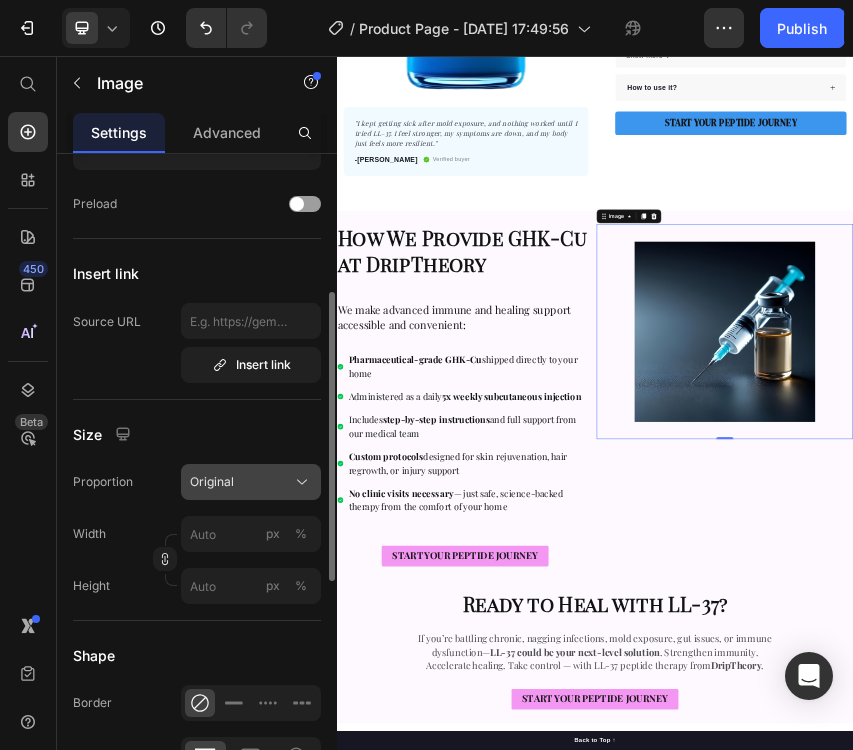 click on "Original" 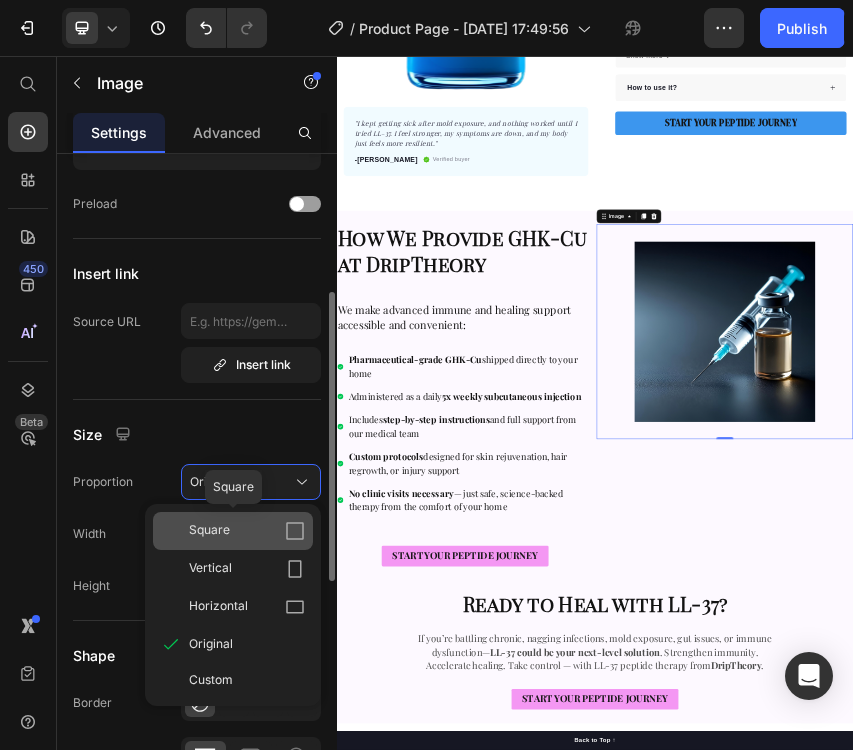 click on "Square" at bounding box center (247, 531) 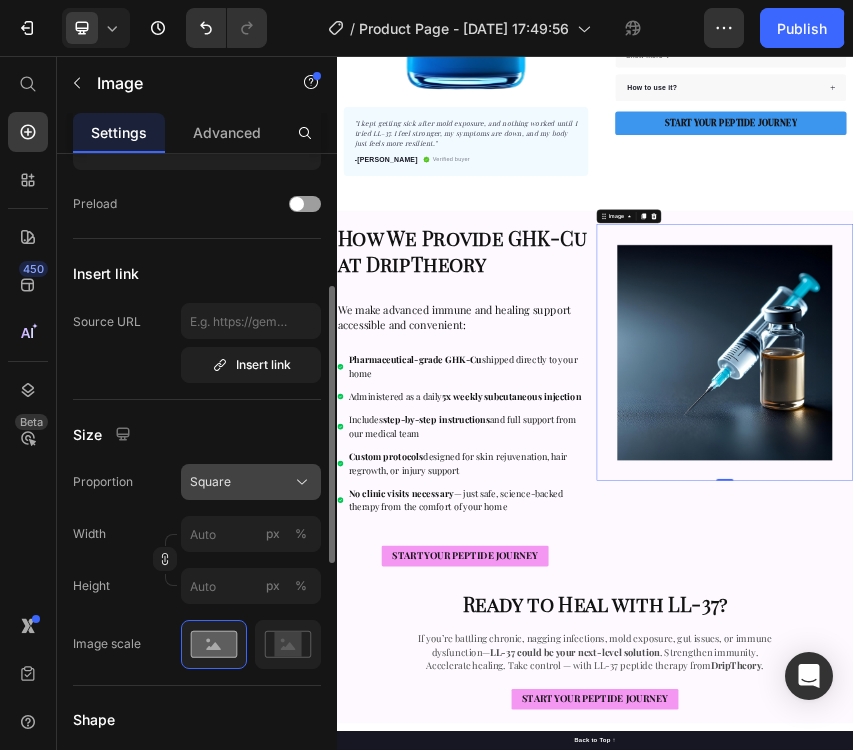 click on "Square" at bounding box center (251, 482) 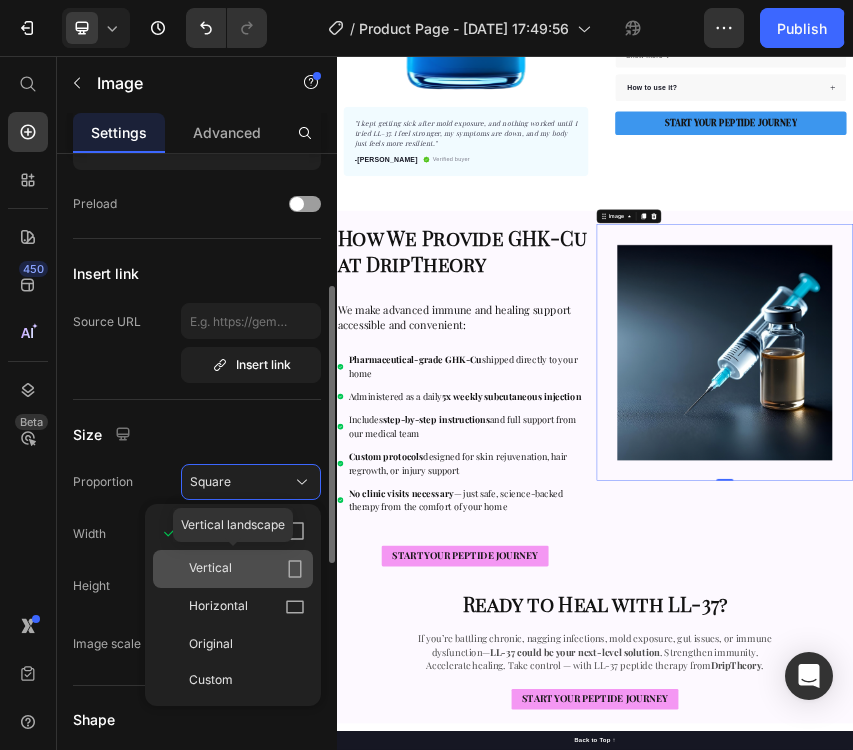 click on "Vertical" at bounding box center (247, 569) 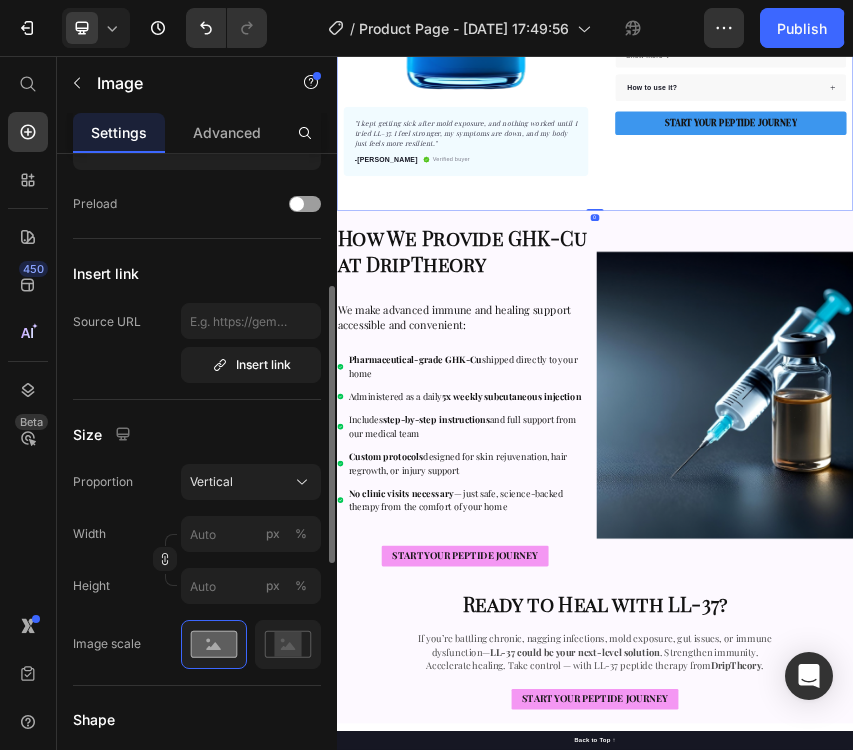click on "Product Images "I kept getting sick after mold exposure, and nothing worked until I tried LL-37. I feel stronger, my symptoms are down, and my body just feels more resilient."   Text block -Daisy Text block
Verified buyer Item list Row Row "My dog absolutely loves this food! It's clear that the taste and quality are top-notch."  -Daisy Text block Row Row Selank + Semax Combo Product Title Calms anxiety while boosting focus Enhances memory and mental clarity Supports emotional balance and resilience Ideal for high-pressure work or burnout recovery Item list Perfect for sensitive tummies Supercharge immunity System Bursting with protein, vitamins, and minerals Supports strong muscles, increases bone strength Item list
Description
🔬  What It Is:
A synergistic nootropic stack combining stress reduction (Selank) with cognitive enhancement (Semax).
✅  Benefits:
Calms anxiety while boosting focus
Enhances memory and mental clarity
📈" at bounding box center (937, -125) 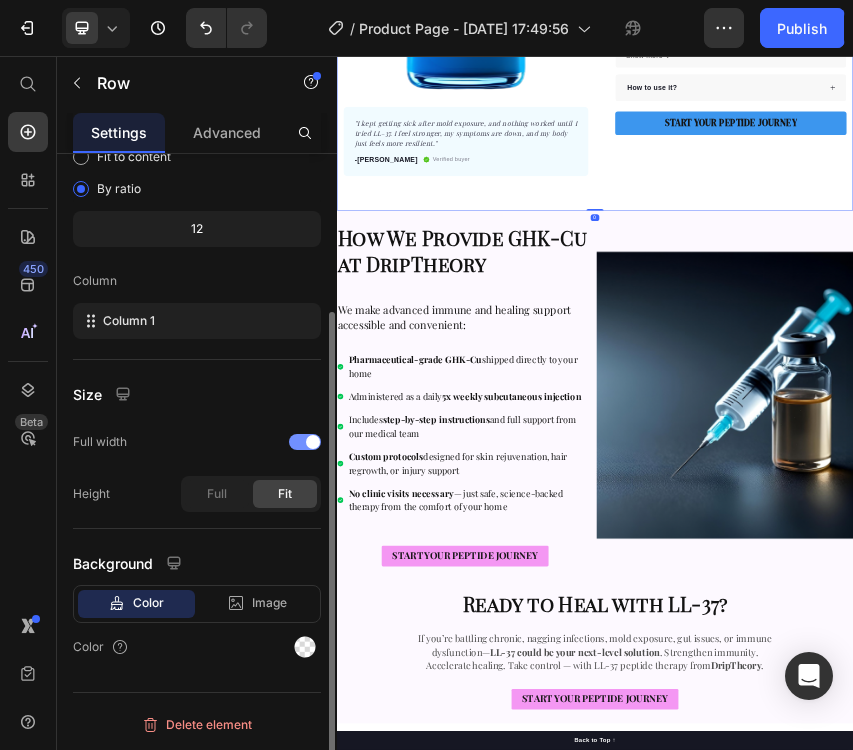 scroll, scrollTop: 0, scrollLeft: 0, axis: both 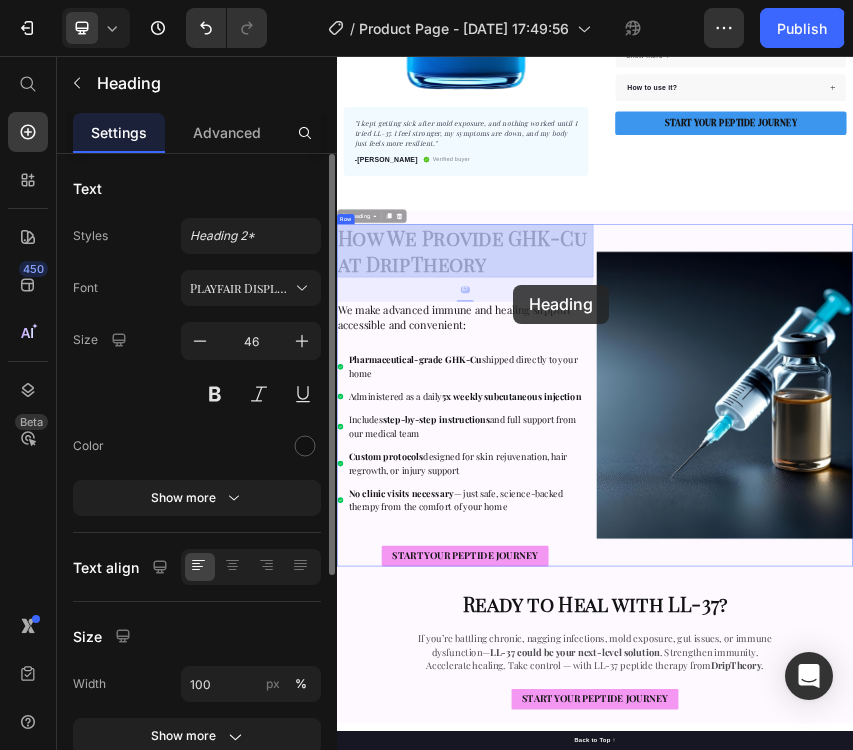 drag, startPoint x: 748, startPoint y: 522, endPoint x: 740, endPoint y: 571, distance: 49.648766 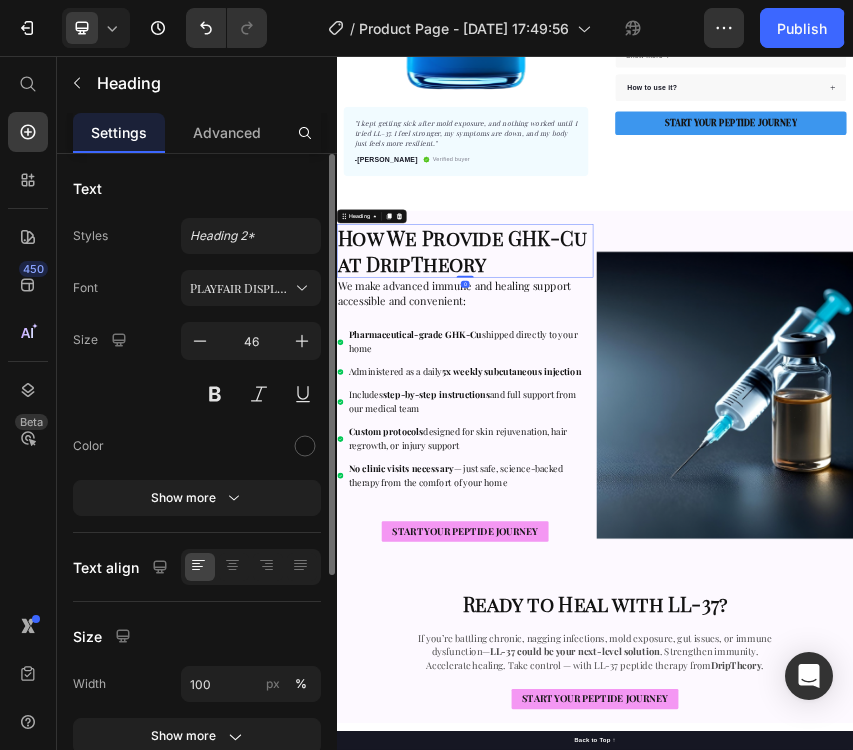 drag, startPoint x: 639, startPoint y: 624, endPoint x: 632, endPoint y: 543, distance: 81.3019 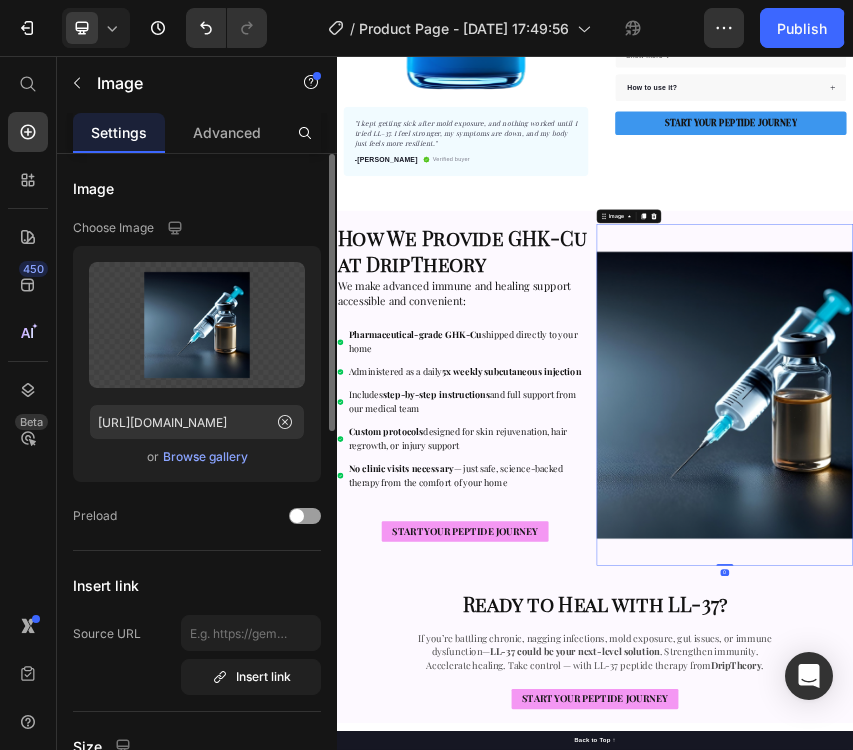 click at bounding box center (1239, 845) 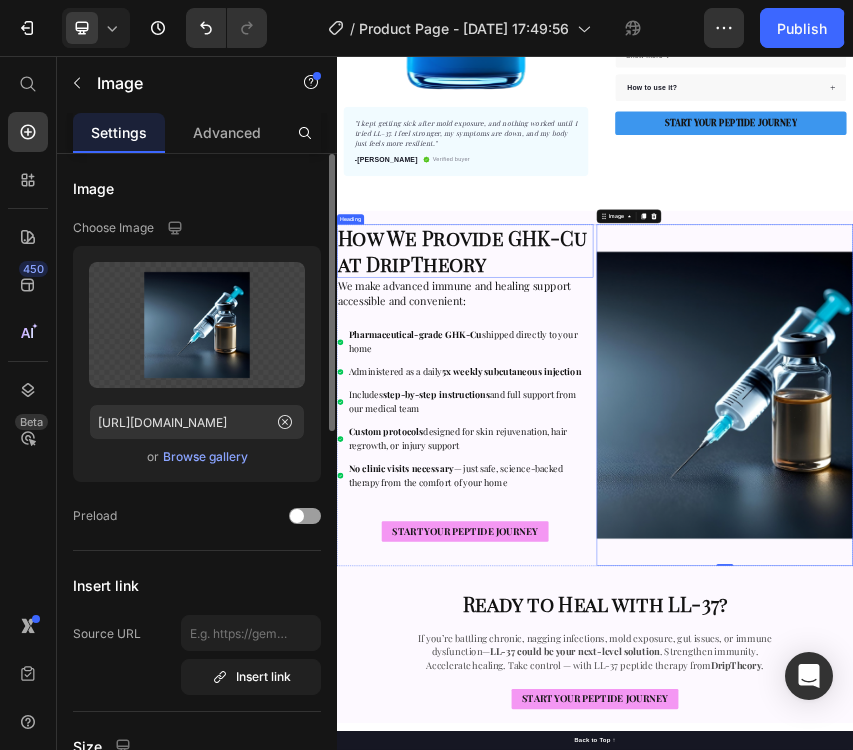 click on "How We Provide GHK-Cu at DripTheory" at bounding box center (628, 509) 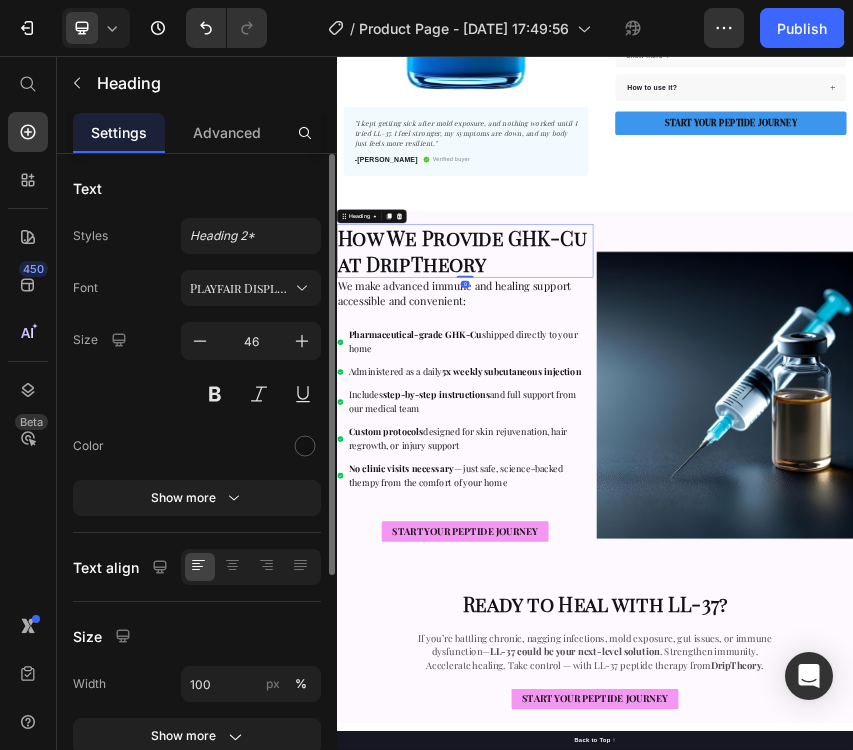 click on "⁠⁠⁠⁠⁠⁠⁠ How We Provide GHK-Cu at DripTheory Heading   0 We make advanced immune and healing support accessible and convenient: Heading Pharmaceutical-grade GHK-Cu  shipped directly to your home Administered as a daily  5x   weekly subcutaneous injection Includes  step-by-step instructions  and full support from our medical team Custom protocols  designed for skin rejuvenation, hair regrowth, or injury support No clinic visits necessary  — just safe, science-backed therapy from the comfort of your home Item List START YOUR PEPTIDE JOURNEY Button Image Row Ready to Heal with LL-37? Heading If you’re battling chronic, nagging infections, mold exposure, gut issues, or immune  dysfunction— LL-37 could be your next-level solution . Strengthen immunity.  Accelerate healing. Take control — with LL-37 peptide therapy from  DripTheory . Text Block START YOUR PEPTIDE JOURNEY Button Section 2" at bounding box center (937, 1012) 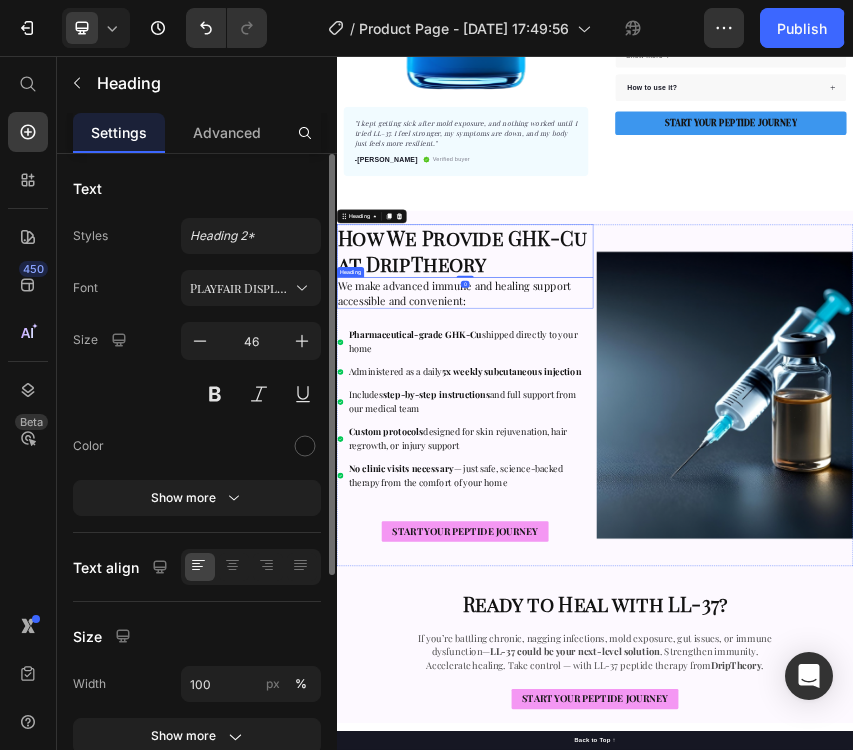 click on "We make advanced immune and healing support accessible and convenient:" at bounding box center [610, 606] 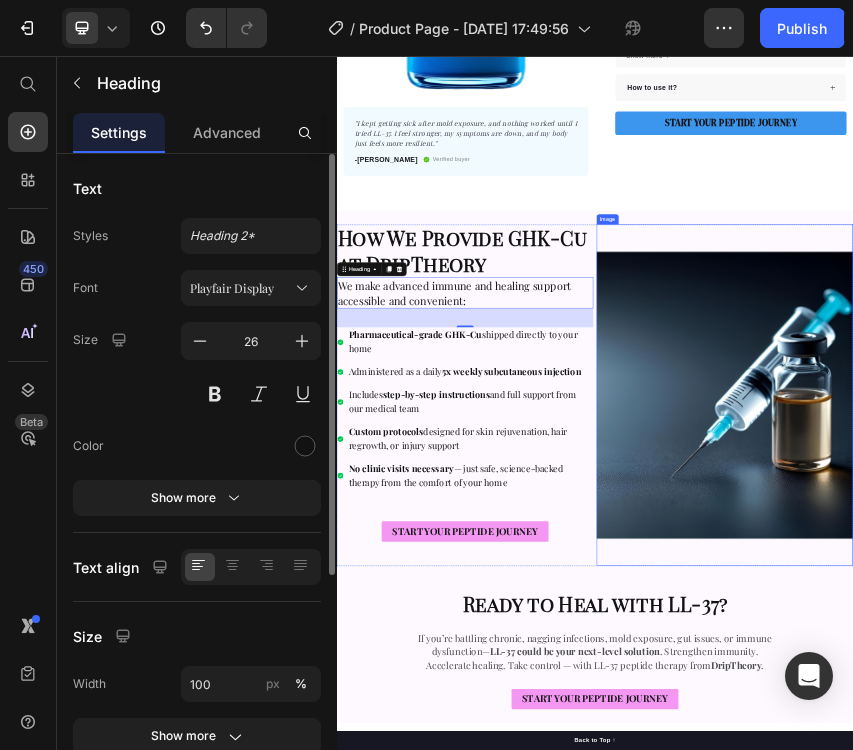 click at bounding box center (1239, 845) 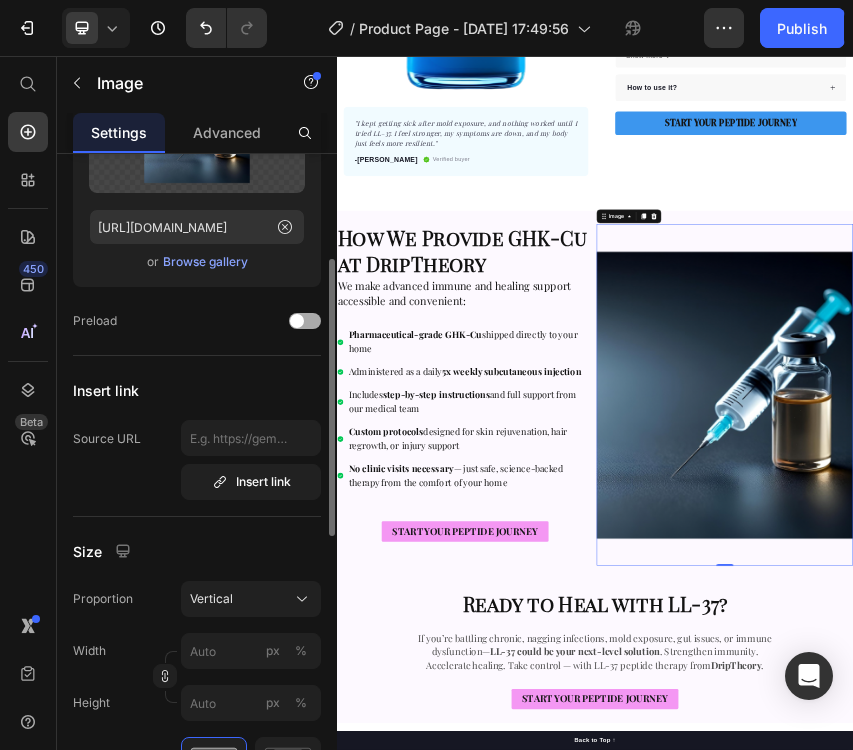 scroll, scrollTop: 211, scrollLeft: 0, axis: vertical 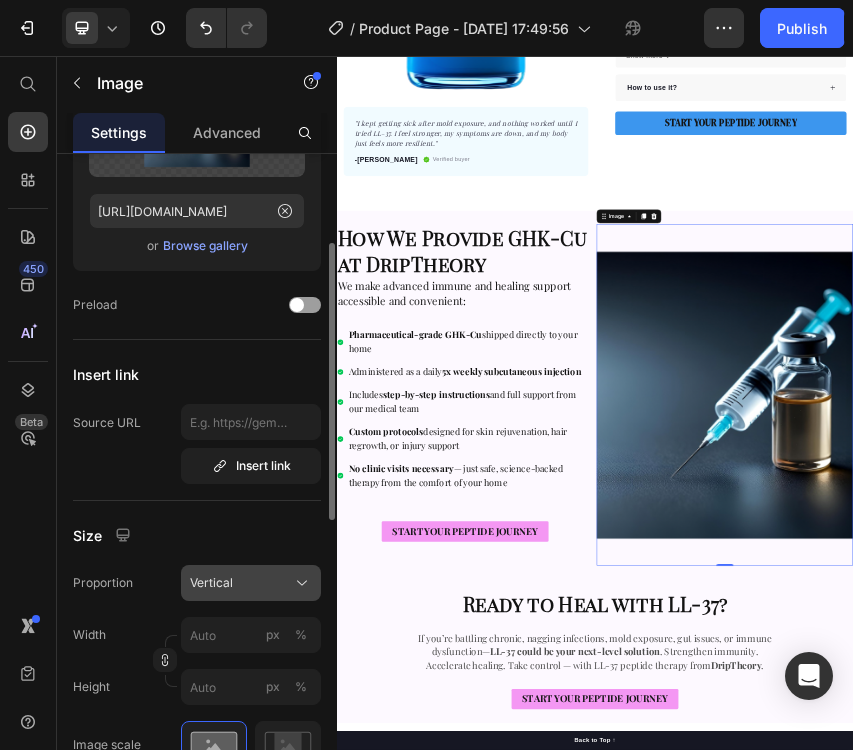 click on "Vertical" at bounding box center (211, 583) 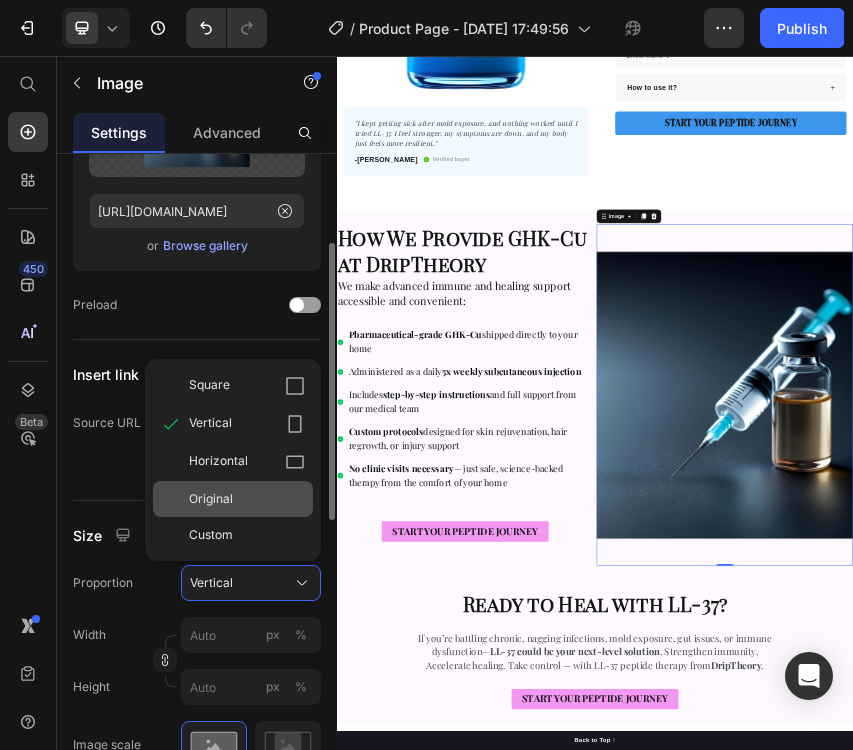 click on "Original" at bounding box center [211, 499] 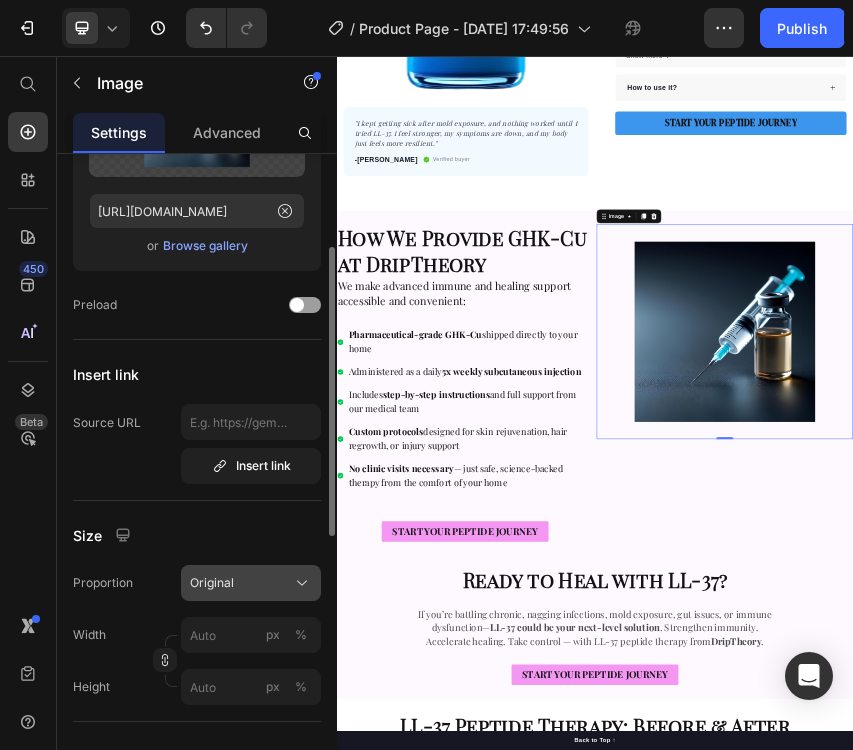 click on "Original" at bounding box center [251, 583] 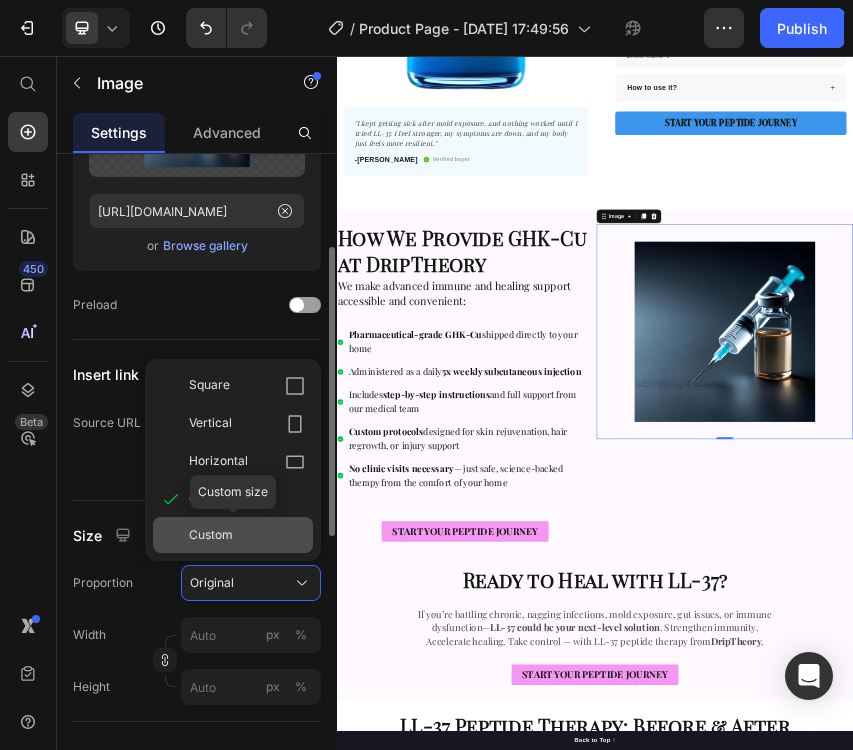 click on "Custom" at bounding box center [247, 535] 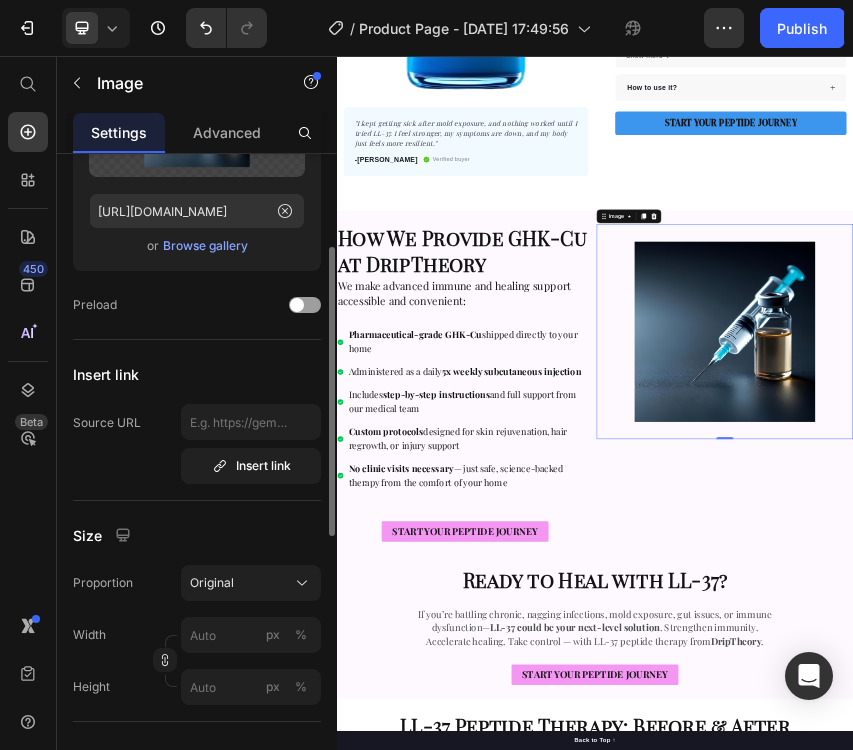 click on "Width px % Height px %" 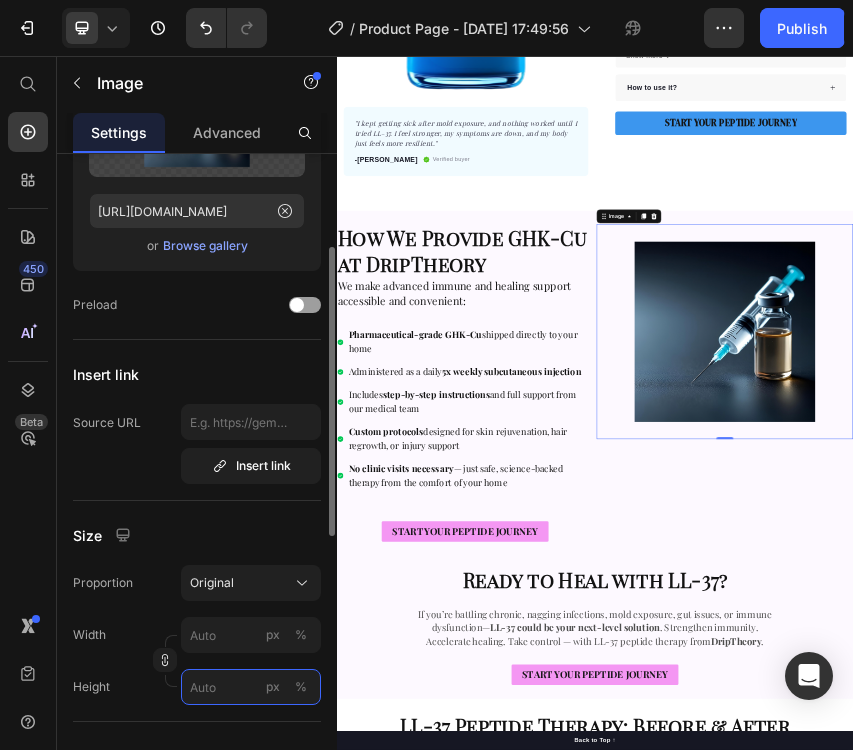 click on "px %" at bounding box center [251, 687] 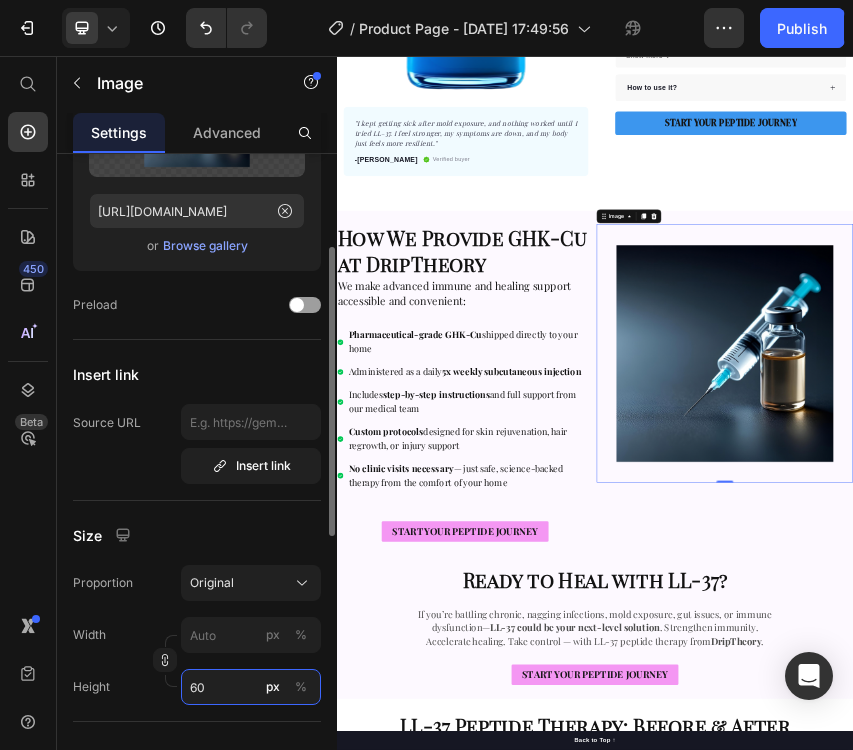 type on "6" 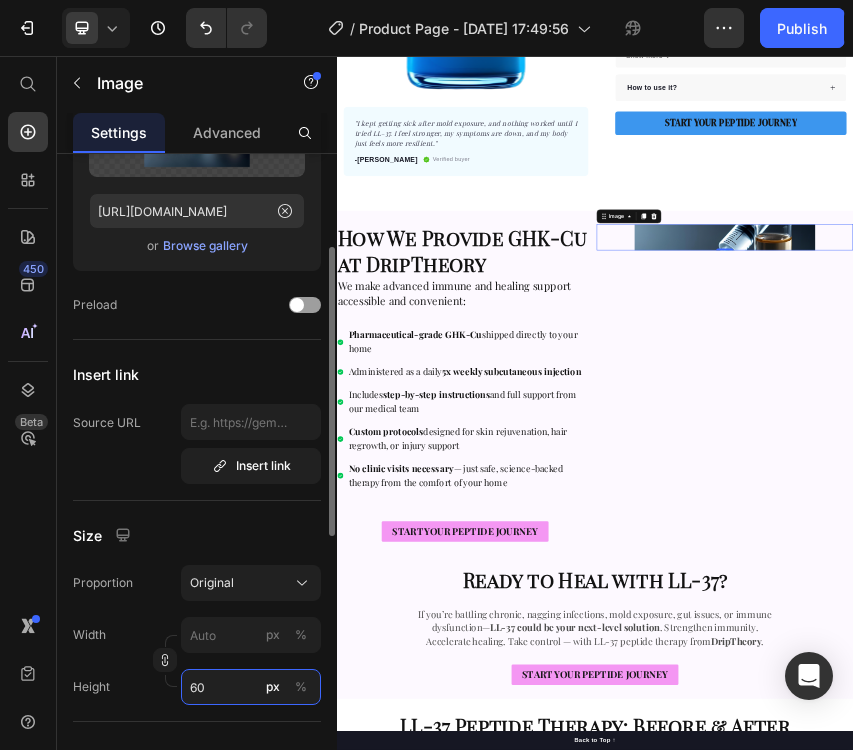 type on "6" 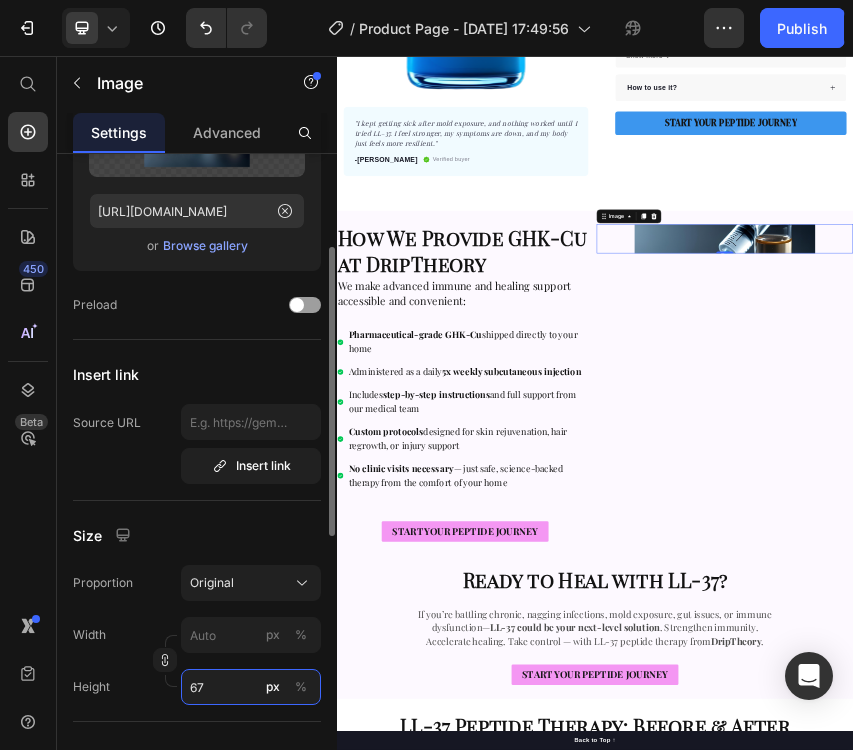 type on "6" 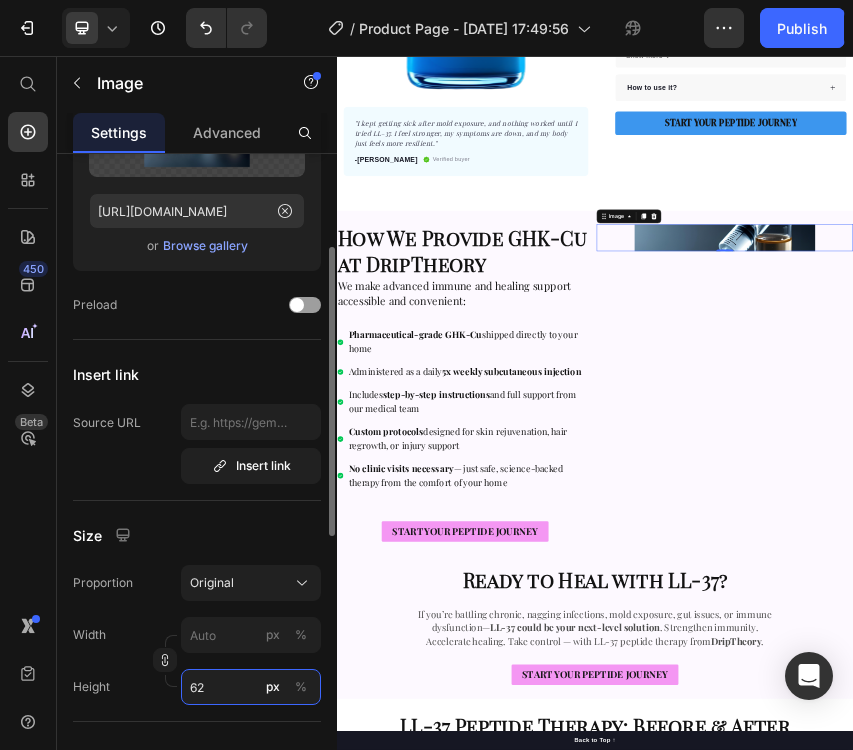 type on "6" 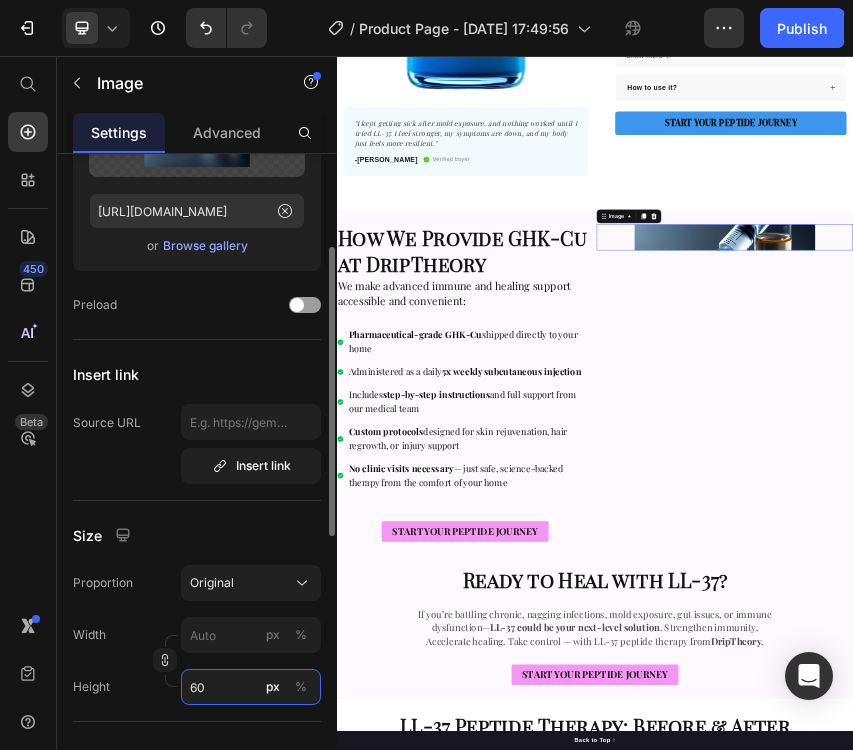 type on "6" 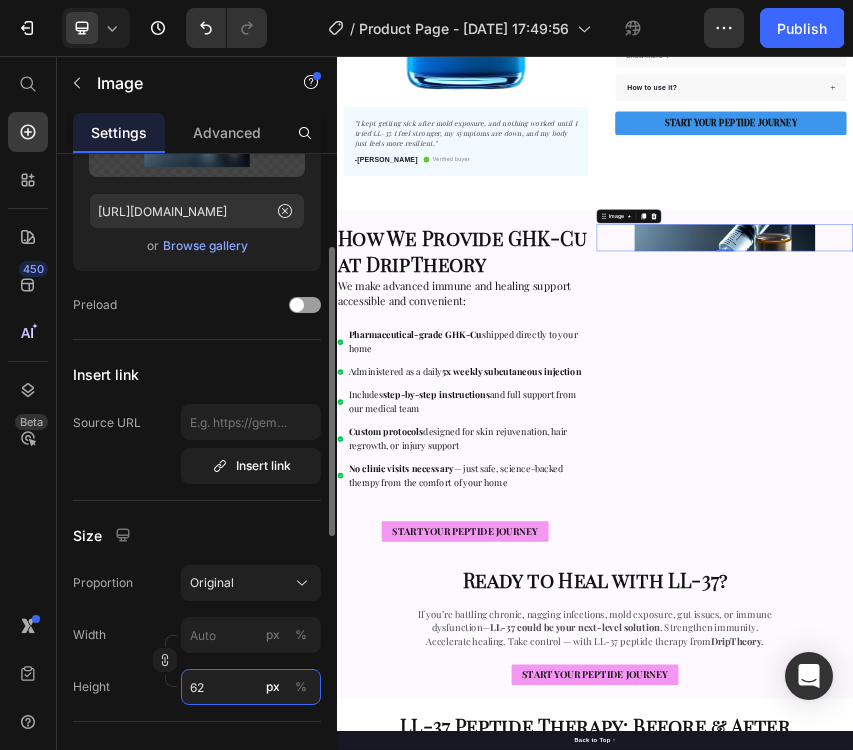type on "6" 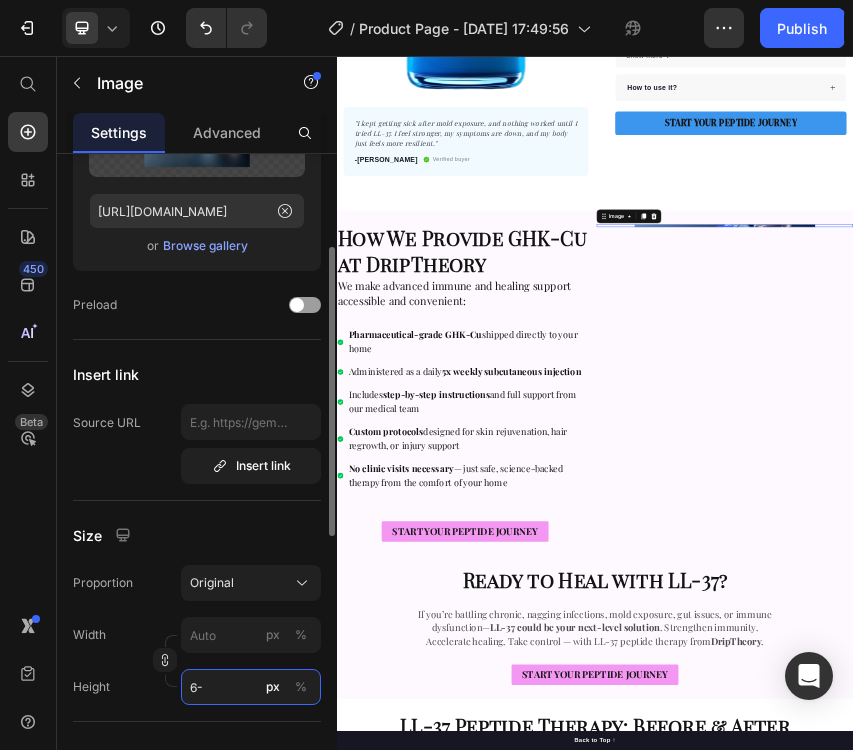type on "6" 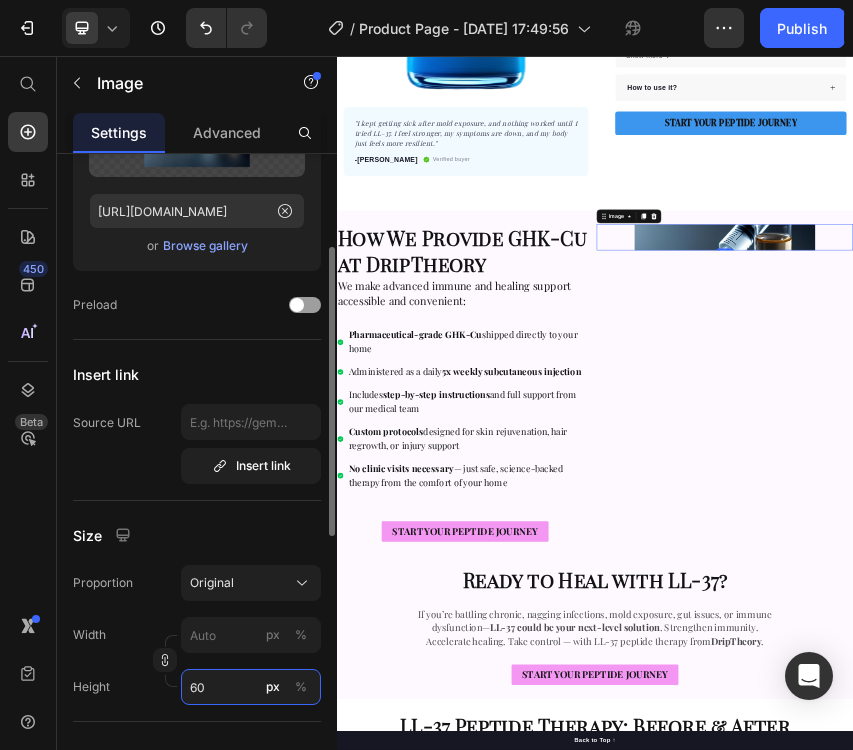 type on "6" 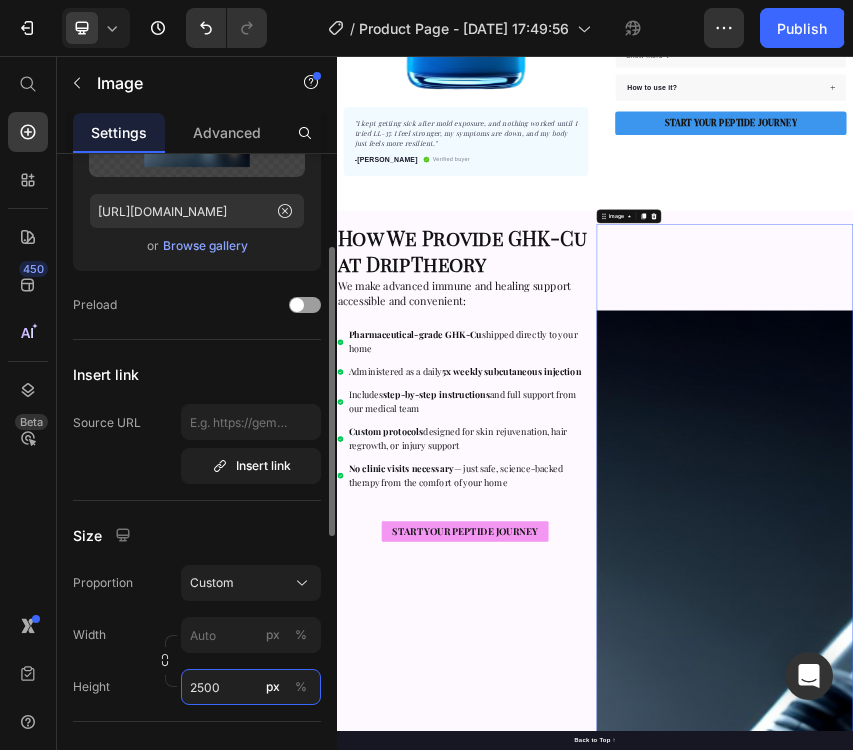 type on "6" 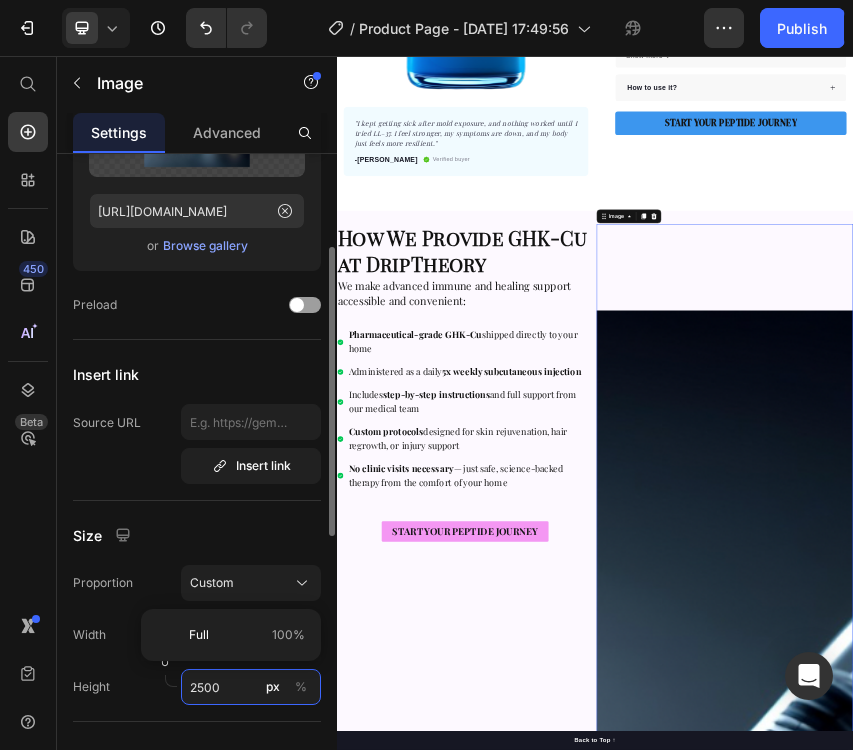 click on "2500" at bounding box center (251, 687) 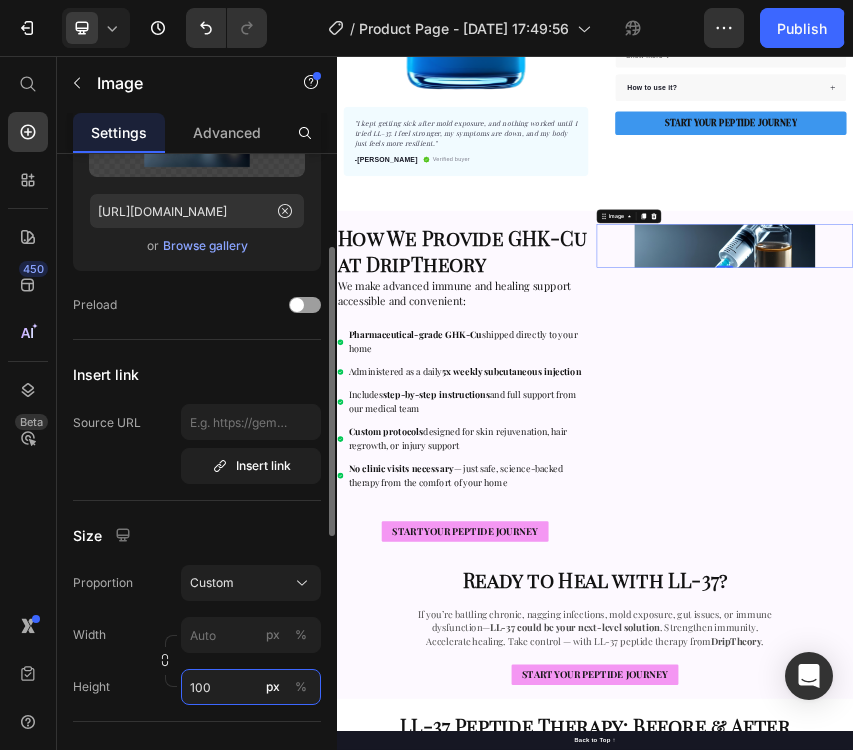 click on "100" at bounding box center [251, 687] 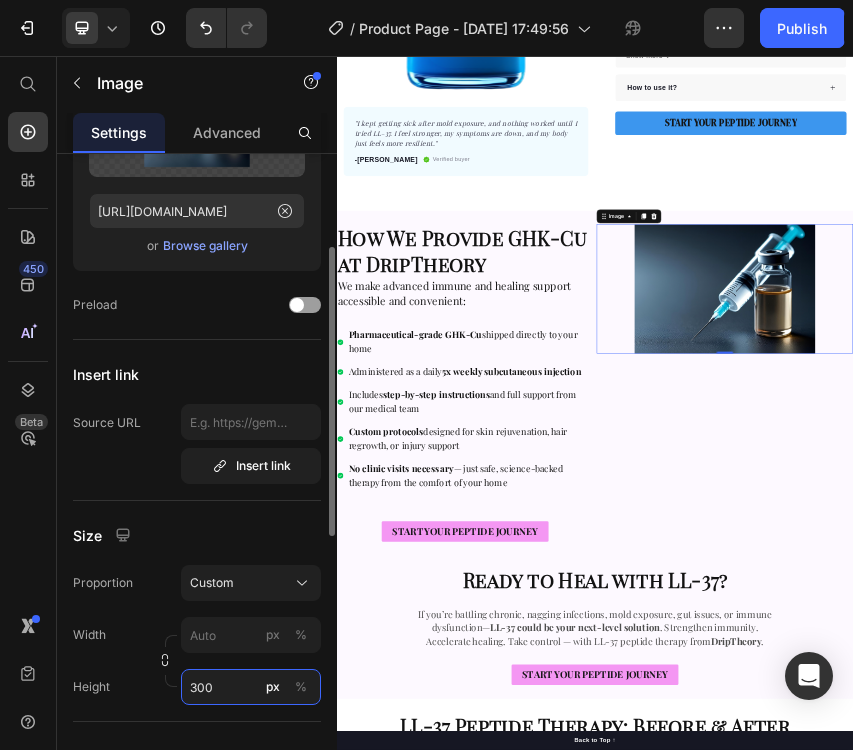 click on "300" at bounding box center (251, 687) 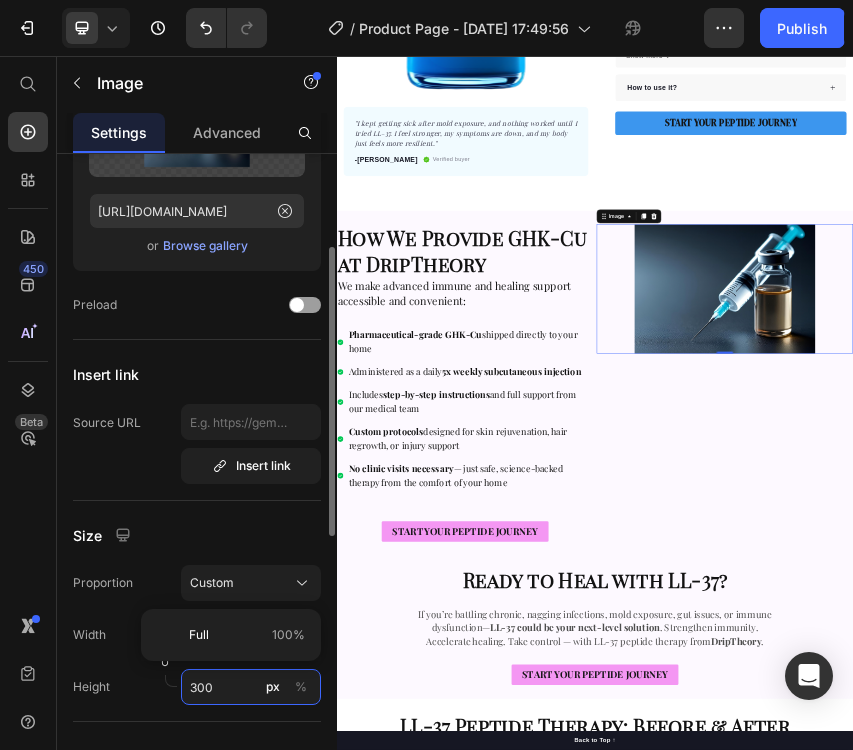 click on "300" at bounding box center (251, 687) 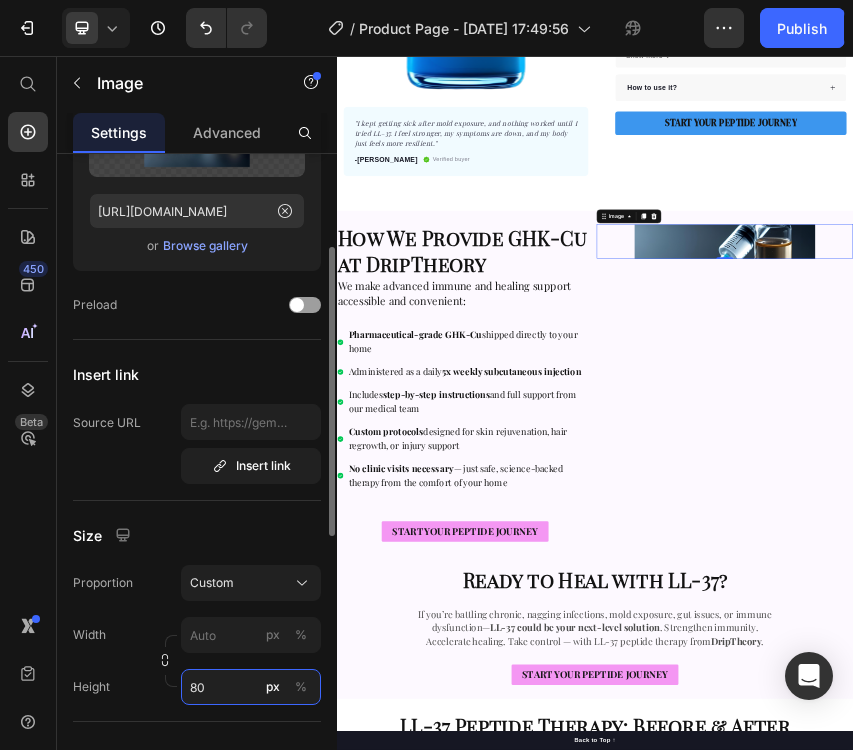 type on "8" 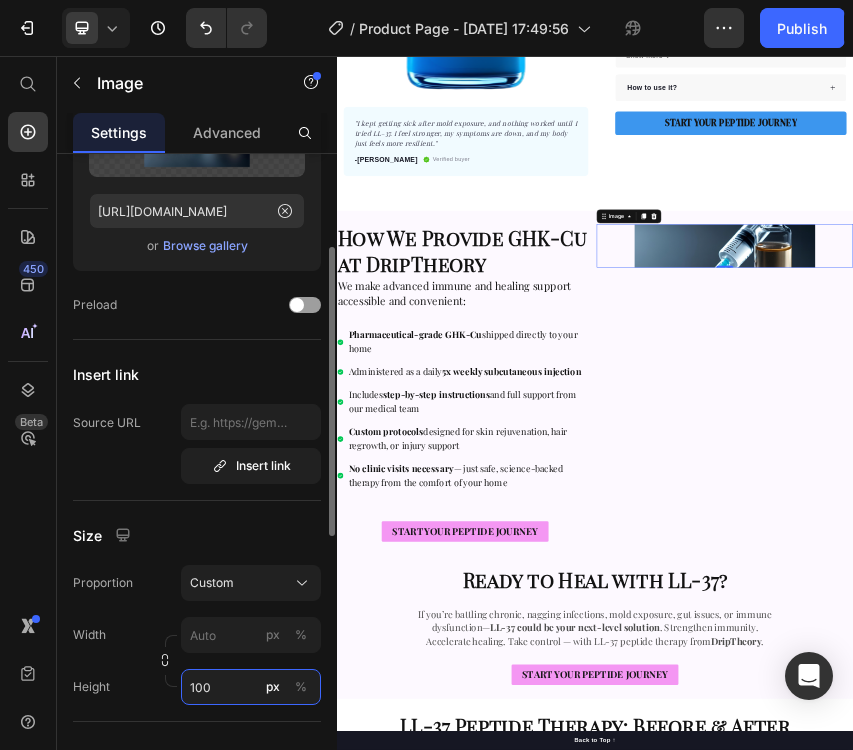 type on "1000" 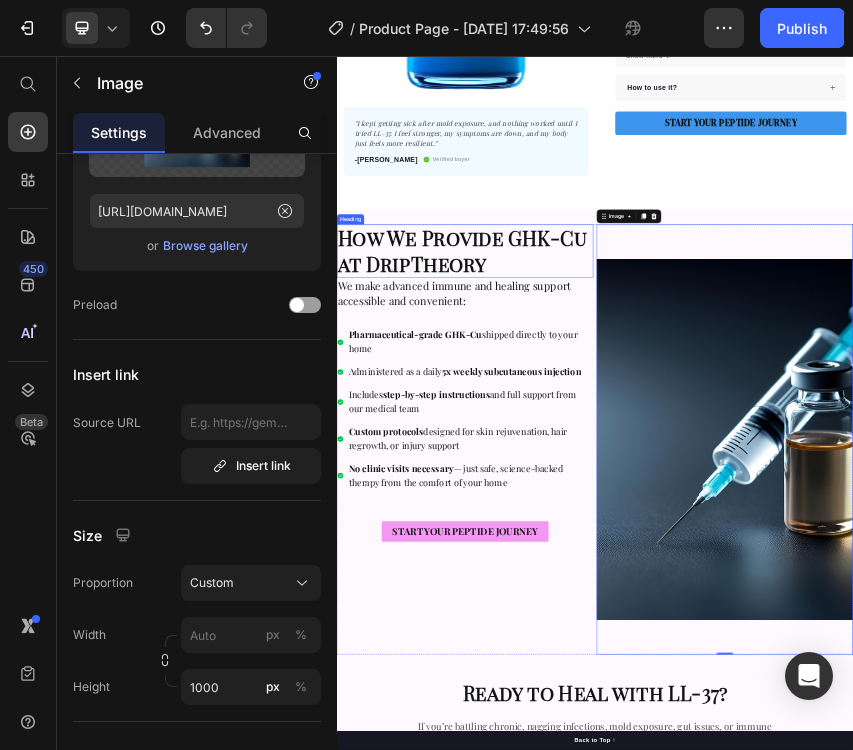 click on "How We Provide GHK-Cu at DripTheory" at bounding box center (628, 509) 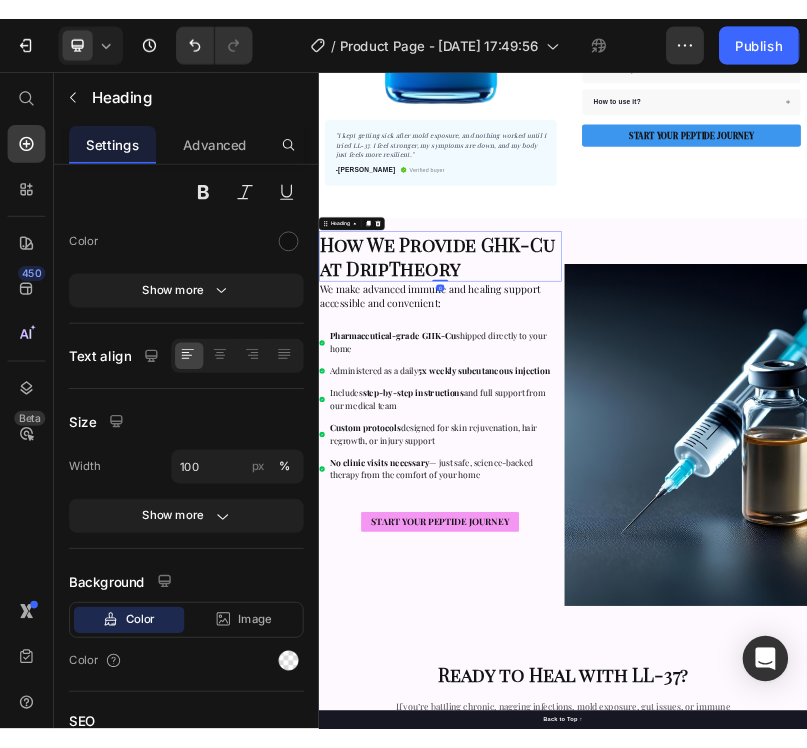 scroll, scrollTop: 0, scrollLeft: 0, axis: both 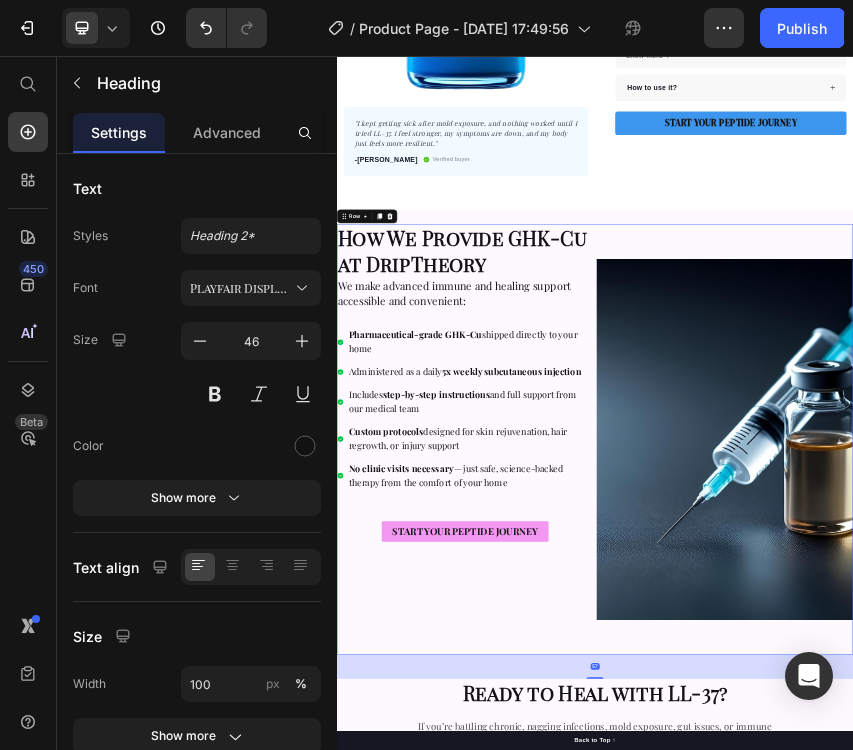click on "⁠⁠⁠⁠⁠⁠⁠ How We Provide GHK-Cu at DripTheory Heading We make advanced immune and healing support accessible and convenient: Heading Pharmaceutical-grade GHK-Cu  shipped directly to your home Administered as a daily  5x   weekly subcutaneous injection Includes  step-by-step instructions  and full support from our medical team Custom protocols  designed for skin rejuvenation, hair regrowth, or injury support No clinic visits necessary  — just safe, science-backed therapy from the comfort of your home Item List START YOUR PEPTIDE JOURNEY Button" at bounding box center (635, 948) 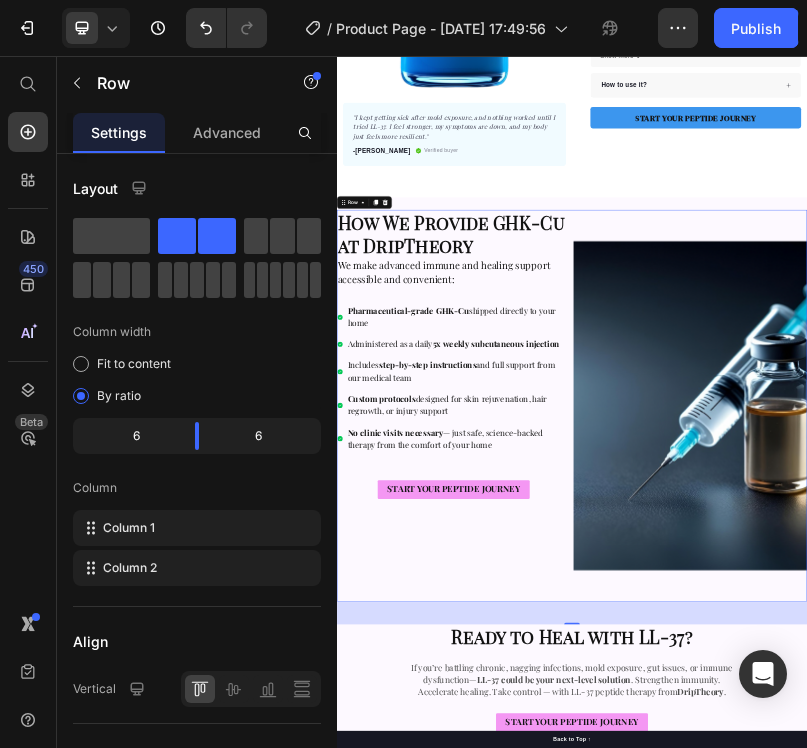 click at bounding box center [1239, 948] 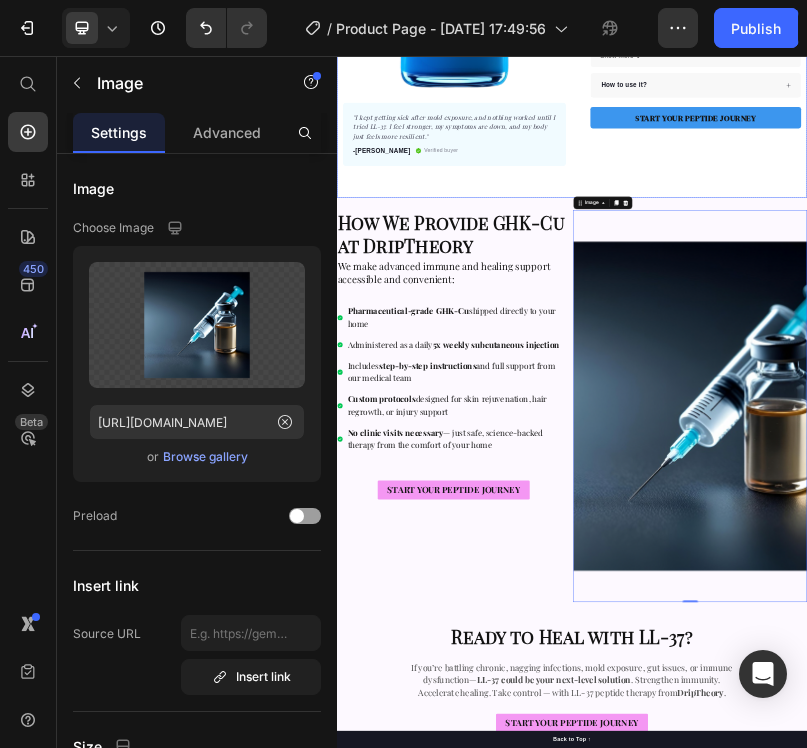 click on "Image" at bounding box center [1016, 429] 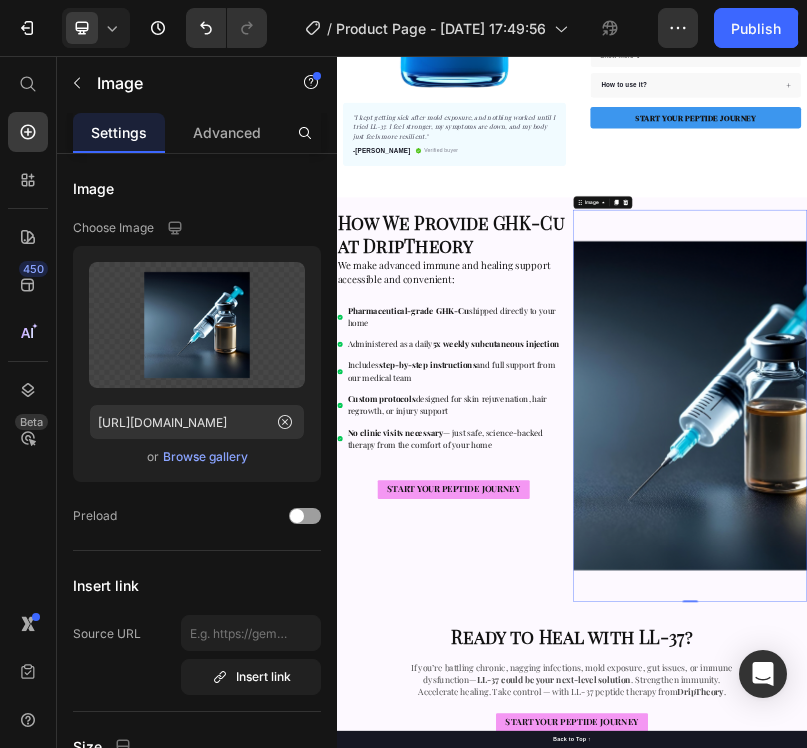 click on "Image" at bounding box center (1016, 429) 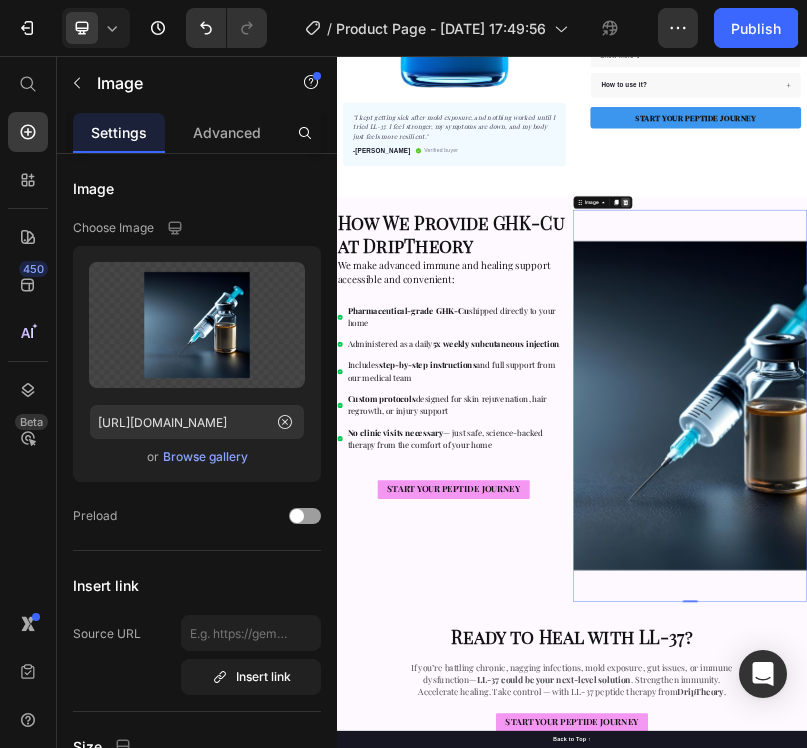 click 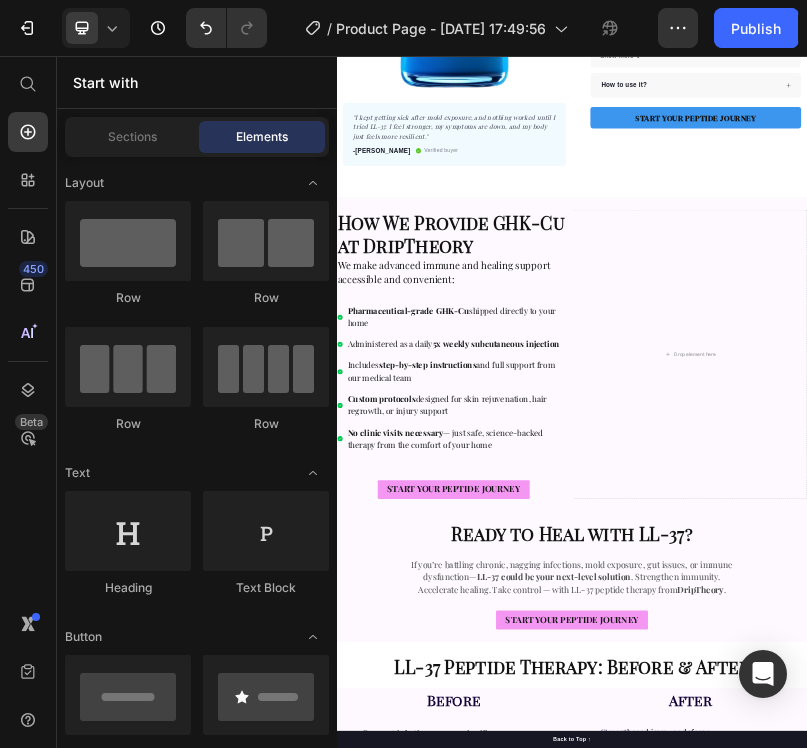 click on "⁠⁠⁠⁠⁠⁠⁠ How We Provide GHK-Cu at DripTheory Heading We make advanced immune and healing support accessible and convenient: Heading Pharmaceutical-grade GHK-Cu  shipped directly to your home Administered as a daily  5x   weekly subcutaneous injection Includes  step-by-step instructions  and full support from our medical team Custom protocols  designed for skin rejuvenation, hair regrowth, or injury support No clinic visits necessary  — just safe, science-backed therapy from the comfort of your home Item List START YOUR PEPTIDE JOURNEY Button
Drop element here Row Ready to Heal with LL-37? Heading If you’re battling chronic, nagging infections, mold exposure, gut issues, or immune  dysfunction— LL-37 could be your next-level solution . Strengthen immunity.  Accelerate healing. Take control — with LL-37 peptide therapy from  DripTheory . Text Block START YOUR PEPTIDE JOURNEY Button Section 2" at bounding box center [937, 983] 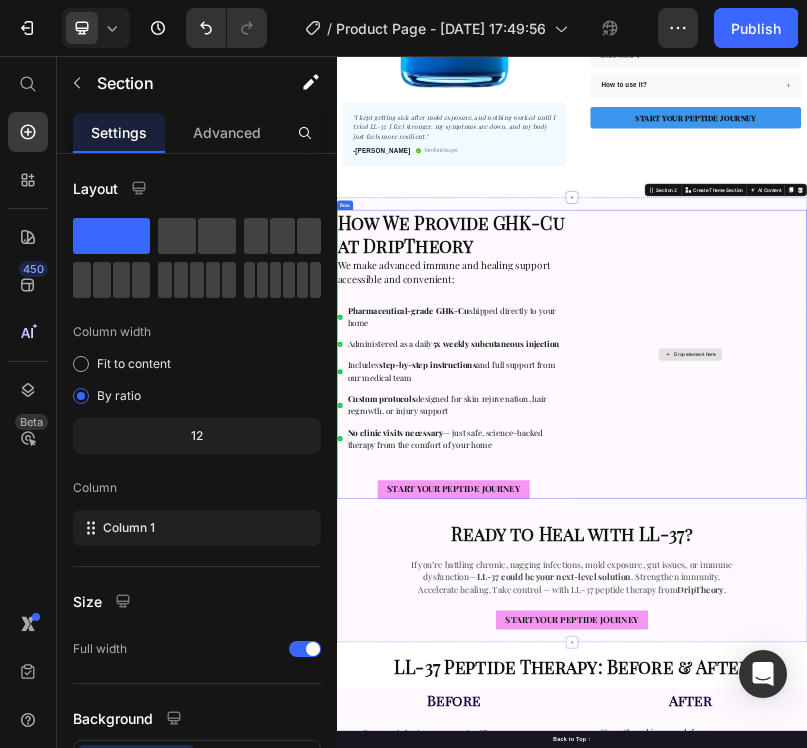 click on "Drop element here" at bounding box center [1239, 817] 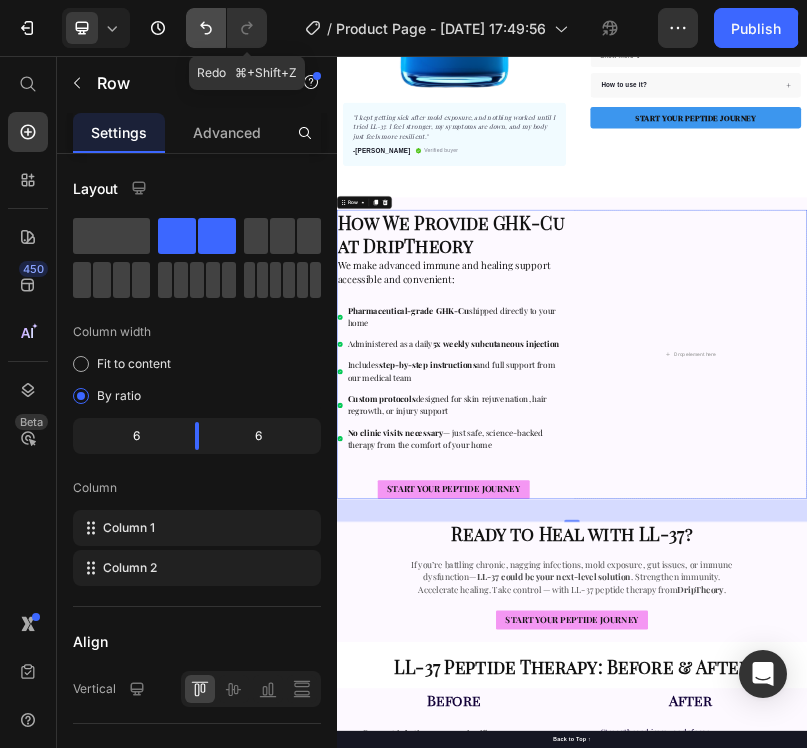 click 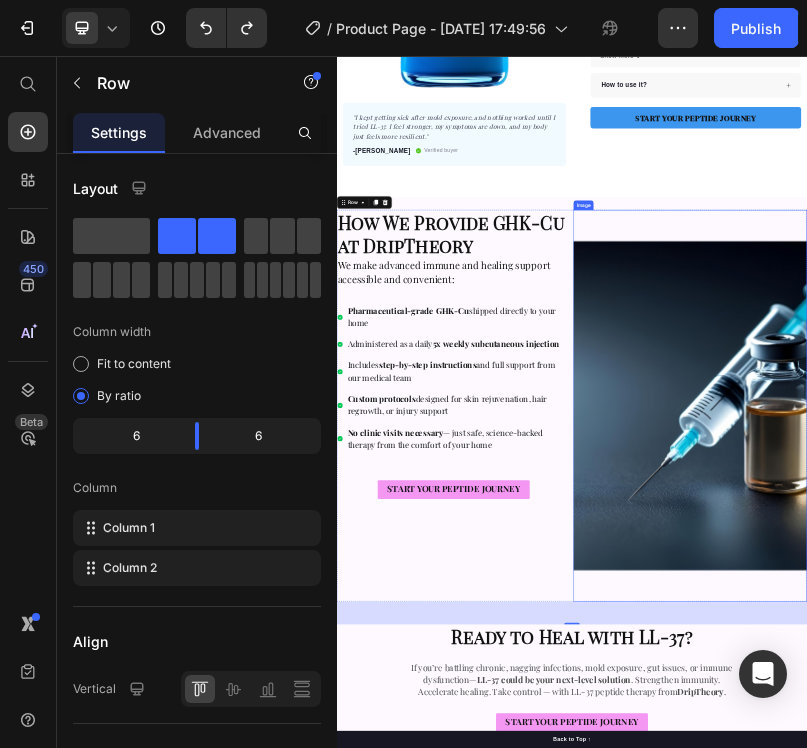 click at bounding box center [1239, 948] 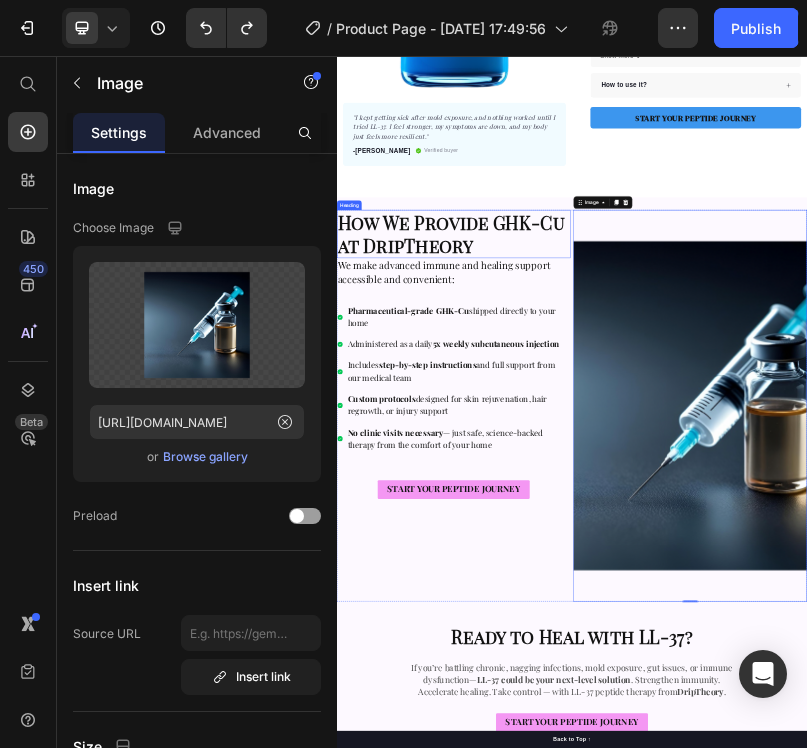 click on "How We Provide GHK-Cu at DripTheory" at bounding box center [628, 509] 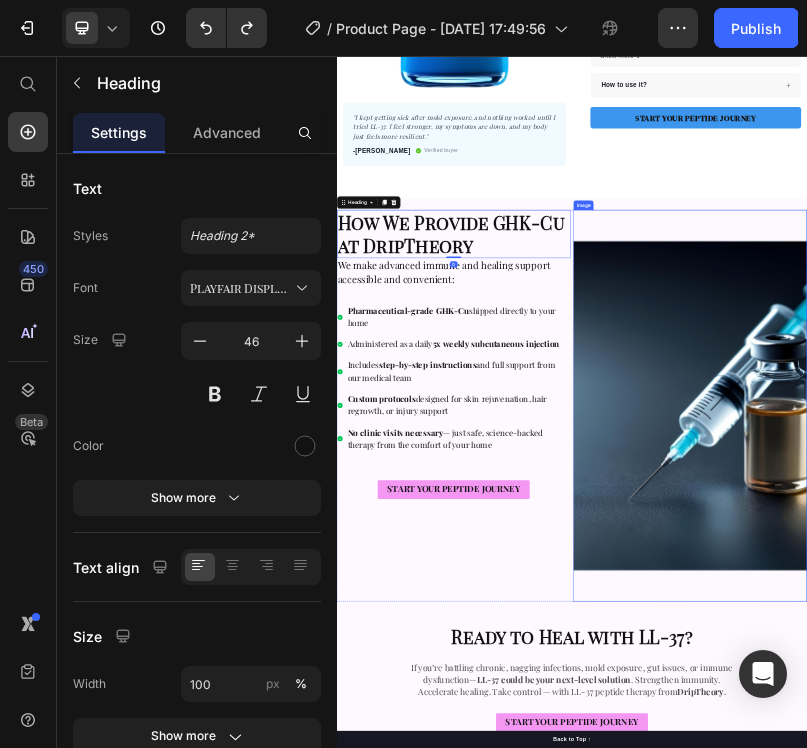 click at bounding box center (1239, 948) 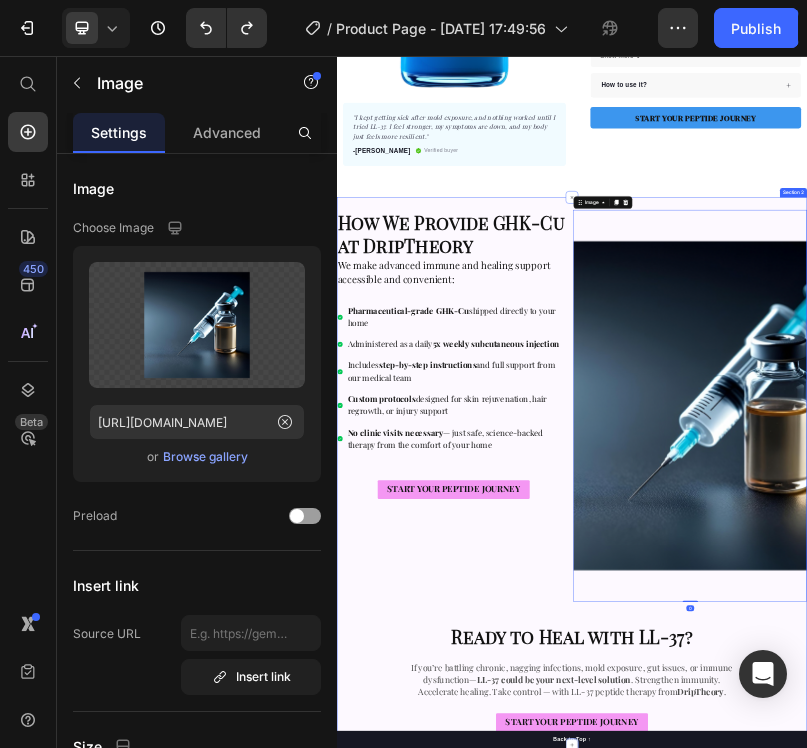 click on "⁠⁠⁠⁠⁠⁠⁠ How We Provide GHK-Cu at DripTheory Heading We make advanced immune and healing support accessible and convenient: Heading Pharmaceutical-grade GHK-Cu  shipped directly to your home Administered as a daily  5x   weekly subcutaneous injection Includes  step-by-step instructions  and full support from our medical team Custom protocols  designed for skin rejuvenation, hair regrowth, or injury support No clinic visits necessary  — just safe, science-backed therapy from the comfort of your home Item List START YOUR PEPTIDE JOURNEY Button Image   0 Row Ready to Heal with LL-37? Heading If you’re battling chronic, nagging infections, mold exposure, gut issues, or immune  dysfunction— LL-37 could be your next-level solution . Strengthen immunity.  Accelerate healing. Take control — with LL-37 peptide therapy from  DripTheory . Text Block START YOUR PEPTIDE JOURNEY Button Section 2" at bounding box center [937, 1114] 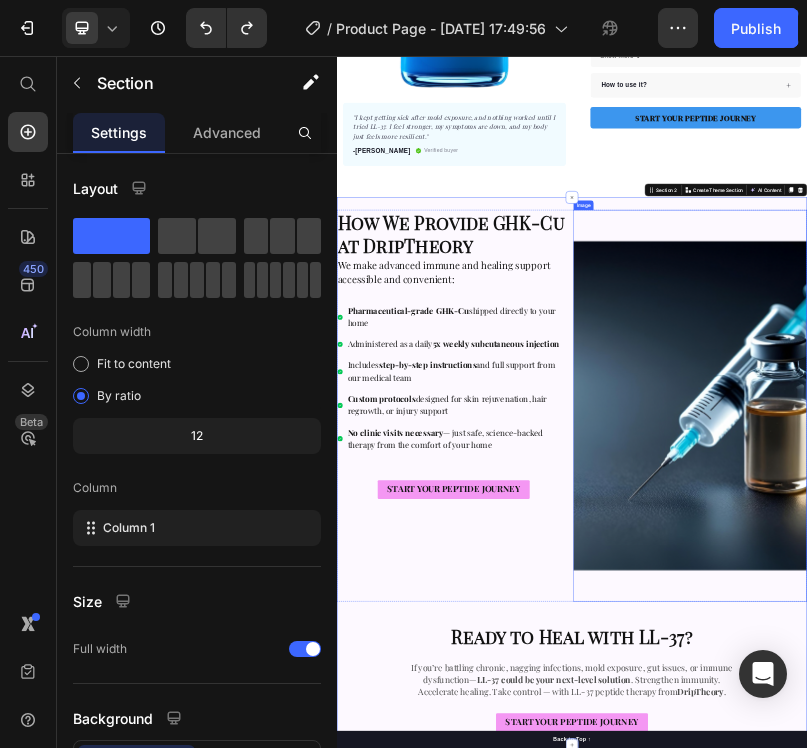 click at bounding box center (1239, 948) 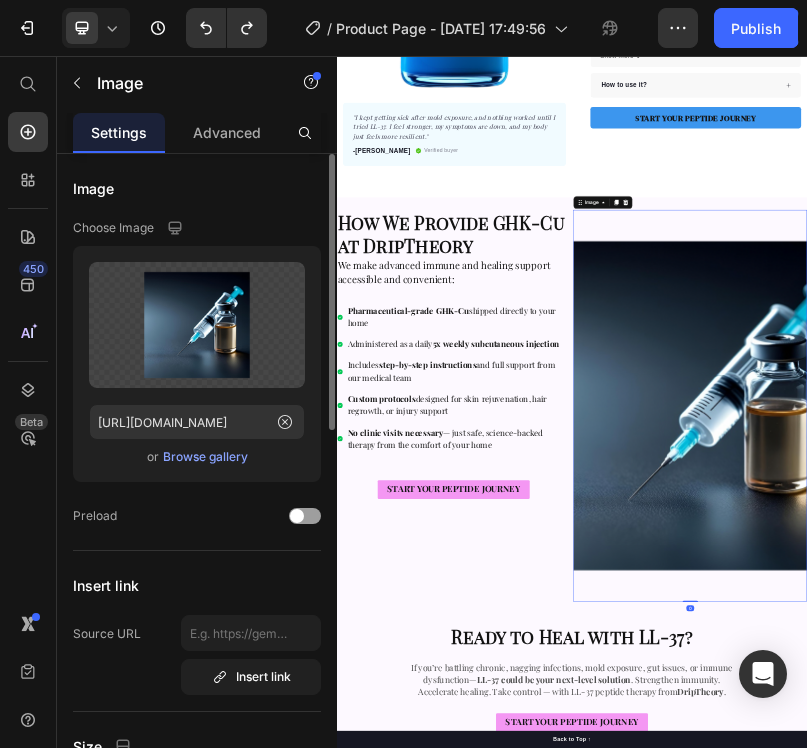 click on "Browse gallery" at bounding box center (205, 457) 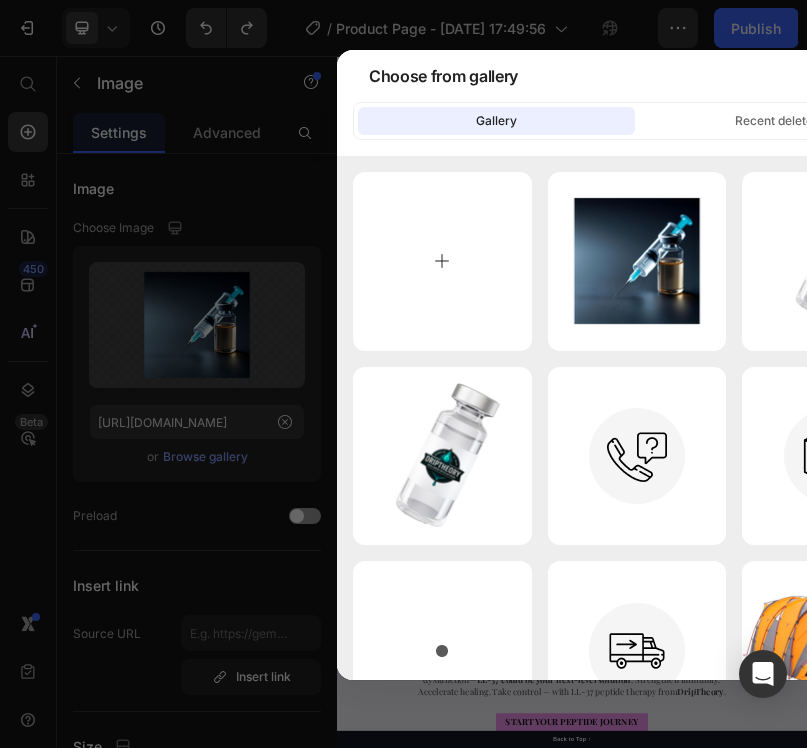 click at bounding box center [442, 261] 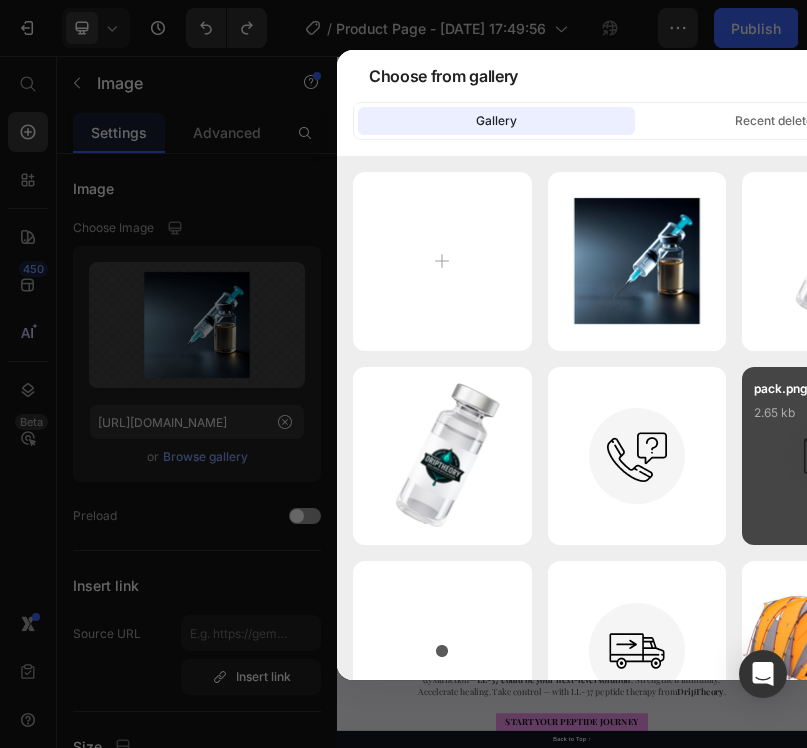 type on "C:\fakepath\Anti-Aging.png.png" 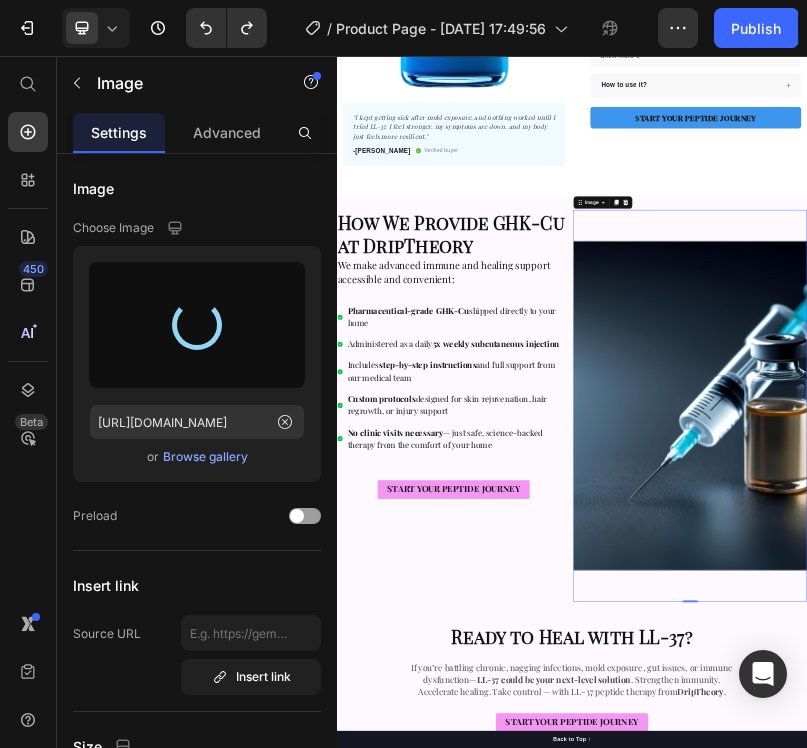 type on "https://cdn.shopify.com/s/files/1/0681/2090/3725/files/gempages_565587944681768151-26119a61-dd90-477c-b963-98f0e083aecf.png" 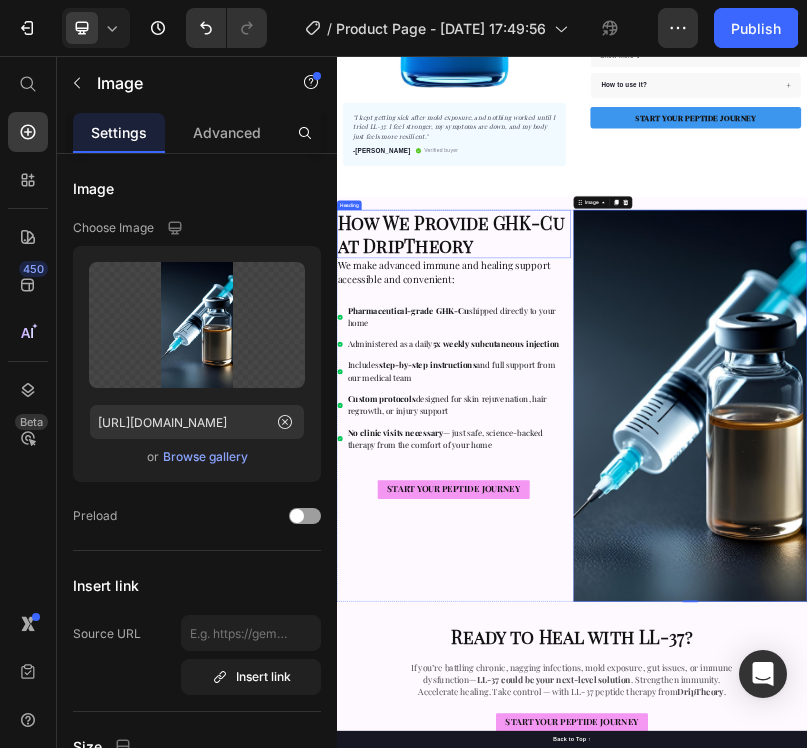 click on "⁠⁠⁠⁠⁠⁠⁠ How We Provide GHK-Cu at DripTheory" at bounding box center (635, 510) 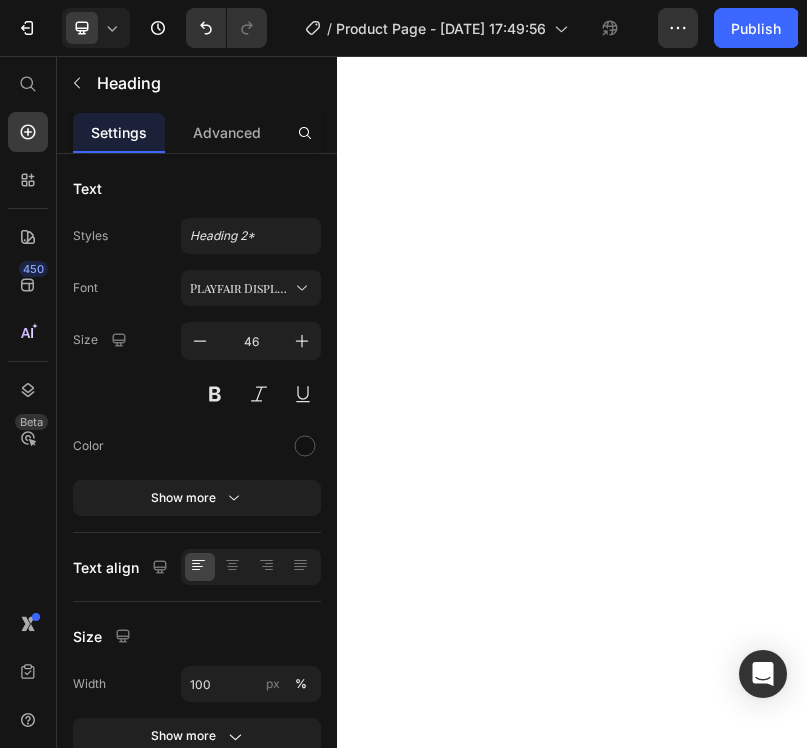 scroll, scrollTop: 0, scrollLeft: 0, axis: both 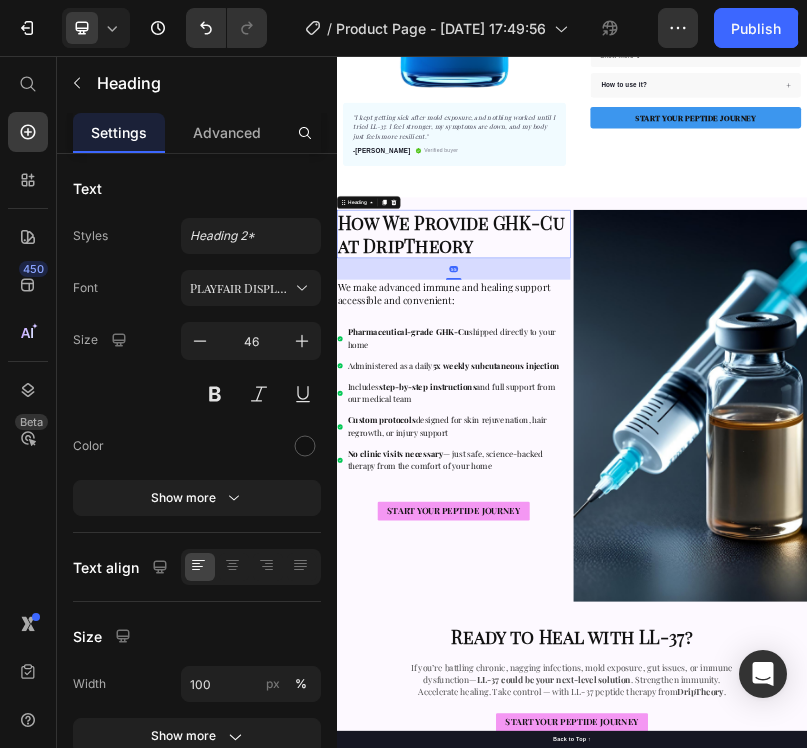 click at bounding box center (635, 624) 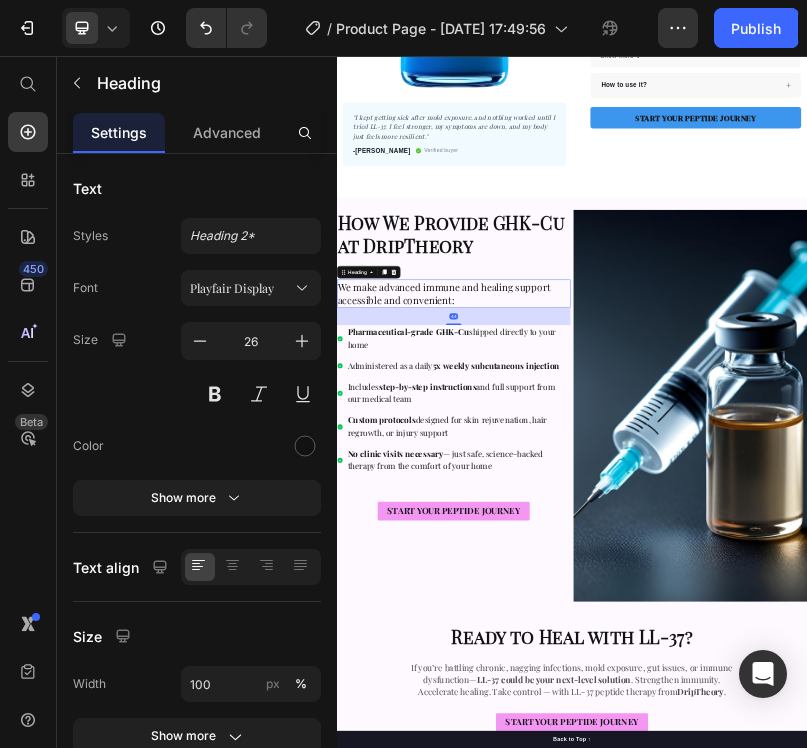 click on "We make advanced immune and healing support accessible and convenient:" at bounding box center (610, 661) 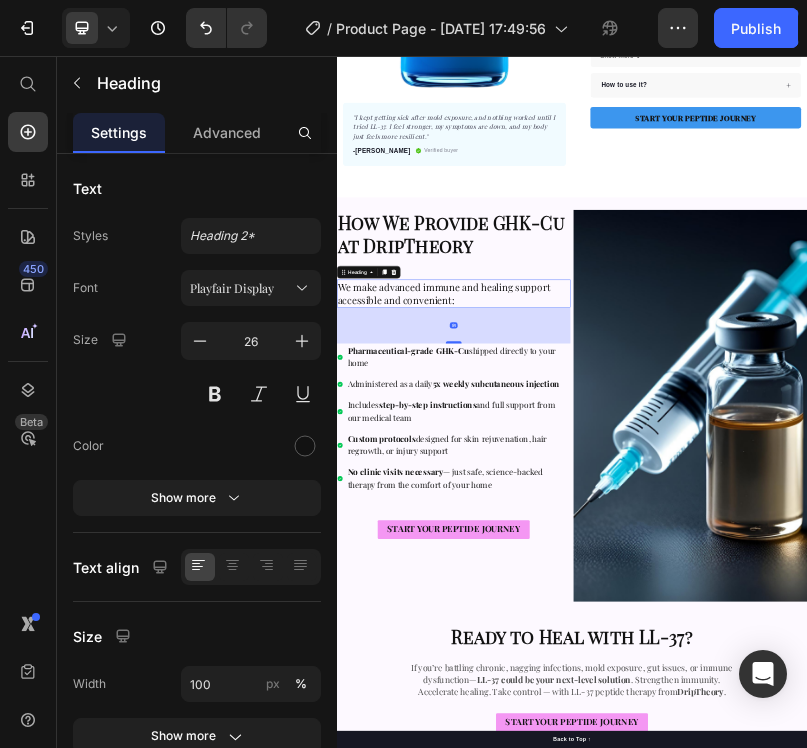 drag, startPoint x: 629, startPoint y: 740, endPoint x: 636, endPoint y: 789, distance: 49.497475 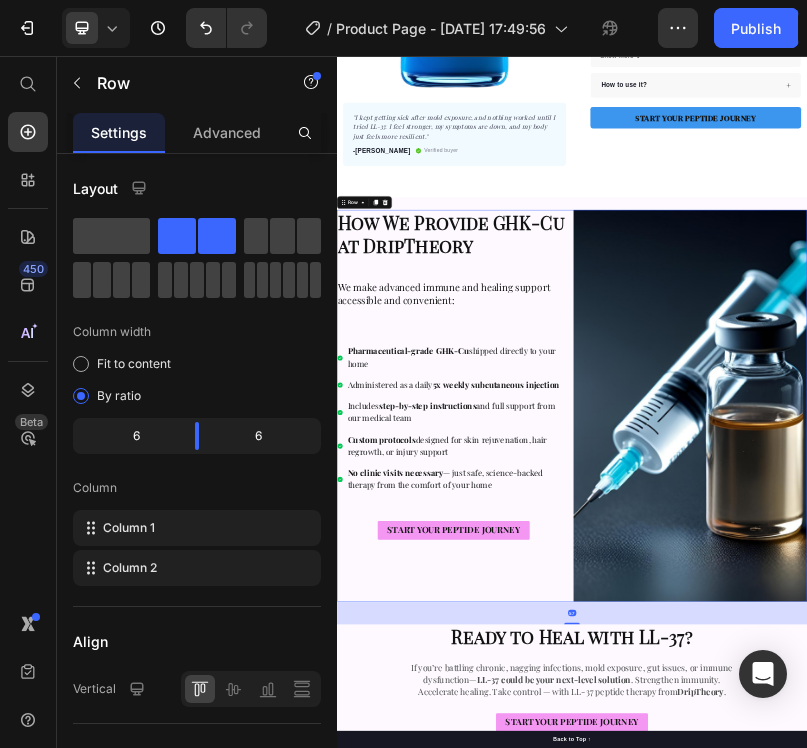 click on "⁠⁠⁠⁠⁠⁠⁠ How We Provide GHK-Cu at DripTheory Heading We make advanced immune and healing support accessible and convenient: Heading Pharmaceutical-grade GHK-Cu  shipped directly to your home Administered as a daily  5x   weekly subcutaneous injection Includes  step-by-step instructions  and full support from our medical team Custom protocols  designed for skin rejuvenation, hair regrowth, or injury support No clinic visits necessary  — just safe, science-backed therapy from the comfort of your home Item List START YOUR PEPTIDE JOURNEY Button" at bounding box center (635, 948) 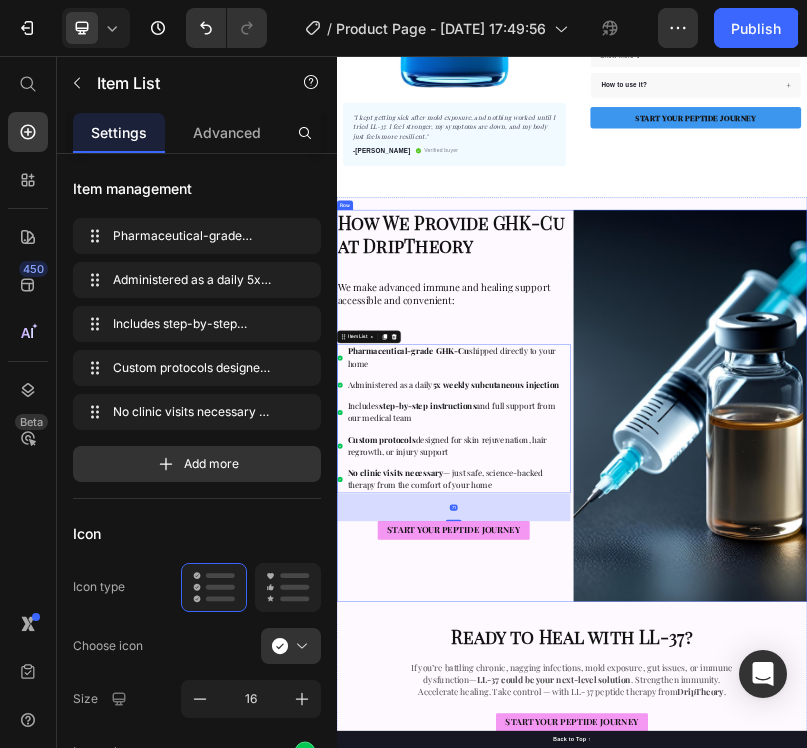 click on "We make advanced immune and healing support accessible and convenient:" at bounding box center (610, 661) 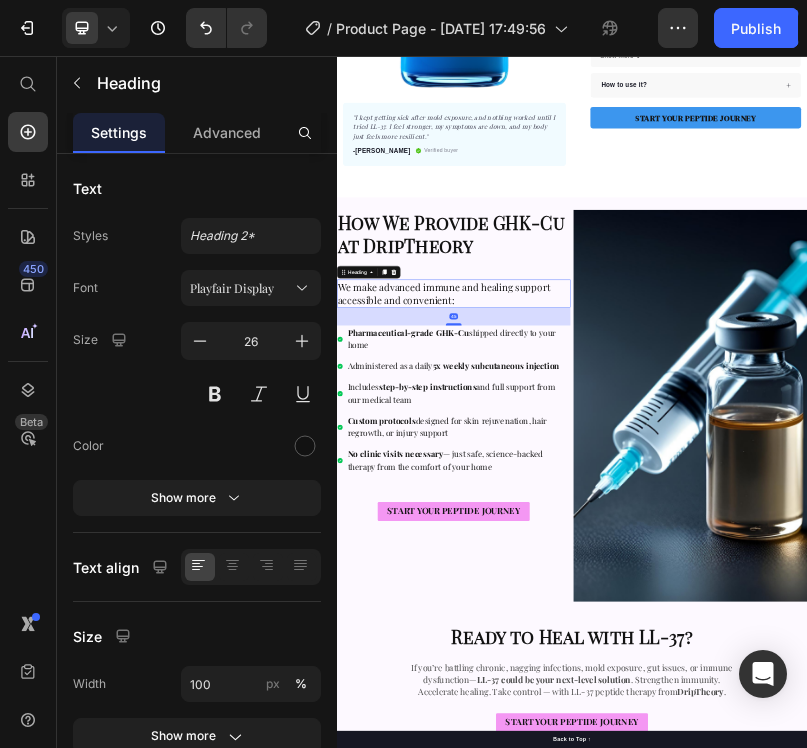 drag, startPoint x: 628, startPoint y: 790, endPoint x: 631, endPoint y: 747, distance: 43.104523 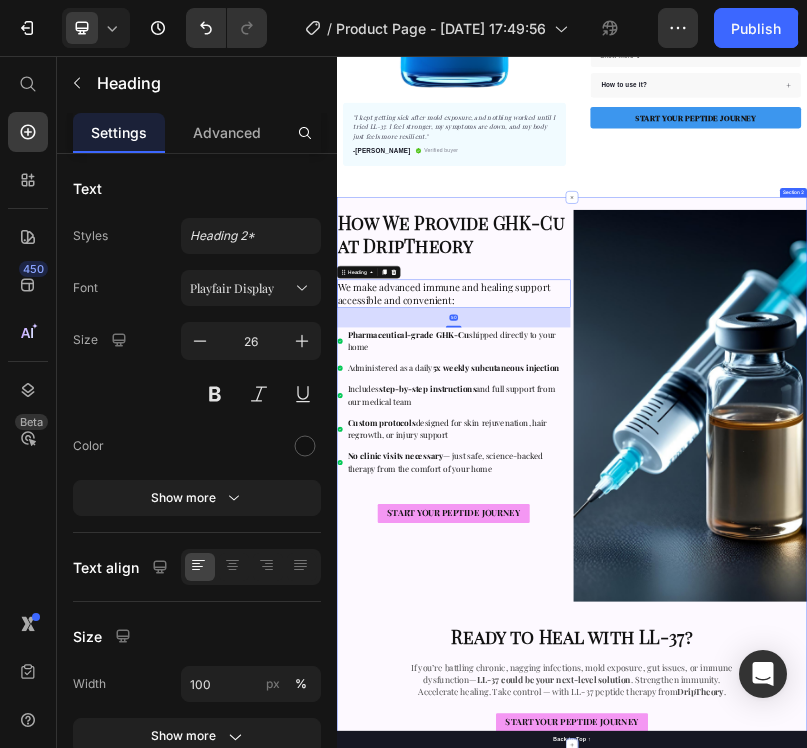 click on "⁠⁠⁠⁠⁠⁠⁠ How We Provide GHK-Cu at DripTheory Heading We make advanced immune and healing support accessible and convenient: Heading   50 Pharmaceutical-grade GHK-Cu  shipped directly to your home Administered as a daily  5x   weekly subcutaneous injection Includes  step-by-step instructions  and full support from our medical team Custom protocols  designed for skin rejuvenation, hair regrowth, or injury support No clinic visits necessary  — just safe, science-backed therapy from the comfort of your home Item List START YOUR PEPTIDE JOURNEY Button Image Row Ready to Heal with LL-37? Heading If you’re battling chronic, nagging infections, mold exposure, gut issues, or immune  dysfunction— LL-37 could be your next-level solution . Strengthen immunity.  Accelerate healing. Take control — with LL-37 peptide therapy from  DripTheory . Text Block START YOUR PEPTIDE JOURNEY Button Section 2" at bounding box center [937, 1114] 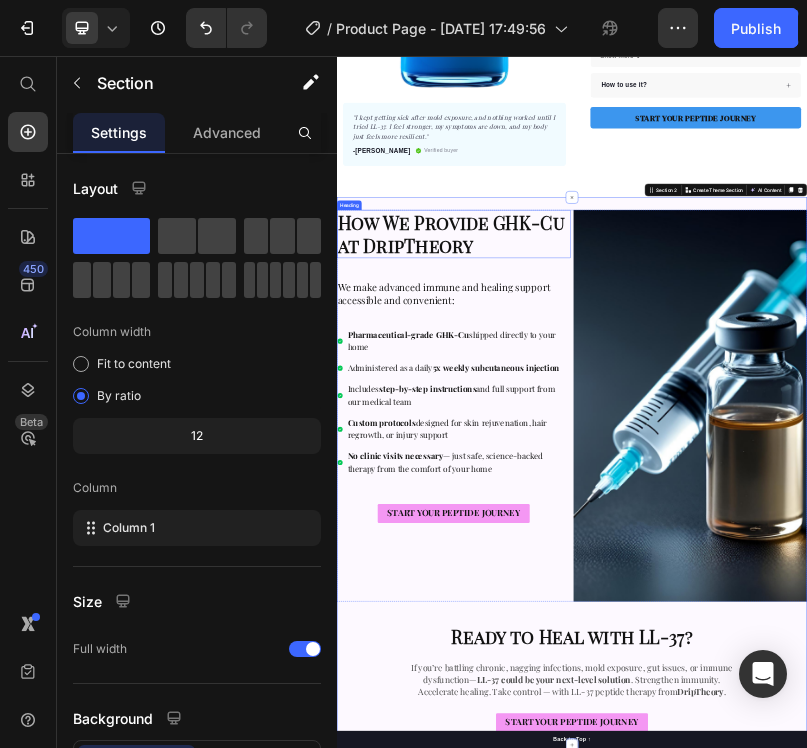 click on "⁠⁠⁠⁠⁠⁠⁠ How We Provide GHK-Cu at DripTheory" at bounding box center (635, 510) 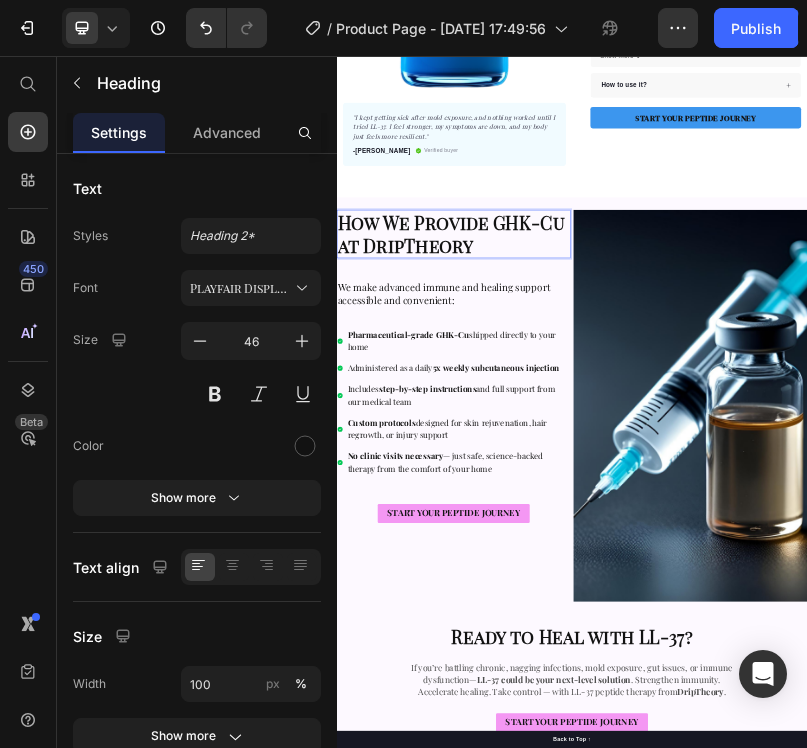 click on "How We Provide GHK-Cu at DripTheory" at bounding box center (628, 509) 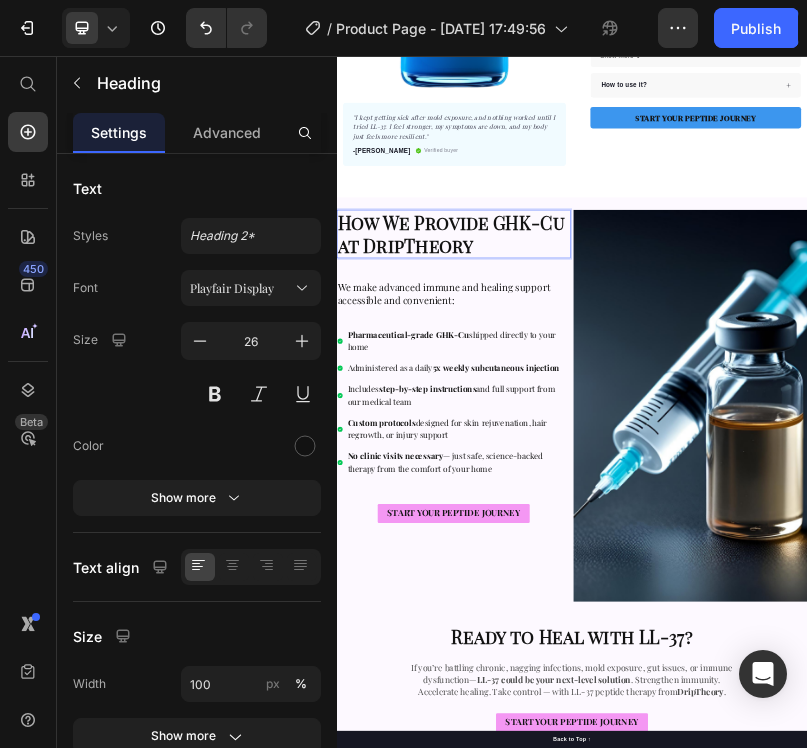 click on "We make advanced immune and healing support accessible and convenient:" at bounding box center (610, 661) 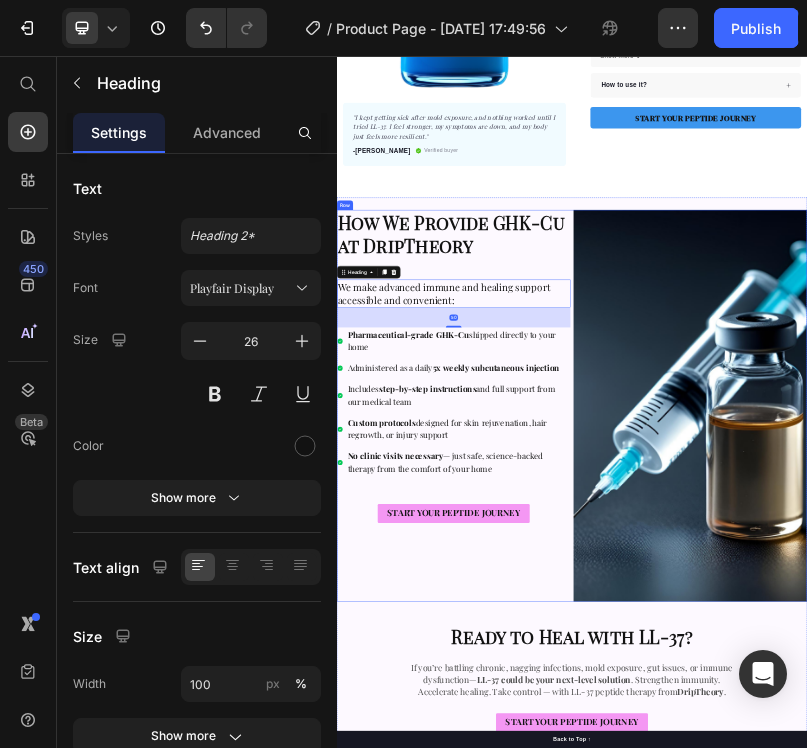click on "⁠⁠⁠⁠⁠⁠⁠ How We Provide GHK-Cu at DripTheory Heading We make advanced immune and healing support accessible and convenient: Heading   50 Pharmaceutical-grade GHK-Cu  shipped directly to your home Administered as a daily  5x   weekly subcutaneous injection Includes  step-by-step instructions  and full support from our medical team Custom protocols  designed for skin rejuvenation, hair regrowth, or injury support No clinic visits necessary  — just safe, science-backed therapy from the comfort of your home Item List START YOUR PEPTIDE JOURNEY Button" at bounding box center (635, 948) 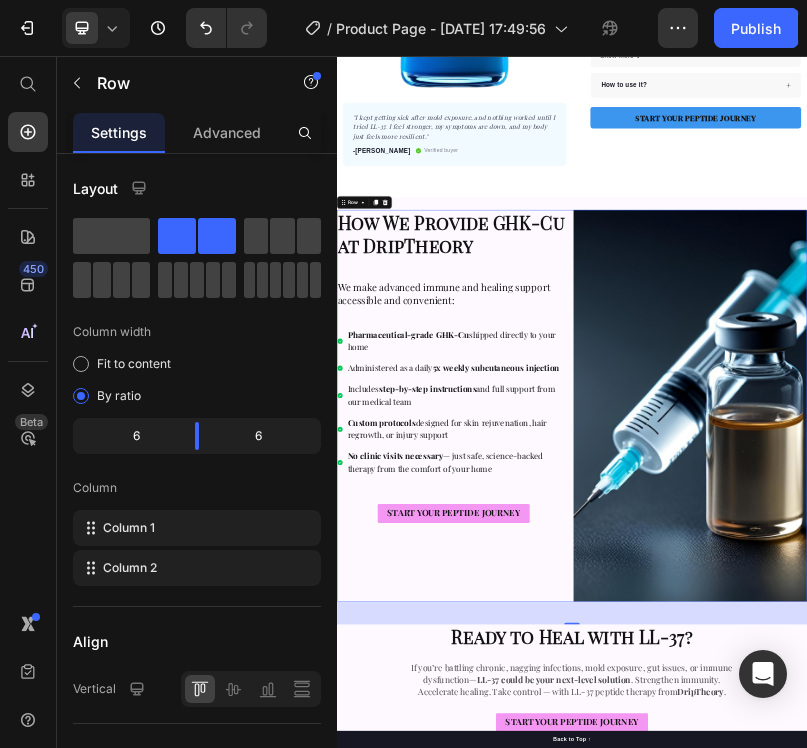 click on "⁠⁠⁠⁠⁠⁠⁠ How We Provide GHK-Cu at DripTheory Heading We make advanced immune and healing support accessible and convenient: Heading Pharmaceutical-grade GHK-Cu  shipped directly to your home Administered as a daily  5x   weekly subcutaneous injection Includes  step-by-step instructions  and full support from our medical team Custom protocols  designed for skin rejuvenation, hair regrowth, or injury support No clinic visits necessary  — just safe, science-backed therapy from the comfort of your home Item List START YOUR PEPTIDE JOURNEY Button Image Row   57 Ready to Heal with LL-37? Heading If you’re battling chronic, nagging infections, mold exposure, gut issues, or immune  dysfunction— LL-37 could be your next-level solution . Strengthen immunity.  Accelerate healing. Take control — with LL-37 peptide therapy from  DripTheory . Text Block START YOUR PEPTIDE JOURNEY Button Section 2" at bounding box center [937, 1114] 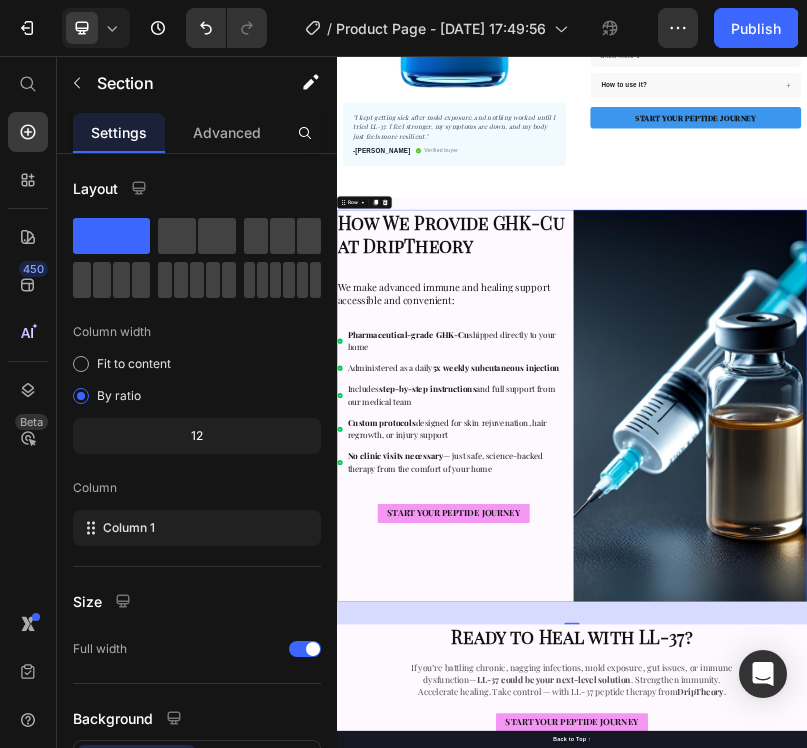 click on "⁠⁠⁠⁠⁠⁠⁠ How We Provide GHK-Cu at DripTheory Heading We make advanced immune and healing support accessible and convenient: Heading Pharmaceutical-grade GHK-Cu  shipped directly to your home Administered as a daily  5x   weekly subcutaneous injection Includes  step-by-step instructions  and full support from our medical team Custom protocols  designed for skin rejuvenation, hair regrowth, or injury support No clinic visits necessary  — just safe, science-backed therapy from the comfort of your home Item List START YOUR PEPTIDE JOURNEY Button Image Row   57 Ready to Heal with LL-37? Heading If you’re battling chronic, nagging infections, mold exposure, gut issues, or immune  dysfunction— LL-37 could be your next-level solution . Strengthen immunity.  Accelerate healing. Take control — with LL-37 peptide therapy from  DripTheory . Text Block START YOUR PEPTIDE JOURNEY Button Section 2" at bounding box center (937, 1114) 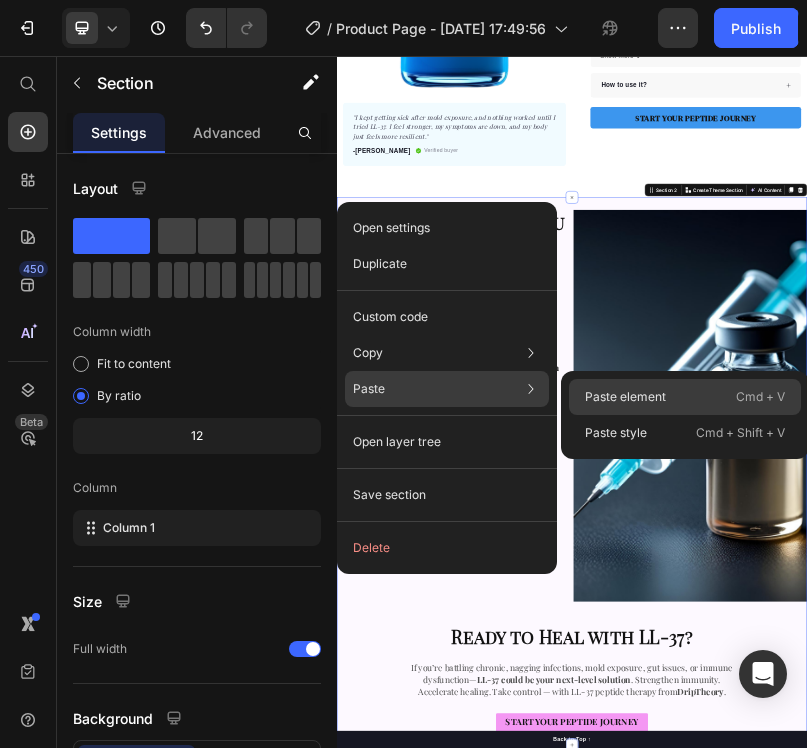 click on "Paste element" at bounding box center [625, 397] 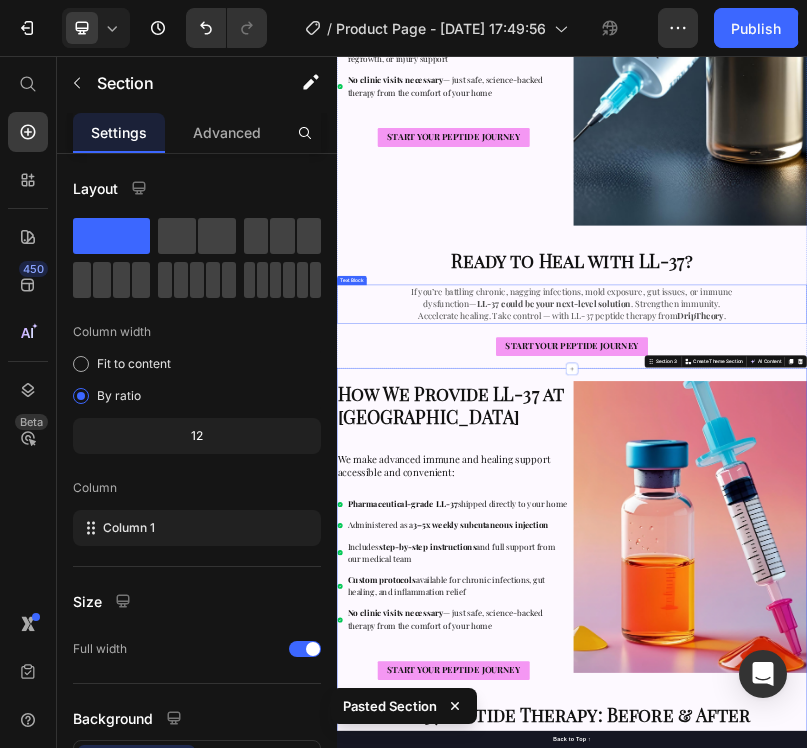 scroll, scrollTop: 1817, scrollLeft: 0, axis: vertical 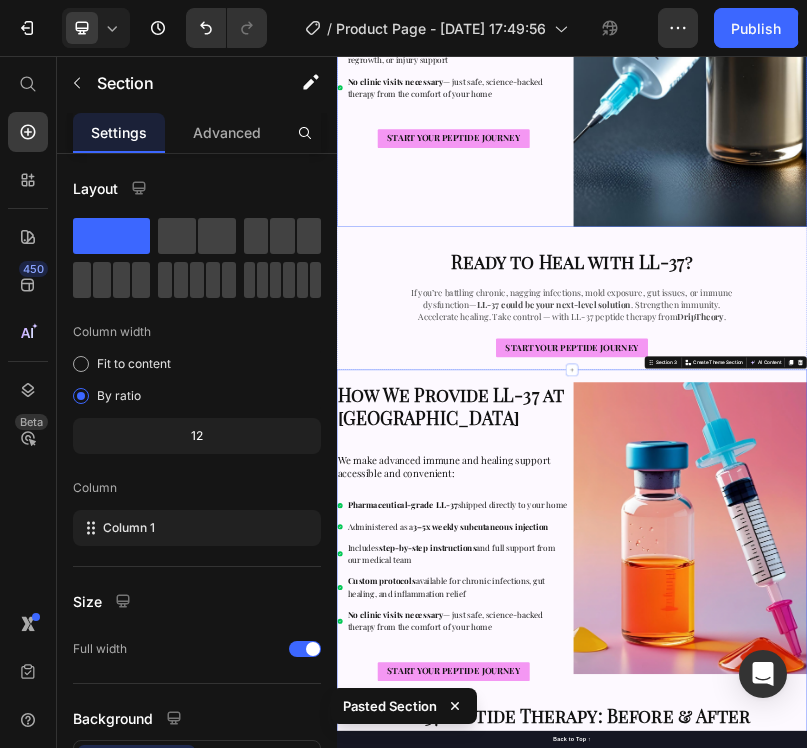 click on "⁠⁠⁠⁠⁠⁠⁠ How We Provide GHK-Cu at DripTheory Heading We make advanced immune and healing support accessible and convenient: Heading Pharmaceutical-grade GHK-Cu  shipped directly to your home Administered as a daily  5x   weekly subcutaneous injection Includes  step-by-step instructions  and full support from our medical team Custom protocols  designed for skin rejuvenation, hair regrowth, or injury support No clinic visits necessary  — just safe, science-backed therapy from the comfort of your home Item List START YOUR PEPTIDE JOURNEY Button" at bounding box center [635, -9] 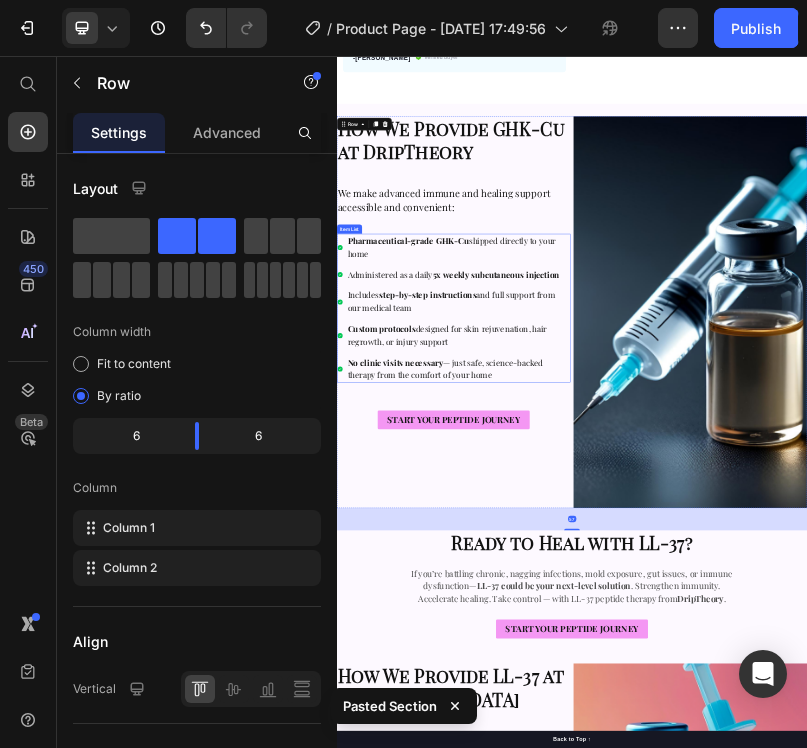 scroll, scrollTop: 1069, scrollLeft: 0, axis: vertical 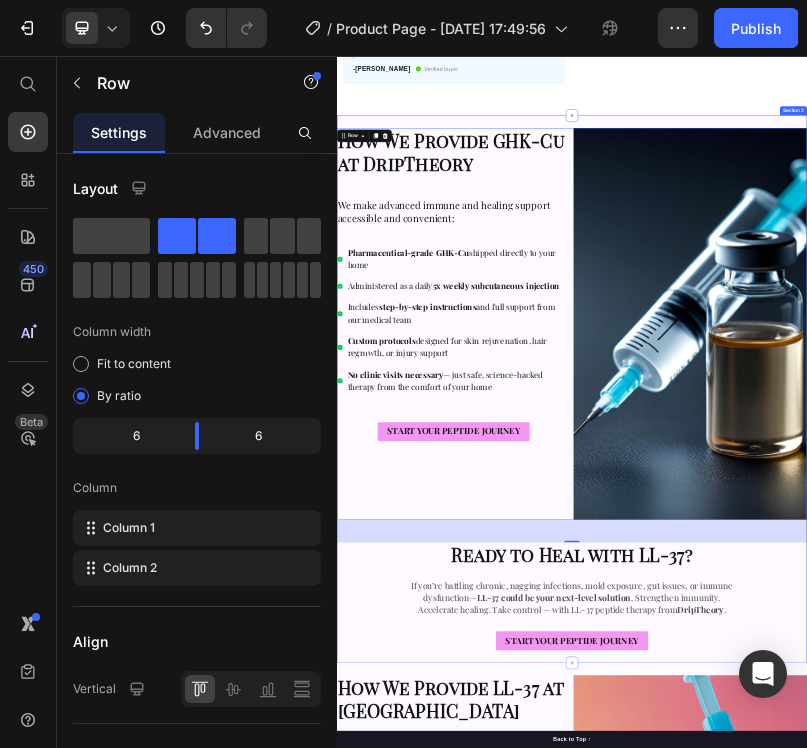 click on "⁠⁠⁠⁠⁠⁠⁠ How We Provide GHK-Cu at DripTheory Heading We make advanced immune and healing support accessible and convenient: Heading Pharmaceutical-grade GHK-Cu  shipped directly to your home Administered as a daily  5x   weekly subcutaneous injection Includes  step-by-step instructions  and full support from our medical team Custom protocols  designed for skin rejuvenation, hair regrowth, or injury support No clinic visits necessary  — just safe, science-backed therapy from the comfort of your home Item List START YOUR PEPTIDE JOURNEY Button Image Row   57 Ready to Heal with LL-37? Heading If you’re battling chronic, nagging infections, mold exposure, gut issues, or immune  dysfunction— LL-37 could be your next-level solution . Strengthen immunity.  Accelerate healing. Take control — with LL-37 peptide therapy from  DripTheory . Text Block START YOUR PEPTIDE JOURNEY Button Section 2" at bounding box center [937, 905] 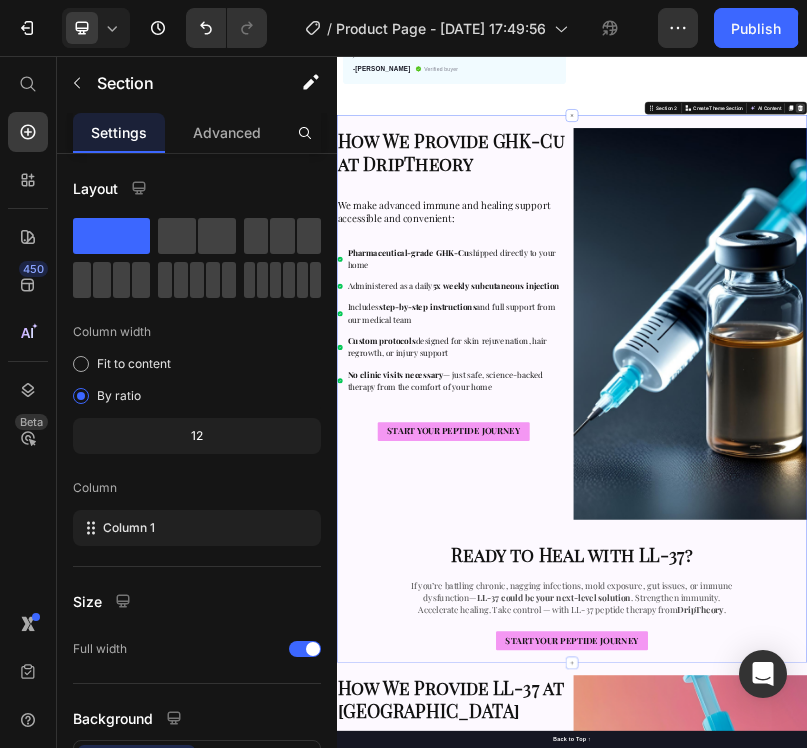 click 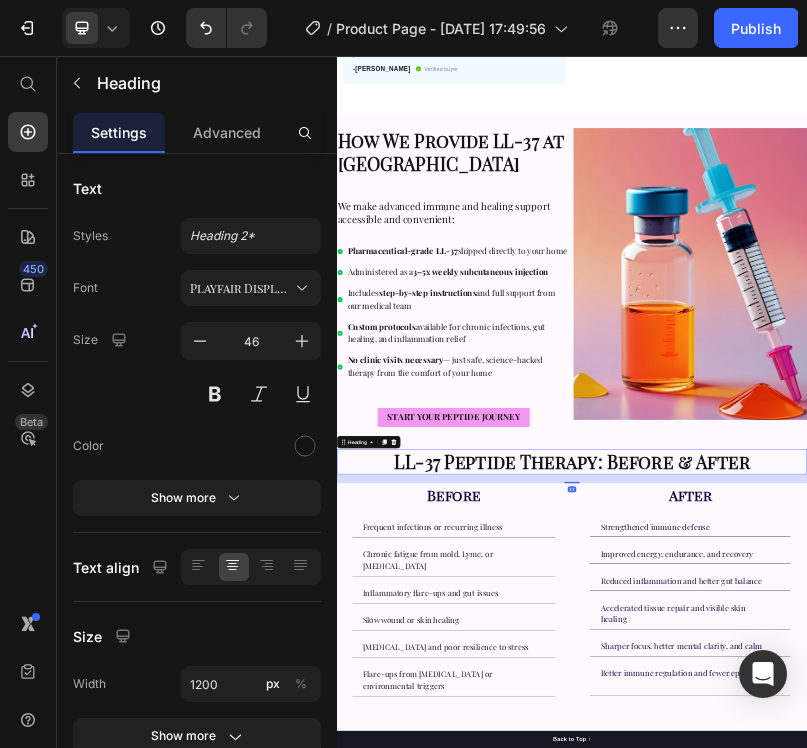 click on "LL-37 Peptide Therapy: Before & After" at bounding box center [937, 1090] 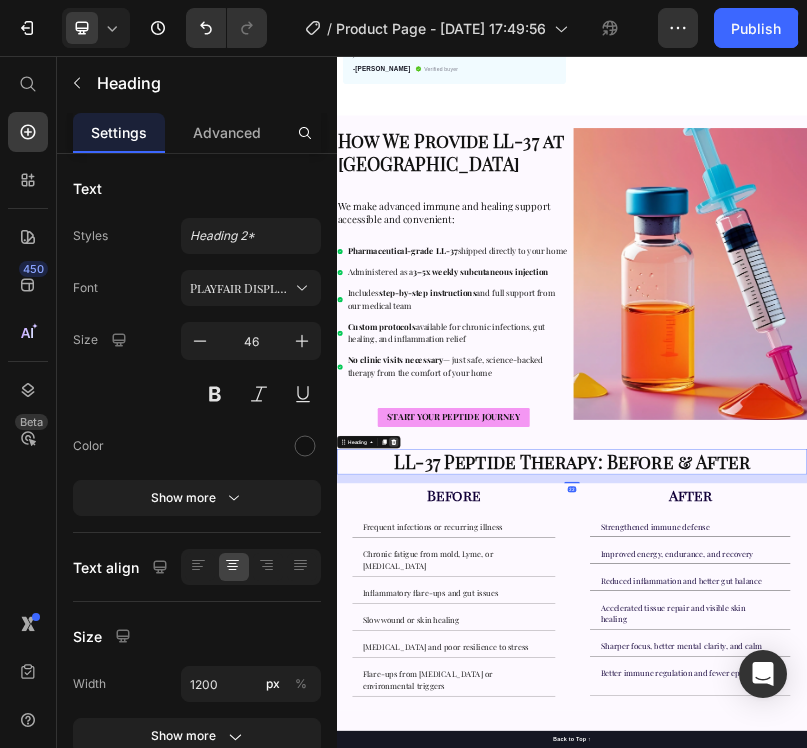 click 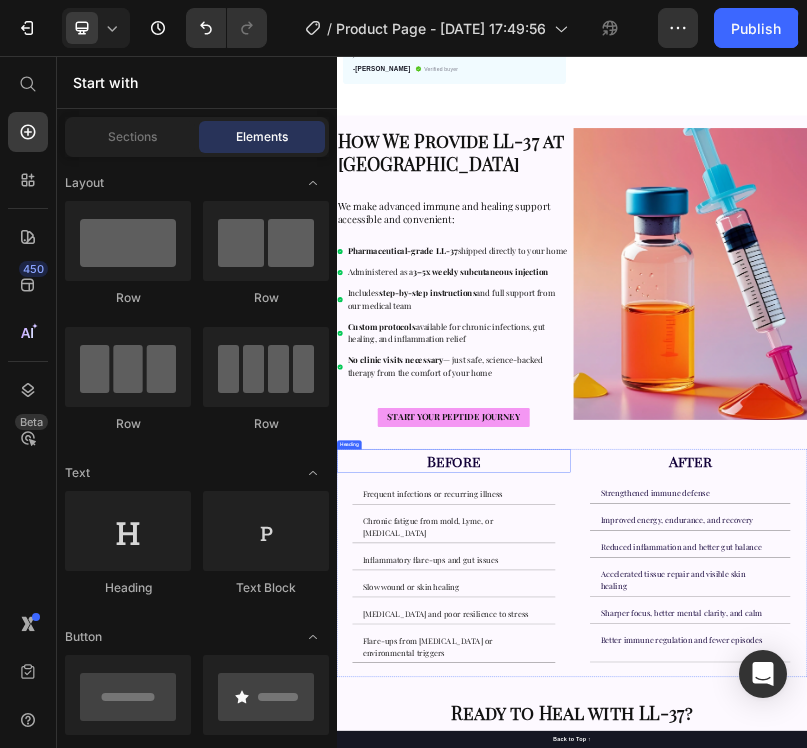 click on "Before" at bounding box center [635, 1088] 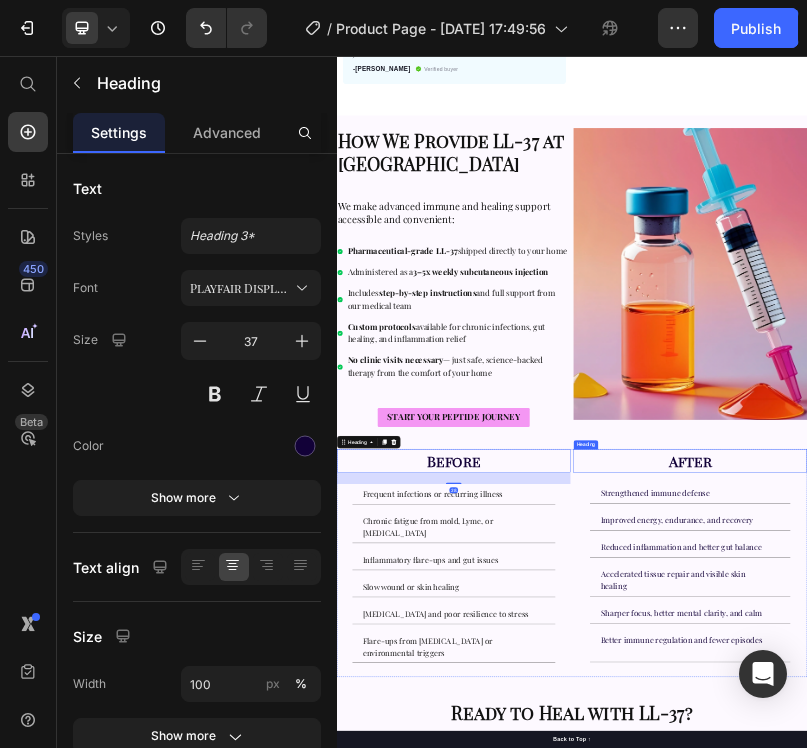 click on "After" at bounding box center (1239, 1089) 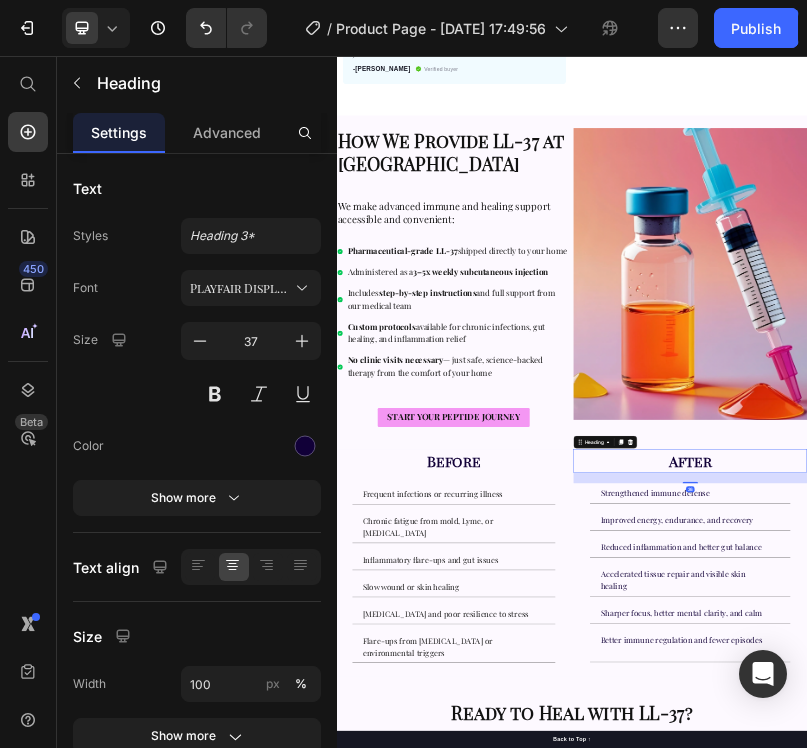 click on "Before Heading
Frequent infections or recurring illness
Chronic fatigue from mold, Lyme, or long-COVID
Inflammatory flare-ups and gut issues
Slow wound or skin healing
Brain fog and poor resilience to stress
Flare-ups from autoimmune or environmental triggers Accordion After Heading   26
Strengthened immune defense
Improved energy, endurance, and recovery
Reduced inflammation and better gut balance
Accelerated tissue repair and visible skin healing
Sharper focus, better mental clarity, and calm
Accordion Row" at bounding box center [937, 1349] 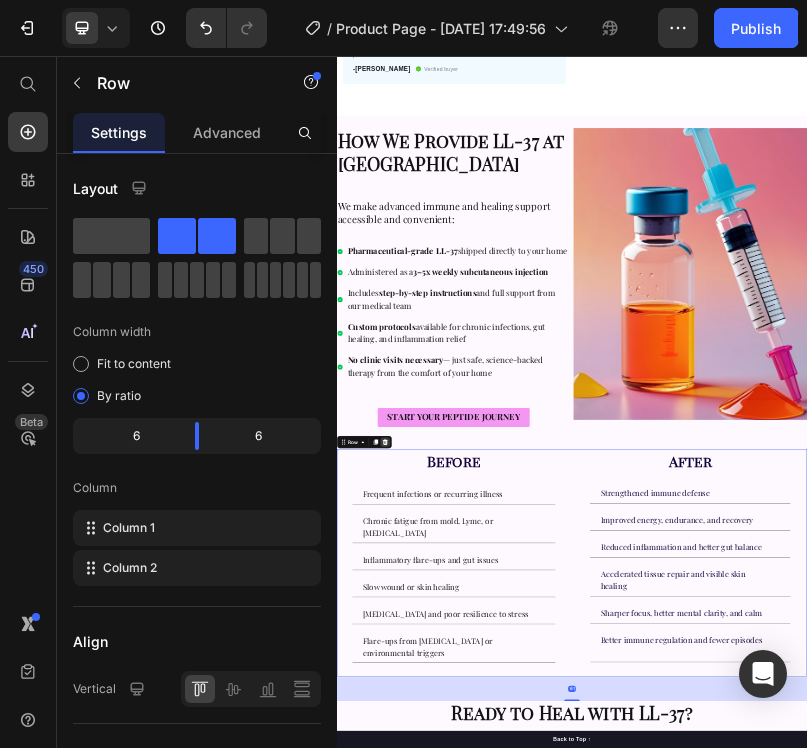 click at bounding box center [460, 1040] 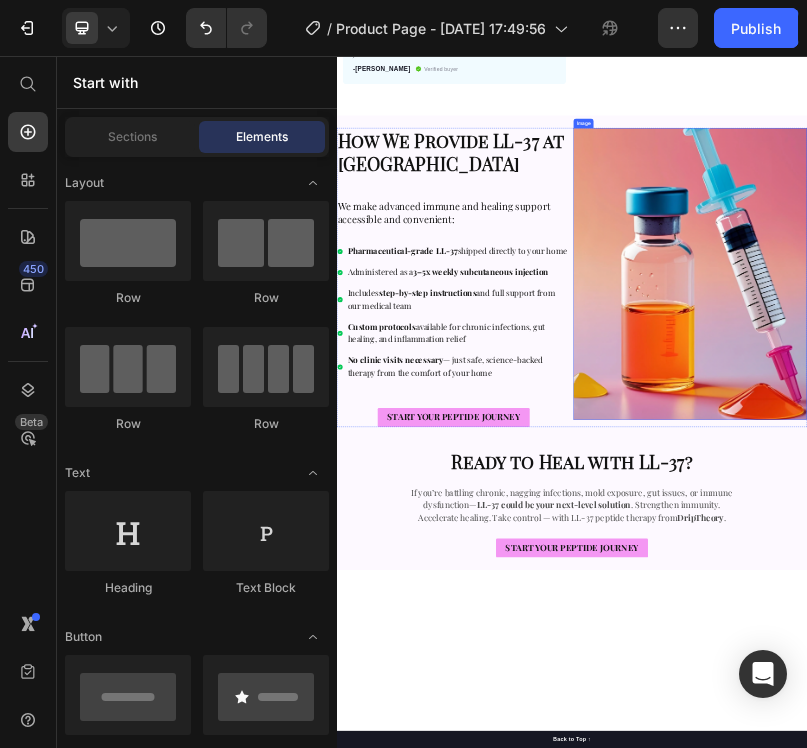 click at bounding box center (1239, 611) 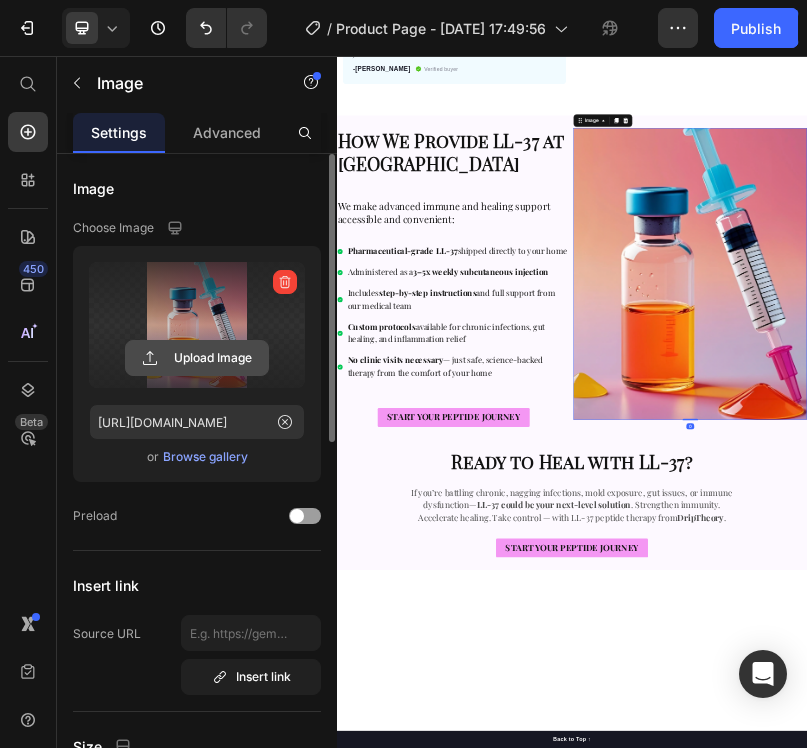 click 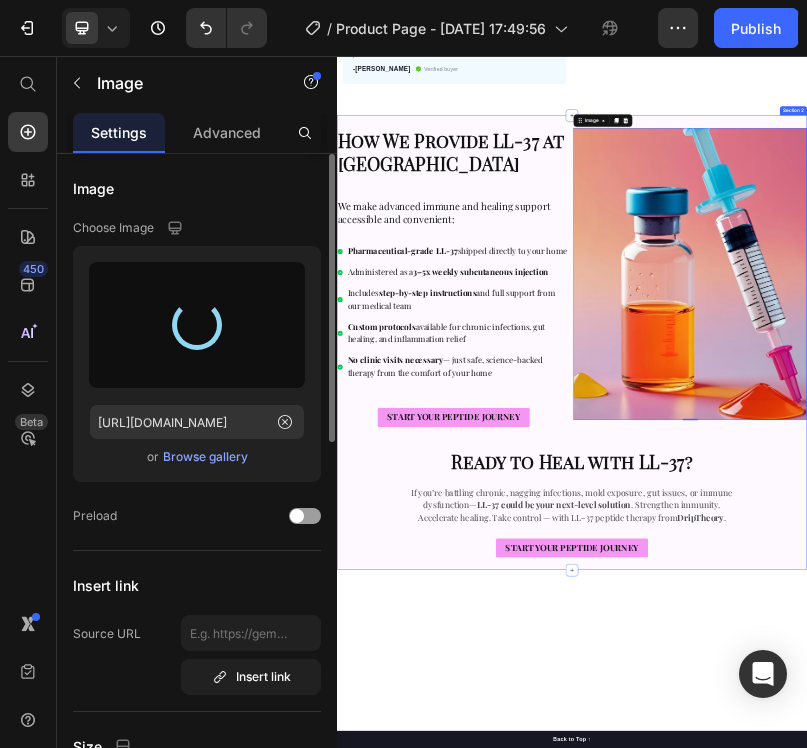 type on "https://cdn.shopify.com/s/files/1/0681/2090/3725/files/gempages_565587944681768151-26119a61-dd90-477c-b963-98f0e083aecf.png" 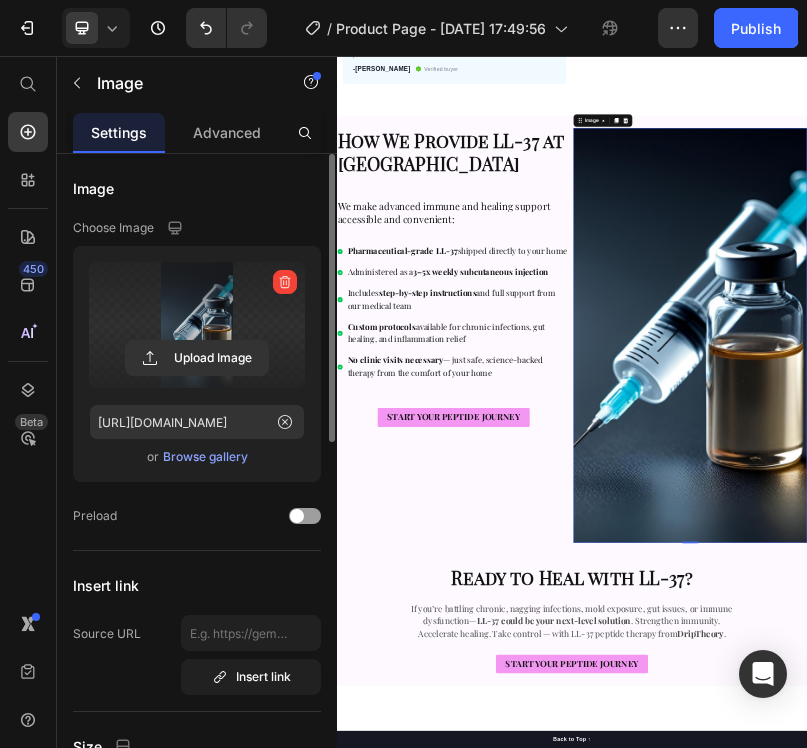 scroll, scrollTop: 360, scrollLeft: 0, axis: vertical 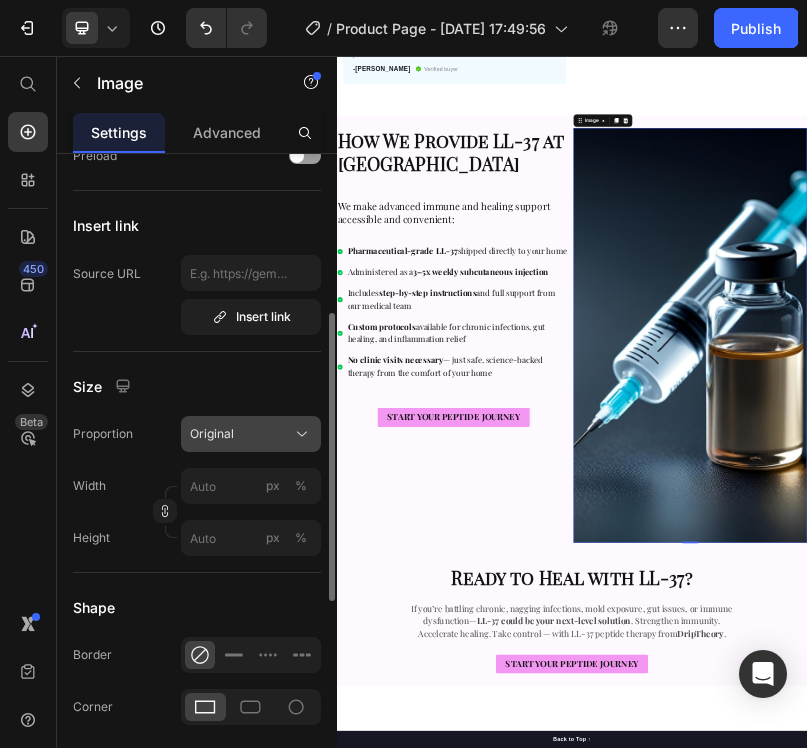 click on "Original" at bounding box center (251, 434) 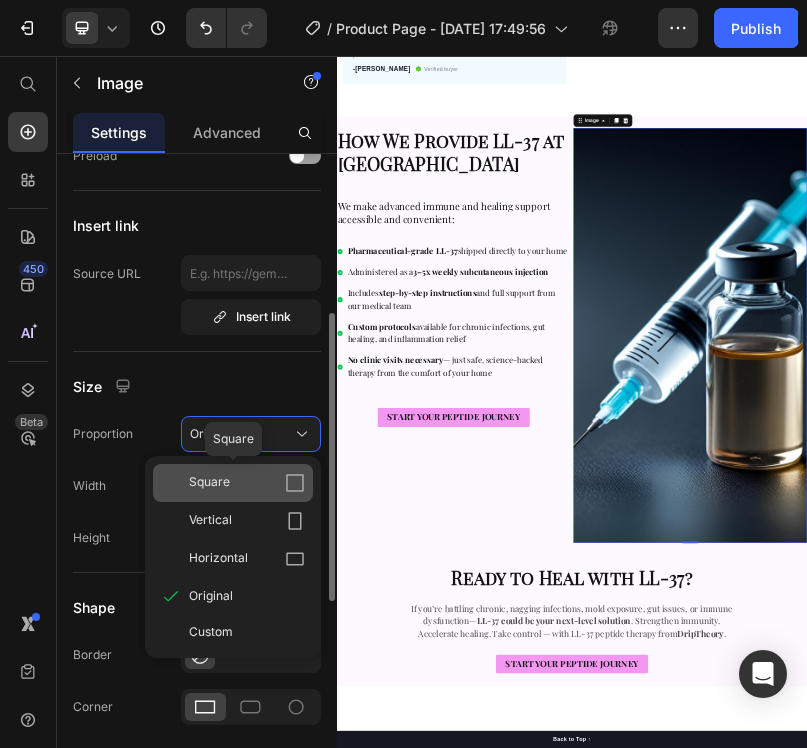 click on "Square" at bounding box center [247, 483] 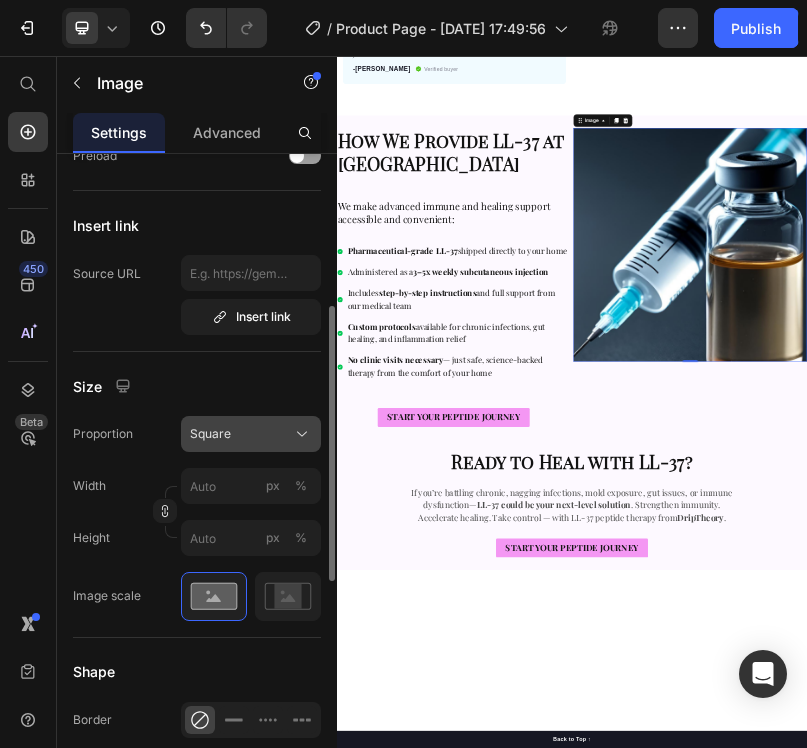 click on "Square" at bounding box center [210, 434] 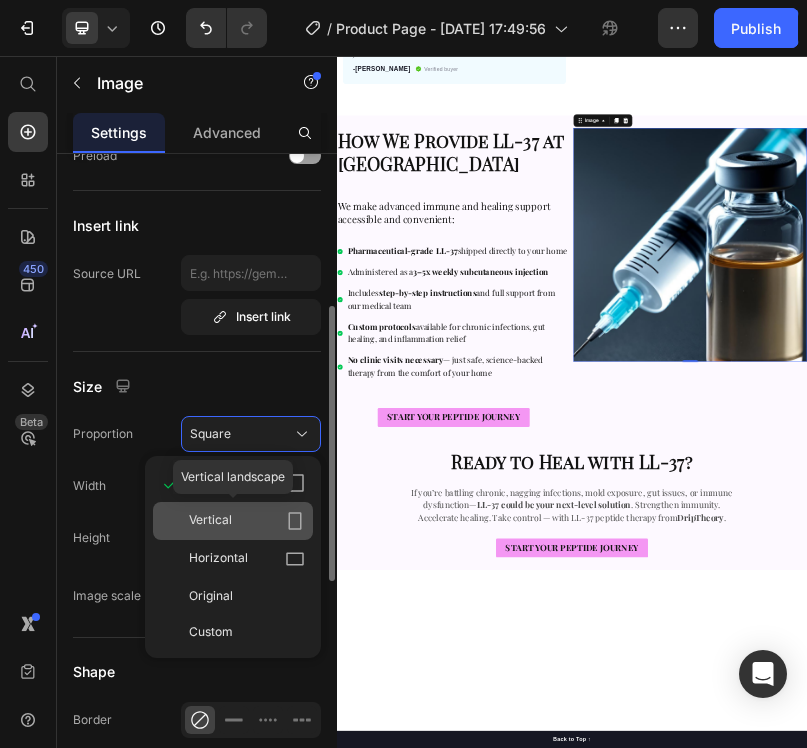click on "Vertical" 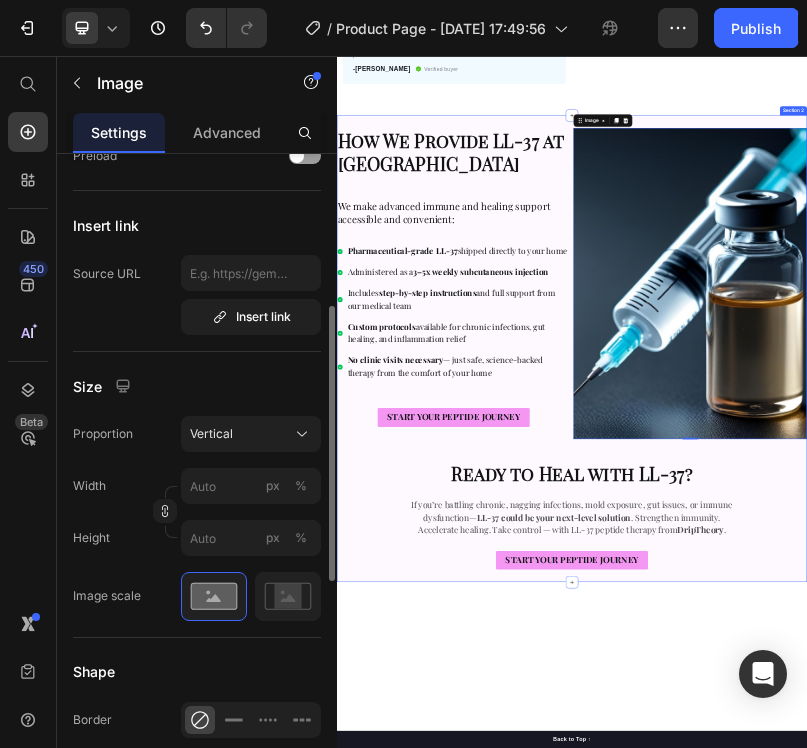 click on "Product Images "I kept getting sick after mold exposure, and nothing worked until I tried LL-37. I feel stronger, my symptoms are down, and my body just feels more resilient."   Text block -Daisy Text block
Verified buyer Item list Row Row "My dog absolutely loves this food! It's clear that the taste and quality are top-notch."  -Daisy Text block Row Row Selank + Semax Combo Product Title Calms anxiety while boosting focus Enhances memory and mental clarity Supports emotional balance and resilience Ideal for high-pressure work or burnout recovery Item list Perfect for sensitive tummies Supercharge immunity System Bursting with protein, vitamins, and minerals Supports strong muscles, increases bone strength Item list
Description
🔬  What It Is:
A synergistic nootropic stack combining stress reduction (Selank) with cognitive enhancement (Semax).
✅  Benefits:
Calms anxiety while boosting focus
Enhances memory and mental clarity
📈" at bounding box center [937, -334] 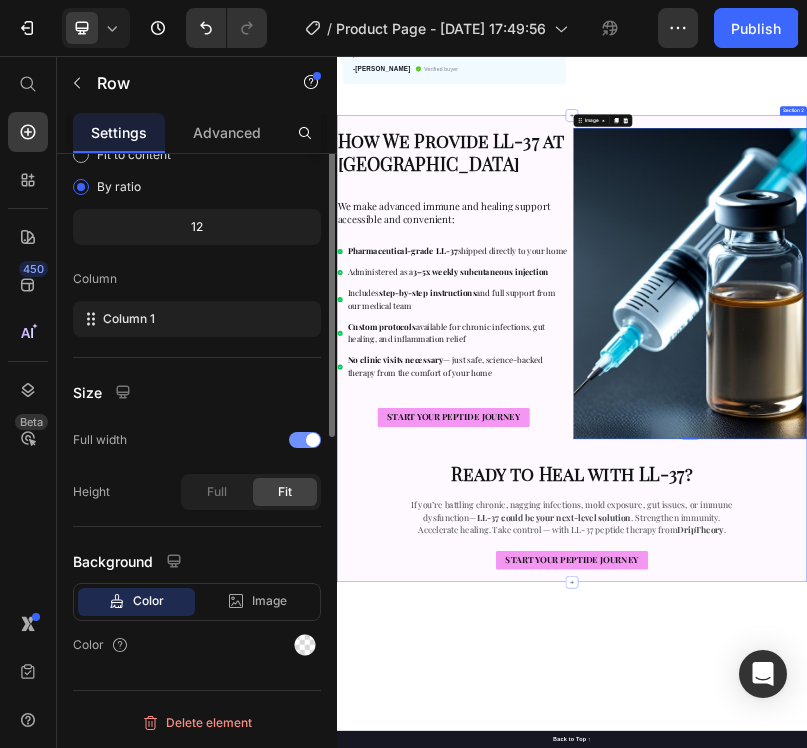 scroll, scrollTop: 0, scrollLeft: 0, axis: both 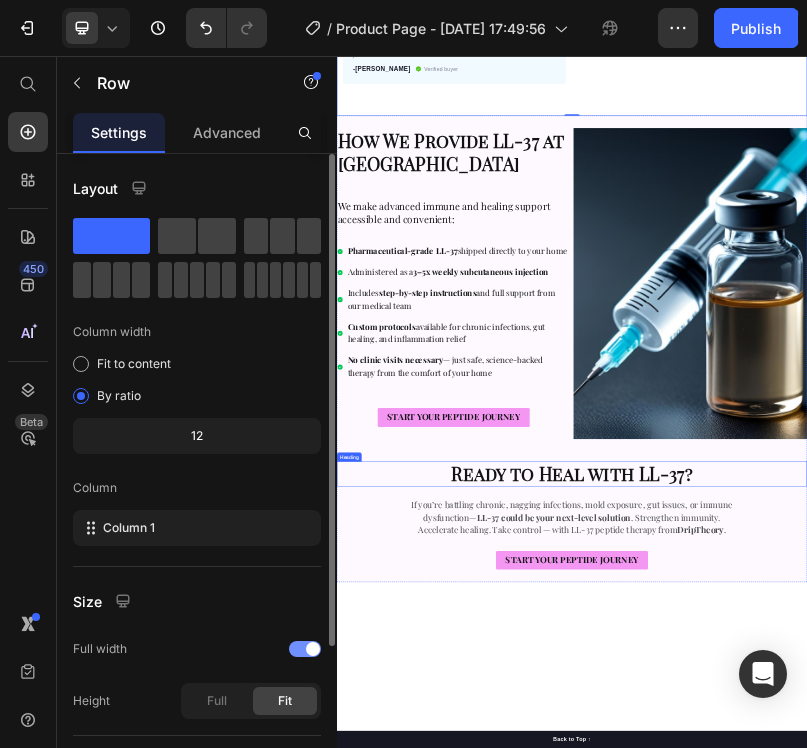 click on "Ready to Heal with LL-37?" at bounding box center [937, 1121] 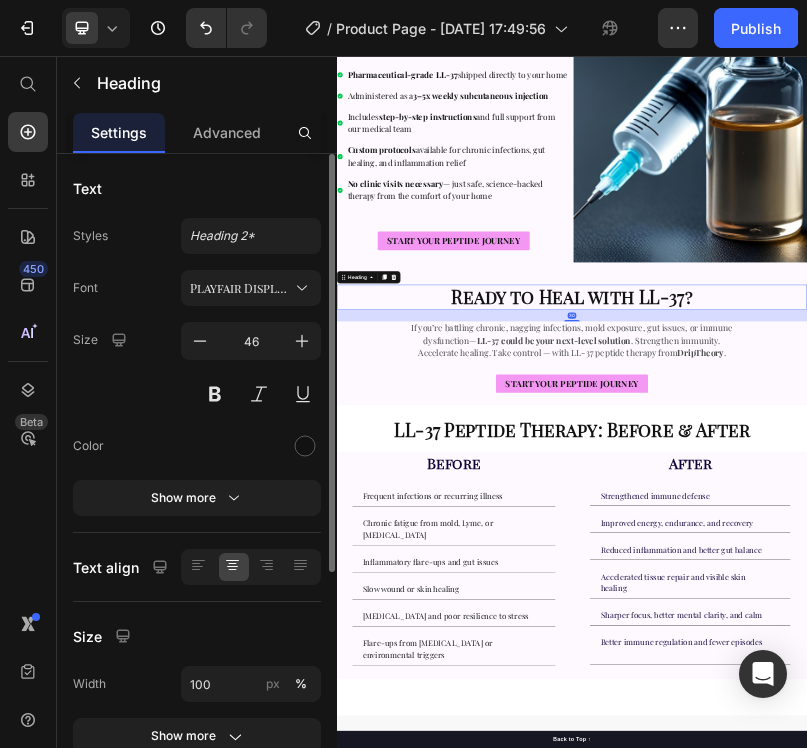 scroll, scrollTop: 1523, scrollLeft: 0, axis: vertical 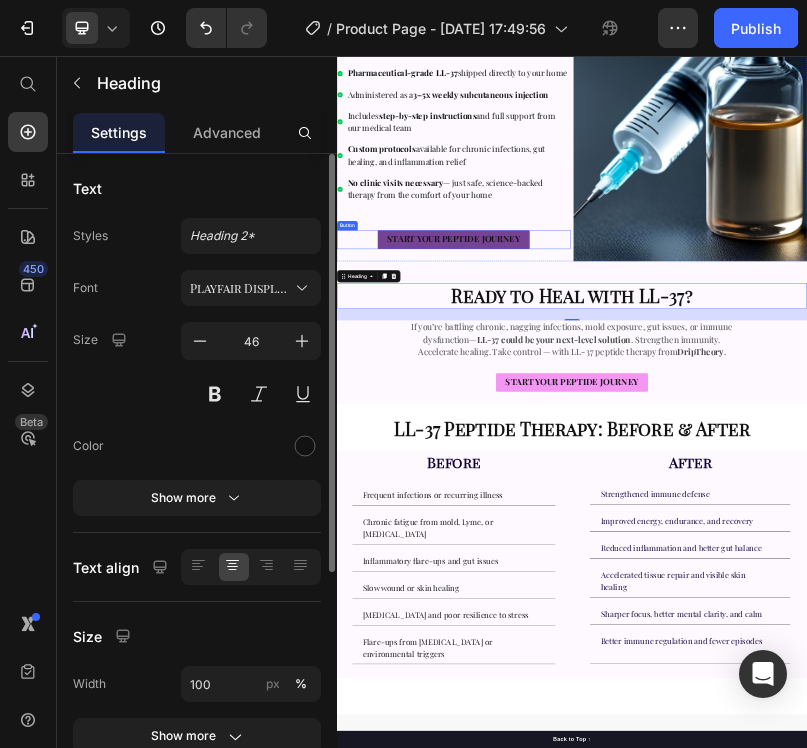 click on "START YOUR PEPTIDE JOURNEY" at bounding box center [635, 524] 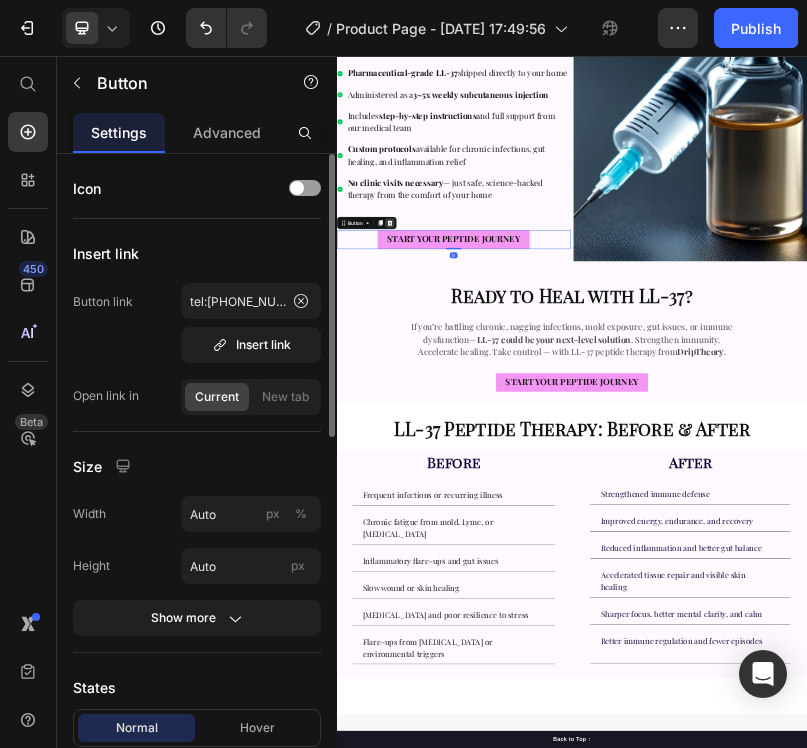 click 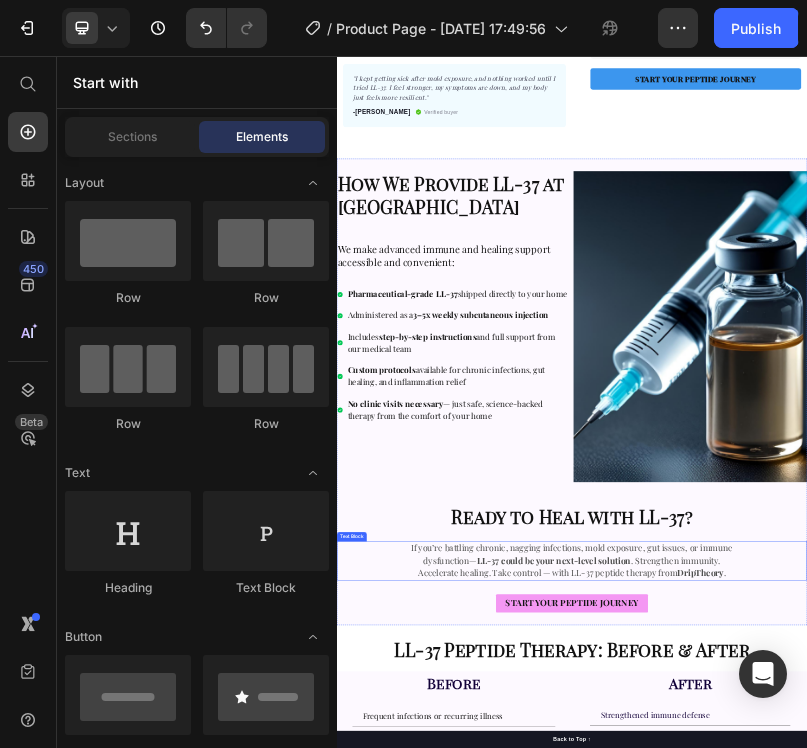 scroll, scrollTop: 892, scrollLeft: 0, axis: vertical 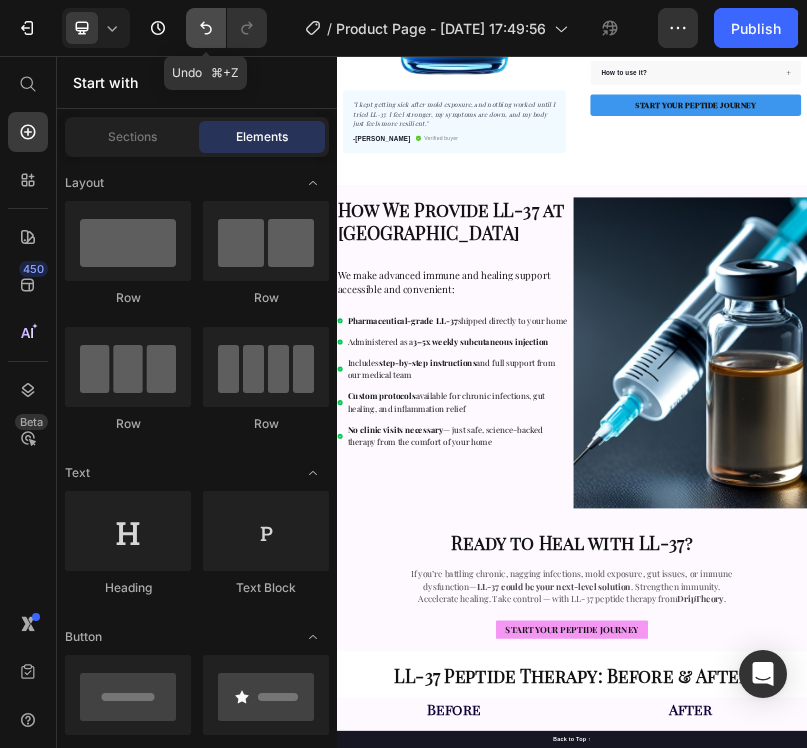 click 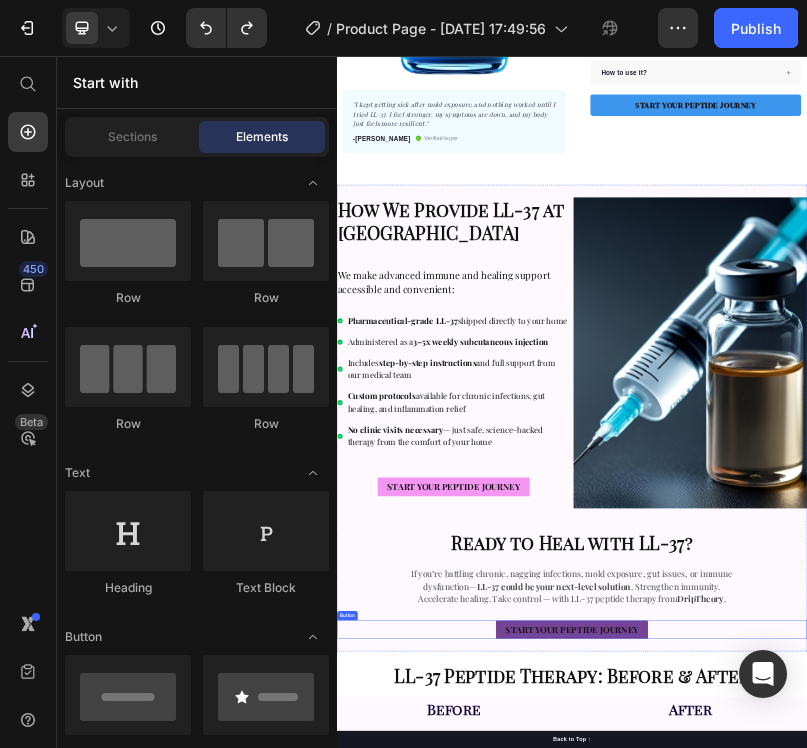 click on "START YOUR PEPTIDE JOURNEY" at bounding box center (937, 1518) 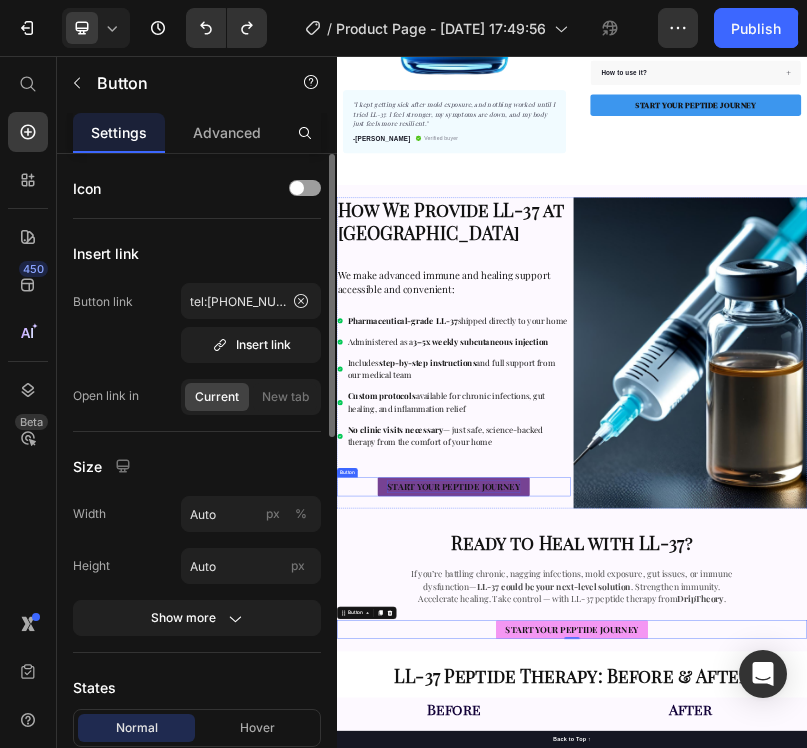 click on "START YOUR PEPTIDE JOURNEY" at bounding box center [635, 1153] 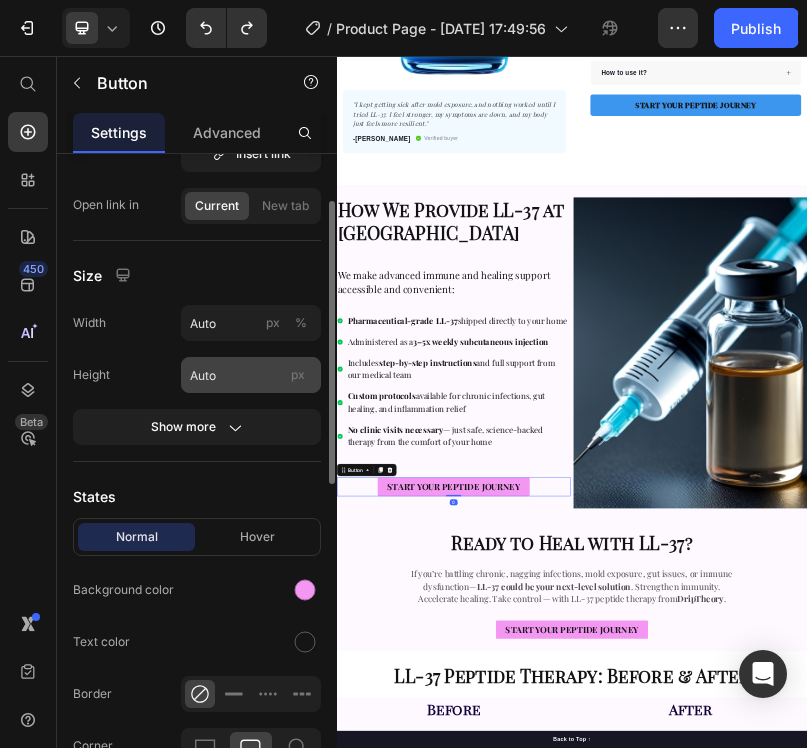 scroll, scrollTop: 242, scrollLeft: 0, axis: vertical 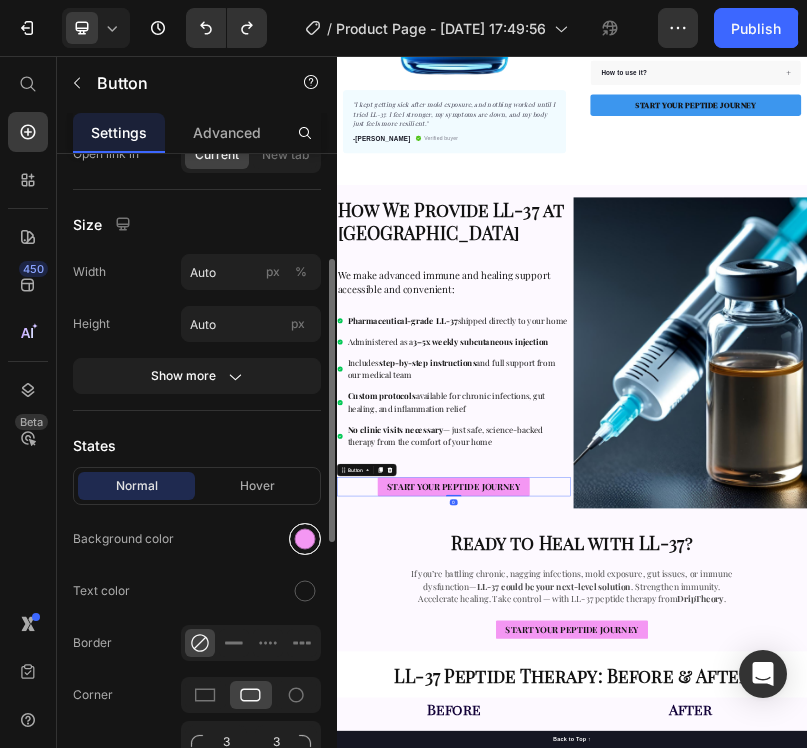 click at bounding box center [305, 539] 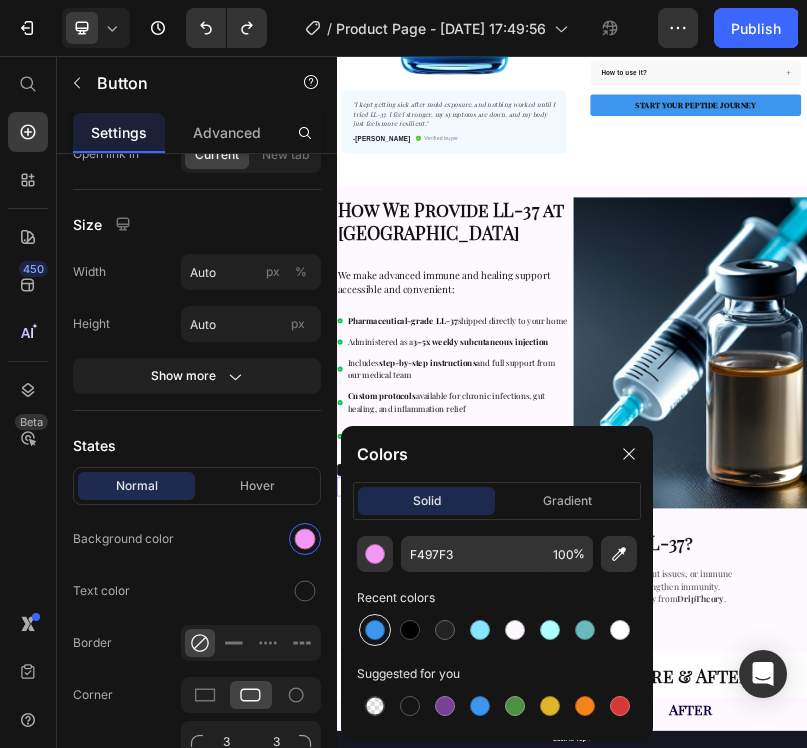 click at bounding box center (375, 630) 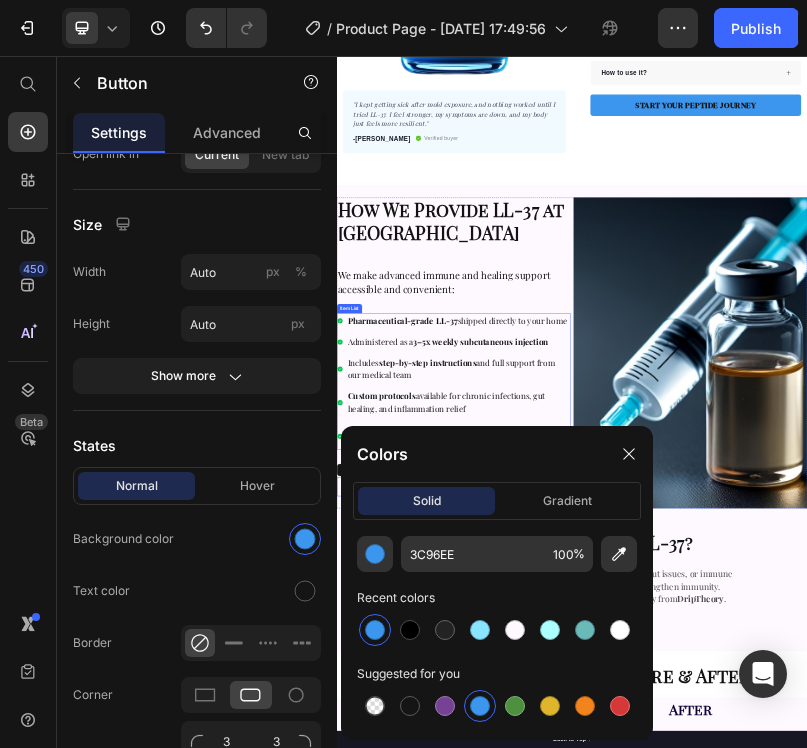 click on "Pharmaceutical-grade LL-37  shipped directly to your home Administered as a  3–5x weekly subcutaneous injection Includes  step-by-step instructions  and full support from our medical team Custom protocols  available for chronic infections, gut healing, and inflammation relief No clinic visits necessary  — just safe, science-backed therapy from the comfort of your home" at bounding box center [635, 886] 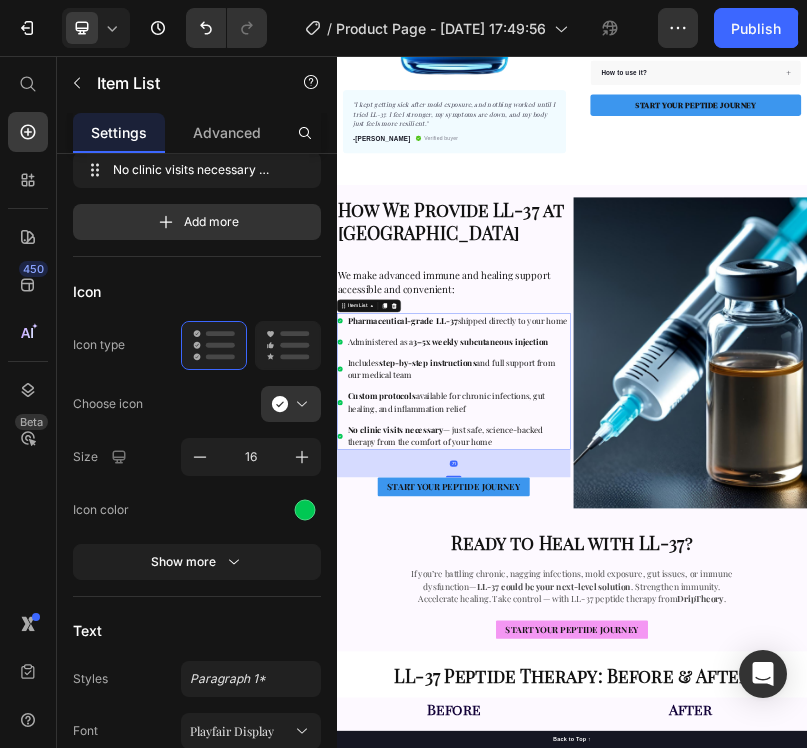 scroll, scrollTop: 0, scrollLeft: 0, axis: both 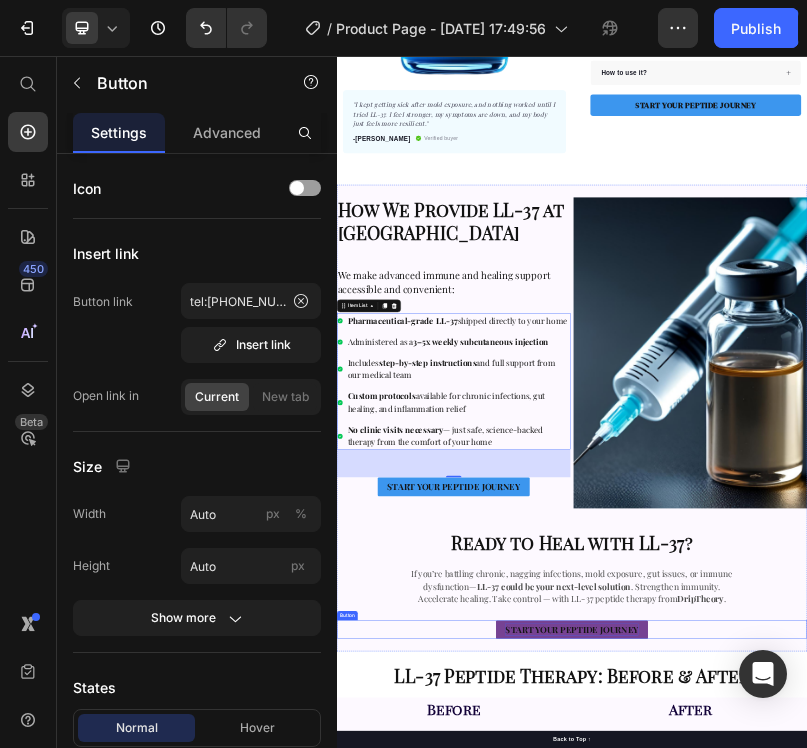 click on "START YOUR PEPTIDE JOURNEY" at bounding box center [937, 1518] 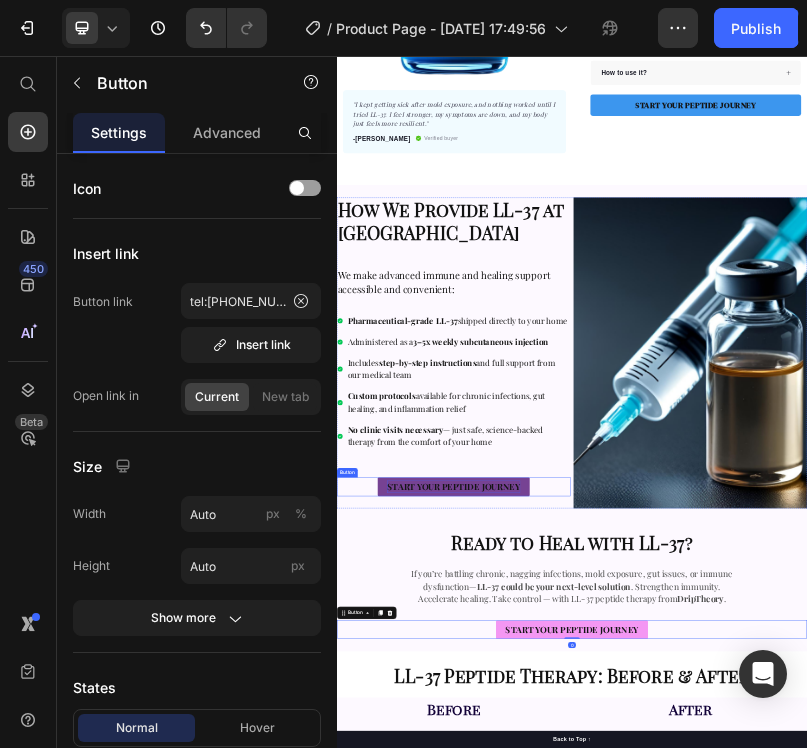 click on "START YOUR PEPTIDE JOURNEY" at bounding box center [635, 1153] 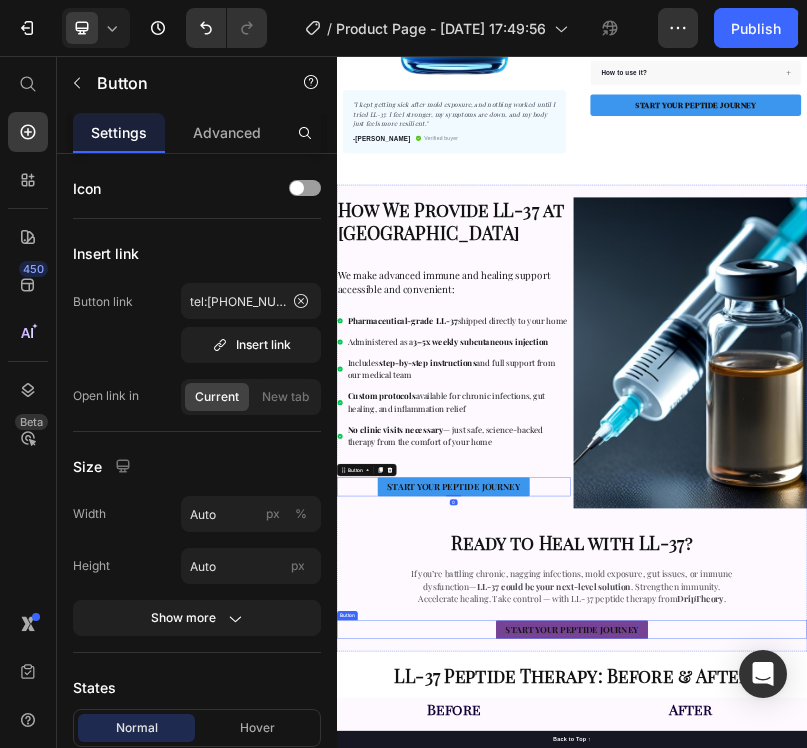 click on "START YOUR PEPTIDE JOURNEY" at bounding box center [937, 1518] 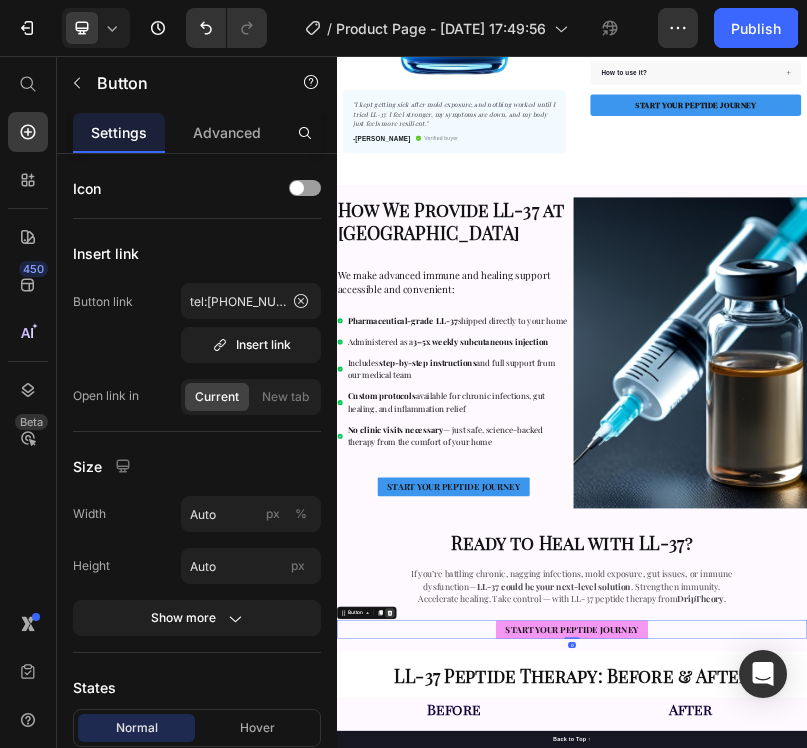 click 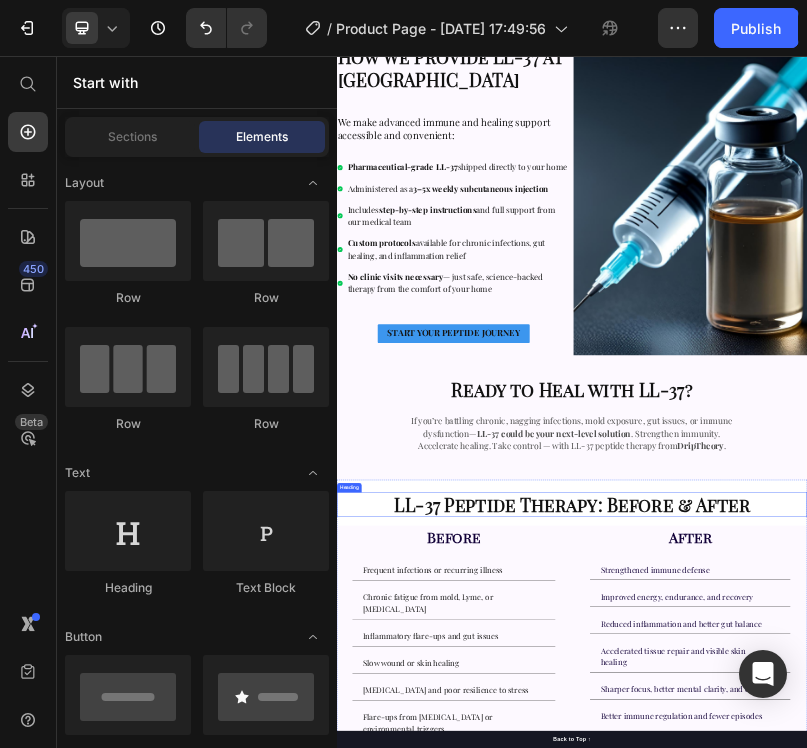 scroll, scrollTop: 1284, scrollLeft: 0, axis: vertical 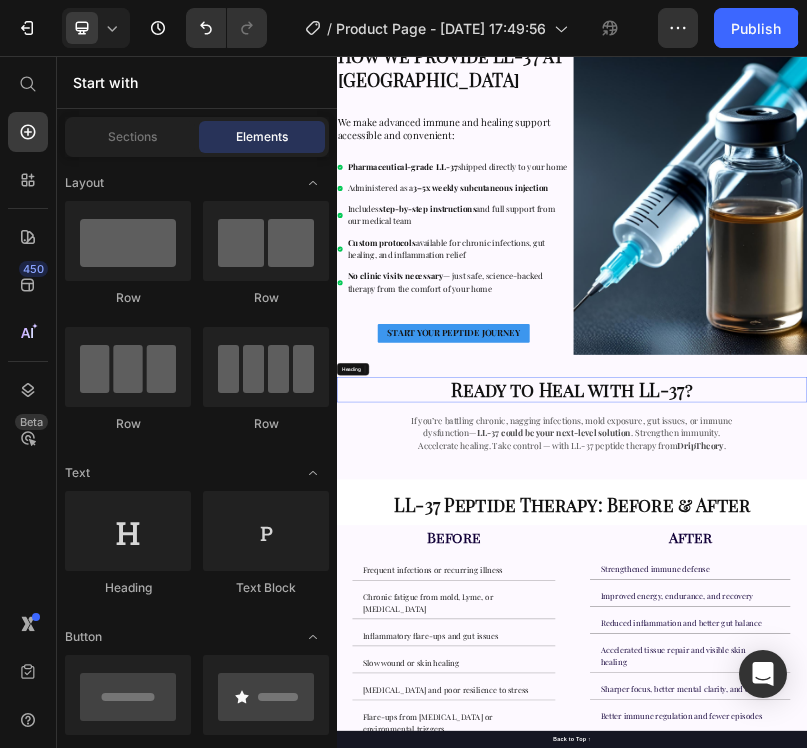 click on "Ready to Heal with LL-37?" at bounding box center [937, 906] 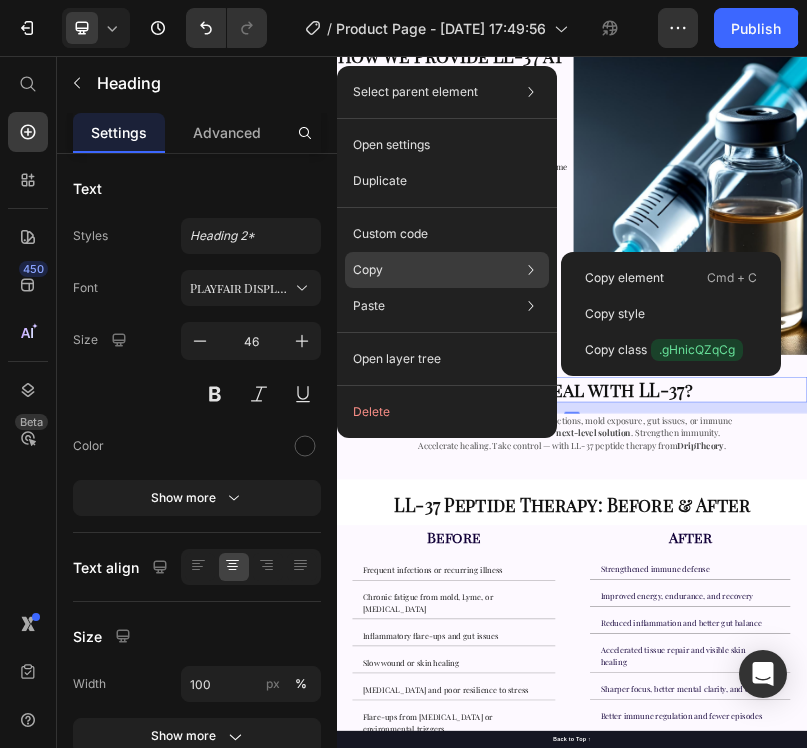 click on "Copy Copy element  Cmd + C Copy style  Copy class  .gHnicQZqCg" 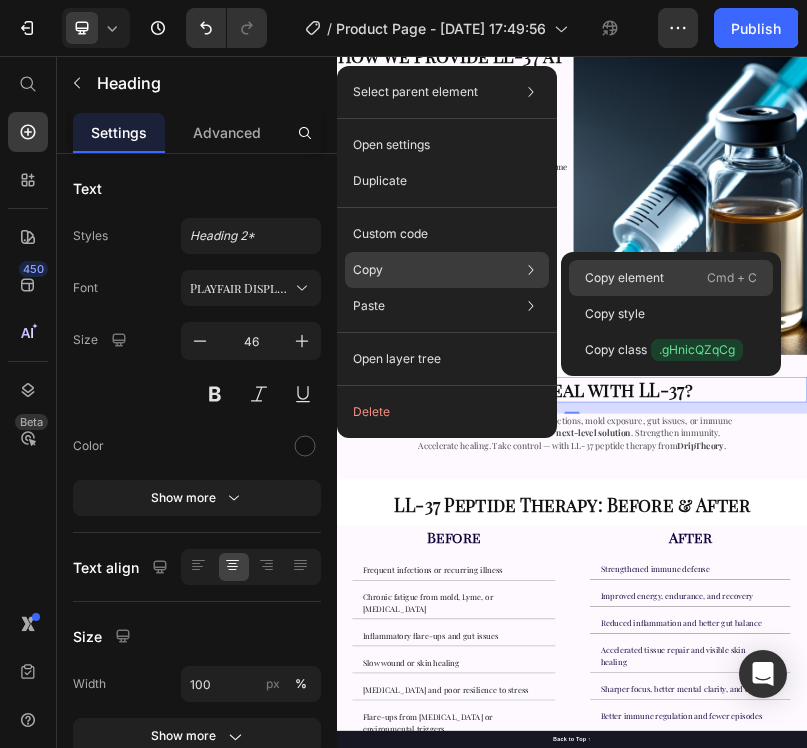 click on "Copy element" at bounding box center [624, 278] 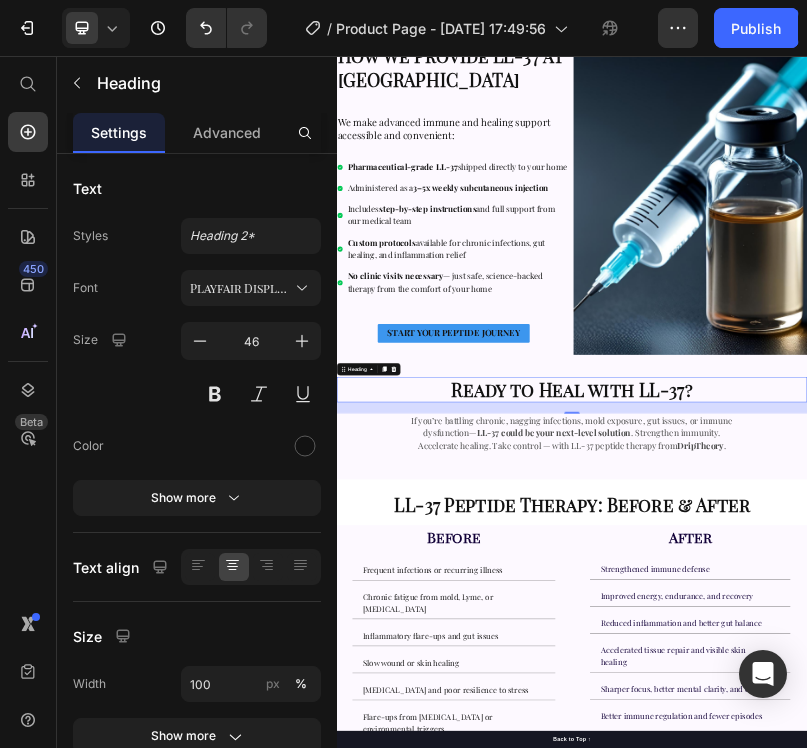 click on "LL-37 could be your next-level solution" at bounding box center [891, 1017] 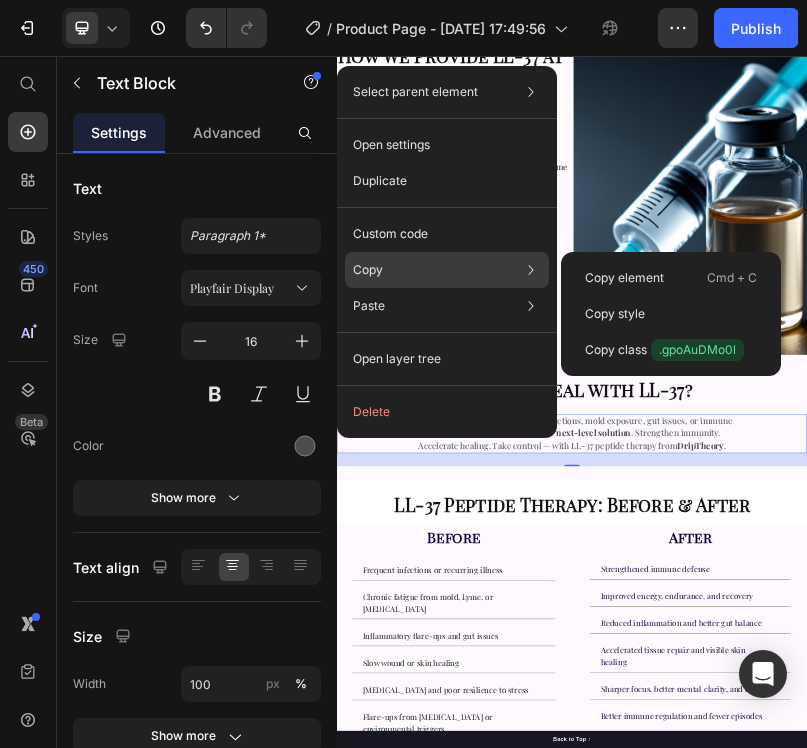 click on "Copy Copy element  Cmd + C Copy style  Copy class  .gpoAuDMo0l" 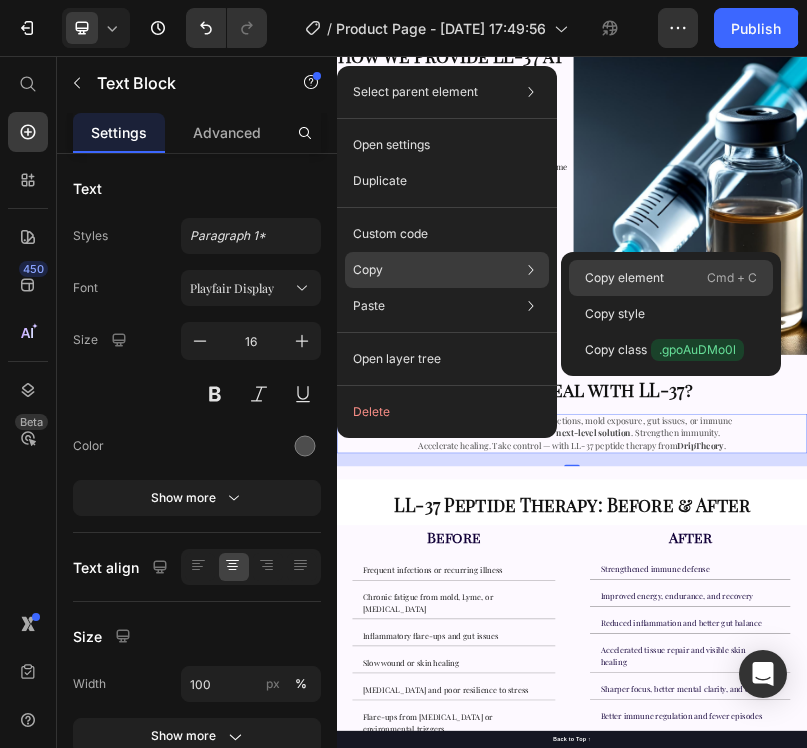 click on "Copy element" at bounding box center (624, 278) 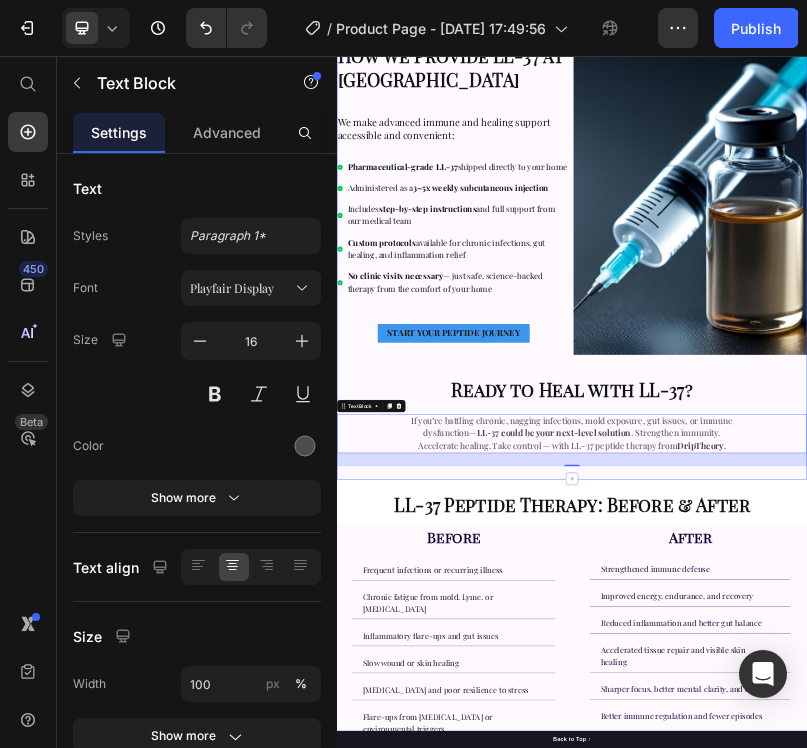 click on "How We Provide LL-37 at DripTheory Heading We make advanced immune and healing support accessible and convenient: Heading Pharmaceutical-grade LL-37  shipped directly to your home Administered as a  3–5x weekly subcutaneous injection Includes  step-by-step instructions  and full support from our medical team Custom protocols  available for chronic infections, gut healing, and inflammation relief No clinic visits necessary  — just safe, science-backed therapy from the comfort of your home Item List START YOUR PEPTIDE JOURNEY Button Image Row Ready to Heal with LL-37? Heading If you’re battling chronic, nagging infections, mold exposure, gut issues, or immune  dysfunction— LL-37 could be your next-level solution . Strengthen immunity.  Accelerate healing. Take control — with LL-37 peptide therapy from  DripTheory . Text Block   35" at bounding box center [937, 564] 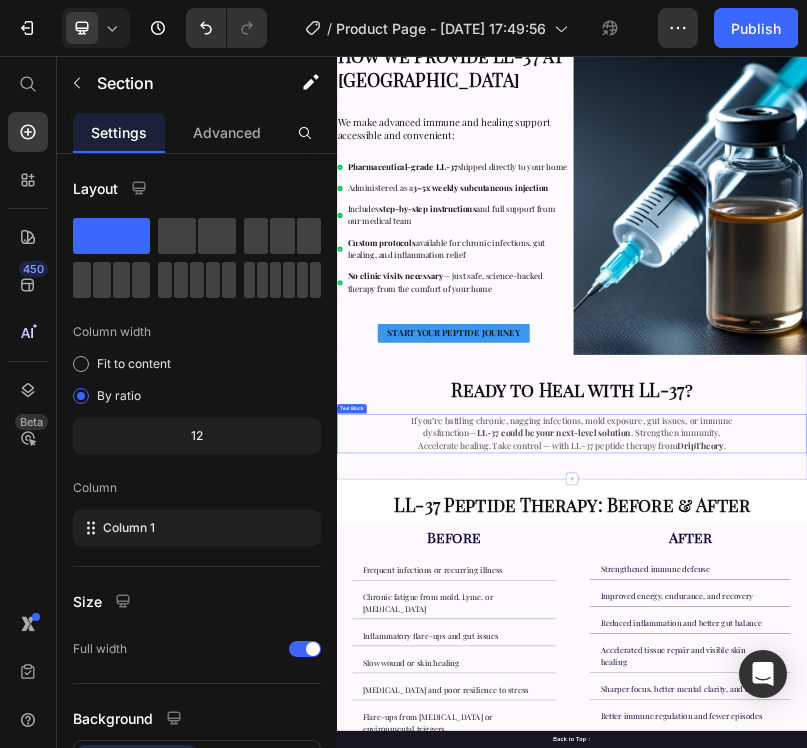 click on "dysfunction— LL-37 could be your next-level solution . Strengthen immunity." at bounding box center [937, 1019] 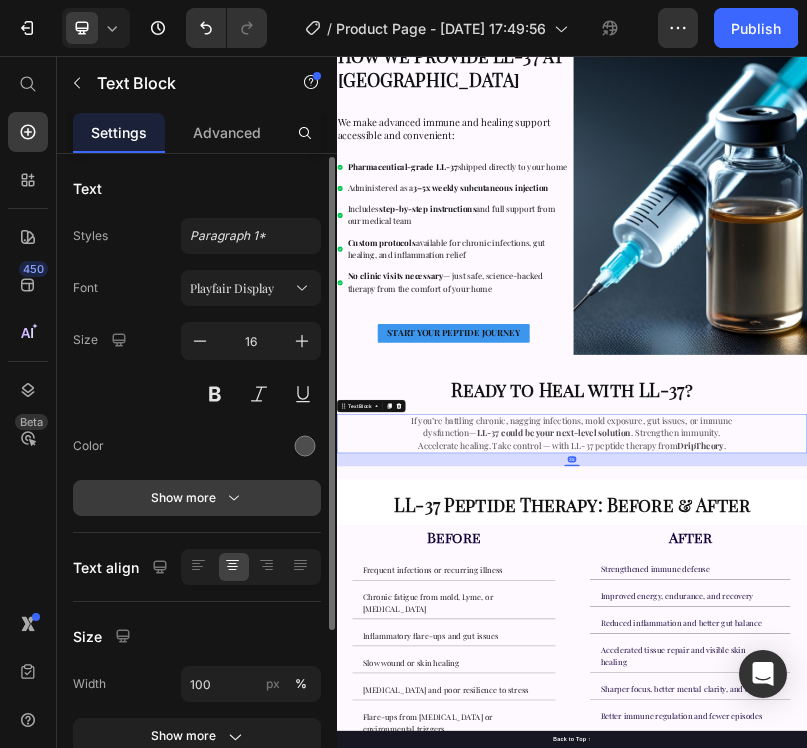 scroll, scrollTop: 244, scrollLeft: 0, axis: vertical 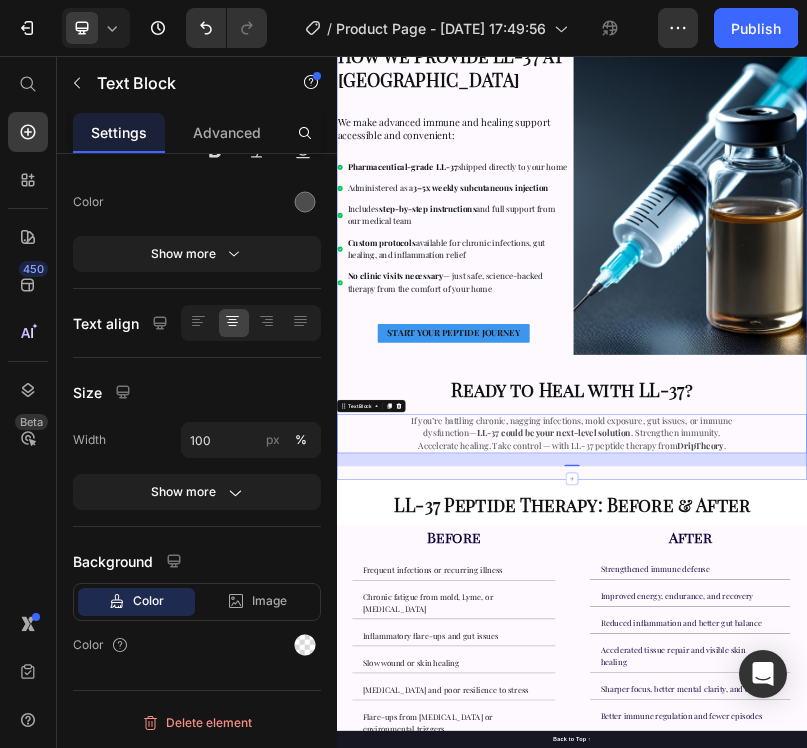 click on "Ready to Heal with LL-37?" at bounding box center [937, 907] 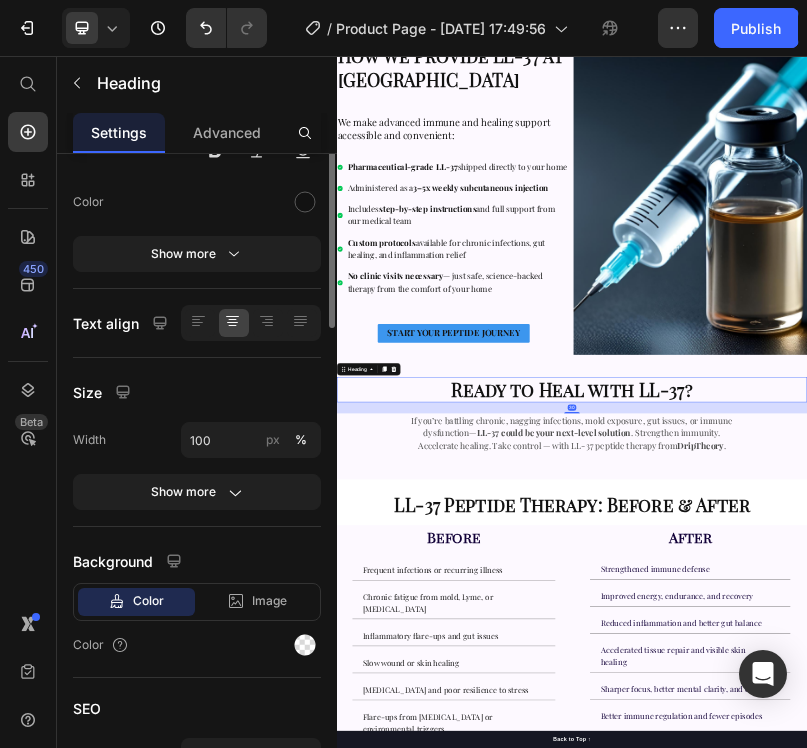 scroll, scrollTop: 0, scrollLeft: 0, axis: both 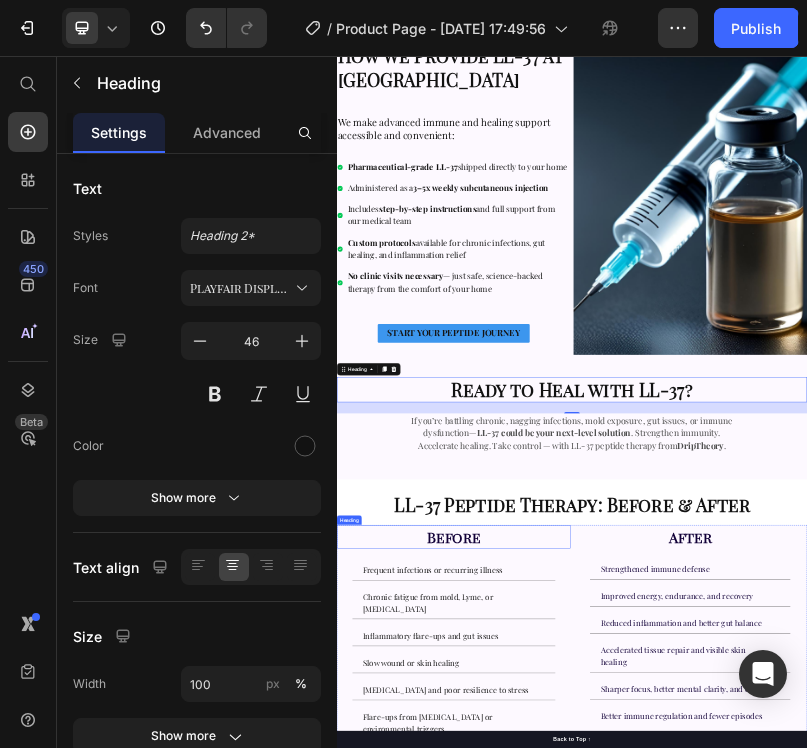 click on "Before" at bounding box center (635, 1283) 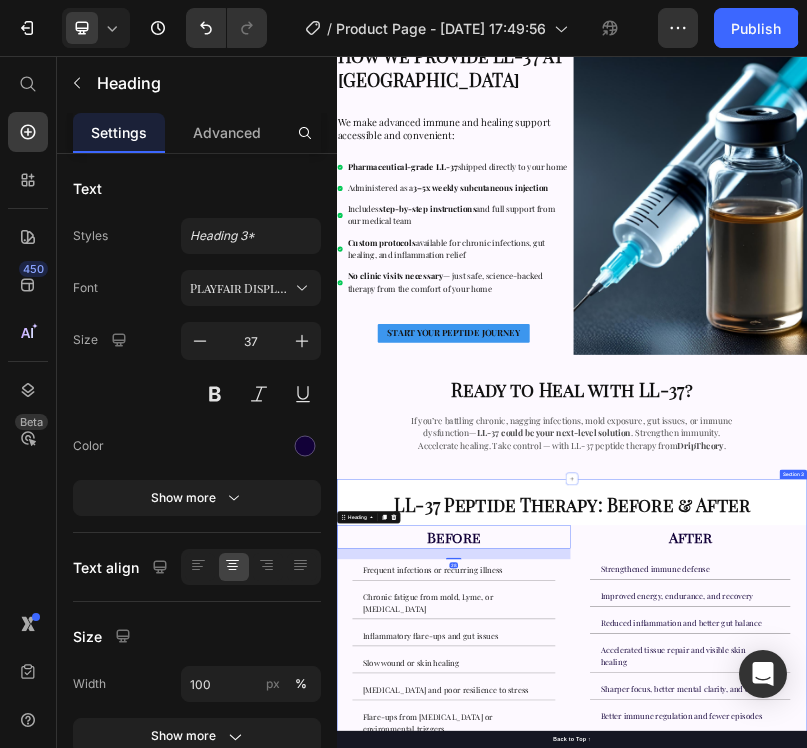 click on "LL-37 Peptide Therapy: Before & After Heading Before Heading   28
Frequent infections or recurring illness
Chronic fatigue from mold, Lyme, or long-COVID
Inflammatory flare-ups and gut issues
Slow wound or skin healing
Brain fog and poor resilience to stress
Flare-ups from autoimmune or environmental triggers Accordion After Heading
Strengthened immune defense
Improved energy, endurance, and recovery
Reduced inflammation and better gut balance
Accelerated tissue repair and visible skin healing
Sharper focus, better mental clarity, and calm
Row" at bounding box center (937, 1531) 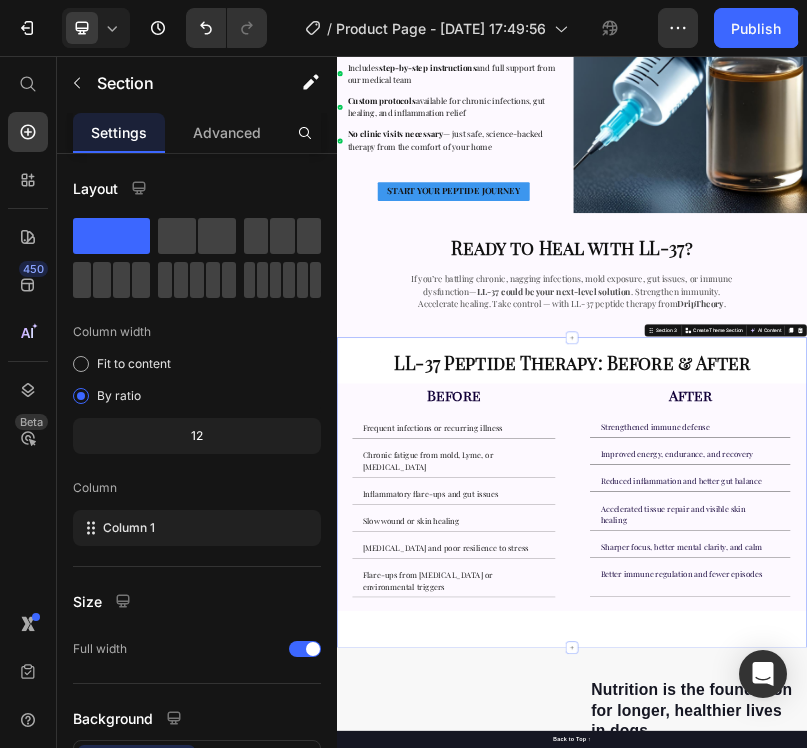 scroll, scrollTop: 1905, scrollLeft: 0, axis: vertical 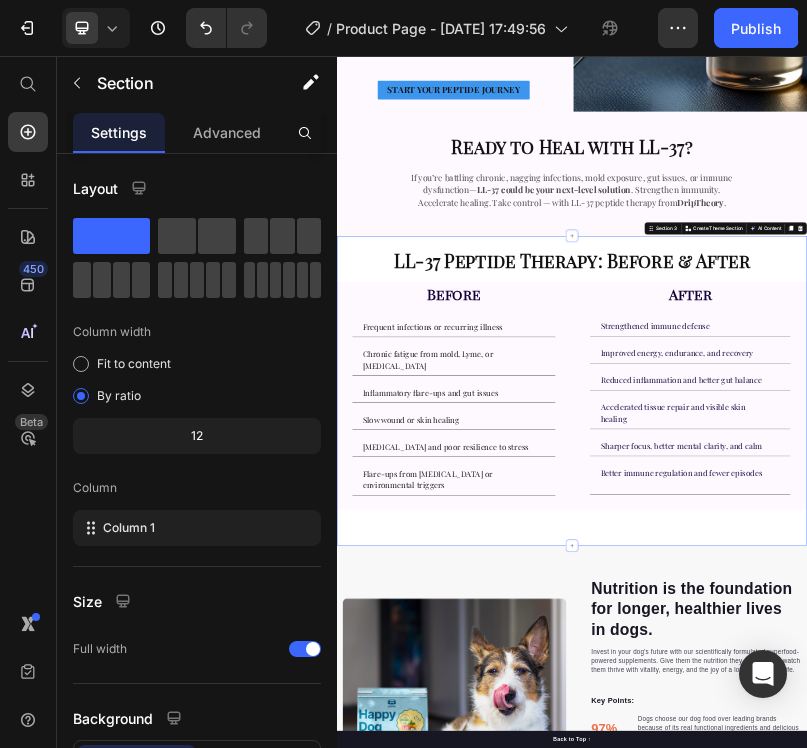 click on "Accelerate healing. Take control — with LL-37 peptide therapy from  DripTheory ." at bounding box center (937, 430) 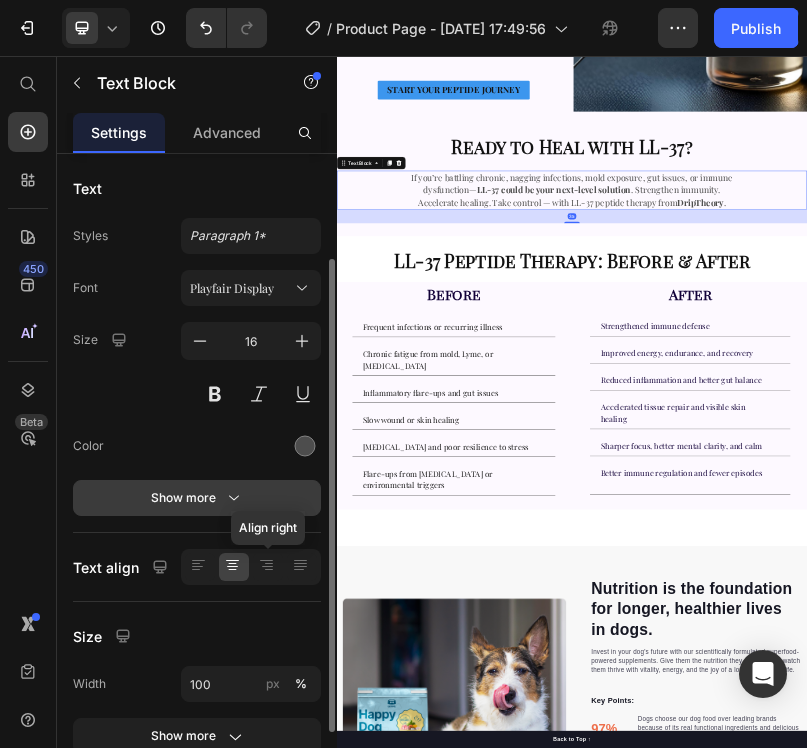 scroll, scrollTop: 244, scrollLeft: 0, axis: vertical 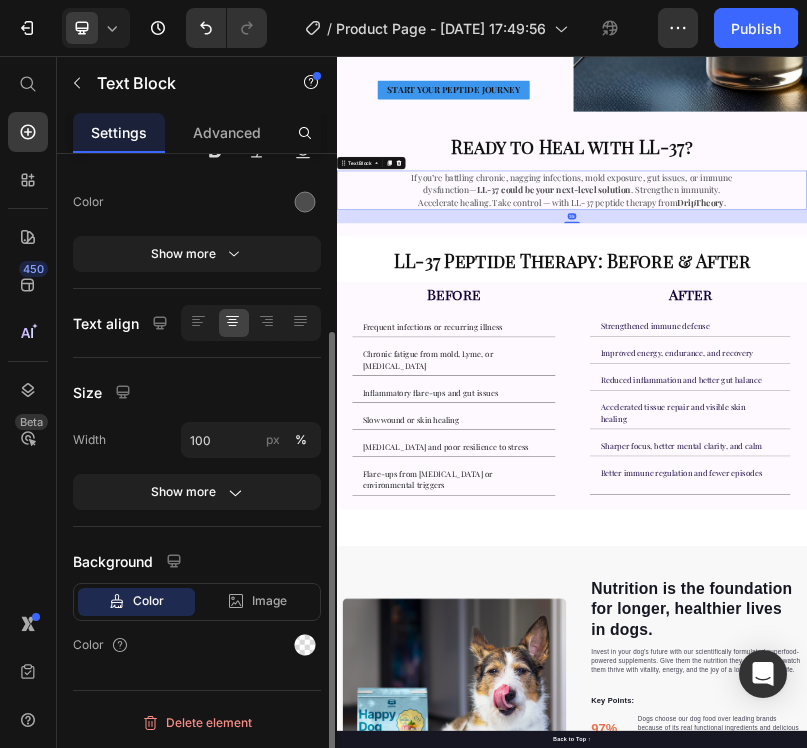 click on "Background Color Image Video  Color" 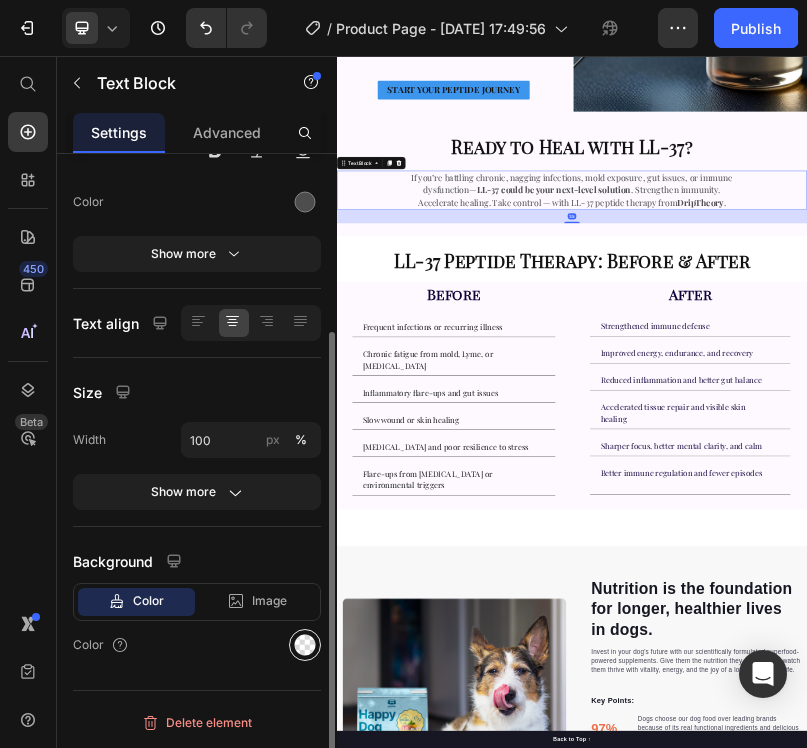click 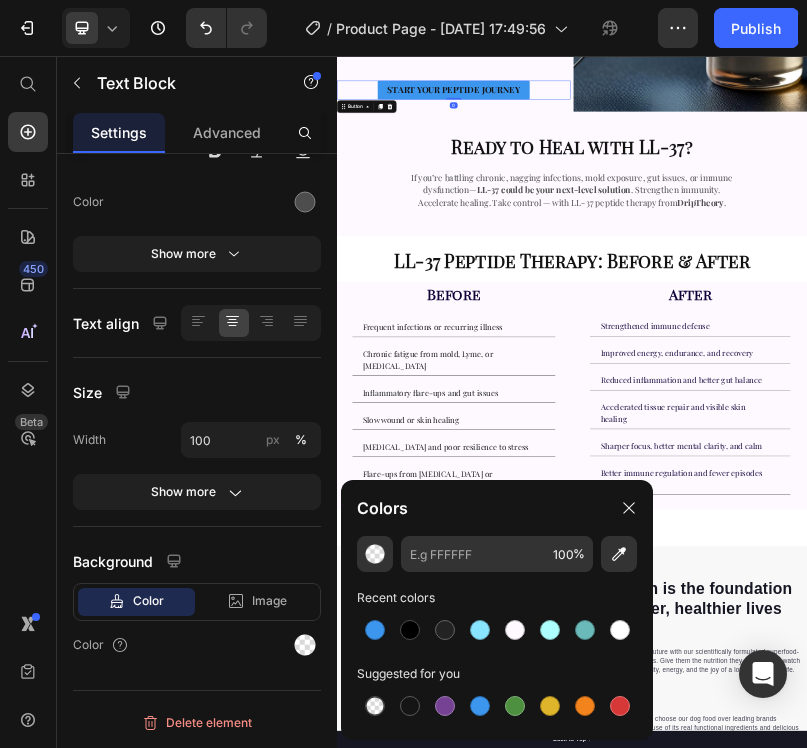 click on "START YOUR PEPTIDE JOURNEY Button   0" at bounding box center (635, 142) 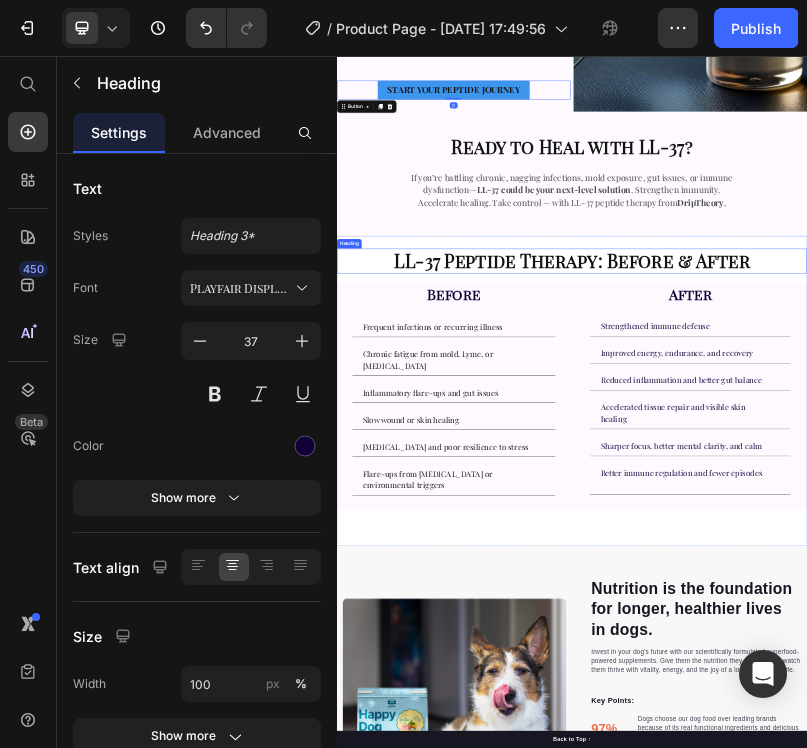 click on "After" at bounding box center (1239, 662) 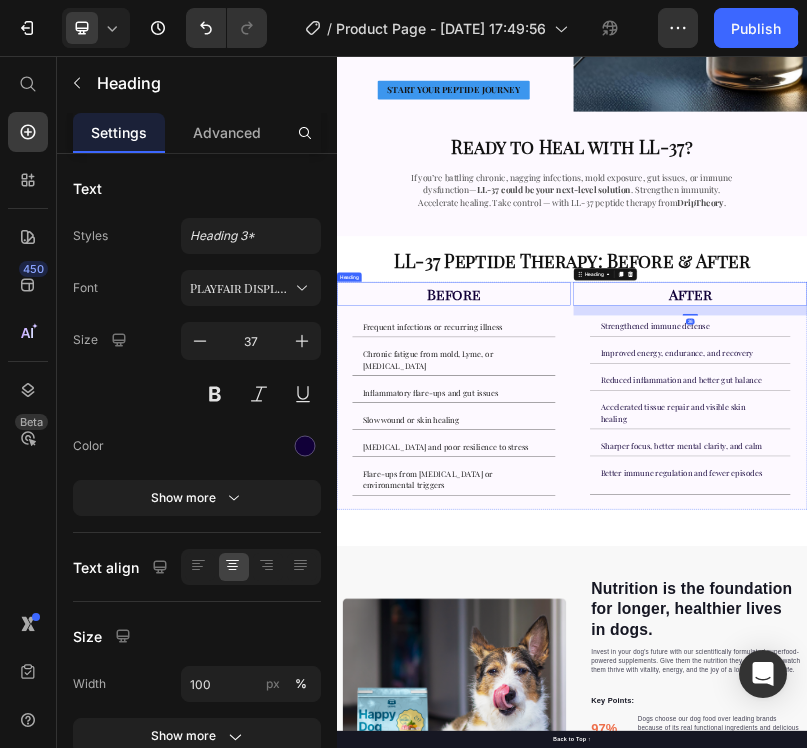 click on "Before" at bounding box center [635, 662] 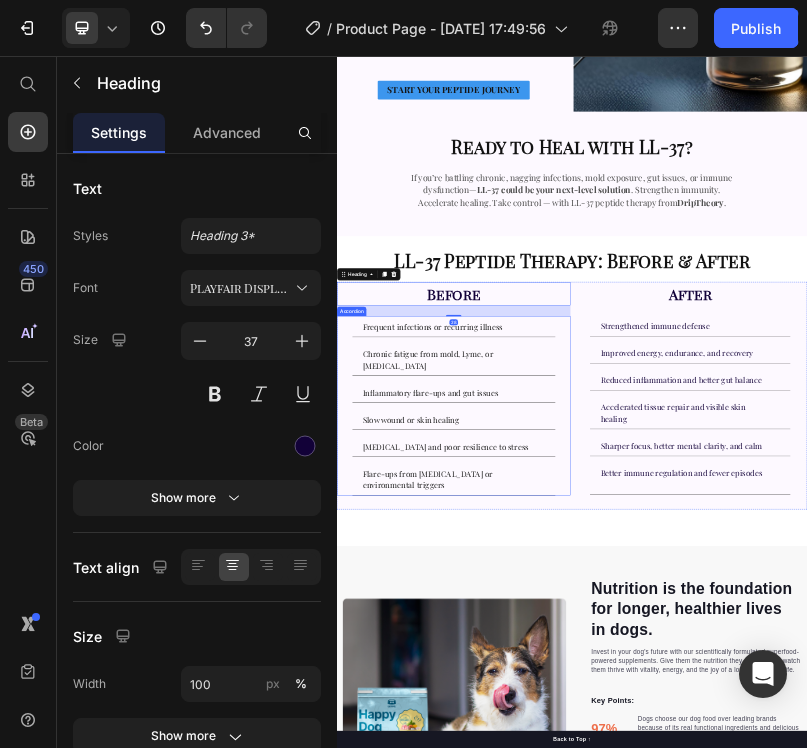 click on "Frequent infections or recurring illness" at bounding box center (635, 746) 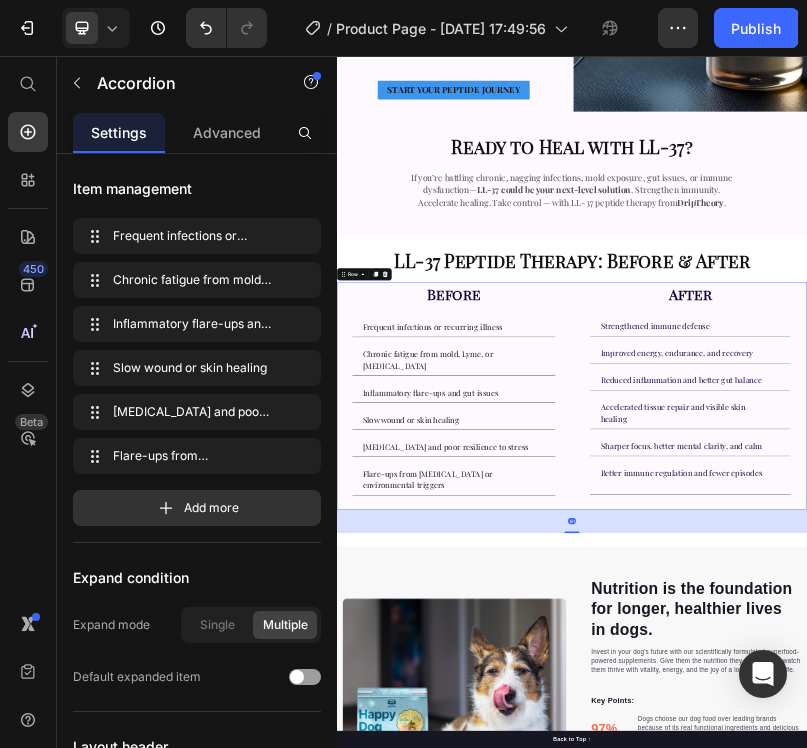 click on "Before Heading
Frequent infections or recurring illness
Chronic fatigue from mold, Lyme, or long-COVID
Inflammatory flare-ups and gut issues
Slow wound or skin healing
Brain fog and poor resilience to stress
Flare-ups from autoimmune or environmental triggers Accordion After Heading
Strengthened immune defense
Improved energy, endurance, and recovery
Reduced inflammation and better gut balance
Accelerated tissue repair and visible skin healing
Sharper focus, better mental clarity, and calm
Better immune regulation and fewer episodes" at bounding box center [937, 922] 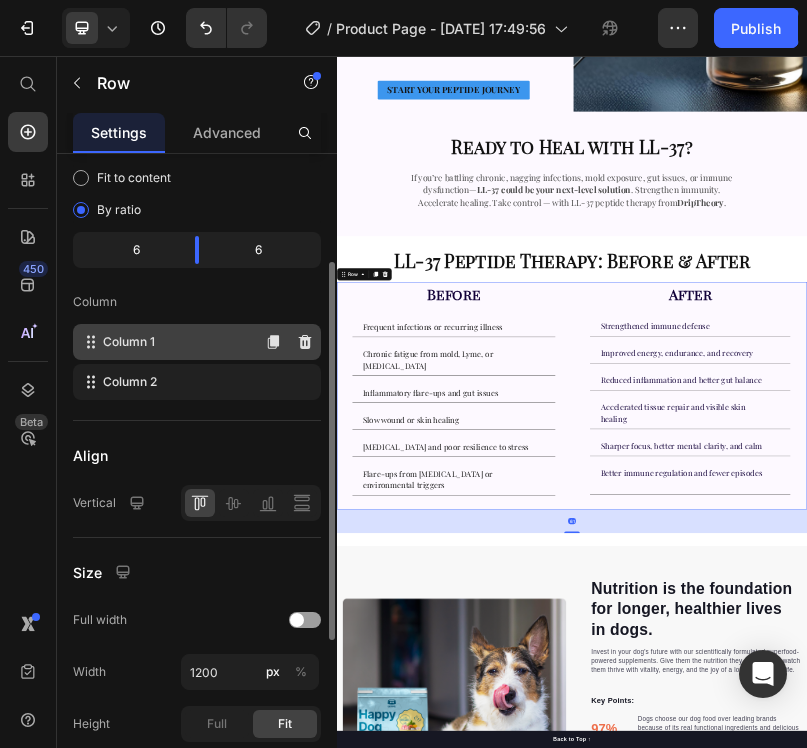 scroll, scrollTop: 470, scrollLeft: 0, axis: vertical 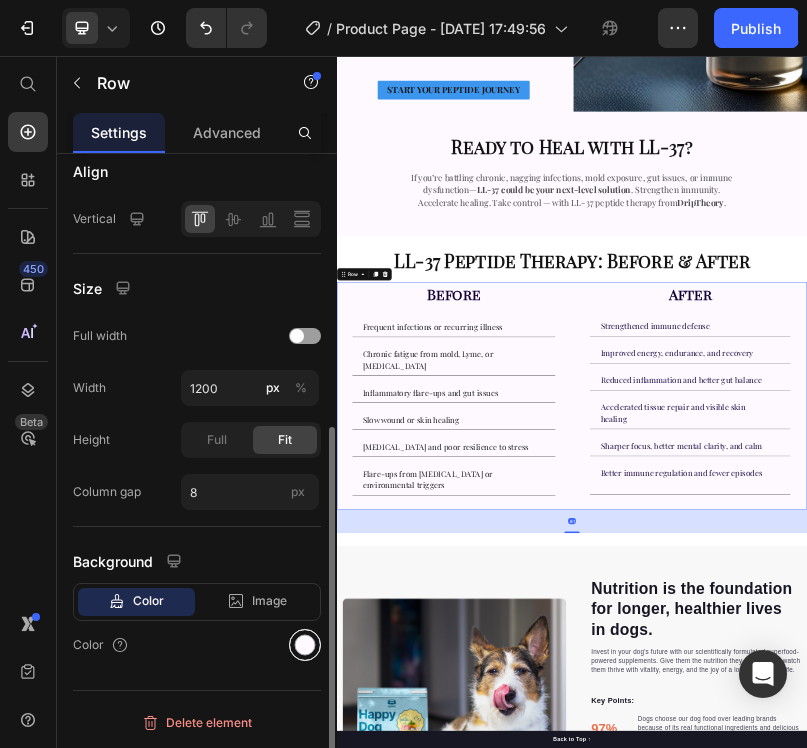click at bounding box center (305, 645) 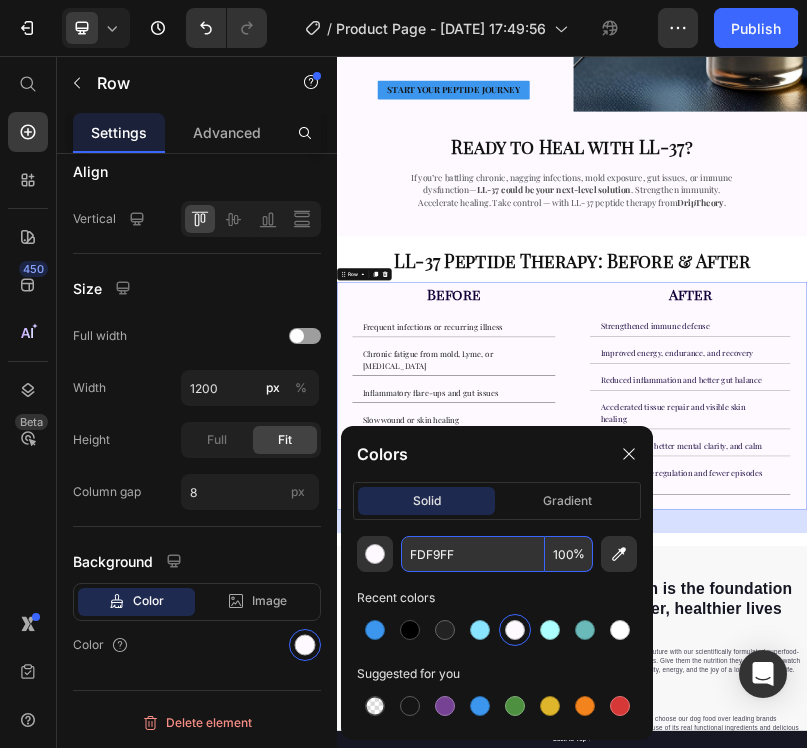 click on "FDF9FF" at bounding box center (473, 554) 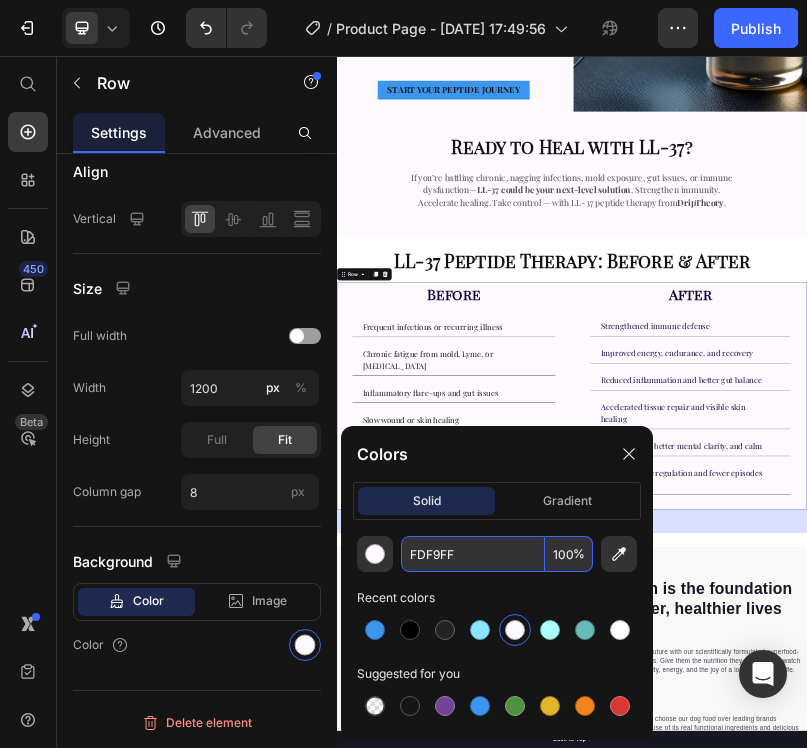 click on "FDF9FF" at bounding box center (473, 554) 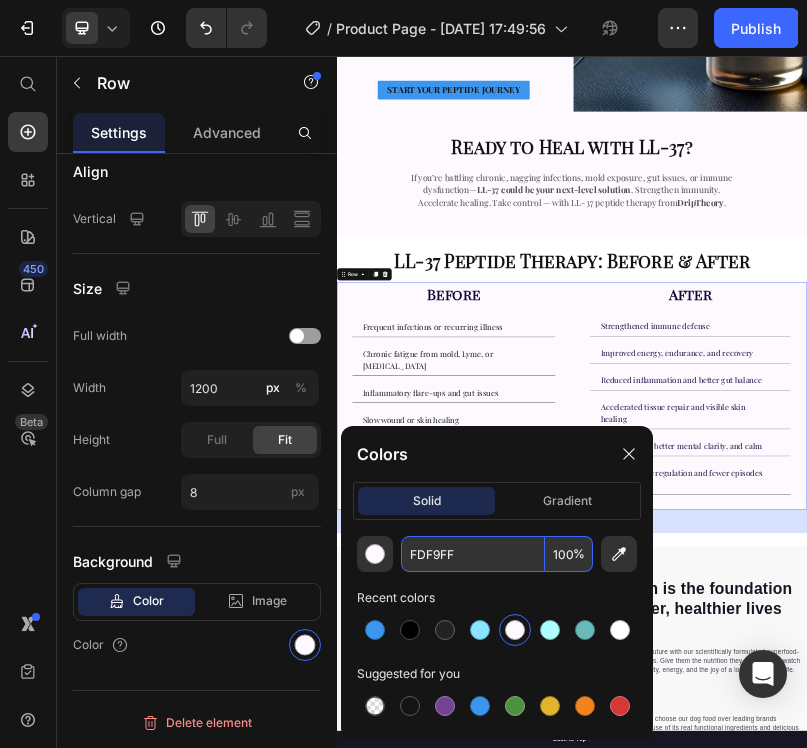 click on "FDF9FF" at bounding box center (473, 554) 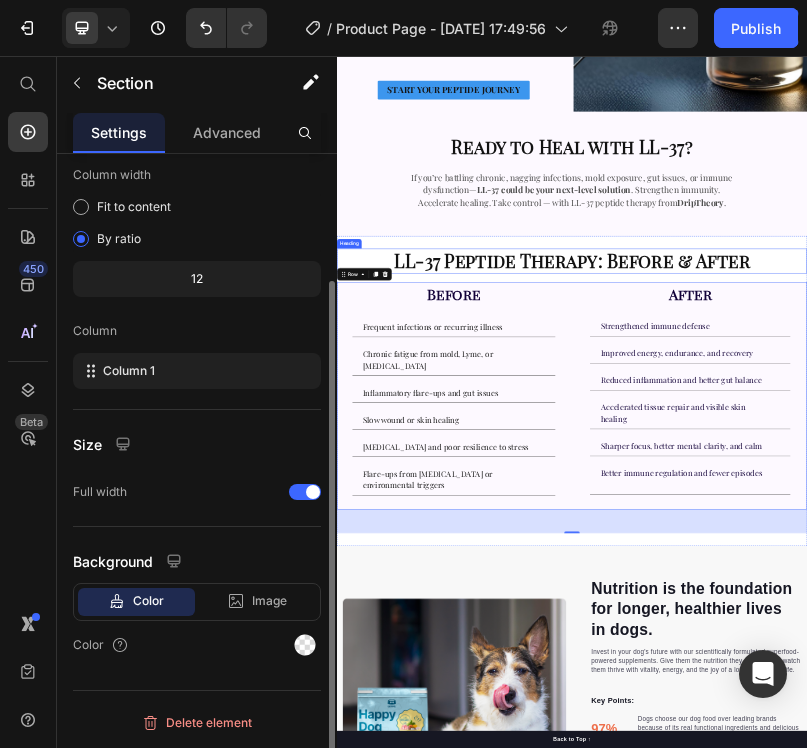 click on "LL-37 Peptide Therapy: Before & After Heading Before Heading
Frequent infections or recurring illness
Chronic fatigue from mold, Lyme, or long-COVID
Inflammatory flare-ups and gut issues
Slow wound or skin healing
Brain fog and poor resilience to stress
Flare-ups from autoimmune or environmental triggers Accordion After Heading
Strengthened immune defense
Improved energy, endurance, and recovery
Reduced inflammation and better gut balance
Accelerated tissue repair and visible skin healing
Sharper focus, better mental clarity, and calm" at bounding box center (937, 910) 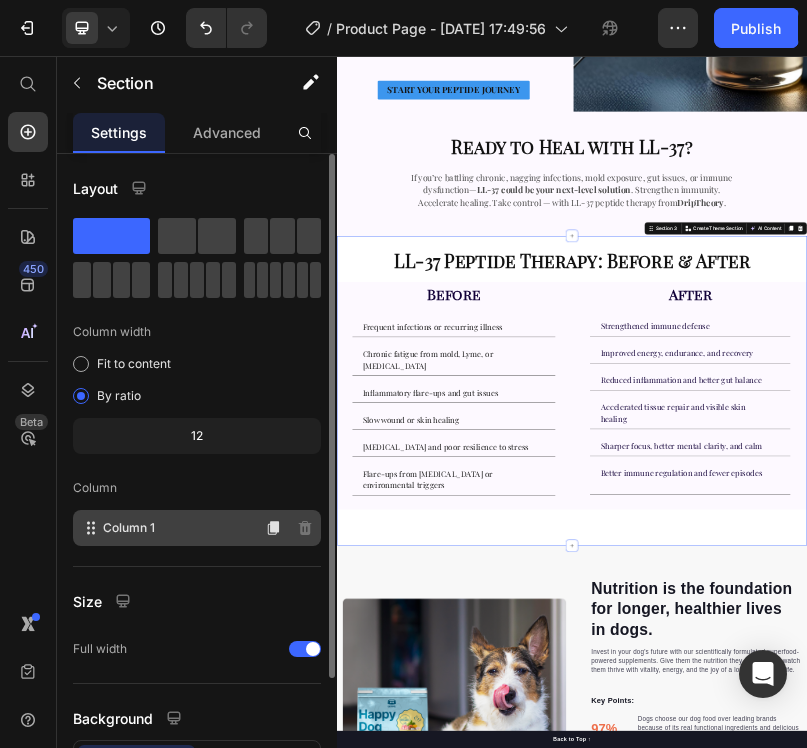 scroll, scrollTop: 157, scrollLeft: 0, axis: vertical 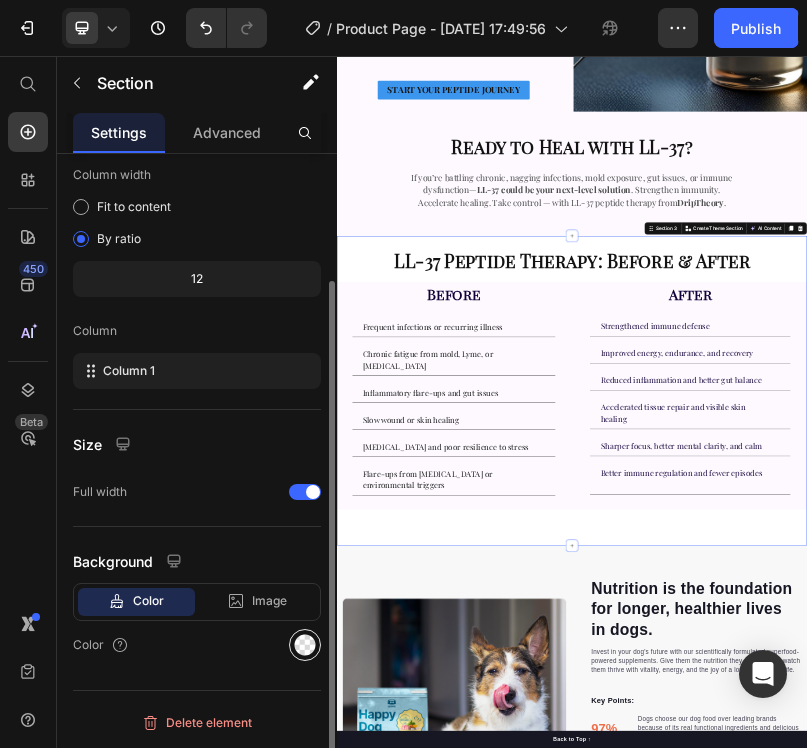 click at bounding box center [305, 645] 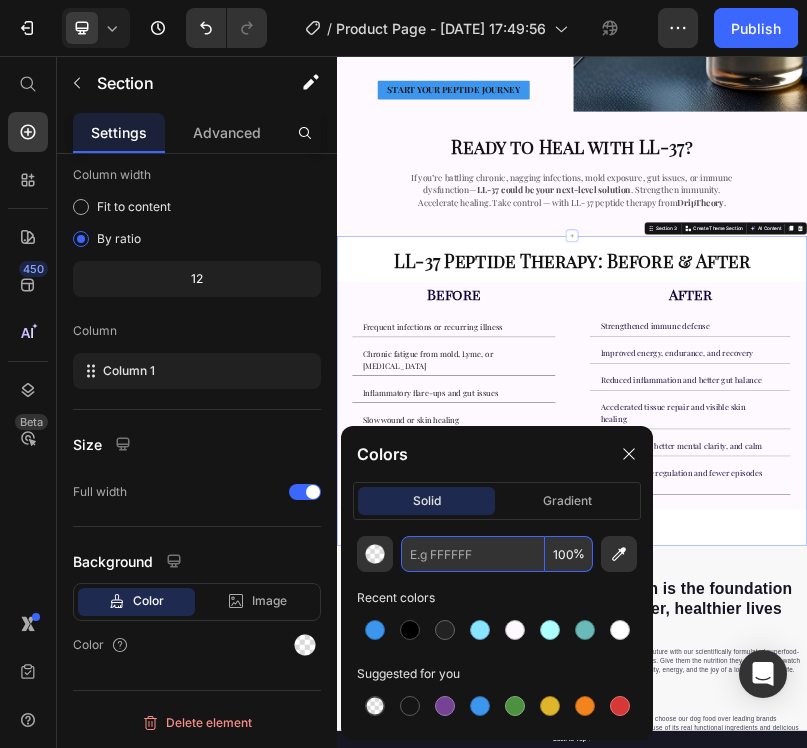 click at bounding box center (473, 554) 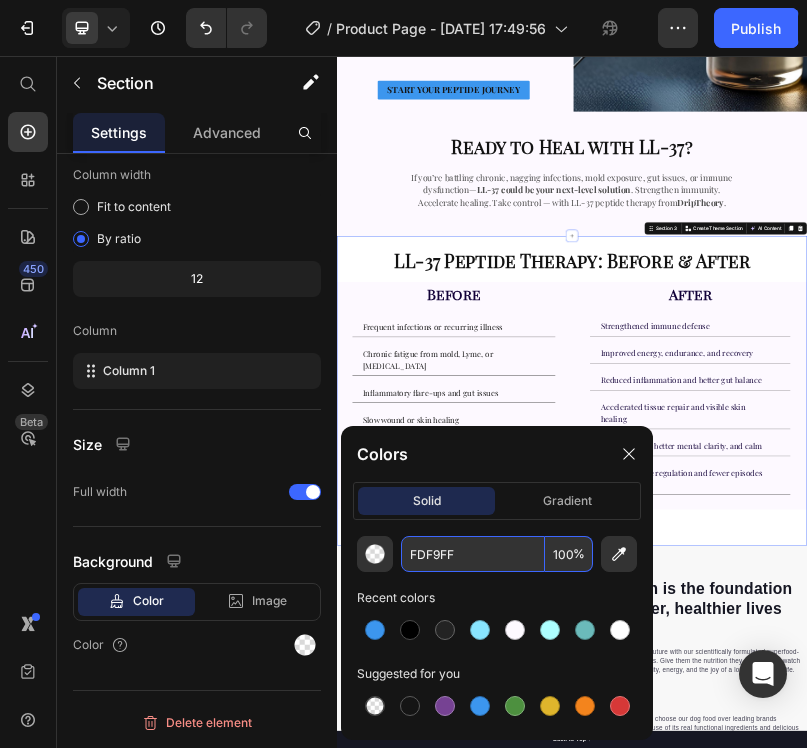 type on "FDF9FF" 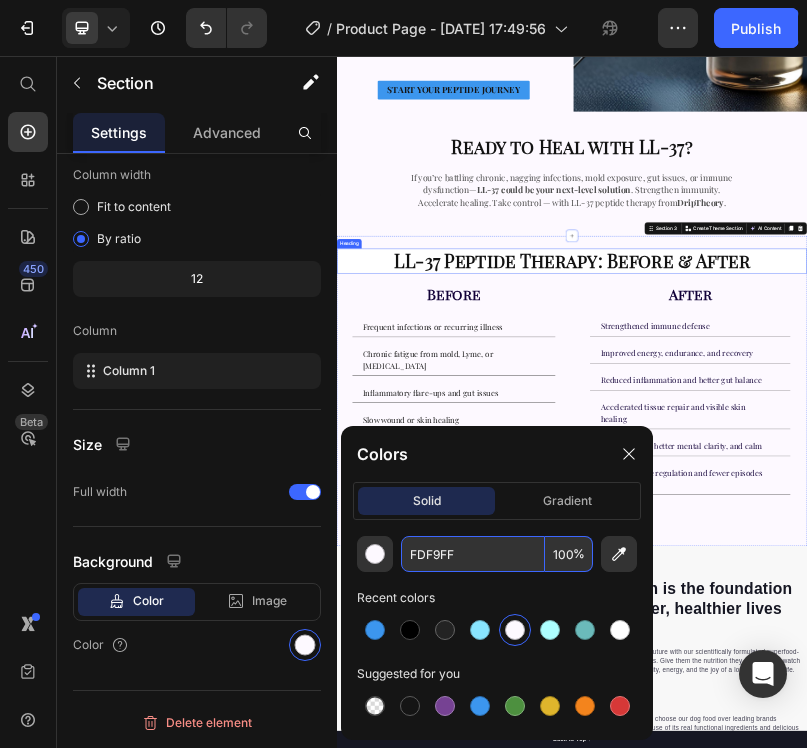 click on "LL-37 Peptide Therapy: Before & After" at bounding box center (937, 578) 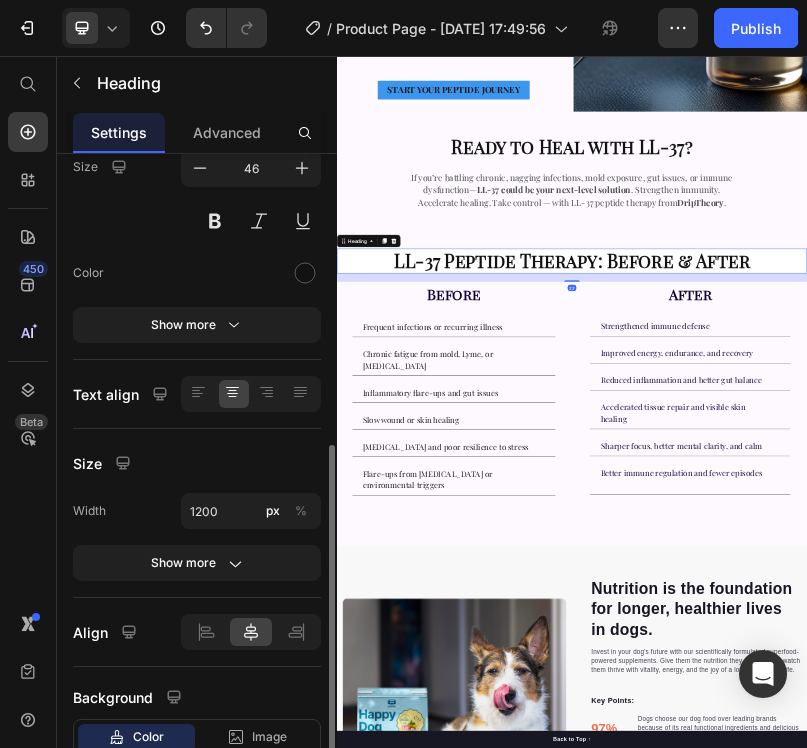scroll, scrollTop: 426, scrollLeft: 0, axis: vertical 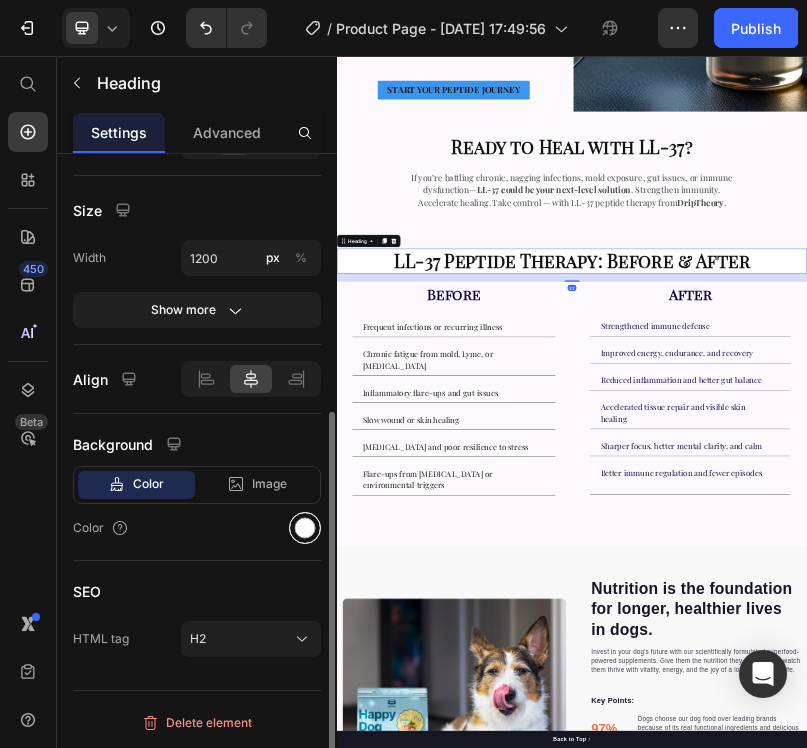 click at bounding box center (305, 528) 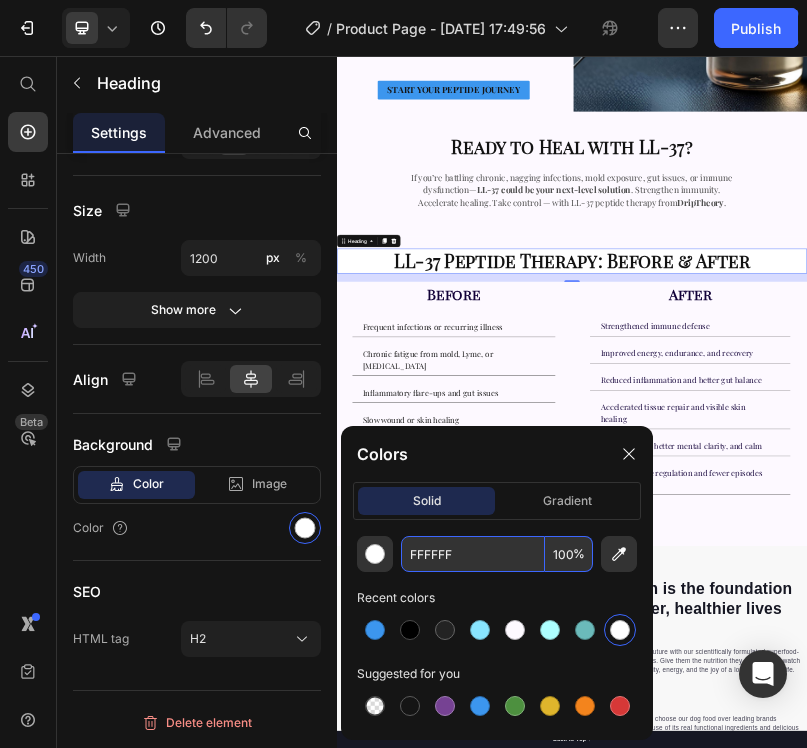 click on "FFFFFF" at bounding box center [473, 554] 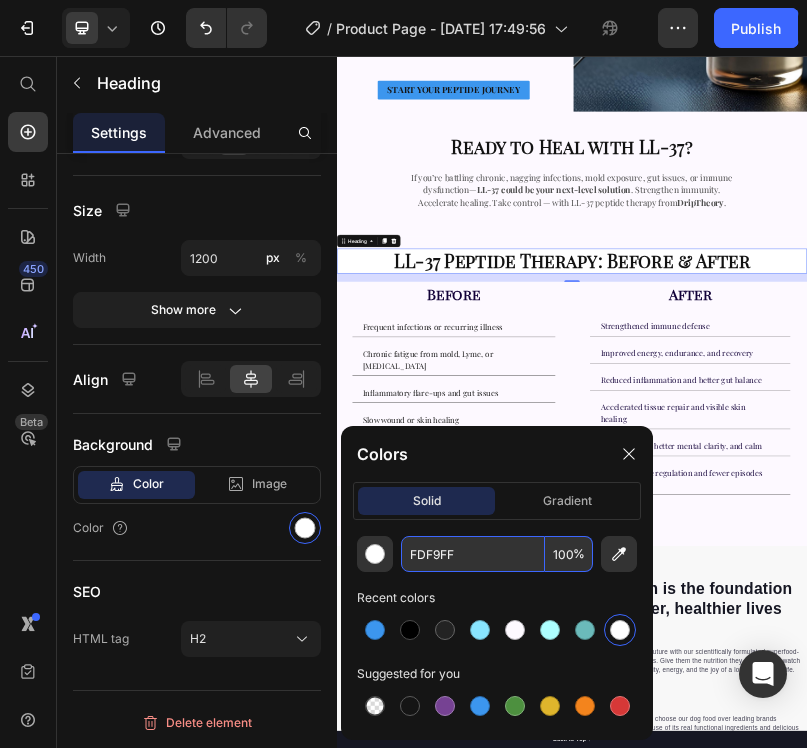 type on "FDF9FF" 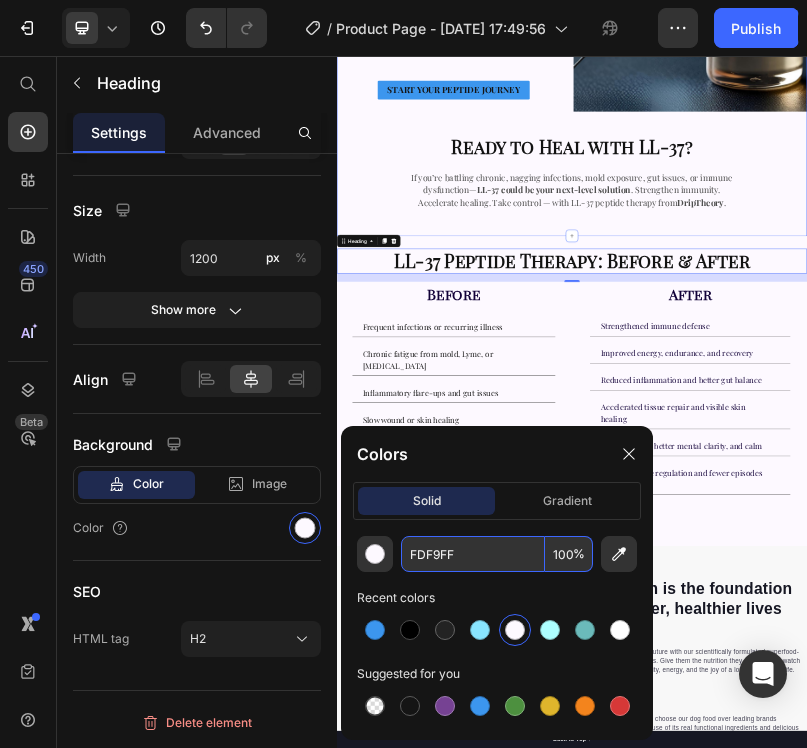 click on "How We Provide LL-37 at DripTheory Heading We make advanced immune and healing support accessible and convenient: Heading Pharmaceutical-grade LL-37  shipped directly to your home Administered as a  3–5x weekly subcutaneous injection Includes  step-by-step instructions  and full support from our medical team Custom protocols  available for chronic infections, gut healing, and inflammation relief No clinic visits necessary  — just safe, science-backed therapy from the comfort of your home Item List START YOUR PEPTIDE JOURNEY Button Image Row Ready to Heal with LL-37? Heading If you’re battling chronic, nagging infections, mold exposure, gut issues, or immune  dysfunction— LL-37 could be your next-level solution . Strengthen immunity.  Accelerate healing. Take control — with LL-37 peptide therapy from  DripTheory . Text Block Section 2" at bounding box center (937, -57) 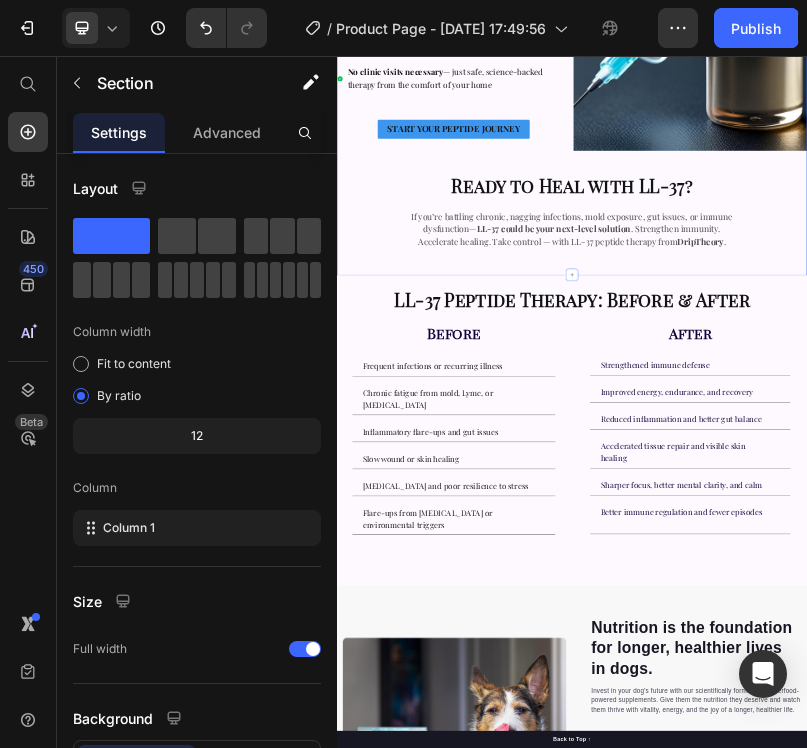 scroll, scrollTop: 1682, scrollLeft: 0, axis: vertical 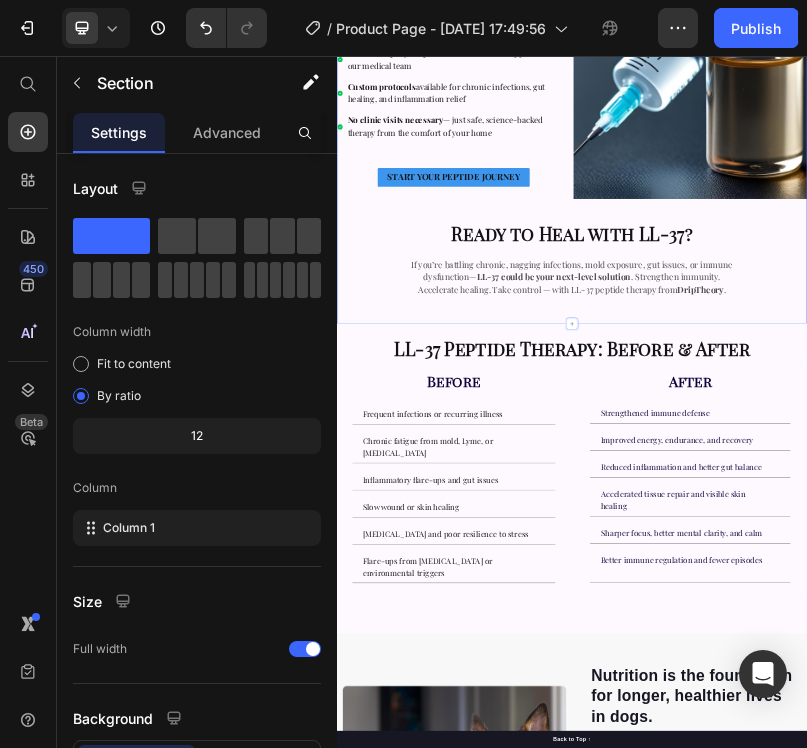 click on "LL-37 Peptide Therapy: Before & After" at bounding box center (937, 801) 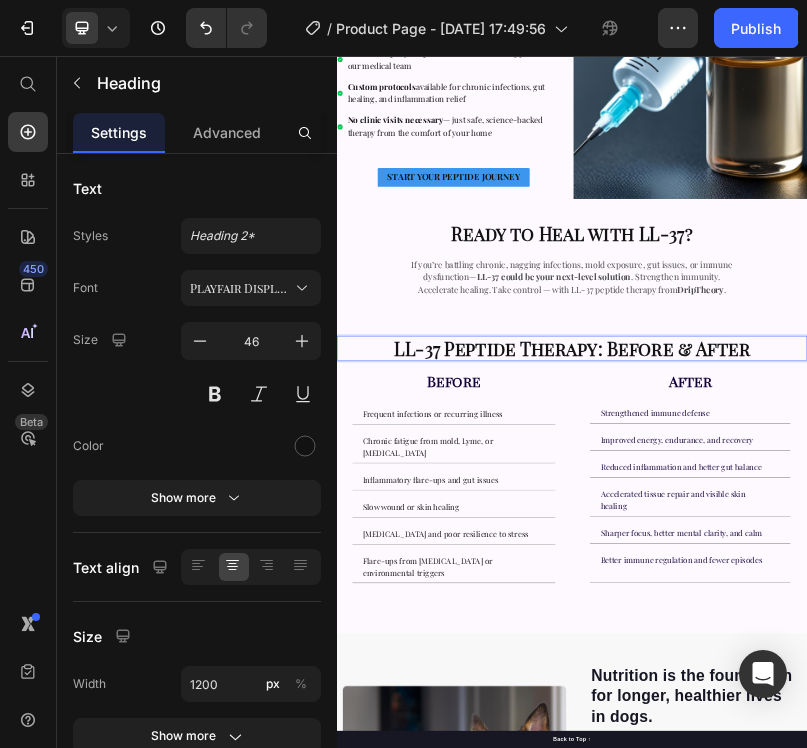 click on "LL-37 Peptide Therapy: Before & After" at bounding box center (937, 801) 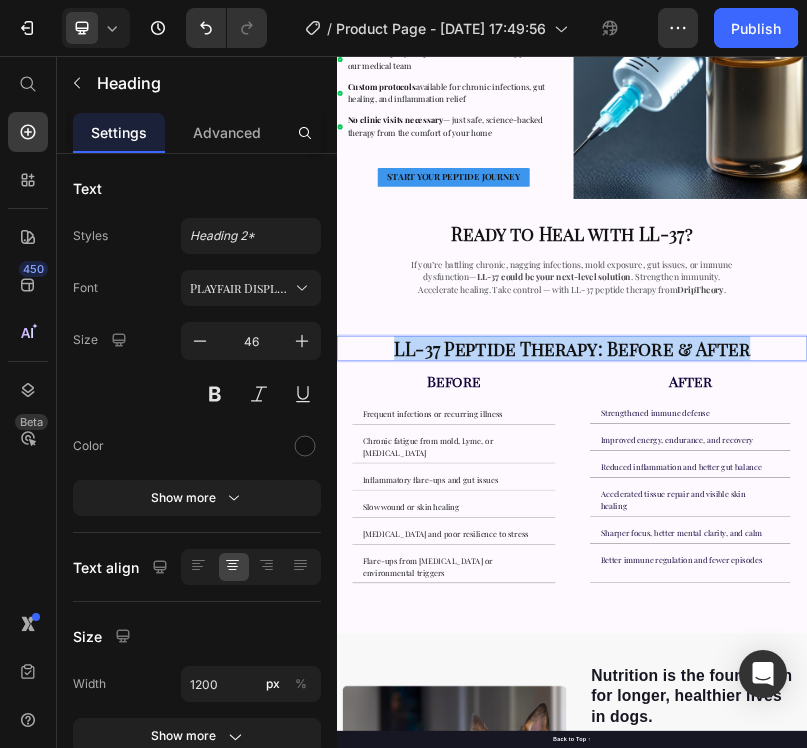 click on "LL-37 Peptide Therapy: Before & After" at bounding box center (937, 801) 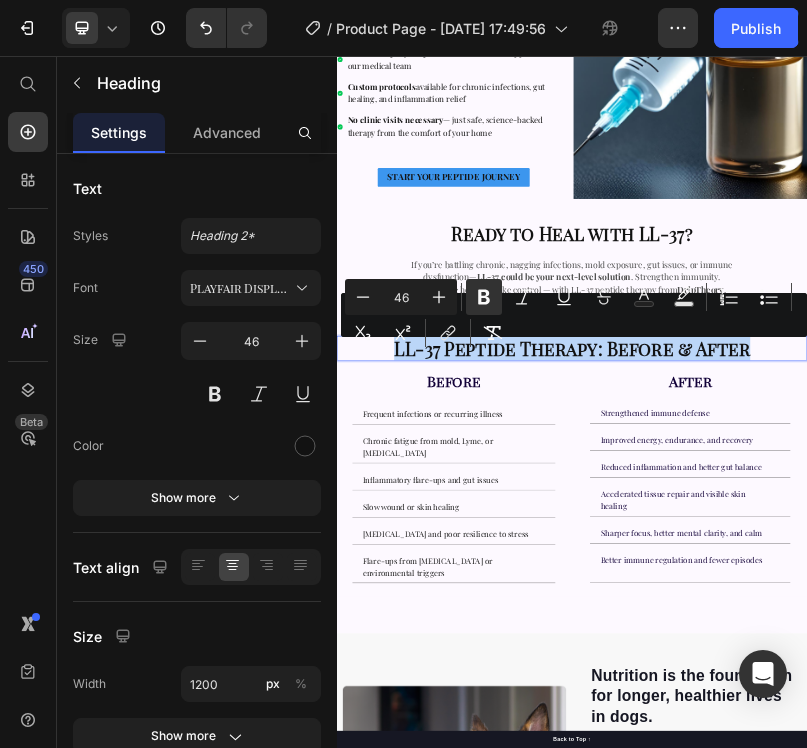 copy on "LL-37 Peptide Therapy: Before & After" 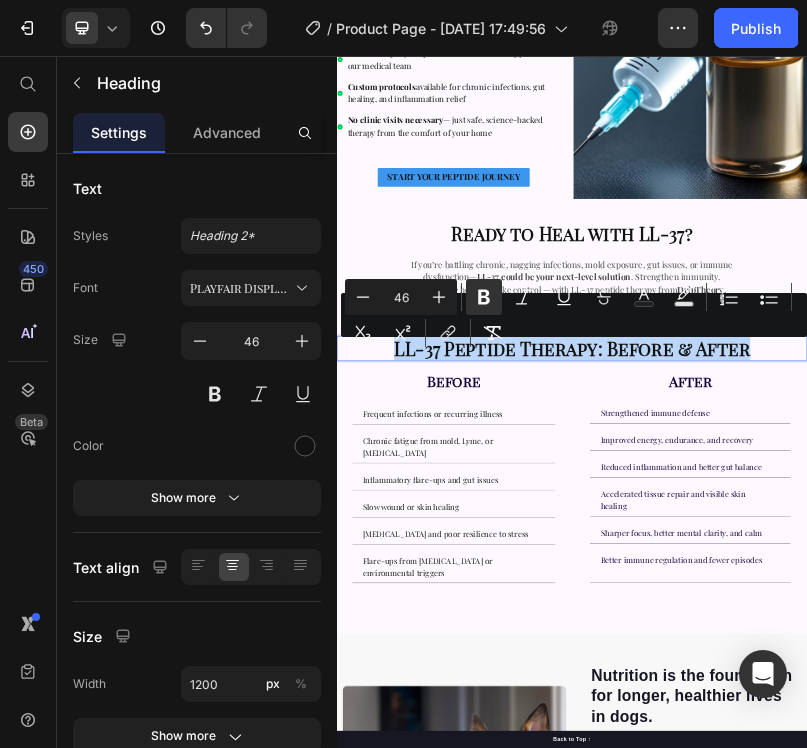 click on "Frequent infections or recurring illness" at bounding box center [635, 969] 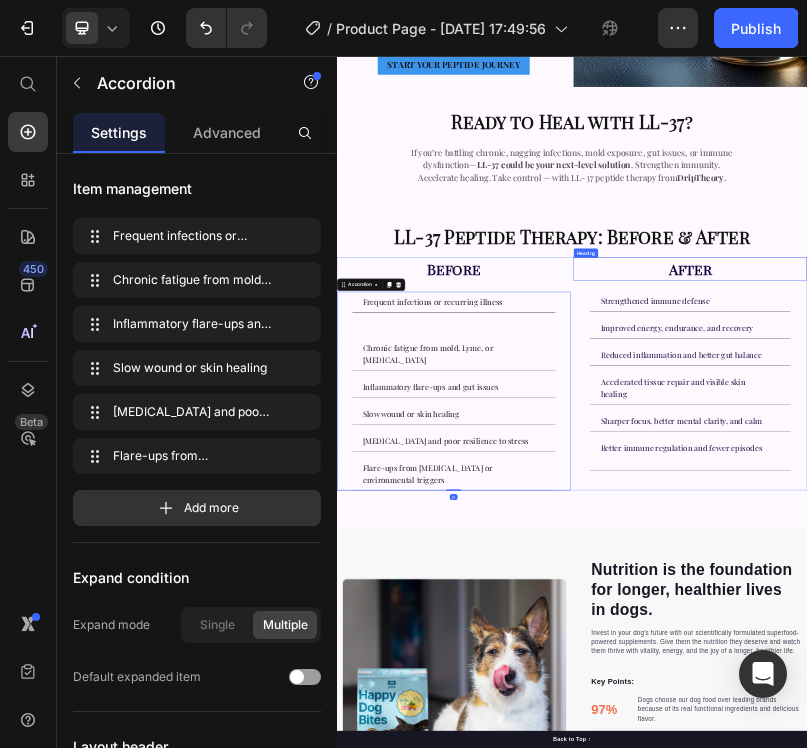 scroll, scrollTop: 2113, scrollLeft: 0, axis: vertical 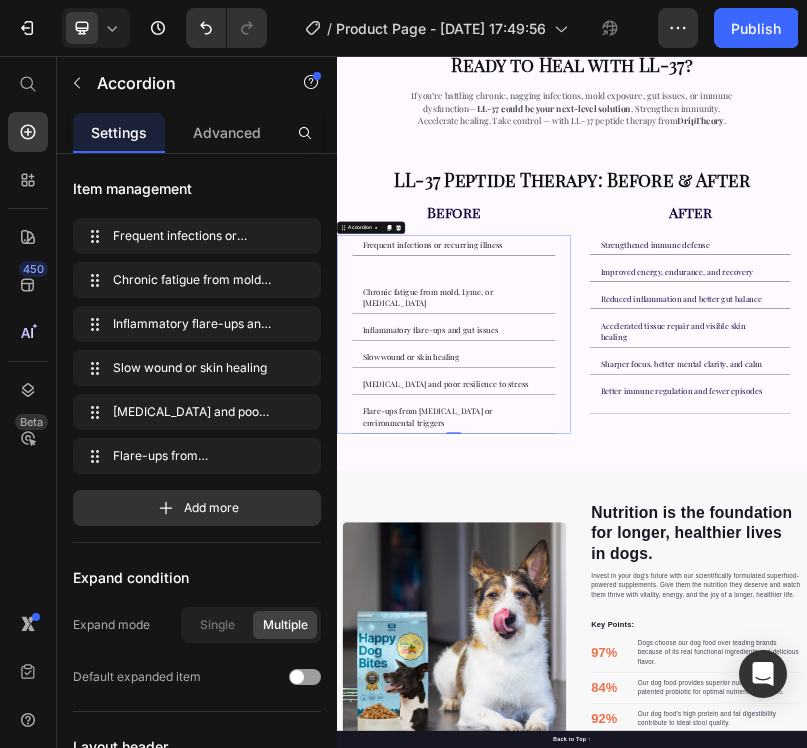 click on "Ready to Heal with LL-37?" at bounding box center [937, 77] 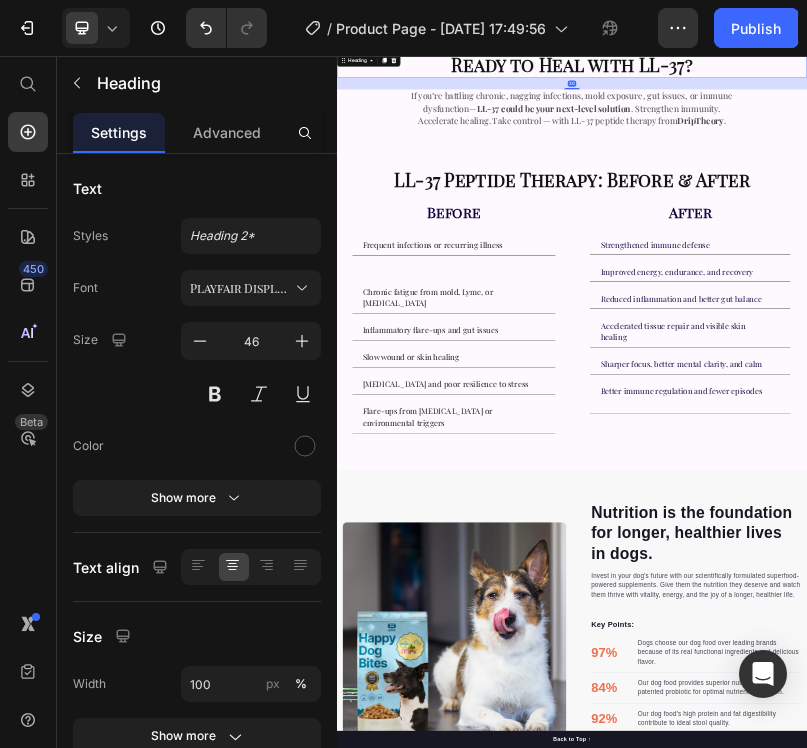 click on "Ready to Heal with LL-37?" at bounding box center [937, 77] 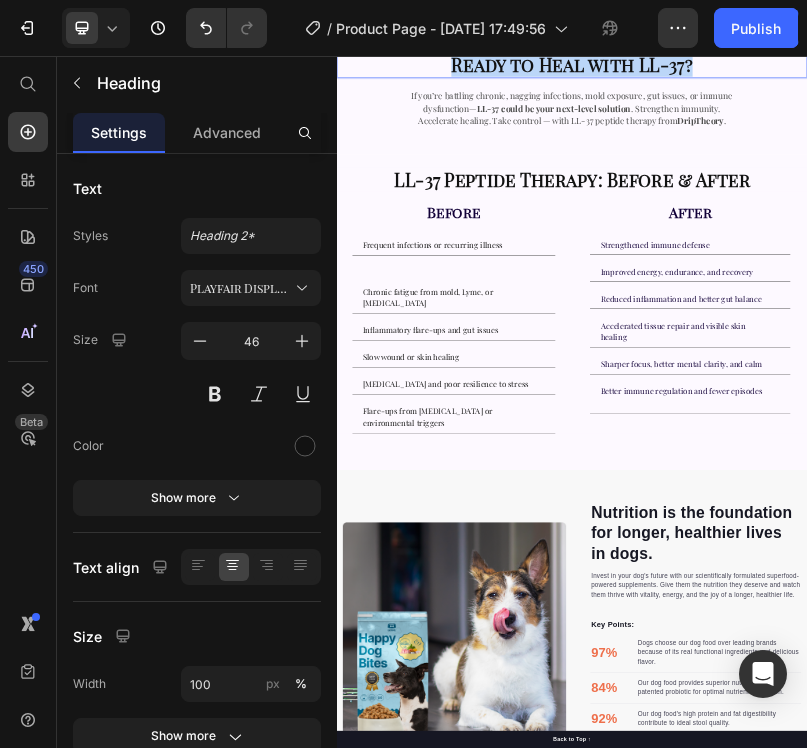 click on "Ready to Heal with LL-37?" at bounding box center (937, 77) 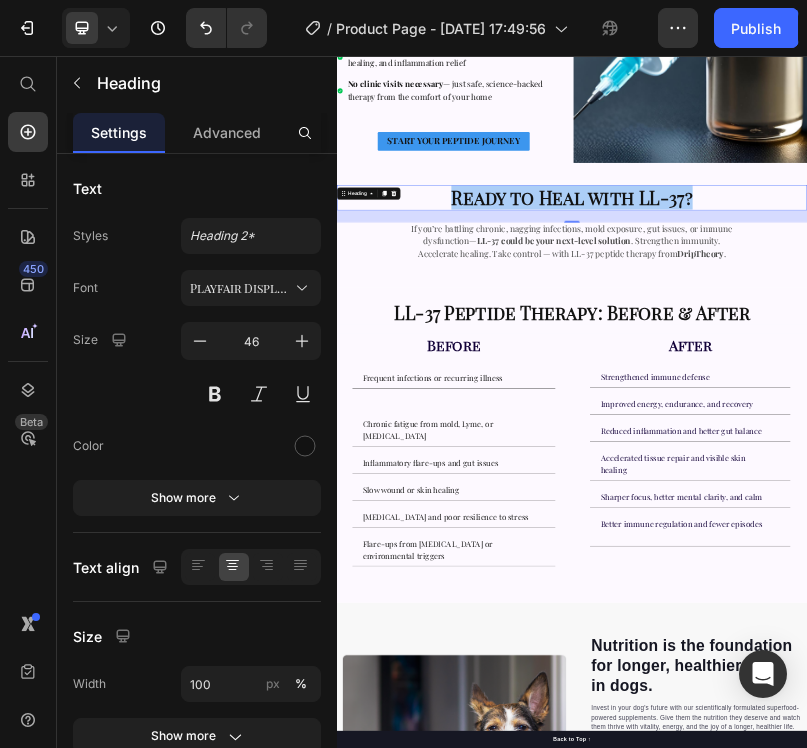 scroll, scrollTop: 1748, scrollLeft: 0, axis: vertical 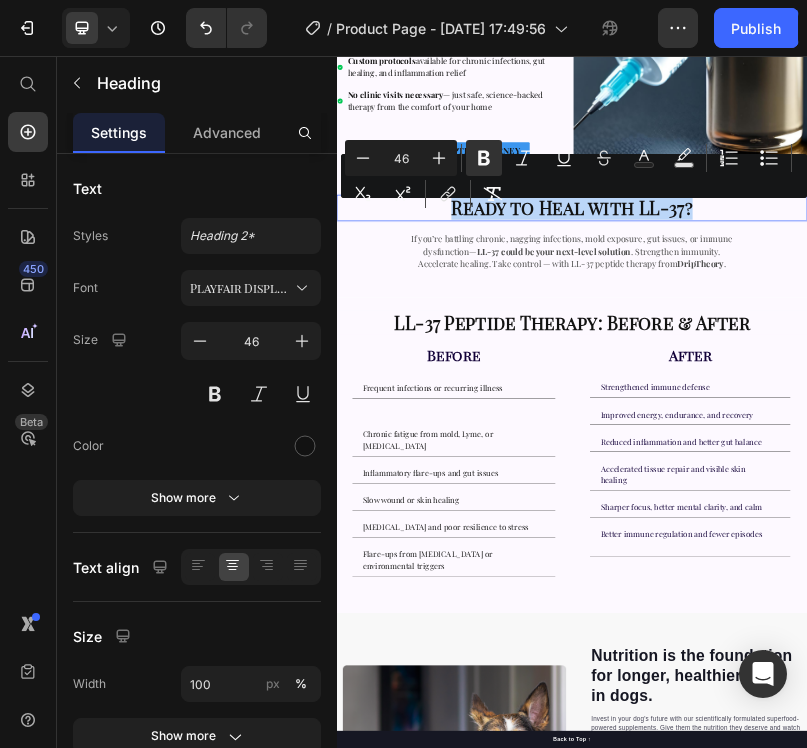 click on "LL-37 Peptide Therapy: Before & After" at bounding box center [937, 735] 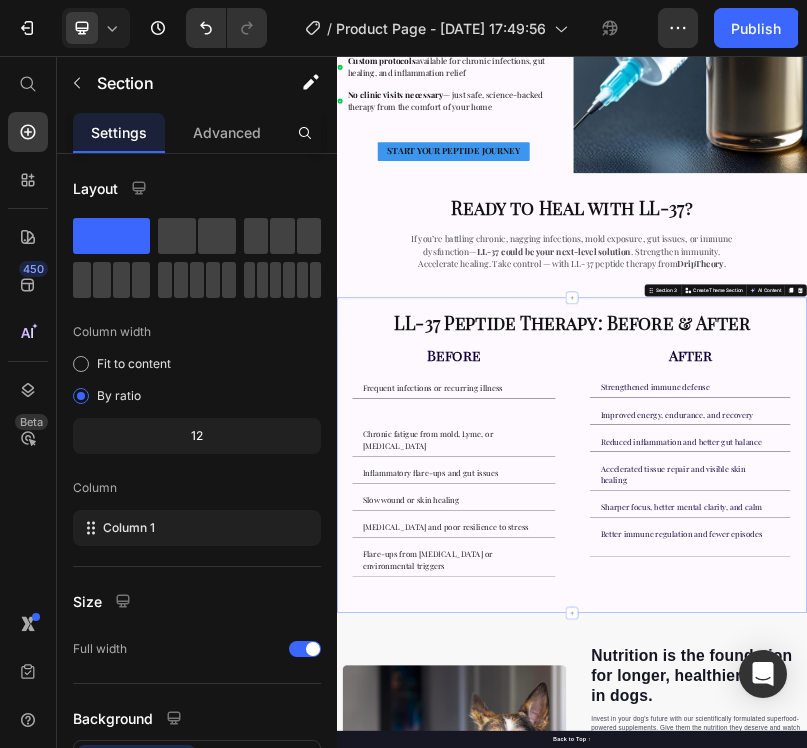 click on "⁠⁠⁠⁠⁠⁠⁠ LL-37 Peptide Therapy: Before & After Heading Before Heading
Frequent infections or recurring illness . Text Block
Chronic fatigue from mold, Lyme, or long-COVID
Inflammatory flare-ups and gut issues
Slow wound or skin healing
Brain fog and poor resilience to stress
Flare-ups from autoimmune or environmental triggers Accordion After Heading
Strengthened immune defense
Improved energy, endurance, and recovery
Reduced inflammation and better gut balance
Accelerated tissue repair and visible skin healing
Sharper focus, better mental clarity, and calm
Row" at bounding box center [937, 1074] 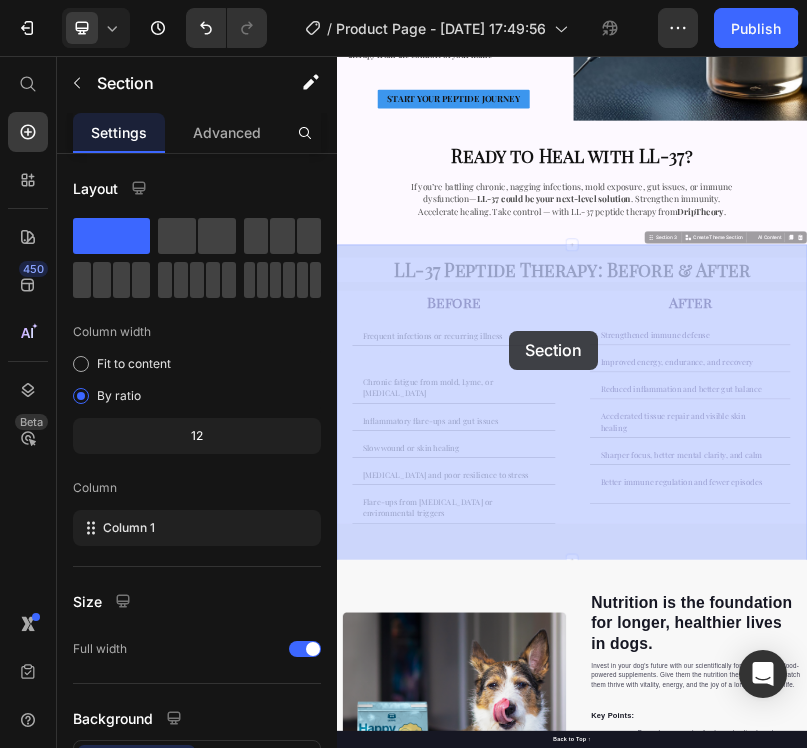 scroll, scrollTop: 1960, scrollLeft: 0, axis: vertical 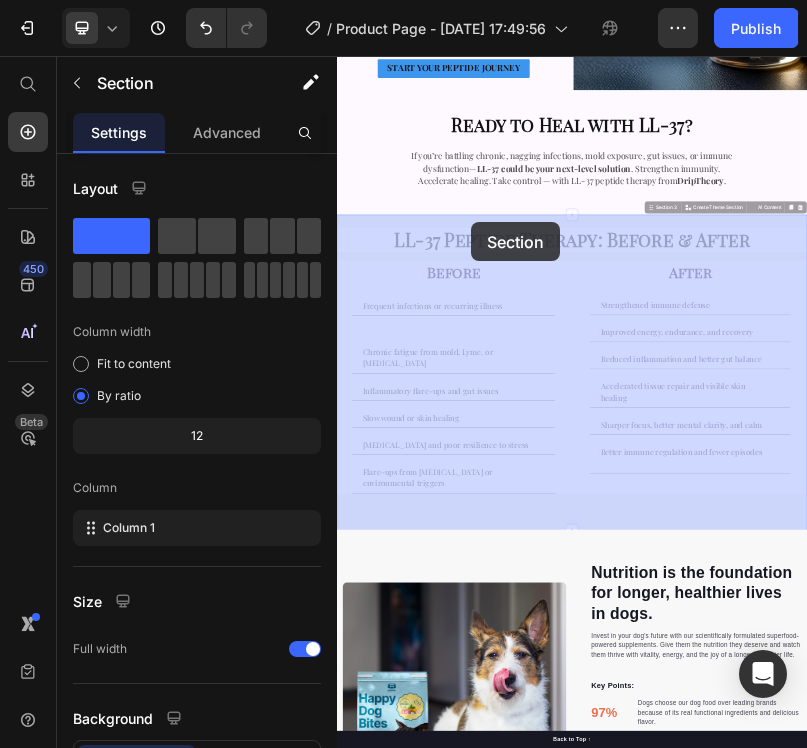 drag, startPoint x: 740, startPoint y: 694, endPoint x: 675, endPoint y: 484, distance: 219.82948 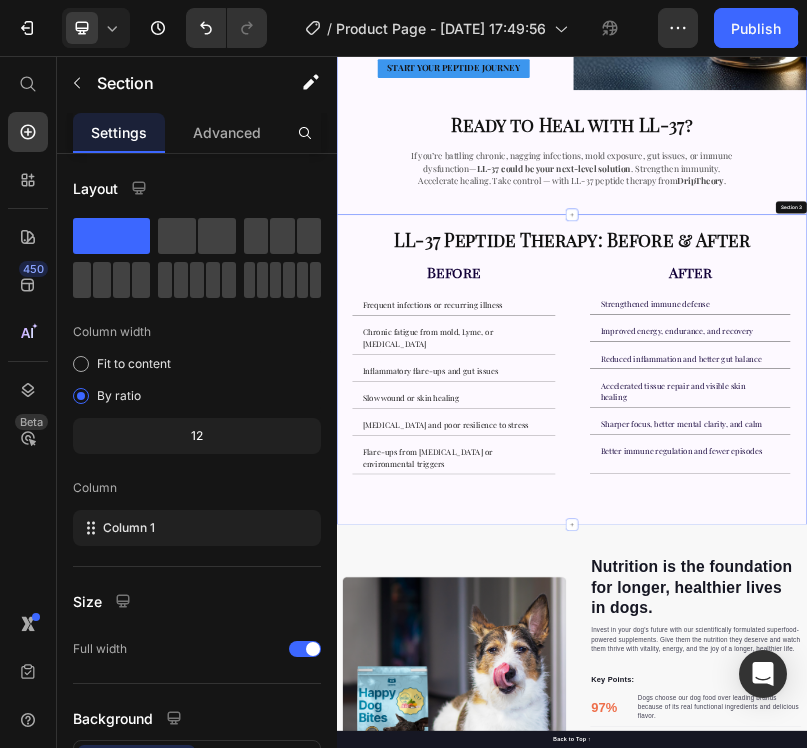 click on "LL-37 Peptide Therapy: Before & After" at bounding box center [937, 524] 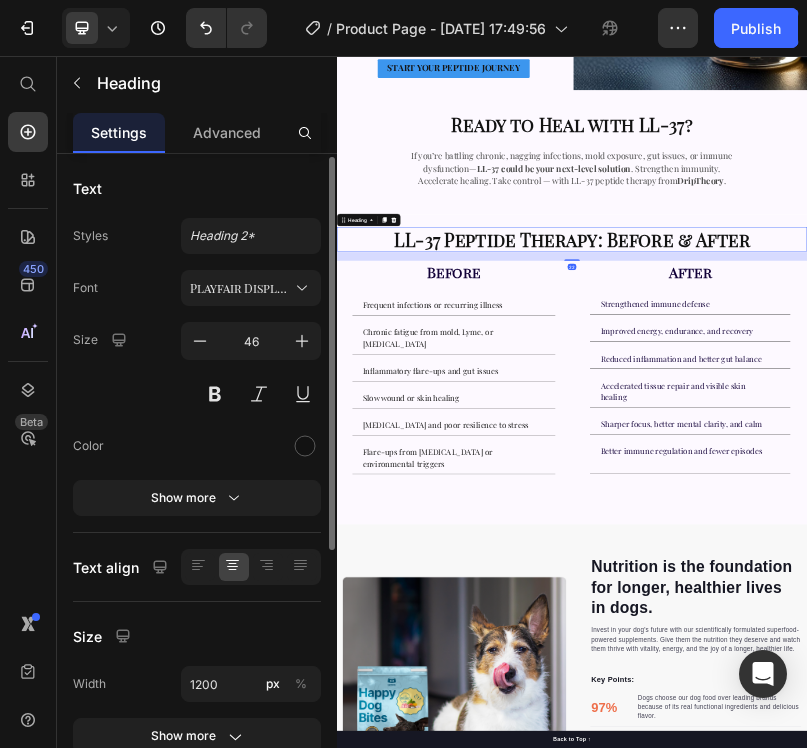 scroll, scrollTop: 426, scrollLeft: 0, axis: vertical 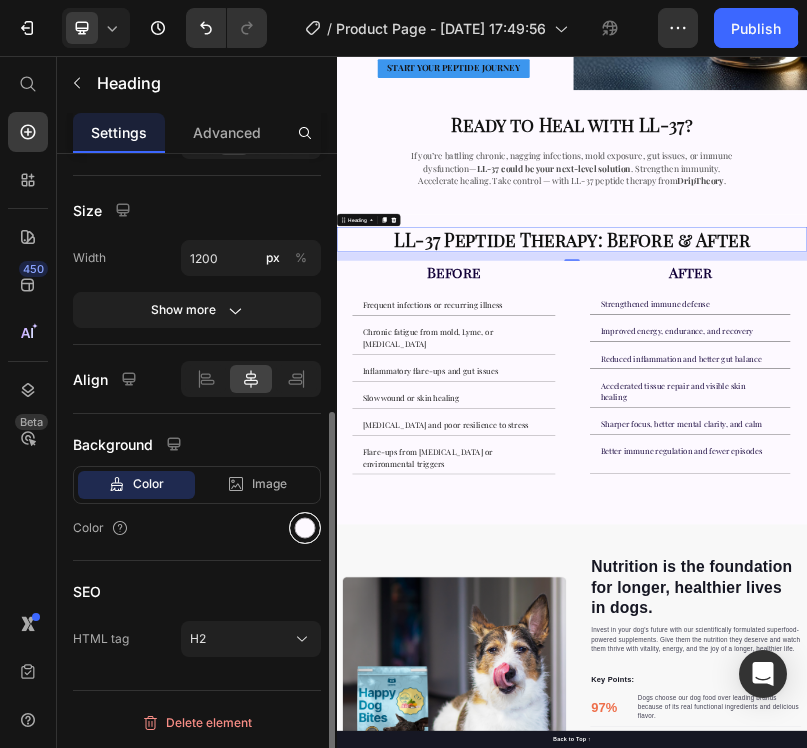 click at bounding box center [305, 528] 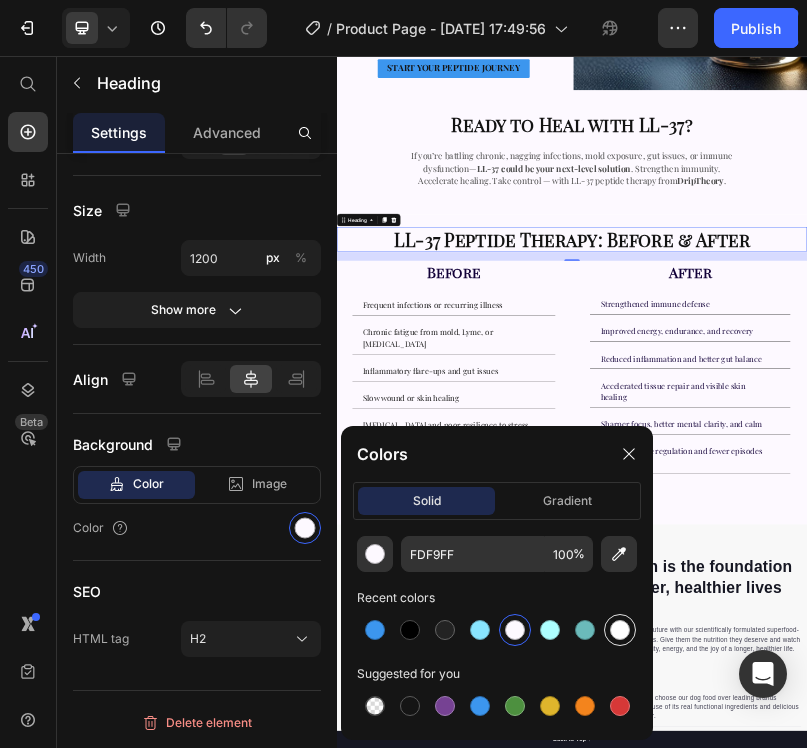 click at bounding box center (620, 630) 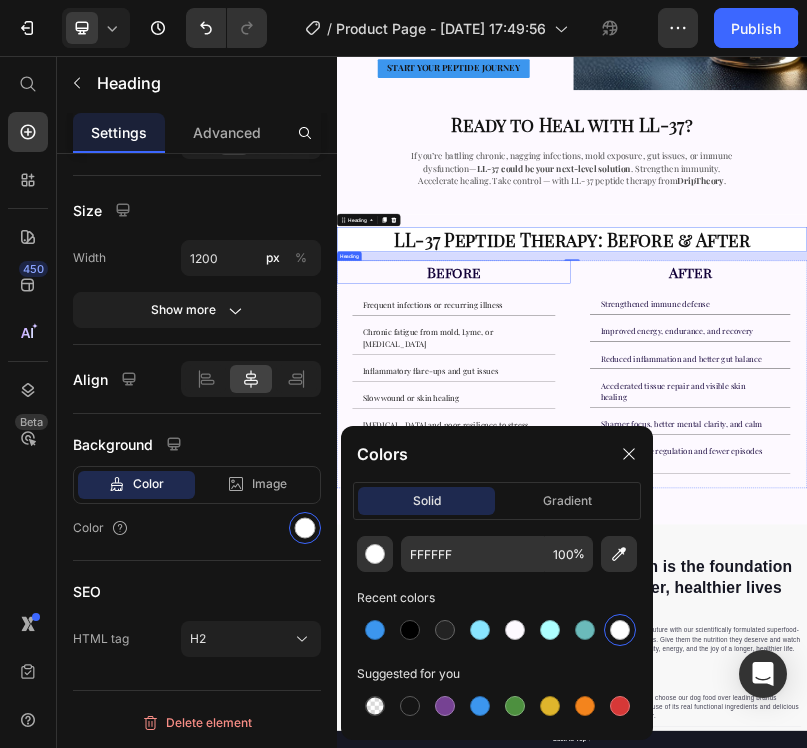 click on "Before" at bounding box center (635, 607) 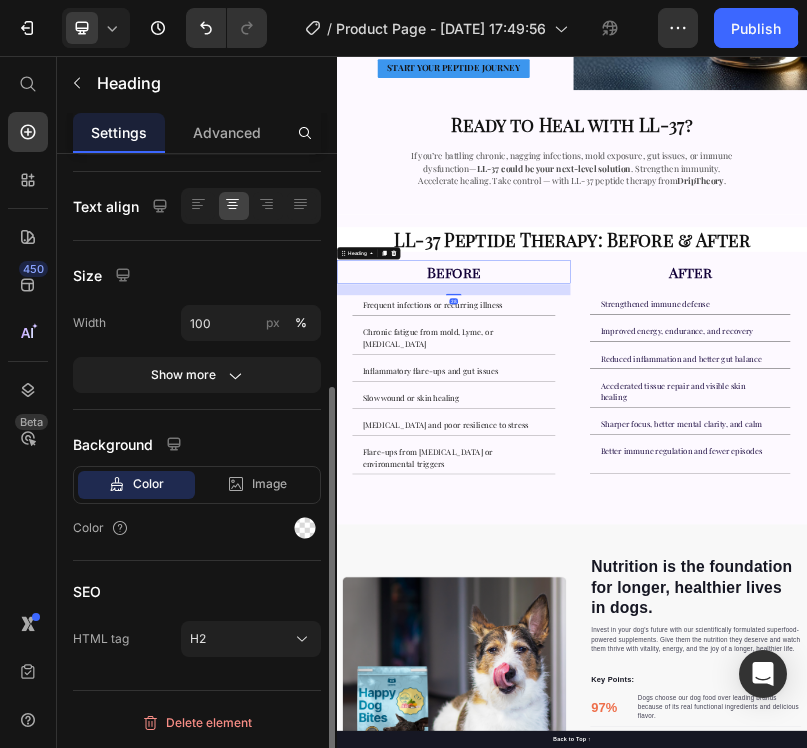 scroll, scrollTop: 361, scrollLeft: 0, axis: vertical 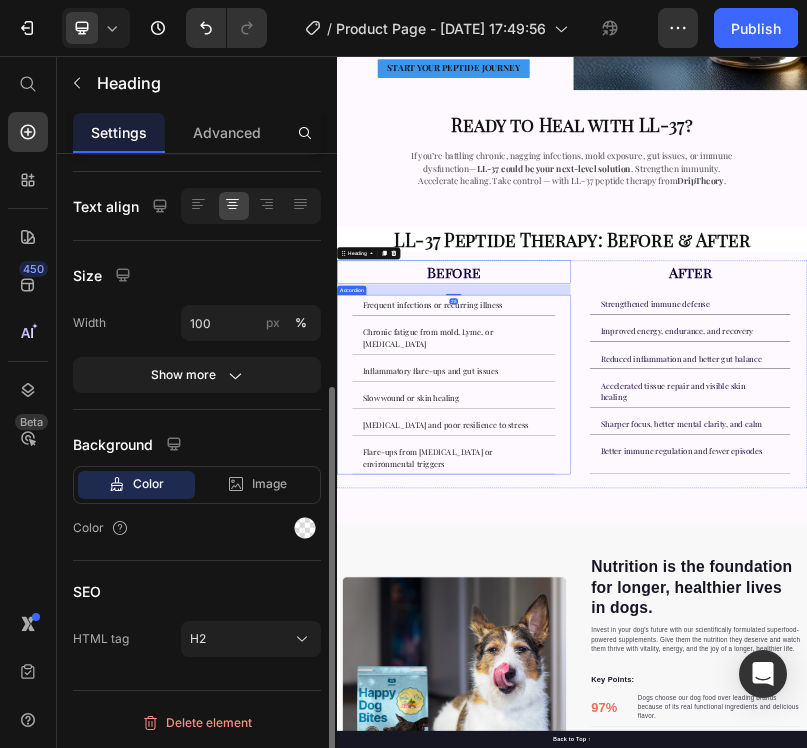 click on "Chronic fatigue from mold, Lyme, or long-COVID" at bounding box center (635, 775) 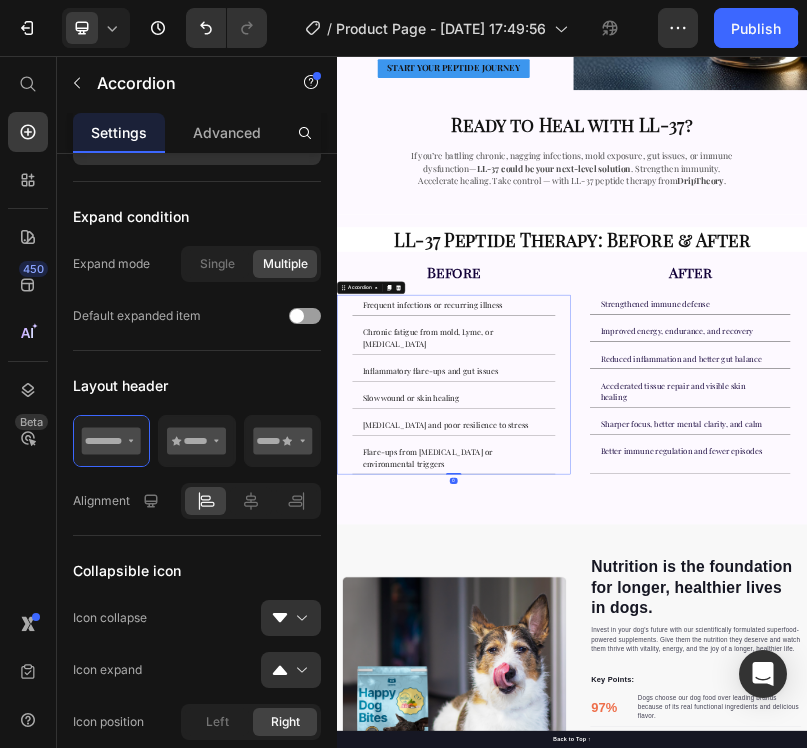 scroll, scrollTop: 0, scrollLeft: 0, axis: both 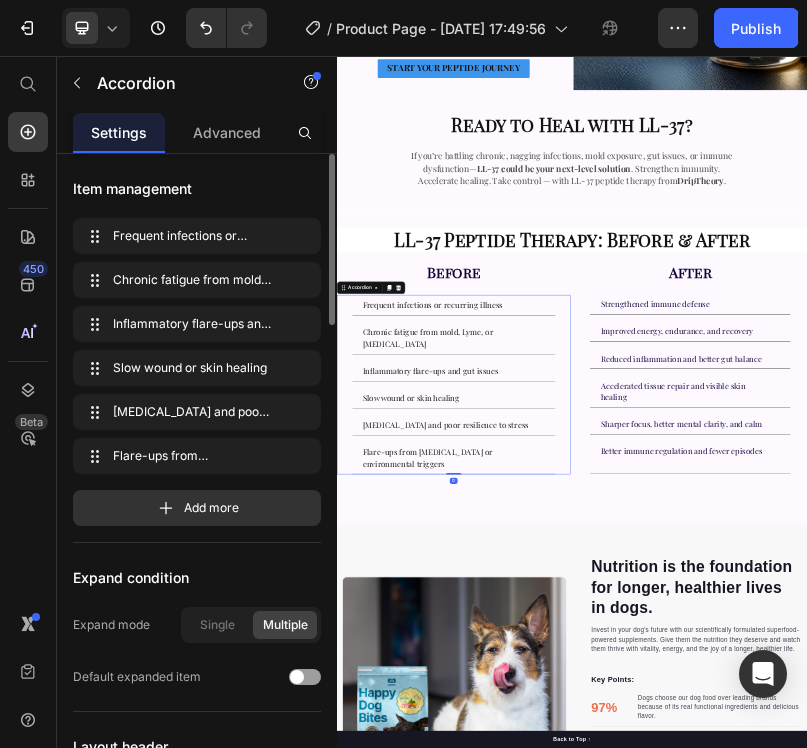 click on "Chronic fatigue from mold, Lyme, or long-COVID" at bounding box center (635, 775) 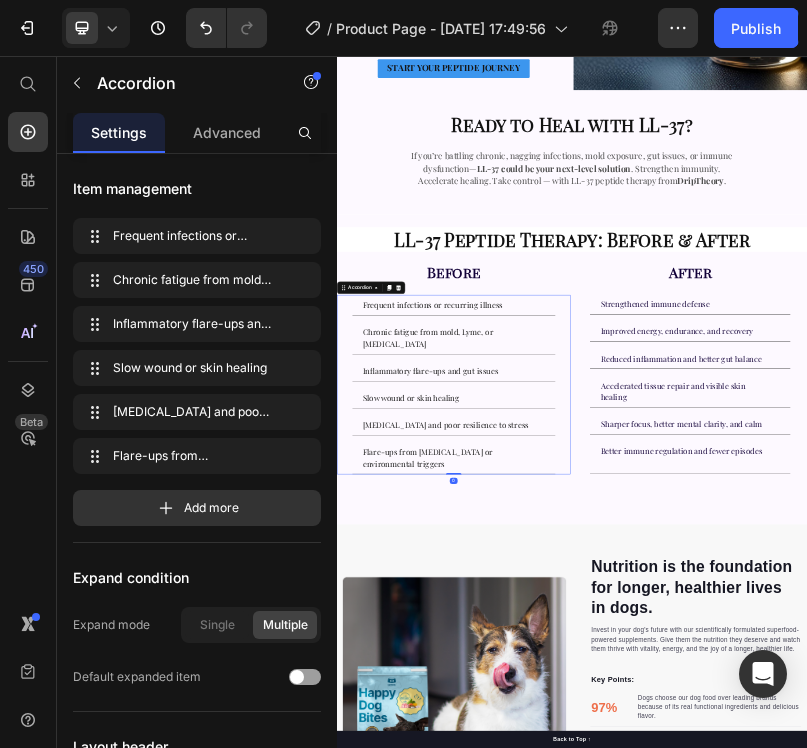 click on "Strengthened immune defense
Improved energy, endurance, and recovery
Reduced inflammation and better gut balance
Accelerated tissue repair and visible skin healing
Sharper focus, better mental clarity, and calm
Better immune regulation and fewer episodes" at bounding box center (1239, 892) 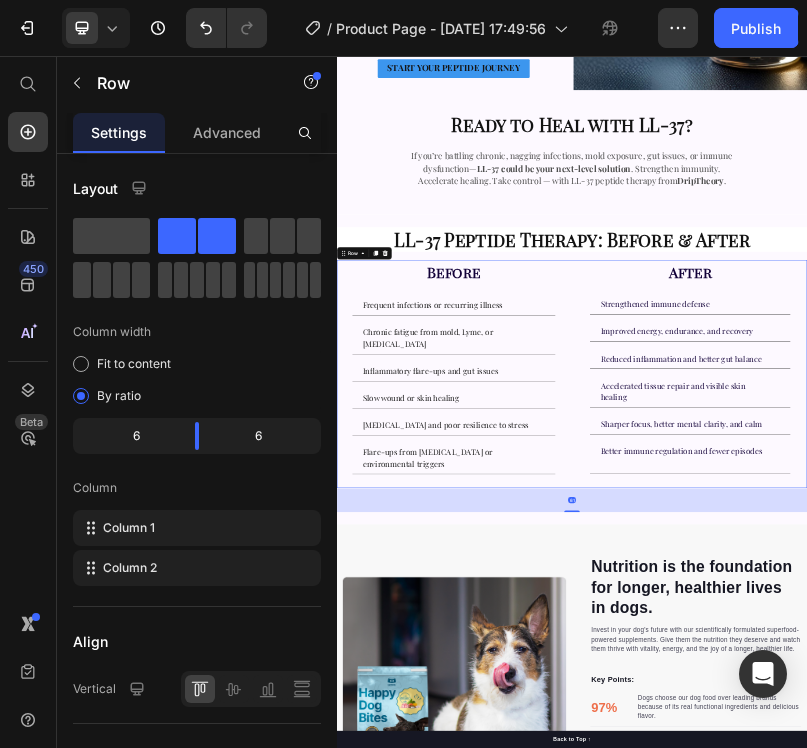 click on "Before Heading
Frequent infections or recurring illness
Chronic fatigue from mold, Lyme, or long-COVID
Inflammatory flare-ups and gut issues
Slow wound or skin healing
Brain fog and poor resilience to stress
Flare-ups from autoimmune or environmental triggers Accordion After Heading
Strengthened immune defense
Improved energy, endurance, and recovery
Reduced inflammation and better gut balance
Accelerated tissue repair and visible skin healing
Sharper focus, better mental clarity, and calm
Better immune regulation and fewer episodes" at bounding box center [937, 867] 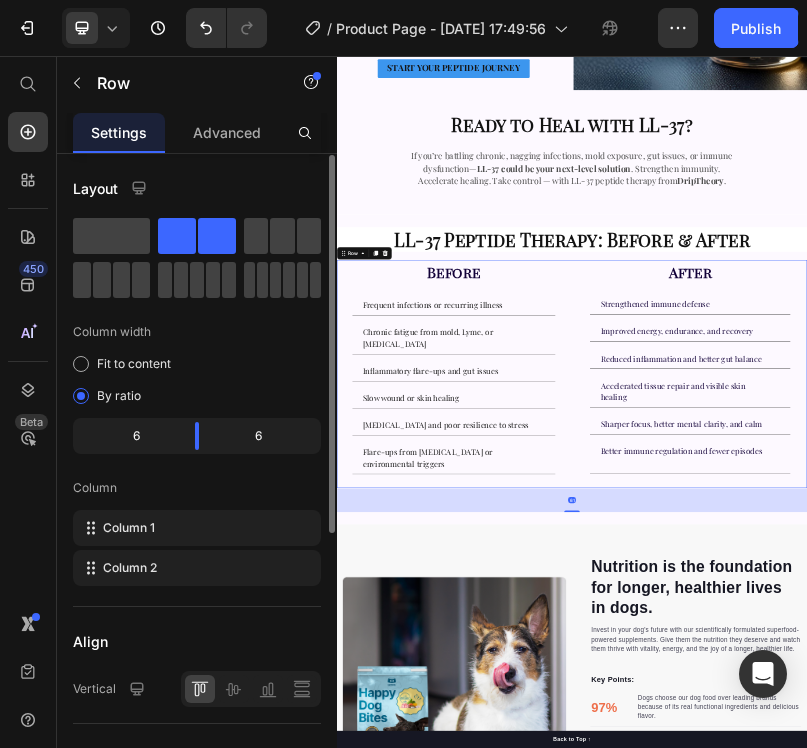 scroll, scrollTop: 470, scrollLeft: 0, axis: vertical 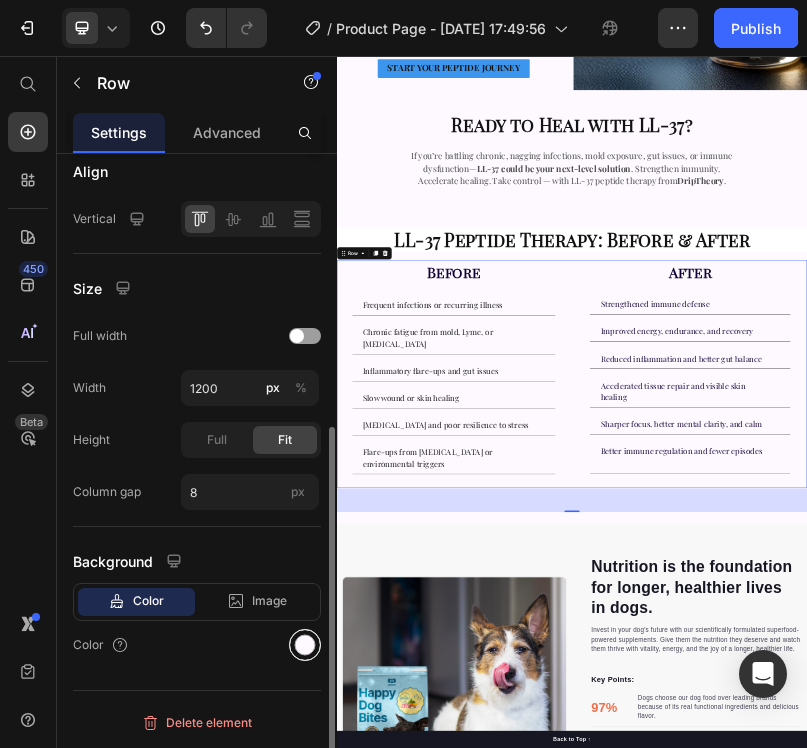 click at bounding box center [305, 645] 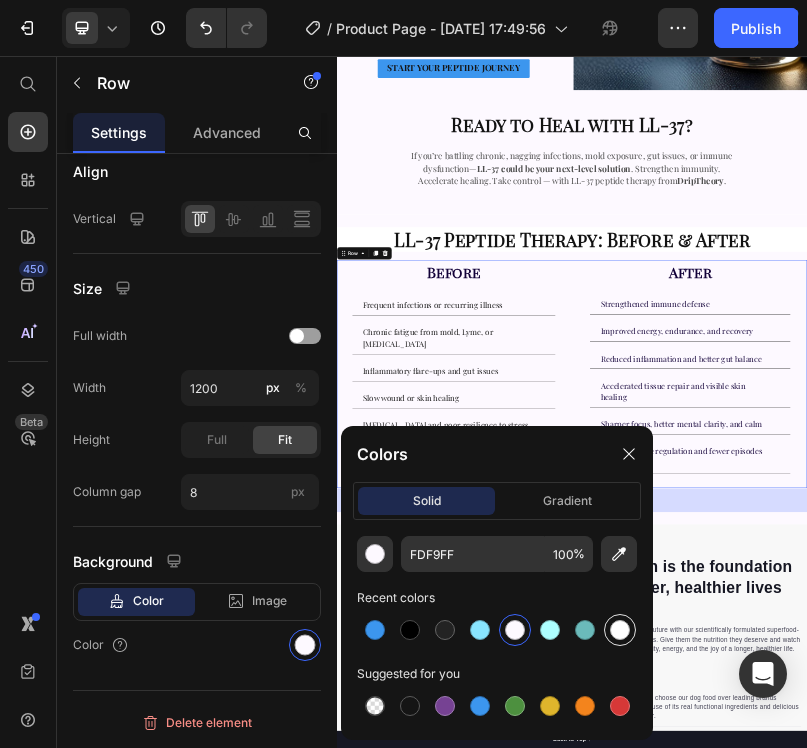 click at bounding box center (620, 630) 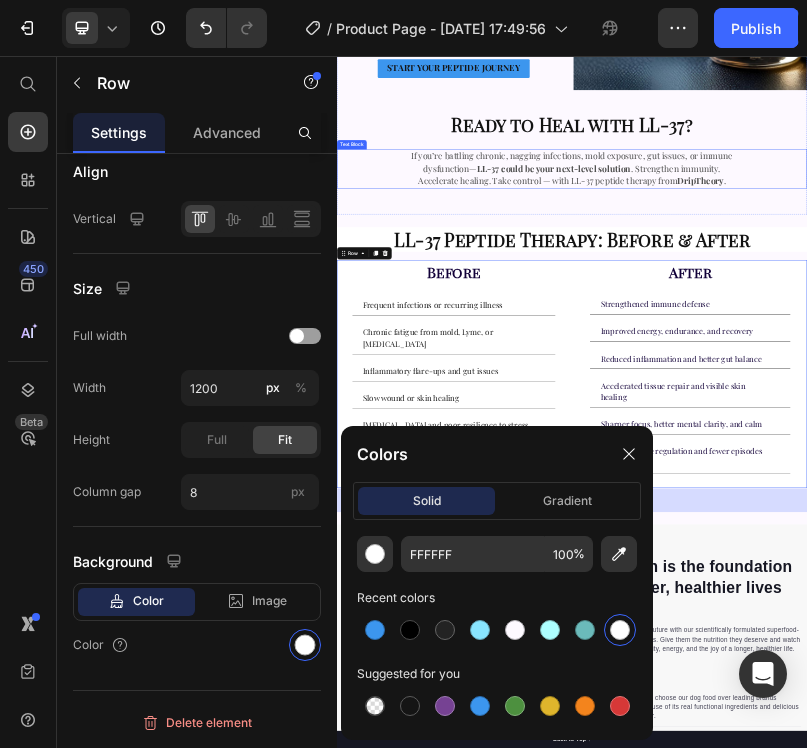 click on "Accelerate healing. Take control — with LL-37 peptide therapy from  DripTheory ." at bounding box center [937, 375] 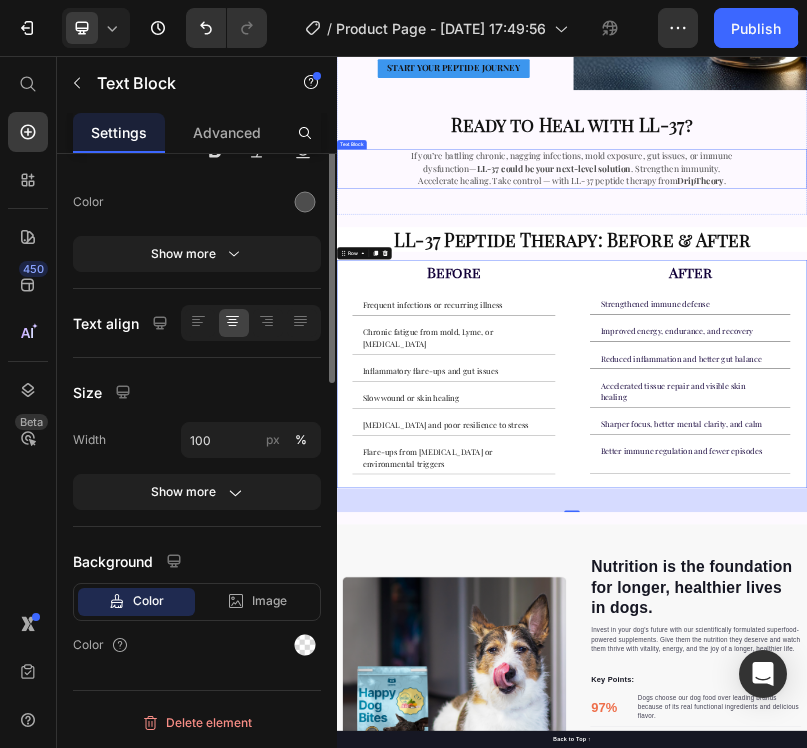 scroll, scrollTop: 0, scrollLeft: 0, axis: both 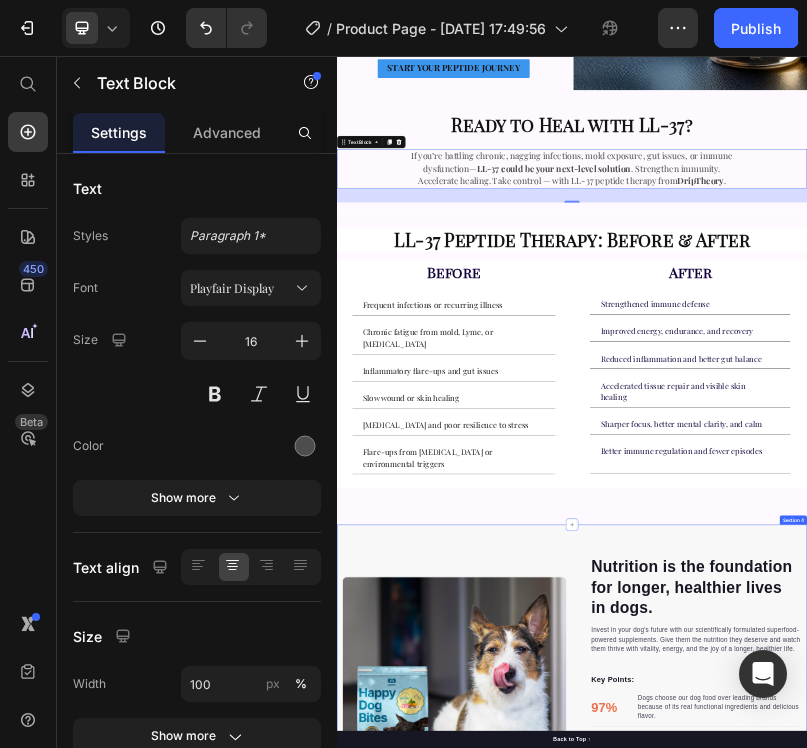 click on "Nutrition is the foundation for longer, healthier lives in dogs. Heading Invest in your dog's future with our scientifically formulated superfood-powered supplements. Give them the nutrition they deserve and watch them thrive with vitality, energy, and the joy of a longer, healthier life. Text block Key Points: Text block 97% Text block Dogs choose our dog food over leading brands because of its real functional ingredients and delicious flavor. Text block Advanced list                Title Line 84% Text block Our dog food provides superior nutrition and a patented probiotic for optimal nutrient absorption. Text block Advanced list                Title Line 92% Text block Our dog food's high protein and fat digestibility contribute to ideal stool quality. Text block Advanced list Give your furry friend the gift of wholesome nutrition Button Row Image Image Row Section 4" at bounding box center (937, 1670) 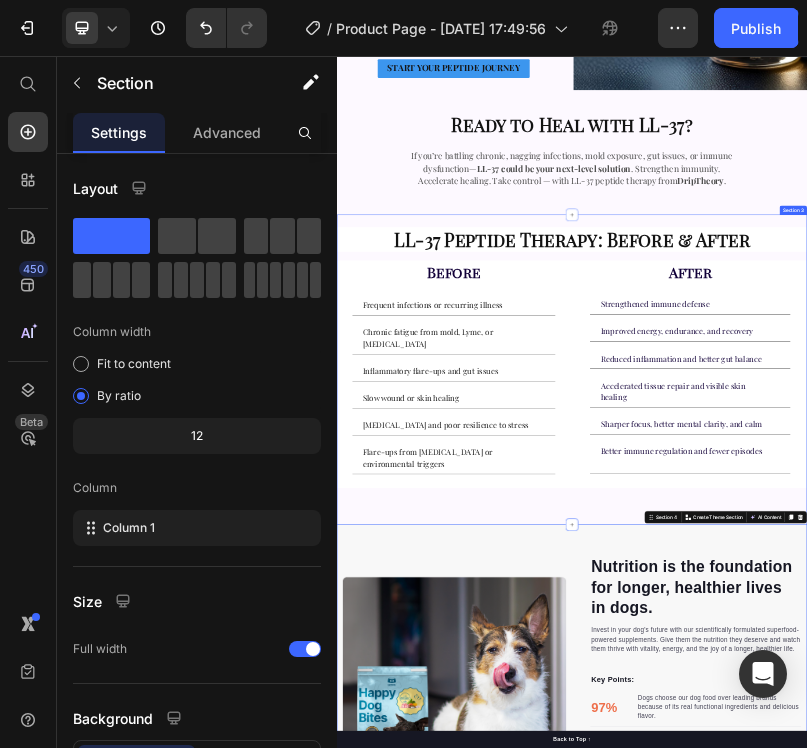 click on "LL-37 Peptide Therapy: Before & After Heading Before Heading
Frequent infections or recurring illness
Chronic fatigue from mold, Lyme, or long-COVID
Inflammatory flare-ups and gut issues
Slow wound or skin healing
Brain fog and poor resilience to stress
Flare-ups from autoimmune or environmental triggers Accordion After Heading
Strengthened immune defense
Improved energy, endurance, and recovery
Reduced inflammation and better gut balance
Accelerated tissue repair and visible skin healing
Sharper focus, better mental clarity, and calm" at bounding box center (937, 855) 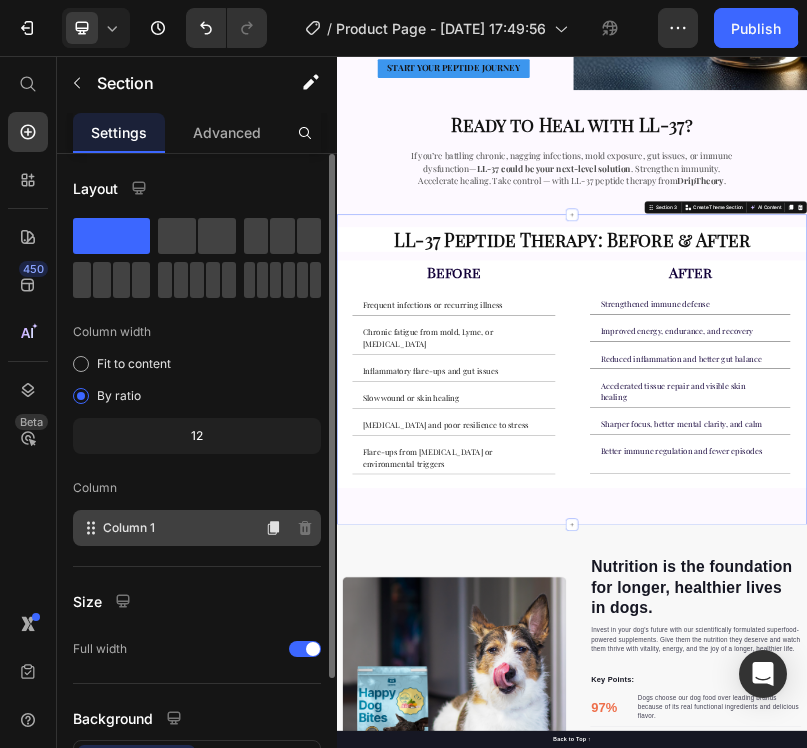scroll, scrollTop: 157, scrollLeft: 0, axis: vertical 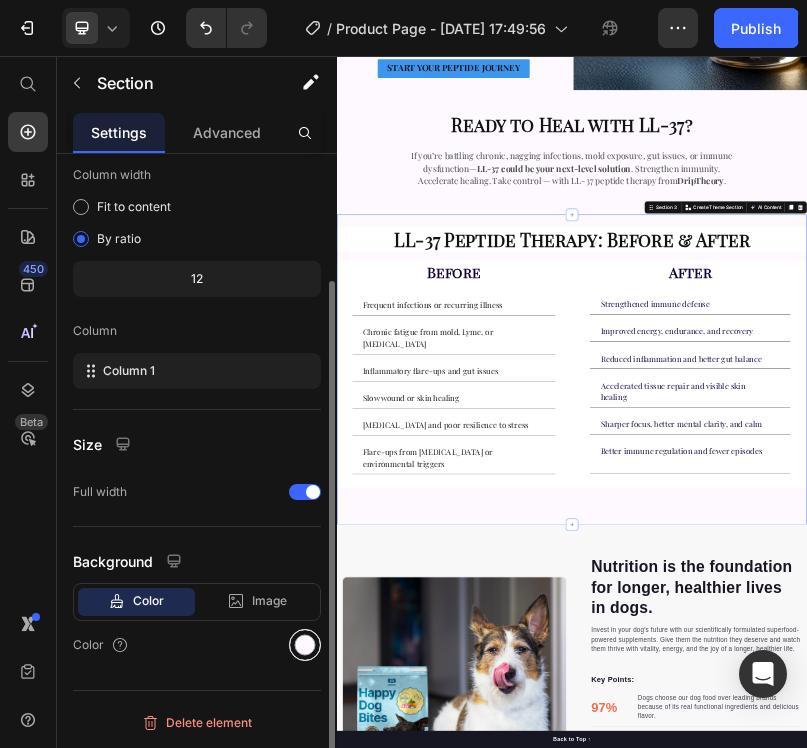 click at bounding box center (305, 645) 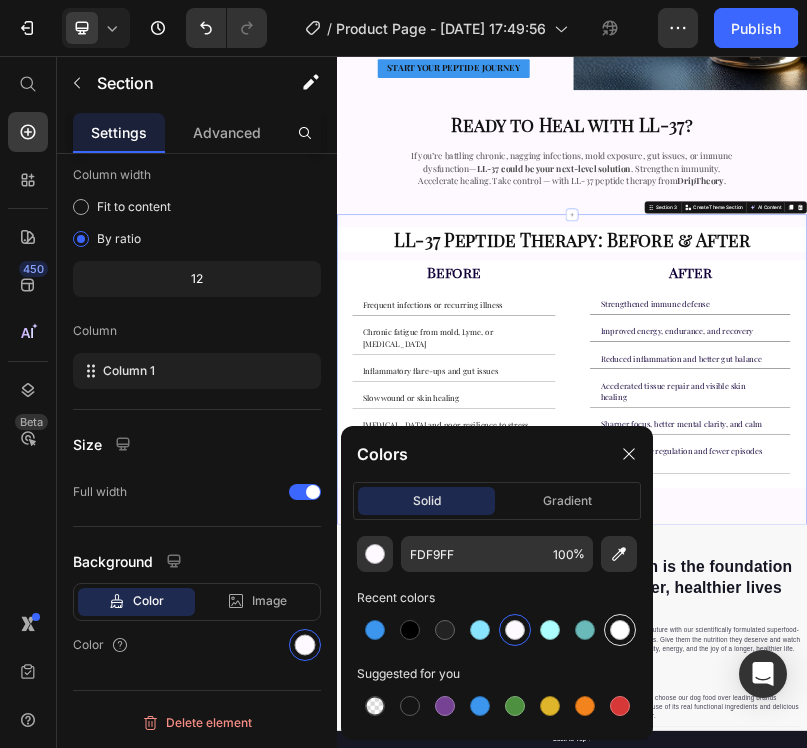 click at bounding box center [620, 630] 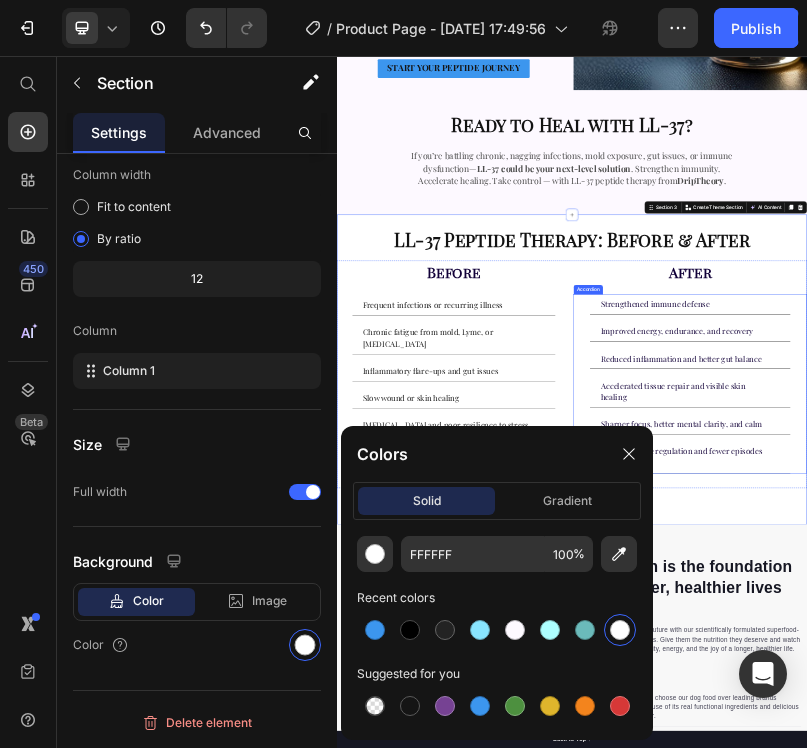 click on "Strengthened immune defense
Improved energy, endurance, and recovery
Reduced inflammation and better gut balance
Accelerated tissue repair and visible skin healing
Sharper focus, better mental clarity, and calm
Better immune regulation and fewer episodes" at bounding box center [1239, 892] 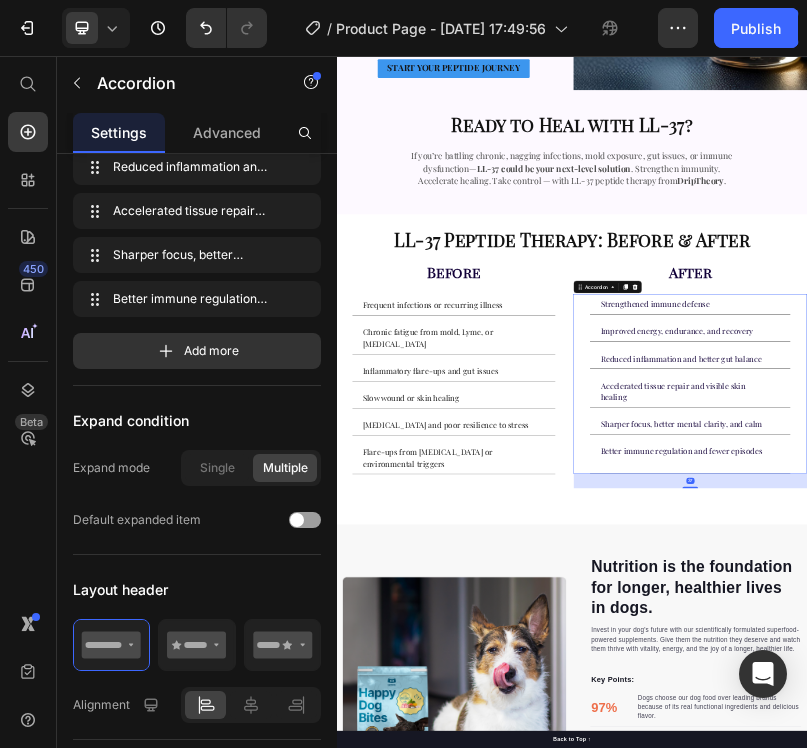 scroll, scrollTop: 0, scrollLeft: 0, axis: both 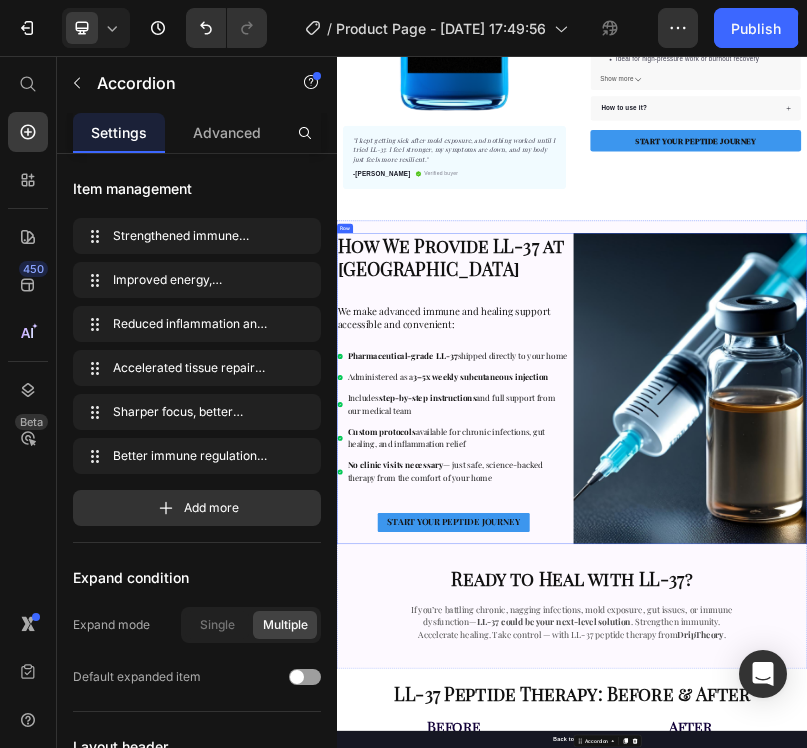 click on "We make advanced immune and healing support accessible and convenient:" at bounding box center (610, 722) 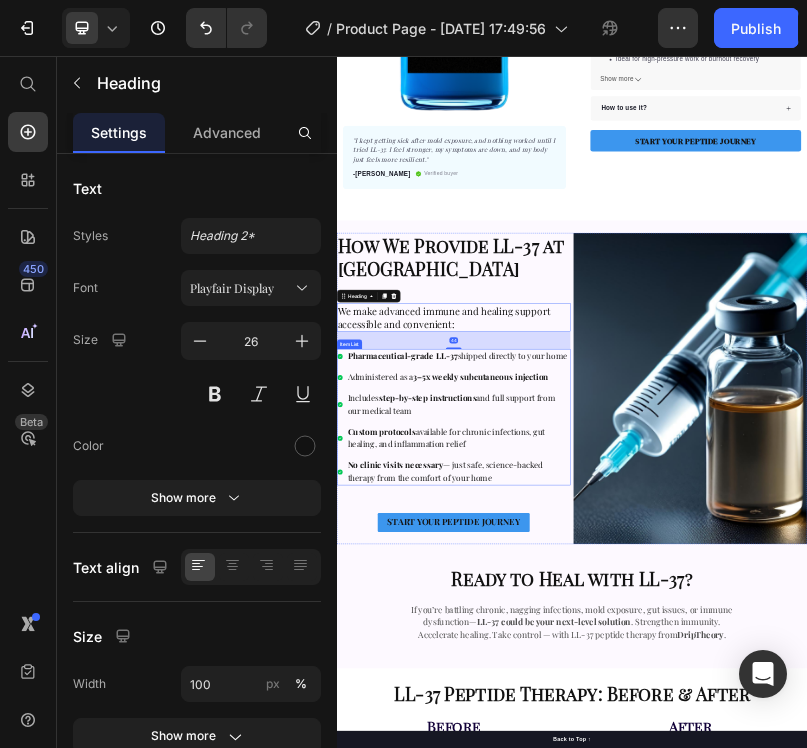 click on "Pharmaceutical-grade LL-37  shipped directly to your home" at bounding box center [647, 822] 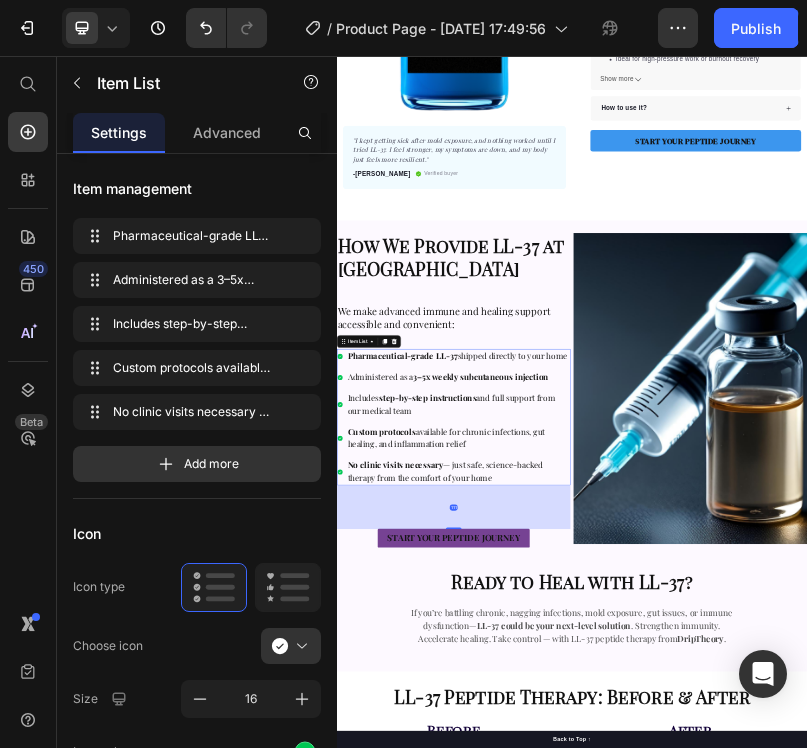 drag, startPoint x: 630, startPoint y: 1210, endPoint x: 630, endPoint y: 1253, distance: 43 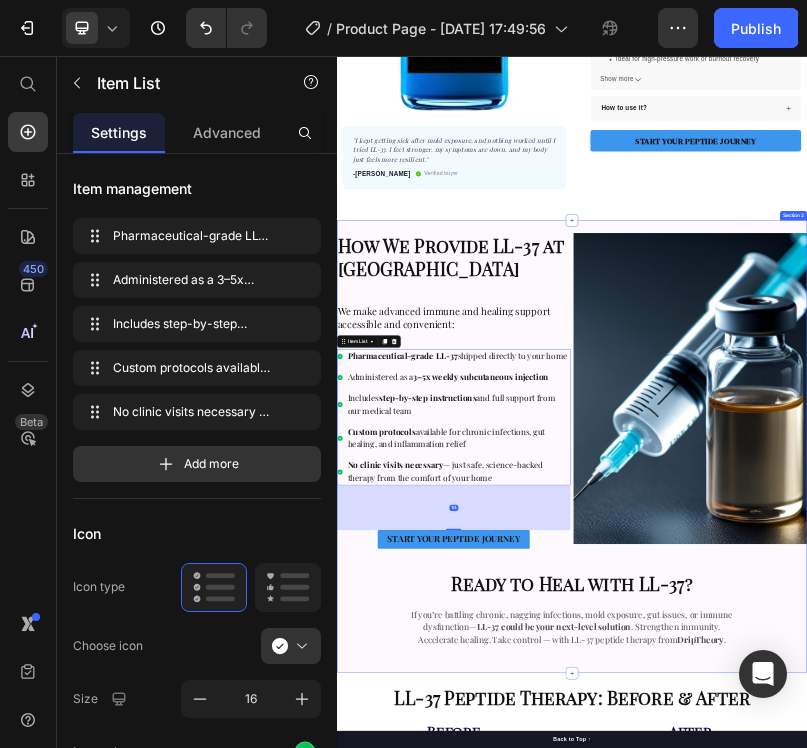 click on "Ready to Heal with LL-37?" at bounding box center (937, 1402) 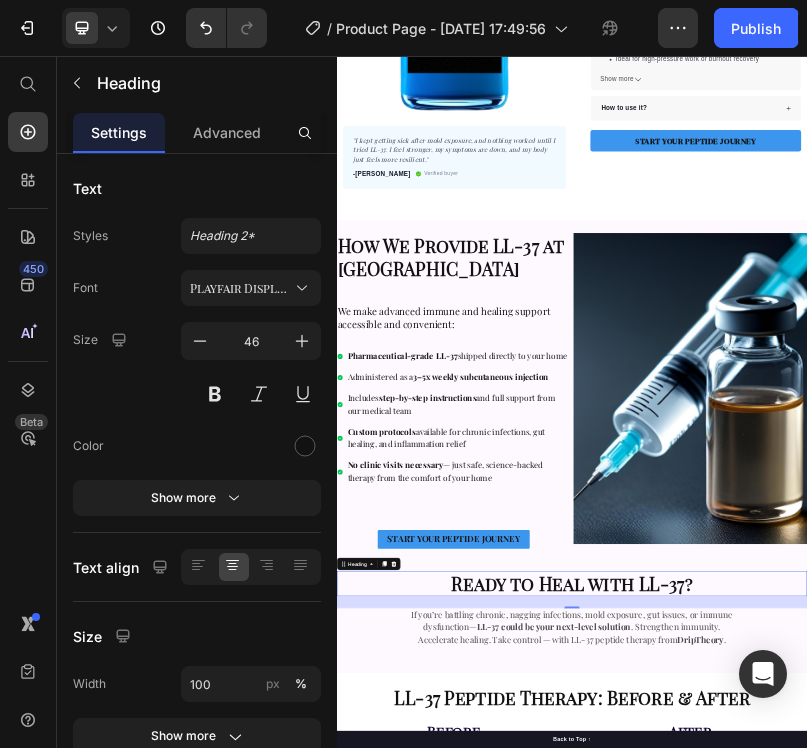click on "How We Provide LL-37 at DripTheory" at bounding box center [627, 568] 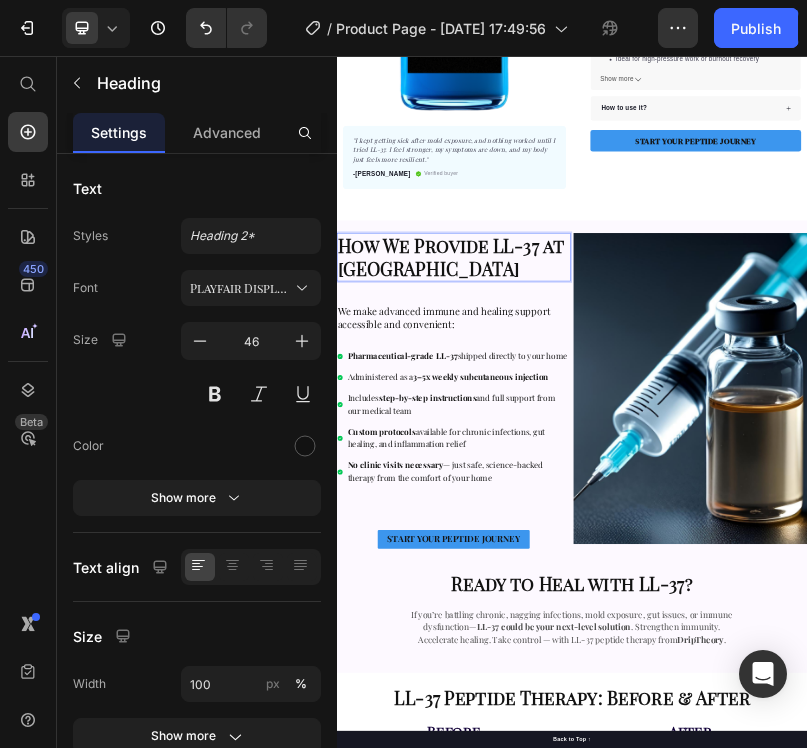 click on "How We Provide LL-37 at DripTheory" at bounding box center (627, 568) 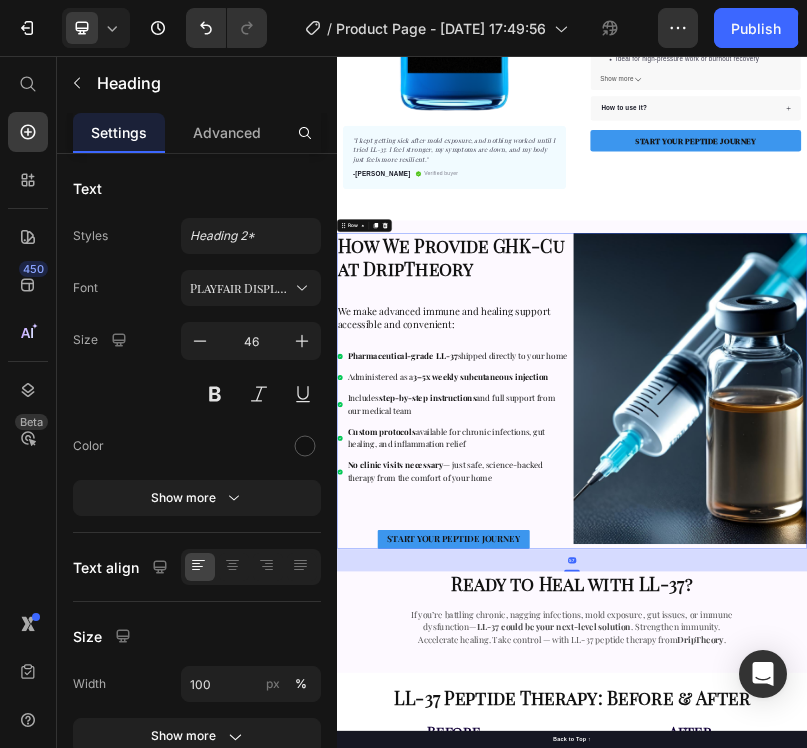 click on "⁠⁠⁠⁠⁠⁠⁠ How We Provide GHK-Cu at DripTheory Heading We make advanced immune and healing support accessible and convenient: Heading Pharmaceutical-grade LL-37  shipped directly to your home Administered as a  3–5x weekly subcutaneous injection Includes  step-by-step instructions  and full support from our medical team Custom protocols  available for chronic infections, gut healing, and inflammation relief No clinic visits necessary  — just safe, science-backed therapy from the comfort of your home Item List START YOUR PEPTIDE JOURNEY Button" at bounding box center (635, 910) 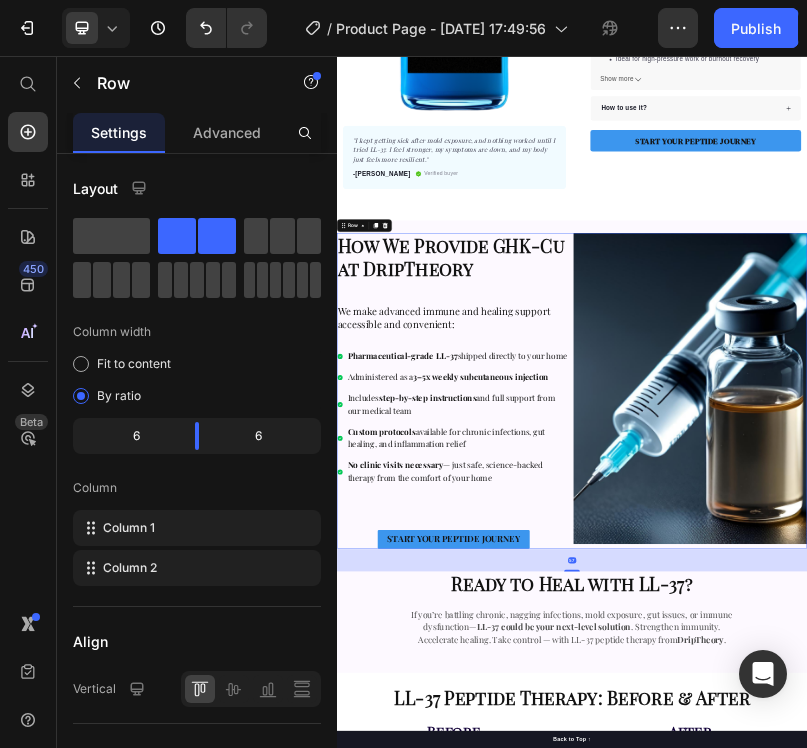 click on "Pharmaceutical-grade LL-37" at bounding box center (504, 820) 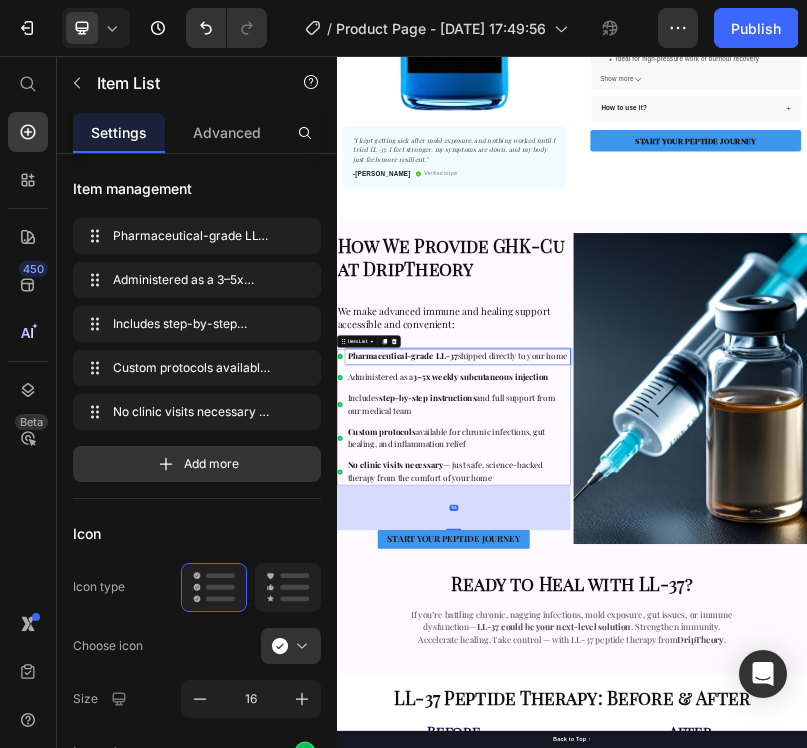 click on "Pharmaceutical-grade LL-37" at bounding box center [504, 820] 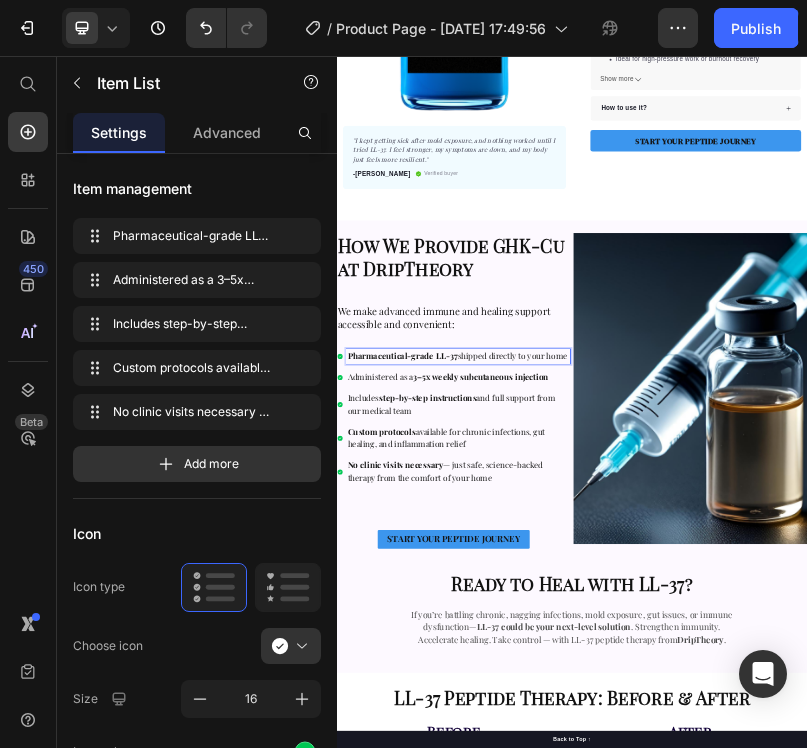 click on "Pharmaceutical-grade LL-37" at bounding box center [504, 820] 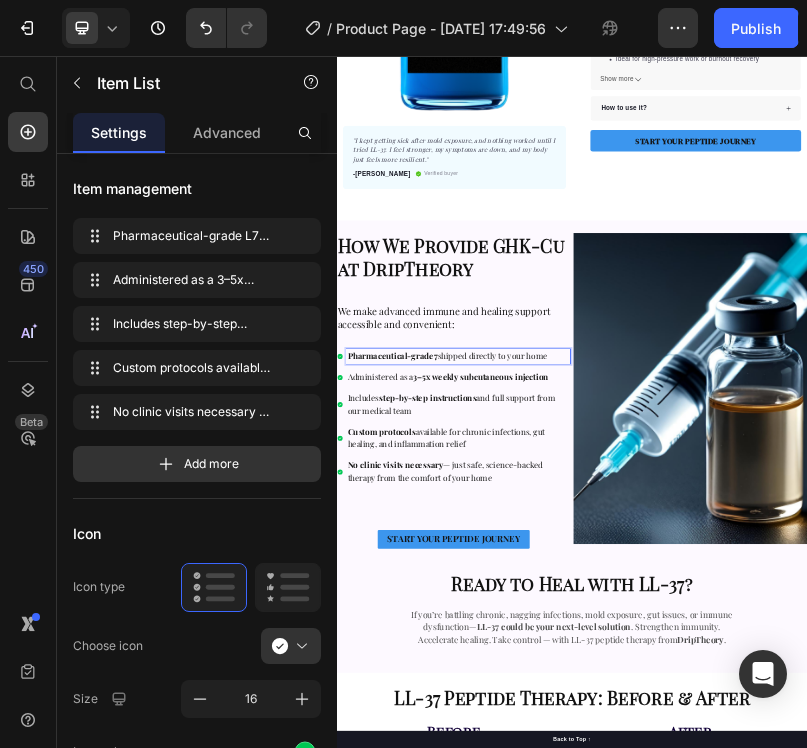 scroll, scrollTop: 535, scrollLeft: 0, axis: vertical 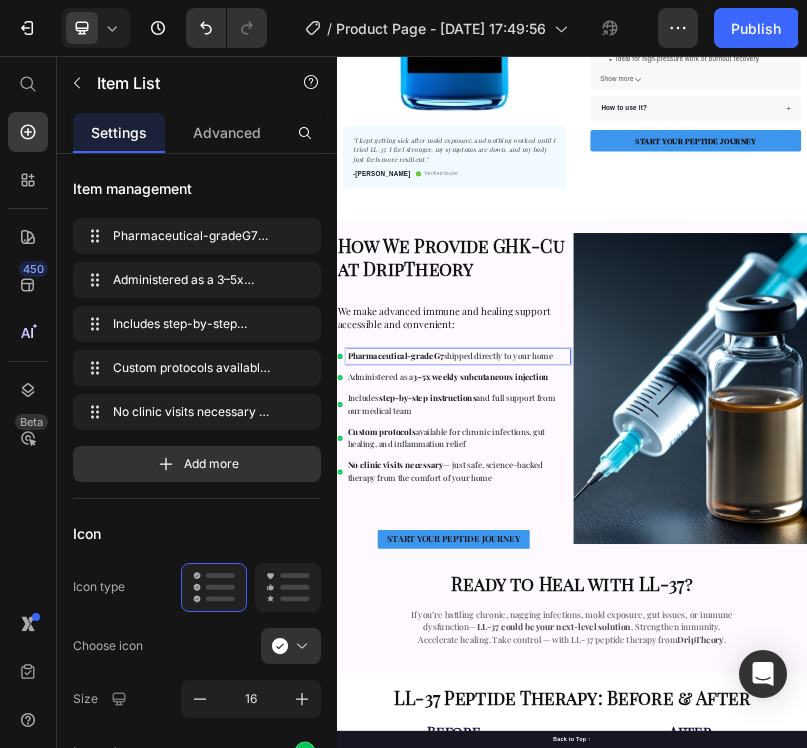 click on "Pharmaceutical-gradeG7" at bounding box center (486, 820) 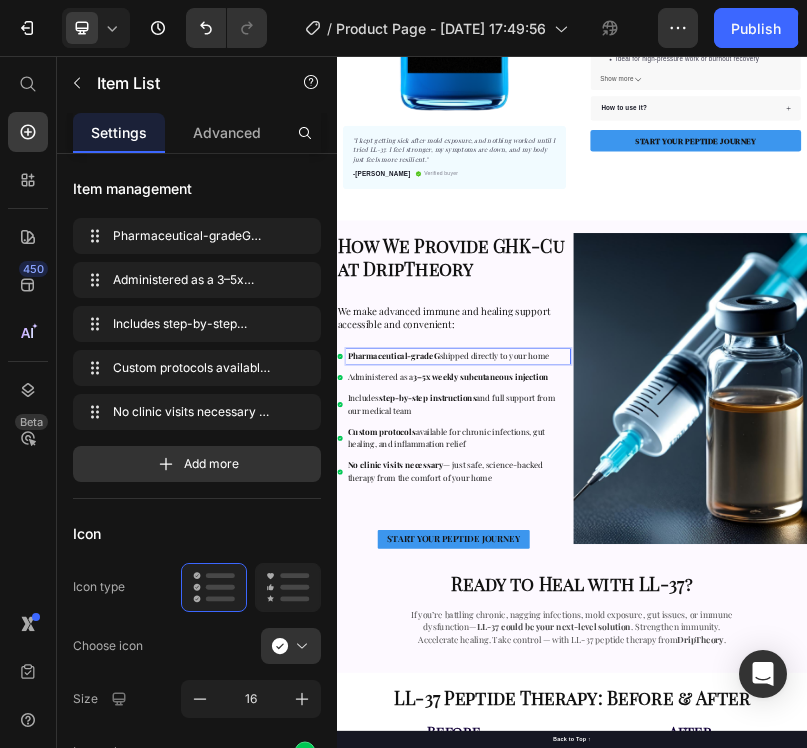 scroll, scrollTop: 749, scrollLeft: 0, axis: vertical 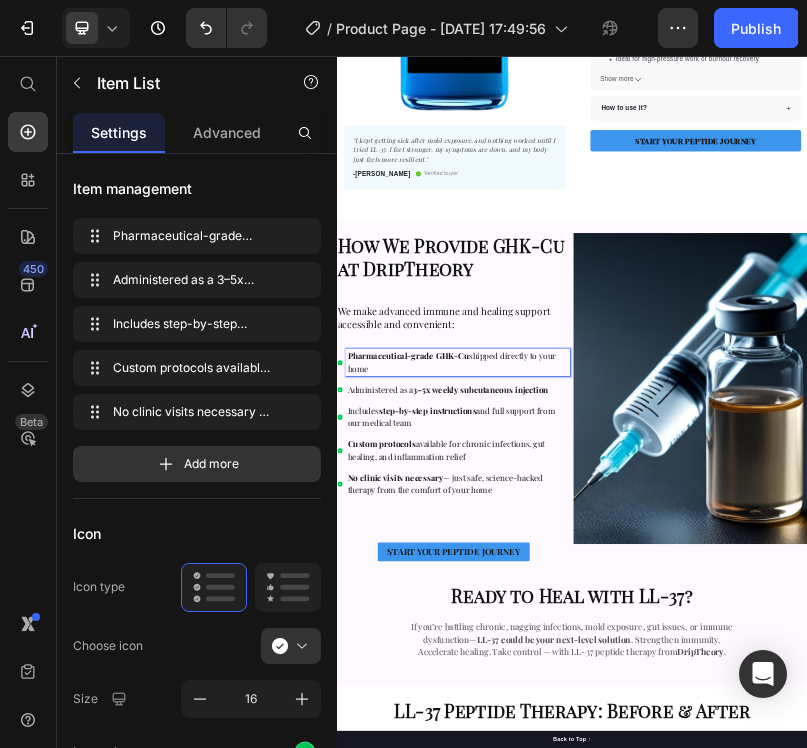click on "step-by-step instructions" at bounding box center (568, 959) 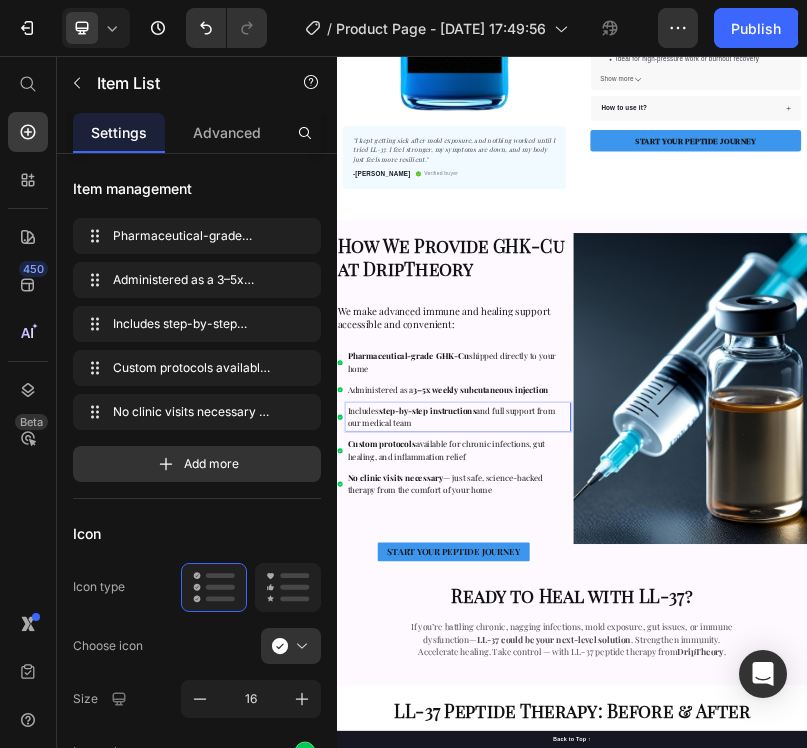 click on "step-by-step instructions" at bounding box center [568, 959] 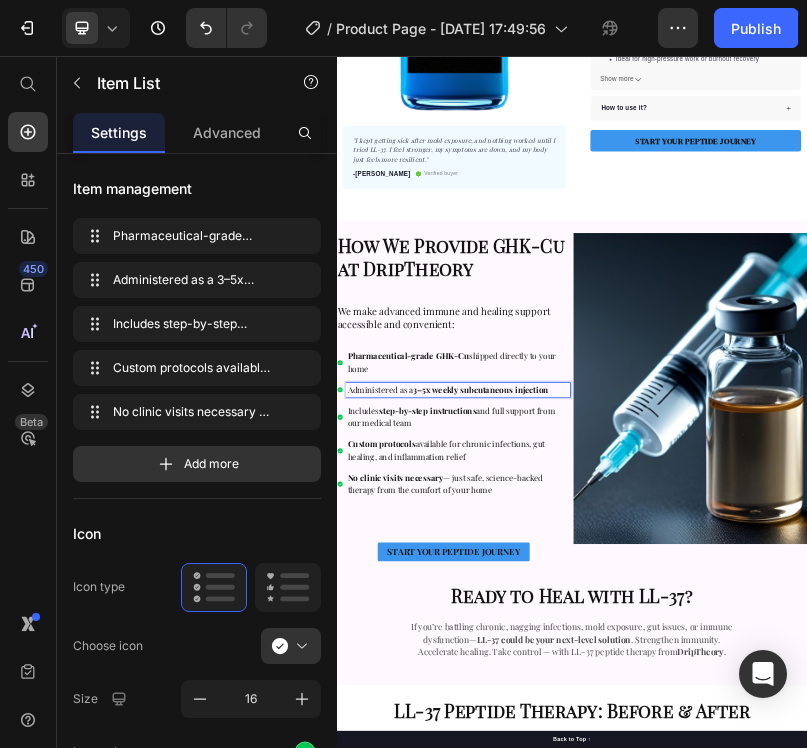 click on "Administered as a  3–5x weekly subcutaneous injection" at bounding box center (647, 908) 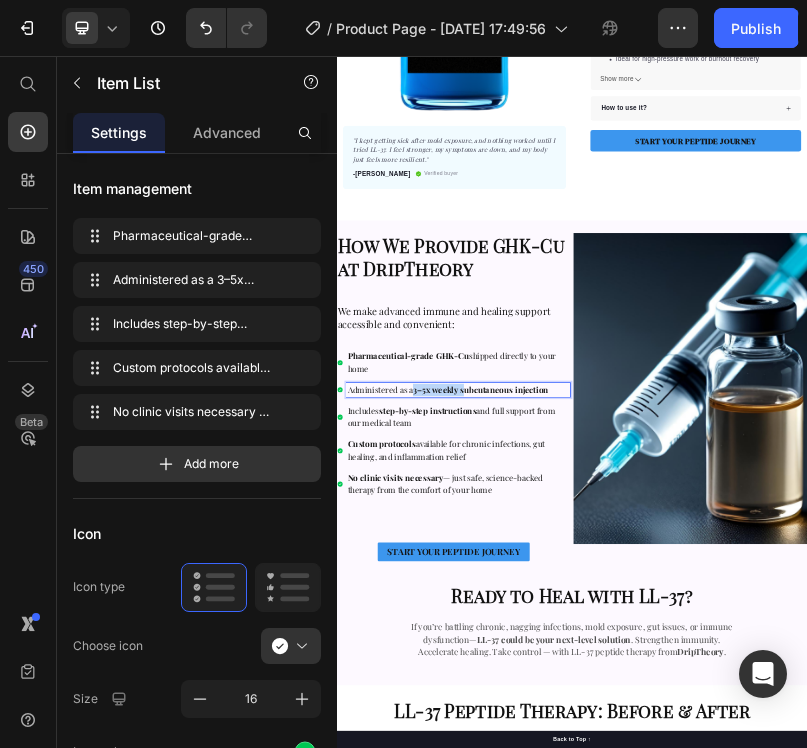 drag, startPoint x: 662, startPoint y: 906, endPoint x: 537, endPoint y: 906, distance: 125 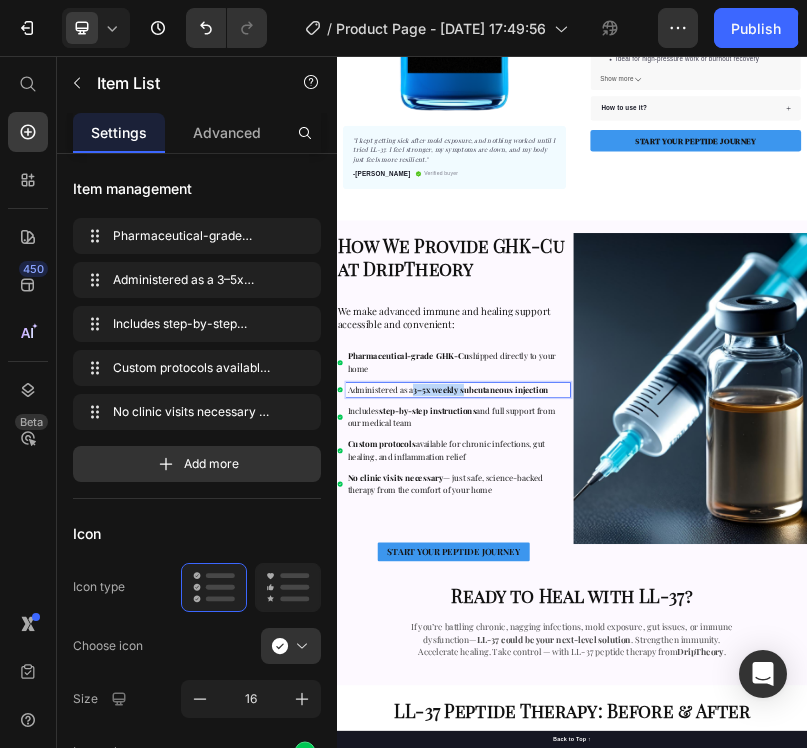 click on "3–5x weekly subcutaneous injection" at bounding box center [704, 906] 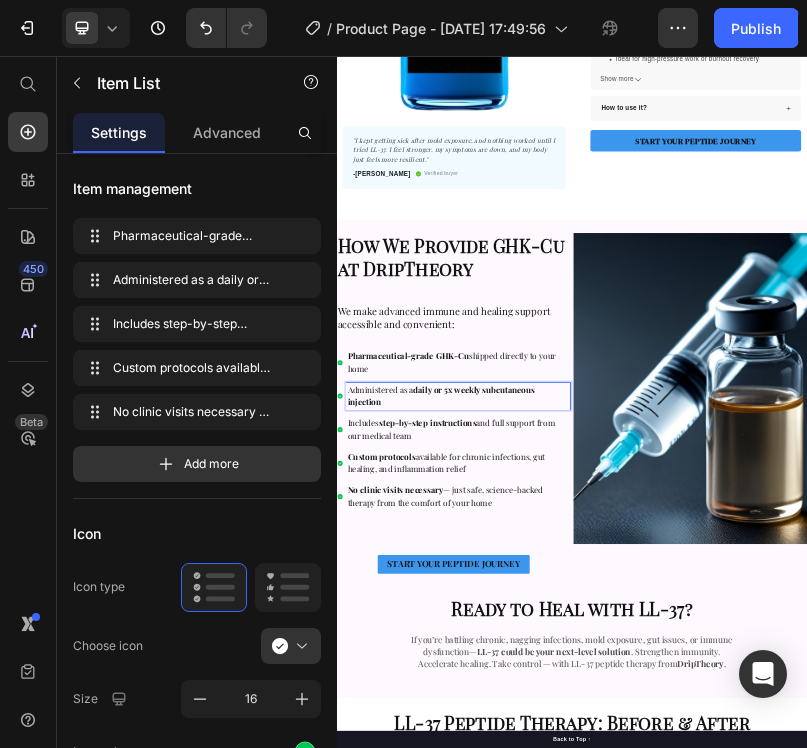 click on "Includes  step-by-step instructions  and full support from our medical team" at bounding box center [647, 1009] 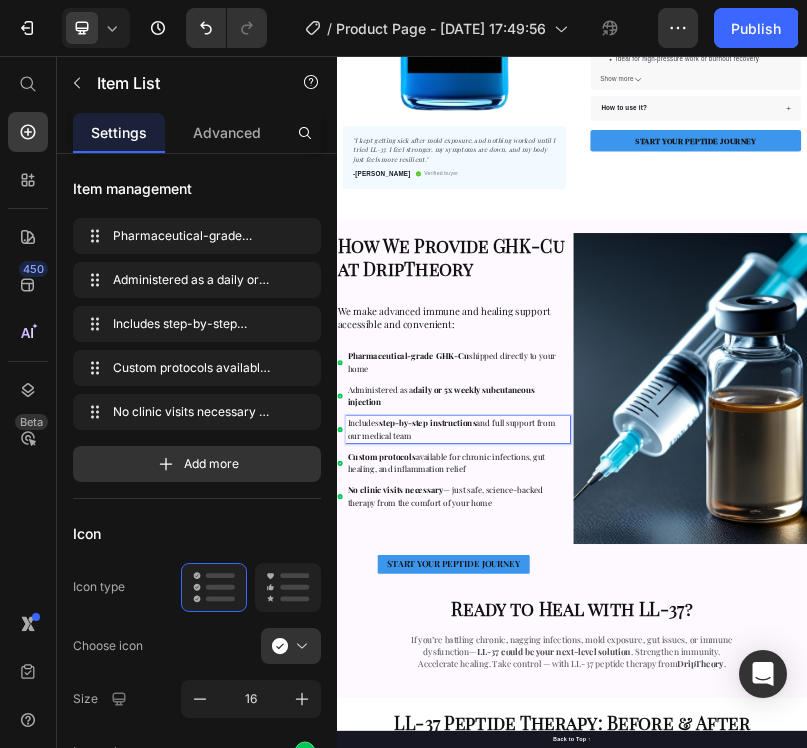 click on "Custom protocols  available for chronic infections, gut healing, and inflammation relief" at bounding box center (616, 1093) 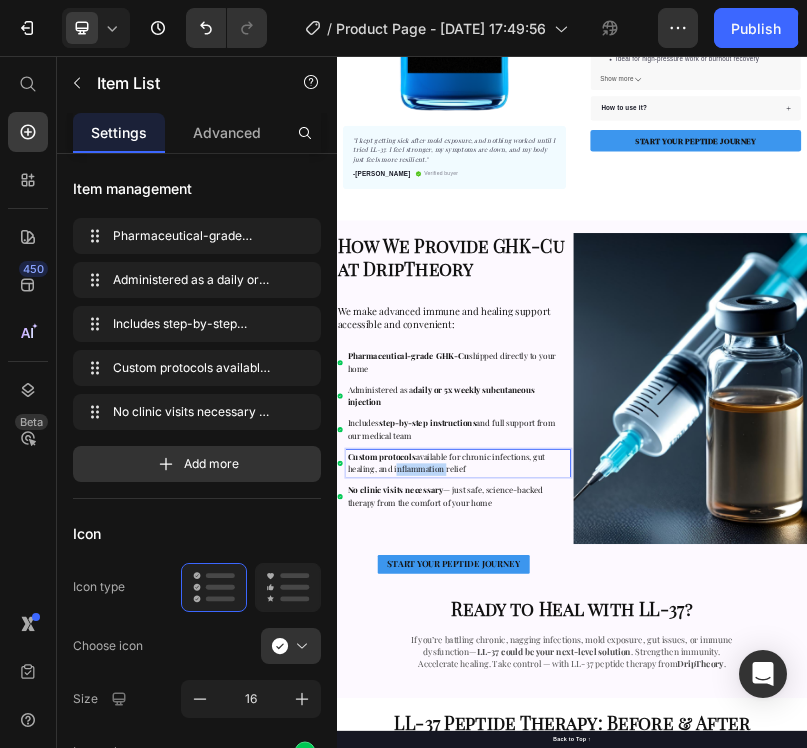 click on "Custom protocols  available for chronic infections, gut healing, and inflammation relief" at bounding box center (616, 1093) 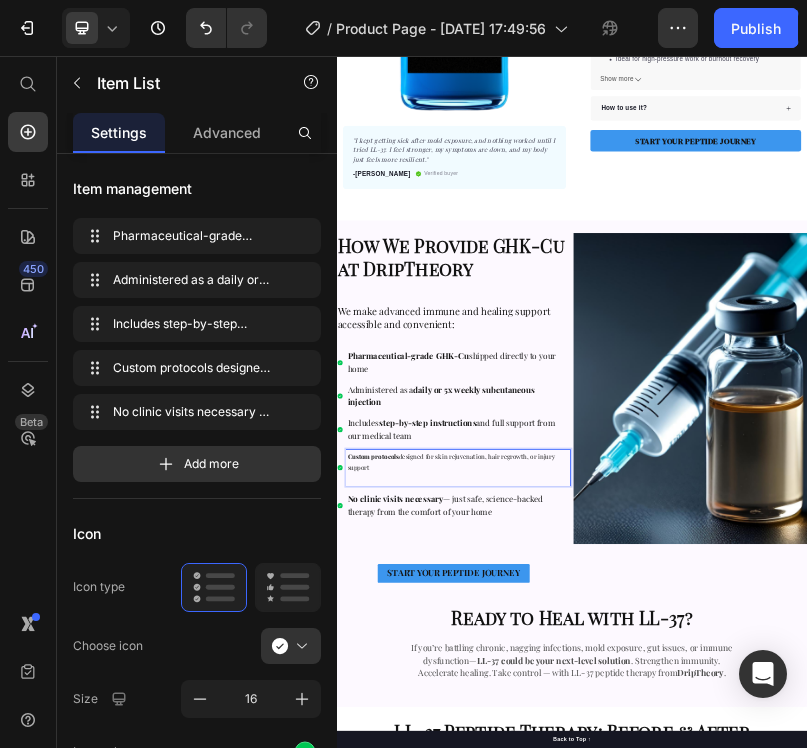 scroll, scrollTop: 1154, scrollLeft: 0, axis: vertical 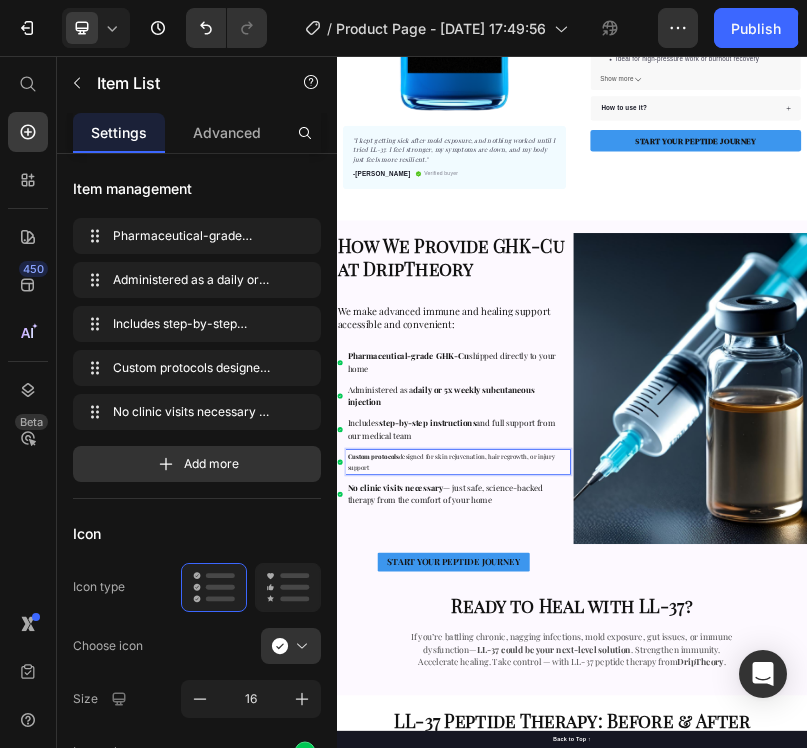 click on "Custom protocols" at bounding box center [429, 1076] 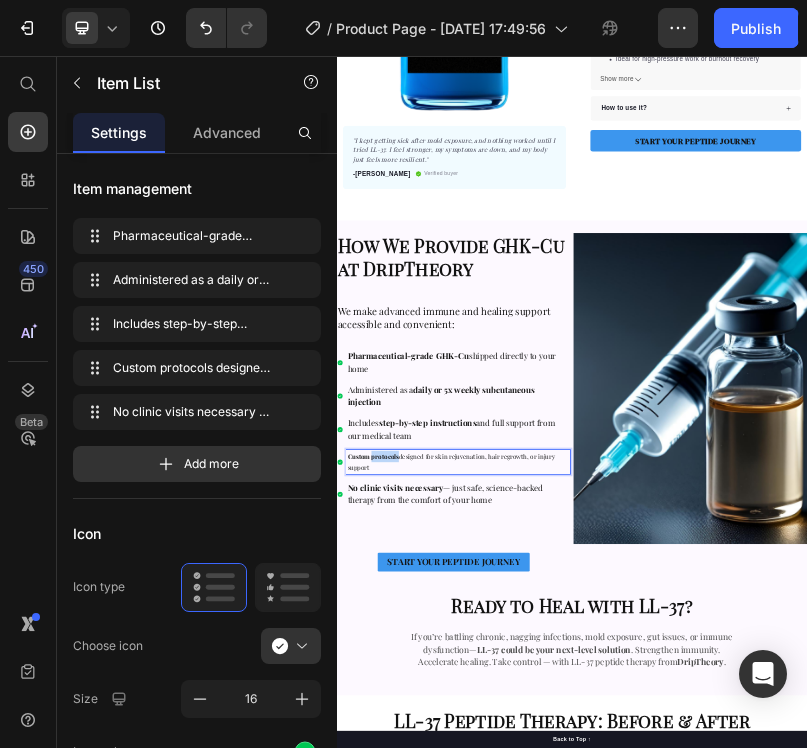 click on "Custom protocols" at bounding box center [429, 1076] 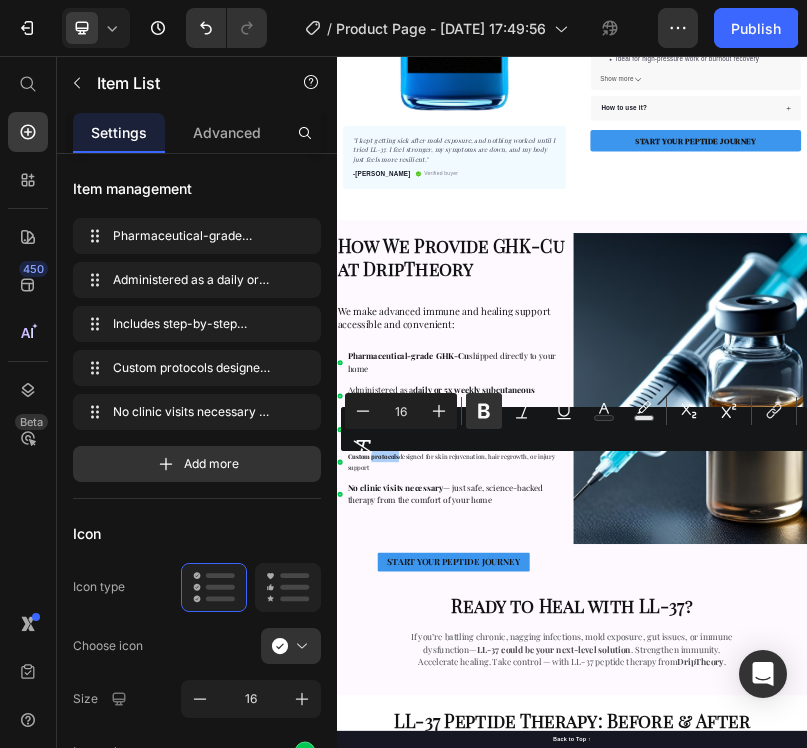click on "Minus 16 Plus Bold Italic Underline
Text Color
Text Background Color Subscript Superscript       link Remove Format" at bounding box center (574, 429) 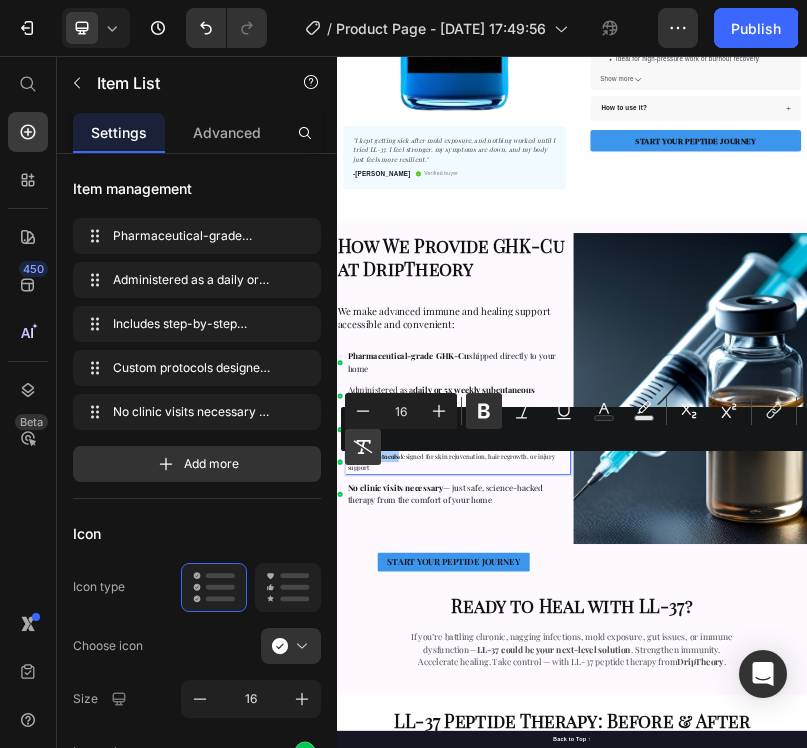click on "Remove Format" at bounding box center (363, 447) 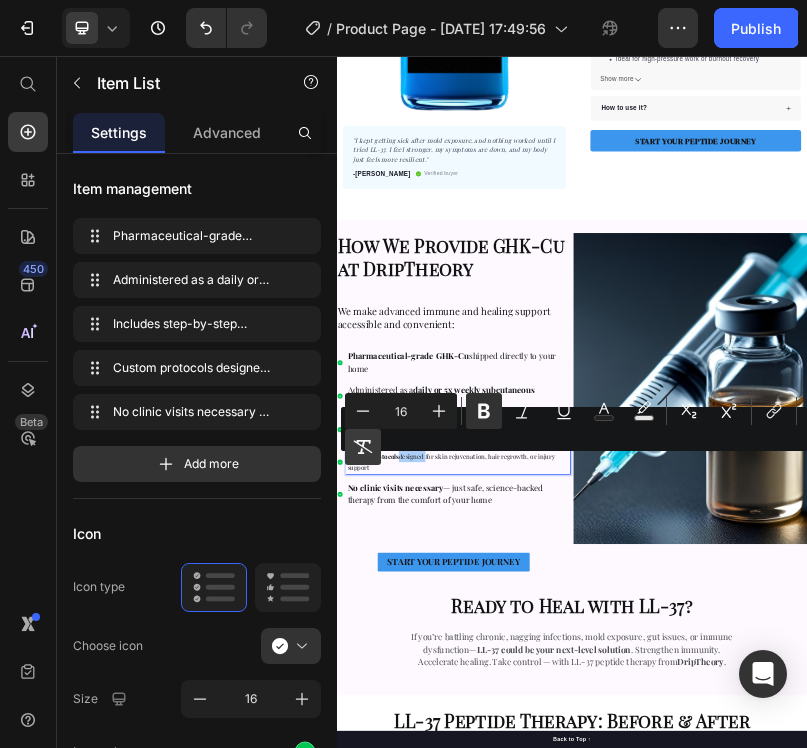 click on "Remove Format" at bounding box center [363, 447] 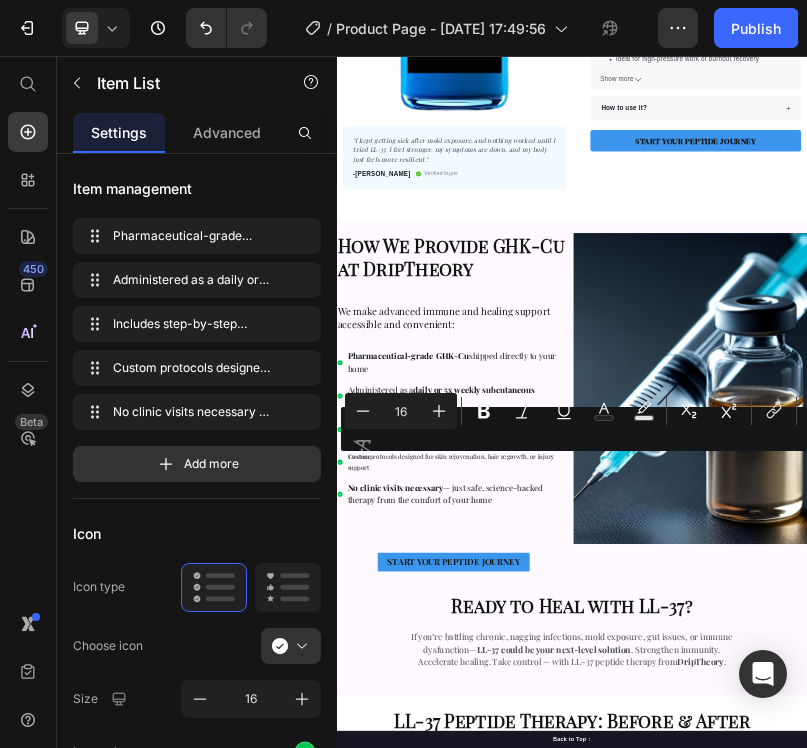 click on "Minus 16 Plus Bold Italic Underline
Text Color
Text Background Color Subscript Superscript       link Remove Format" at bounding box center (574, 429) 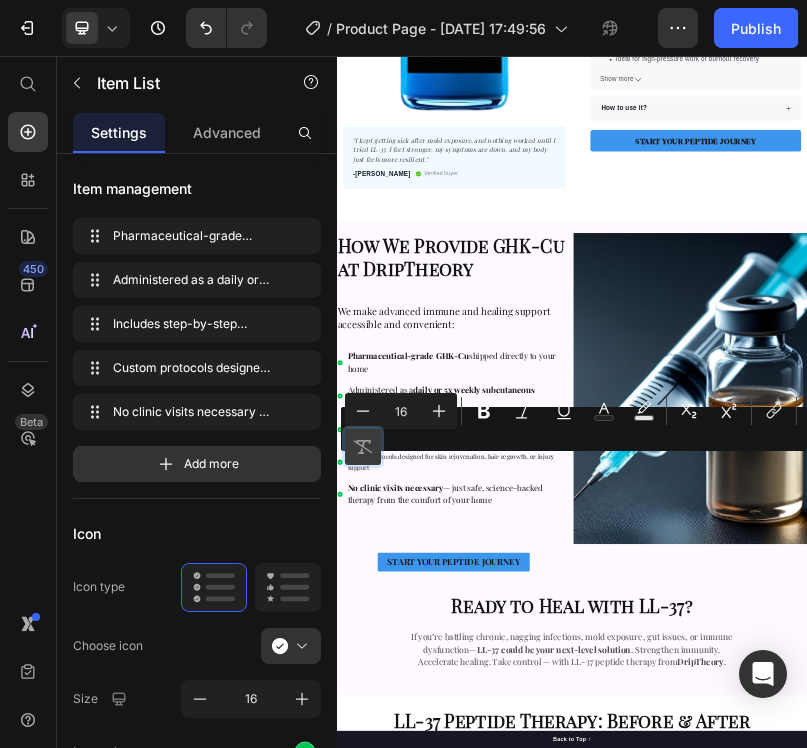 click on "Remove Format" at bounding box center [363, 447] 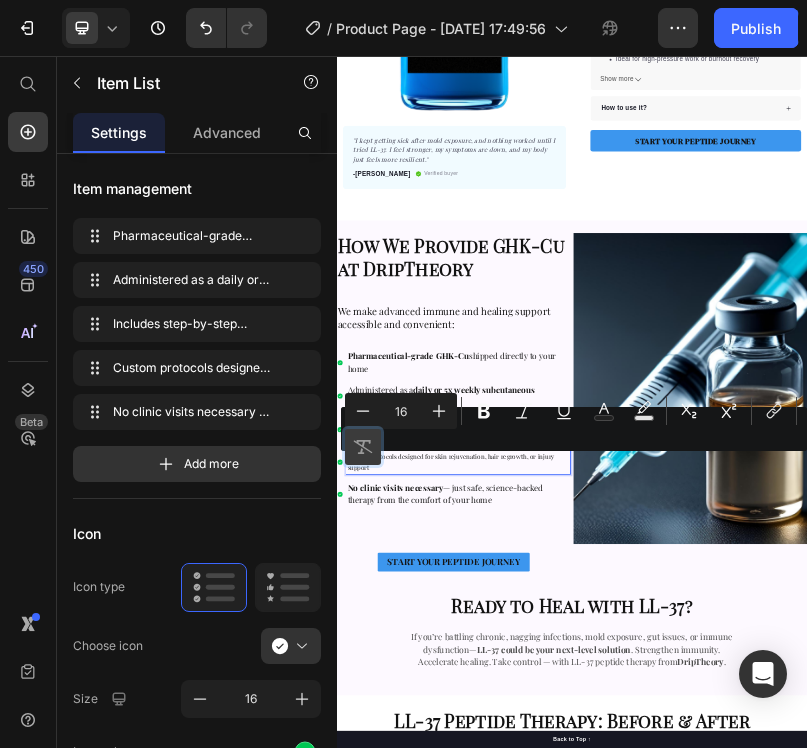 click on "Remove Format" at bounding box center [363, 447] 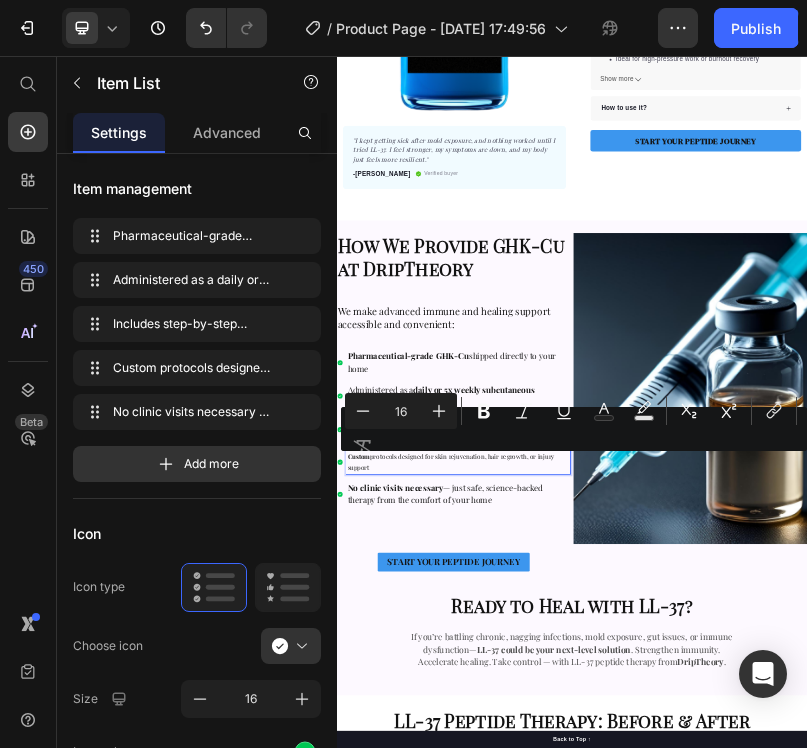 click on "Minus 16 Plus Bold Italic Underline
Text Color
Text Background Color Subscript Superscript       link Remove Format" at bounding box center [574, 429] 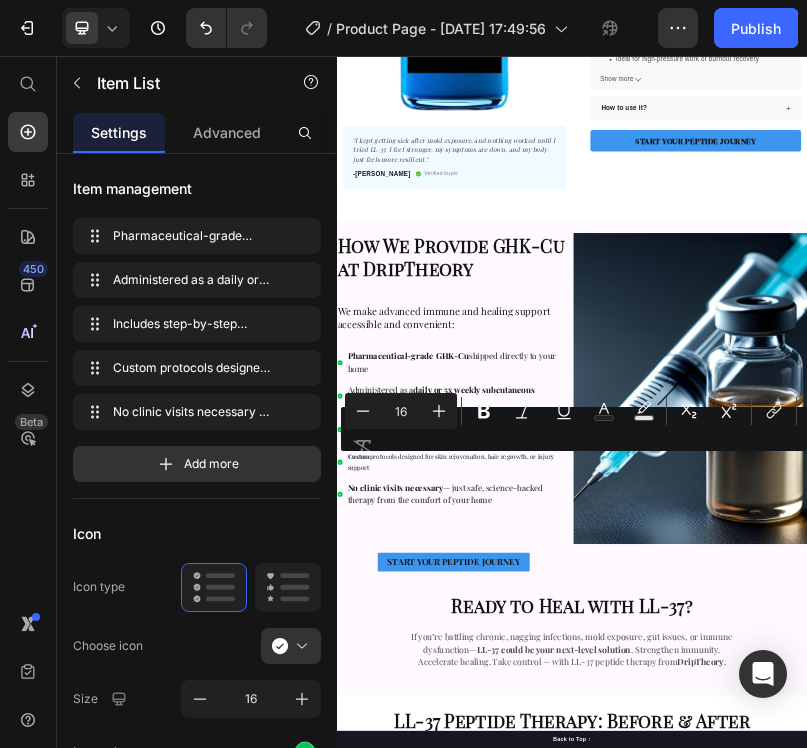 click on "Minus 16 Plus Bold Italic Underline
Text Color
Text Background Color Subscript Superscript       link Remove Format" at bounding box center [574, 429] 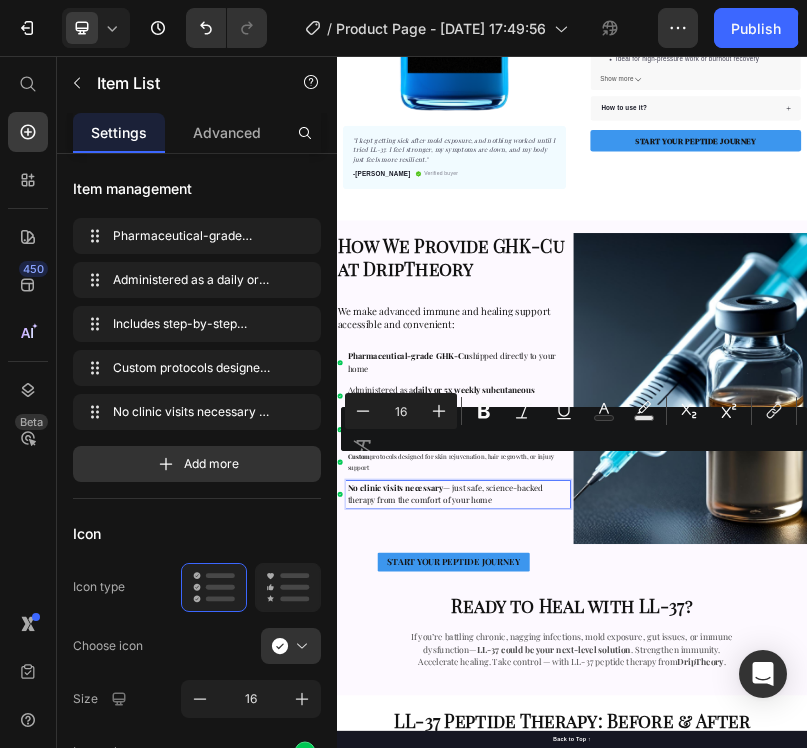 click on "Pharmaceutical-grade GHK-Cu  shipped directly to your home" at bounding box center [630, 836] 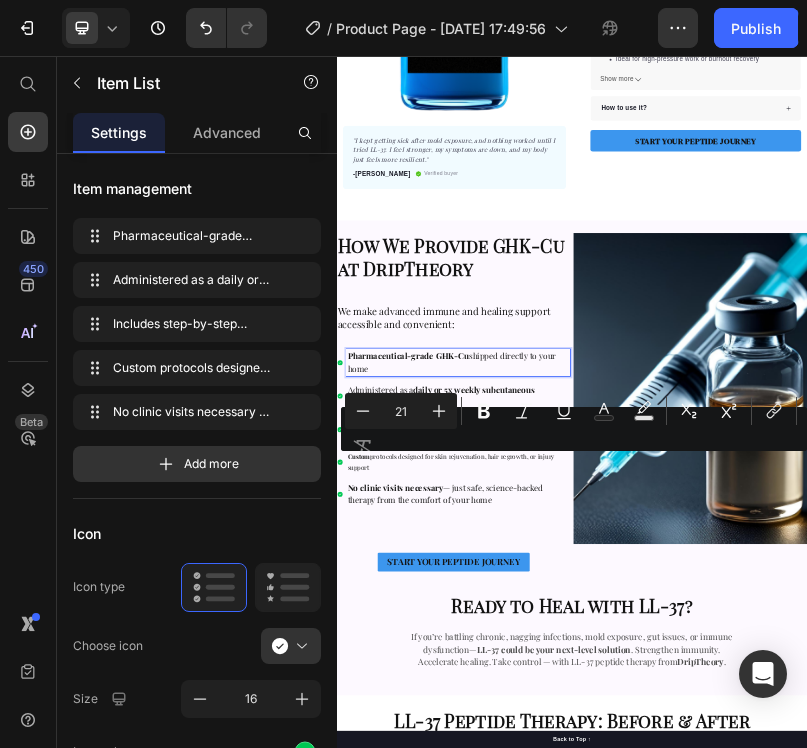 type on "16" 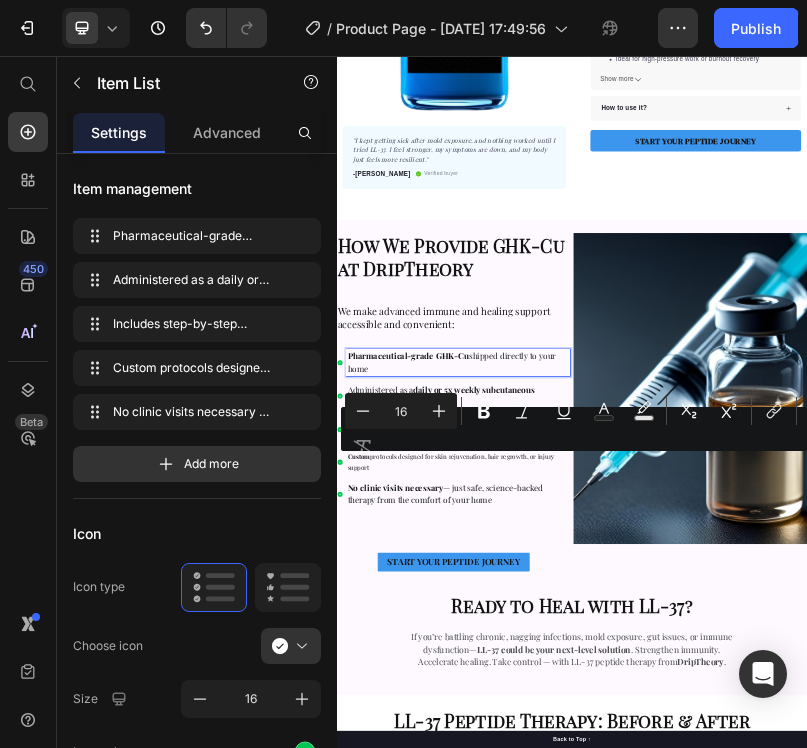 click on "Custom  protocols designed for skin rejuvenation, hair regrowth, or injury support" at bounding box center (647, 1092) 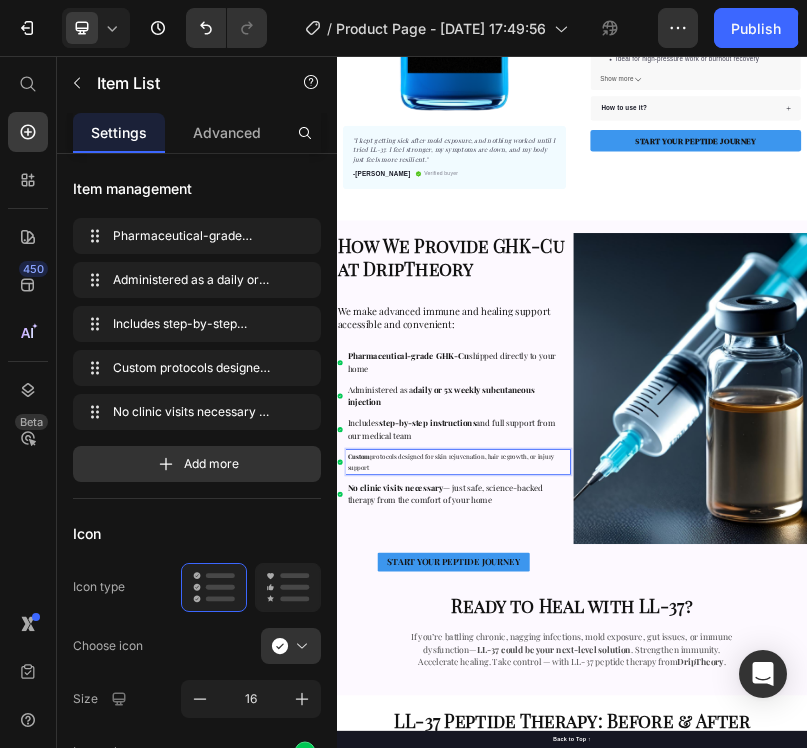click on "Custom  protocols designed for skin rejuvenation, hair regrowth, or injury support" at bounding box center (647, 1092) 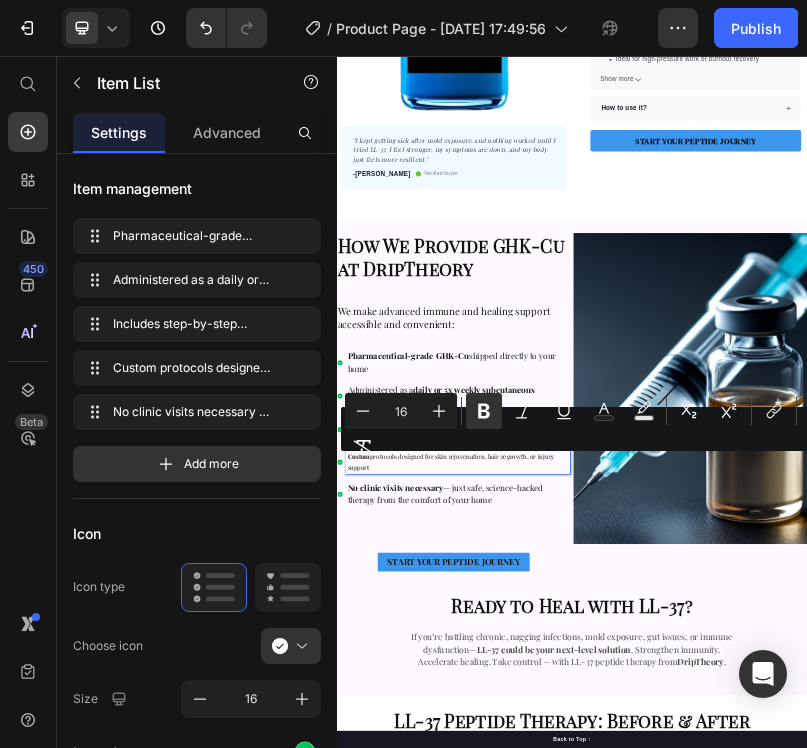 click on "Remove Format" at bounding box center (363, 447) 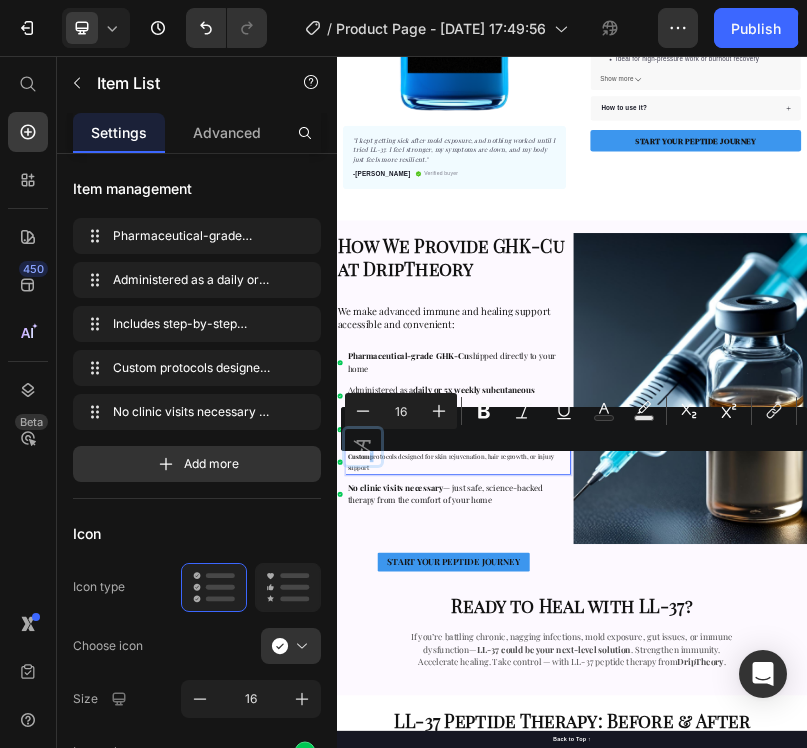 click on "Remove Format" at bounding box center (363, 447) 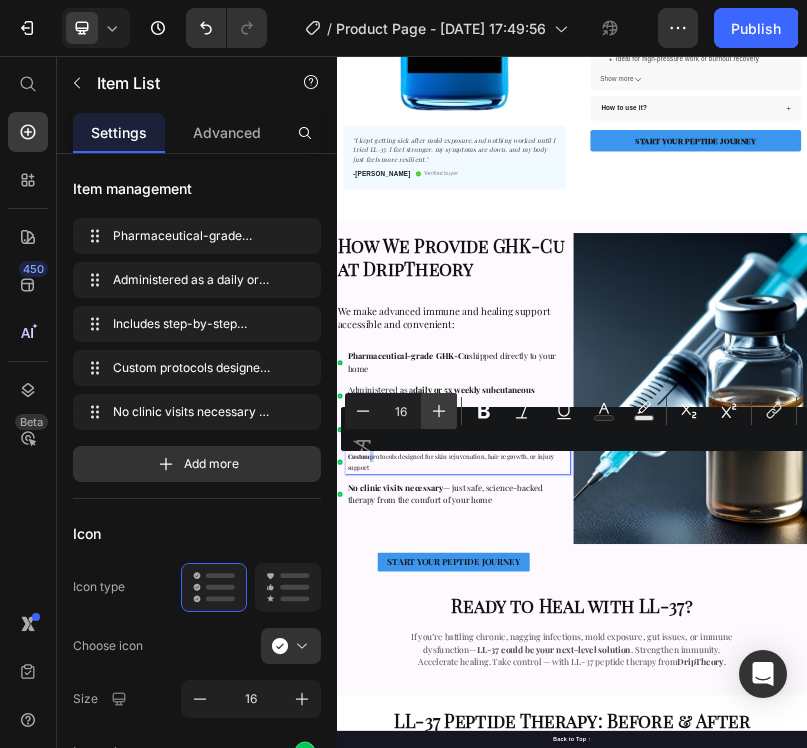 click 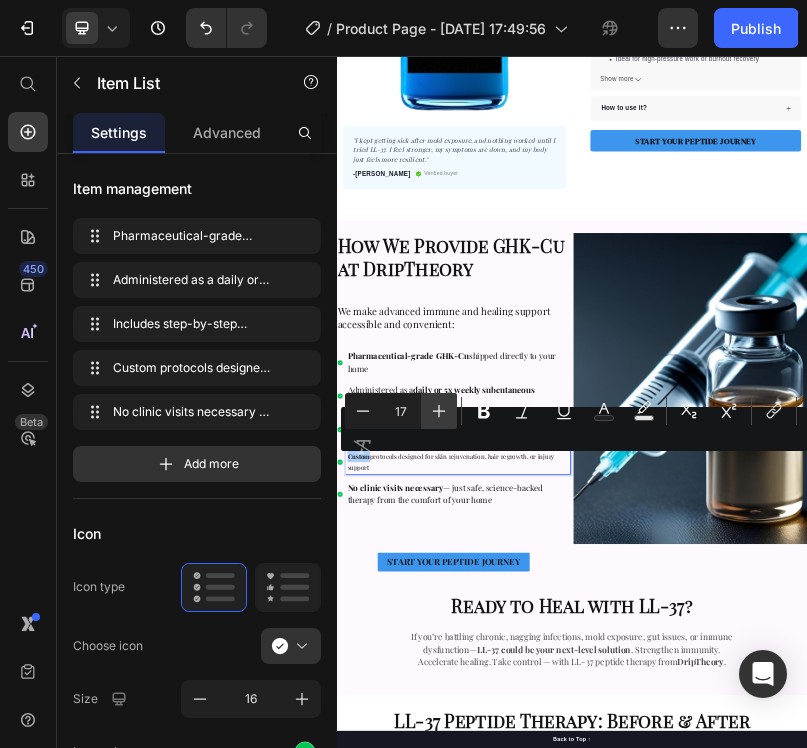 click 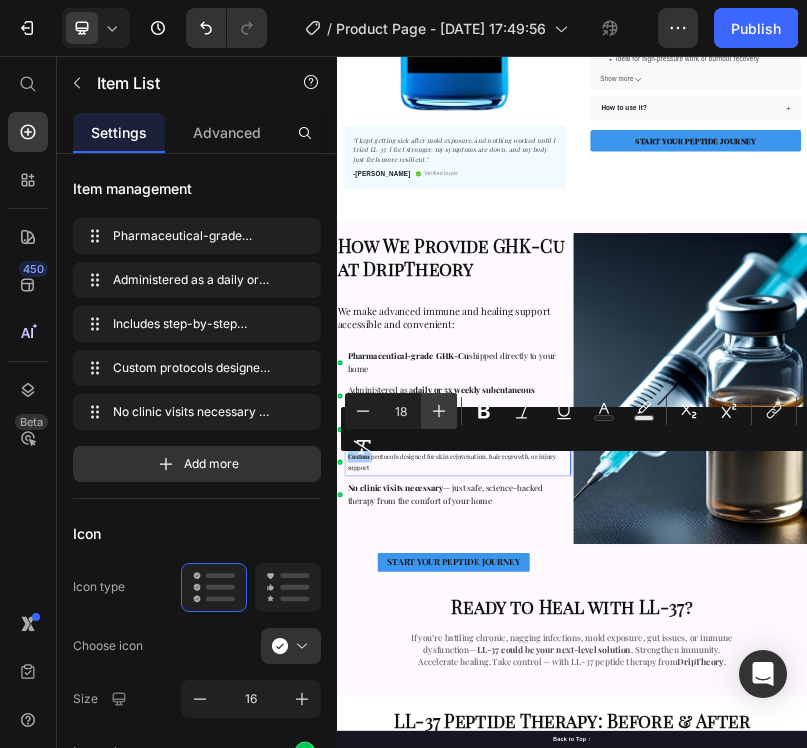 click 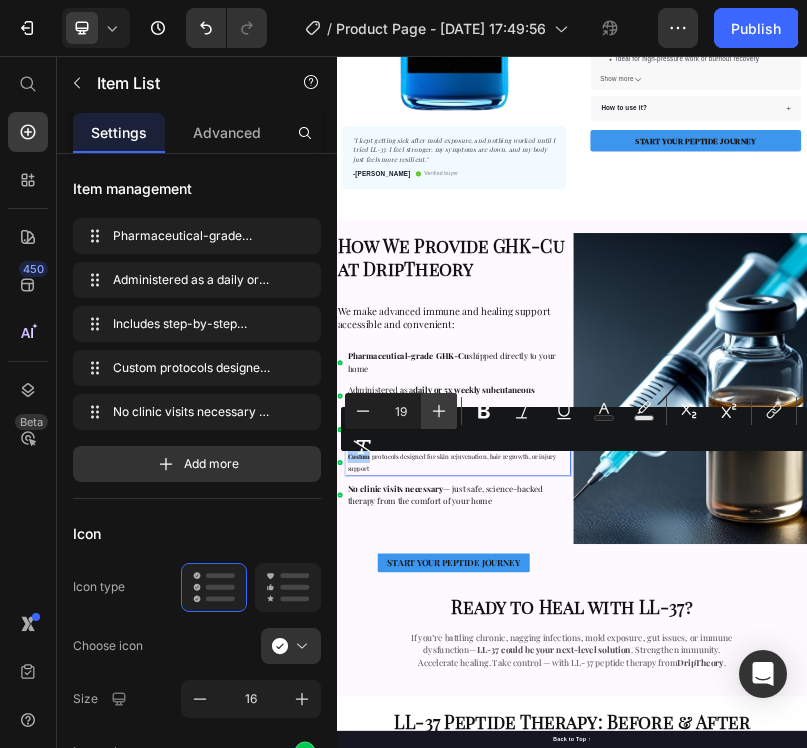click 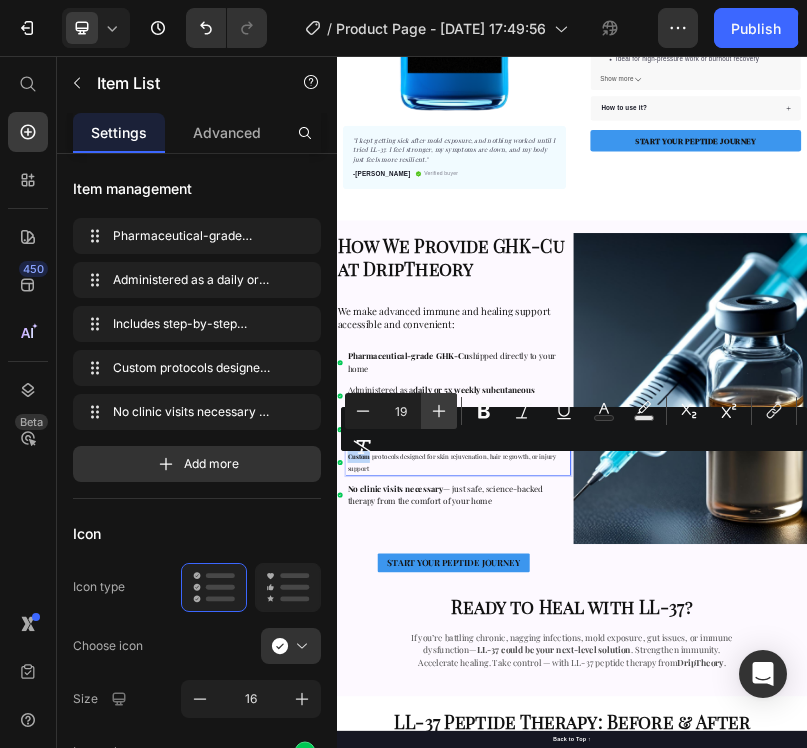 type on "20" 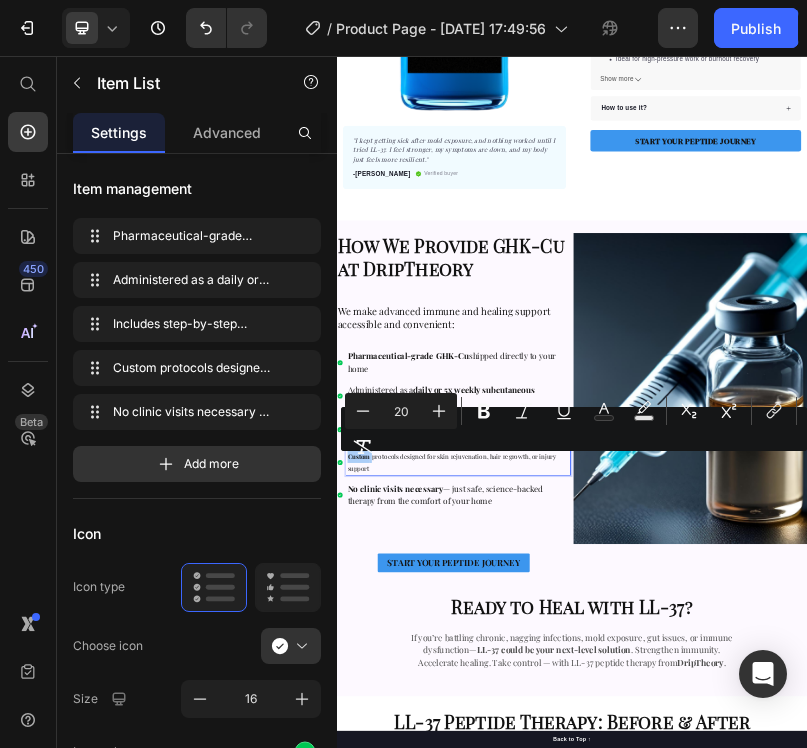 click on "Minus 20 Plus Bold Italic Underline
Text Color
Text Background Color Subscript Superscript       link Remove Format" at bounding box center (574, 429) 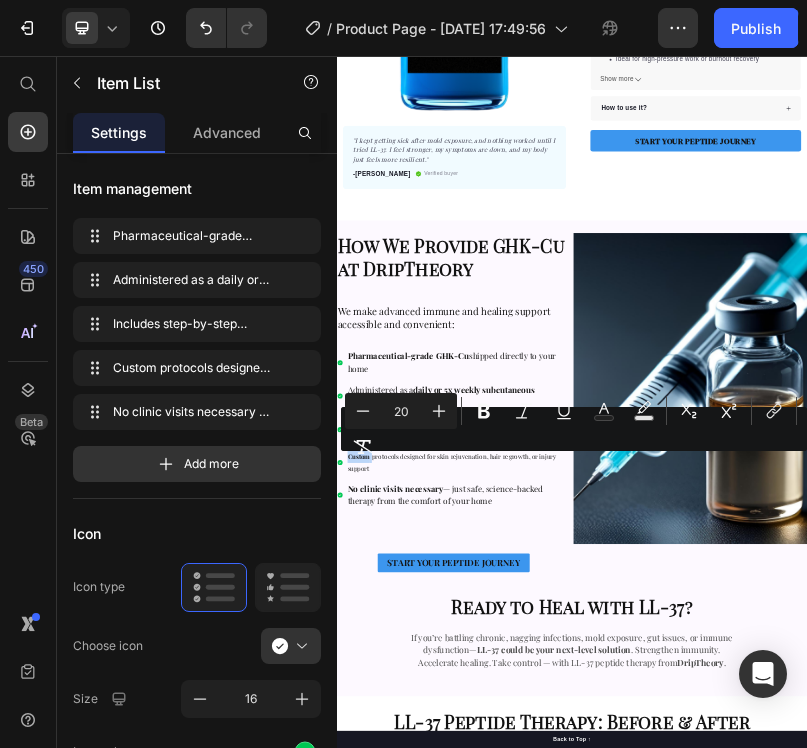 click on "Pharmaceutical-grade GHK-Cu  shipped directly to your home Administered as a  daily or 5x weekly subcutaneous injection Includes  step-by-step instructions  and full support from our medical team Custom   protocols designed for skin rejuvenation, hair regrowth, or injury support No clinic visits necessary  — just safe, science-backed therapy from the comfort of your home" at bounding box center [635, 1007] 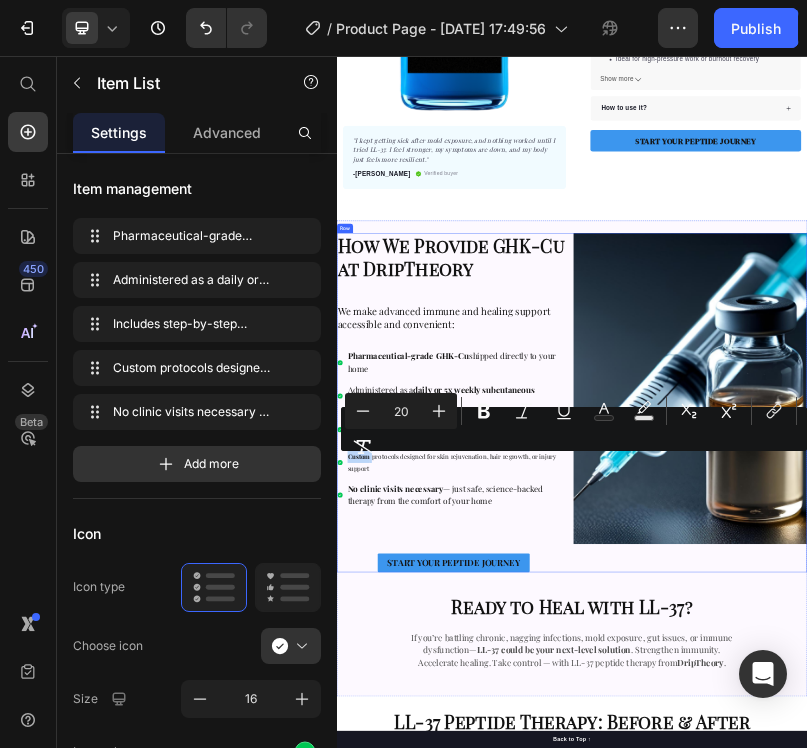 scroll, scrollTop: 0, scrollLeft: 0, axis: both 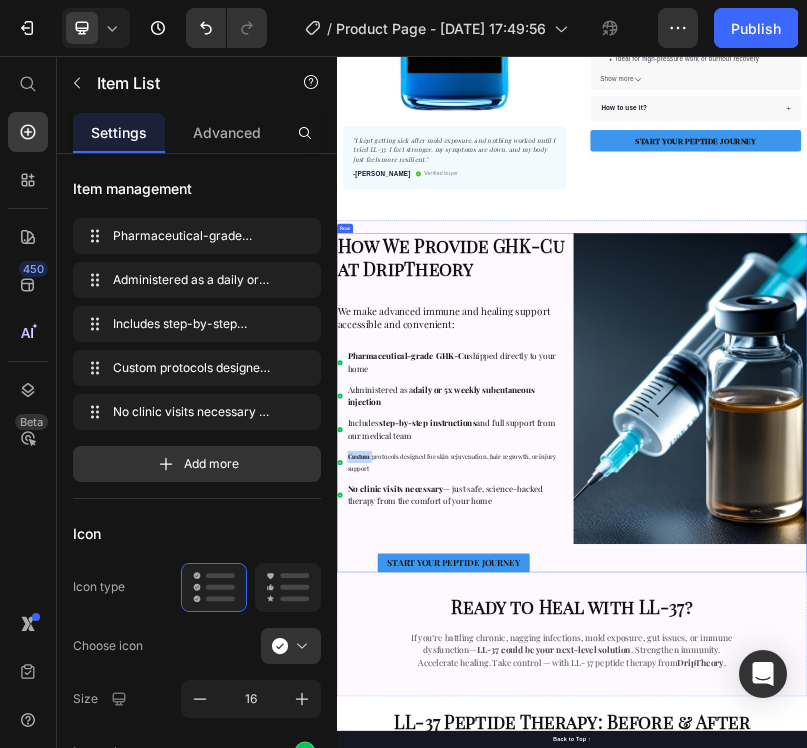 click on "⁠⁠⁠⁠⁠⁠⁠ How We Provide GHK-Cu at DripTheory Heading We make advanced immune and healing support accessible and convenient: Heading Pharmaceutical-grade GHK-Cu  shipped directly to your home Administered as a  daily or 5x weekly subcutaneous injection Includes  step-by-step instructions  and full support from our medical team Custom   protocols designed for skin rejuvenation, hair regrowth, or injury support No clinic visits necessary  — just safe, science-backed therapy from the comfort of your home Item List   114 START YOUR PEPTIDE JOURNEY Button" at bounding box center [635, 940] 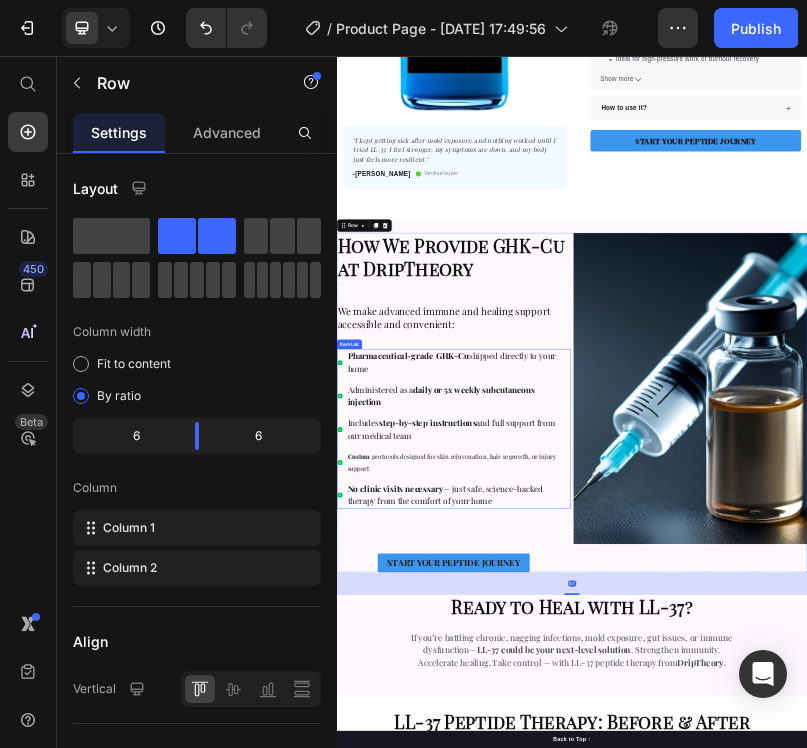 click on "Custom   protocols designed for skin rejuvenation, hair regrowth, or injury support" at bounding box center [647, 1093] 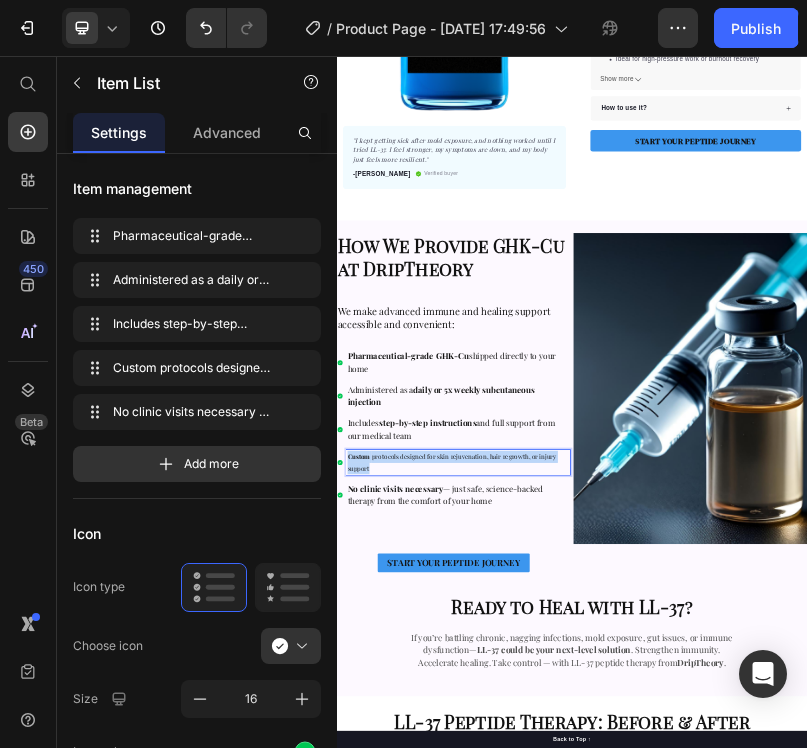 click on "Custom   protocols designed for skin rejuvenation, hair regrowth, or injury support" at bounding box center [647, 1093] 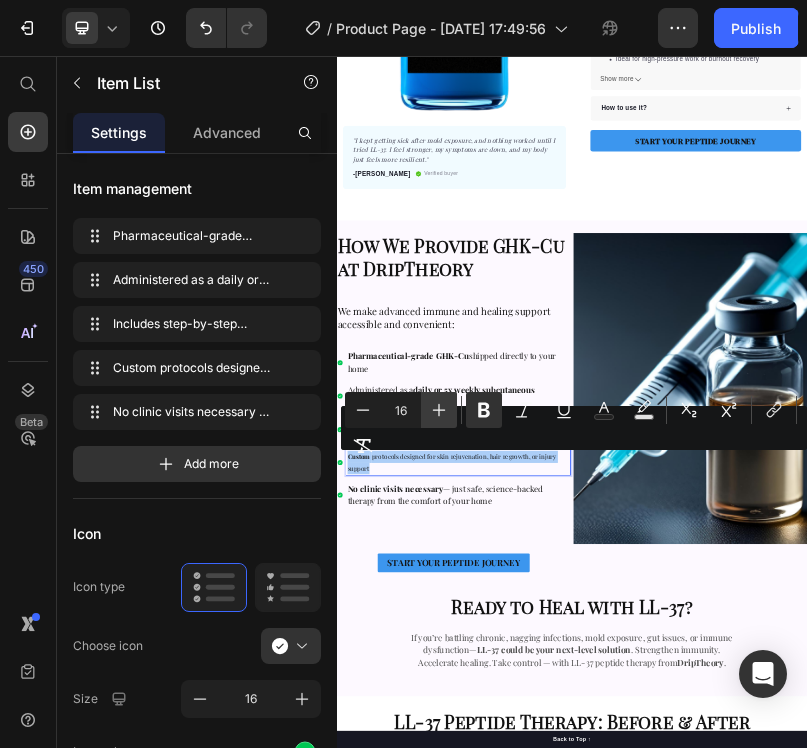 click 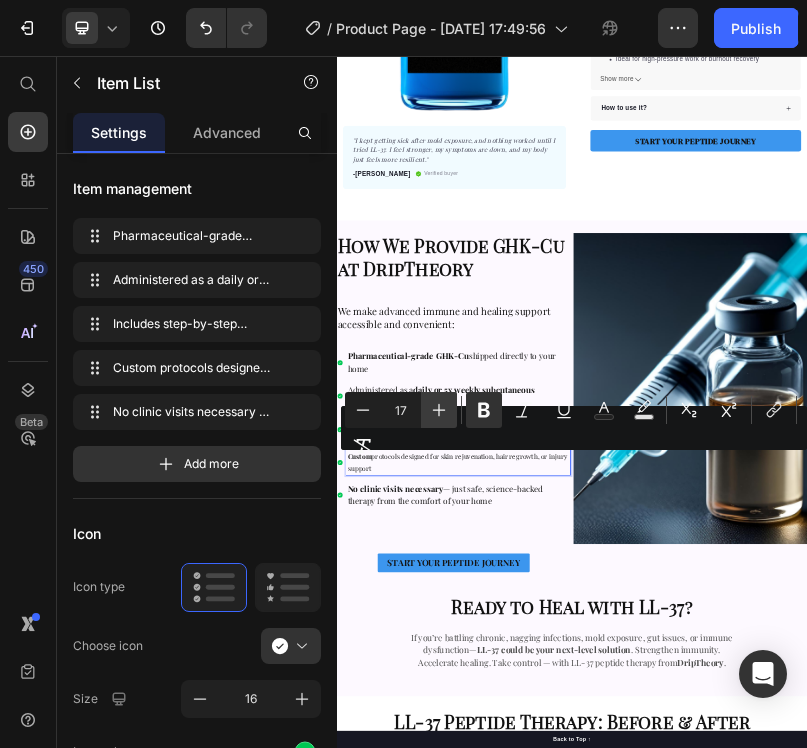 click 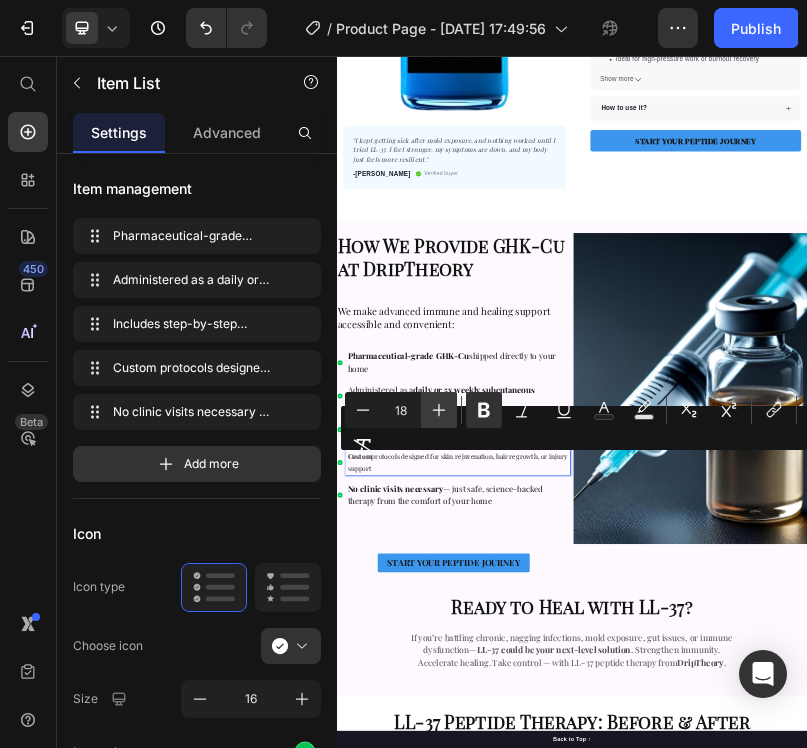 click 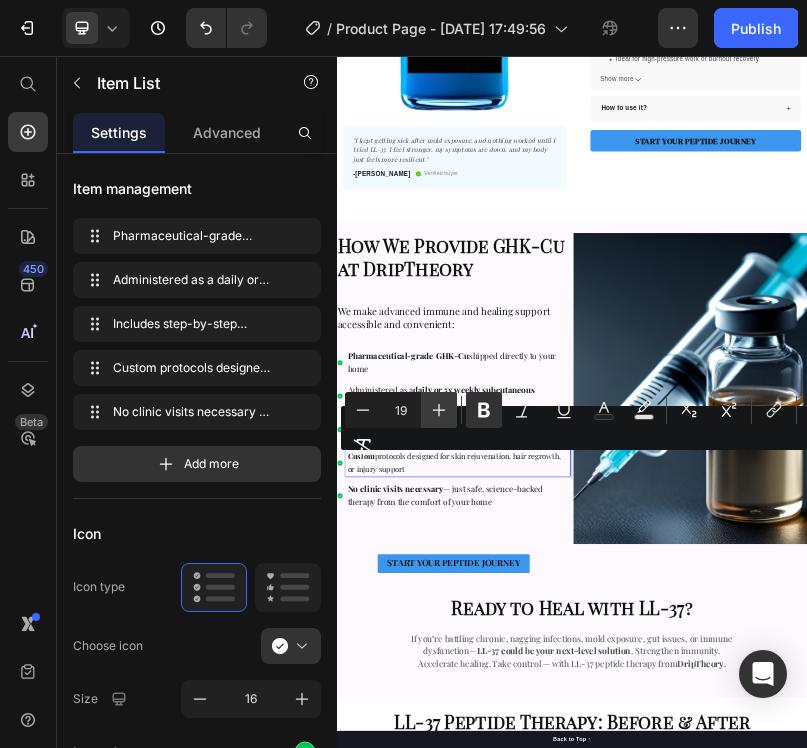 click 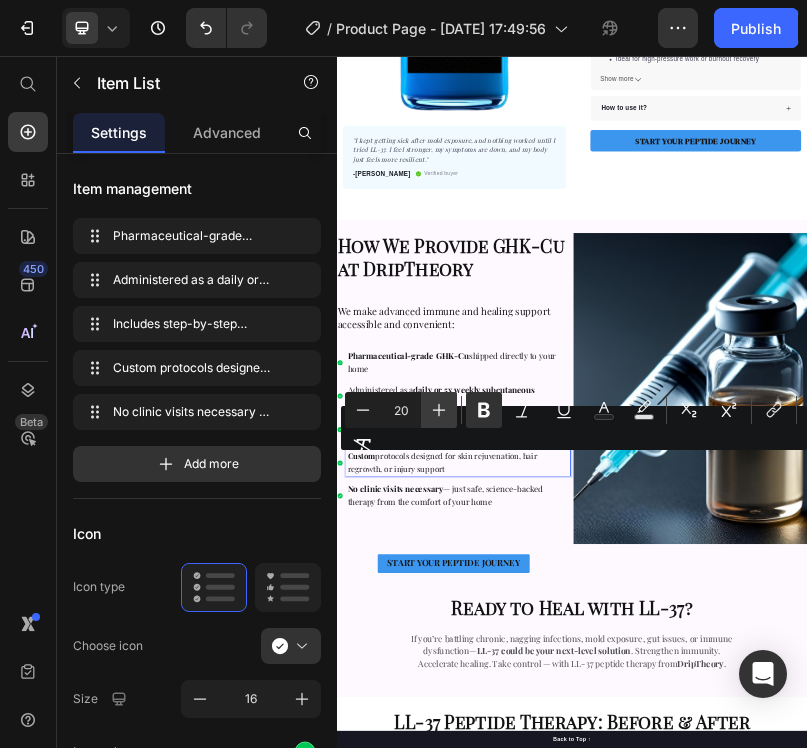 click 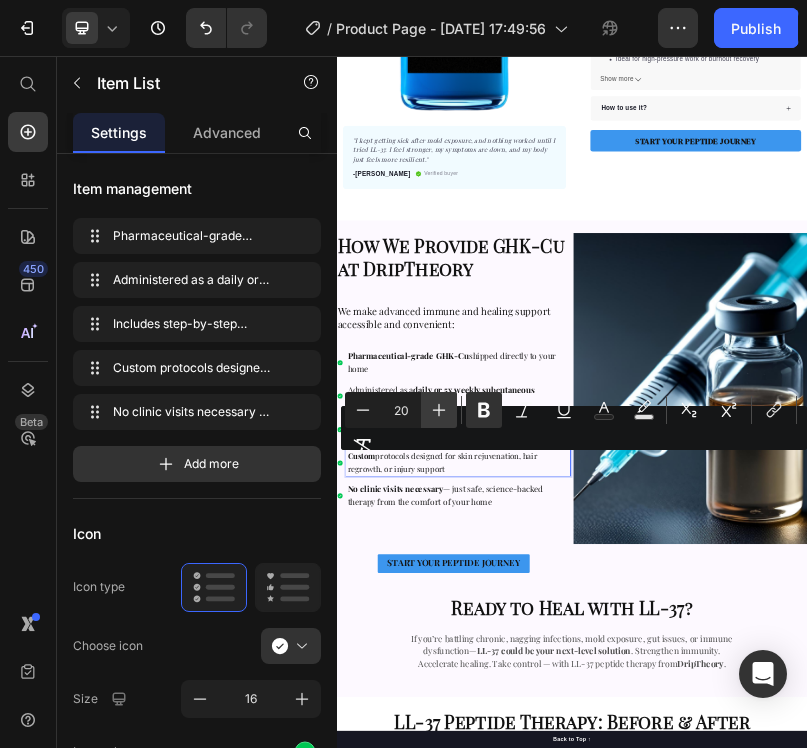 type on "21" 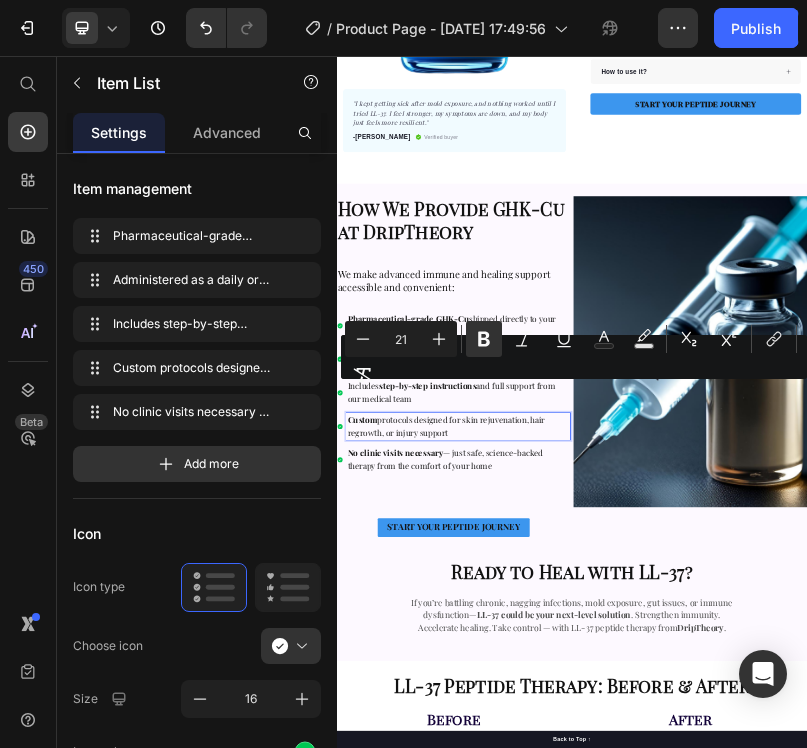 scroll, scrollTop: 1096, scrollLeft: 0, axis: vertical 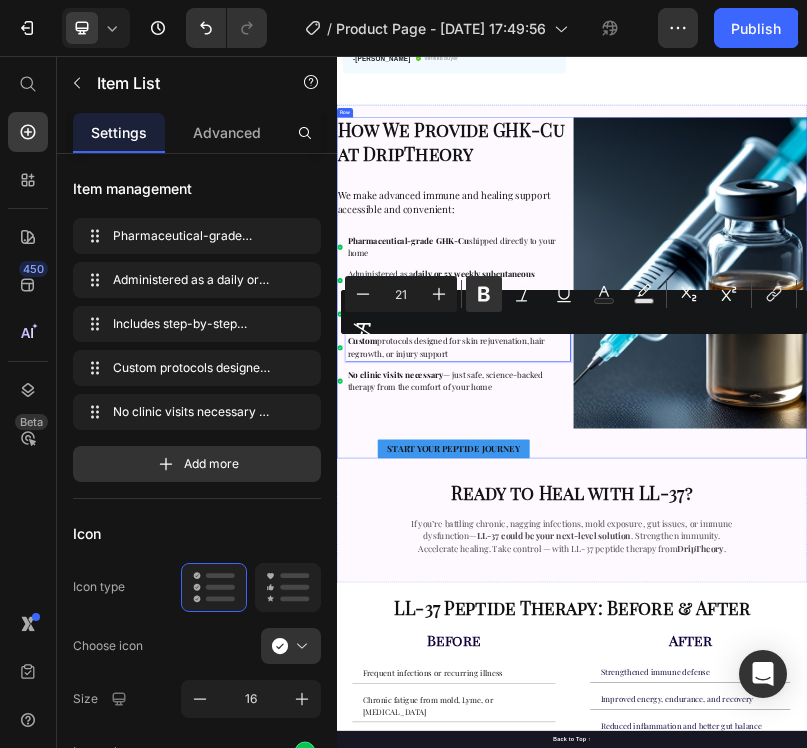 click on "⁠⁠⁠⁠⁠⁠⁠ How We Provide GHK-Cu at DripTheory Heading We make advanced immune and healing support accessible and convenient: Heading Pharmaceutical-grade GHK-Cu  shipped directly to your home Administered as a  daily or 5x weekly subcutaneous injection Includes  step-by-step instructions  and full support from our medical team Custom  protocols designed for skin rejuvenation, hair regrowth, or injury support No clinic visits necessary  — just safe, science-backed therapy from the comfort of your home Item List   114 START YOUR PEPTIDE JOURNEY Button" at bounding box center [635, 647] 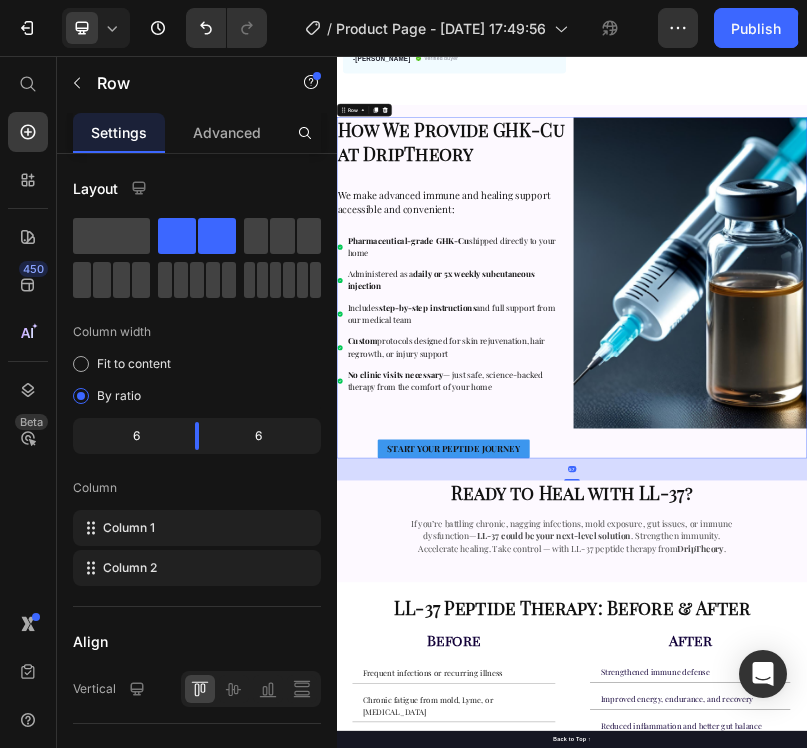 click on "No clinic visits necessary  — just safe, science-backed therapy from the comfort of your home" at bounding box center [613, 883] 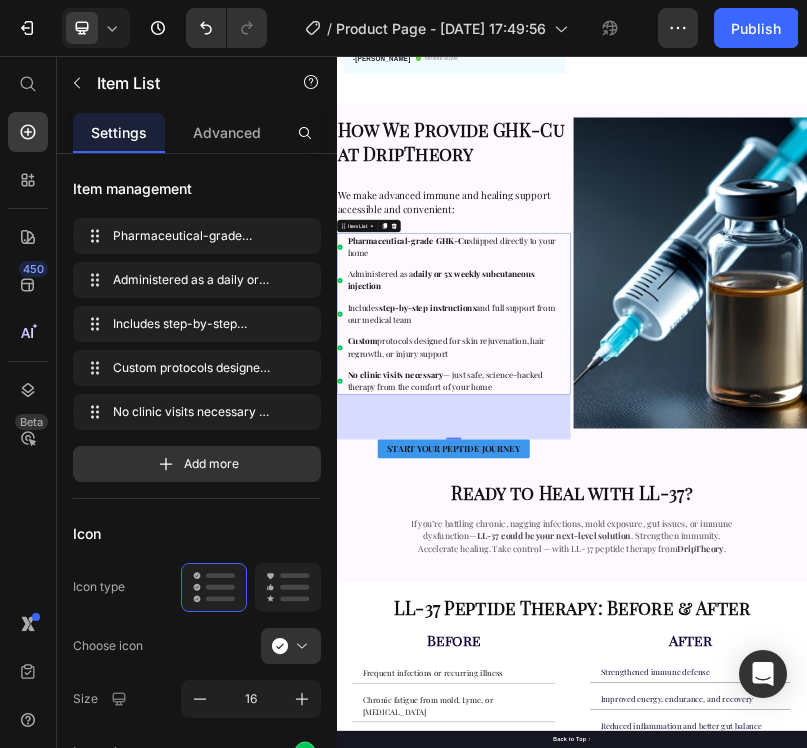 drag, startPoint x: 637, startPoint y: 1011, endPoint x: 637, endPoint y: 976, distance: 35 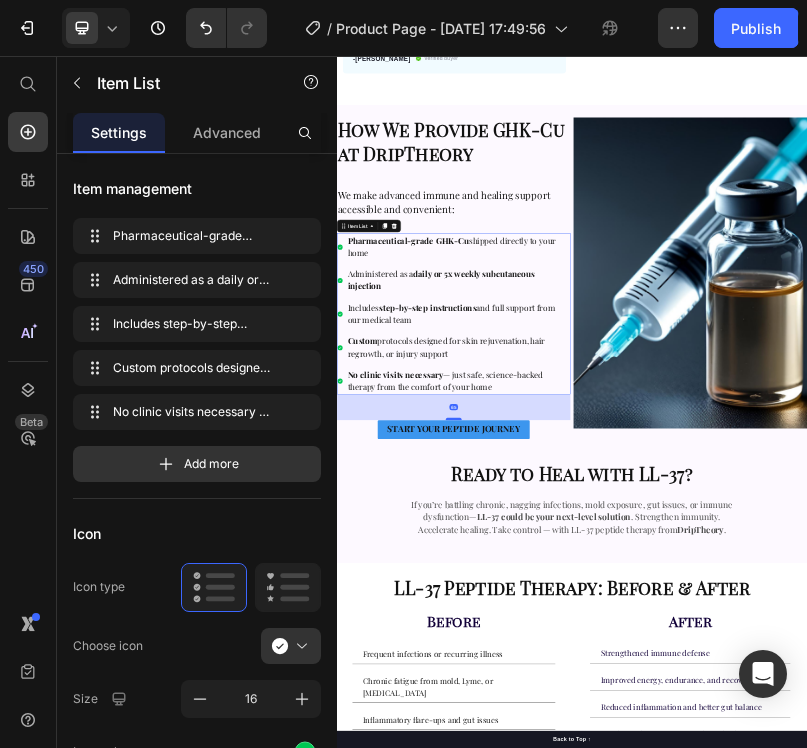 drag, startPoint x: 636, startPoint y: 1019, endPoint x: 630, endPoint y: 970, distance: 49.365982 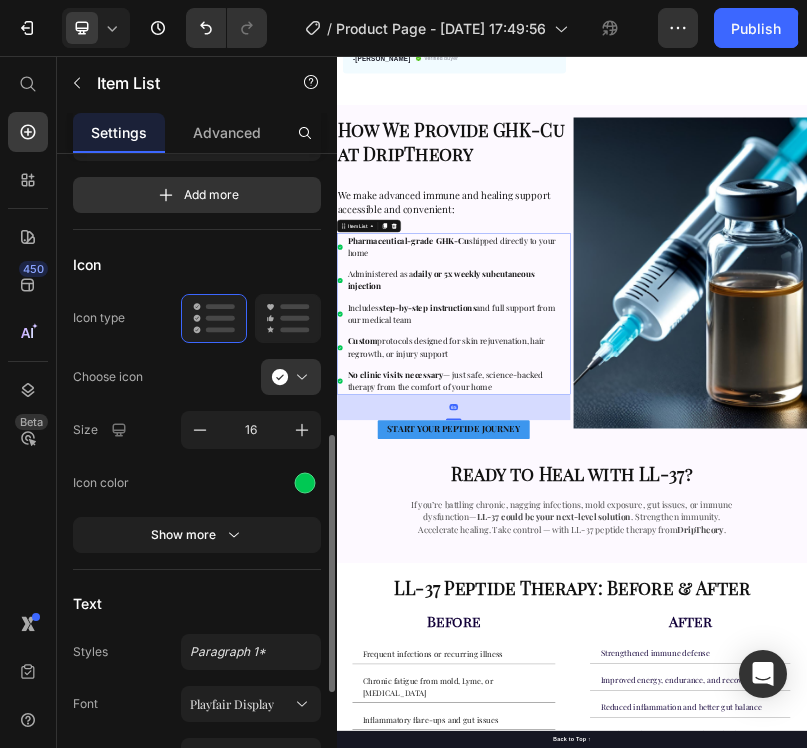 scroll, scrollTop: 184, scrollLeft: 0, axis: vertical 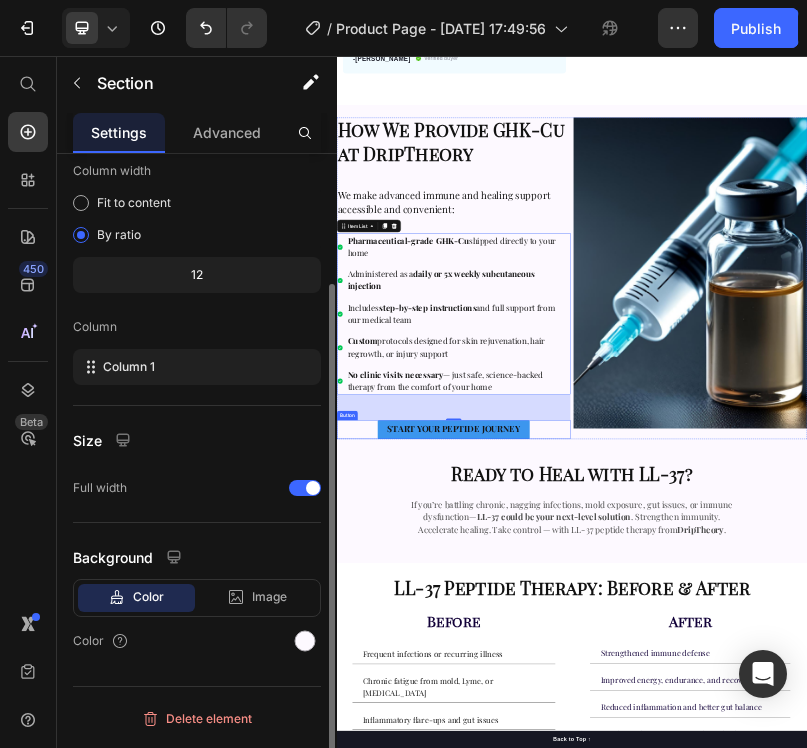 click on "⁠⁠⁠⁠⁠⁠⁠ How We Provide GHK-Cu at DripTheory Heading We make advanced immune and healing support accessible and convenient: Heading Pharmaceutical-grade GHK-Cu  shipped directly to your home Administered as a  daily or 5x weekly subcutaneous injection Includes  step-by-step instructions  and full support from our medical team Custom  protocols designed for skin rejuvenation, hair regrowth, or injury support No clinic visits necessary  — just safe, science-backed therapy from the comfort of your home Item List   65 START YOUR PEPTIDE JOURNEY Button Image Row Ready to Heal with LL-37? Heading If you’re battling chronic, nagging infections, mold exposure, gut issues, or immune  dysfunction— LL-37 could be your next-level solution . Strengthen immunity.  Accelerate healing. Take control — with LL-37 peptide therapy from  DripTheory . Text Block" at bounding box center (937, 765) 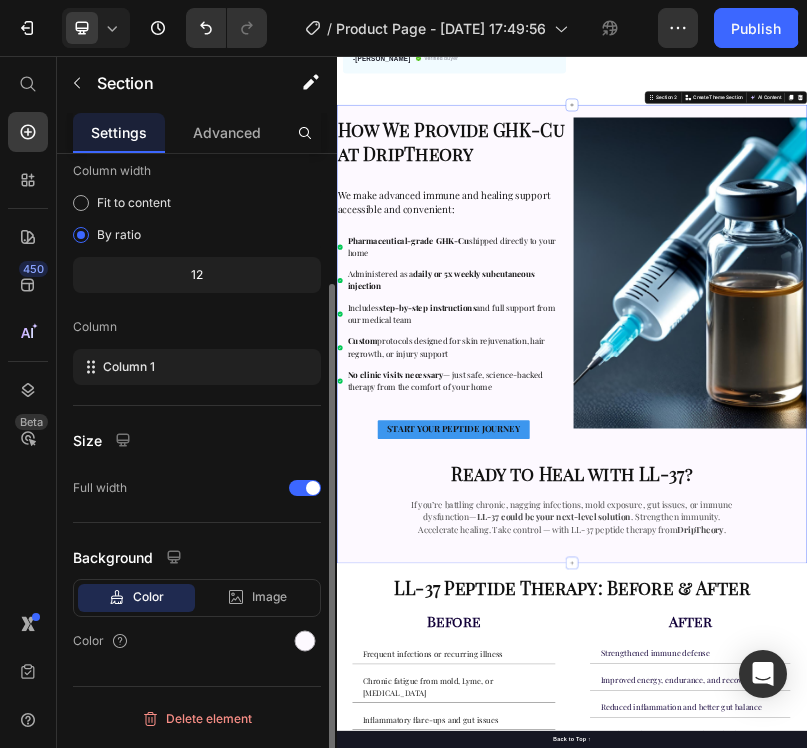 scroll, scrollTop: 0, scrollLeft: 0, axis: both 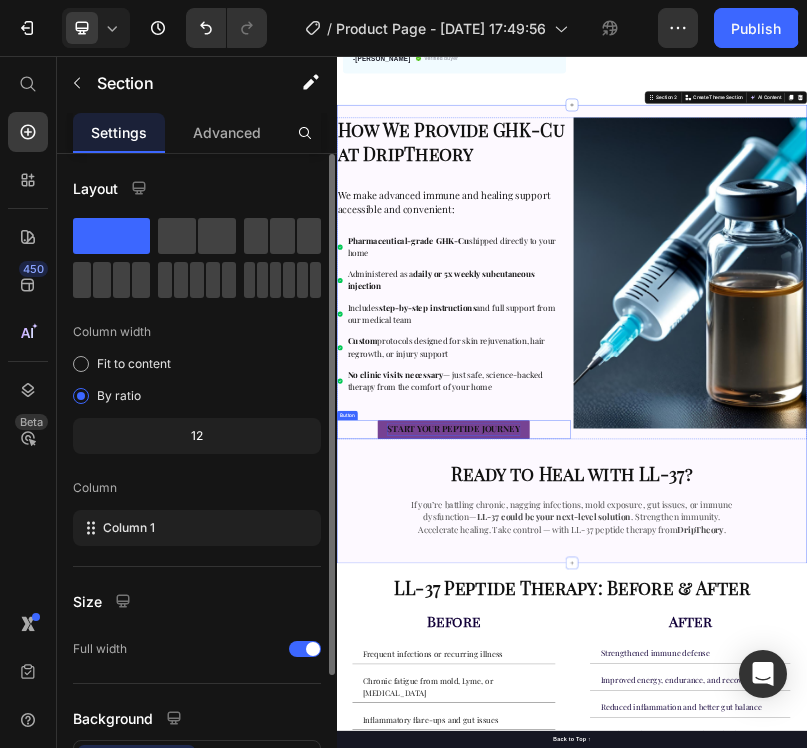 click on "START YOUR PEPTIDE JOURNEY" at bounding box center (635, 1007) 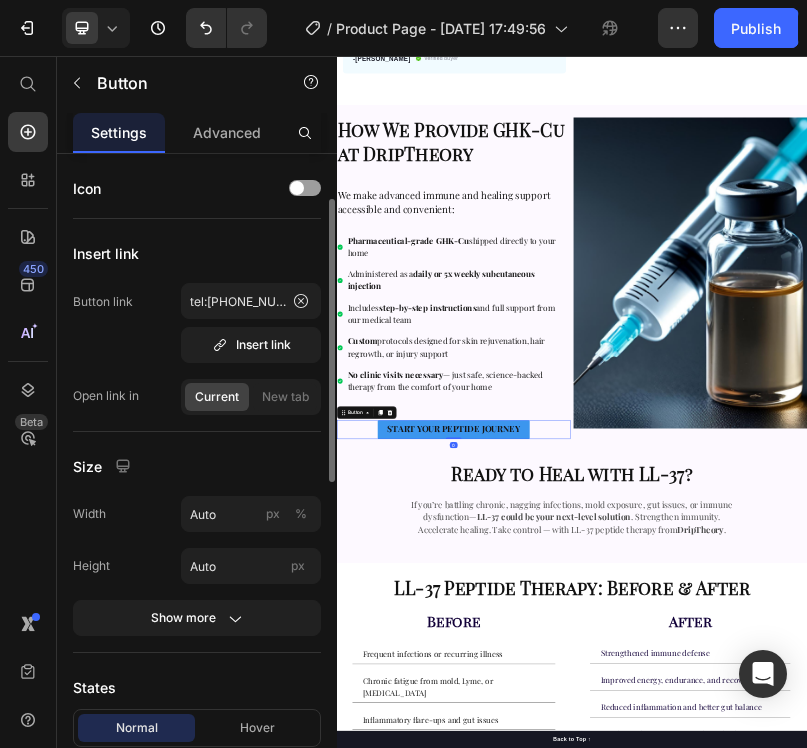 scroll, scrollTop: 180, scrollLeft: 0, axis: vertical 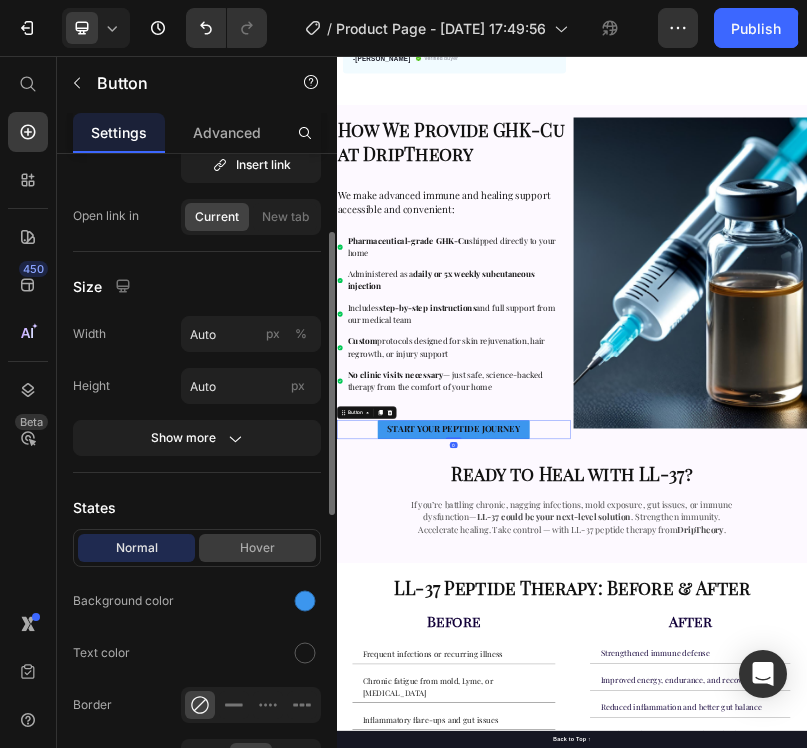 click on "Hover" at bounding box center (257, 548) 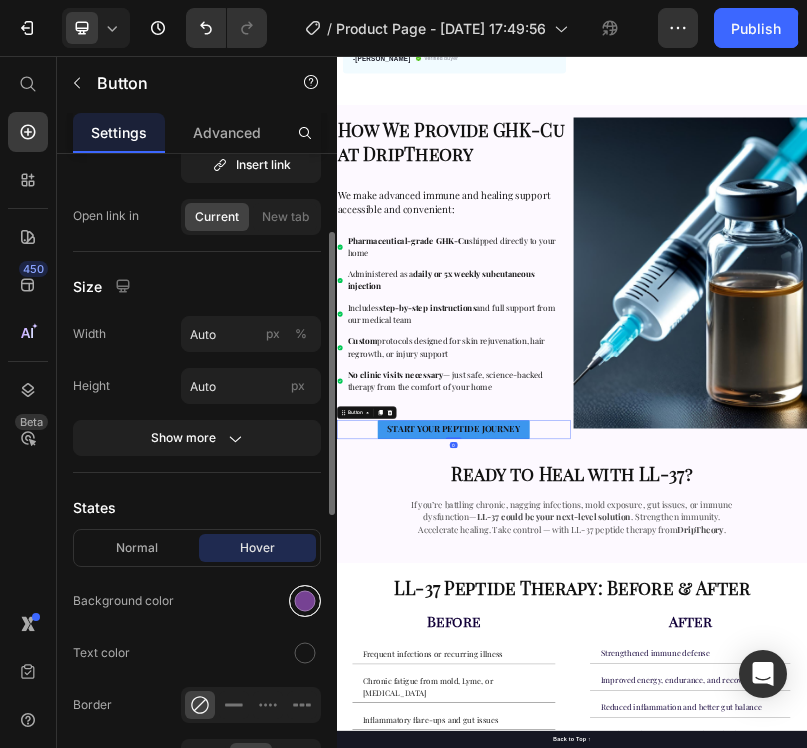click at bounding box center [305, 601] 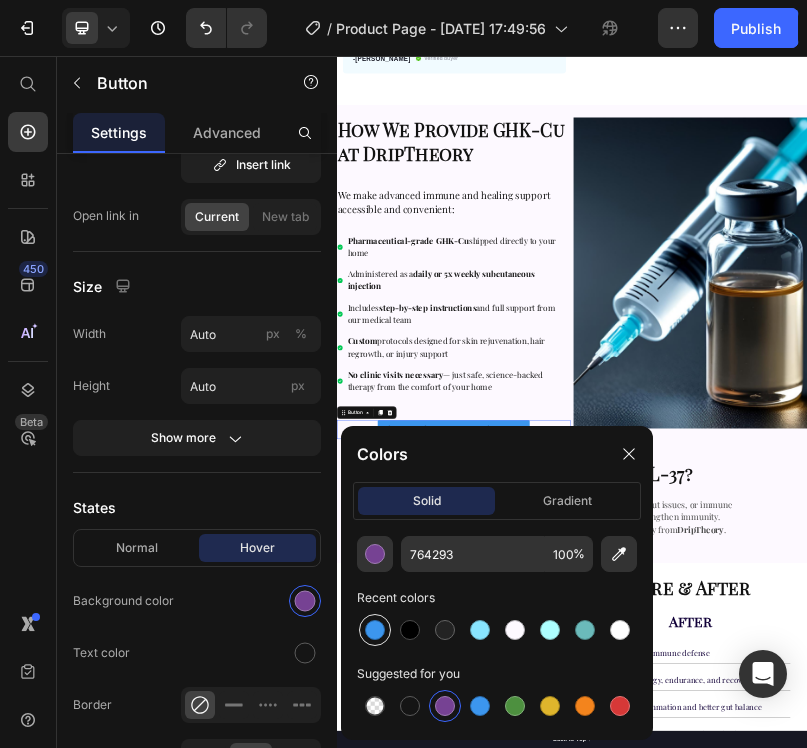 click at bounding box center [375, 630] 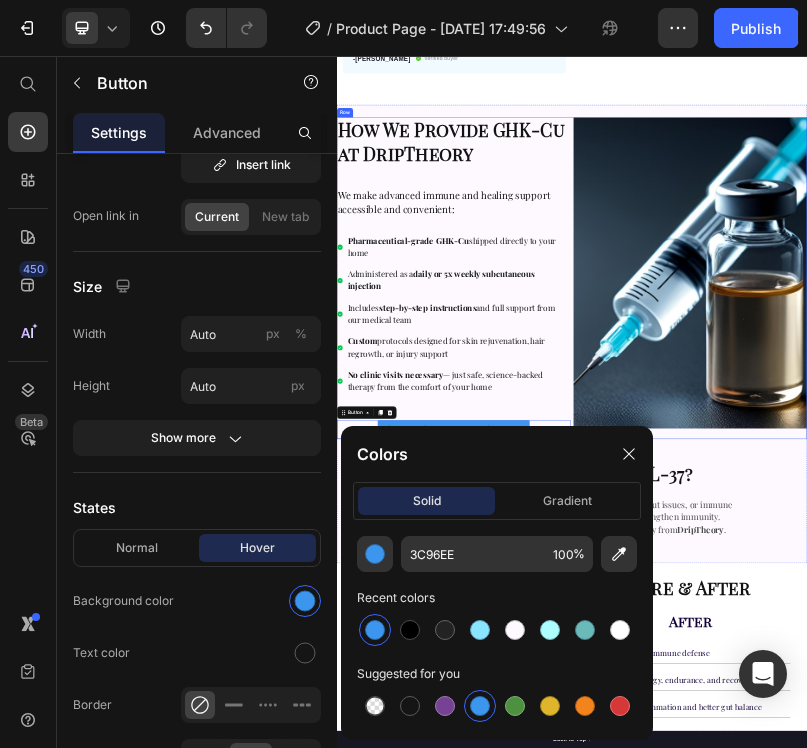 click on "No clinic visits necessary  — just safe, science-backed therapy from the comfort of your home" at bounding box center [613, 883] 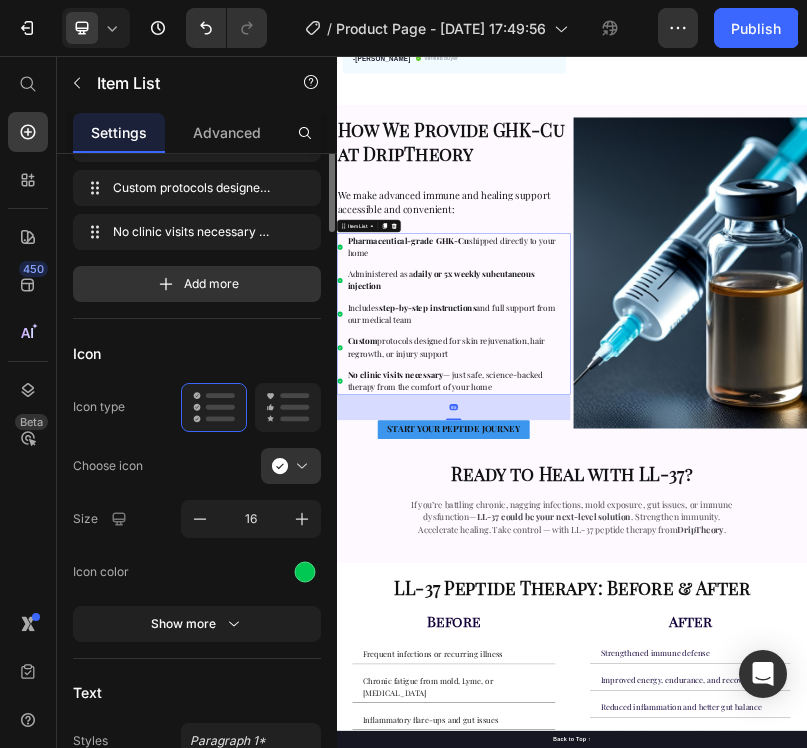 scroll, scrollTop: 0, scrollLeft: 0, axis: both 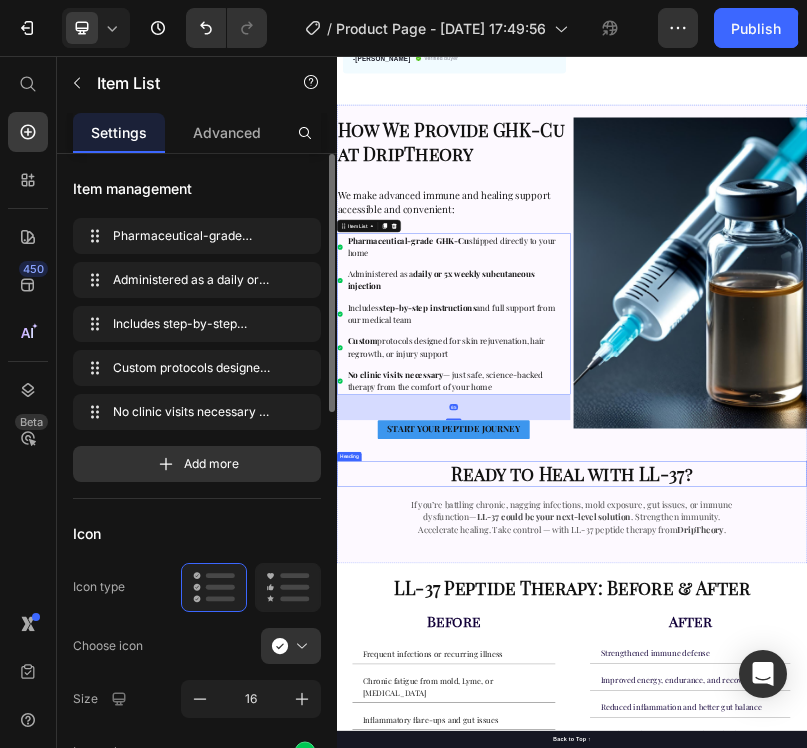 click on "Ready to Heal with LL-37?" at bounding box center (937, 1121) 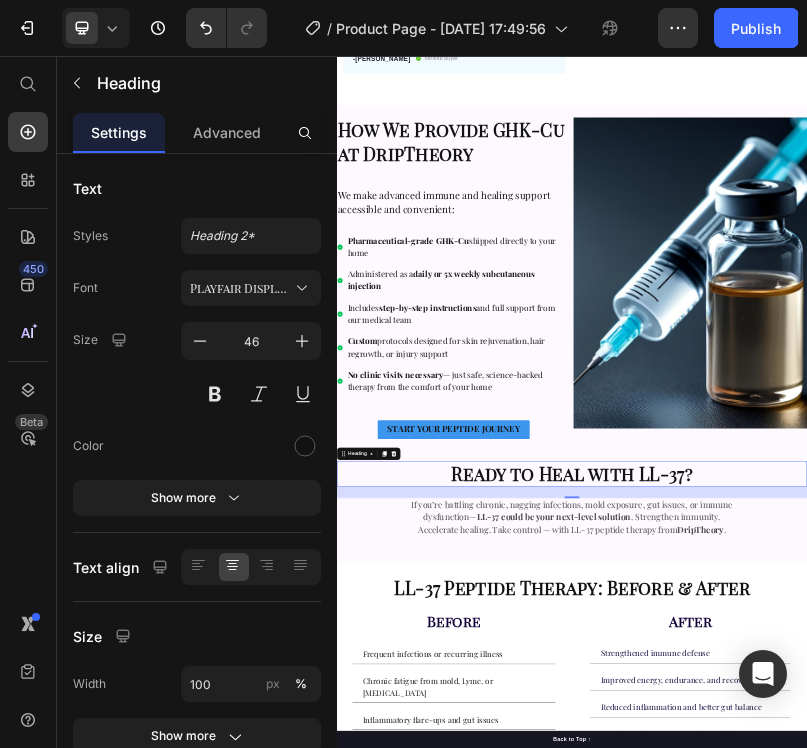 click on "Ready to Heal with LL-37?" at bounding box center (937, 1121) 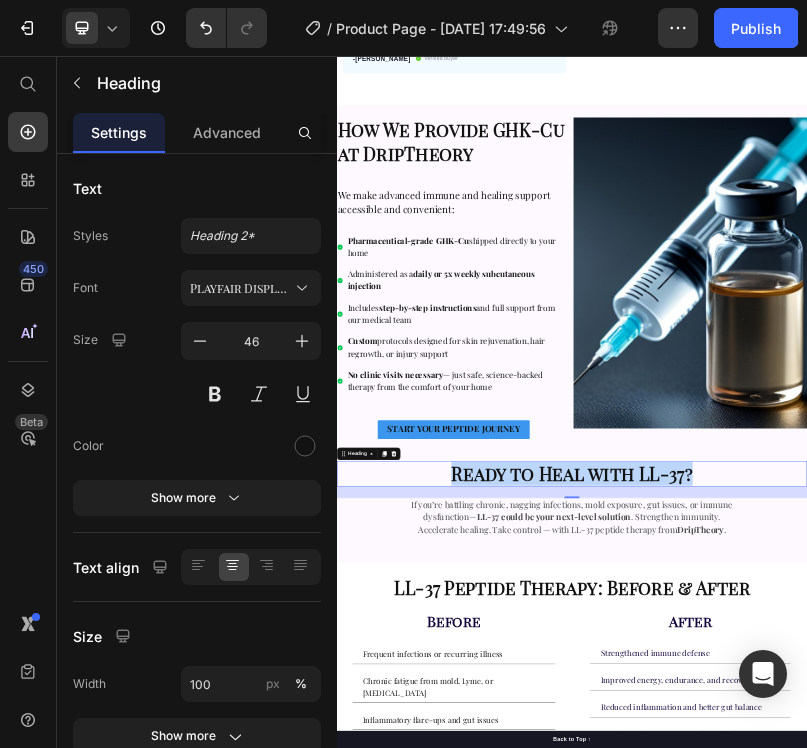 click on "Ready to Heal with LL-37?" at bounding box center (937, 1121) 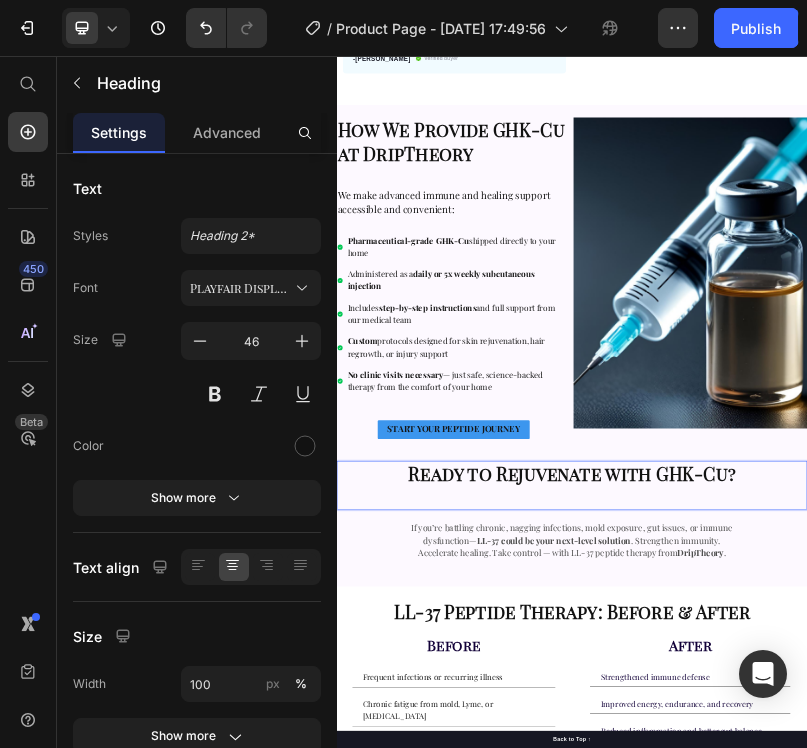 scroll, scrollTop: 60, scrollLeft: 0, axis: vertical 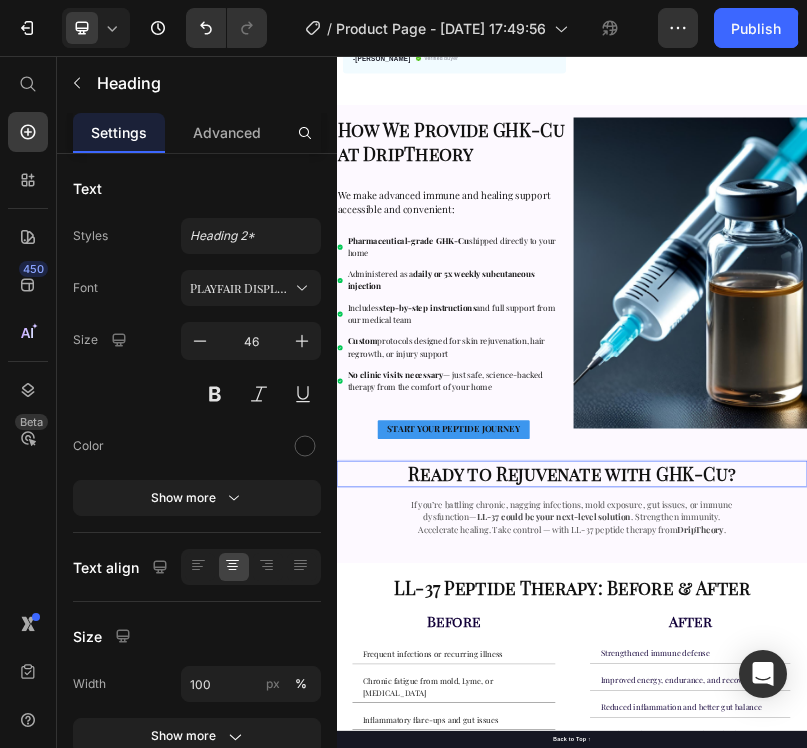 click on "LL-37 could be your next-level solution" at bounding box center [891, 1231] 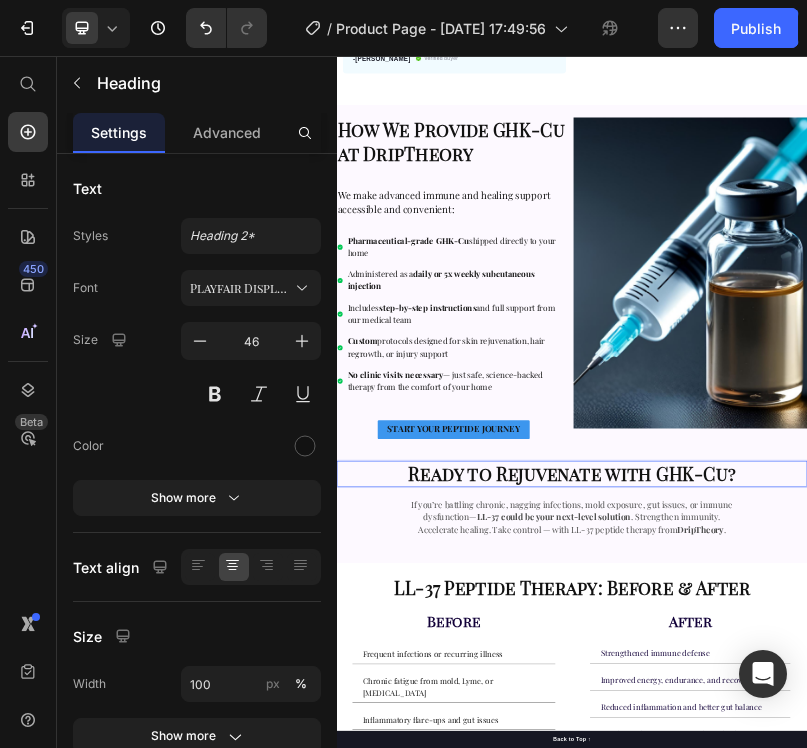 click on "LL-37 could be your next-level solution" at bounding box center (891, 1231) 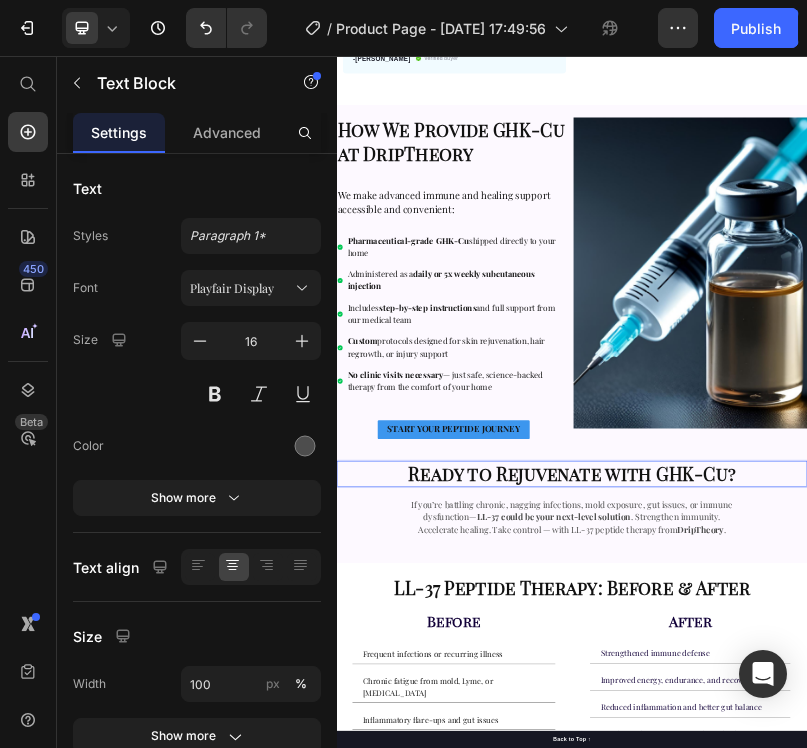 scroll, scrollTop: 0, scrollLeft: 0, axis: both 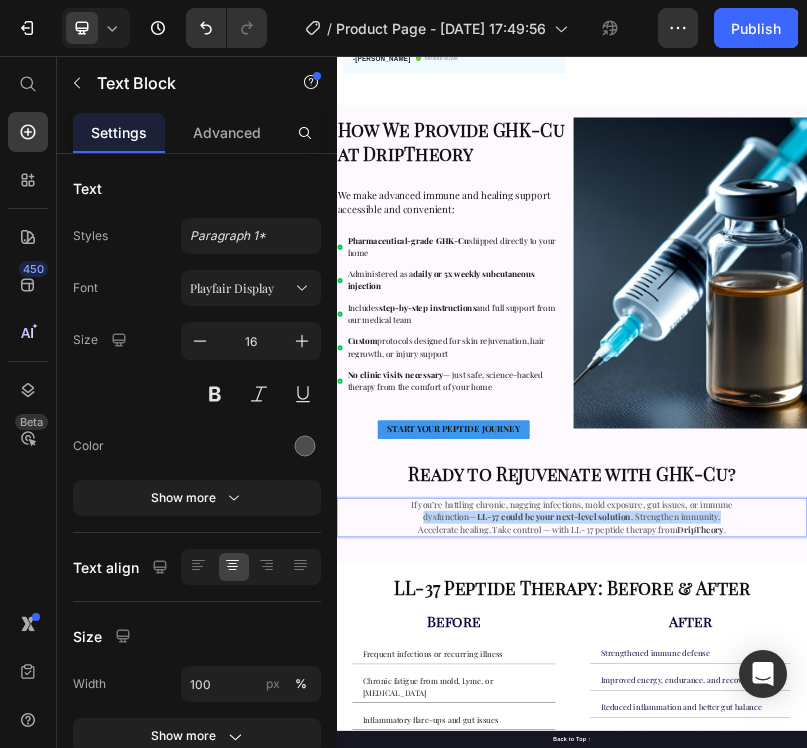 click on "LL-37 could be your next-level solution" at bounding box center [891, 1231] 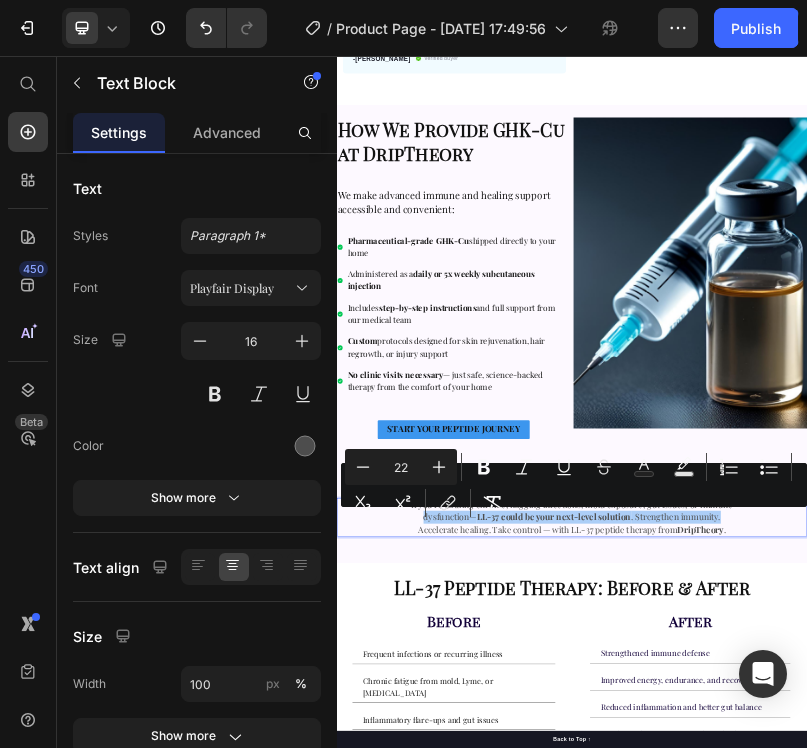 click on "Minus 22 Plus Bold Italic Underline       Strikethrough
Text Color
Text Background Color Numbered List Bulleted List Subscript Superscript       link Remove Format" at bounding box center (574, 485) 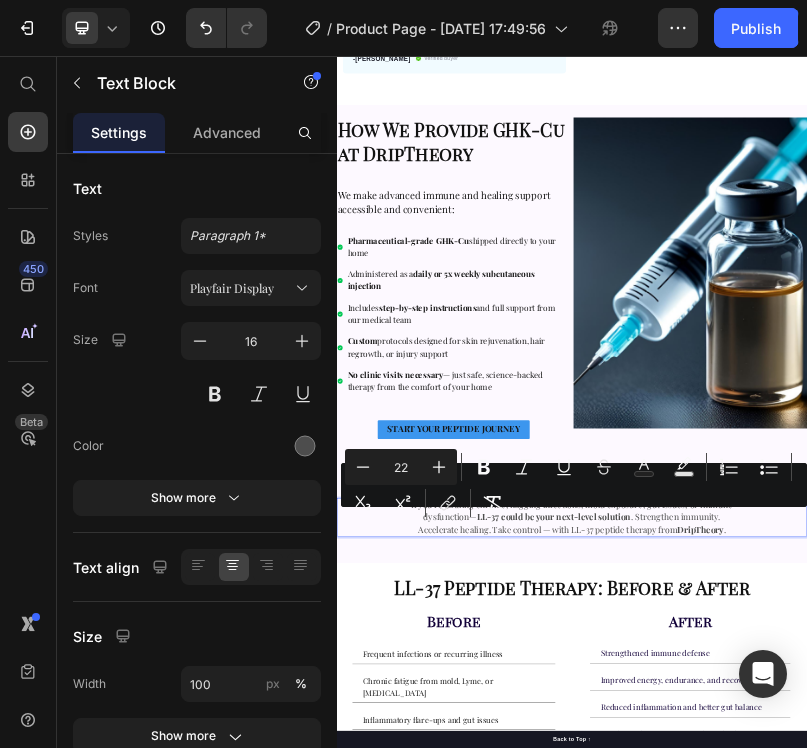 click on "DripTheory" at bounding box center (1265, 1263) 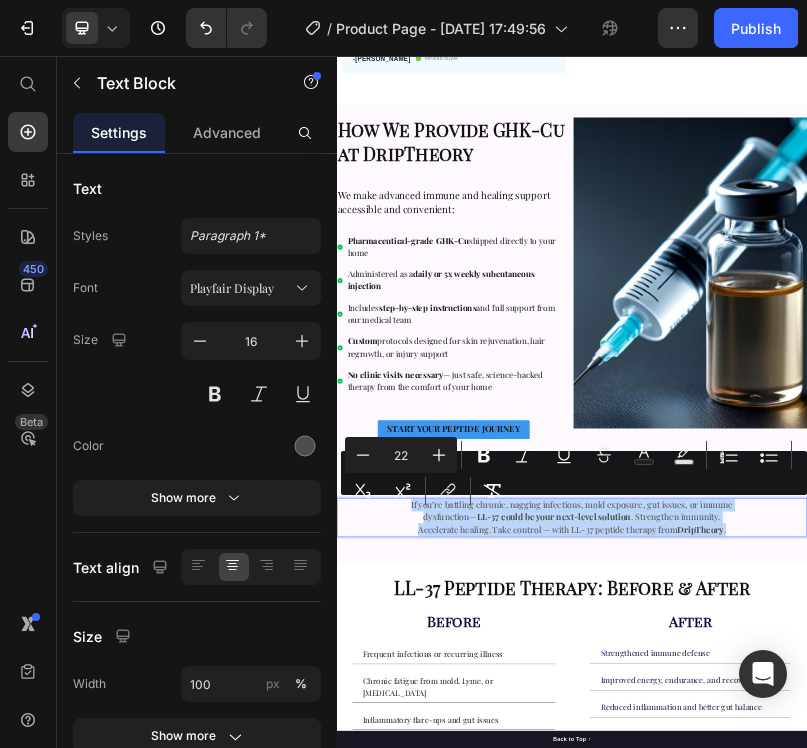 drag, startPoint x: 1327, startPoint y: 1243, endPoint x: 522, endPoint y: 1170, distance: 808.30316 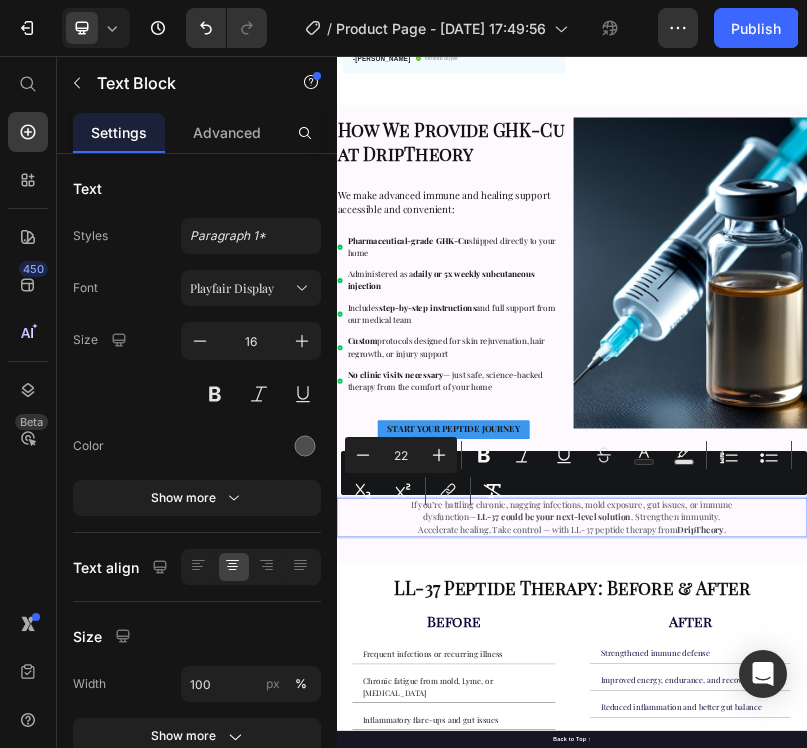 scroll, scrollTop: 30, scrollLeft: 0, axis: vertical 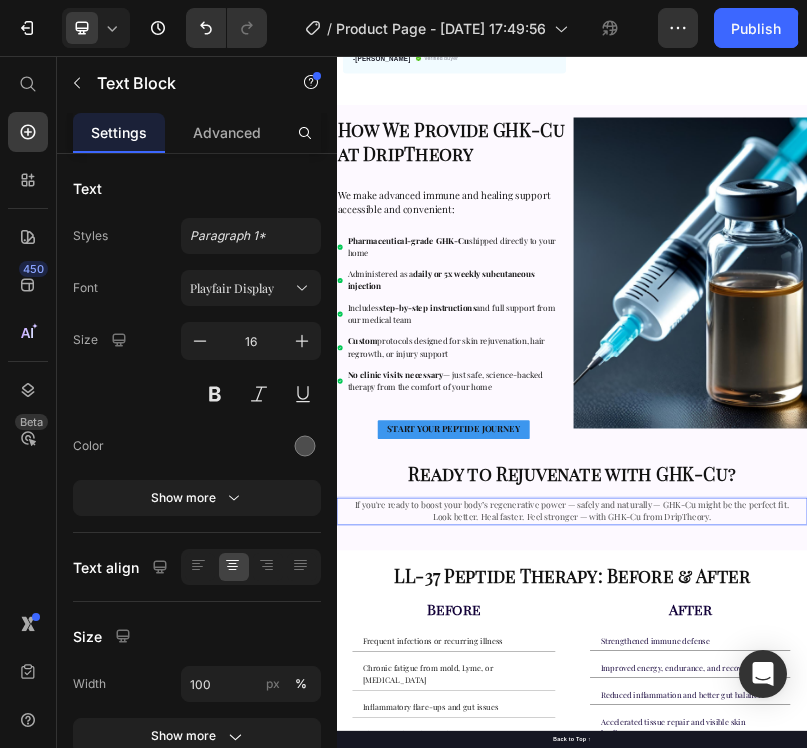 click on "If you're ready to boost your body’s regenerative power — safely and naturally — GHK-Cu might be the perfect fit." at bounding box center [937, 1200] 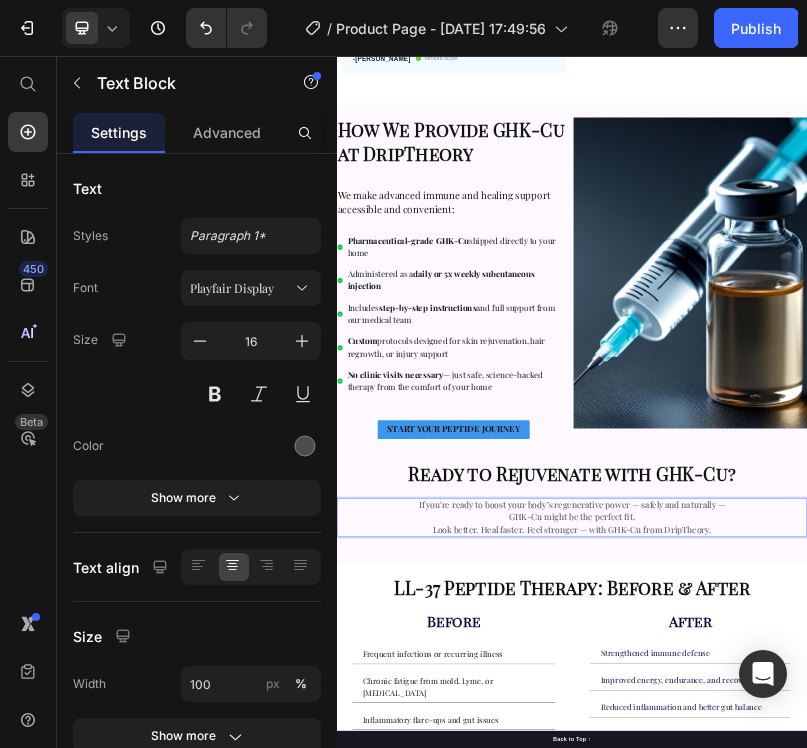 scroll, scrollTop: 60, scrollLeft: 0, axis: vertical 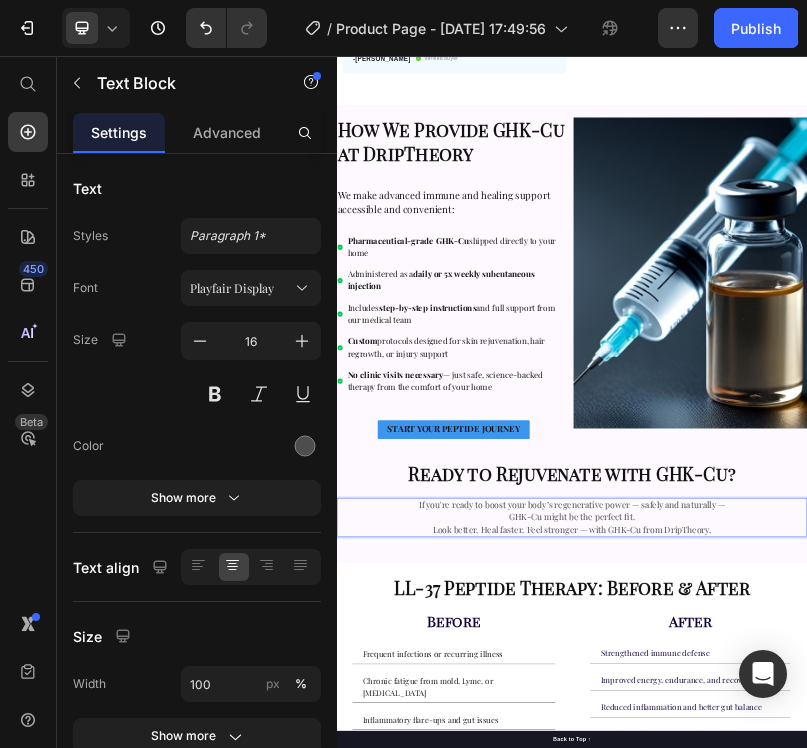 click on "GHK-Cu might be the perfect fit. Look better. Heal faster. Feel stronger — with GHK-Cu from DripTheory." at bounding box center (937, 1249) 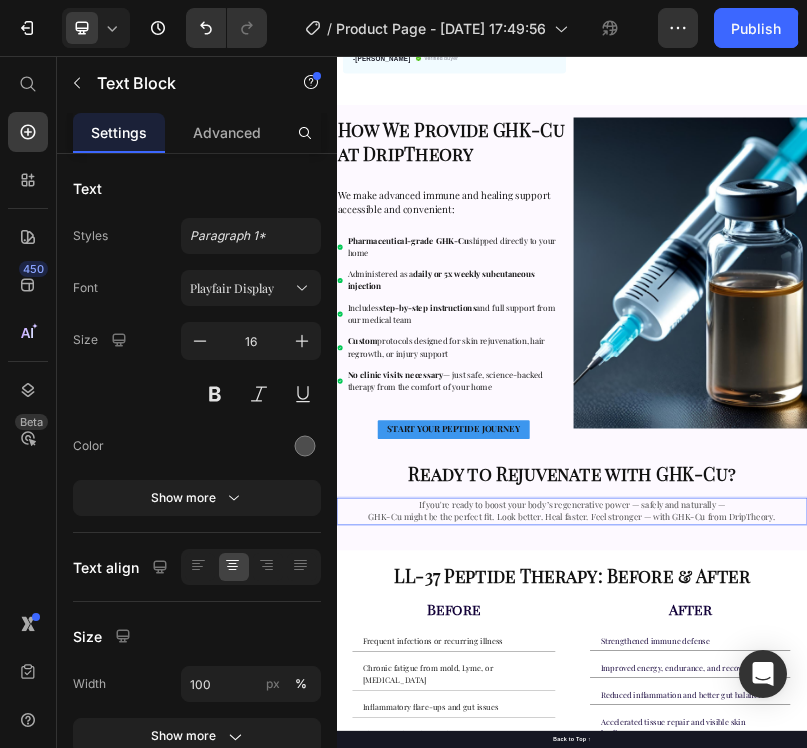 click on "GHK-Cu might be the perfect fit. Look better. Heal faster. Feel stronger — with GHK-Cu from DripTheory." at bounding box center [937, 1231] 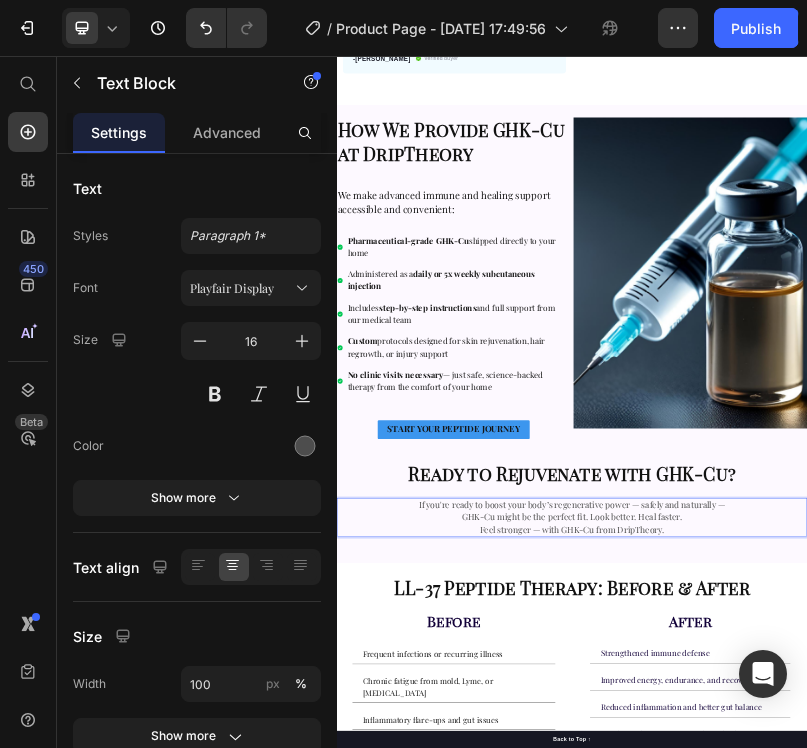 scroll, scrollTop: 150, scrollLeft: 0, axis: vertical 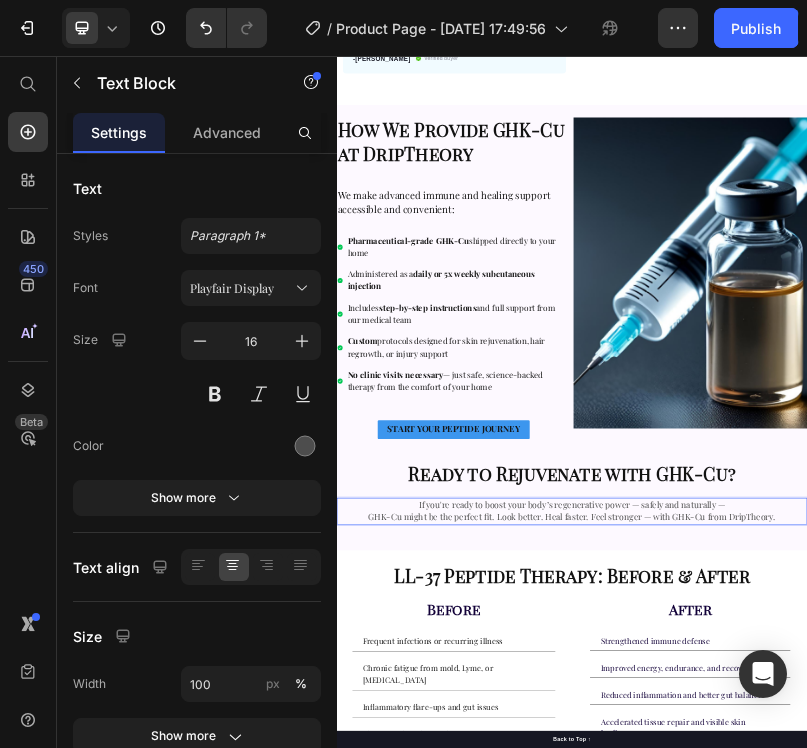 click on "GHK-Cu might be the perfect fit. Look better. Heal faster. Feel stronger — with GHK-Cu from DripTheory." at bounding box center [937, 1231] 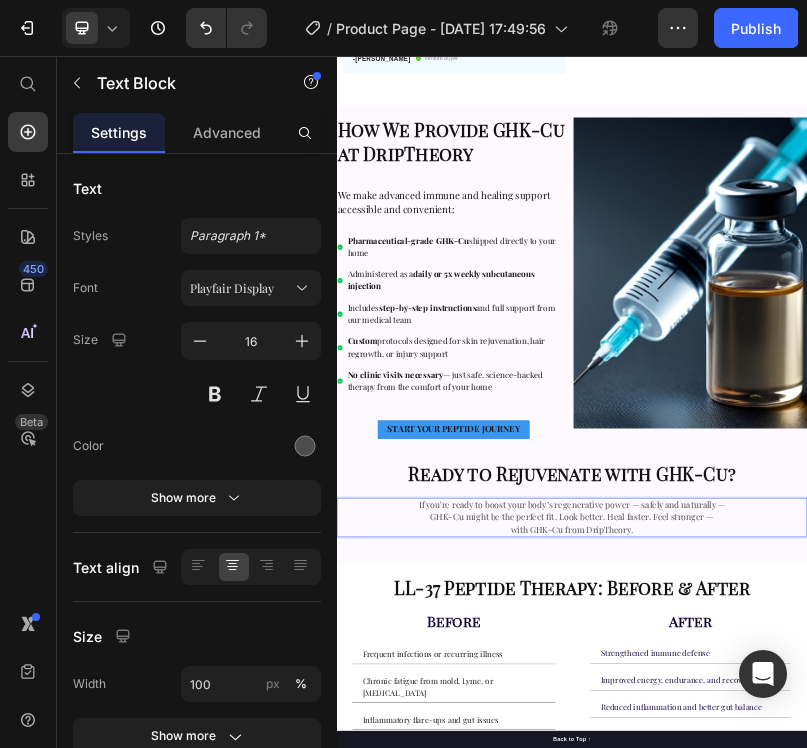 click on "If you're ready to boost your body’s regenerative power — safely and naturally —" at bounding box center (937, 1202) 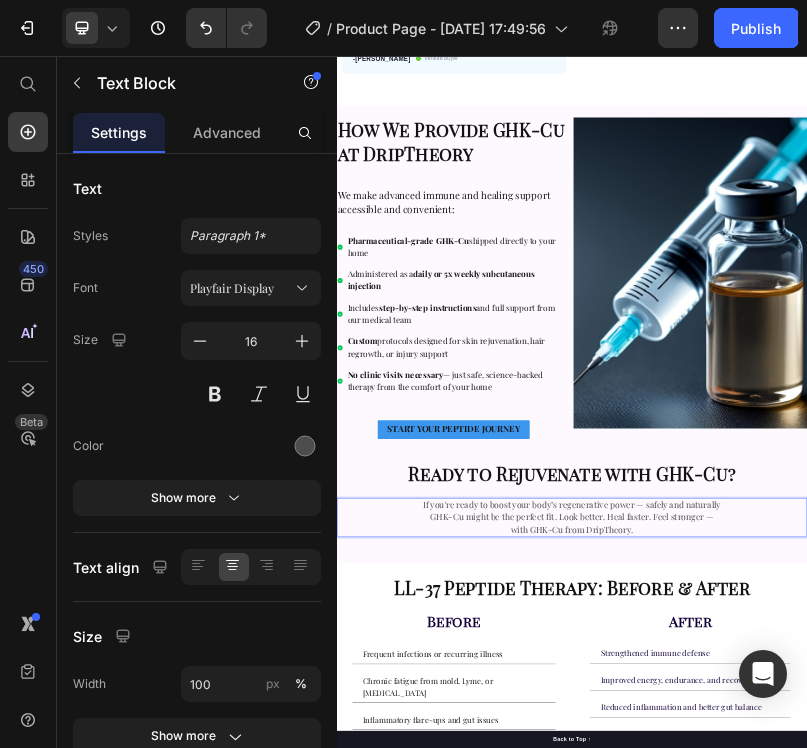 scroll, scrollTop: 270, scrollLeft: 0, axis: vertical 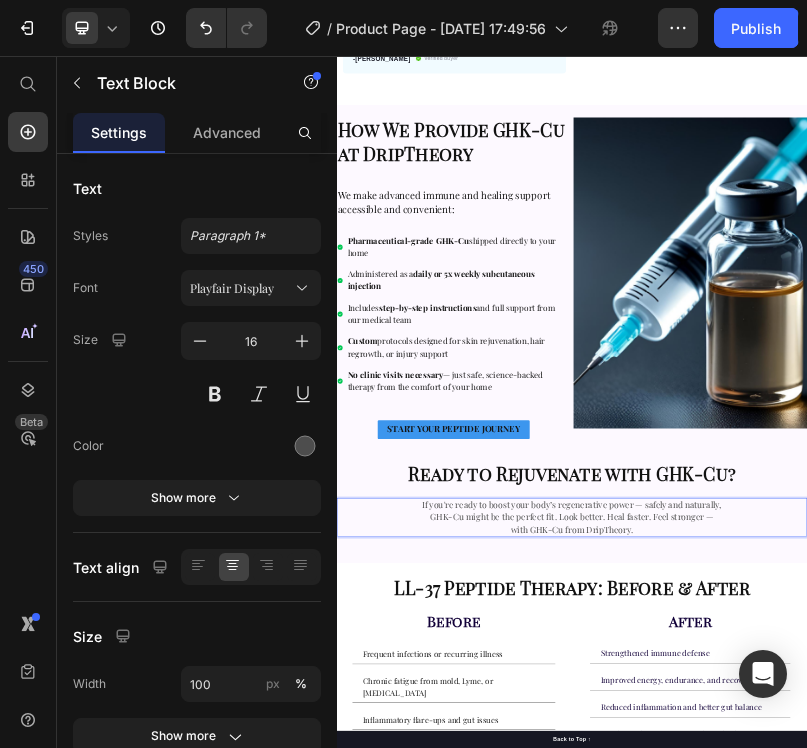 click on "GHK-Cu might be the perfect fit. Look better. Heal faster. Feel stronger —" at bounding box center [937, 1233] 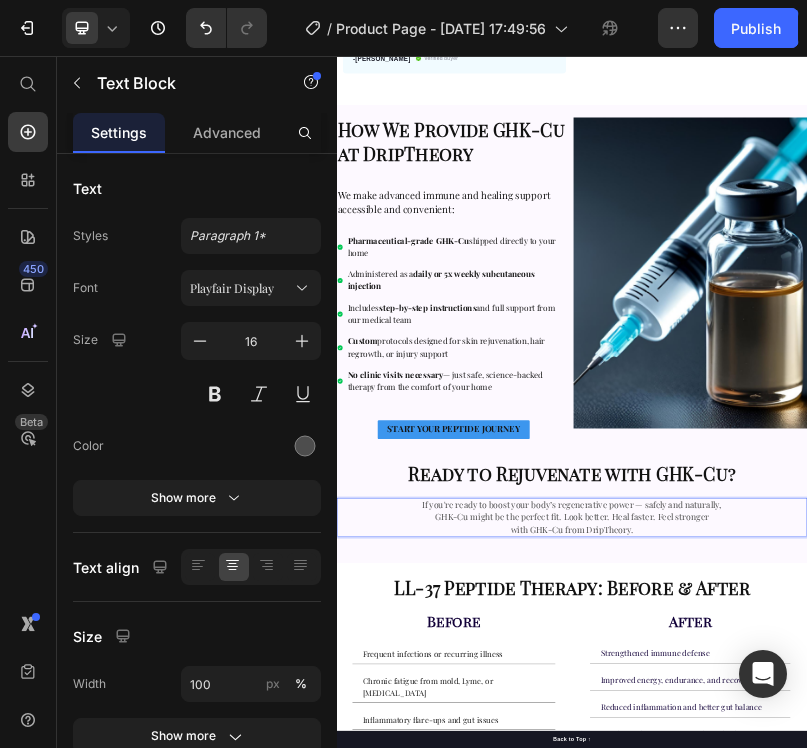 scroll, scrollTop: 330, scrollLeft: 0, axis: vertical 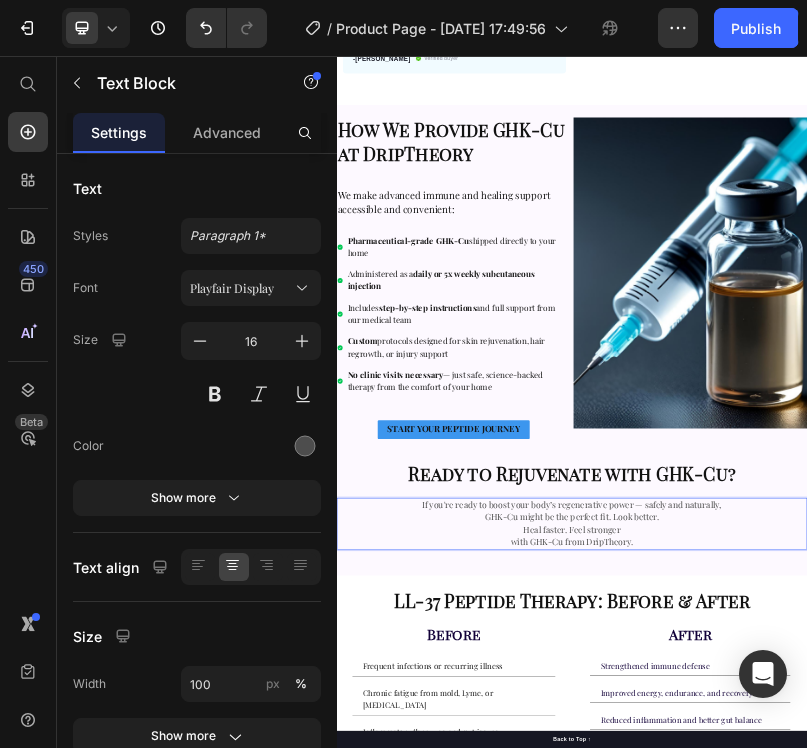 click on "with GHK-Cu from DripTheory." at bounding box center [937, 1297] 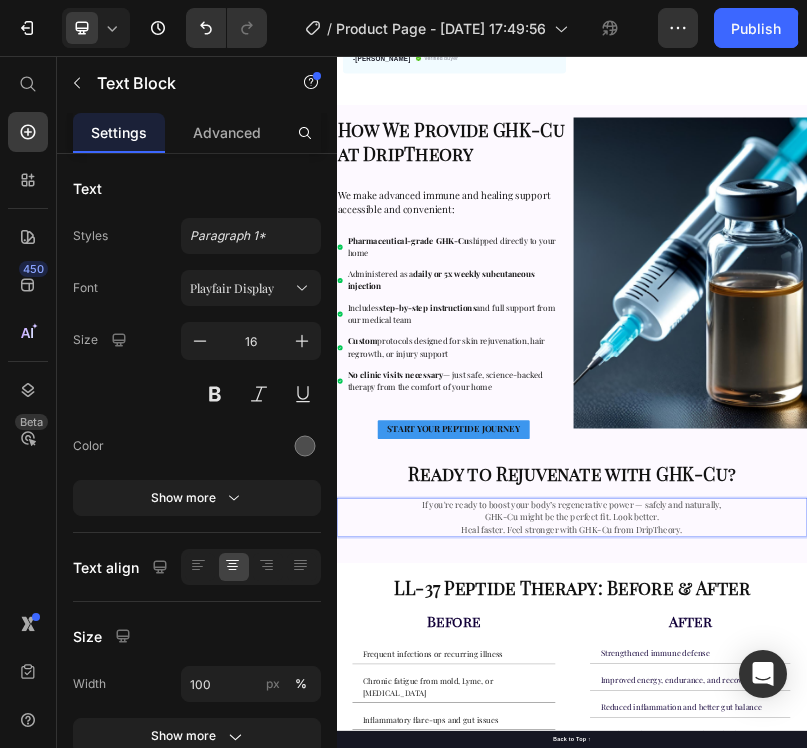 scroll, scrollTop: 420, scrollLeft: 0, axis: vertical 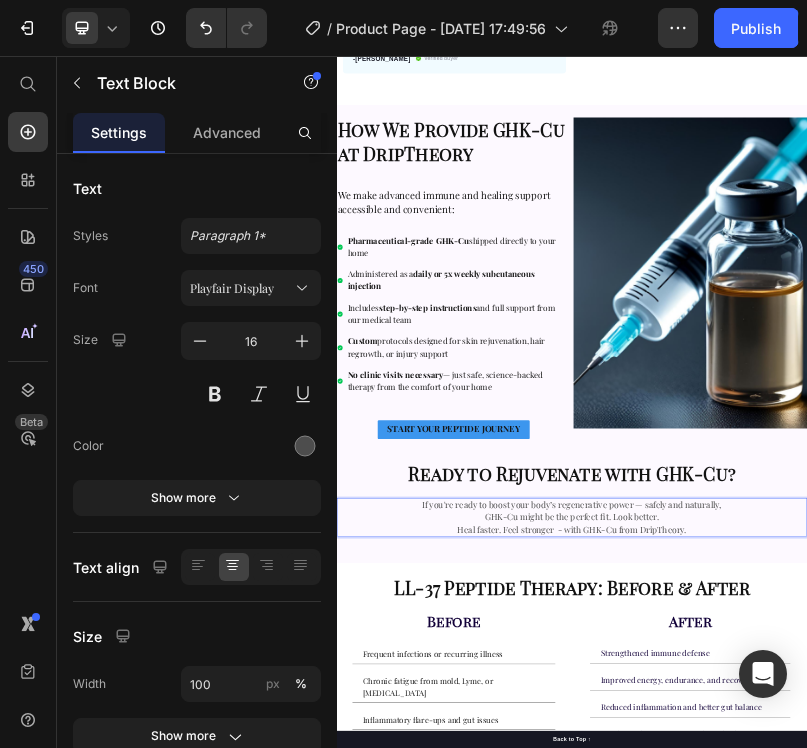 click on "GHK-Cu might be the perfect fit. Look better." at bounding box center [937, 1233] 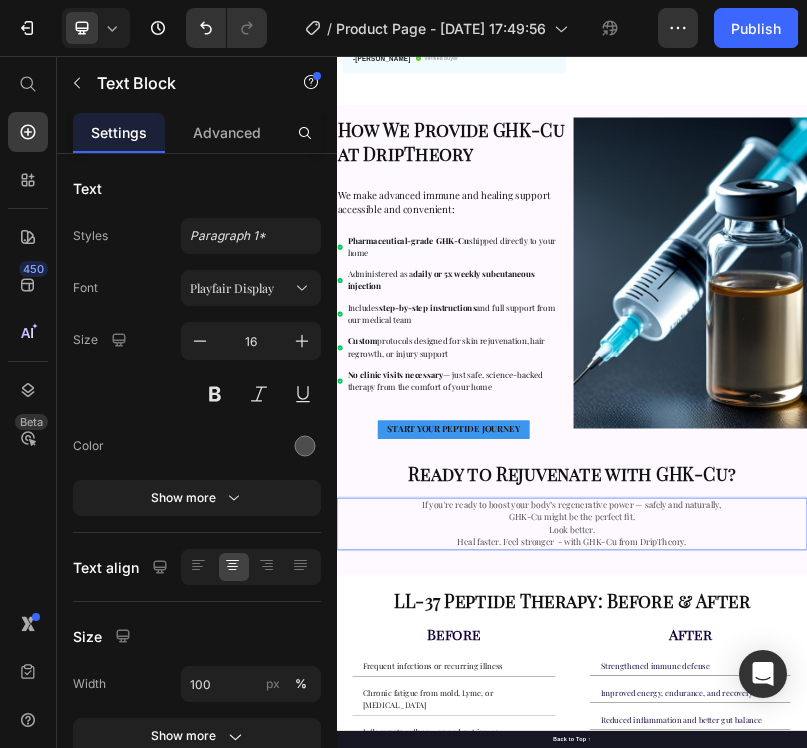 scroll, scrollTop: 450, scrollLeft: 0, axis: vertical 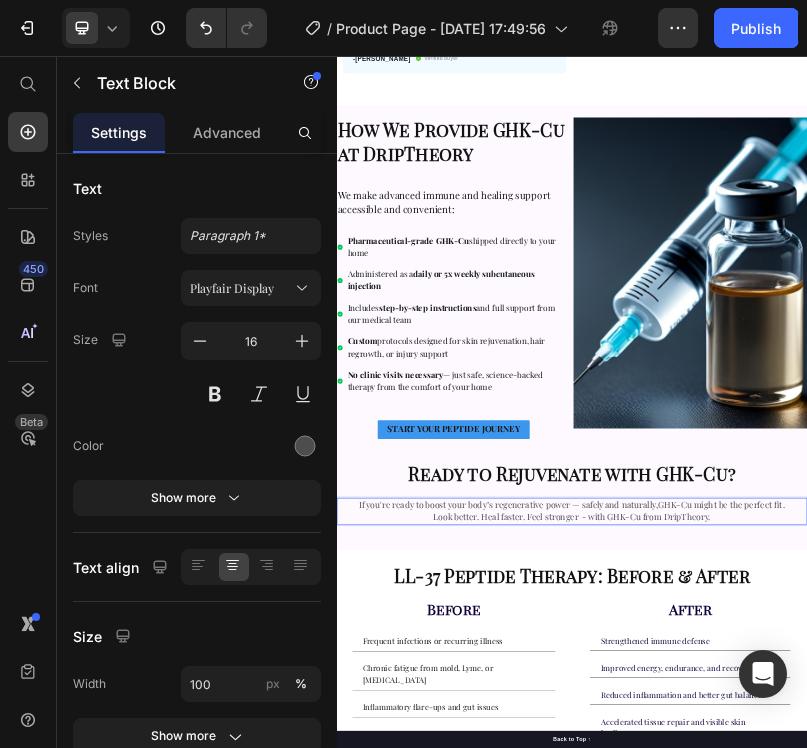 click on "If you're ready to boost your body’s regenerative power — safely and naturally,GHK-Cu might be the perfect fit." at bounding box center [937, 1200] 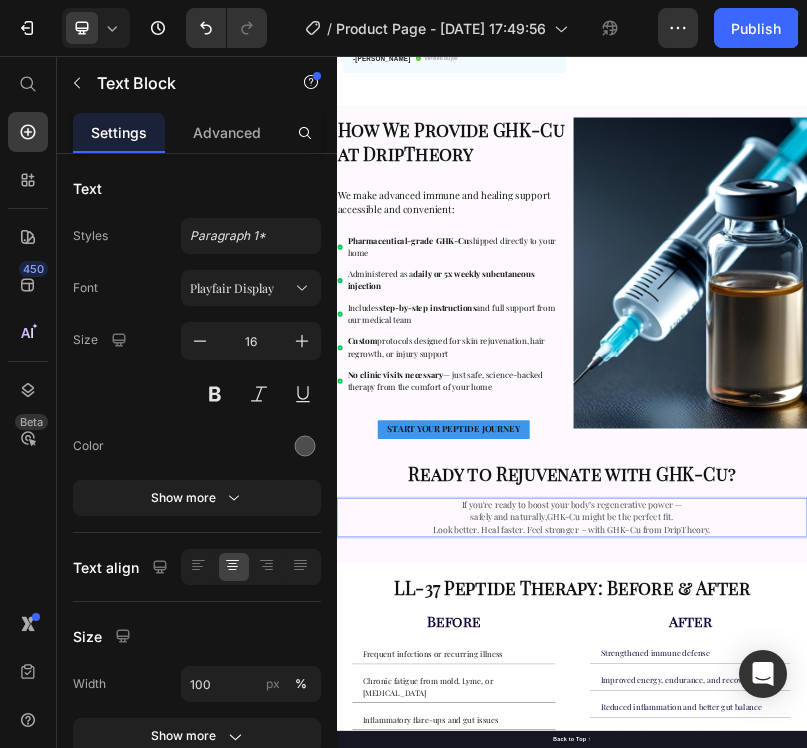 scroll, scrollTop: 540, scrollLeft: 0, axis: vertical 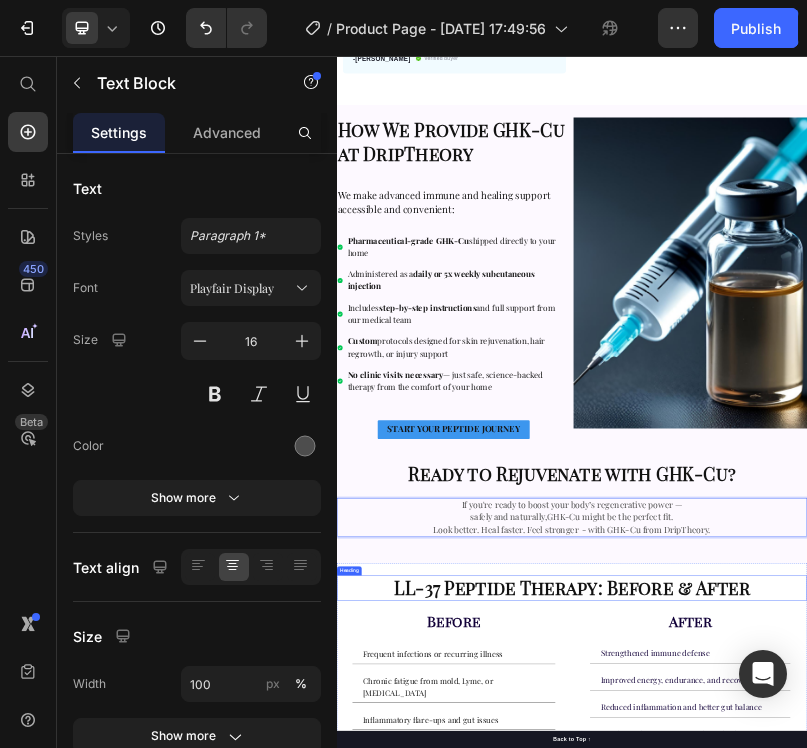click on "LL-37 Peptide Therapy: Before & After" at bounding box center [937, 1413] 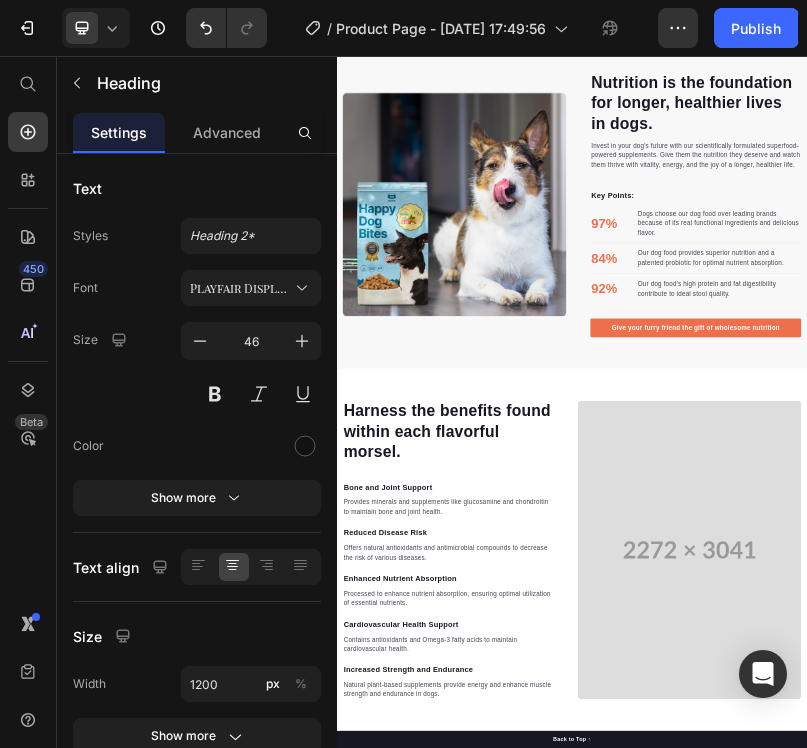 scroll, scrollTop: 1871, scrollLeft: 0, axis: vertical 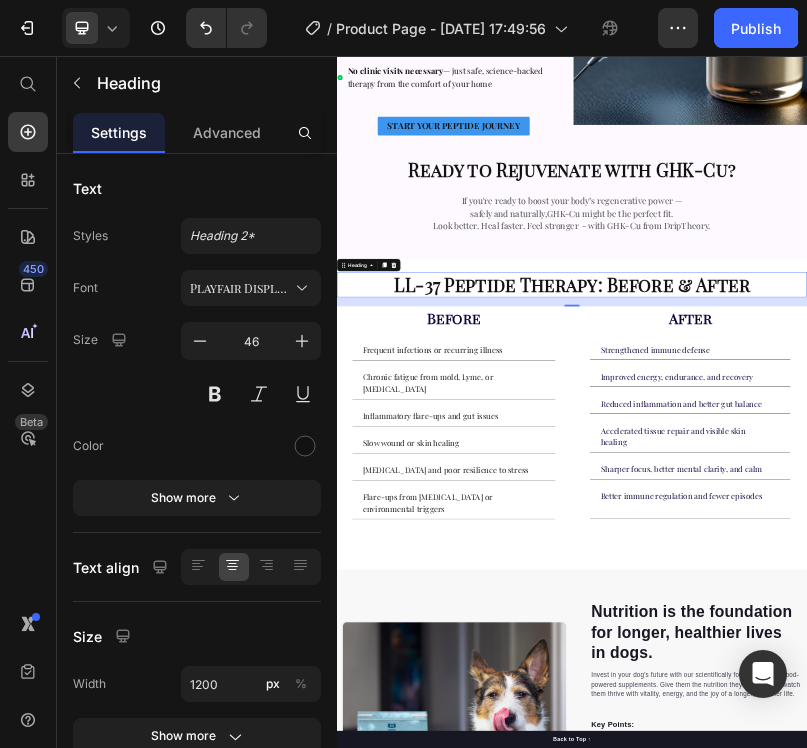 click on "Frequent infections or recurring illness" at bounding box center (582, 806) 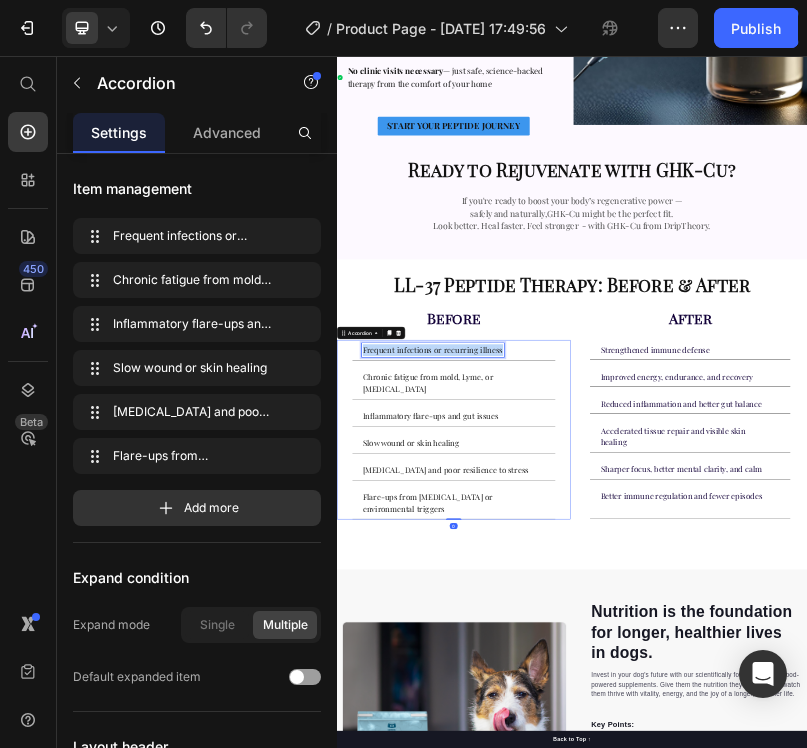 click on "Frequent infections or recurring illness" at bounding box center [582, 806] 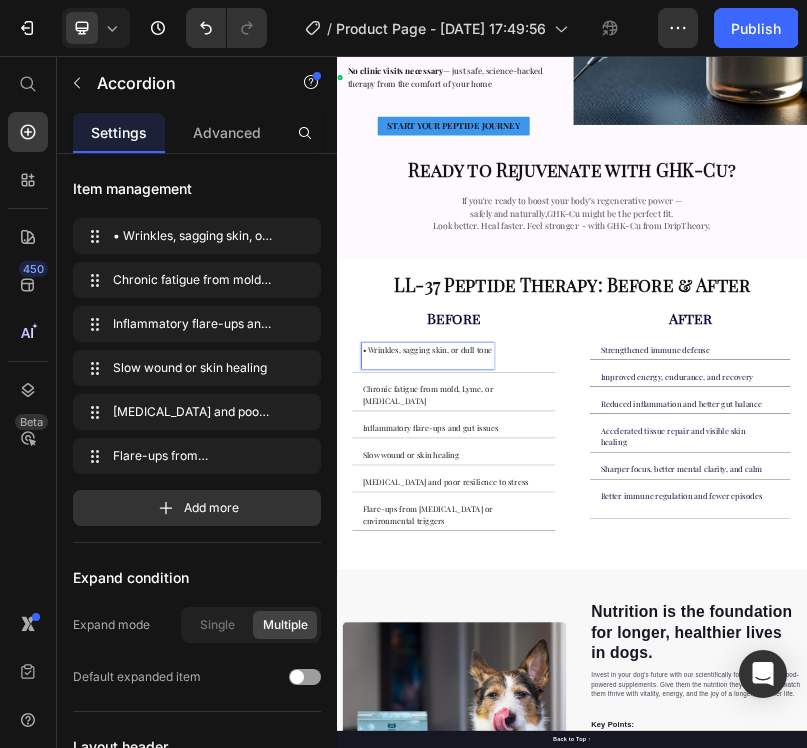 scroll, scrollTop: 182, scrollLeft: 0, axis: vertical 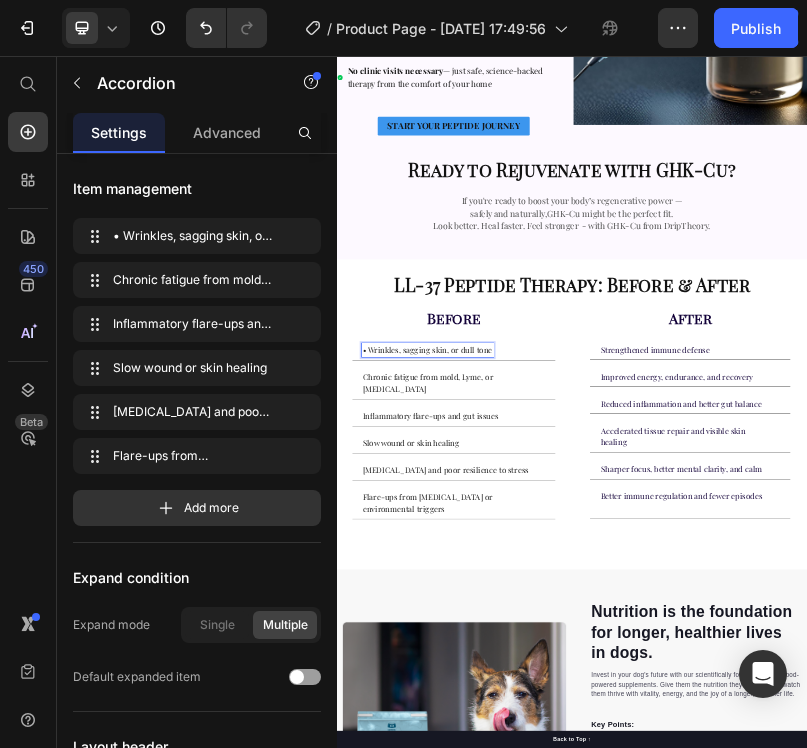 click on "• Wrinkles, sagging skin, or dull tone" at bounding box center (568, 806) 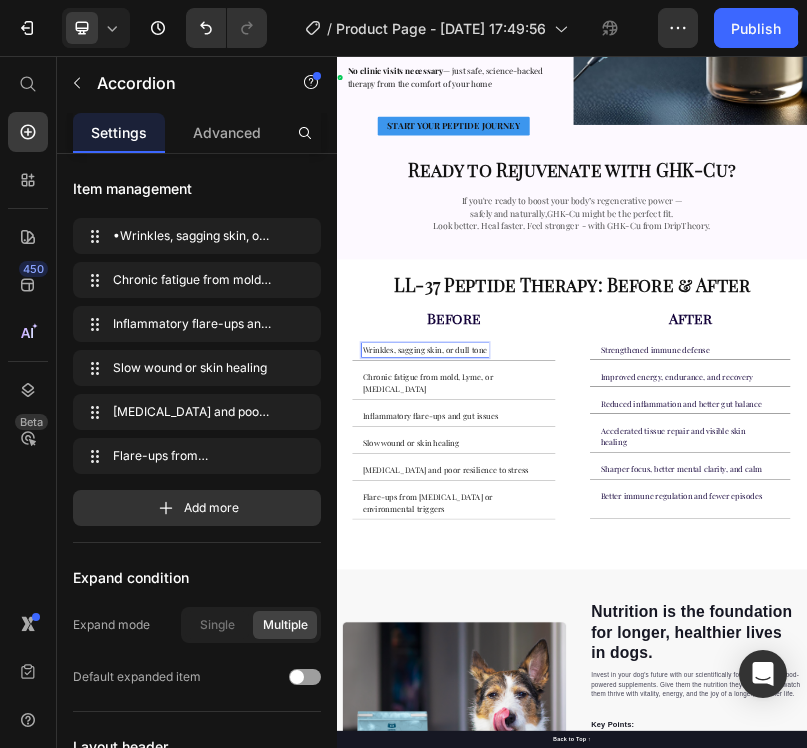 scroll, scrollTop: 332, scrollLeft: 0, axis: vertical 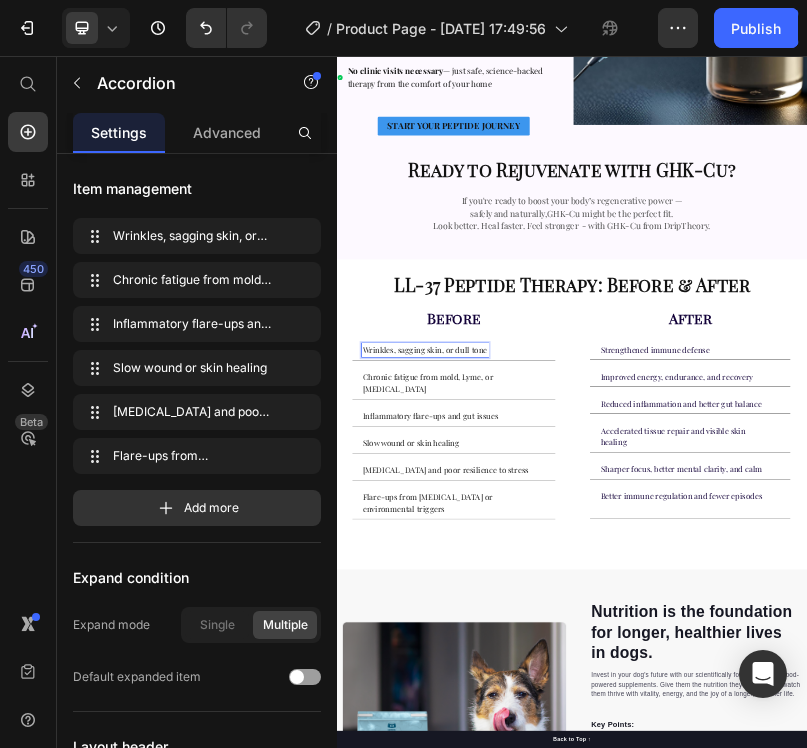 click on "Chronic fatigue from mold, Lyme, or long-COVID" at bounding box center [621, 890] 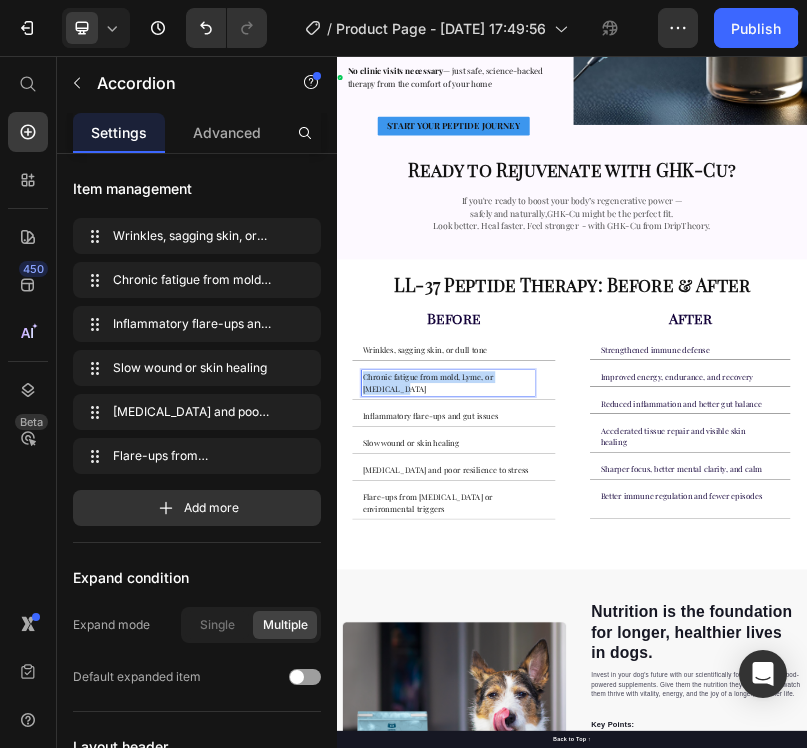 click on "Chronic fatigue from mold, Lyme, or long-COVID" at bounding box center (621, 890) 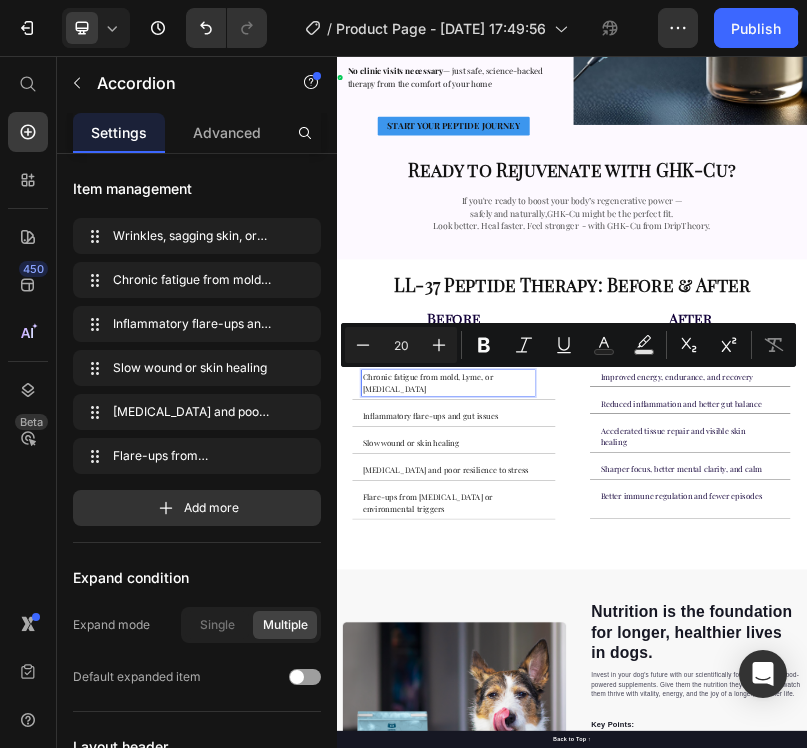 scroll, scrollTop: 476, scrollLeft: 0, axis: vertical 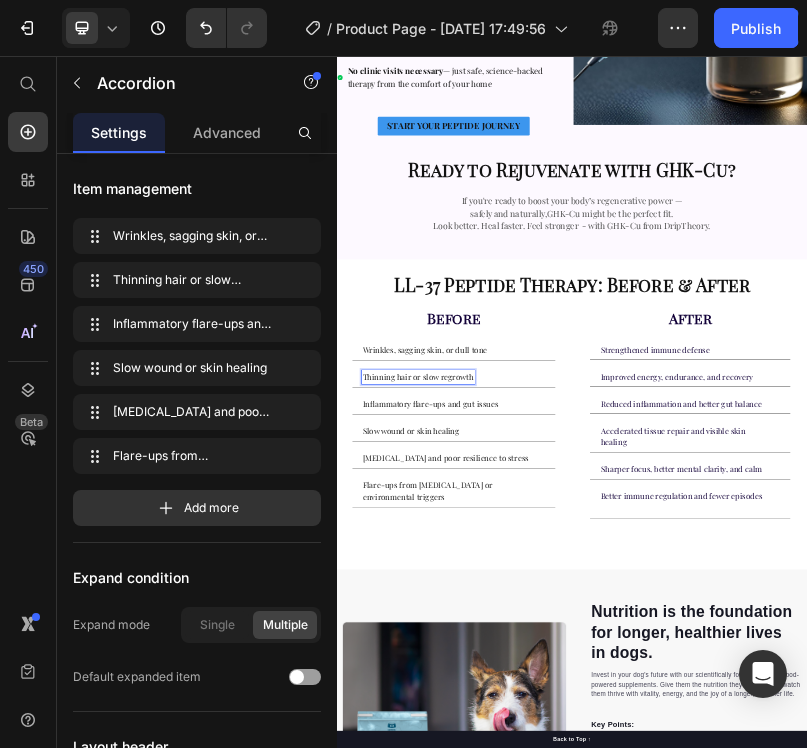 click on "Inflammatory flare-ups and gut issues" at bounding box center (576, 944) 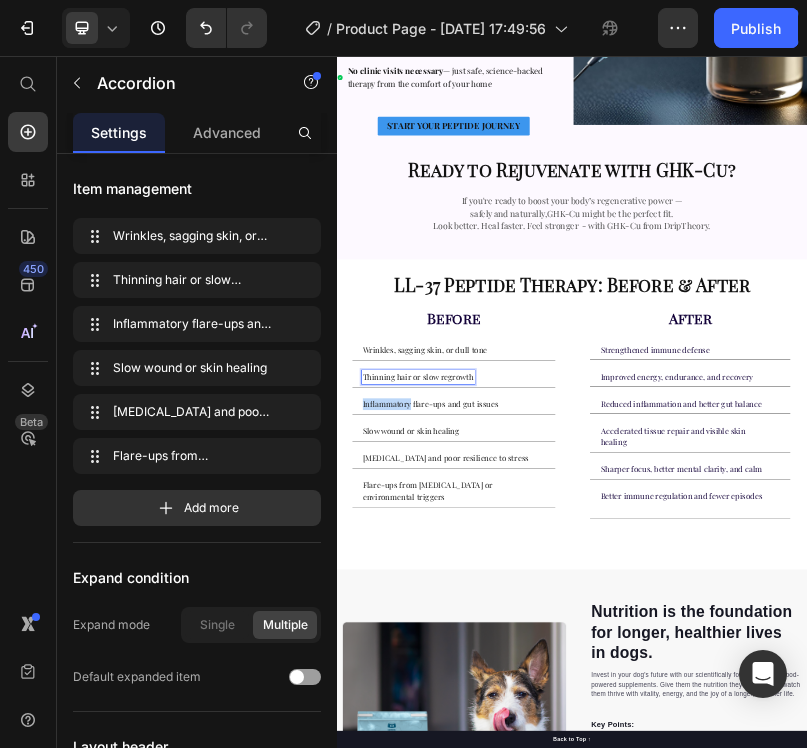 click on "Inflammatory flare-ups and gut issues" at bounding box center [576, 944] 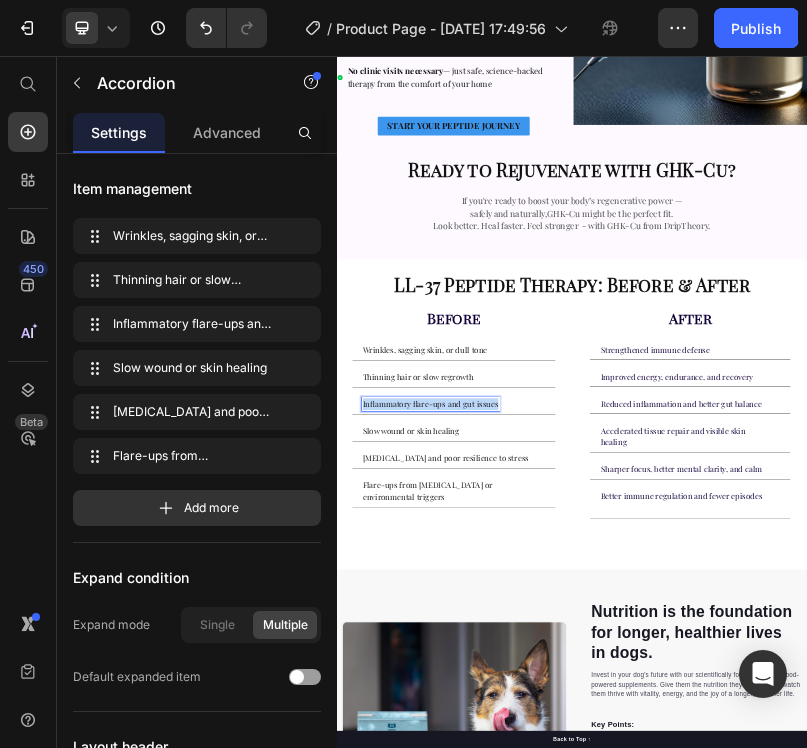click on "Inflammatory flare-ups and gut issues" at bounding box center (576, 944) 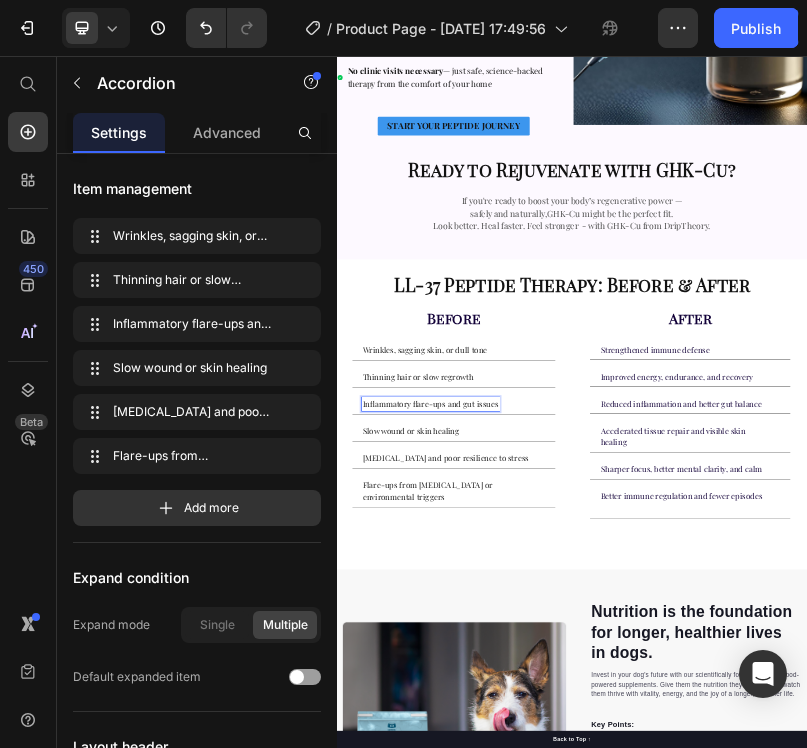 scroll, scrollTop: 689, scrollLeft: 0, axis: vertical 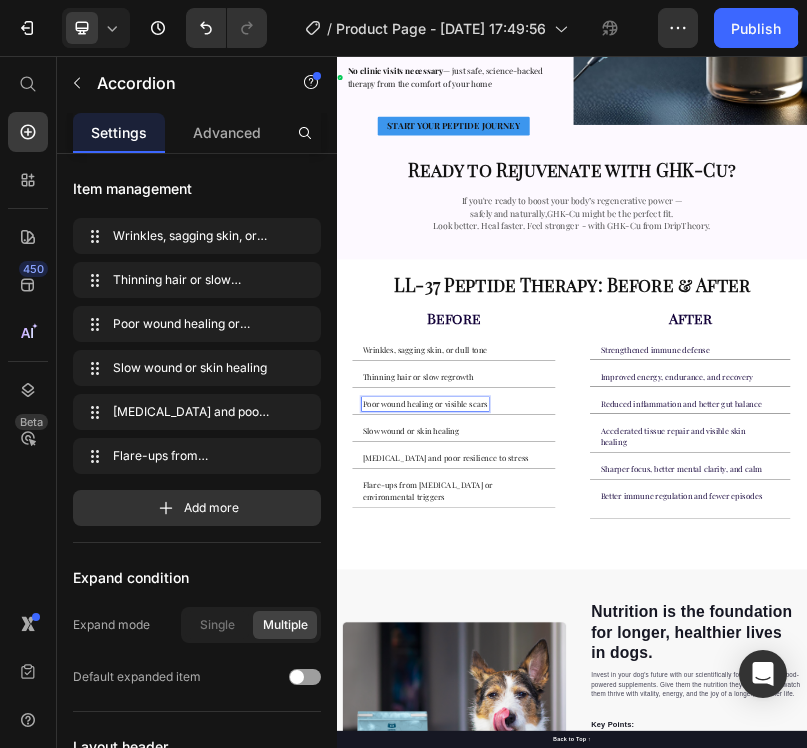 click on "Slow wound or skin healing" at bounding box center (526, 1013) 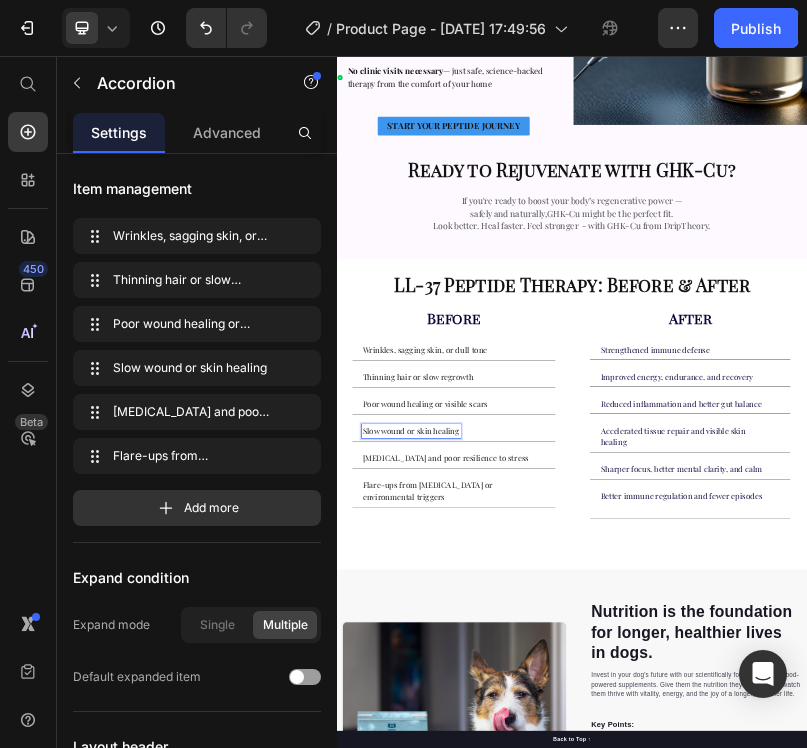 click on "Slow wound or skin healing" at bounding box center (526, 1013) 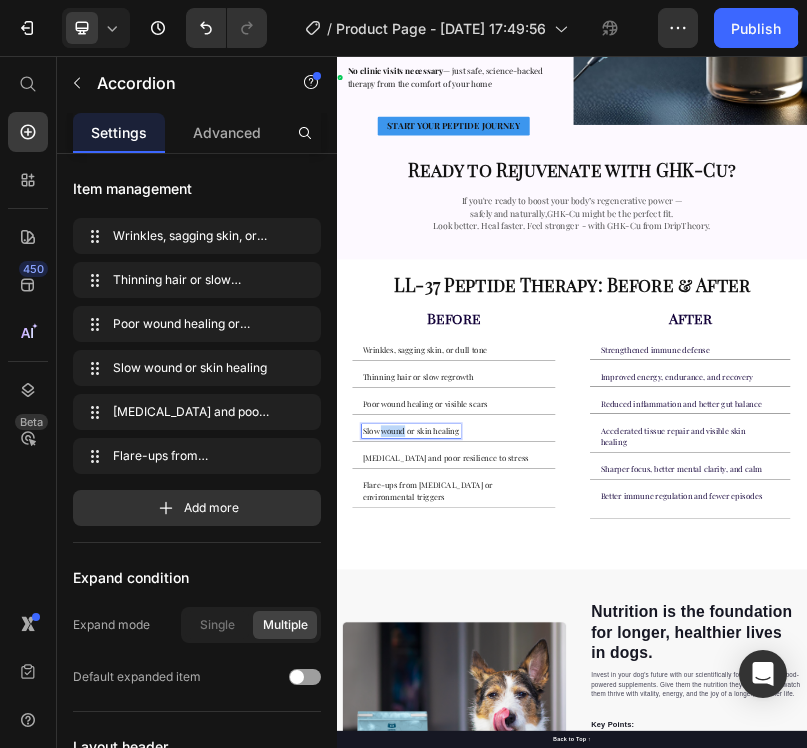 click on "Slow wound or skin healing" at bounding box center [526, 1013] 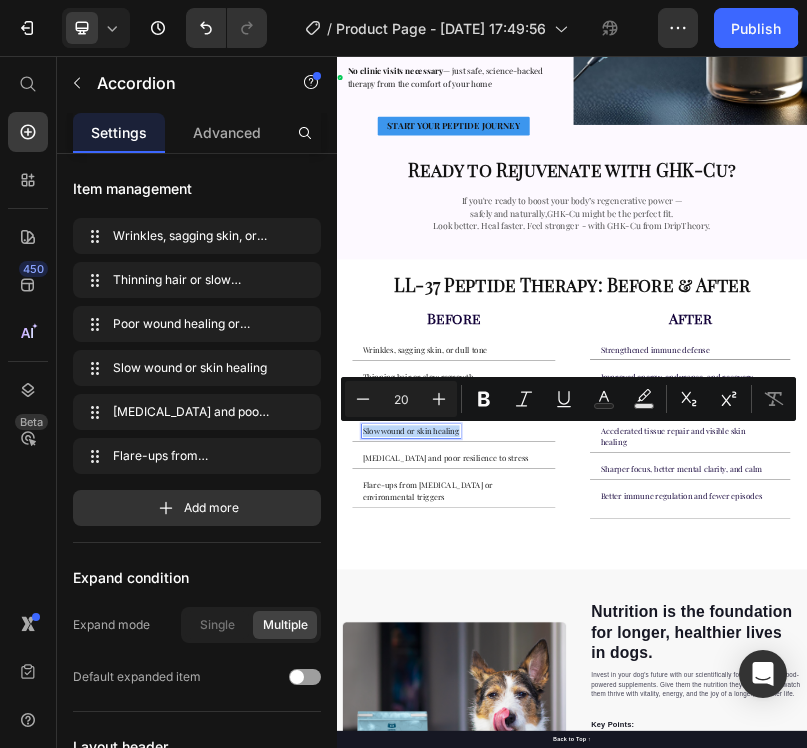click on "Slow wound or skin healing" at bounding box center [526, 1013] 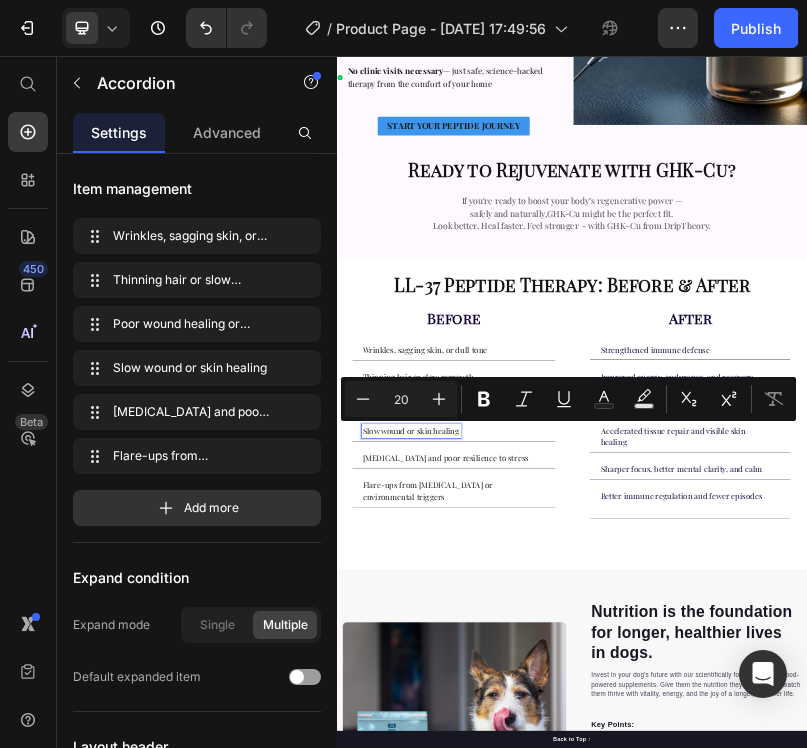 scroll, scrollTop: 971, scrollLeft: 0, axis: vertical 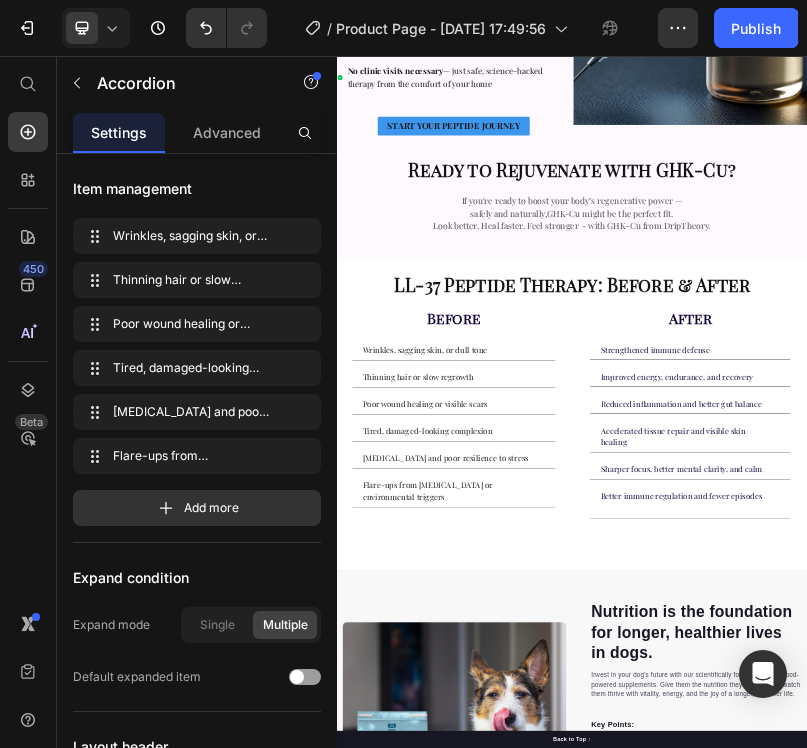 click on "Wrinkles, sagging skin, or dull tone
Thinning hair or slow regrowth
Poor wound healing or visible scars
Tired, damaged-looking complexion
Brain fog and poor resilience to stress
Flare-ups from autoimmune or environmental triggers" at bounding box center [635, 994] 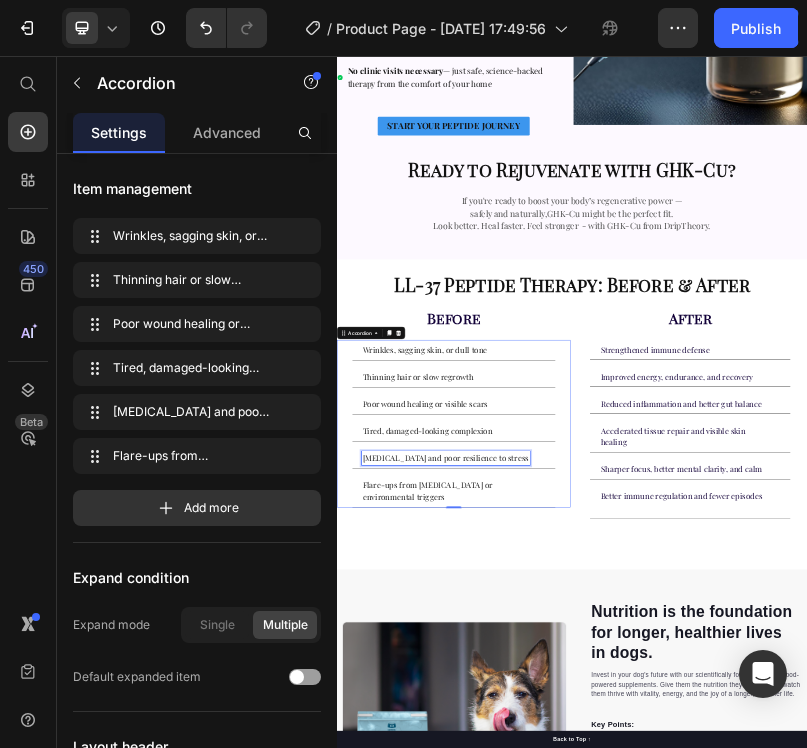 click on "Brain fog and poor resilience to stress" at bounding box center (615, 1082) 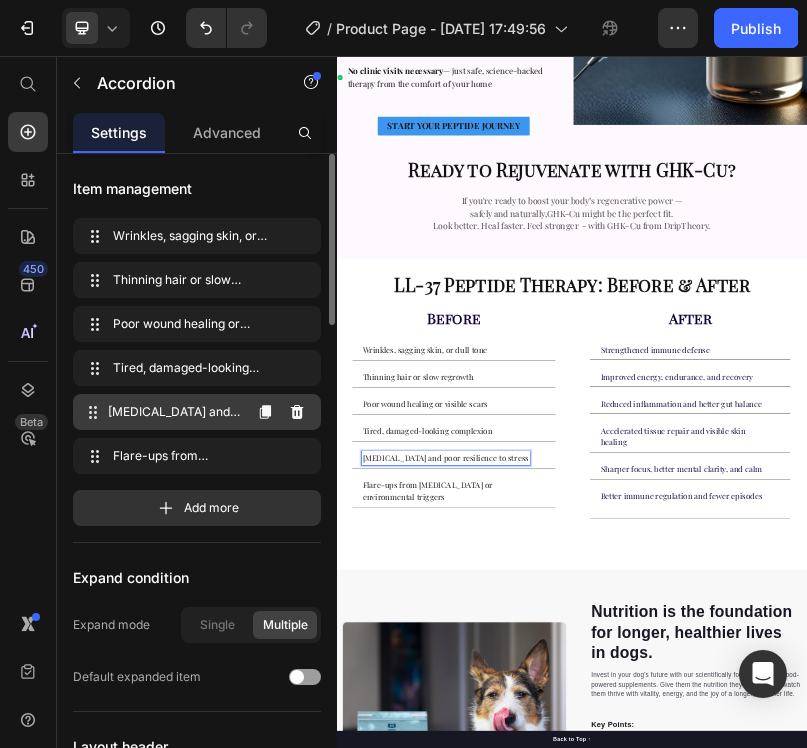 click 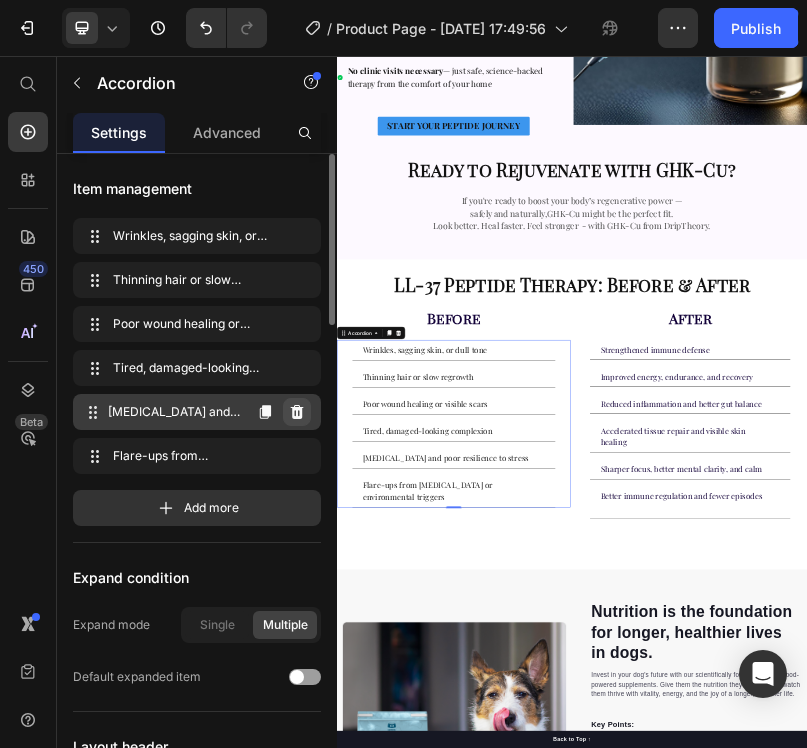 click 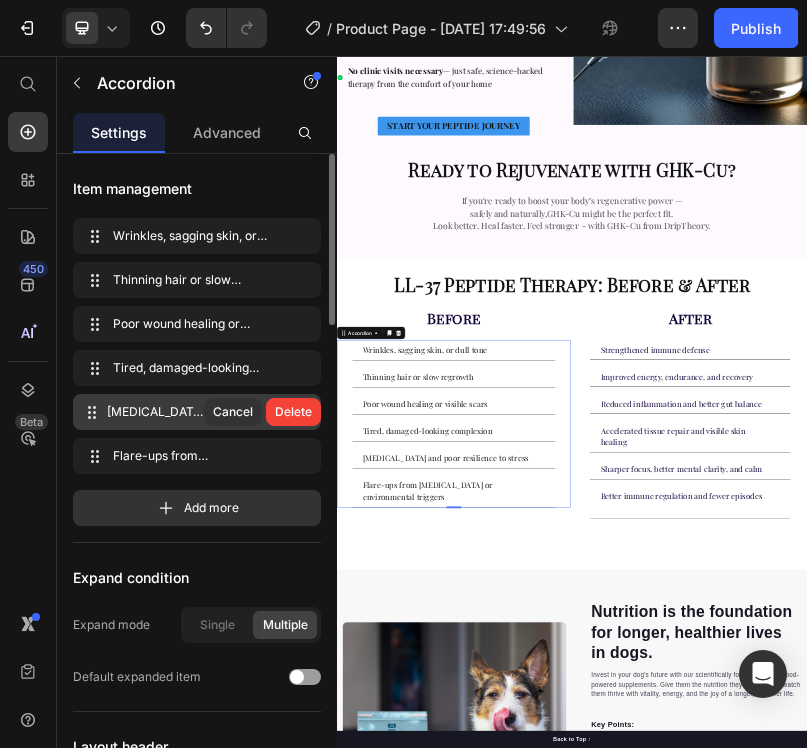 click on "Delete" at bounding box center (293, 412) 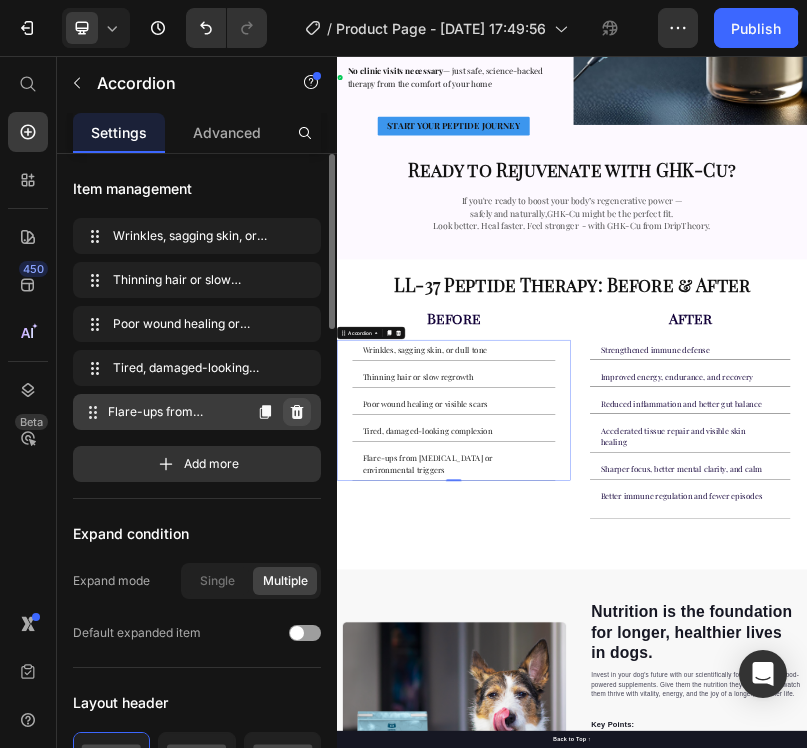 click 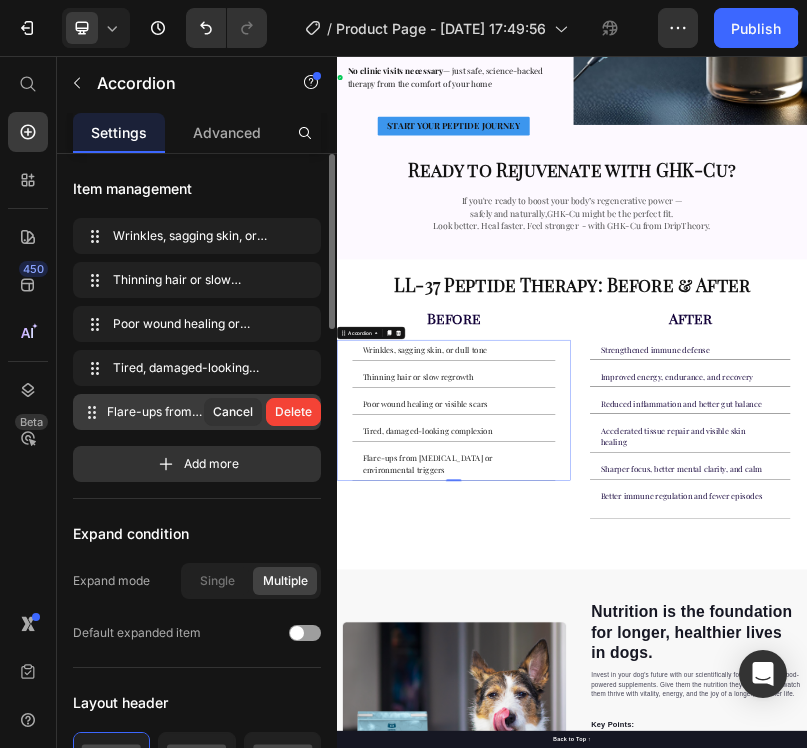 click on "Delete" at bounding box center [293, 412] 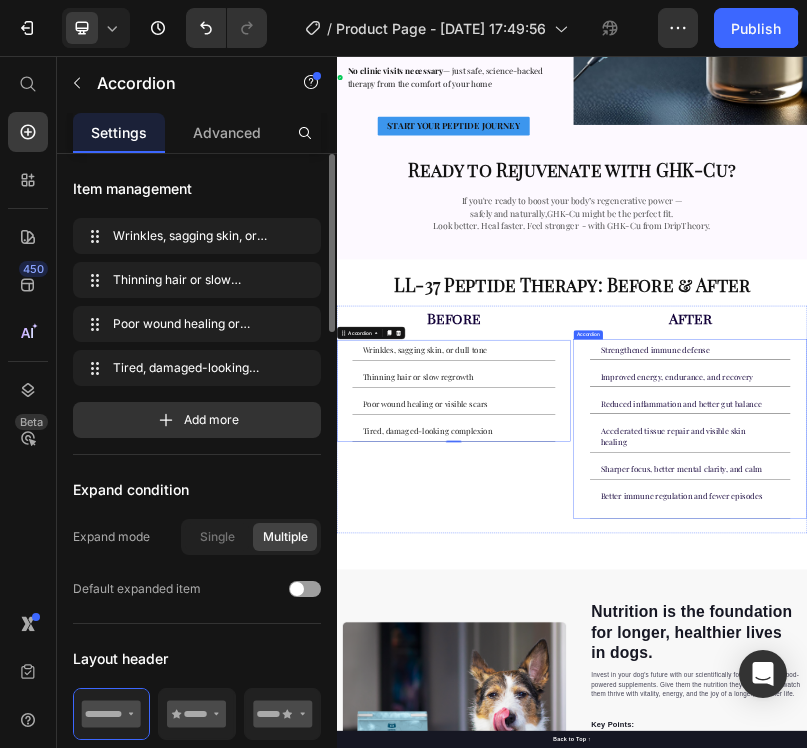 click on "Strengthened immune defense" at bounding box center [1149, 804] 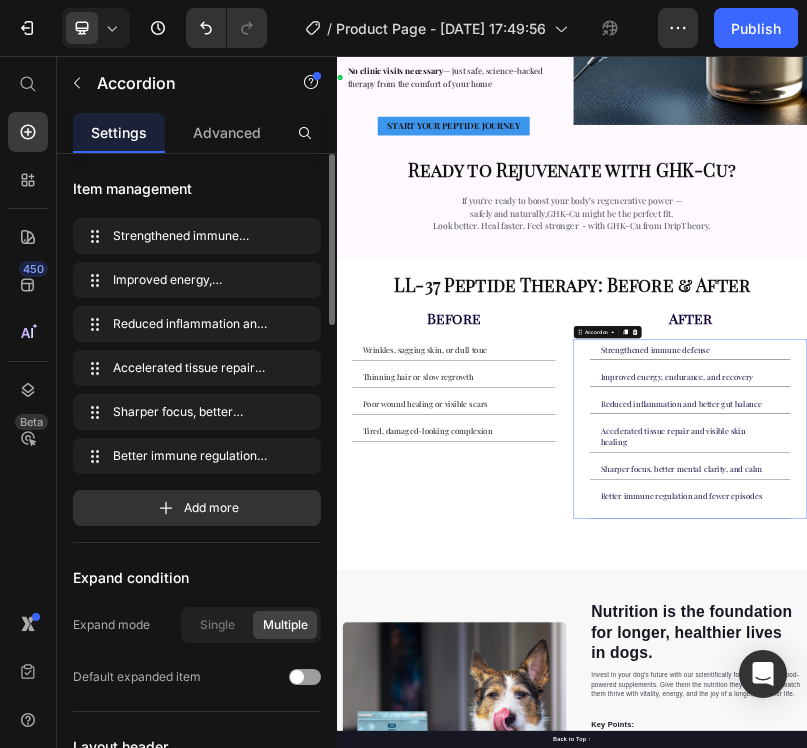 scroll, scrollTop: 0, scrollLeft: 0, axis: both 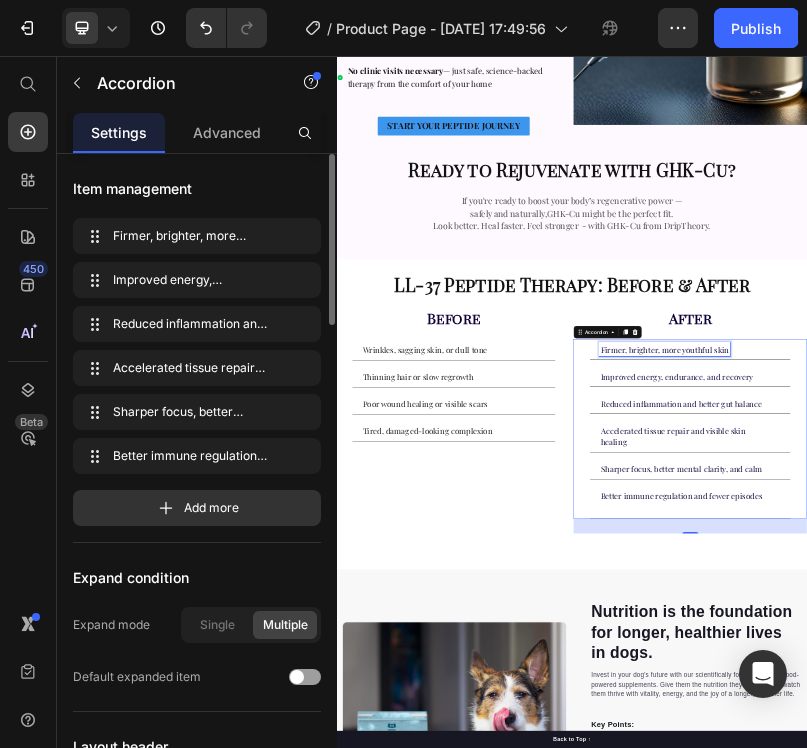 click on "Improved energy, endurance, and recovery" at bounding box center [1205, 873] 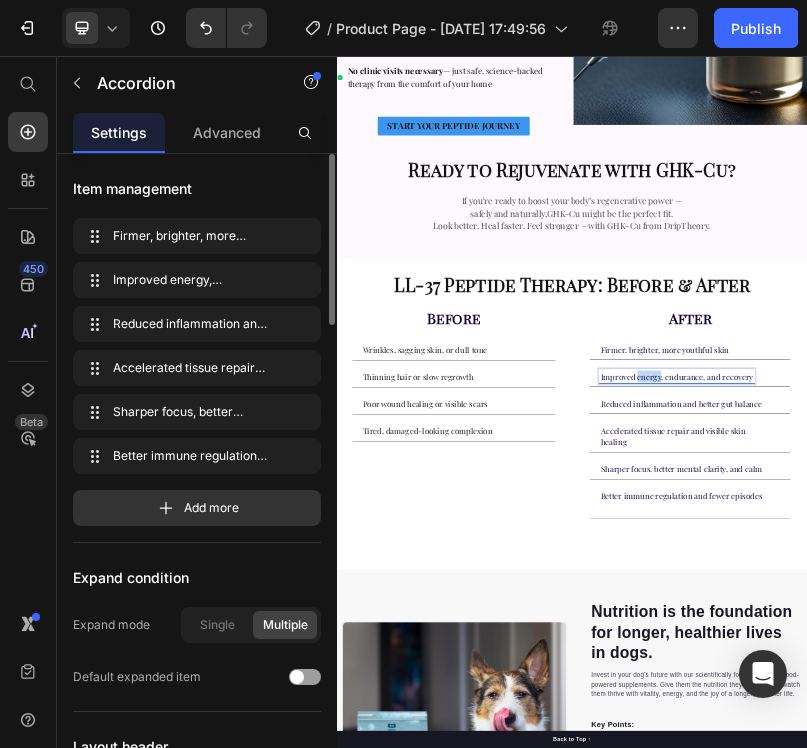 click on "Improved energy, endurance, and recovery" at bounding box center [1205, 873] 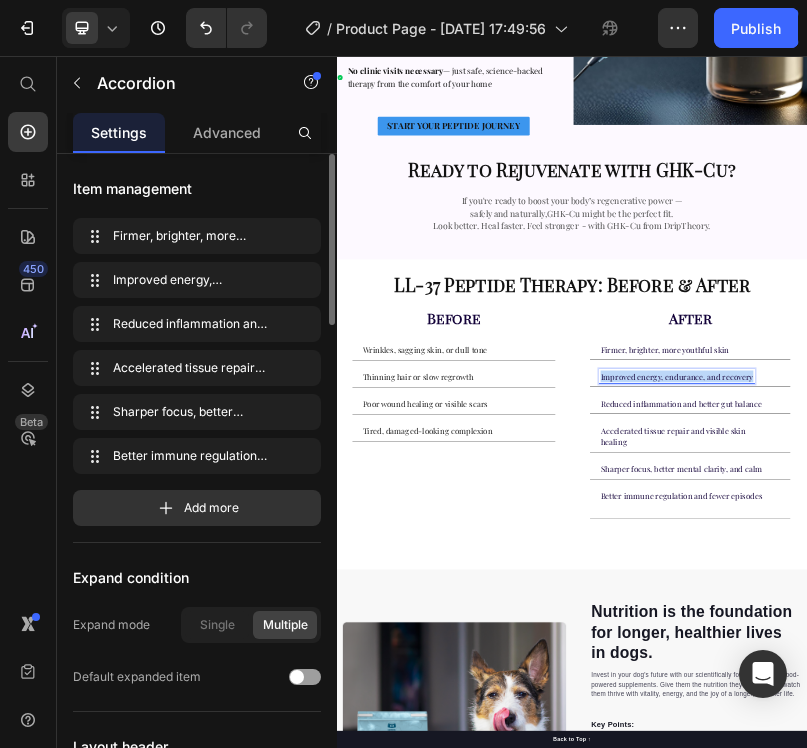 click on "Improved energy, endurance, and recovery" at bounding box center (1205, 873) 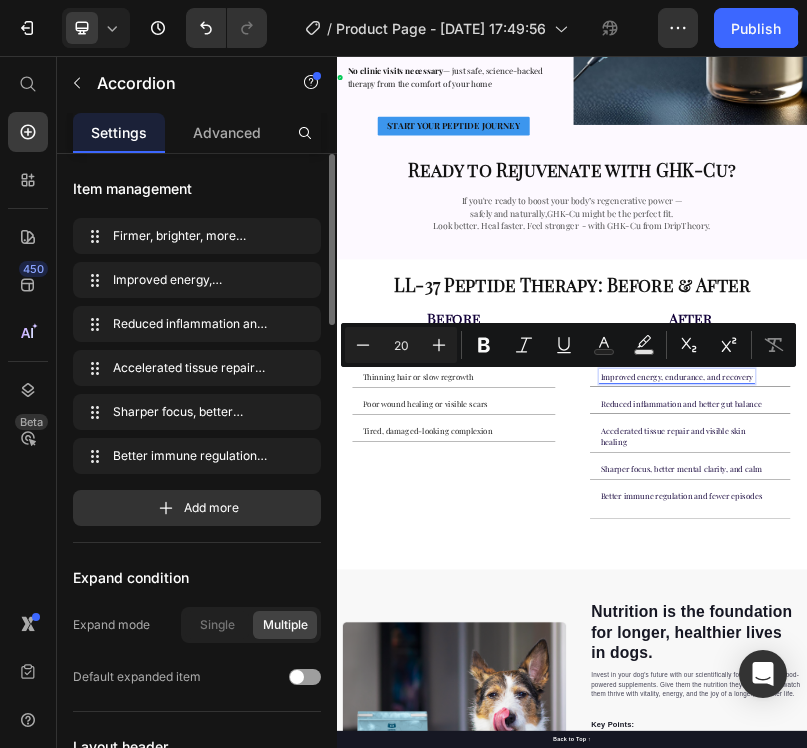 scroll, scrollTop: 215, scrollLeft: 0, axis: vertical 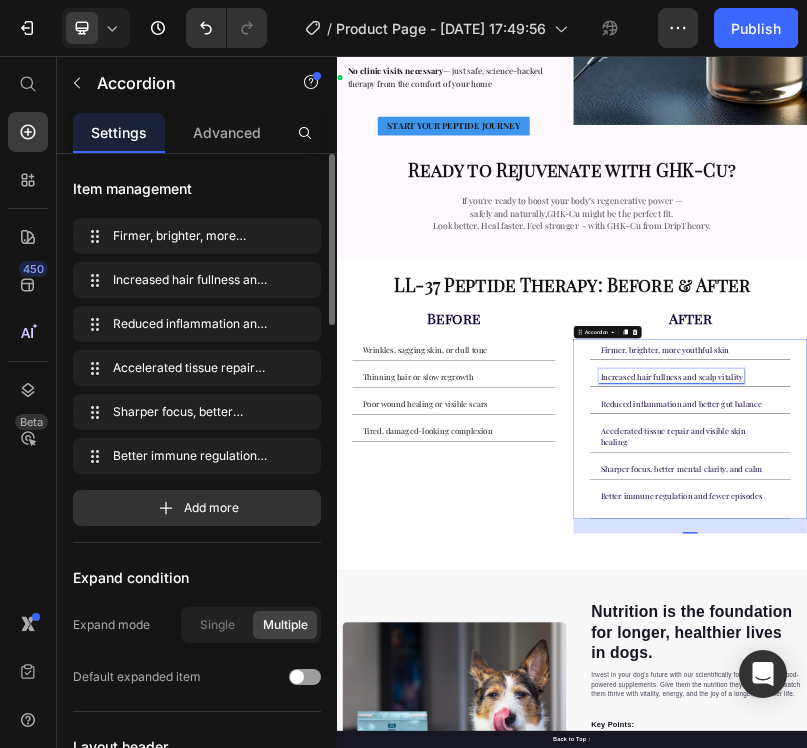 click on "Sharper focus, better mental clarity, and calm" at bounding box center (1216, 1110) 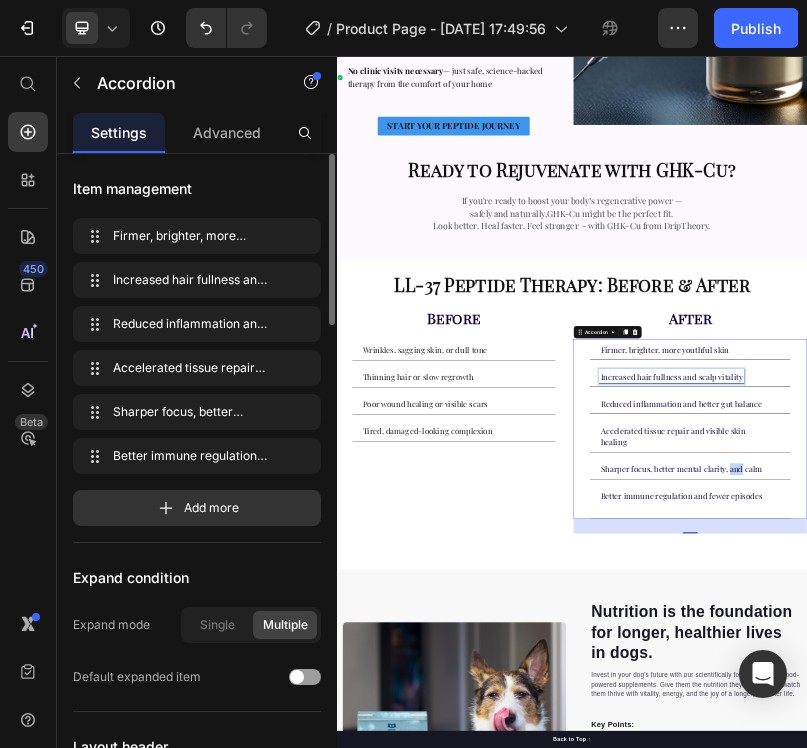 click on "Sharper focus, better mental clarity, and calm" at bounding box center [1216, 1110] 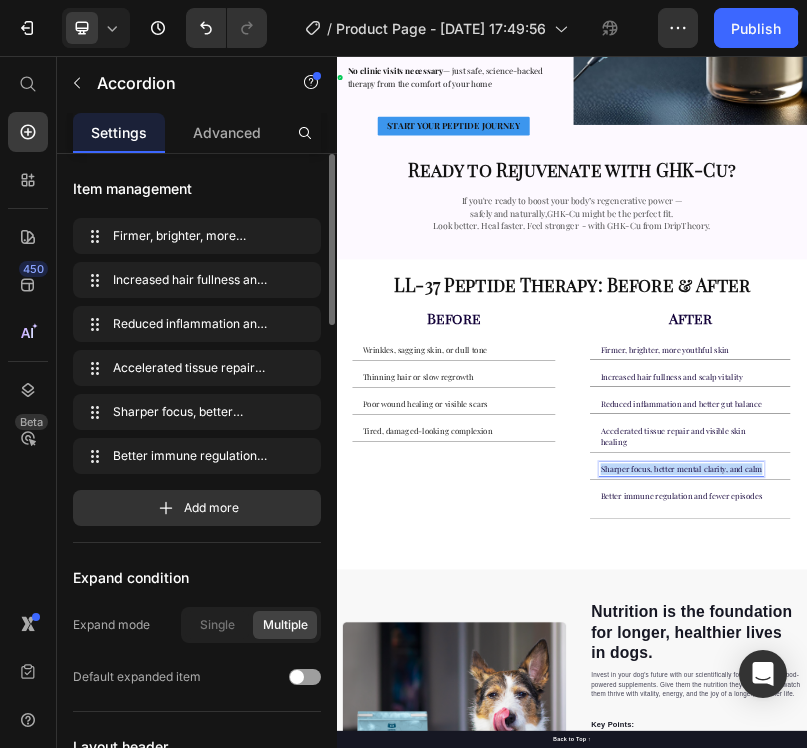 click on "Sharper focus, better mental clarity, and calm" at bounding box center (1216, 1110) 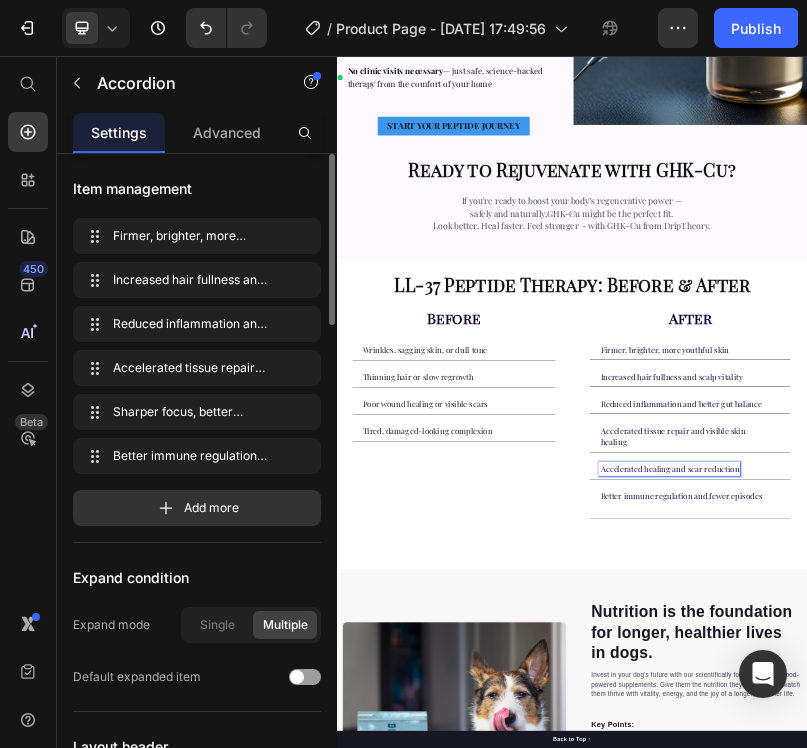 scroll, scrollTop: 594, scrollLeft: 0, axis: vertical 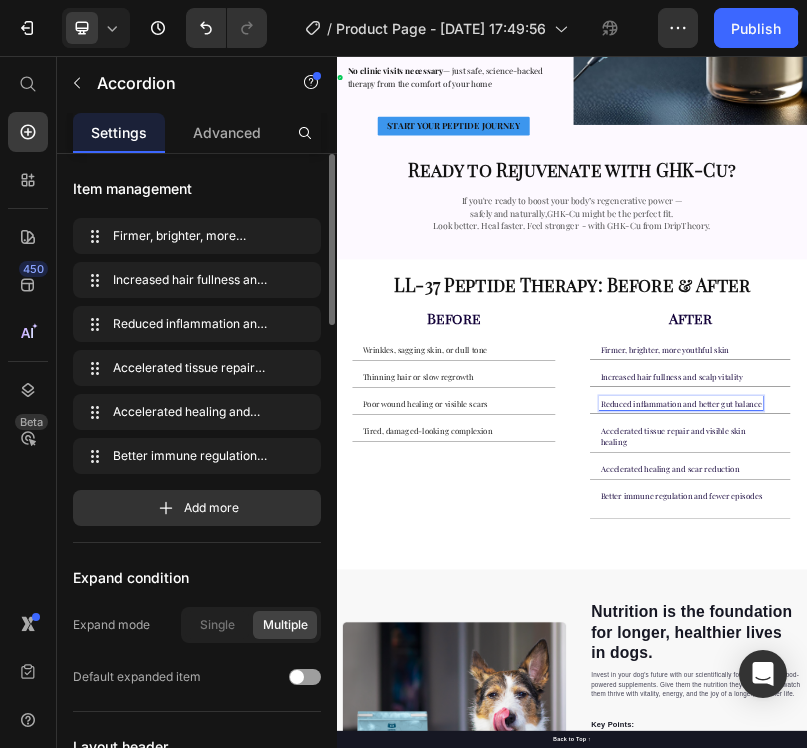 click on "Reduced inflammation and better gut balance" at bounding box center [1216, 942] 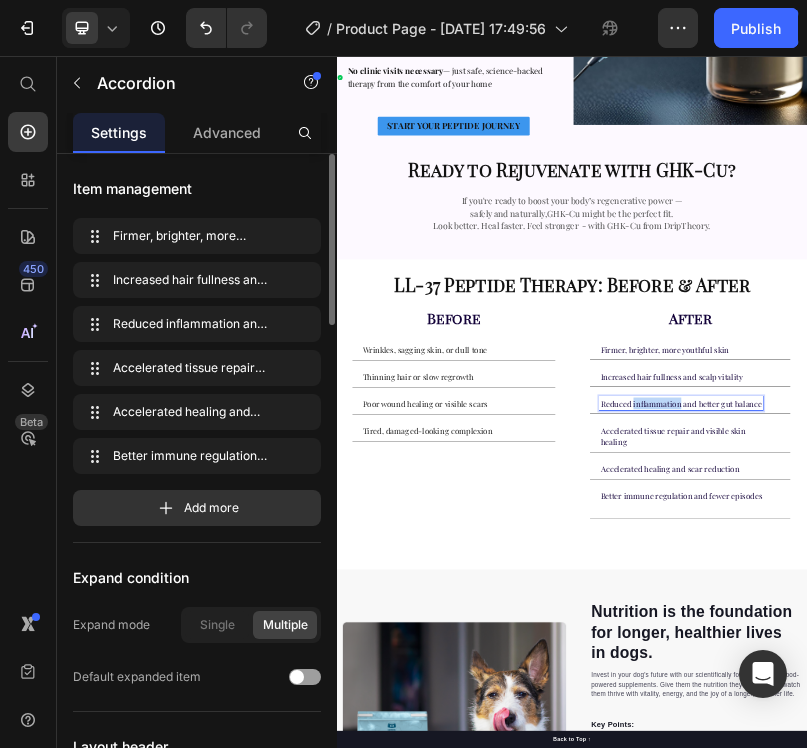 click on "Reduced inflammation and better gut balance" at bounding box center [1216, 942] 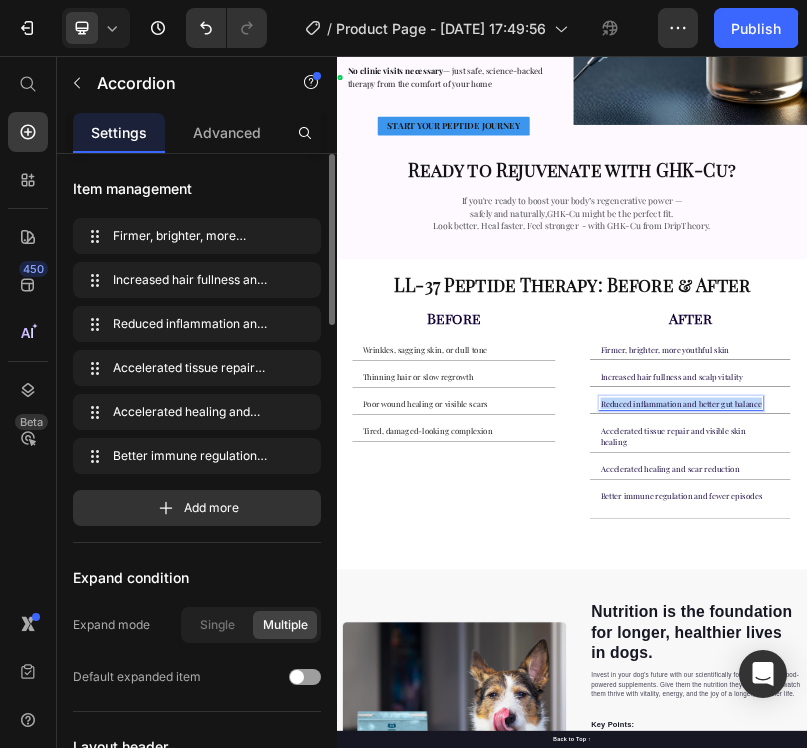 click on "Reduced inflammation and better gut balance" at bounding box center (1216, 942) 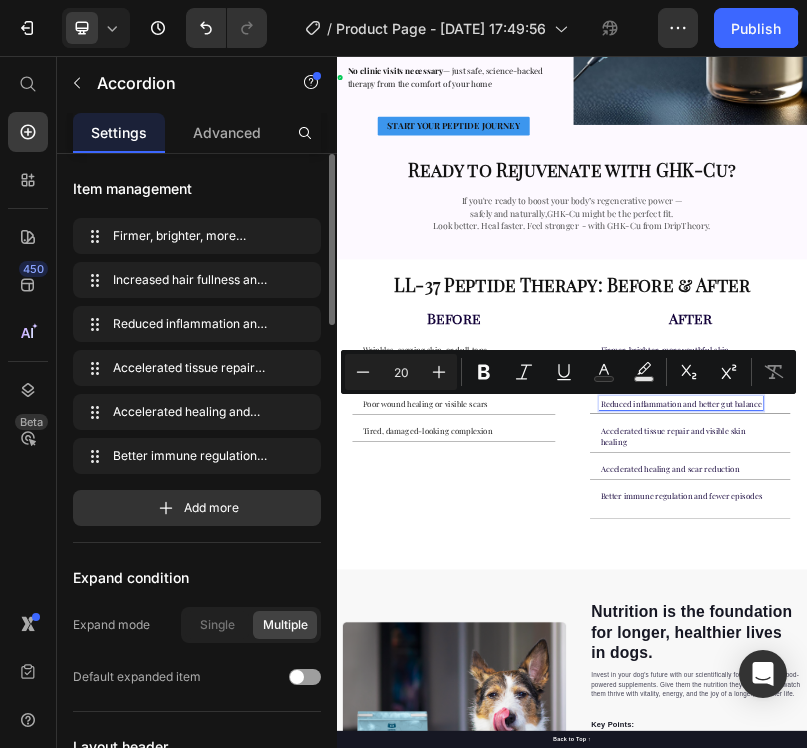scroll, scrollTop: 805, scrollLeft: 0, axis: vertical 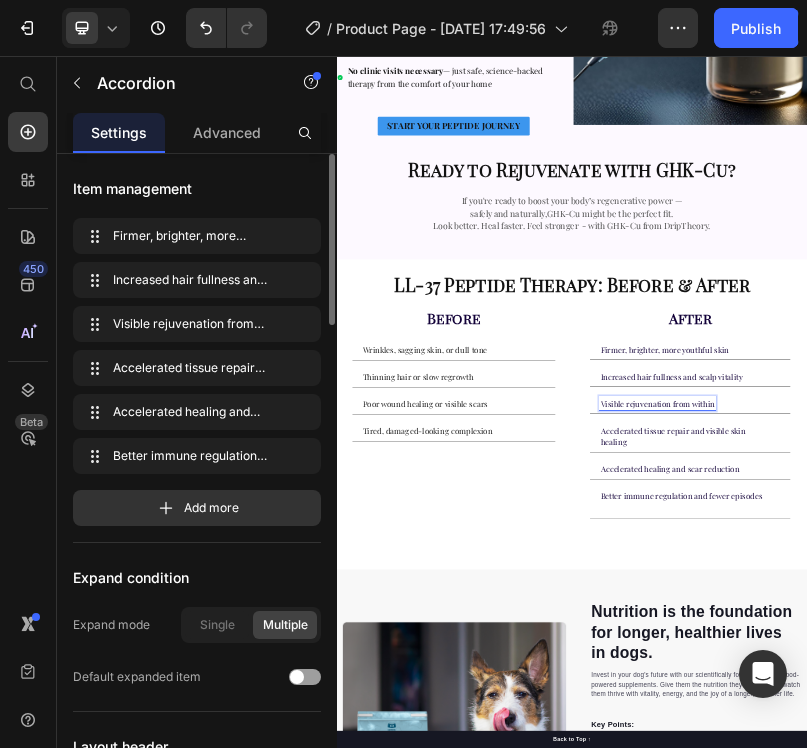 click on "Better immune regulation and fewer episodes" at bounding box center [1216, 1179] 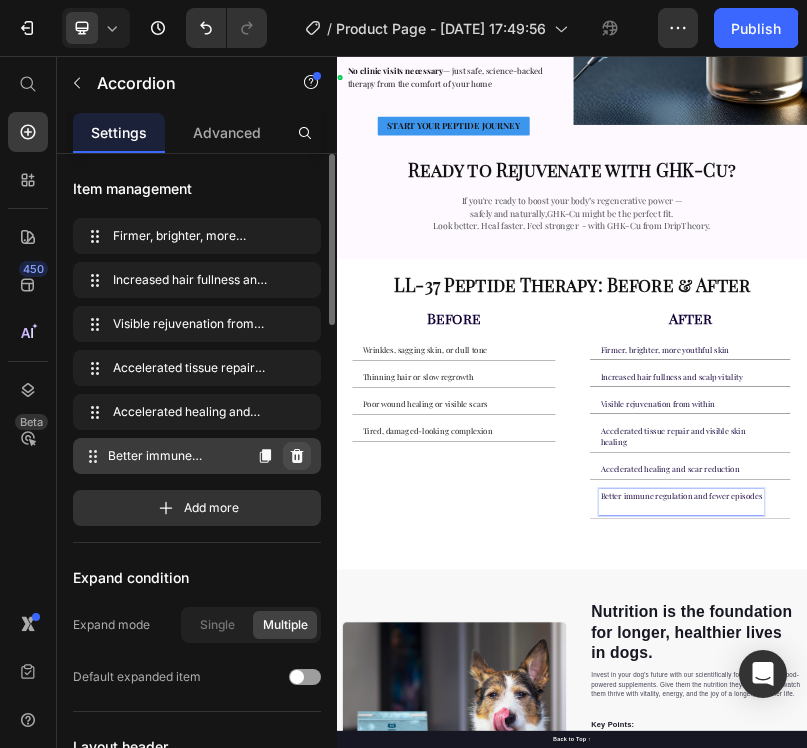 click 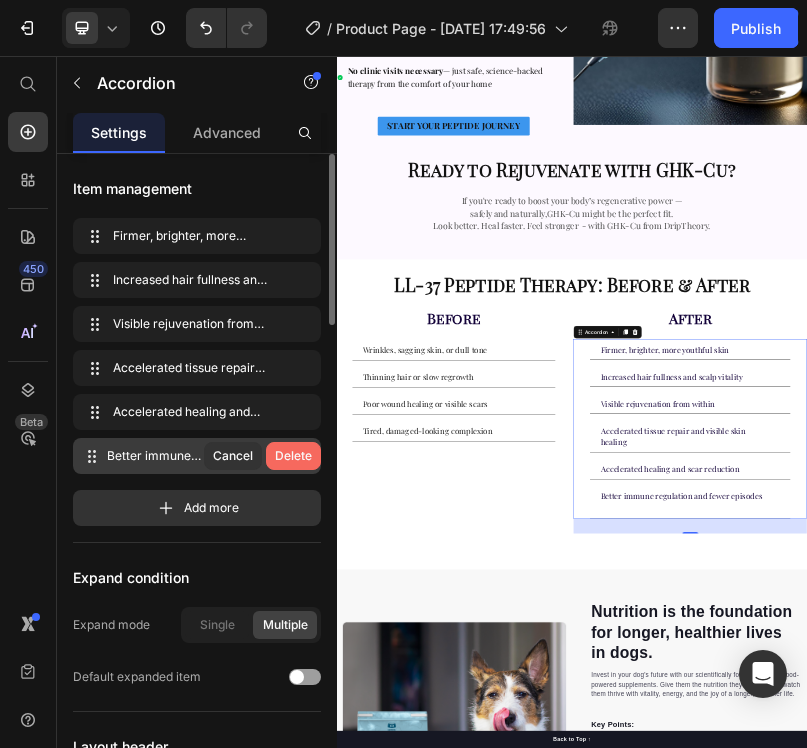 click on "Delete" at bounding box center [293, 456] 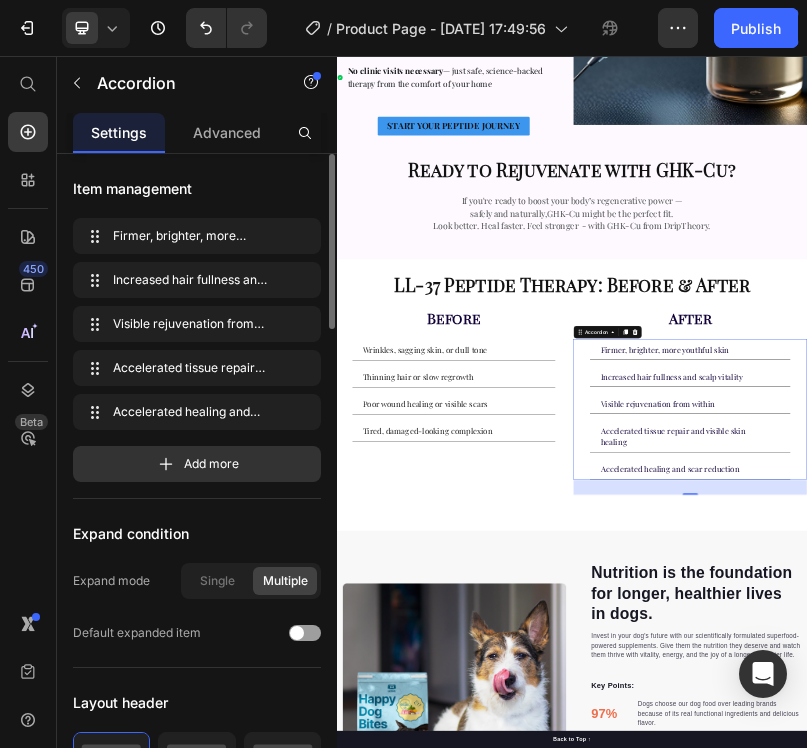 click on "Visible rejuvenation from within" at bounding box center (1223, 942) 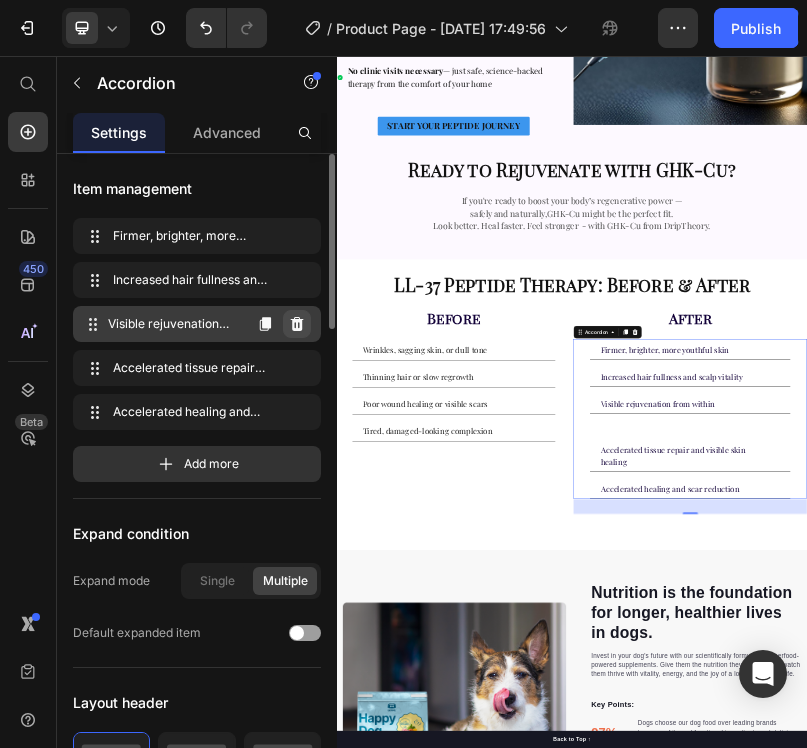click 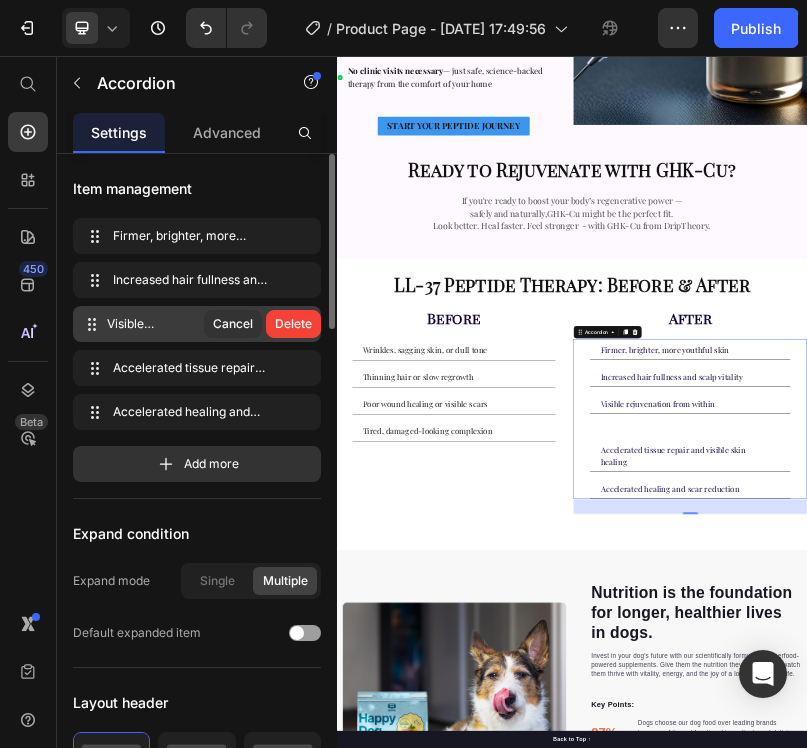 click on "Delete" at bounding box center [293, 324] 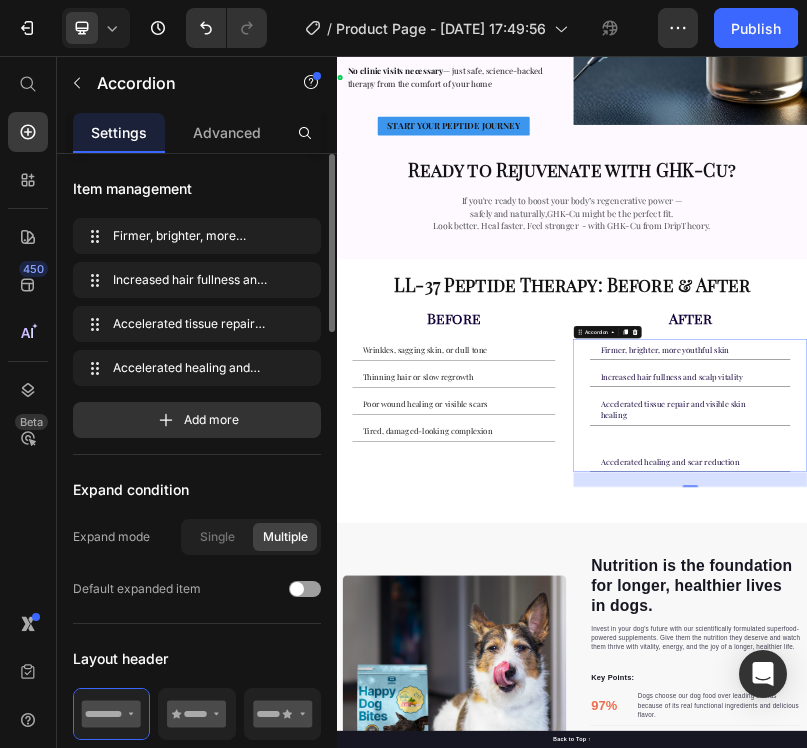 click on "Accelerated healing and scar reduction" at bounding box center [1239, 1090] 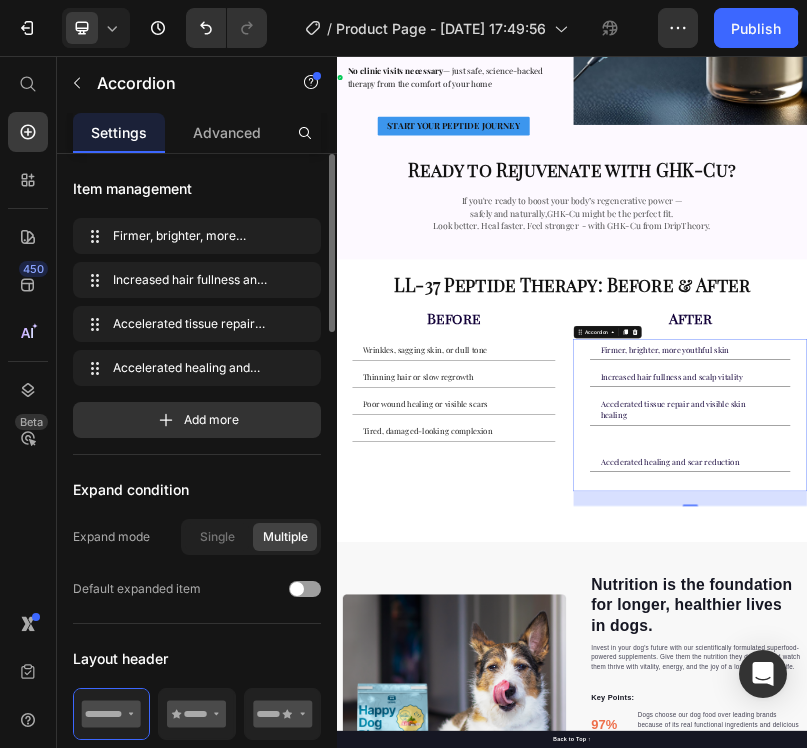 click on "." at bounding box center [1239, 1023] 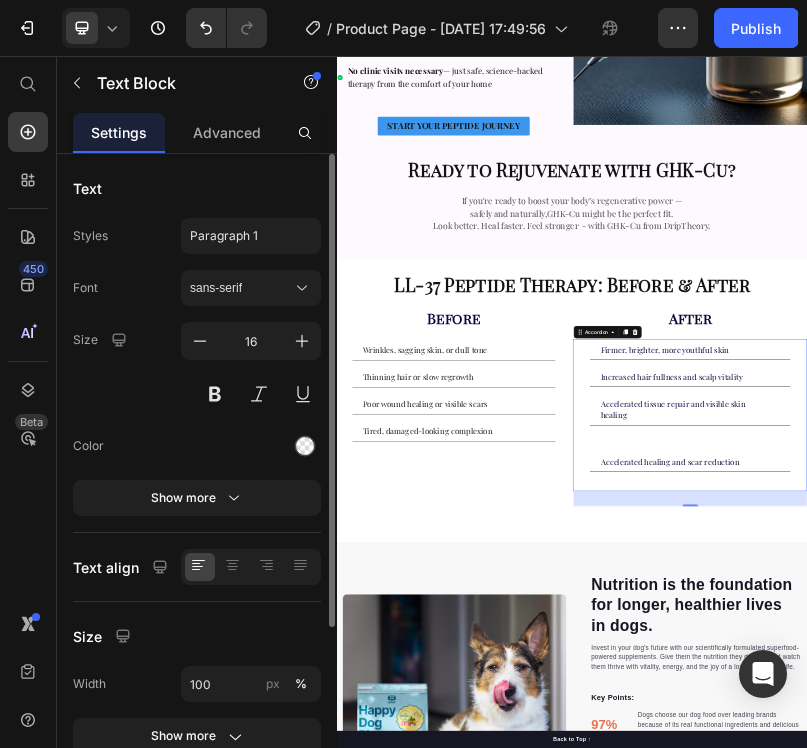 scroll, scrollTop: 0, scrollLeft: 0, axis: both 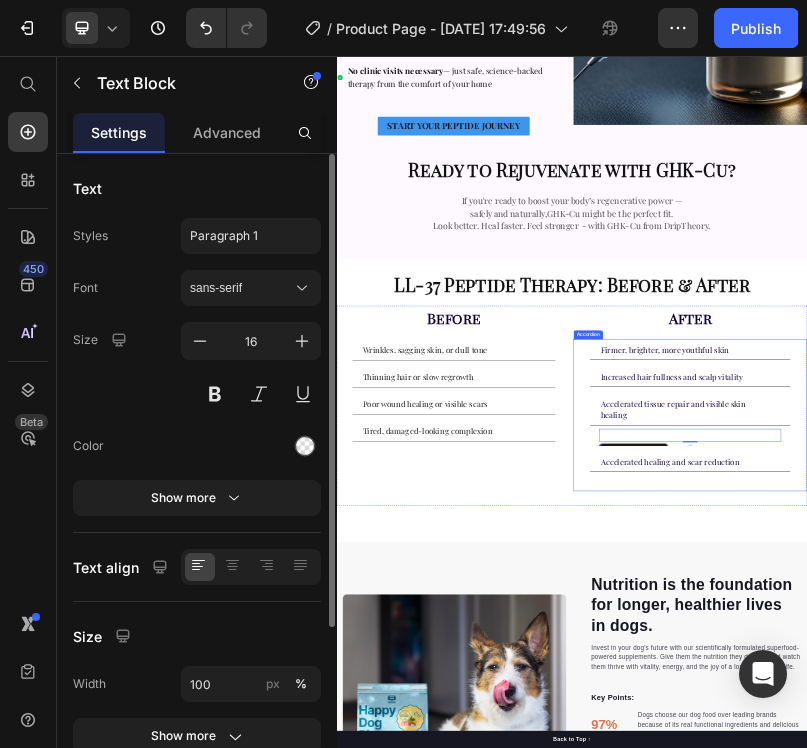 click on "Accelerated tissue repair and visible skin healing" at bounding box center [1239, 957] 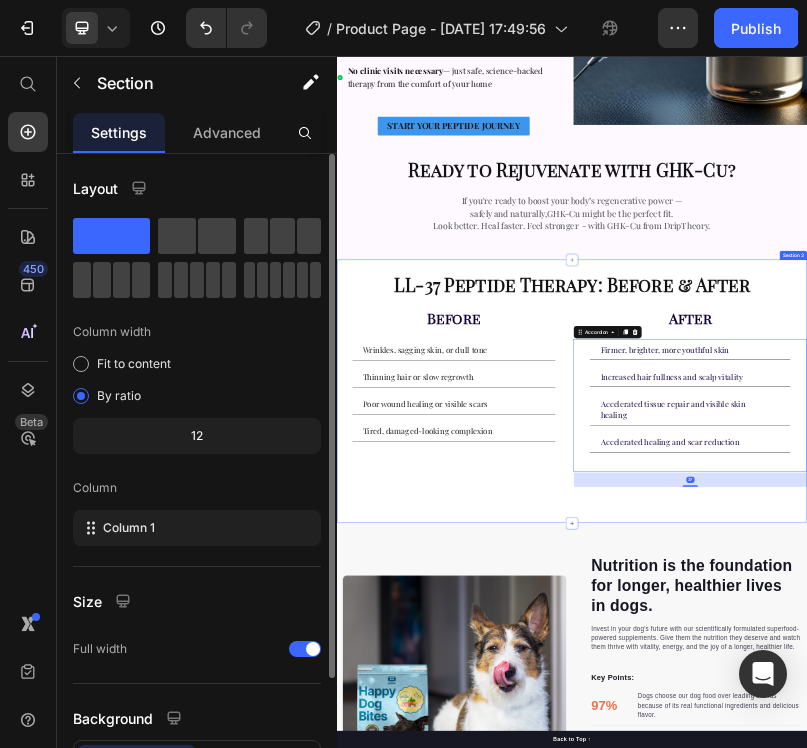 click on "LL-37 Peptide Therapy: Before & After Heading Before Heading
Wrinkles, sagging skin, or dull tone
Thinning hair or slow regrowth
Poor wound healing or visible scars
Tired, damaged-looking complexion Accordion After Heading
Firmer, brighter, more youthful skin
Increased hair fullness and scalp vitality
Accelerated tissue repair and visible skin healing
Accelerated healing and scar reduction . Text Block Accordion   37 Row" at bounding box center (937, 911) 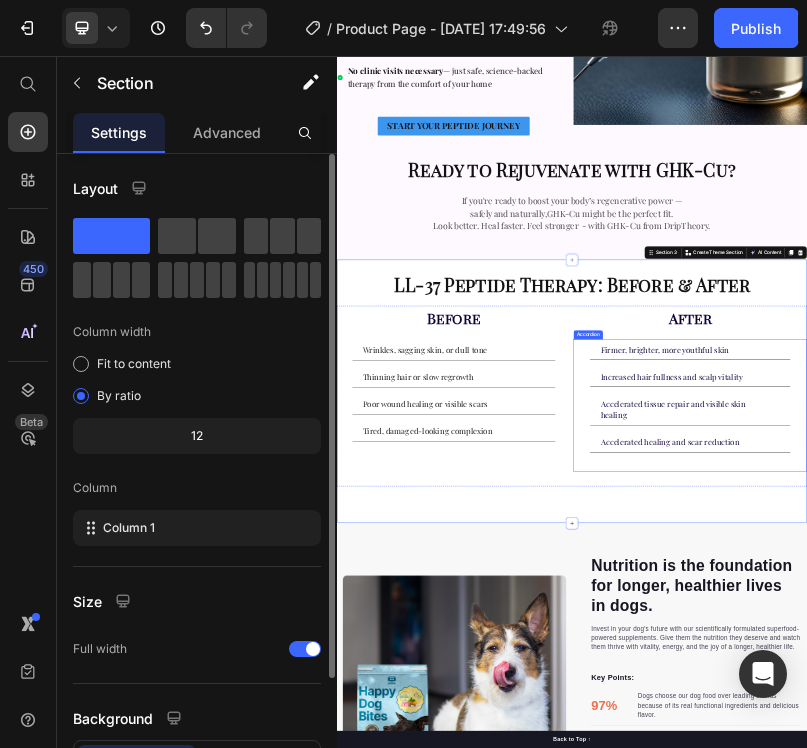 click on "Accelerated tissue repair and visible skin healing" at bounding box center [1223, 957] 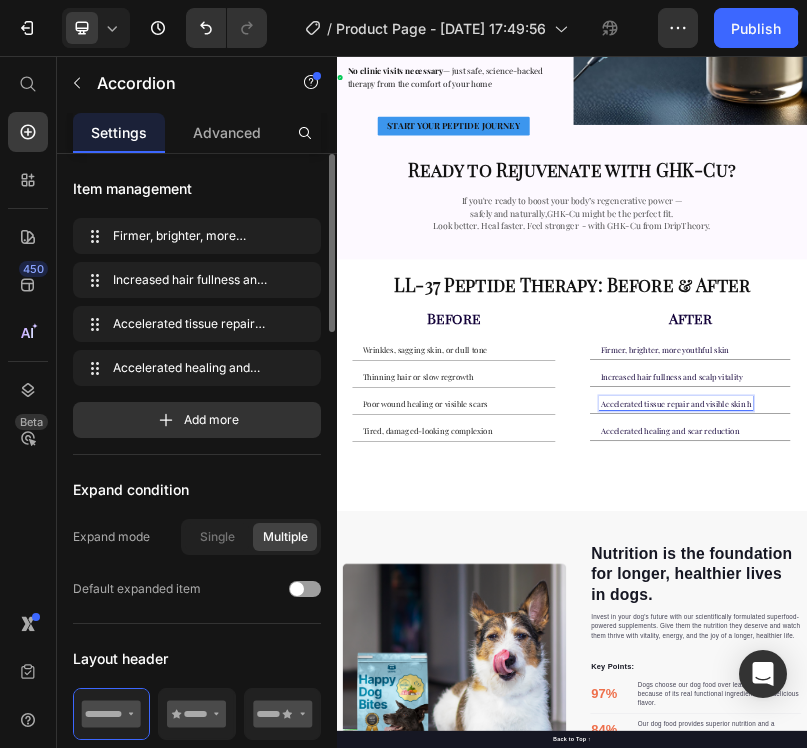 scroll, scrollTop: 1477, scrollLeft: 0, axis: vertical 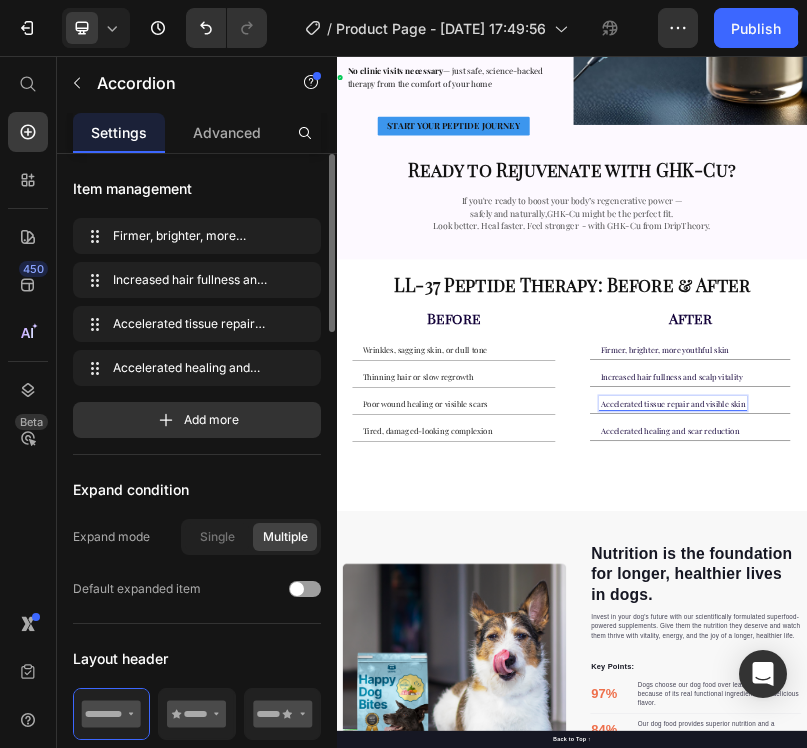 click on "Accelerated tissue repair and visible skin" at bounding box center (1195, 942) 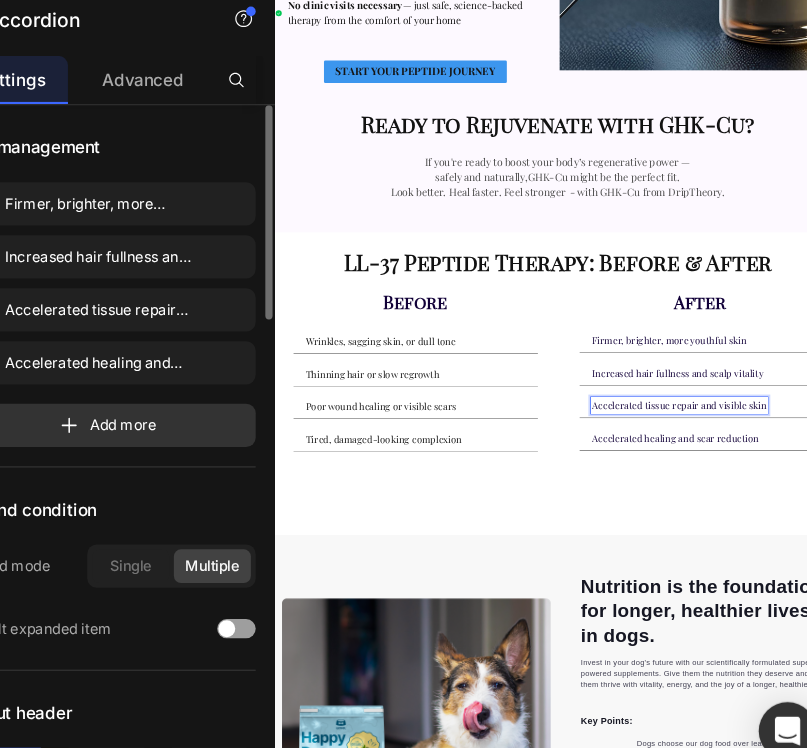 click on "Accelerated tissue repair and visible skin" at bounding box center [1132, 874] 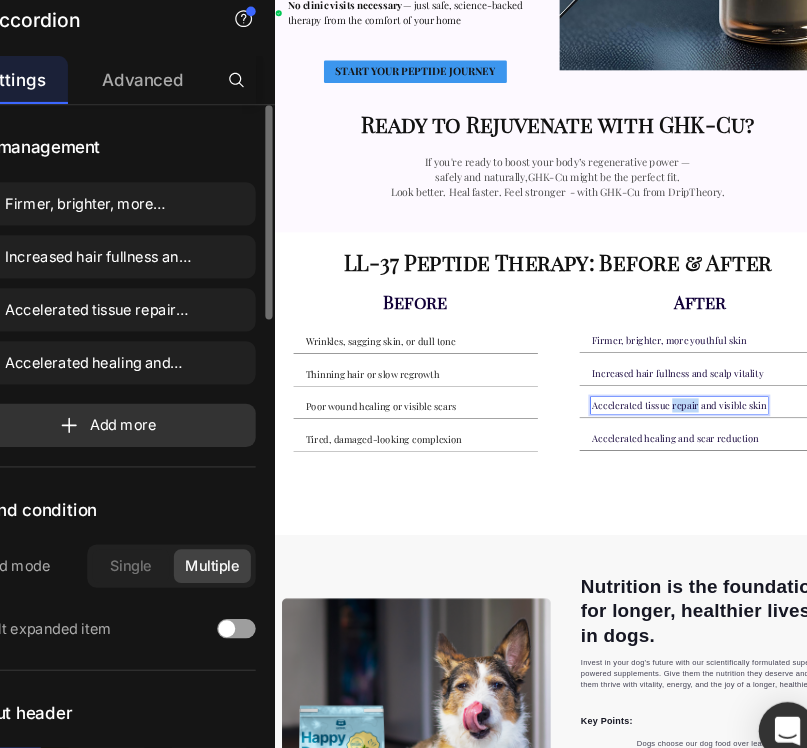 click on "Accelerated tissue repair and visible skin" at bounding box center (1132, 874) 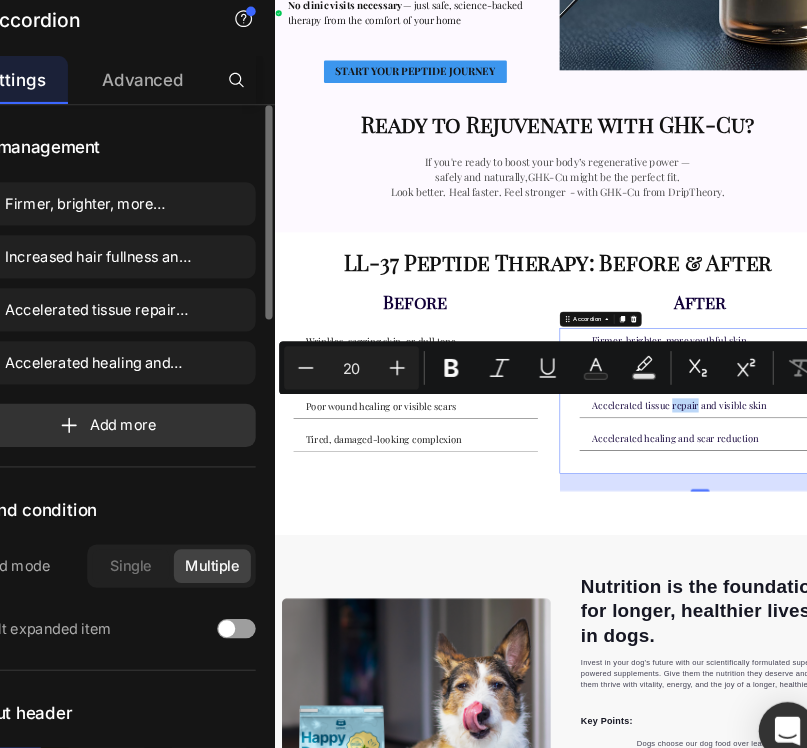 click on "Accelerated tissue repair and visible skin" at bounding box center [1132, 874] 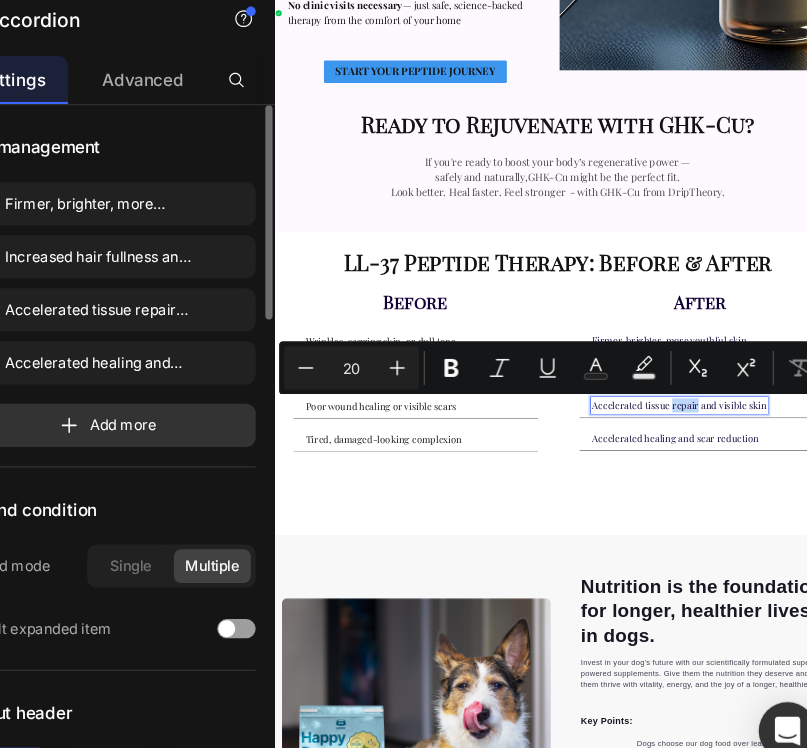 click on "Accelerated tissue repair and visible skin" at bounding box center (1132, 874) 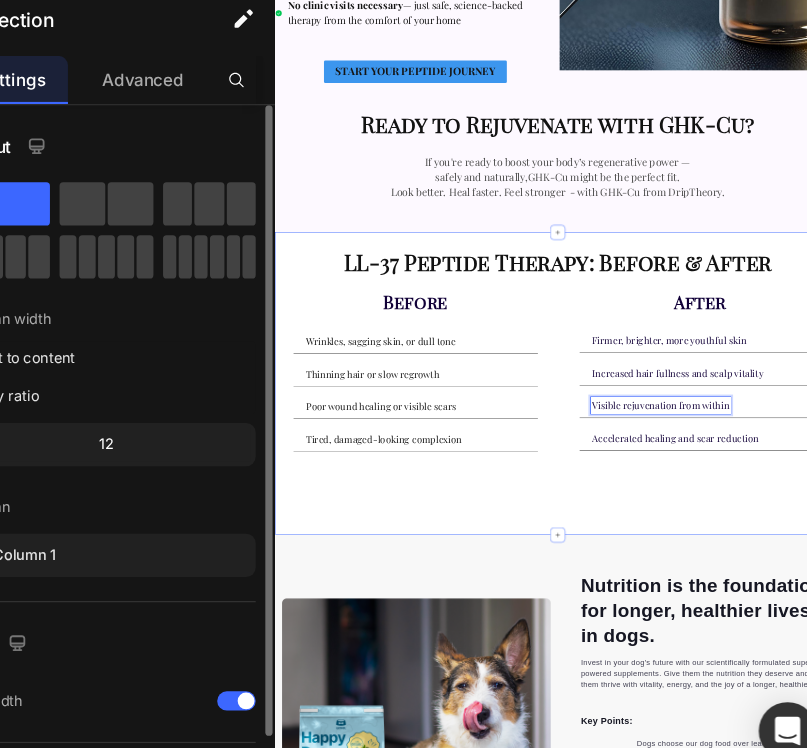 click on "LL-37 Peptide Therapy: Before & After Heading Before Heading
Wrinkles, sagging skin, or dull tone
Thinning hair or slow regrowth
Poor wound healing or visible scars
Tired, damaged-looking complexion Accordion After Heading
Firmer, brighter, more youthful skin
Increased hair fullness and scalp vitality
Visible rejuvenation from within
Accelerated healing and scar reduction . Text Block Accordion   37 Row" at bounding box center (874, 828) 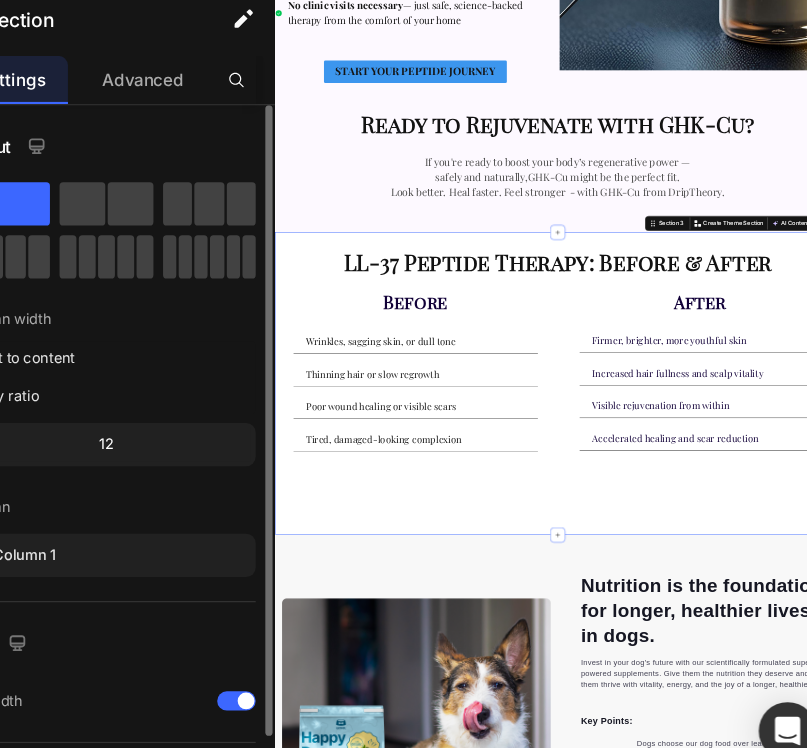 scroll, scrollTop: 0, scrollLeft: 0, axis: both 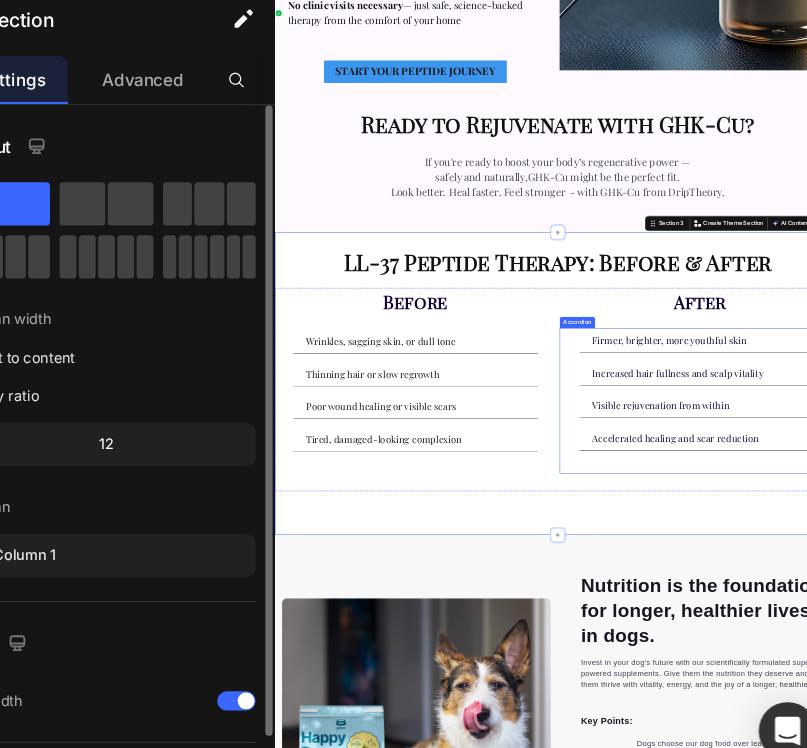 click on "Visible rejuvenation from within" at bounding box center (1092, 874) 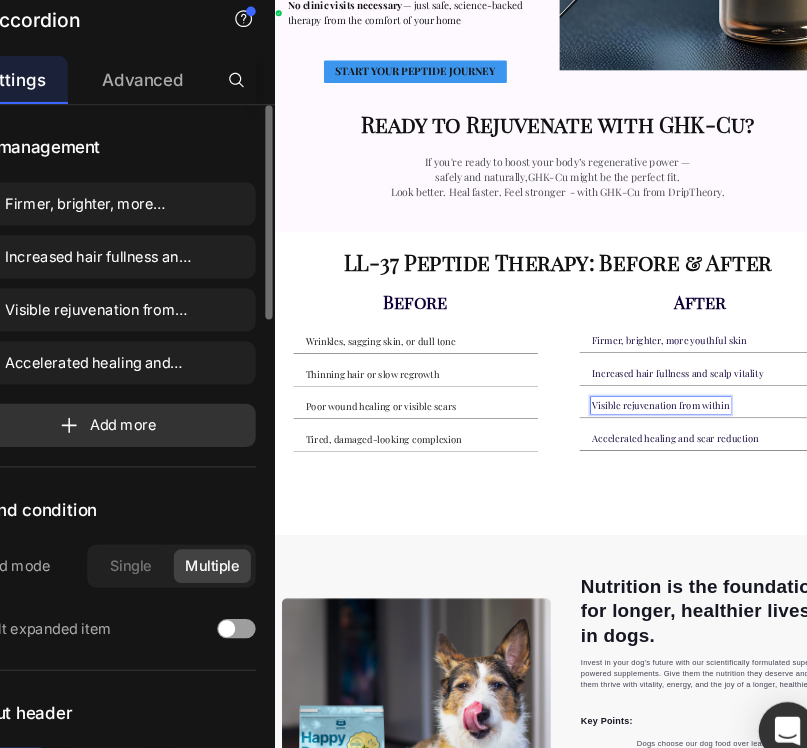click on "Visible rejuvenation from within" at bounding box center [1092, 874] 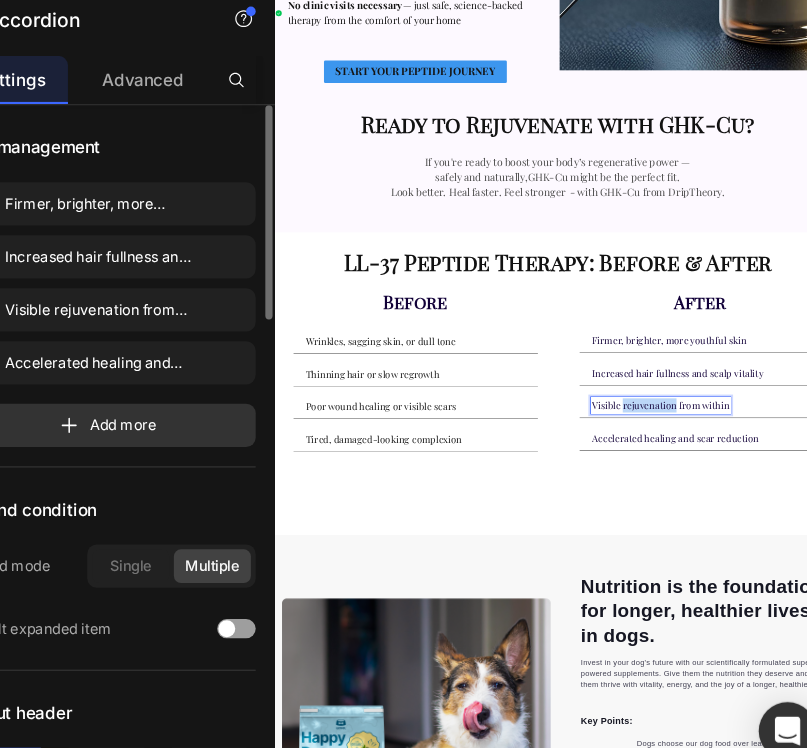 click on "Visible rejuvenation from within" at bounding box center [1092, 874] 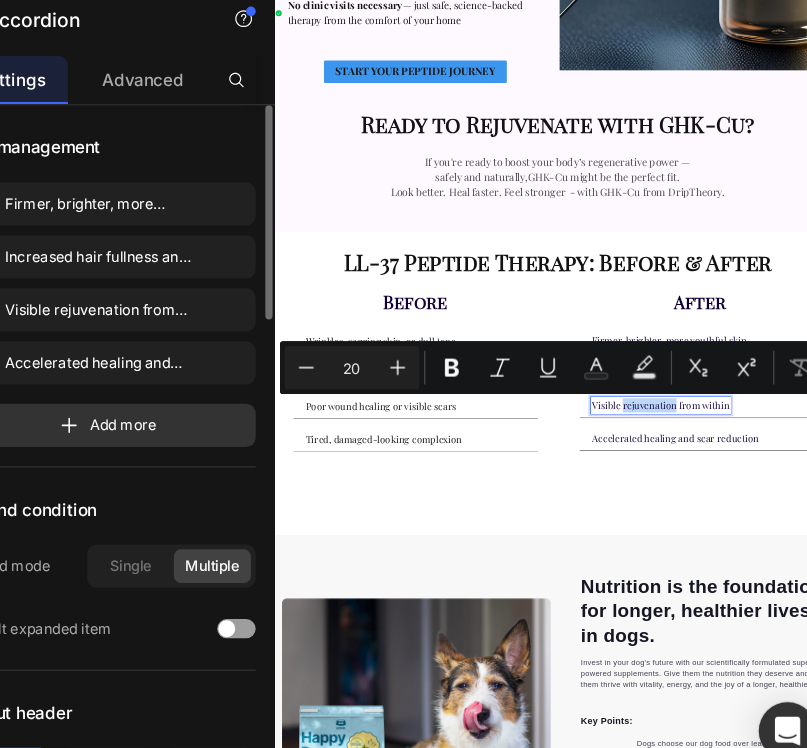 click on "Visible rejuvenation from within" at bounding box center [1092, 874] 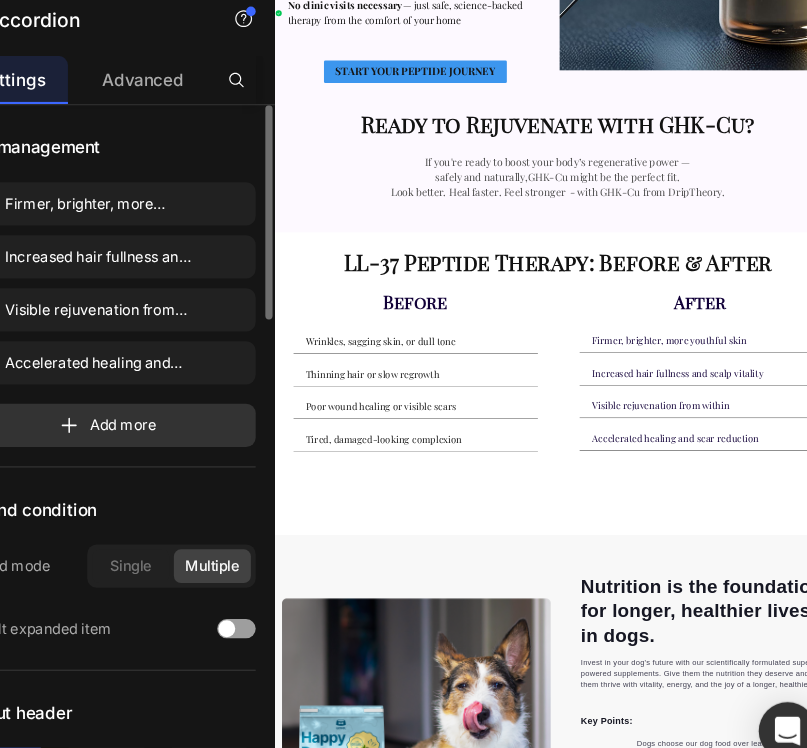 click on "Visible rejuvenation from within" at bounding box center (1160, 874) 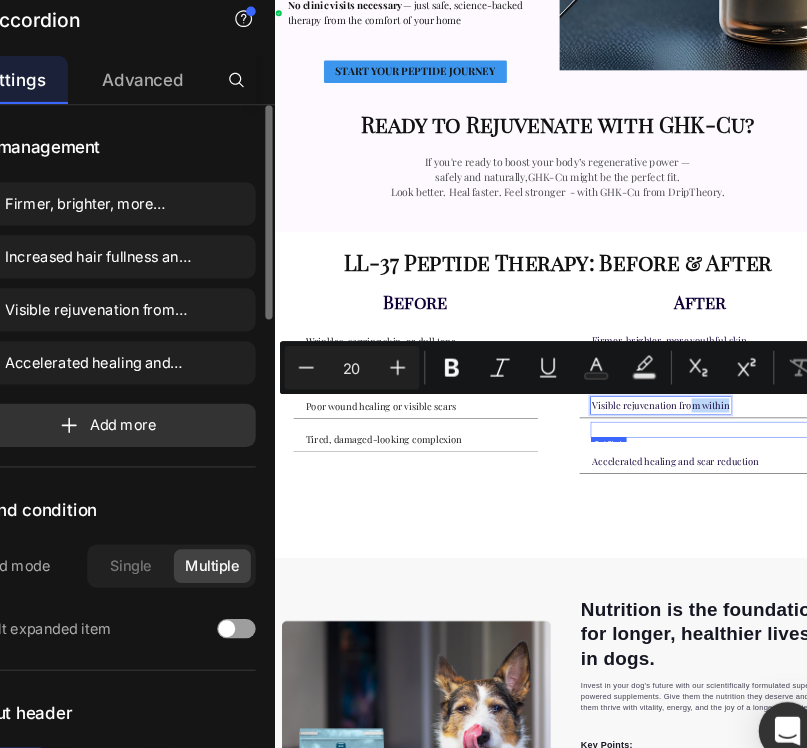 drag, startPoint x: 1163, startPoint y: 857, endPoint x: 1168, endPoint y: 906, distance: 49.25444 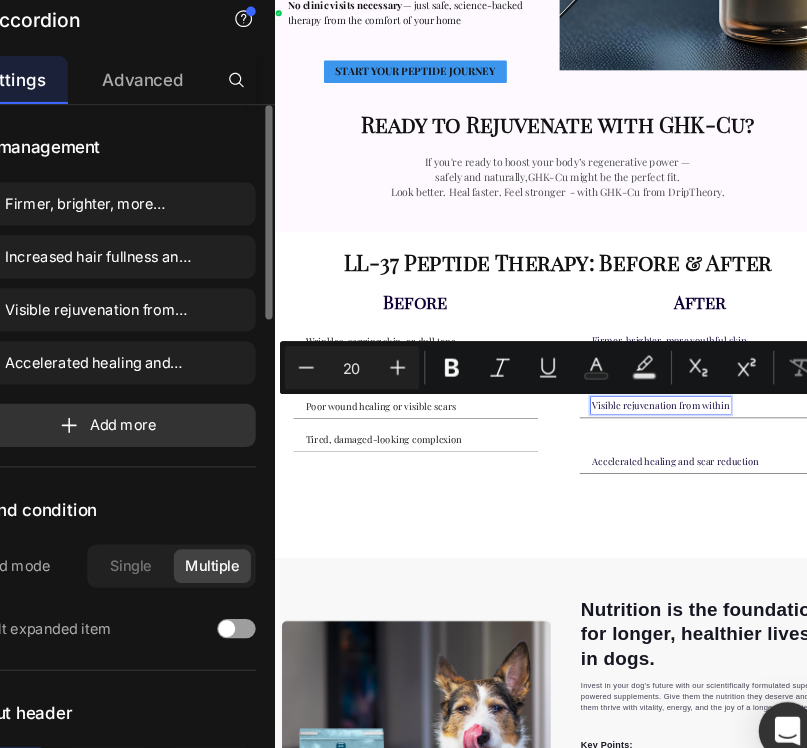 click on "Visible rejuvenation from within" at bounding box center (1092, 874) 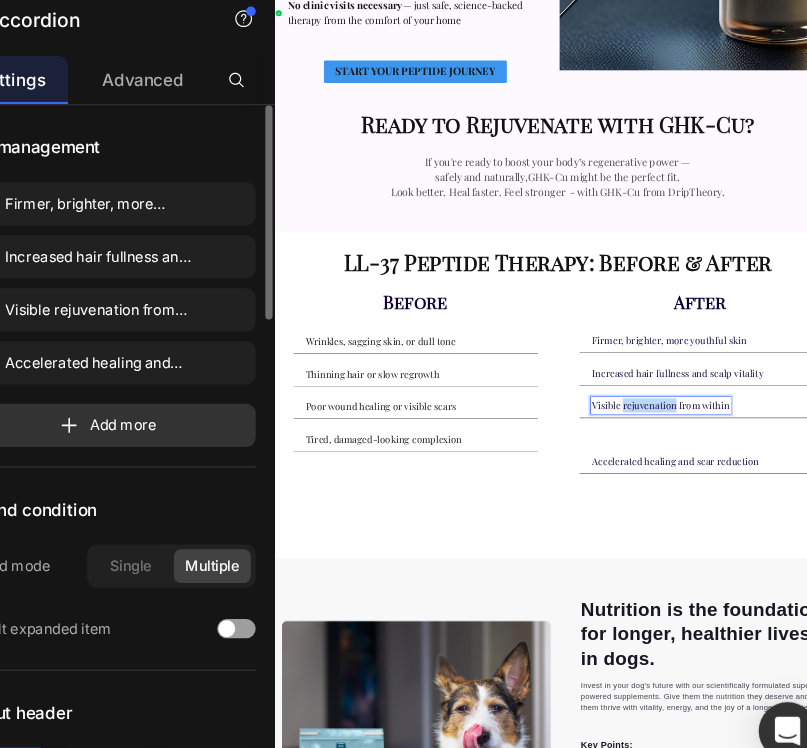 click on "Visible rejuvenation from within" at bounding box center (1092, 874) 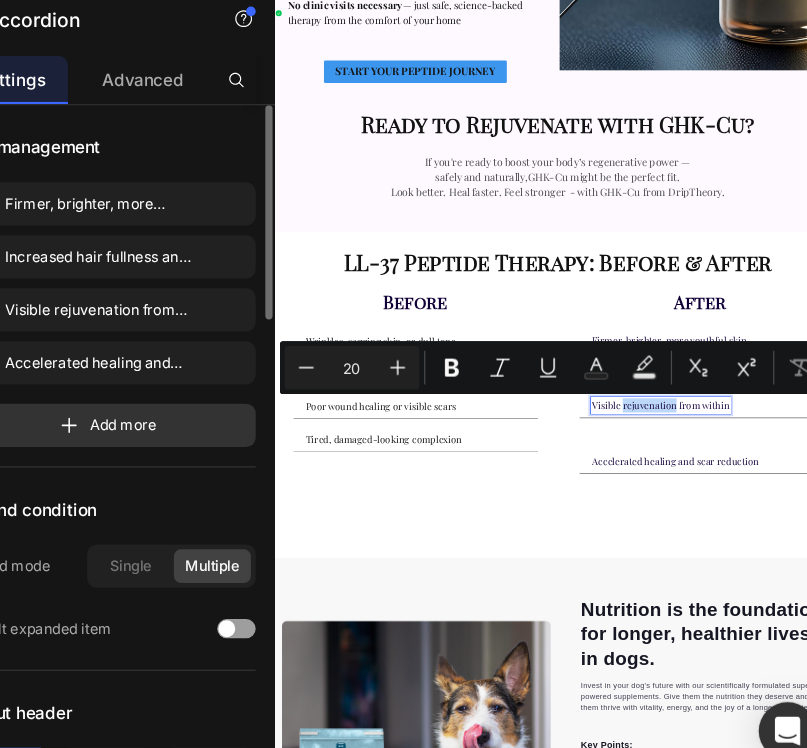 click on "Visible rejuvenation from within" at bounding box center [1092, 874] 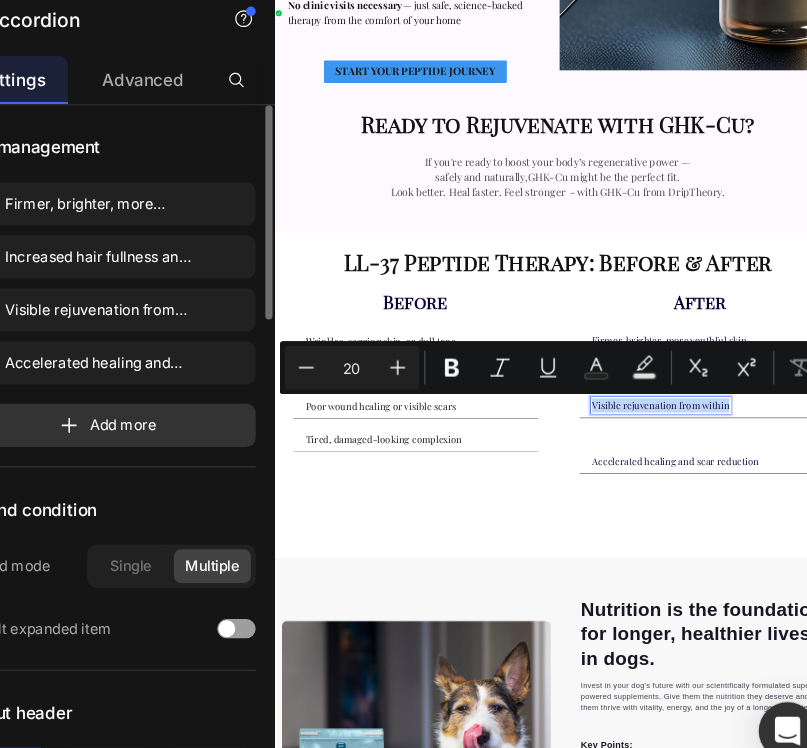 click on "Visible rejuvenation from within" at bounding box center (1092, 874) 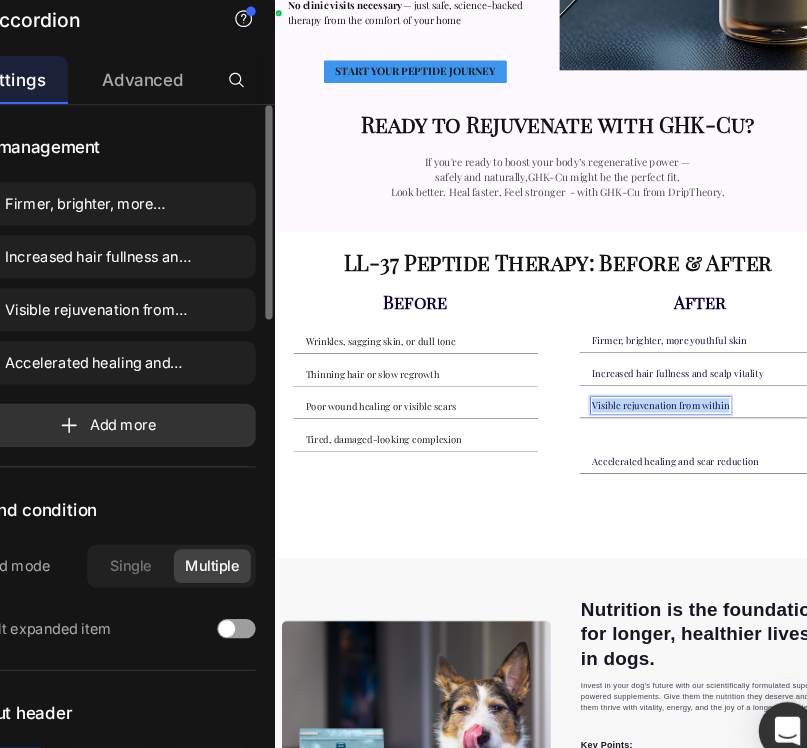 click on "Visible rejuvenation from within" at bounding box center [1092, 874] 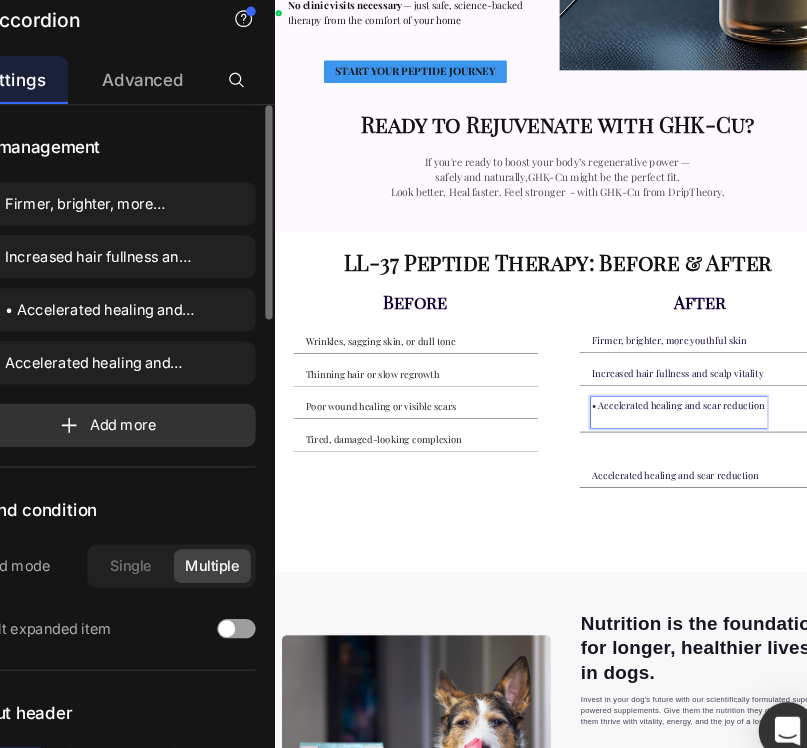 scroll, scrollTop: 454, scrollLeft: 0, axis: vertical 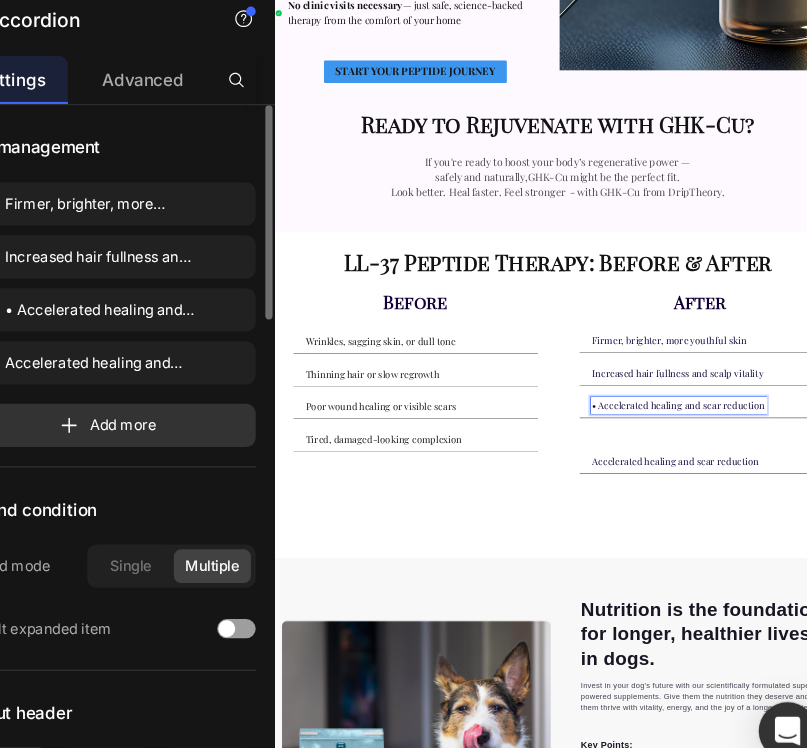 click on "• Accelerated healing and scar reduction" at bounding box center [1130, 874] 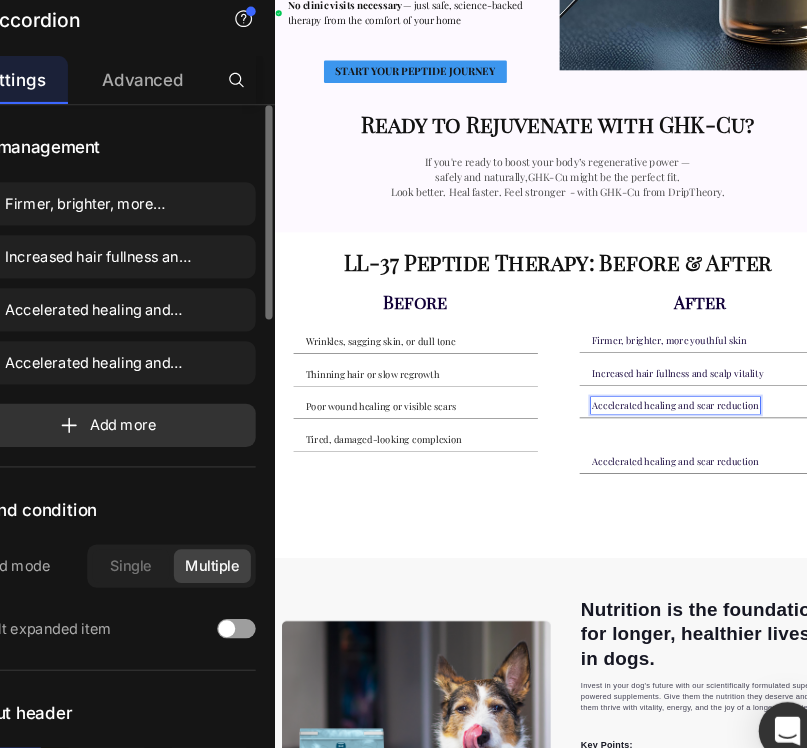 click on "Accelerated healing and scar reduction" at bounding box center (1124, 874) 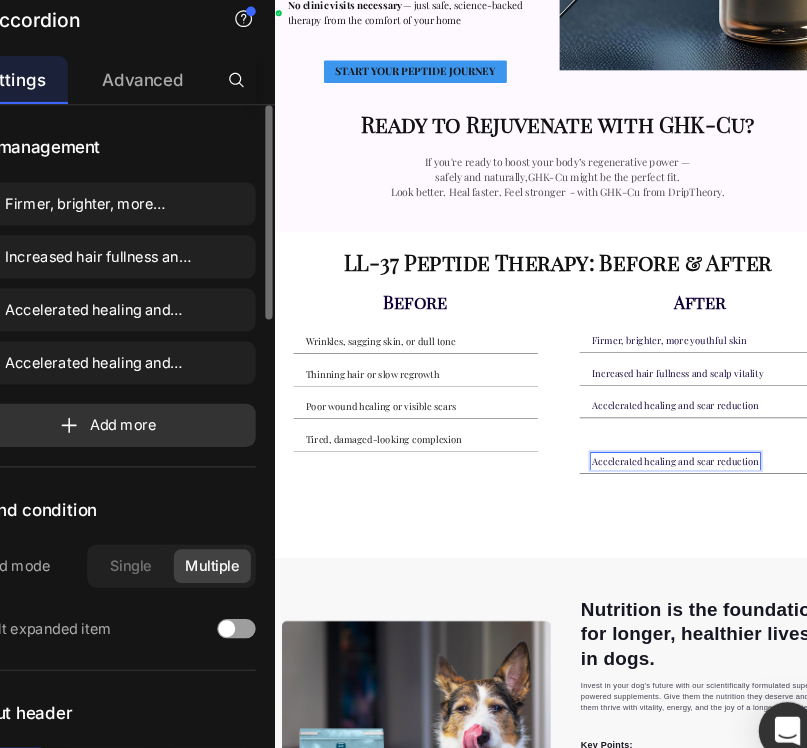 click on "Accelerated healing and scar reduction" at bounding box center [1124, 992] 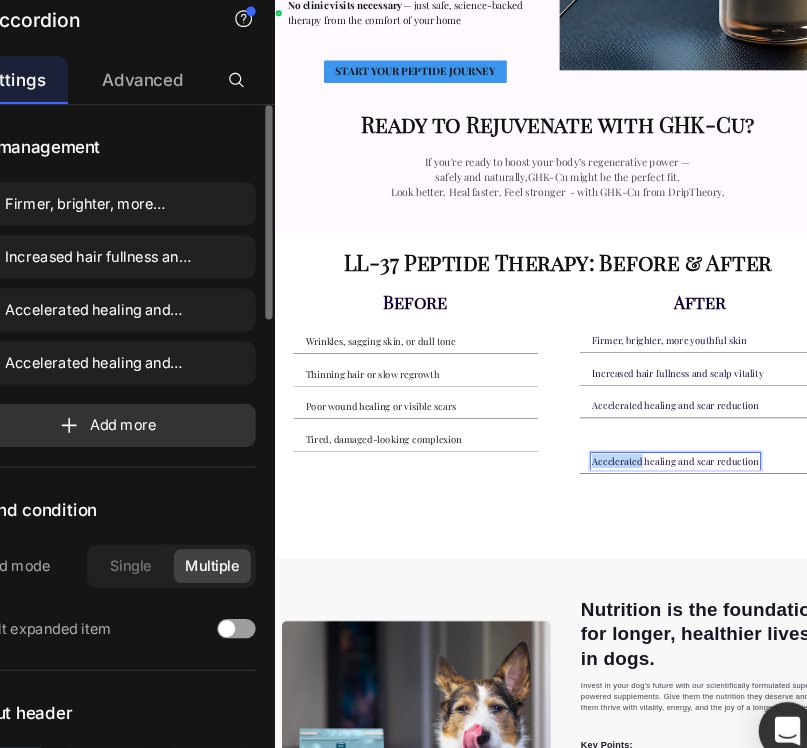click on "Accelerated healing and scar reduction" at bounding box center (1124, 992) 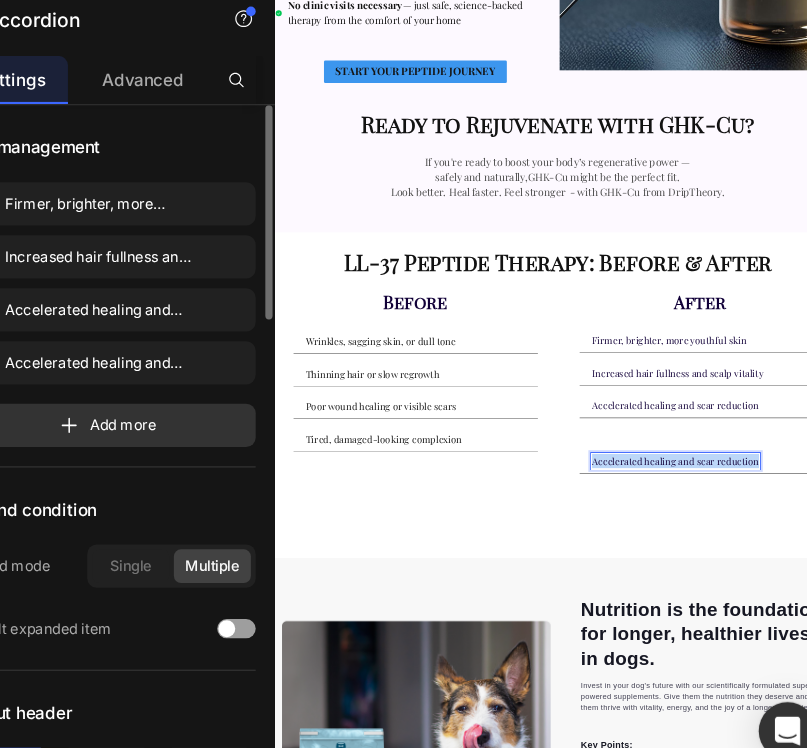 click on "Accelerated healing and scar reduction" at bounding box center (1124, 992) 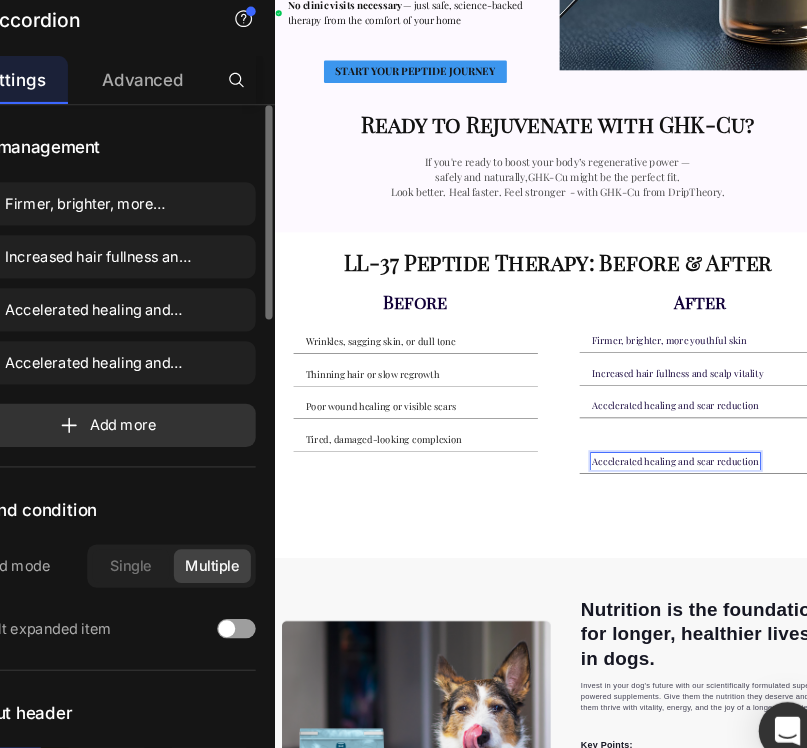 scroll, scrollTop: 1205, scrollLeft: 0, axis: vertical 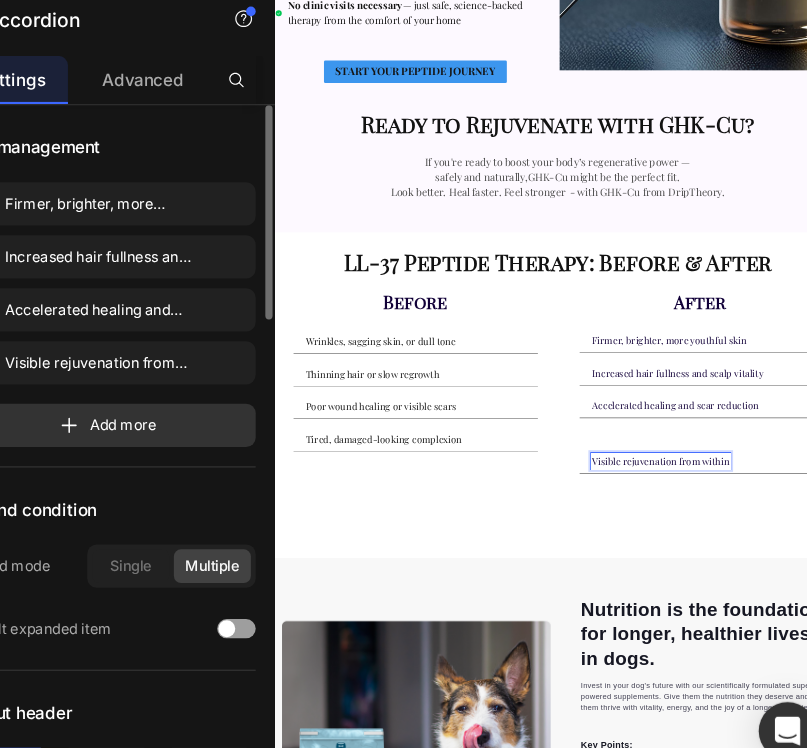click on "Accelerated healing and scar reduction" at bounding box center (1160, 874) 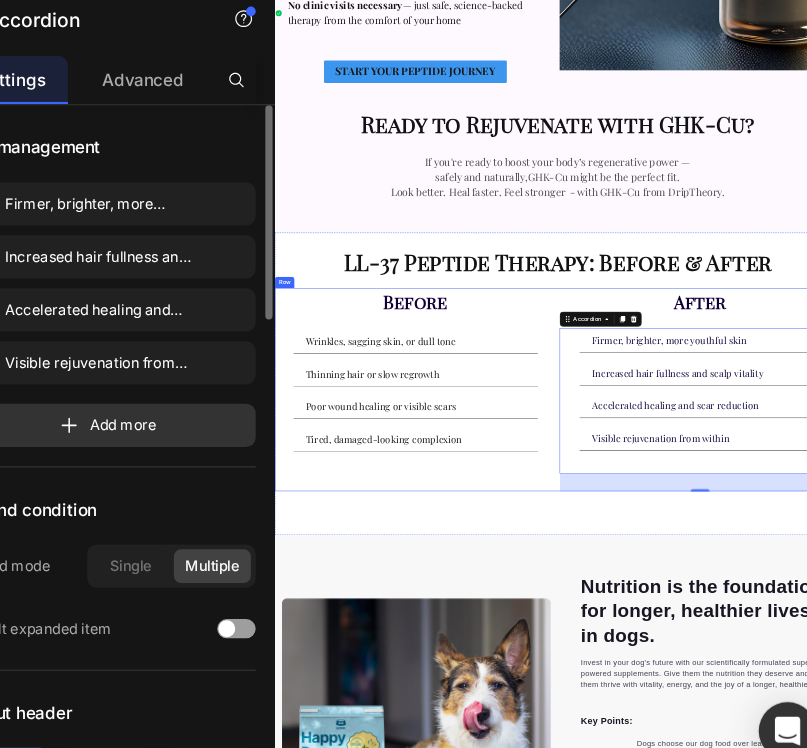 click on "Before Heading
Wrinkles, sagging skin, or dull tone
Thinning hair or slow regrowth
Poor wound healing or visible scars
Tired, damaged-looking complexion Accordion" at bounding box center (572, 840) 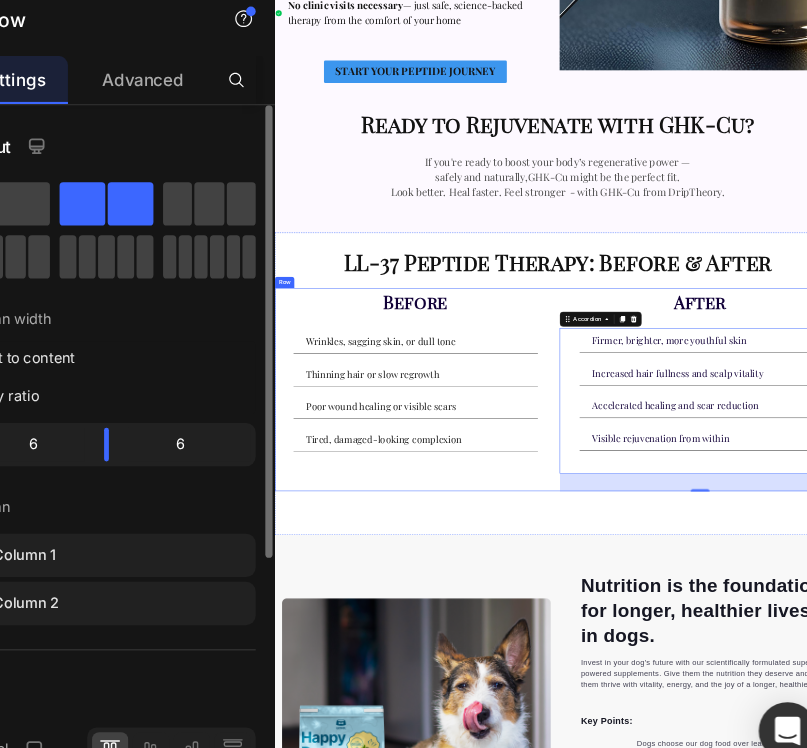 scroll, scrollTop: 0, scrollLeft: 0, axis: both 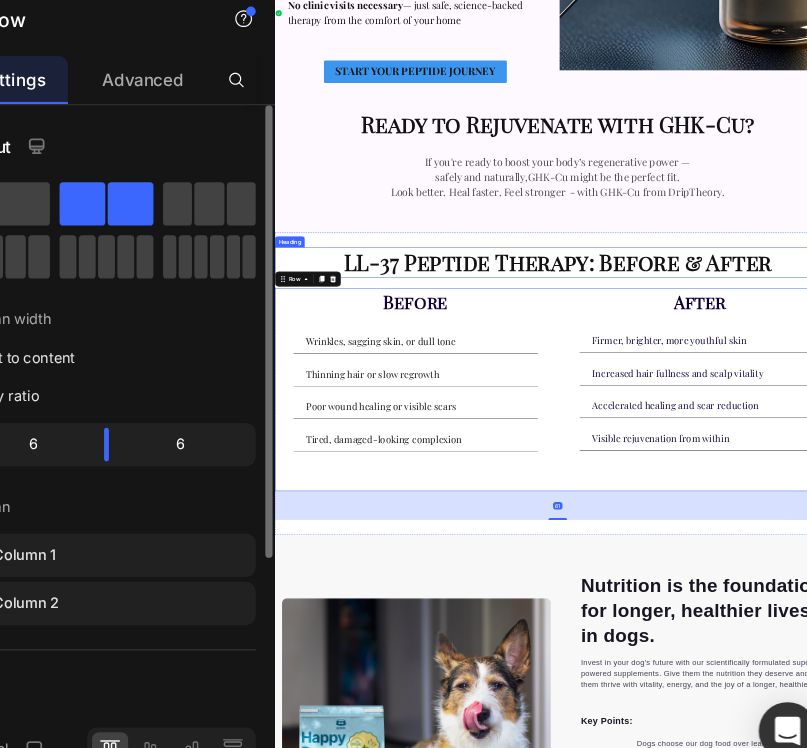 click on "LL-37 Peptide Therapy: Before & After" at bounding box center (874, 570) 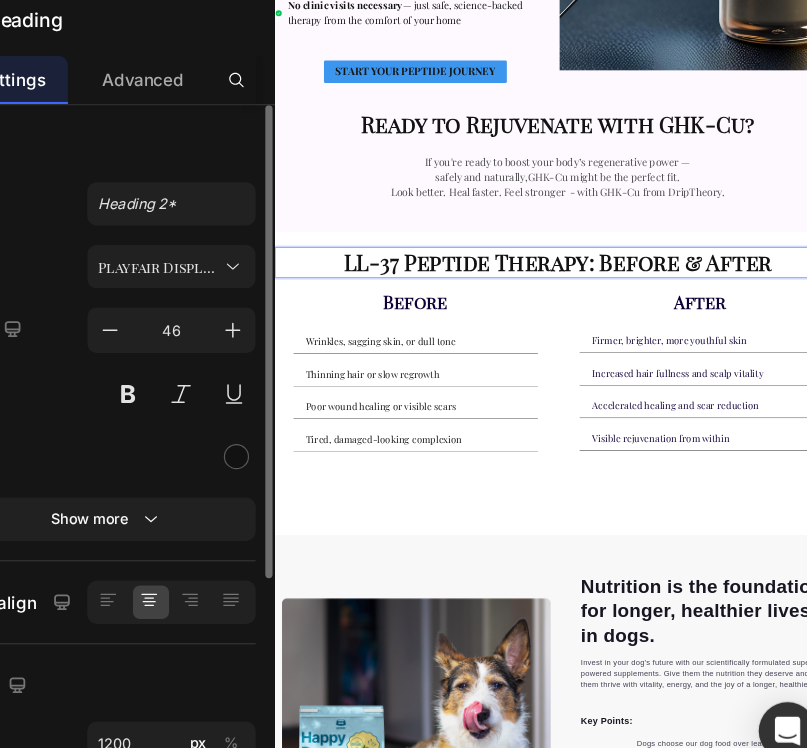 click on "LL-37 Peptide Therapy: Before & After" at bounding box center (874, 570) 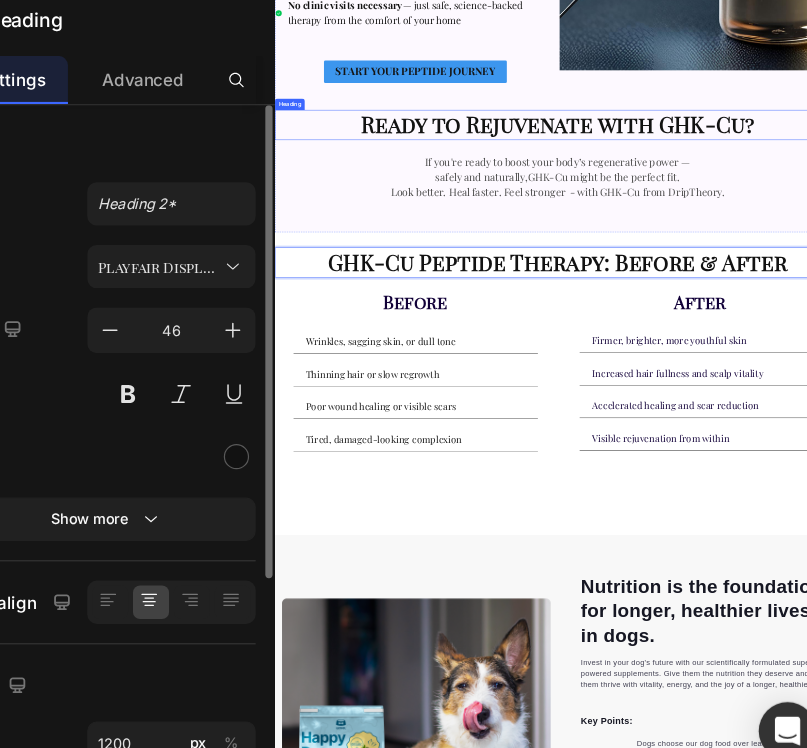 click on "Ready to Rejuvenate with GHK-Cu?" at bounding box center [874, 278] 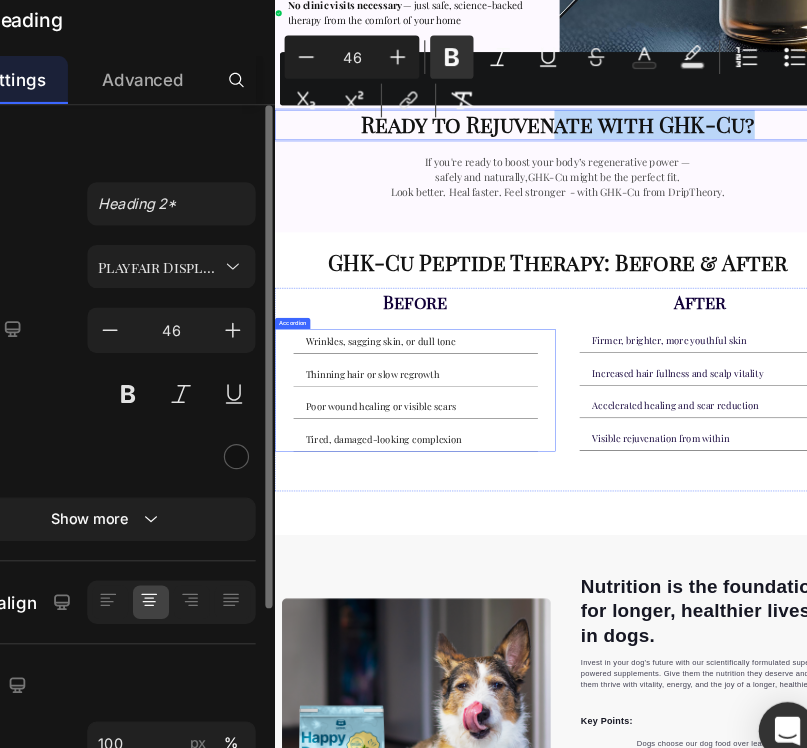 drag, startPoint x: 854, startPoint y: 268, endPoint x: 766, endPoint y: 774, distance: 513.59515 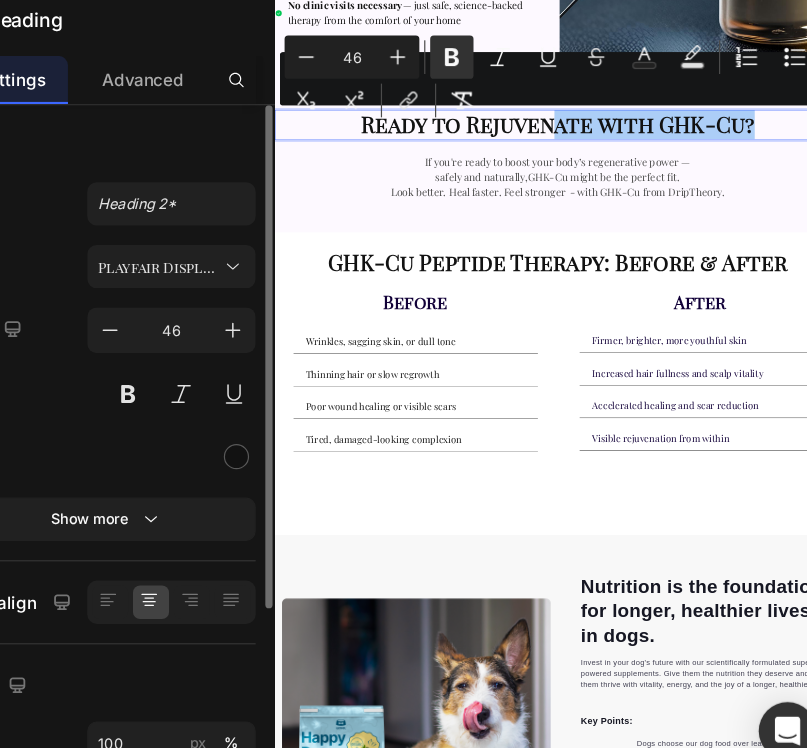 click on "Look better. Heal faster. Feel stronger  - with GHK-Cu from DripTheory." at bounding box center [874, 422] 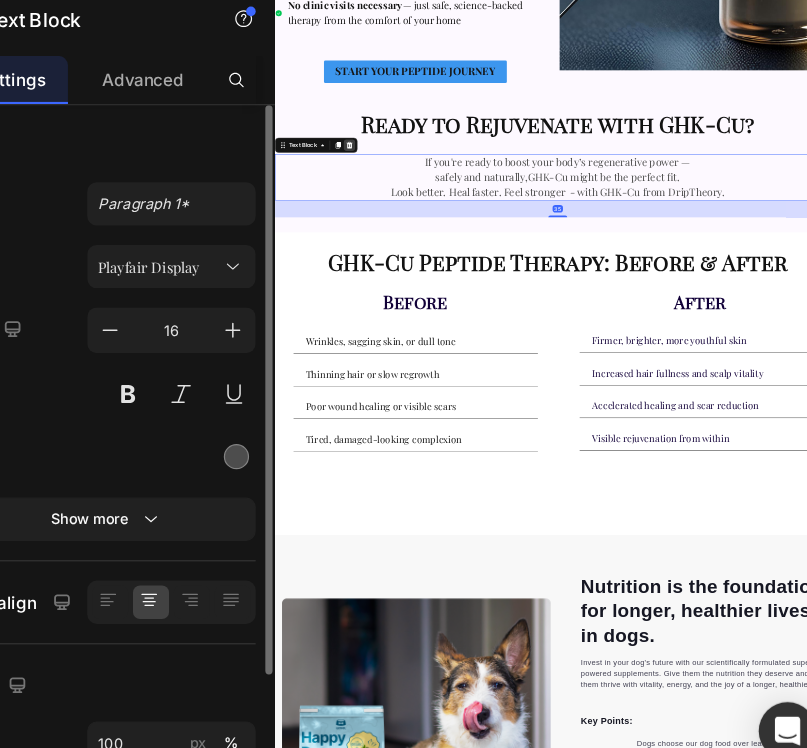 click at bounding box center [432, 322] 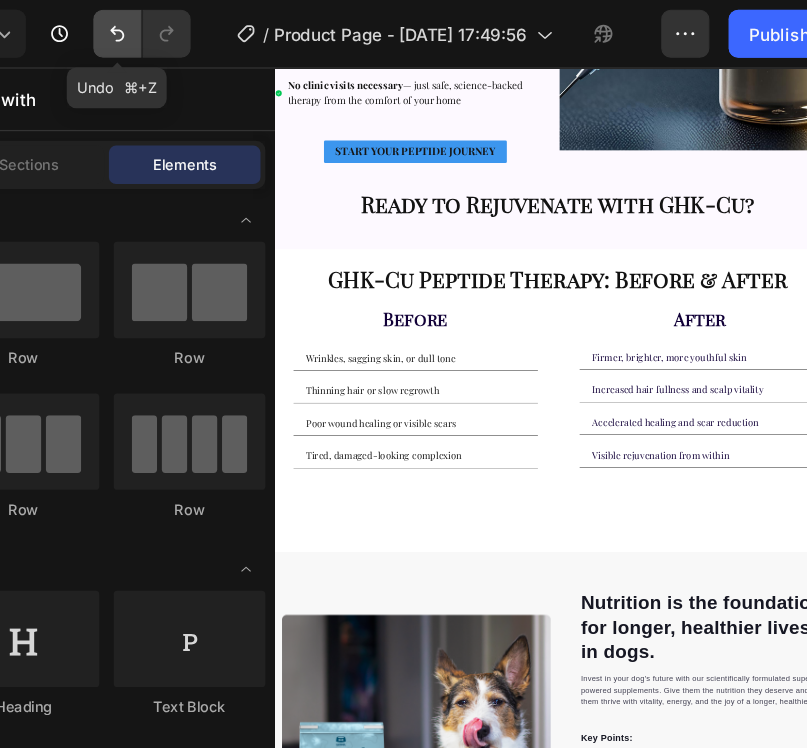 click 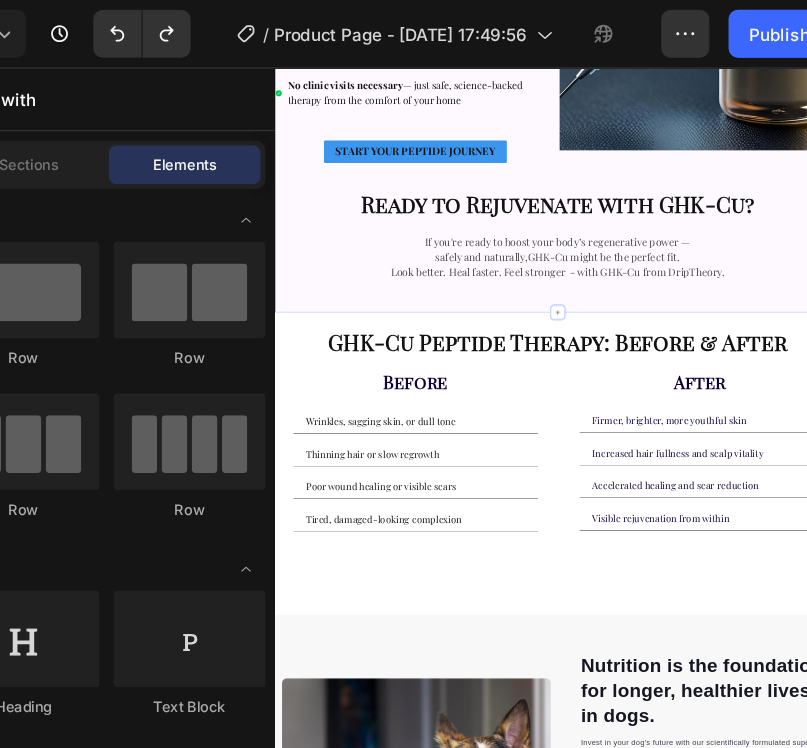 click on "How We Provide GHK-Cu at DripTheory Heading We make advanced immune and healing support accessible and convenient: Heading Pharmaceutical-grade GHK-Cu  shipped directly to your home Administered as a  daily or 5x weekly subcutaneous injection Includes  step-by-step instructions  and full support from our medical team Custom  protocols designed for skin rejuvenation, hair regrowth, or injury support No clinic visits necessary  — just safe, science-backed therapy from the comfort of your home Item List START YOUR PEPTIDE JOURNEY Button Image Row ⁠⁠⁠⁠⁠⁠⁠ Ready to Rejuvenate with GHK-Cu? Heading If you're ready to boost your body’s regenerative power —  safely and naturally,GHK-Cu might be the perfect fit.  Look better. Heal faster. Feel stronger  - with GHK-Cu from DripTheory. Text Block" at bounding box center (874, 1) 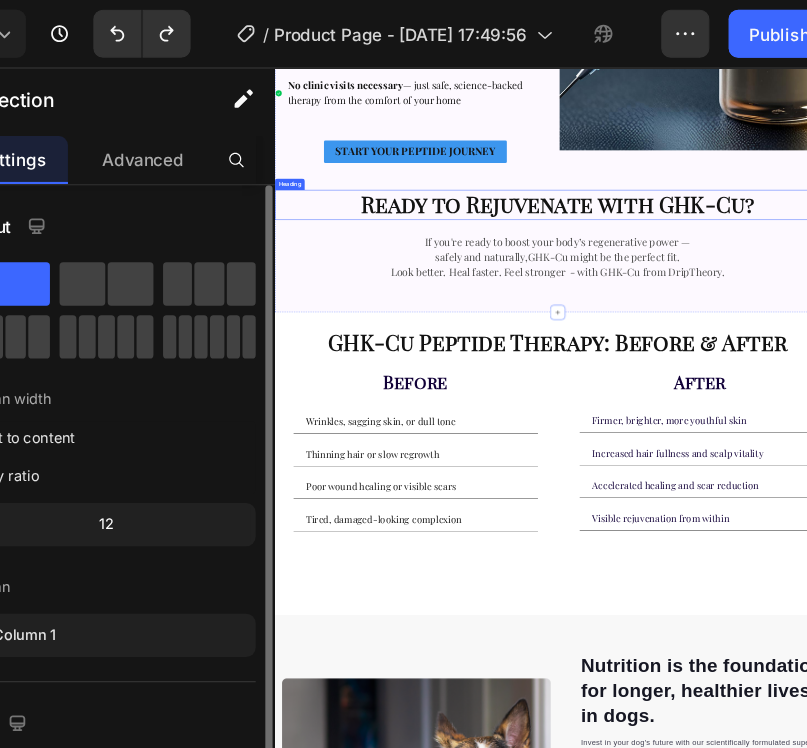 click on "Ready to Rejuvenate with GHK-Cu?" at bounding box center [874, 357] 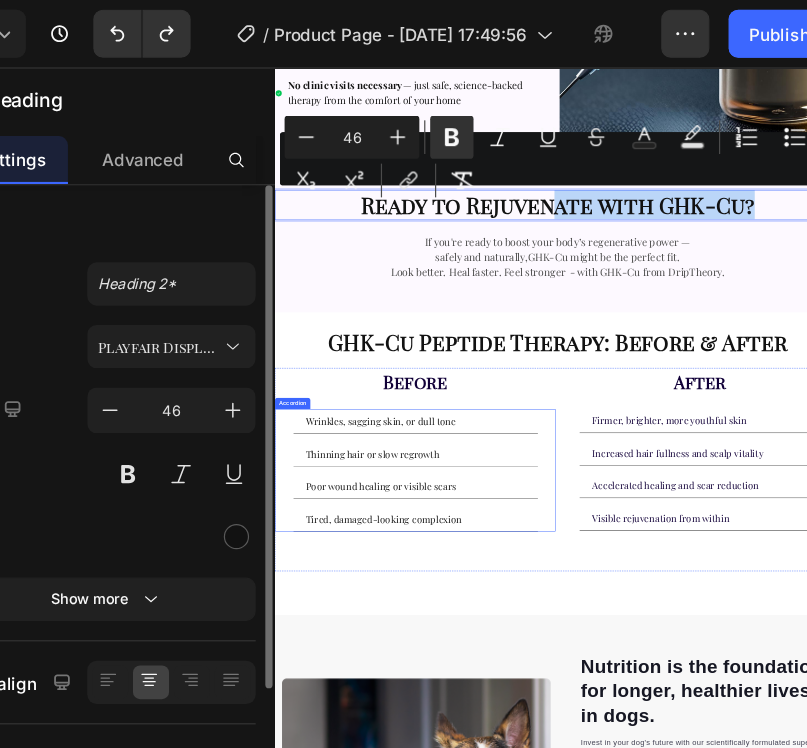 drag, startPoint x: 876, startPoint y: 327, endPoint x: 832, endPoint y: 878, distance: 552.754 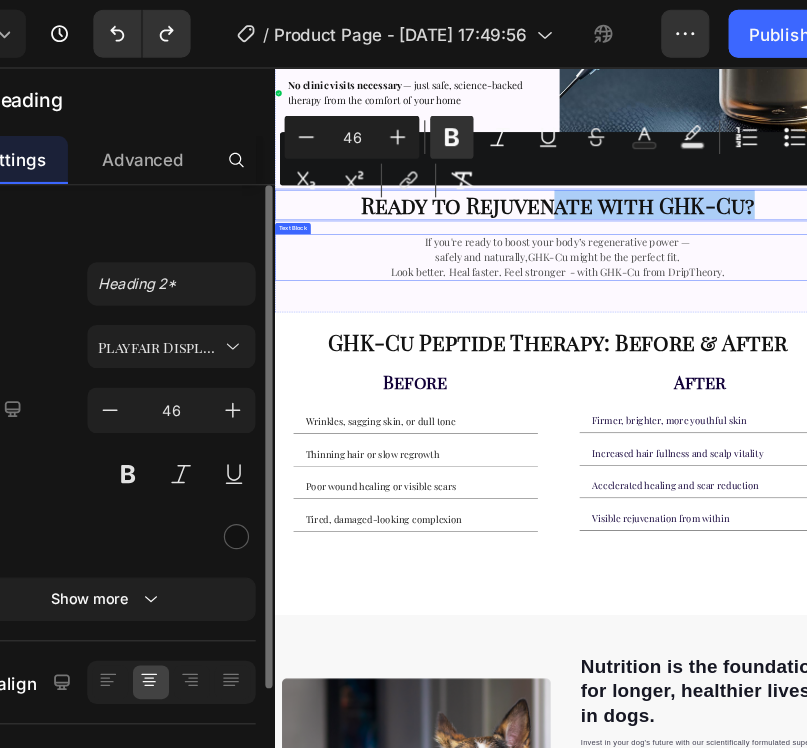 click on "Look better. Heal faster. Feel stronger  - with GHK-Cu from DripTheory." at bounding box center (874, 501) 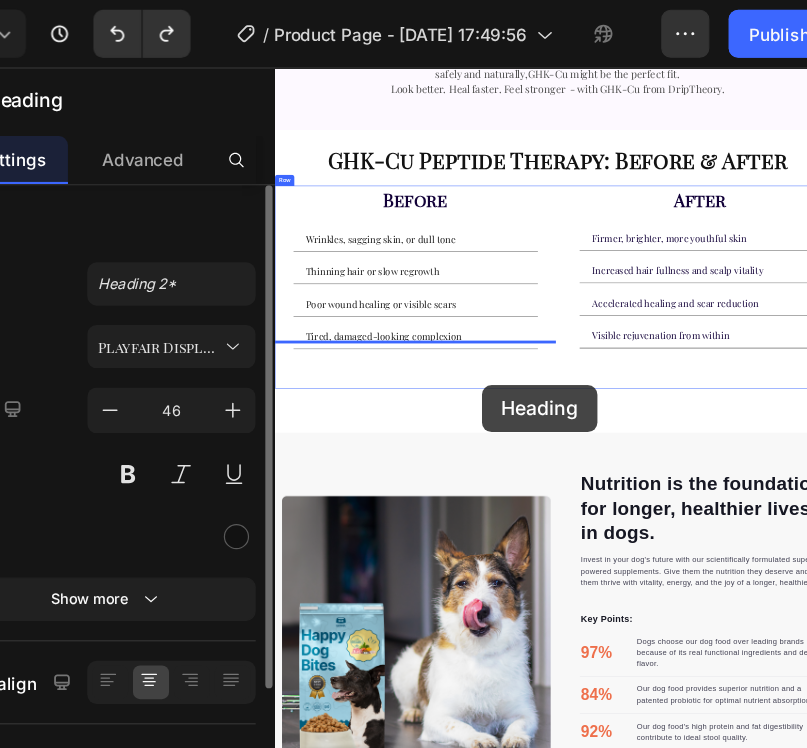 scroll, scrollTop: 2345, scrollLeft: 0, axis: vertical 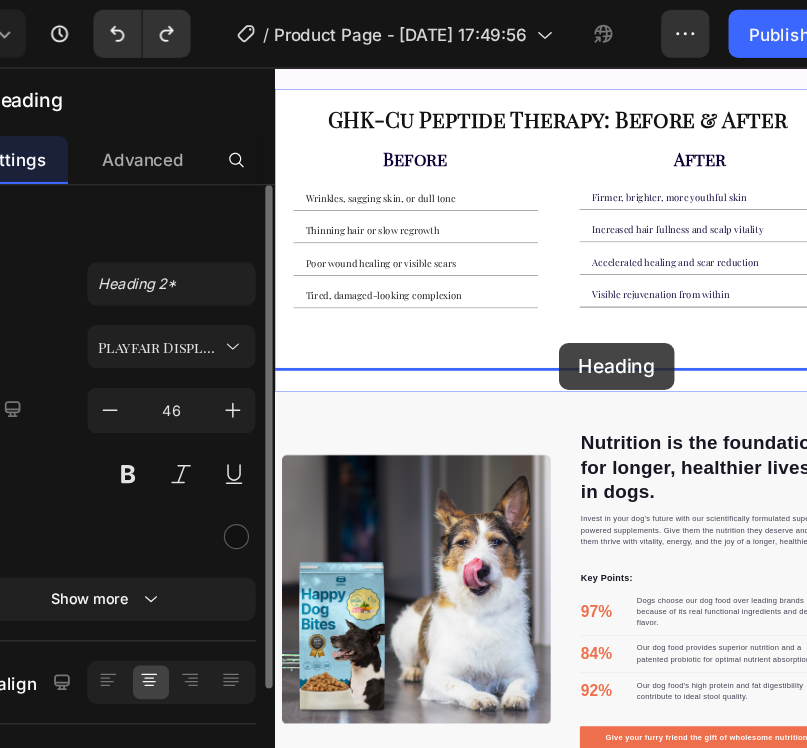 drag, startPoint x: 420, startPoint y: 314, endPoint x: 877, endPoint y: 651, distance: 567.8186 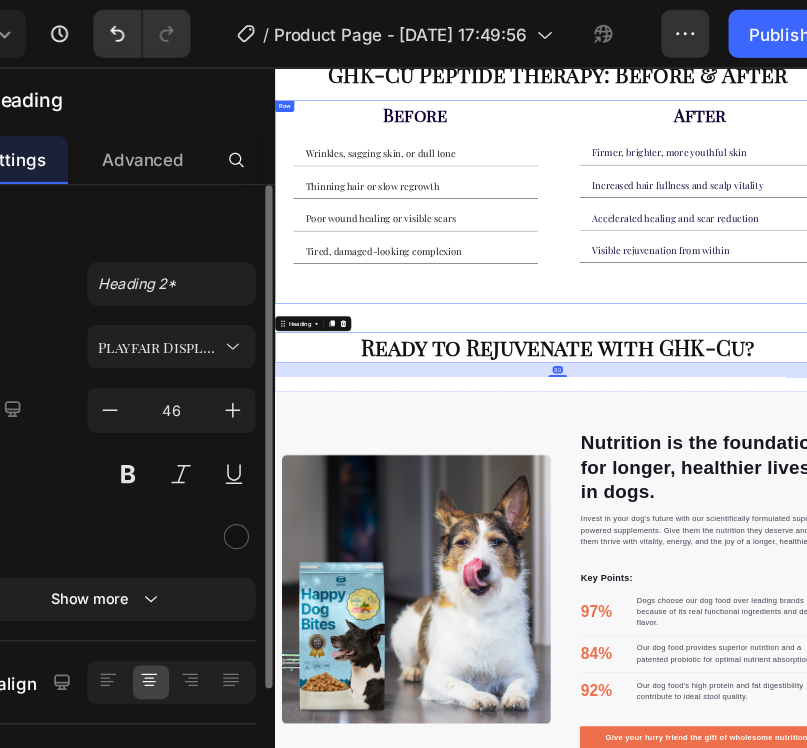 click on "Before Heading
Wrinkles, sagging skin, or dull tone
Thinning hair or slow regrowth
Poor wound healing or visible scars
Tired, damaged-looking complexion Accordion" at bounding box center [572, 351] 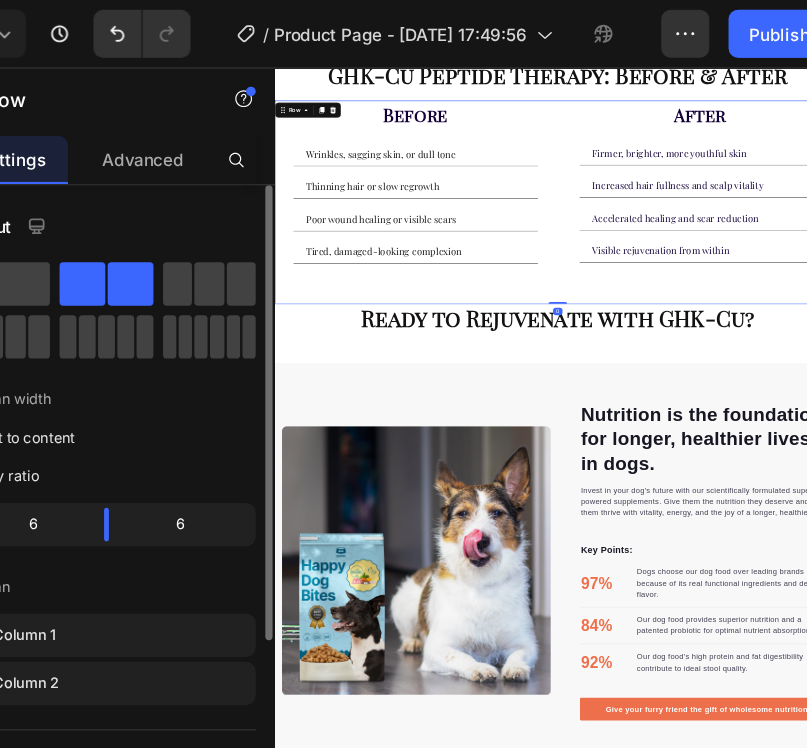 drag, startPoint x: 875, startPoint y: 608, endPoint x: 864, endPoint y: 426, distance: 182.3321 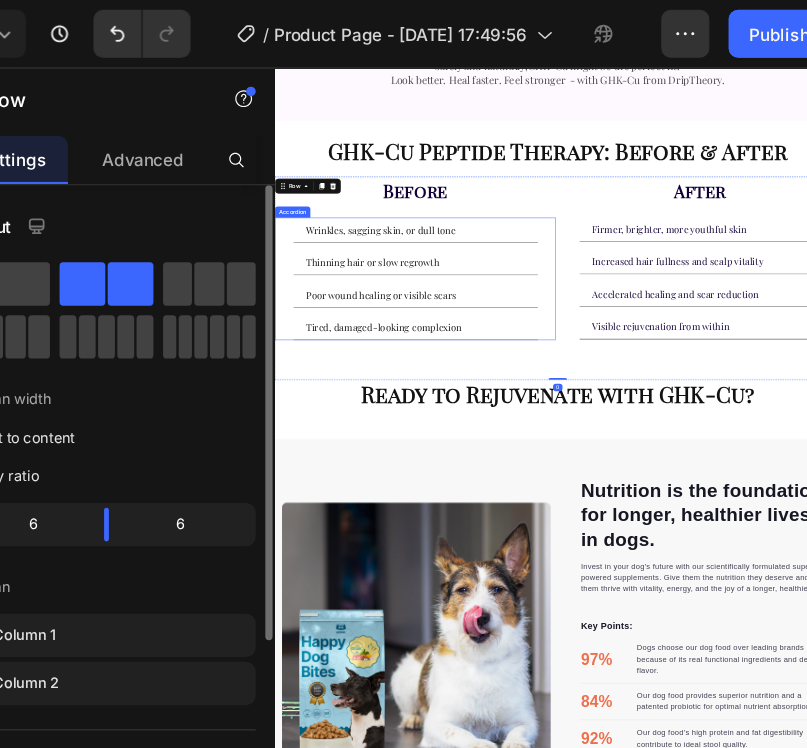 scroll, scrollTop: 1924, scrollLeft: 0, axis: vertical 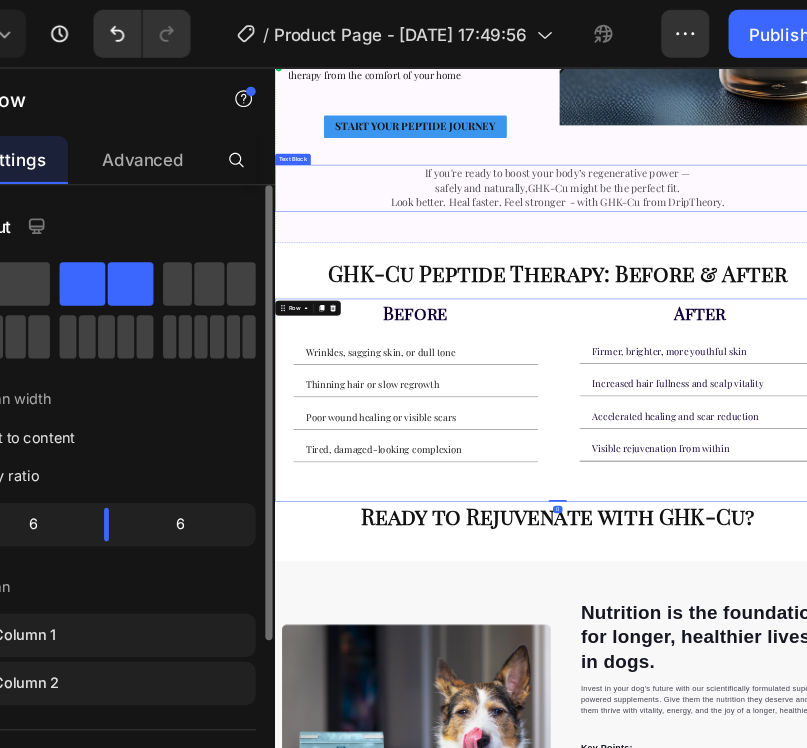 click on "safely and naturally,GHK-Cu might be the perfect fit." at bounding box center (874, 321) 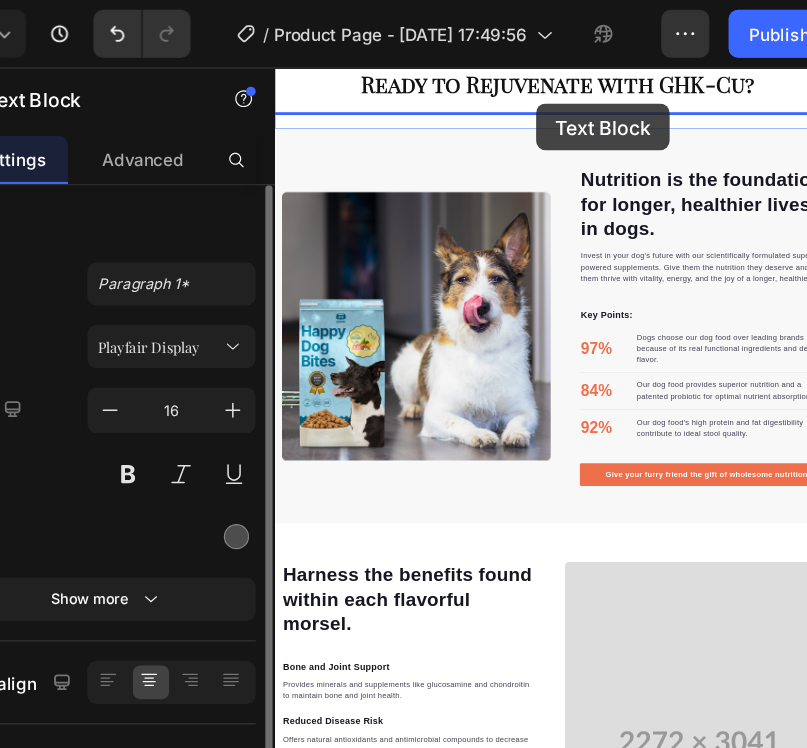 drag, startPoint x: 825, startPoint y: 298, endPoint x: 828, endPoint y: 142, distance: 156.02884 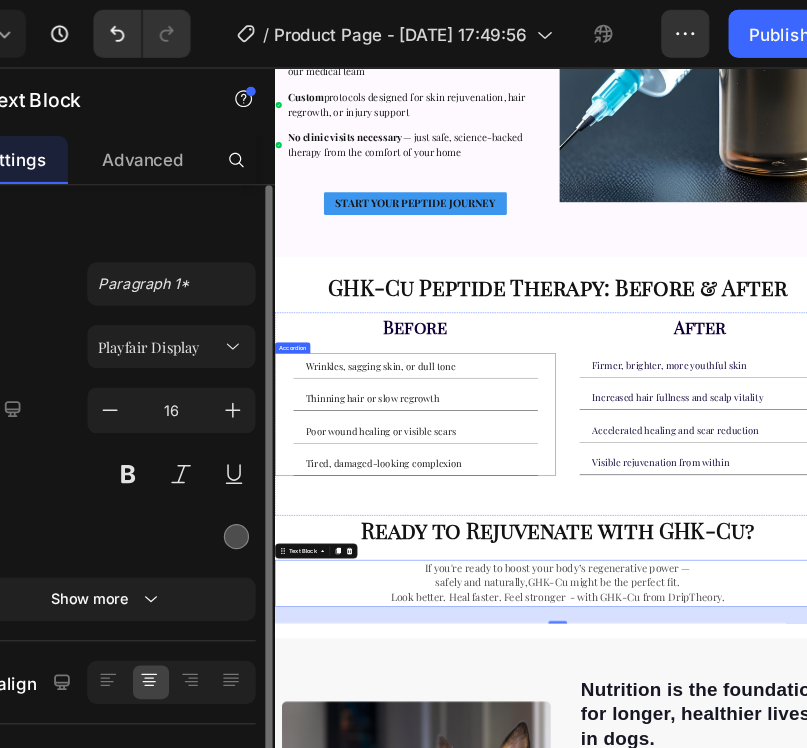 scroll, scrollTop: 1462, scrollLeft: 0, axis: vertical 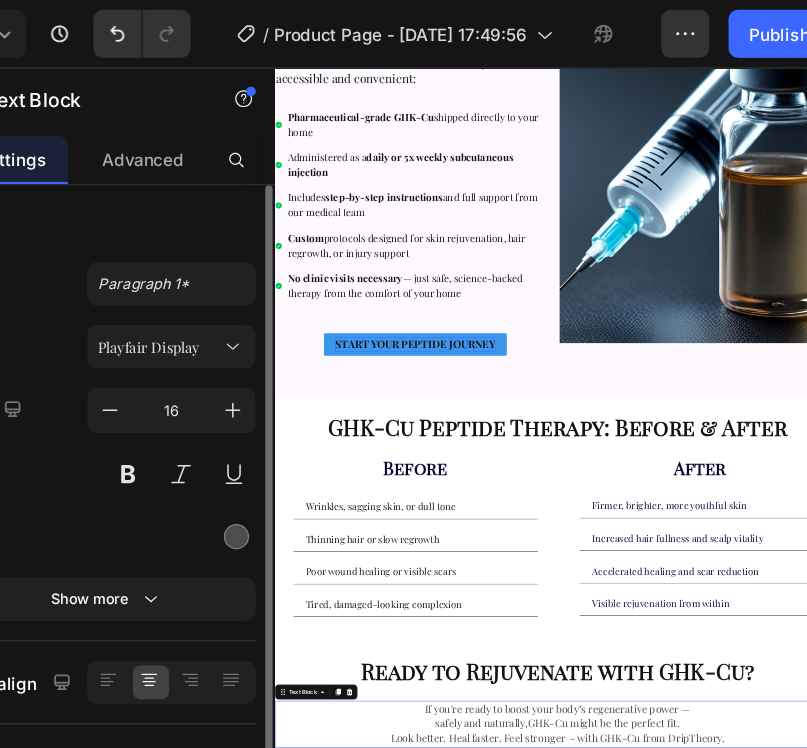 click on "START YOUR PEPTIDE JOURNEY" at bounding box center (572, 652) 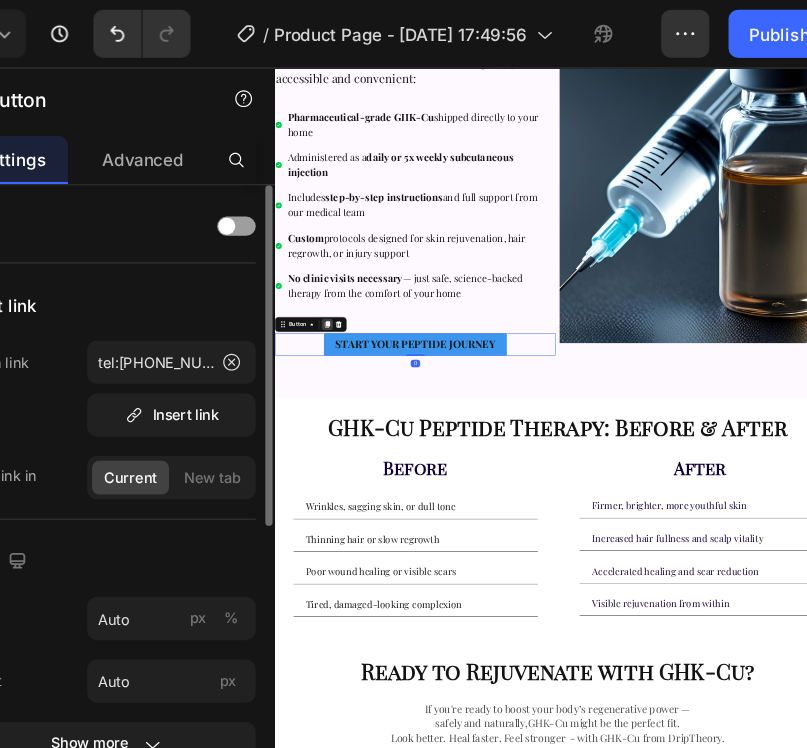 click 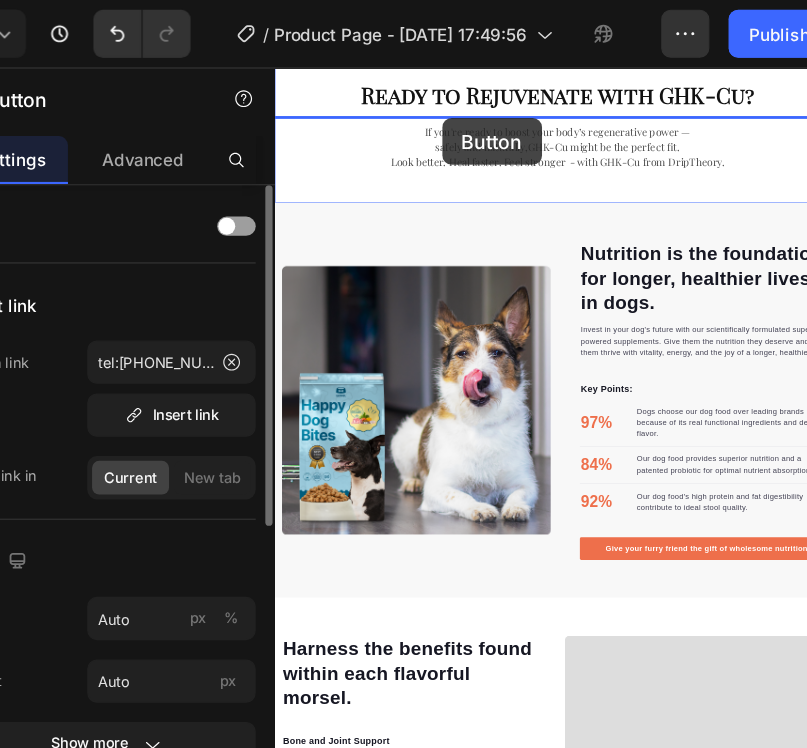 scroll, scrollTop: 2587, scrollLeft: 0, axis: vertical 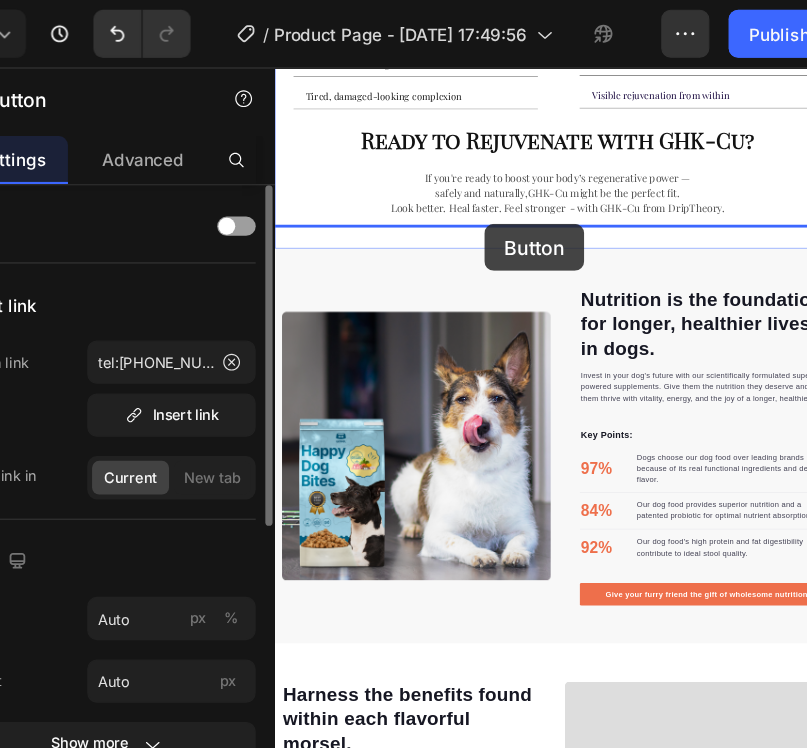 drag, startPoint x: 505, startPoint y: 681, endPoint x: 719, endPoint y: 400, distance: 353.20956 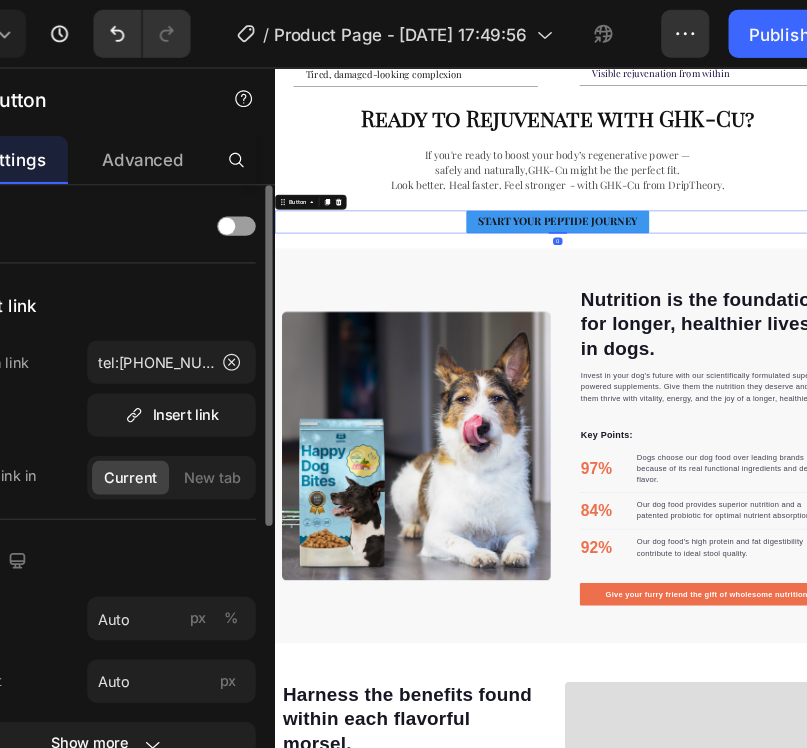 scroll, scrollTop: 2539, scrollLeft: 0, axis: vertical 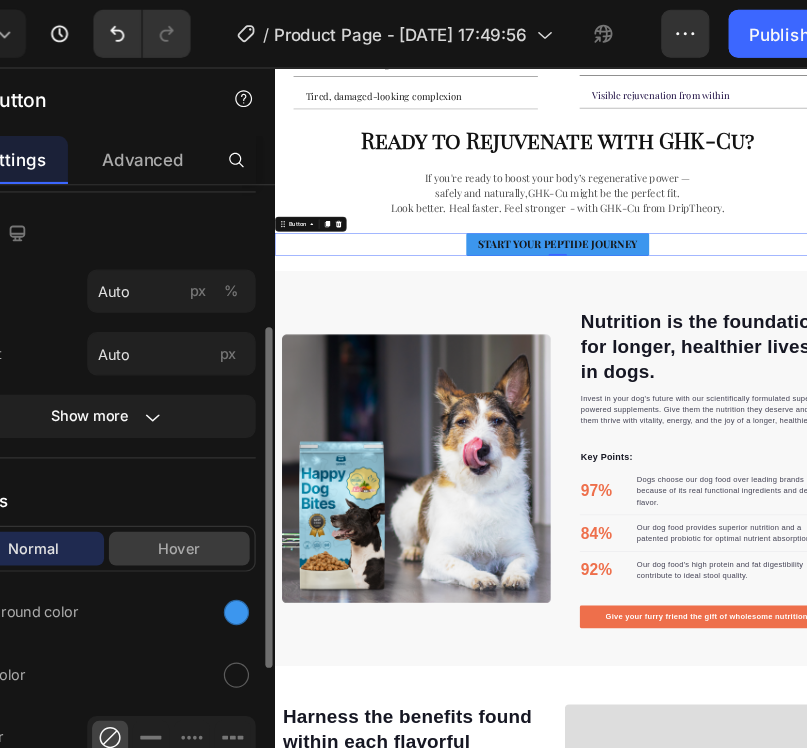 click on "Hover" at bounding box center [257, 456] 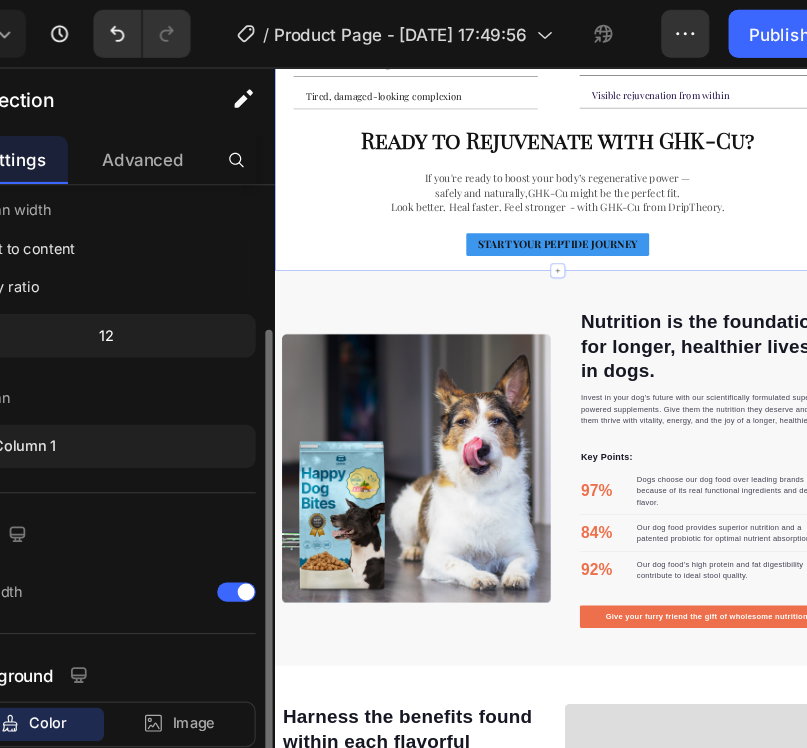 click on "GHK-Cu Peptide Therapy: Before & After Heading Before Heading
Wrinkles, sagging skin, or dull tone
Thinning hair or slow regrowth
Poor wound healing or visible scars
Tired, damaged-looking complexion Accordion After Heading
Firmer, brighter, more youthful skin
Increased hair fullness and scalp vitality
Accelerated healing and scar reduction
Visible rejuvenation from within Accordion Row Ready to Rejuvenate with GHK-Cu? Heading If you're ready to boost your body’s regenerative power —  safely and naturally,GHK-Cu might be the perfect fit.  Look better. Heal faster. Feel stronger  - with GHK-Cu from DripTheory. Text Block START YOUR PEPTIDE JOURNEY Button Section 3   Create Theme Section" at bounding box center [874, 94] 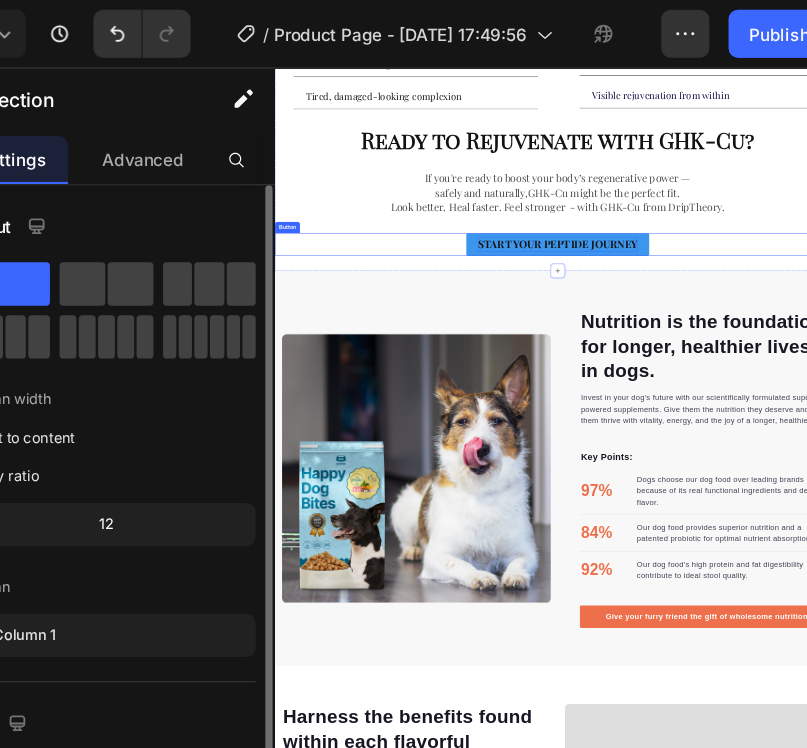 click on "START YOUR PEPTIDE JOURNEY" at bounding box center (874, 440) 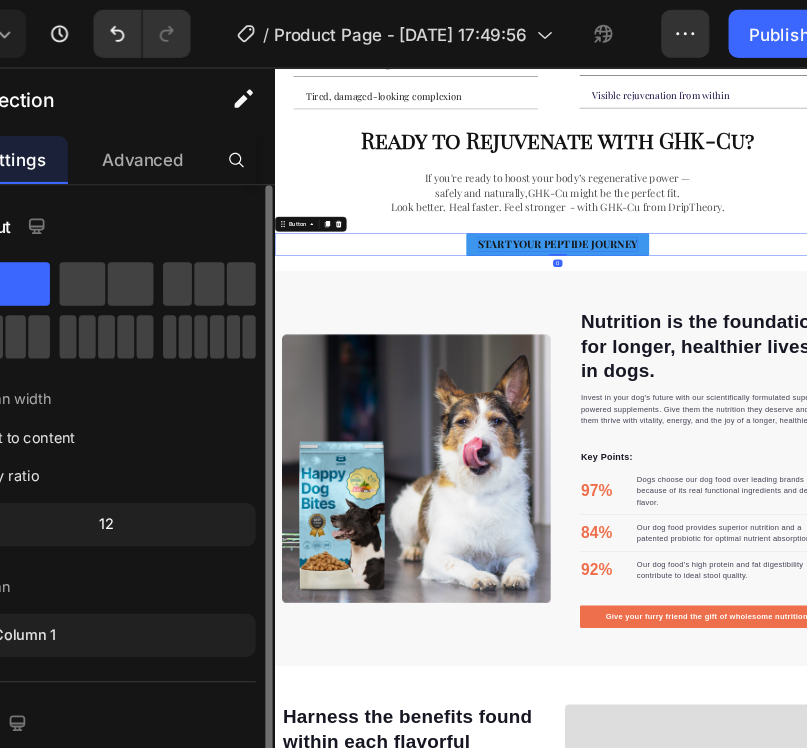 click on "START YOUR PEPTIDE JOURNEY" at bounding box center [874, 440] 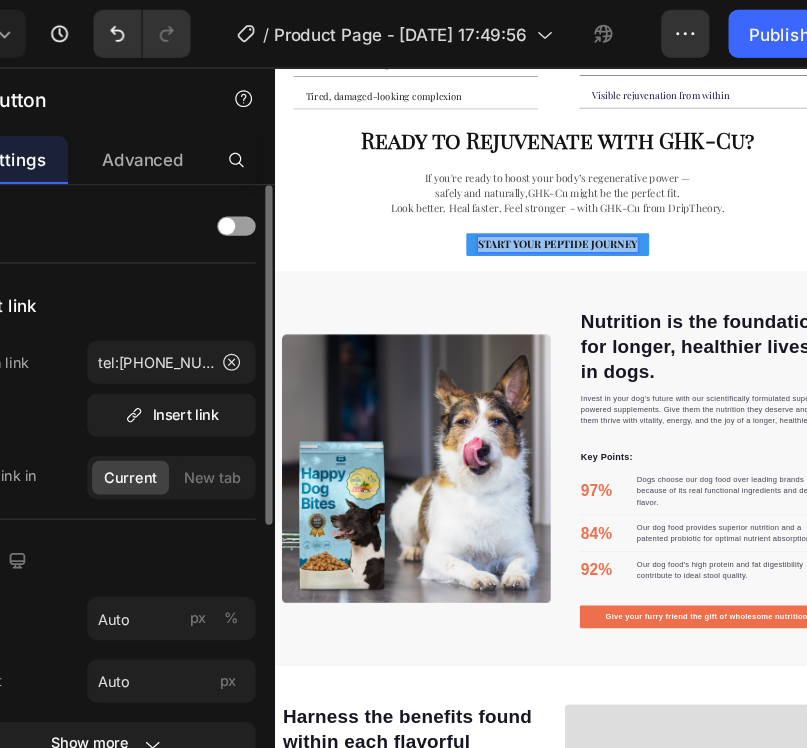 click on "START YOUR PEPTIDE JOURNEY" at bounding box center (874, 440) 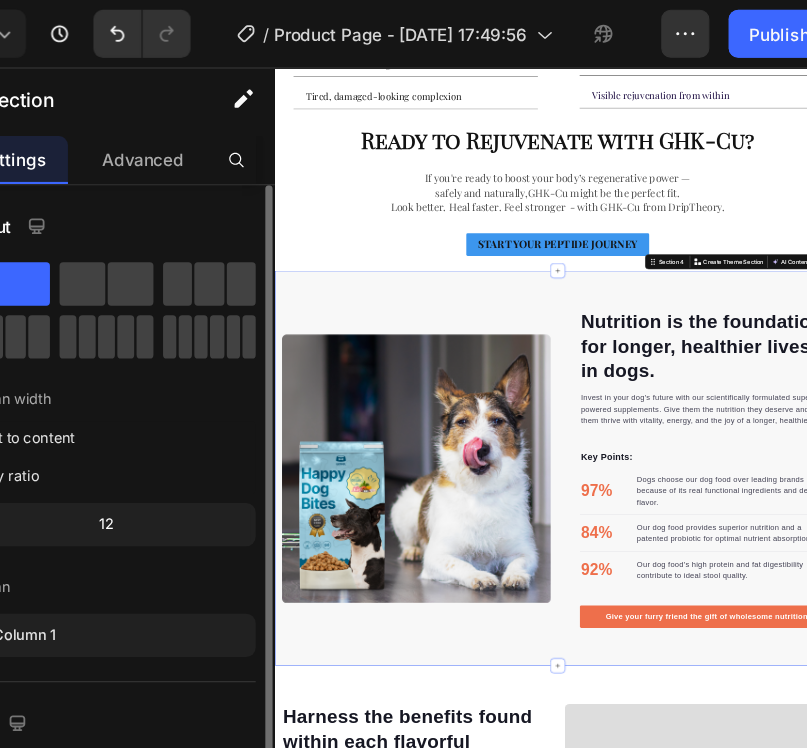 click on "Nutrition is the foundation for longer, healthier lives in dogs. Heading Invest in your dog's future with our scientifically formulated superfood-powered supplements. Give them the nutrition they deserve and watch them thrive with vitality, energy, and the joy of a longer, healthier life. Text block Key Points: Text block 97% Text block Dogs choose our dog food over leading brands because of its real functional ingredients and delicious flavor. Text block Advanced list                Title Line 84% Text block Our dog food provides superior nutrition and a patented probiotic for optimal nutrient absorption. Text block Advanced list                Title Line 92% Text block Our dog food's high protein and fat digestibility contribute to ideal stool quality. Text block Advanced list Give your furry friend the gift of wholesome nutrition Button Row Image Image Row Section 4   Create Theme Section AI Content Write with GemAI What would you like to describe here? Tone and Voice Persuasive Product LL37 Show more" at bounding box center (874, 917) 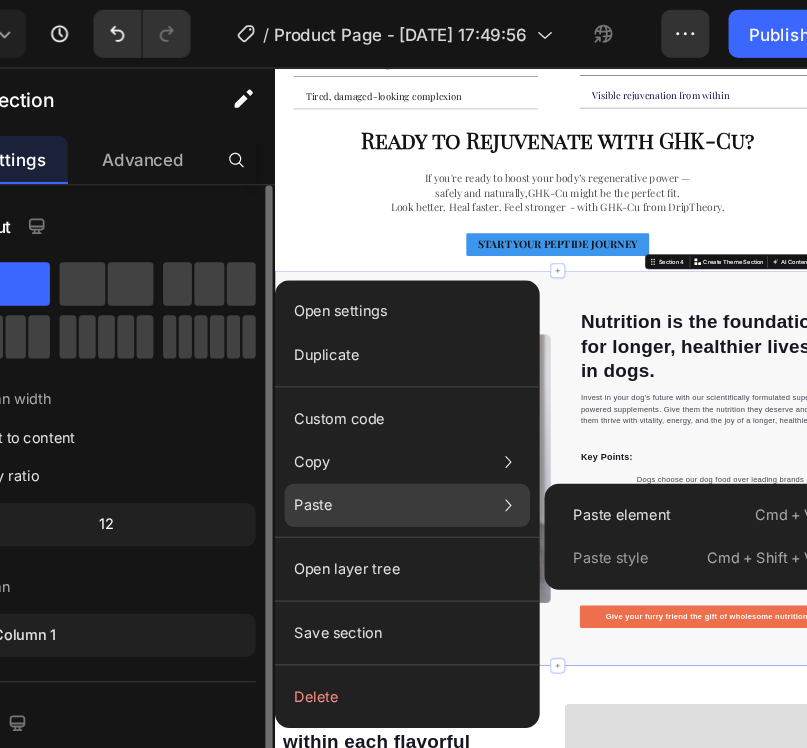 click on "Paste Paste element  Cmd + V Paste style  Cmd + Shift + V" 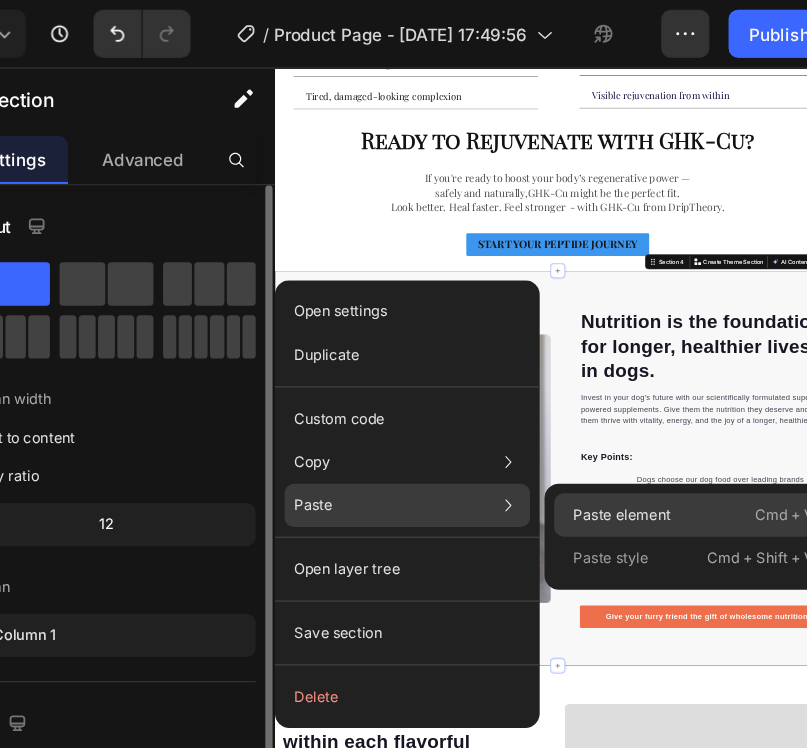 click on "Paste element" at bounding box center [625, 428] 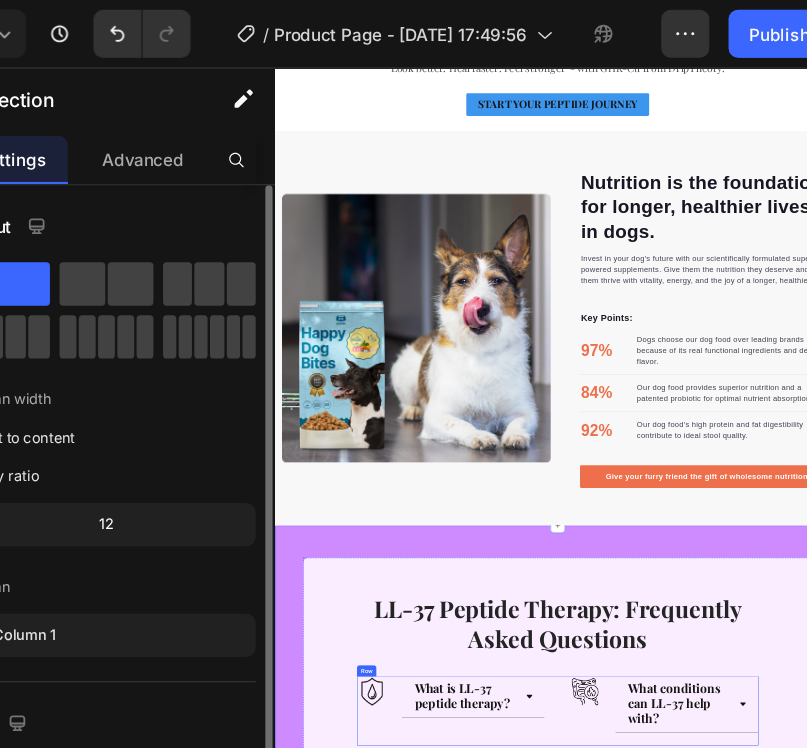 scroll, scrollTop: 2704, scrollLeft: 0, axis: vertical 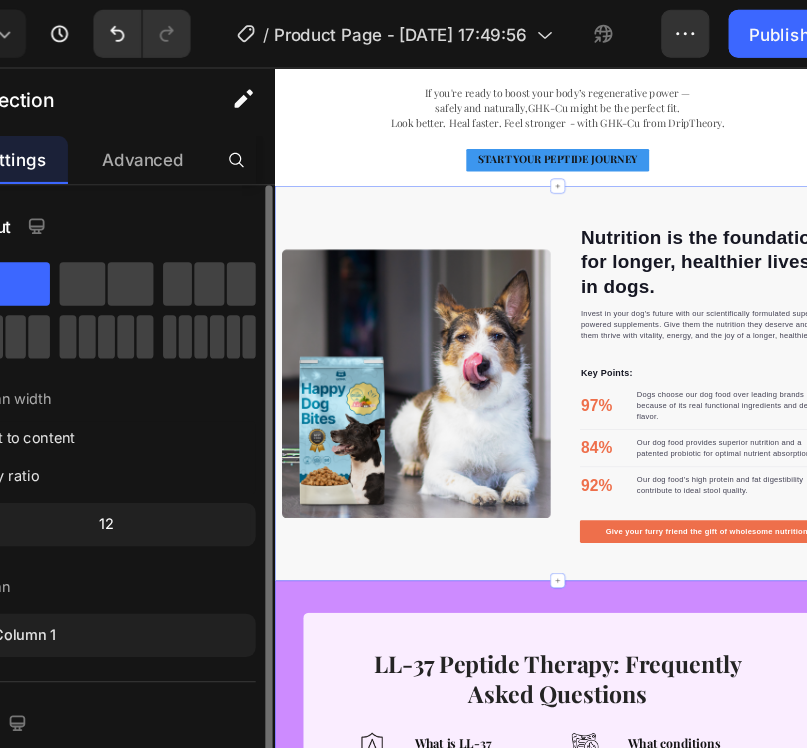 click on "Nutrition is the foundation for longer, healthier lives in dogs. Heading Invest in your dog's future with our scientifically formulated superfood-powered supplements. Give them the nutrition they deserve and watch them thrive with vitality, energy, and the joy of a longer, healthier life. Text block Key Points: Text block 97% Text block Dogs choose our dog food over leading brands because of its real functional ingredients and delicious flavor. Text block Advanced list                Title Line 84% Text block Our dog food provides superior nutrition and a patented probiotic for optimal nutrient absorption. Text block Advanced list                Title Line 92% Text block Our dog food's high protein and fat digestibility contribute to ideal stool quality. Text block Advanced list Give your furry friend the gift of wholesome nutrition Button Row Image Image Row Section 4" at bounding box center [874, 738] 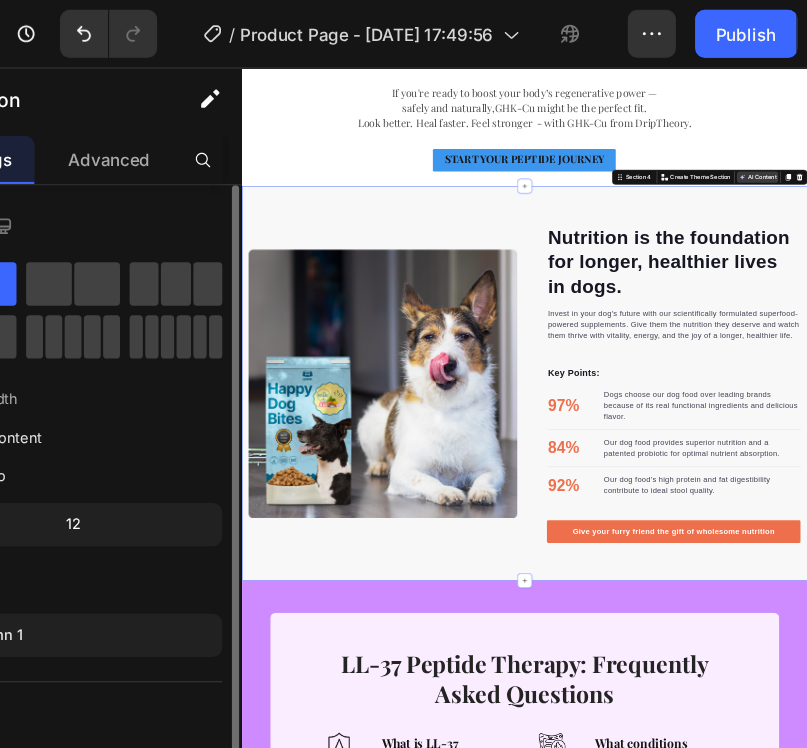 scroll, scrollTop: 0, scrollLeft: 0, axis: both 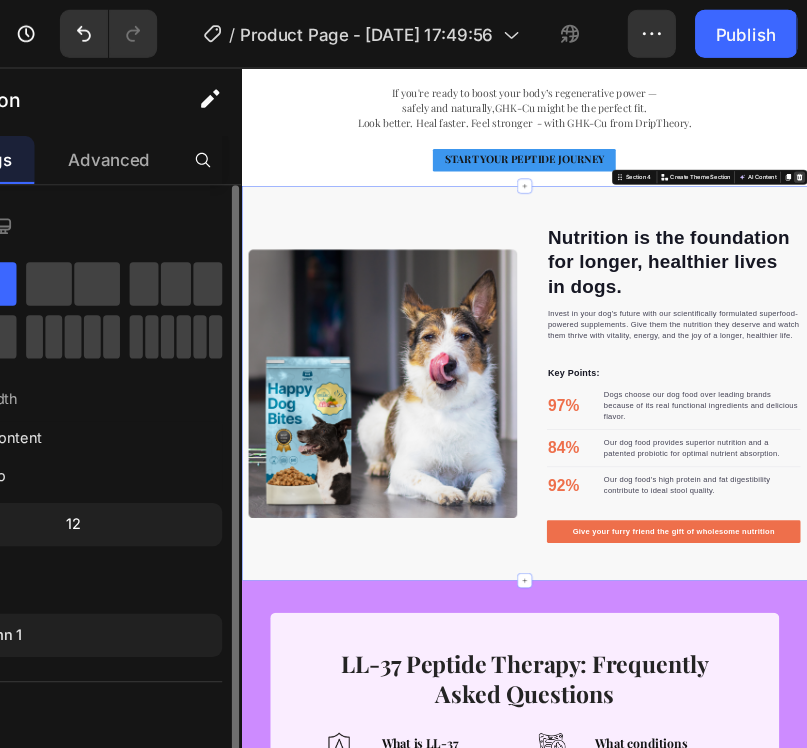 click at bounding box center (1424, 300) 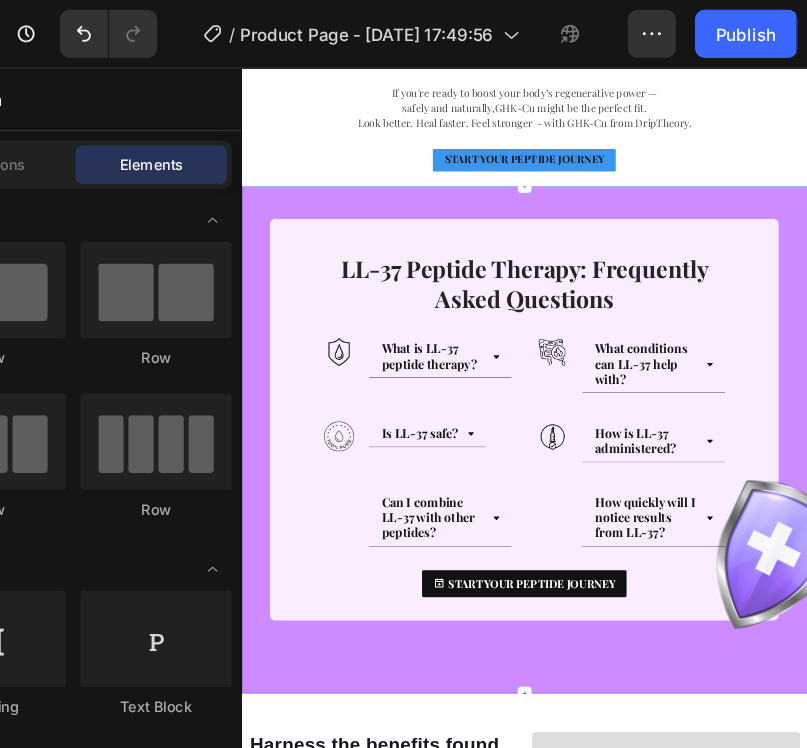 click on "Image LL-37 Peptide Therapy: Frequently Asked Questions Heading Row Image
What is LL-37 peptide therapy? Accordion Row Image
What conditions can LL-37 help with? Accordion Row Row Image
Is LL-37 safe? Accordion Row Image
How is LL-37 administered? Accordion Row Row Image
Can I combine LL-37 with other peptides? Accordion Row Image
How quickly will I notice results from LL-37? Accordion Row Row
START YOUR PEPTIDE JOURNEY Button Row Section 4   Create Theme Section AI Content Write with GemAI What would you like to describe here? Tone and Voice Persuasive Product LL37 Show more Generate" at bounding box center [841, 857] 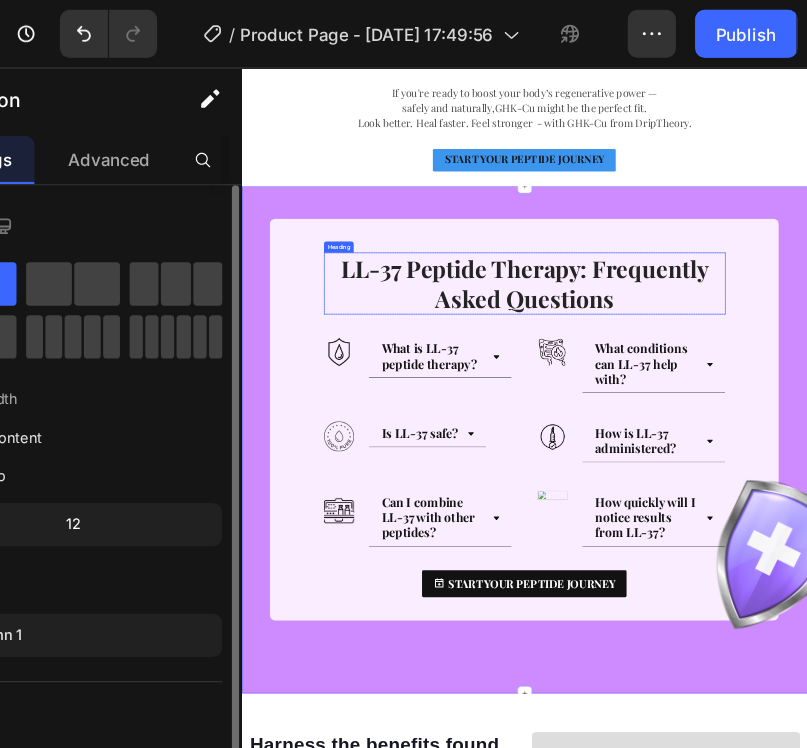 click on "LL-37 Peptide Therapy: Frequently Asked Questions" at bounding box center (841, 525) 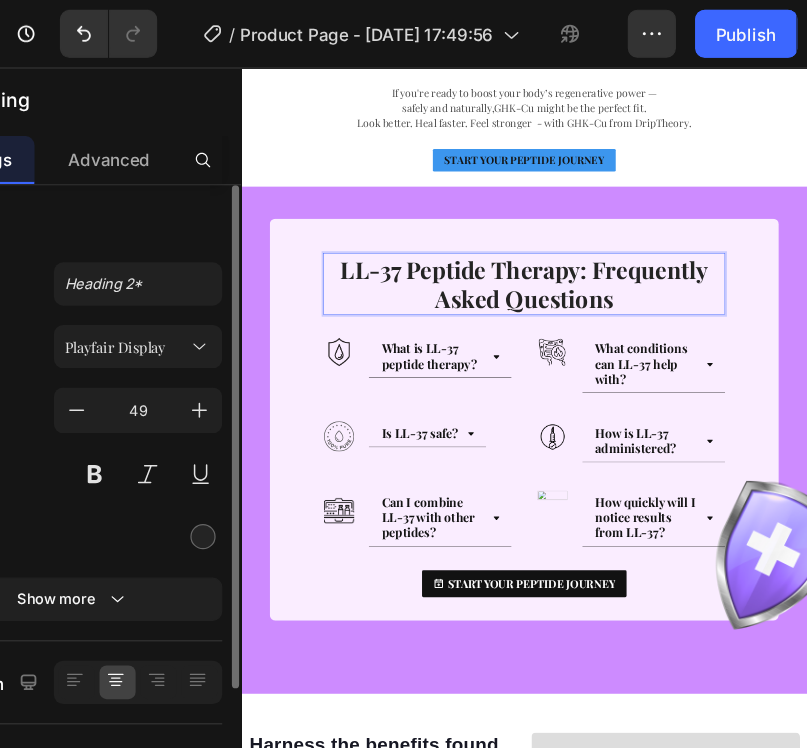 click on "LL-37 Peptide Therapy: Frequently Asked Questions" at bounding box center [841, 525] 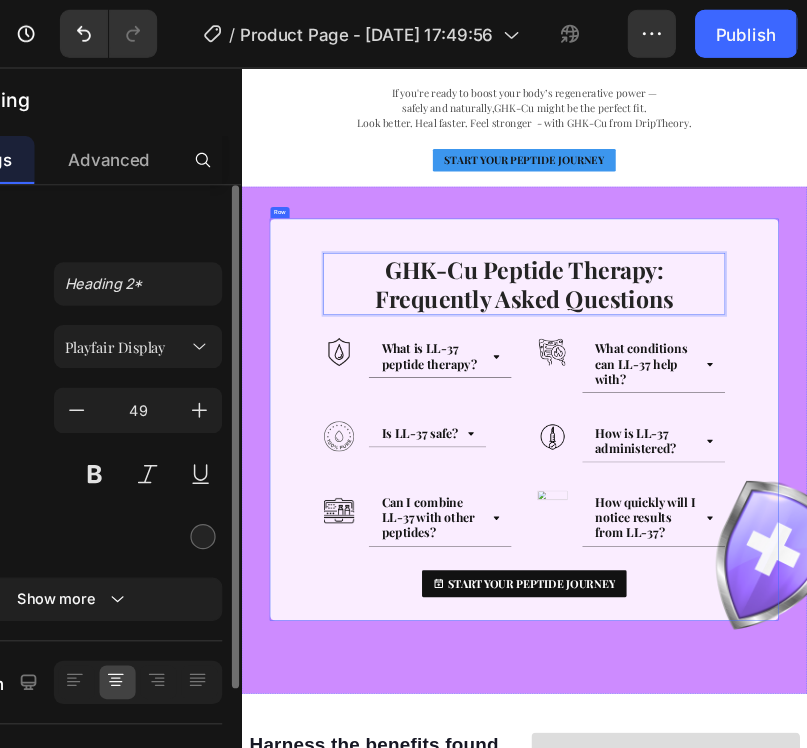 click on "GHK-Cu Peptide Therapy: Frequently Asked Questions Heading   0 Row Image
What is LL-37 peptide therapy? Accordion Row Image
What conditions can LL-37 help with? Accordion Row Row Image
Is LL-37 safe? Accordion Row Image
How is LL-37 administered? Accordion Row Row Image
Can I combine LL-37 with other peptides? Accordion Row Image
How quickly will I notice results from LL-37? Accordion Row Row
START YOUR PEPTIDE JOURNEY Button Row" at bounding box center (841, 814) 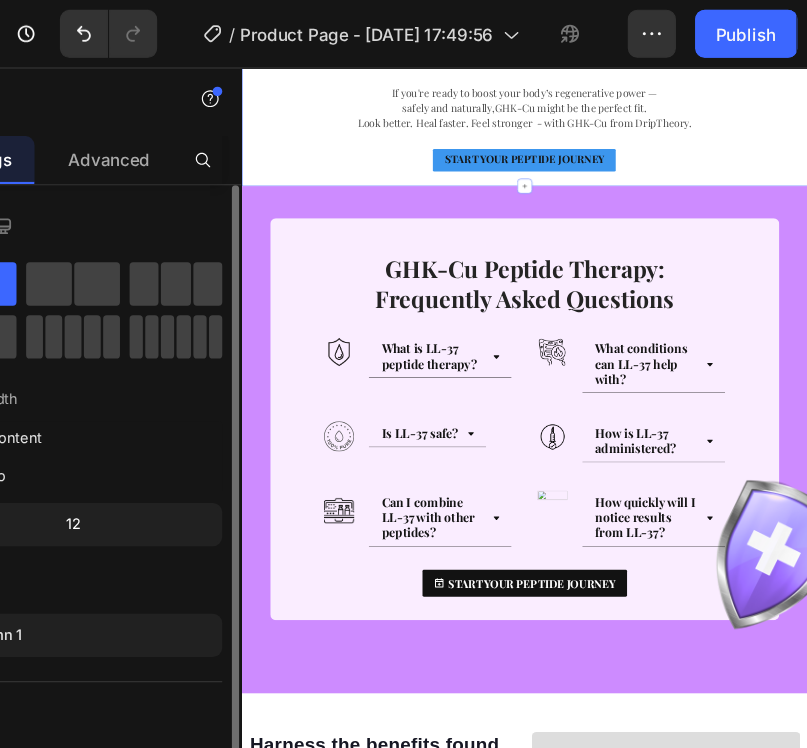 click on "GHK-Cu Peptide Therapy: Before & After Heading Before Heading
Wrinkles, sagging skin, or dull tone
Thinning hair or slow regrowth
Poor wound healing or visible scars
Tired, damaged-looking complexion Accordion After Heading
Firmer, brighter, more youthful skin
Increased hair fullness and scalp vitality
Accelerated healing and scar reduction
Visible rejuvenation from within Accordion Row Ready to Rejuvenate with GHK-Cu? Heading If you're ready to boost your body’s regenerative power —  safely and naturally,GHK-Cu might be the perfect fit.  Look better. Heal faster. Feel stronger  - with GHK-Cu from DripTheory. Text Block START YOUR PEPTIDE JOURNEY Button Section 3   Create Theme Section" at bounding box center [841, -86] 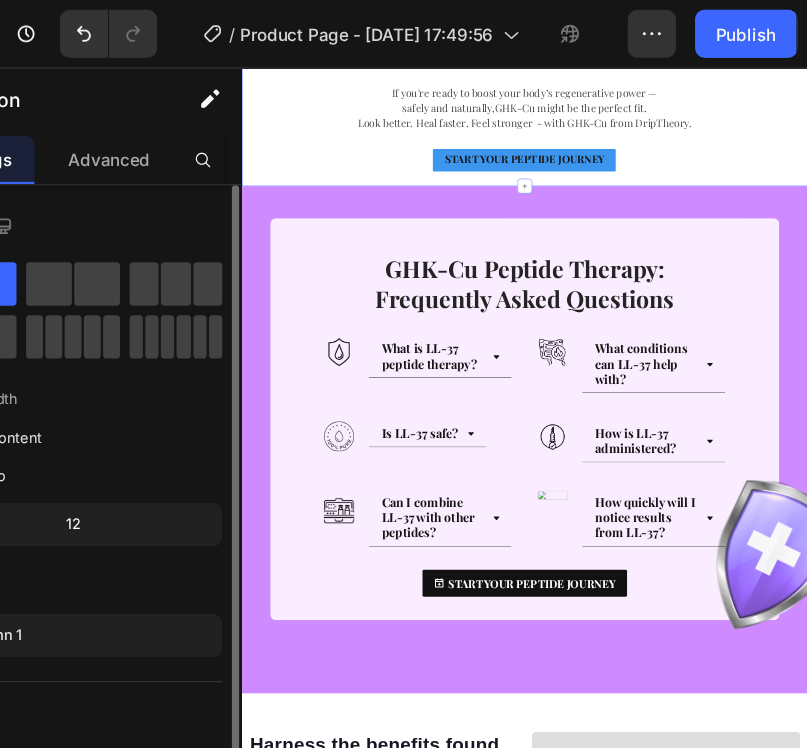 scroll, scrollTop: 157, scrollLeft: 0, axis: vertical 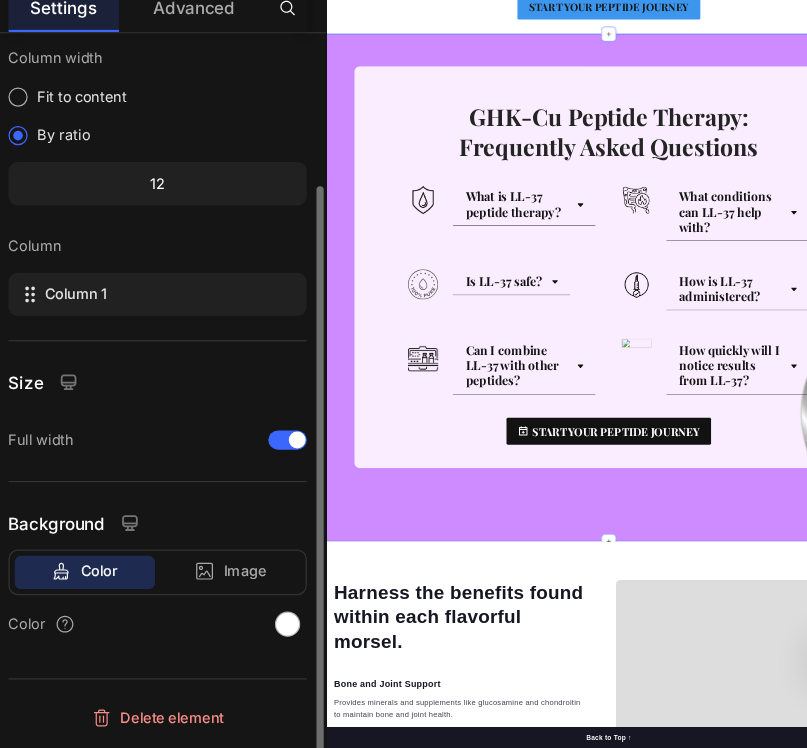 click on "Image ⁠⁠⁠⁠⁠⁠⁠ GHK-Cu Peptide Therapy: Frequently Asked Questions Heading Row Image
What is LL-37 peptide therapy? Accordion Row Image
What conditions can LL-37 help with? Accordion Row Row Image
Is LL-37 safe? Accordion Row Image
How is LL-37 administered? Accordion Row Row Image
Can I combine LL-37 with other peptides? Accordion Row Image
How quickly will I notice results from LL-37? Accordion Row Row
START YOUR PEPTIDE JOURNEY Button Row Section 4" at bounding box center [926, 706] 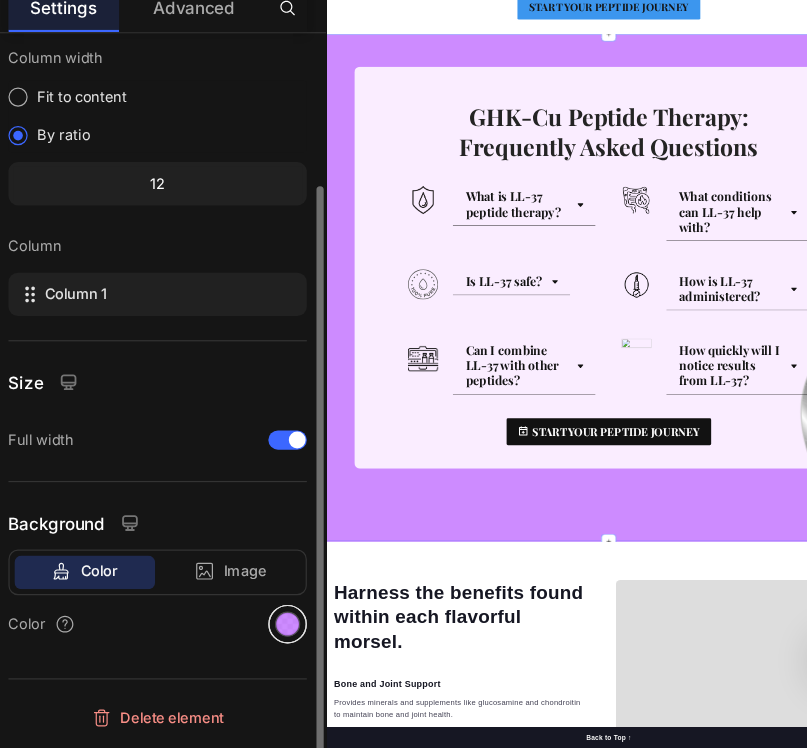 click at bounding box center [305, 645] 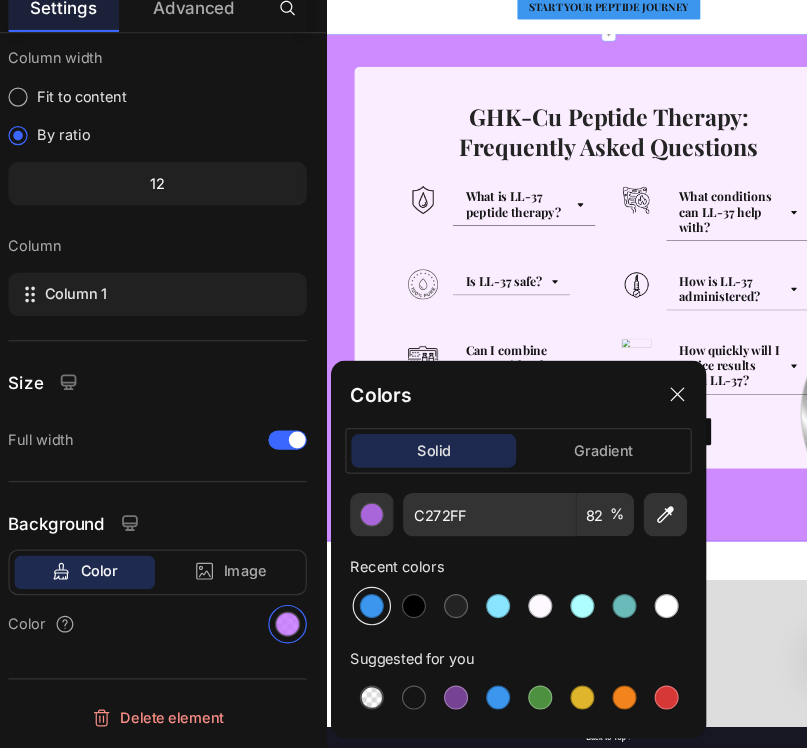 click at bounding box center (375, 630) 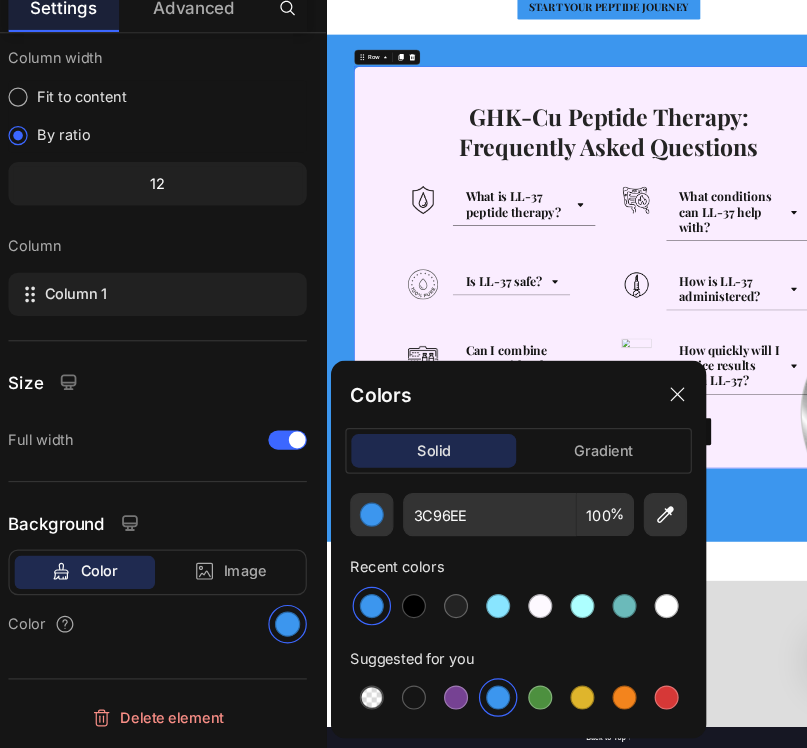 click on "⁠⁠⁠⁠⁠⁠⁠ GHK-Cu Peptide Therapy: Frequently Asked Questions Heading Row Image
What is LL-37 peptide therapy? Accordion Row Image
What conditions can LL-37 help with? Accordion Row Row Image
Is LL-37 safe? Accordion Row Image
How is LL-37 administered? Accordion Row Row Image
Can I combine LL-37 with other peptides? Accordion Row Image
How quickly will I notice results from LL-37? Accordion Row Row
START YOUR PEPTIDE JOURNEY Button Row   0" at bounding box center [926, 663] 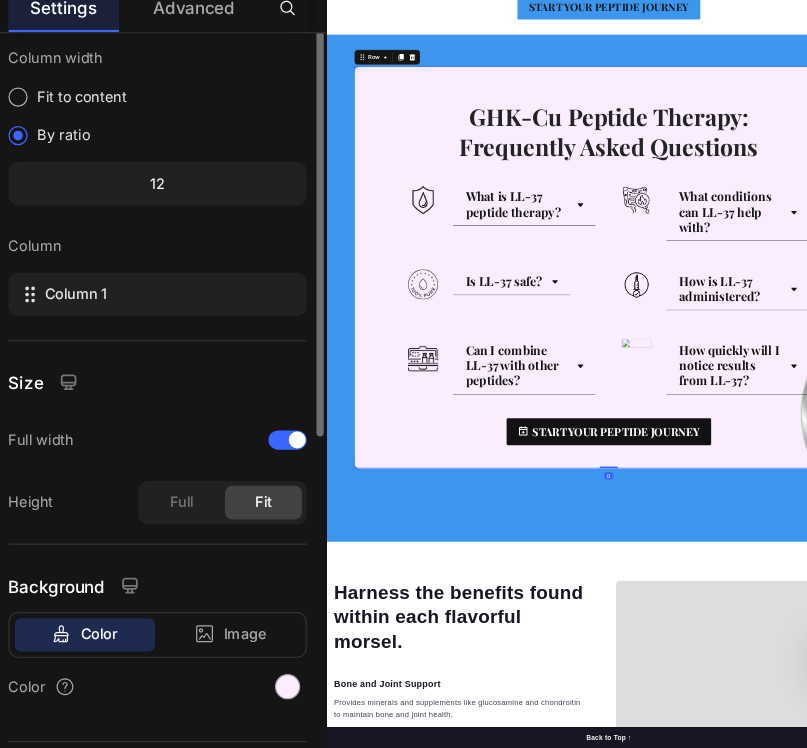 scroll, scrollTop: 0, scrollLeft: 0, axis: both 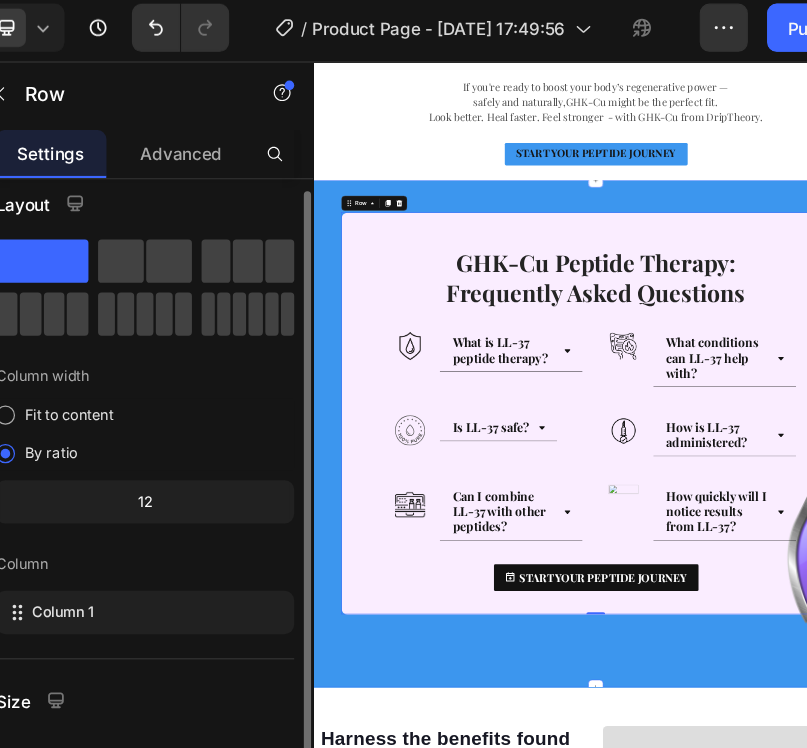click on "Image ⁠⁠⁠⁠⁠⁠⁠ GHK-Cu Peptide Therapy: Frequently Asked Questions Heading Row Image
What is LL-37 peptide therapy? Accordion Row Image
What conditions can LL-37 help with? Accordion Row Row Image
Is LL-37 safe? Accordion Row Image
How is LL-37 administered? Accordion Row Row Image
Can I combine LL-37 with other peptides? Accordion Row Image
How quickly will I notice results from LL-37? Accordion Row Row
START YOUR PEPTIDE JOURNEY Button Row   0 Section 4" at bounding box center [913, 851] 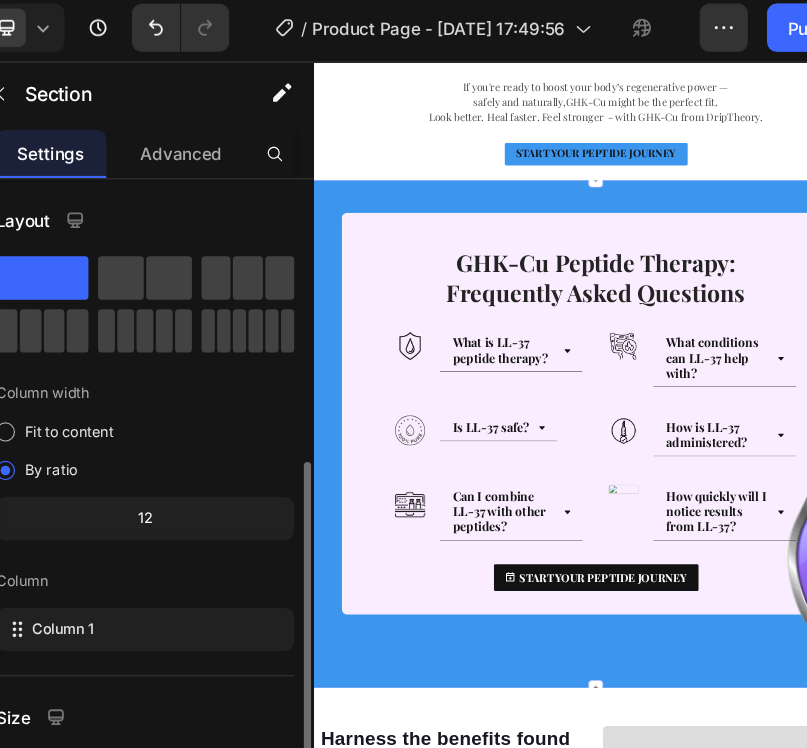 scroll, scrollTop: 157, scrollLeft: 0, axis: vertical 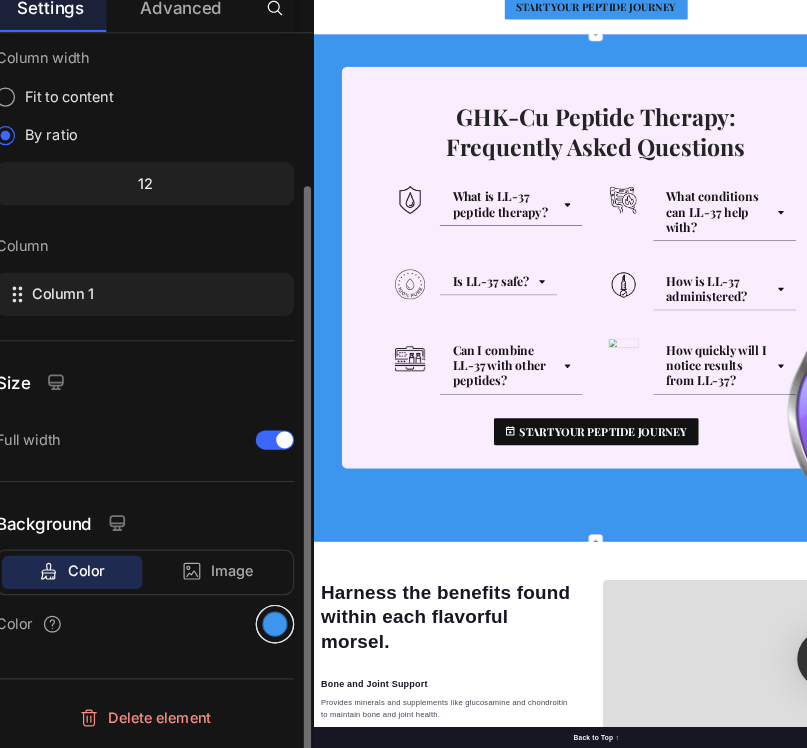 click at bounding box center [305, 645] 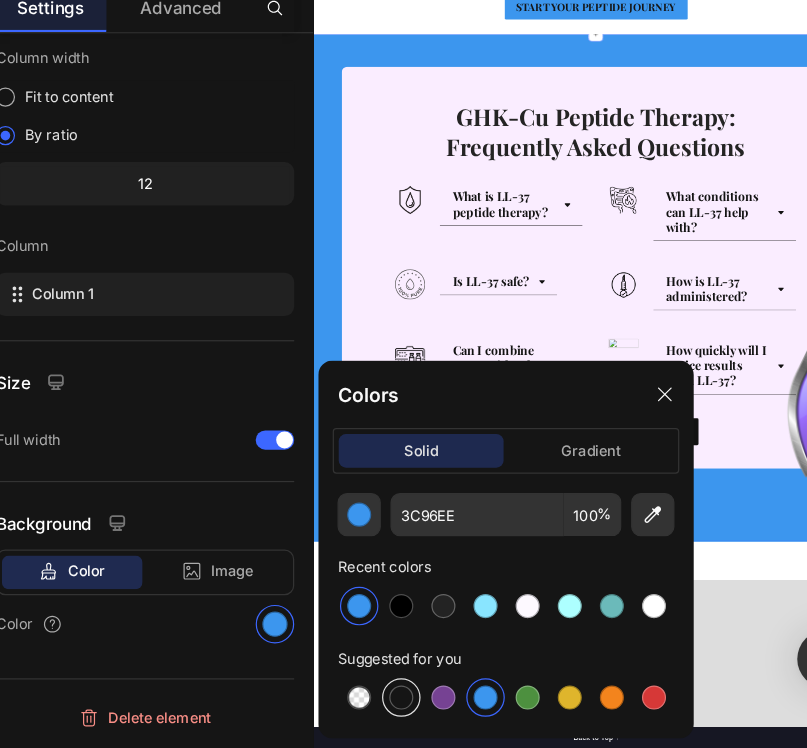 click at bounding box center [410, 706] 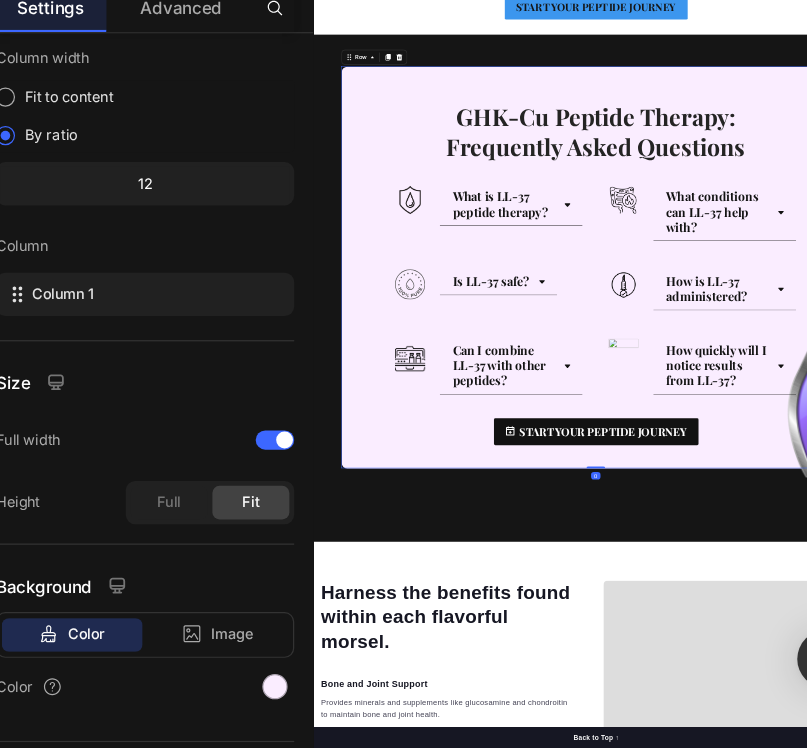 click on "⁠⁠⁠⁠⁠⁠⁠ GHK-Cu Peptide Therapy: Frequently Asked Questions Heading Row Image
What is LL-37 peptide therapy? Accordion Row Image
What conditions can LL-37 help with? Accordion Row Row Image
Is LL-37 safe? Accordion Row Image
How is LL-37 administered? Accordion Row Row Image
Can I combine LL-37 with other peptides? Accordion Row Image
How quickly will I notice results from LL-37? Accordion Row Row
START YOUR PEPTIDE JOURNEY Button Row   0" at bounding box center [913, 663] 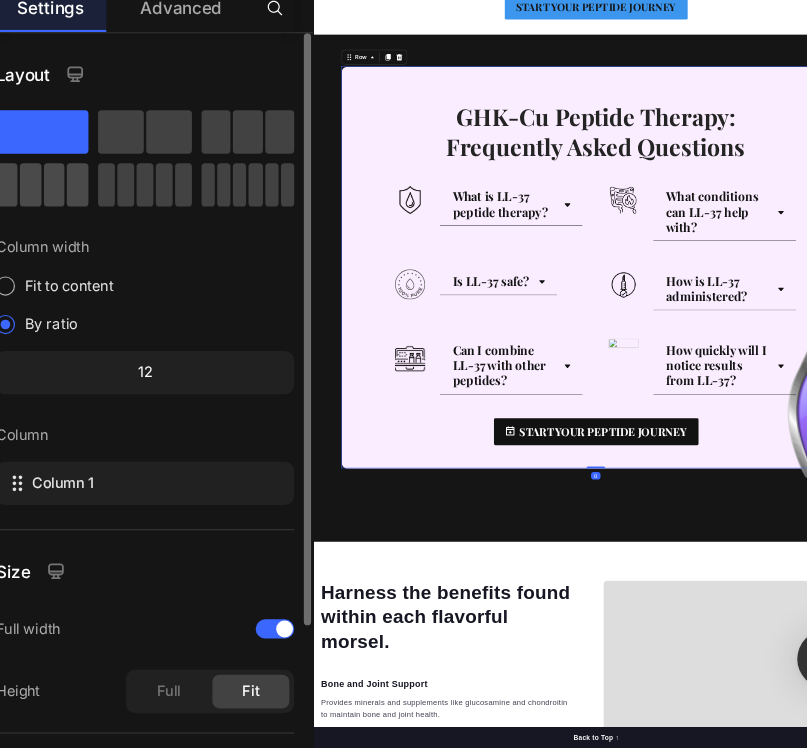 scroll, scrollTop: 0, scrollLeft: 0, axis: both 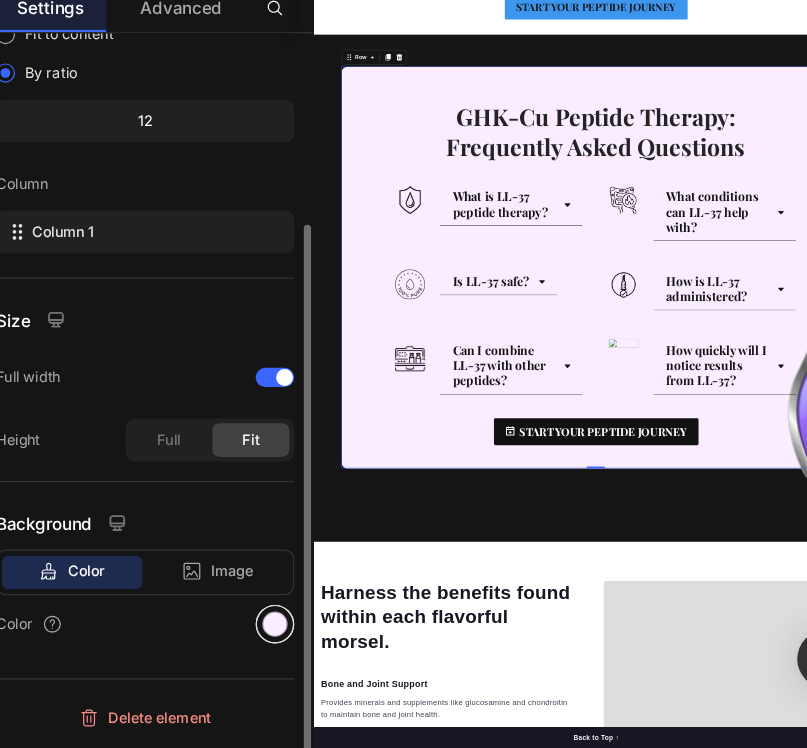 click at bounding box center [305, 645] 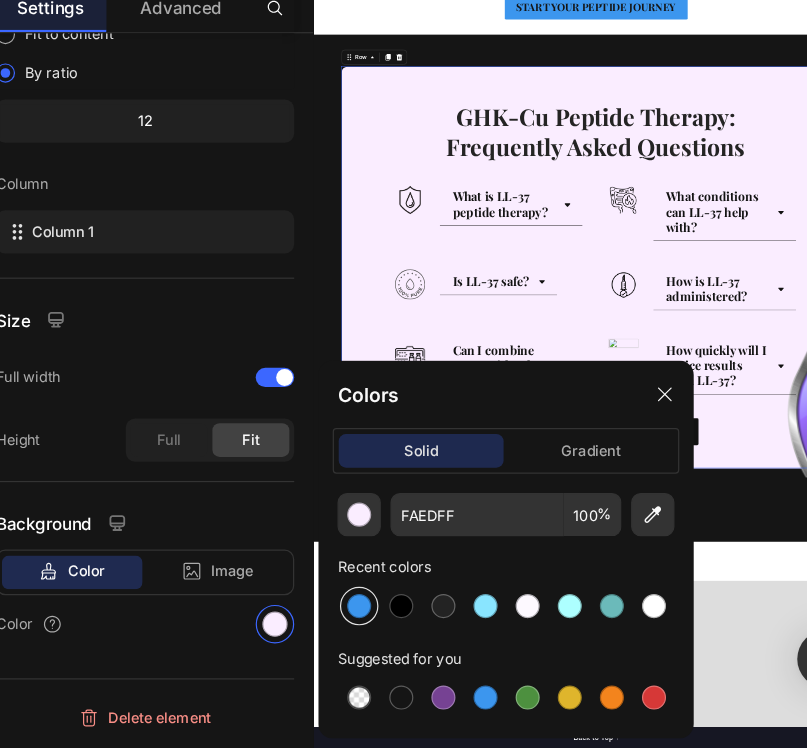 click at bounding box center [375, 630] 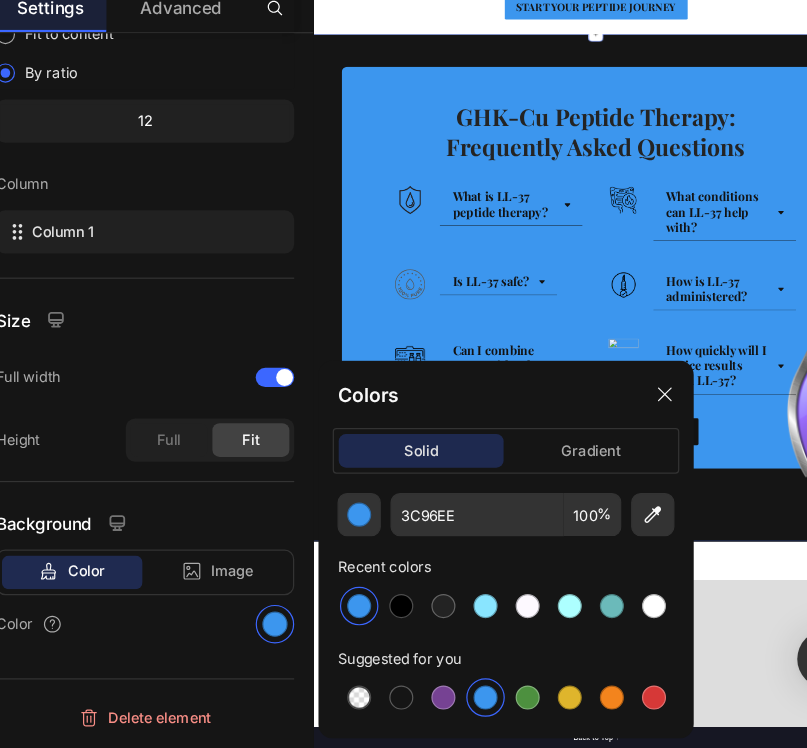 click on "Image ⁠⁠⁠⁠⁠⁠⁠ GHK-Cu Peptide Therapy: Frequently Asked Questions Heading Row Image
What is LL-37 peptide therapy? Accordion Row Image
What conditions can LL-37 help with? Accordion Row Row Image
Is LL-37 safe? Accordion Row Image
How is LL-37 administered? Accordion Row Row Image
Can I combine LL-37 with other peptides? Accordion Row Image
How quickly will I notice results from LL-37? Accordion Row Row
START YOUR PEPTIDE JOURNEY Button Row Section 4   Create Theme Section AI Content Write with GemAI What would you like to describe here? Tone and Voice Persuasive Product LL37 Show more Generate" at bounding box center [913, 706] 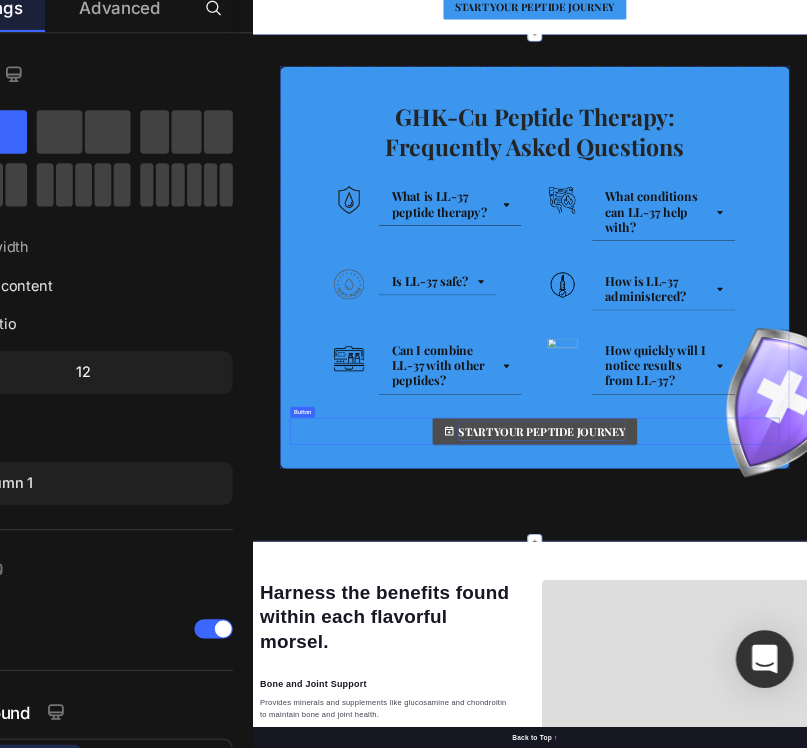 scroll, scrollTop: 0, scrollLeft: 0, axis: both 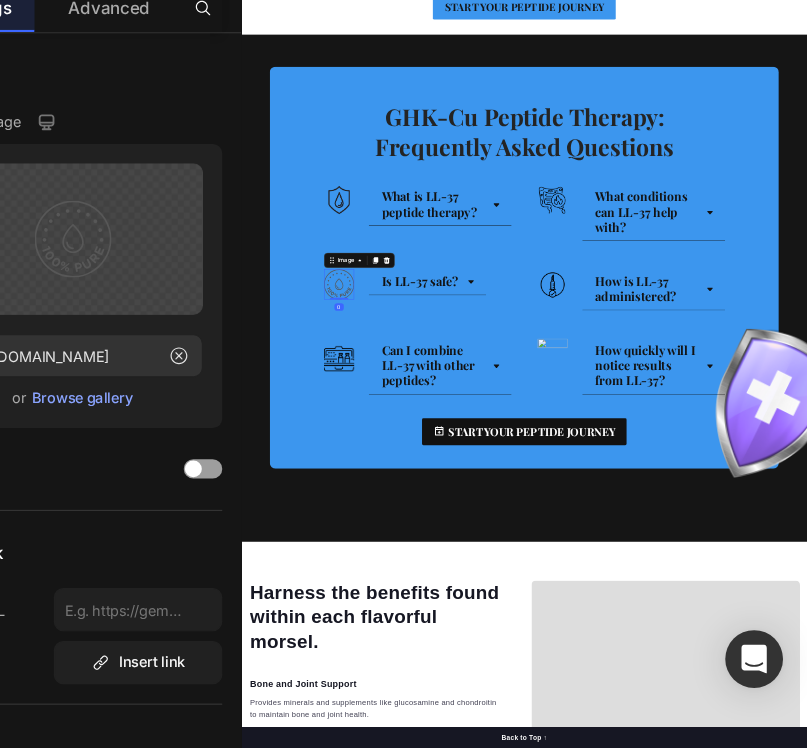 click at bounding box center (447, 699) 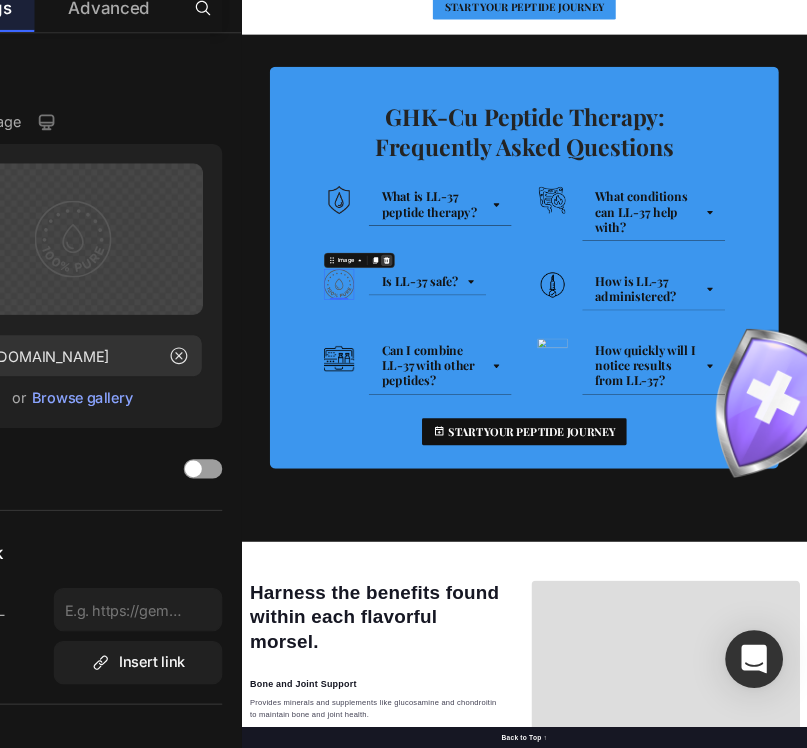 click 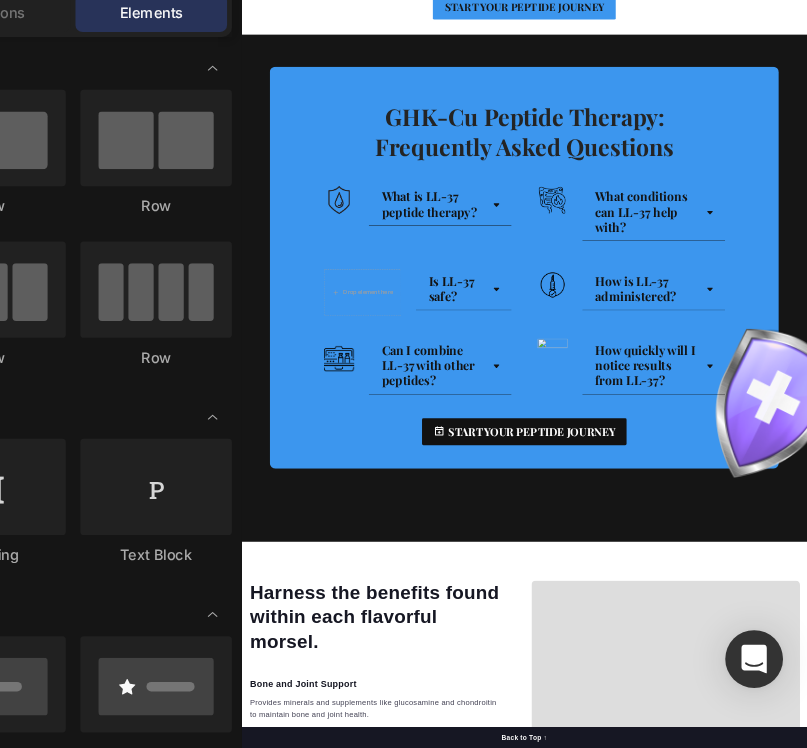 scroll, scrollTop: 0, scrollLeft: 0, axis: both 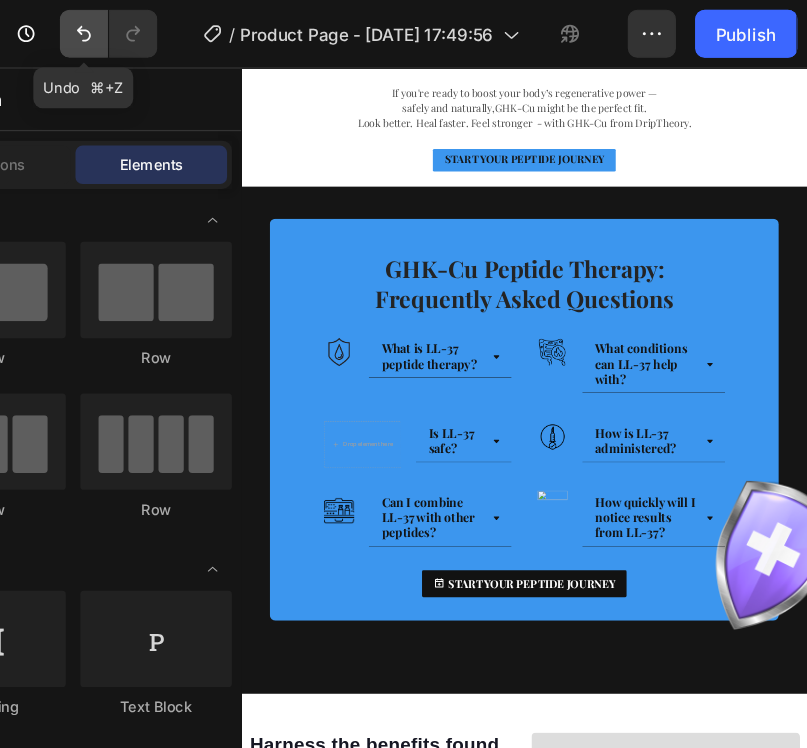 click 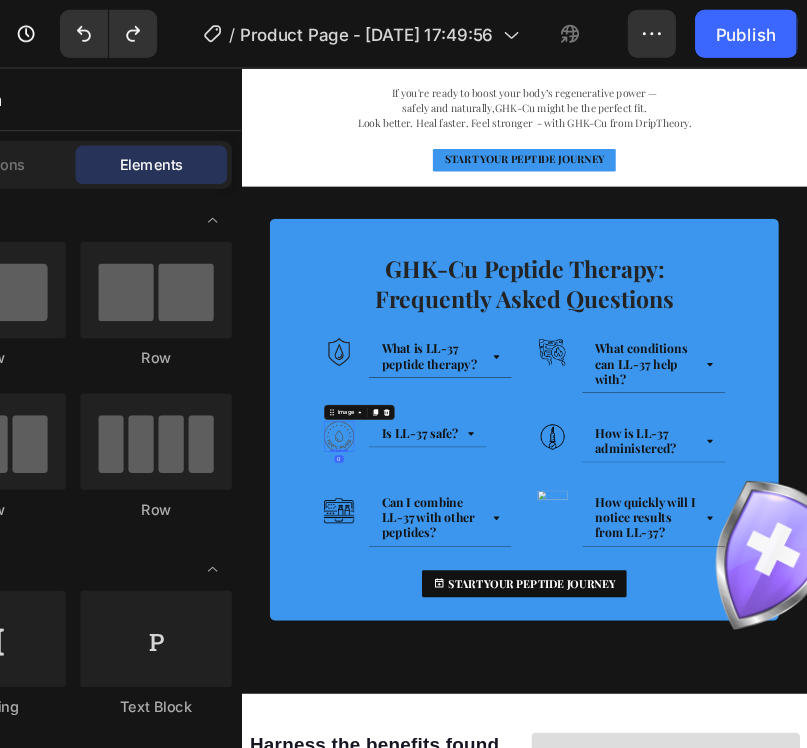 click at bounding box center (447, 850) 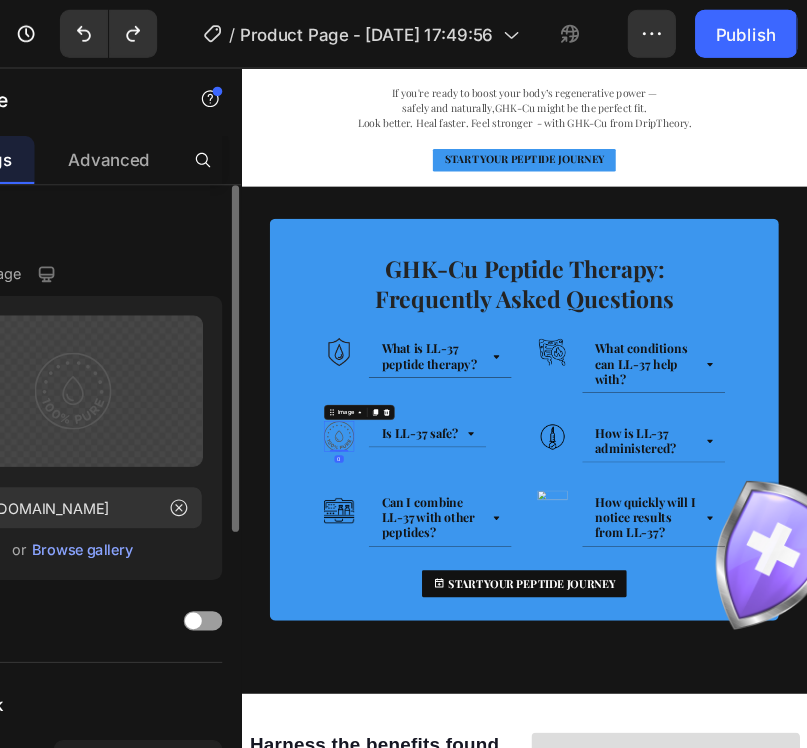 click on "Browse gallery" at bounding box center [205, 457] 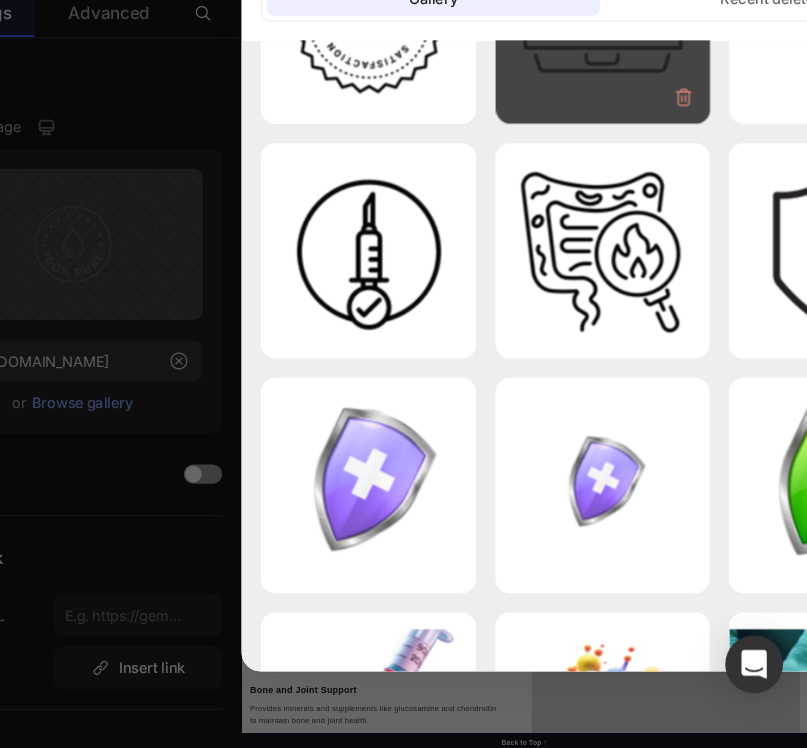 scroll, scrollTop: 855, scrollLeft: 0, axis: vertical 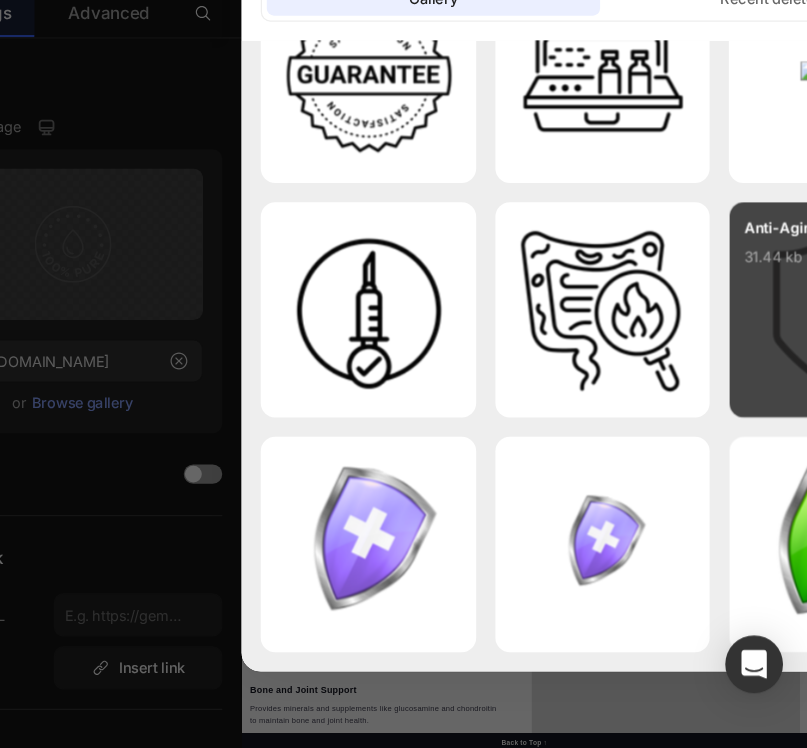 click on "Anti-Aging (25).png 31.44 kb" at bounding box center (831, 379) 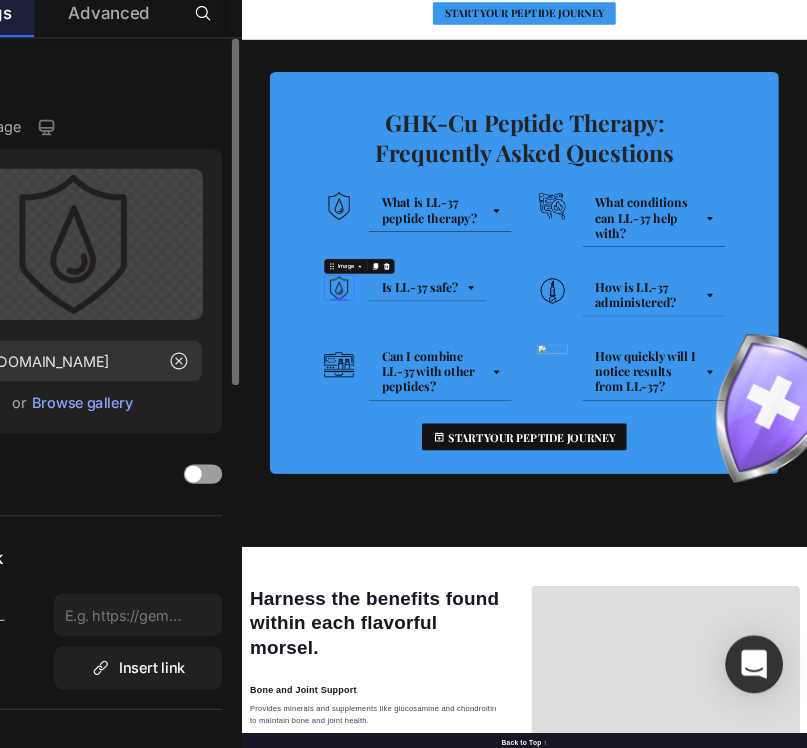click on "Browse gallery" at bounding box center [205, 457] 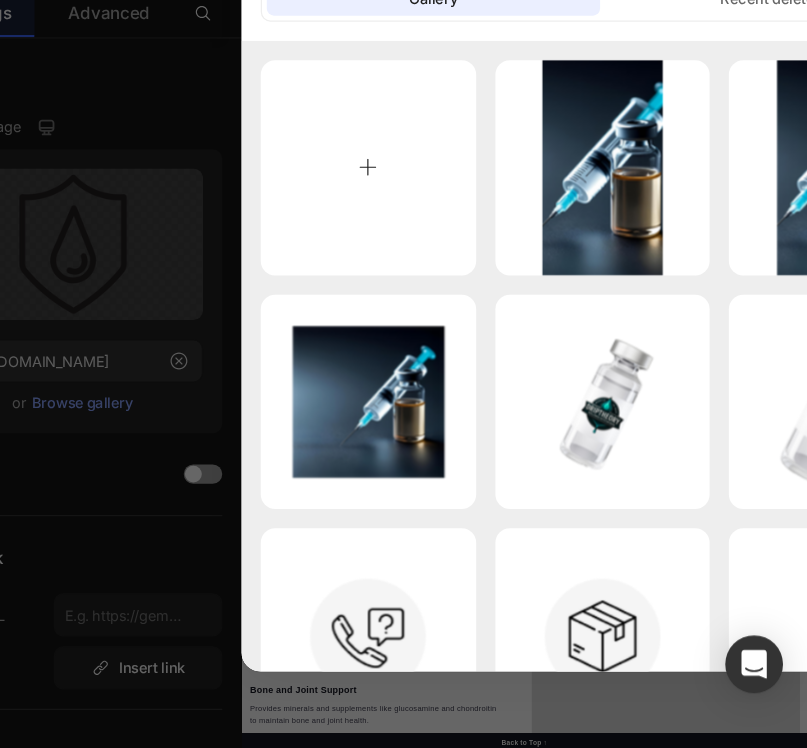 click at bounding box center (442, 261) 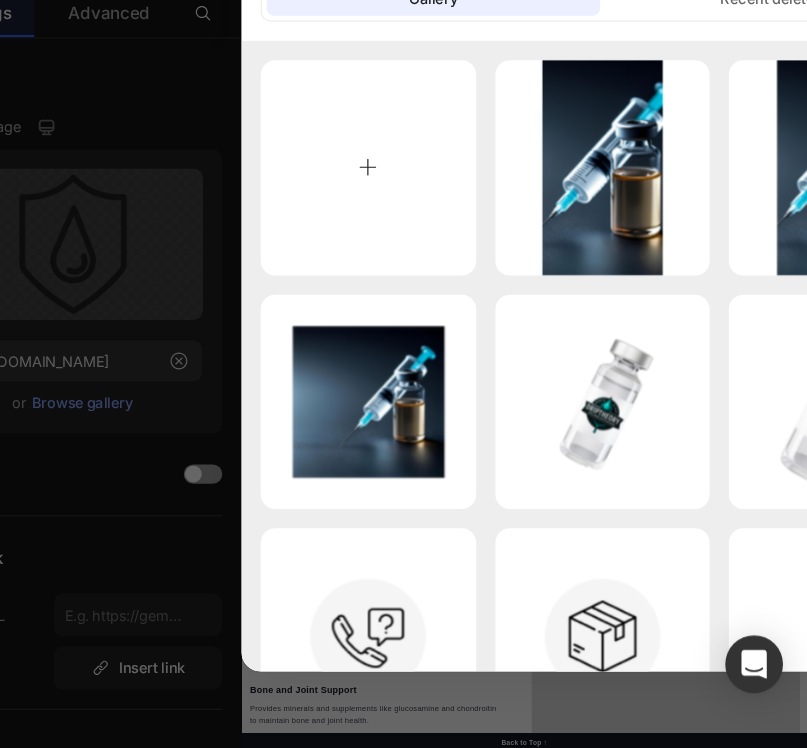 type on "C:\fakepath\Anti-Aging (47).png" 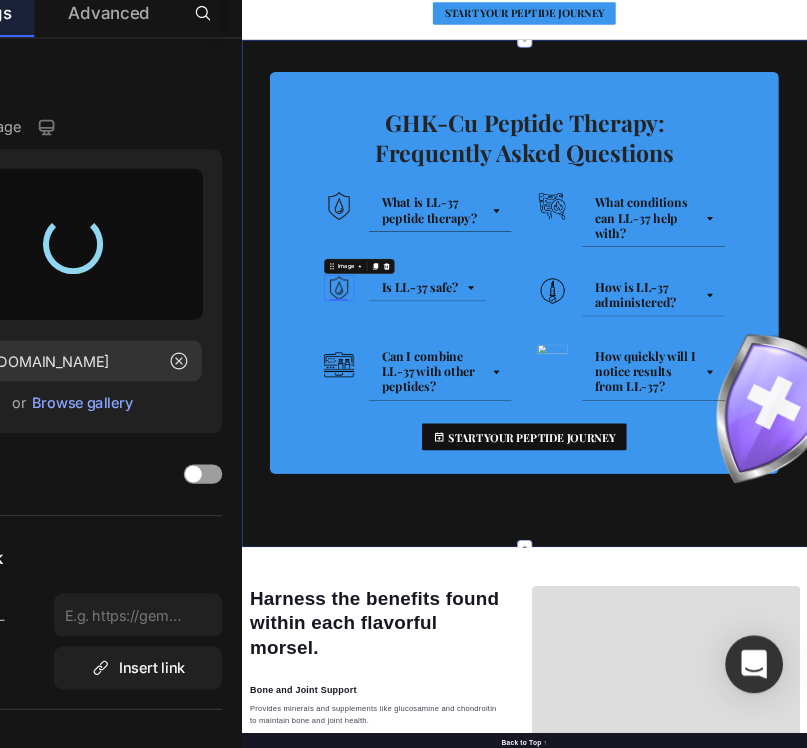 type on "https://cdn.shopify.com/s/files/1/0681/2090/3725/files/gempages_565587944681768151-63dcd56c-38a4-42a5-b717-84af9f314256.png" 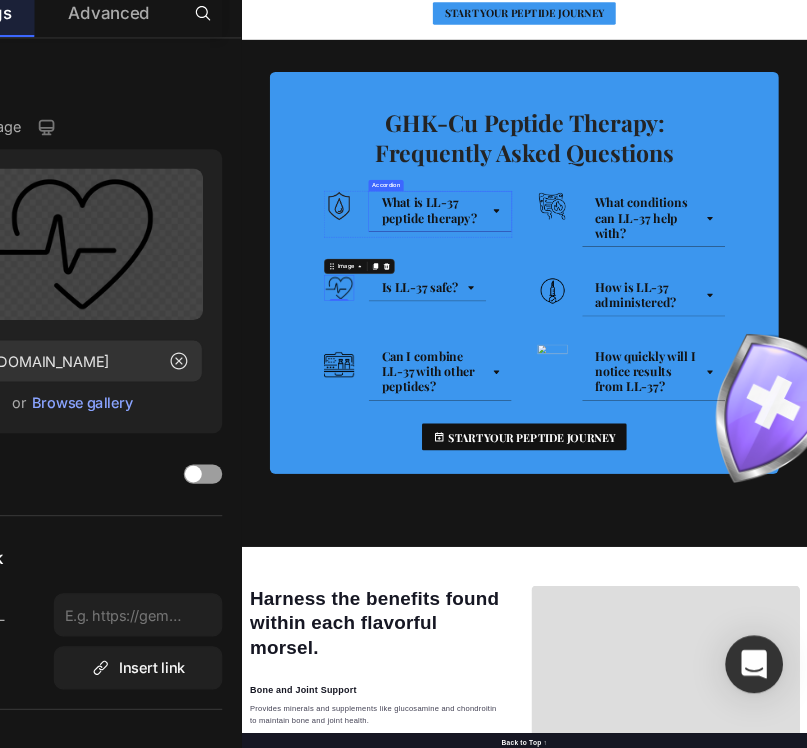 click on "What is LL-37 peptide therapy?" at bounding box center (638, 533) 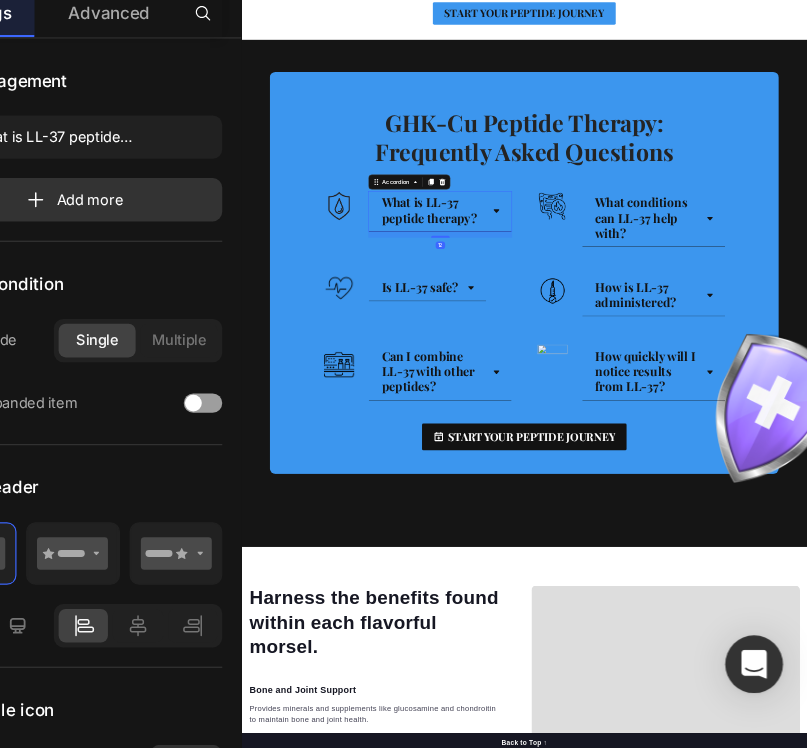 click on "What is LL-37 peptide therapy?" at bounding box center (638, 533) 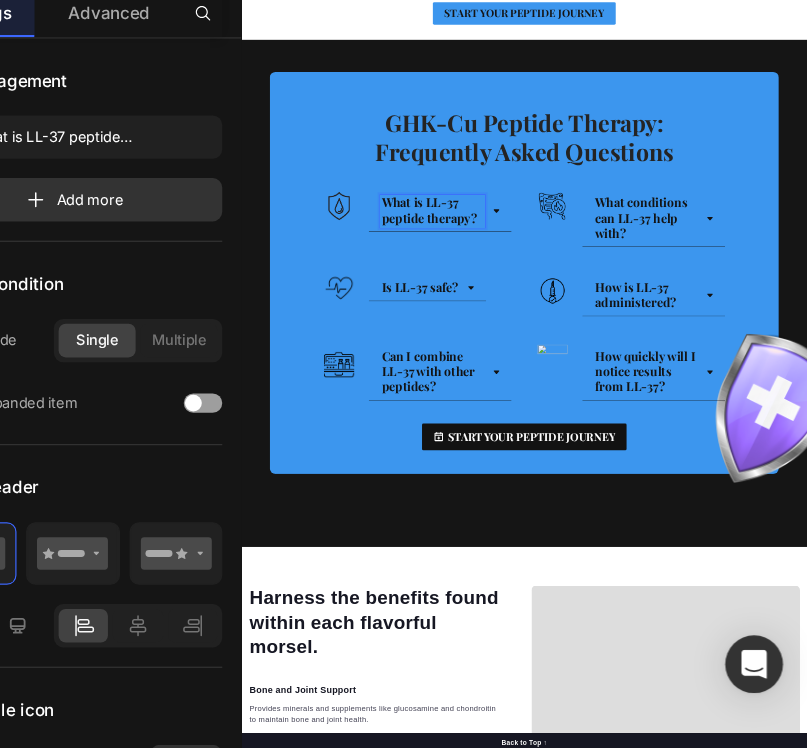 click on "What is LL-37 peptide therapy?" at bounding box center (638, 533) 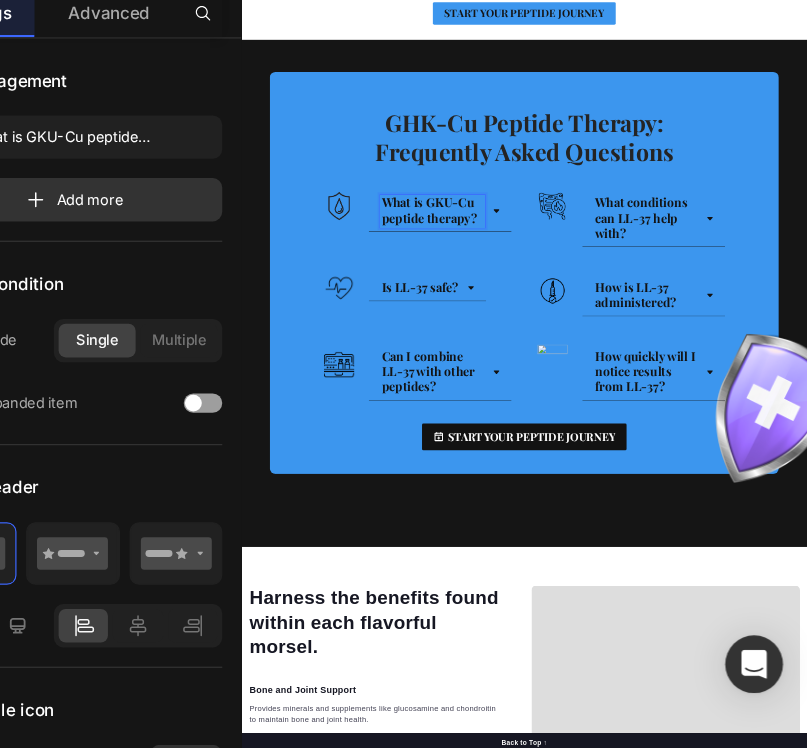 click on "What is GKU-Cu peptide therapy?" at bounding box center [661, 536] 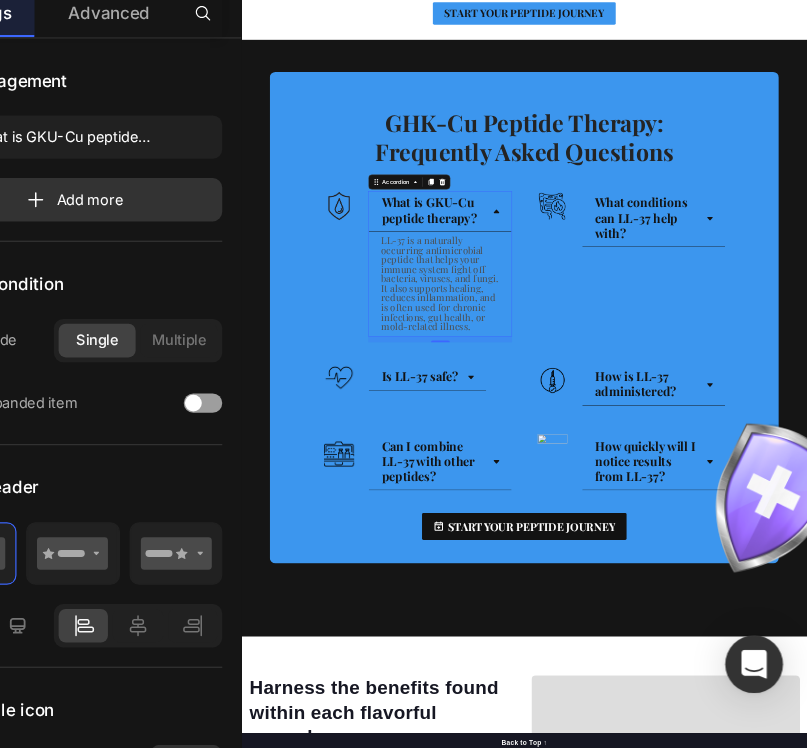 click on "LL-37 is a naturally occurring antimicrobial peptide that helps your immune system fight off bacteria, viruses, and fungi. It also supports healing, reduces inflammation, and is often used for chronic infections, gut health, or mold-related illness." at bounding box center [660, 688] 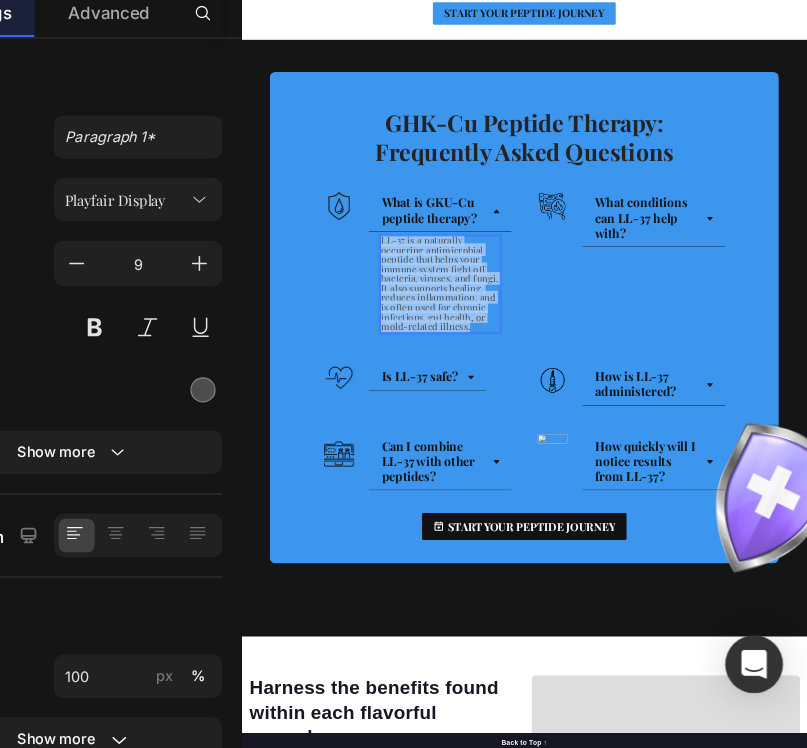 click on "LL-37 is a naturally occurring antimicrobial peptide that helps your immune system fight off bacteria, viruses, and fungi. It also supports healing, reduces inflammation, and is often used for chronic infections, gut health, or mold-related illness." at bounding box center [660, 688] 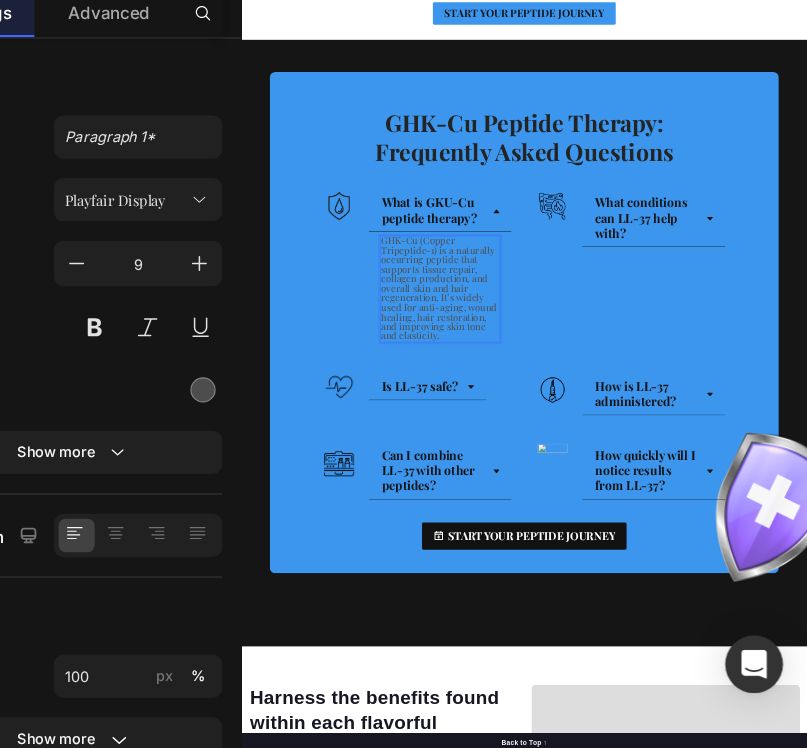 scroll, scrollTop: 30, scrollLeft: 0, axis: vertical 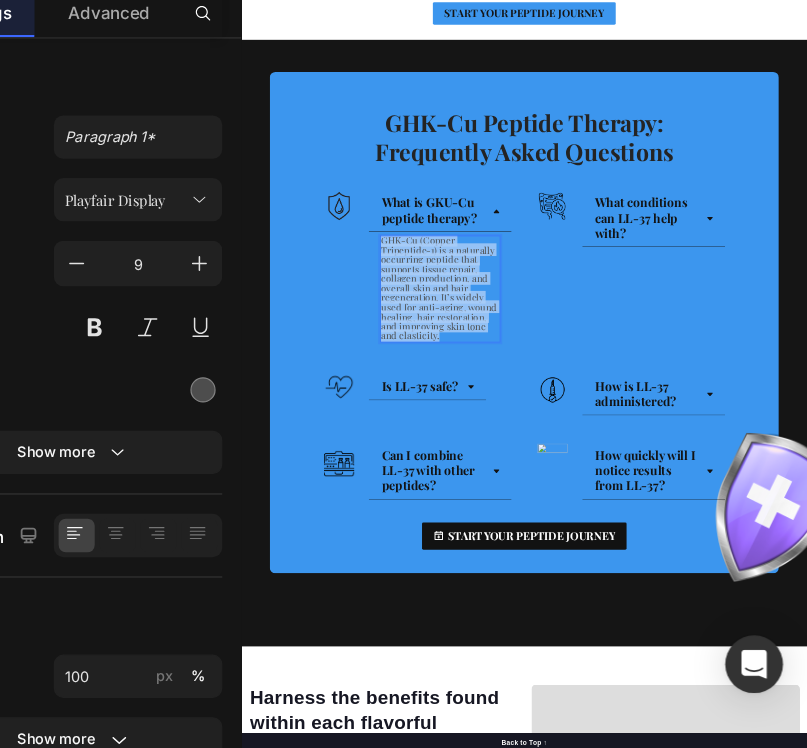 click on "GHK-Cu (Copper Tripeptide-1) is a naturally occurring peptide that supports tissue repair, collagen production, and overall skin and hair regeneration. It’s widely used for anti-aging, wound healing, hair restoration, and improving skin tone and elasticity." at bounding box center [661, 701] 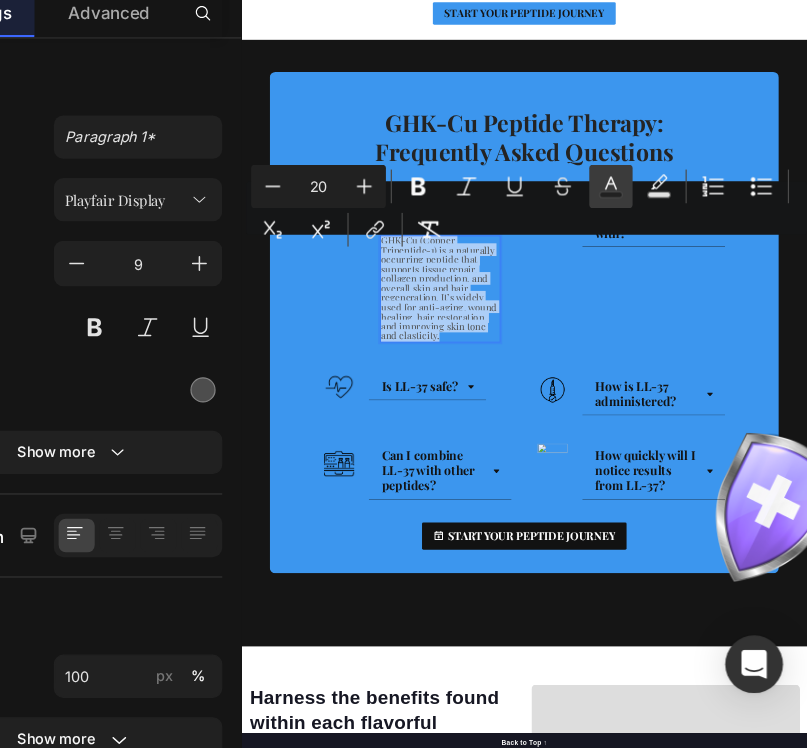 click 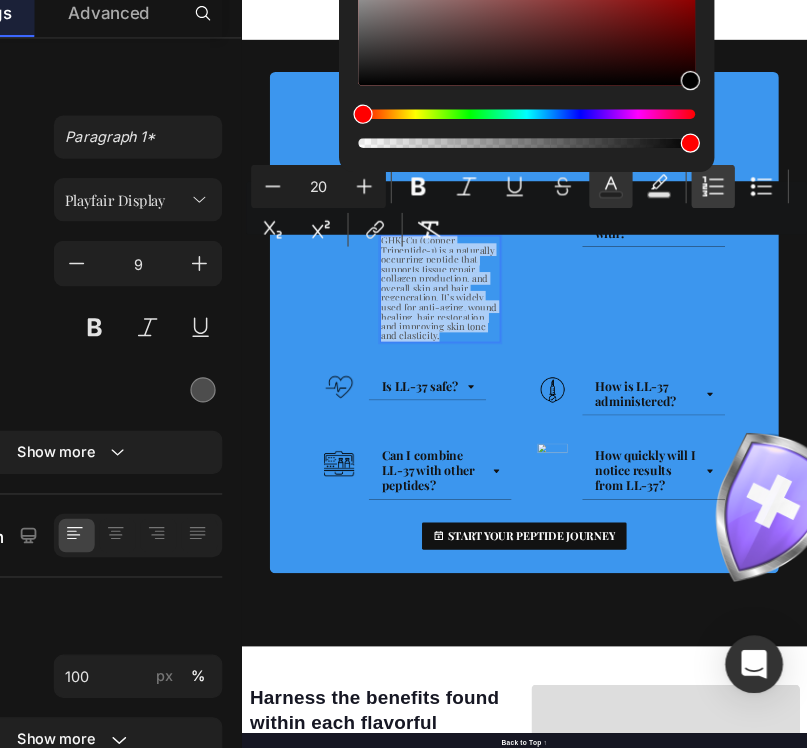 drag, startPoint x: 432, startPoint y: 158, endPoint x: 740, endPoint y: 280, distance: 331.28235 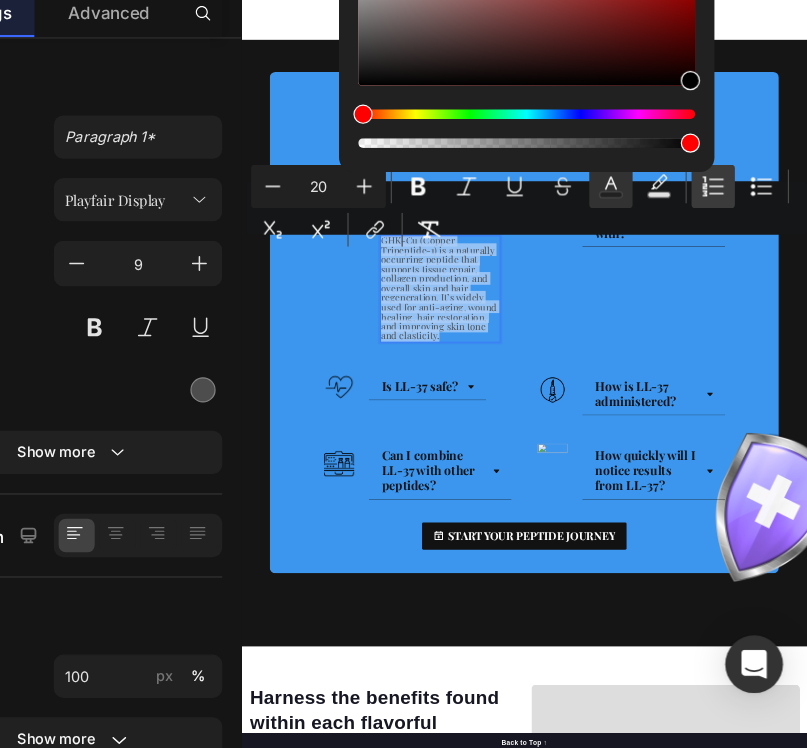 type on "000000" 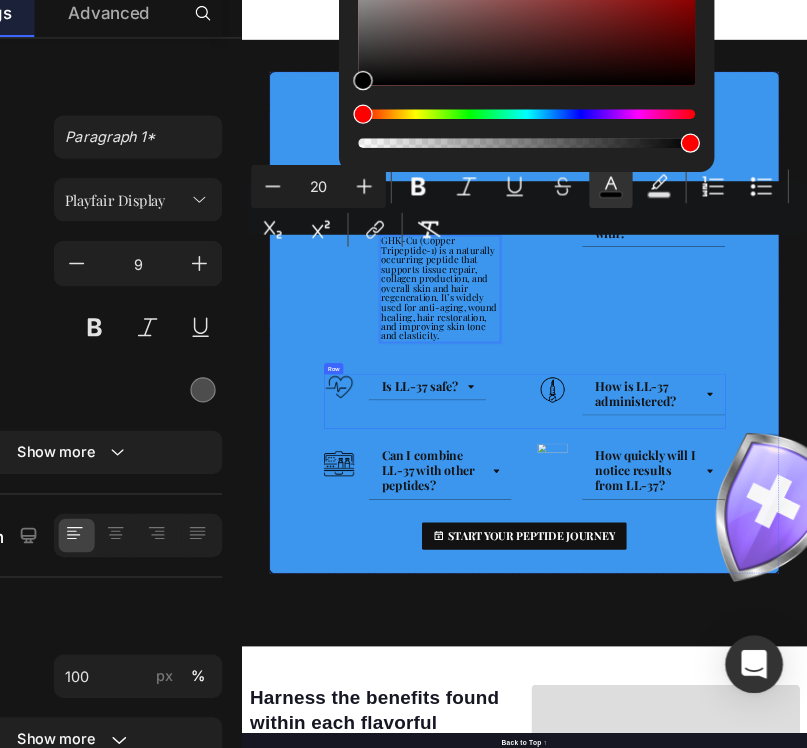 scroll, scrollTop: 0, scrollLeft: 0, axis: both 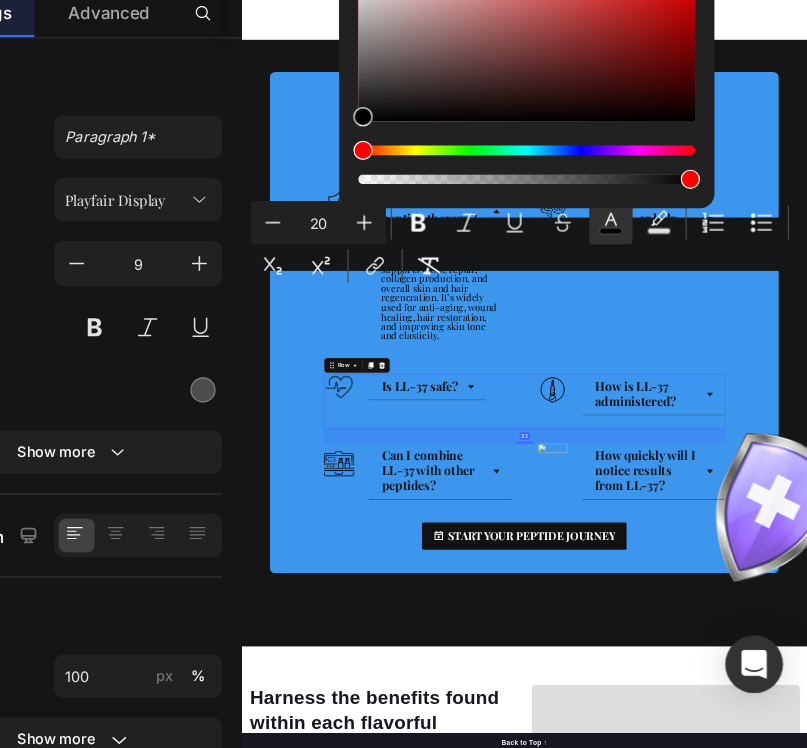click on "Image
Is LL-37 safe? Accordion Row" at bounding box center (614, 939) 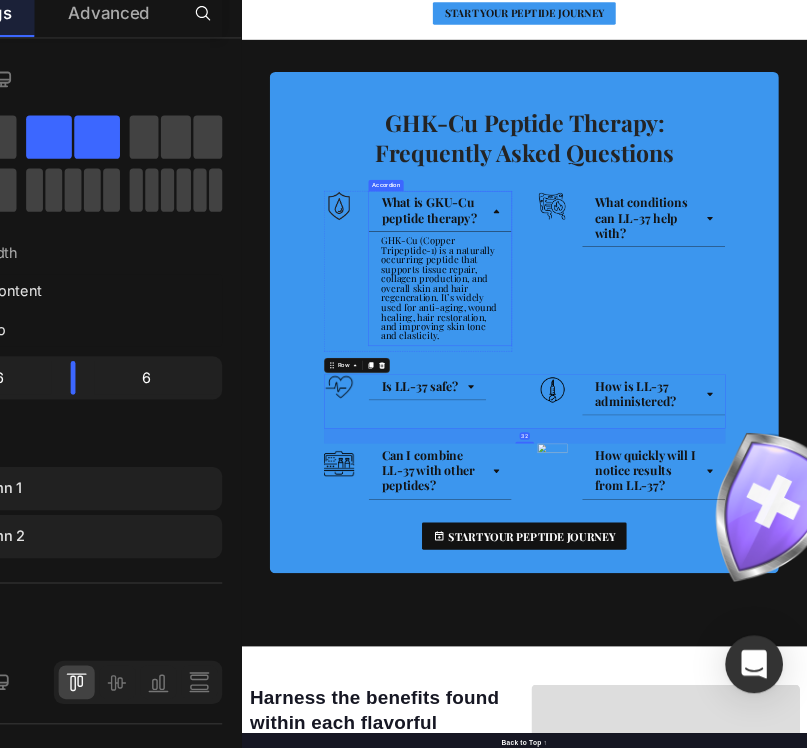 click on "What is GKU-Cu peptide therapy?" at bounding box center [661, 536] 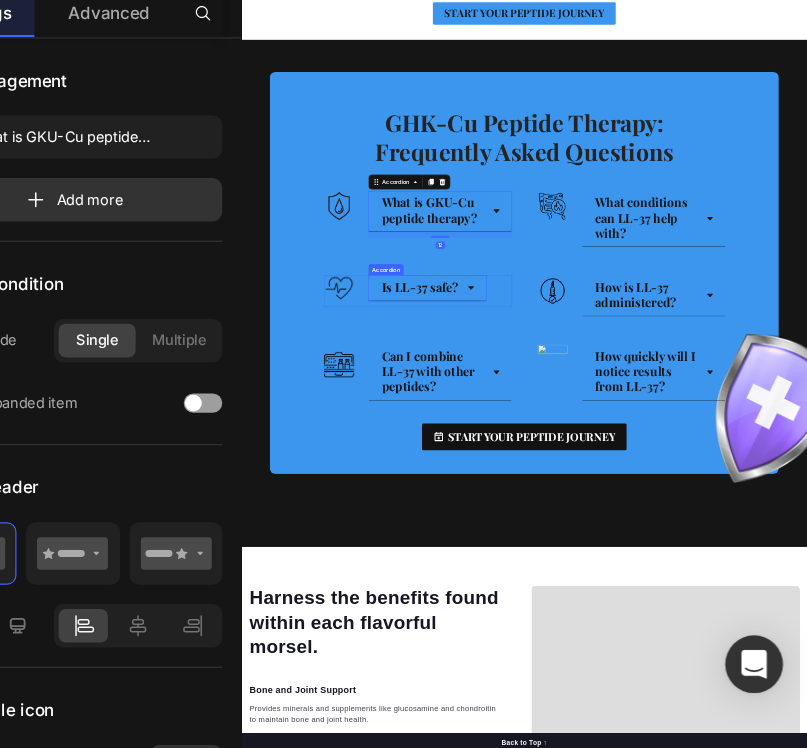 click on "Is LL-37 safe?" at bounding box center [618, 696] 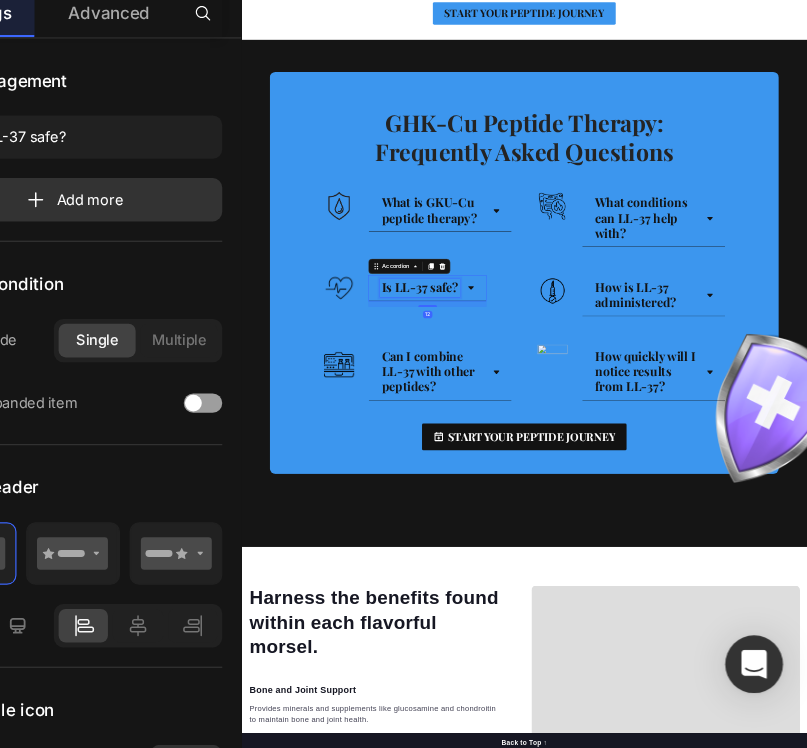 click on "Is LL-37 safe?" at bounding box center [618, 696] 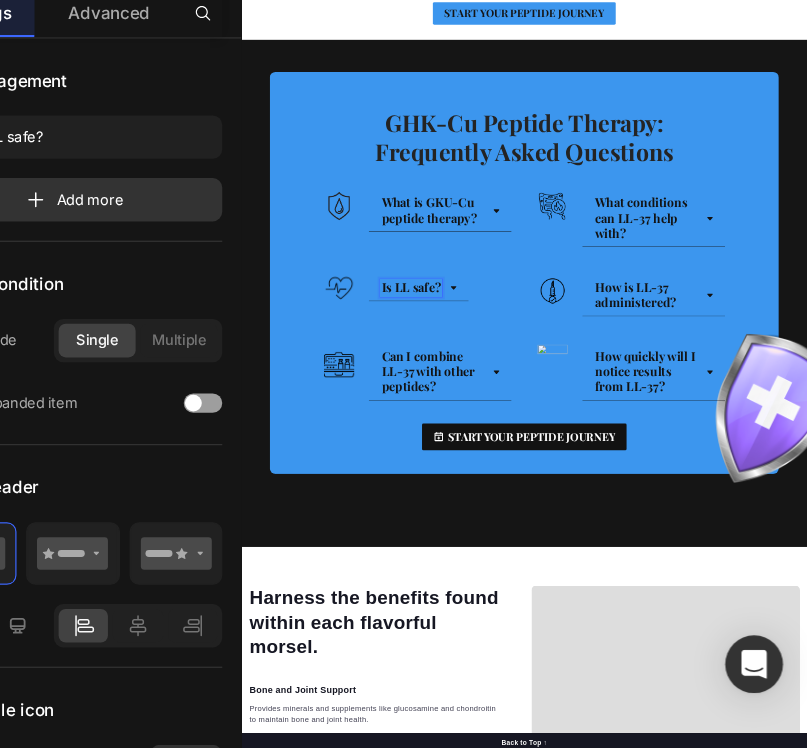 scroll, scrollTop: 582, scrollLeft: 0, axis: vertical 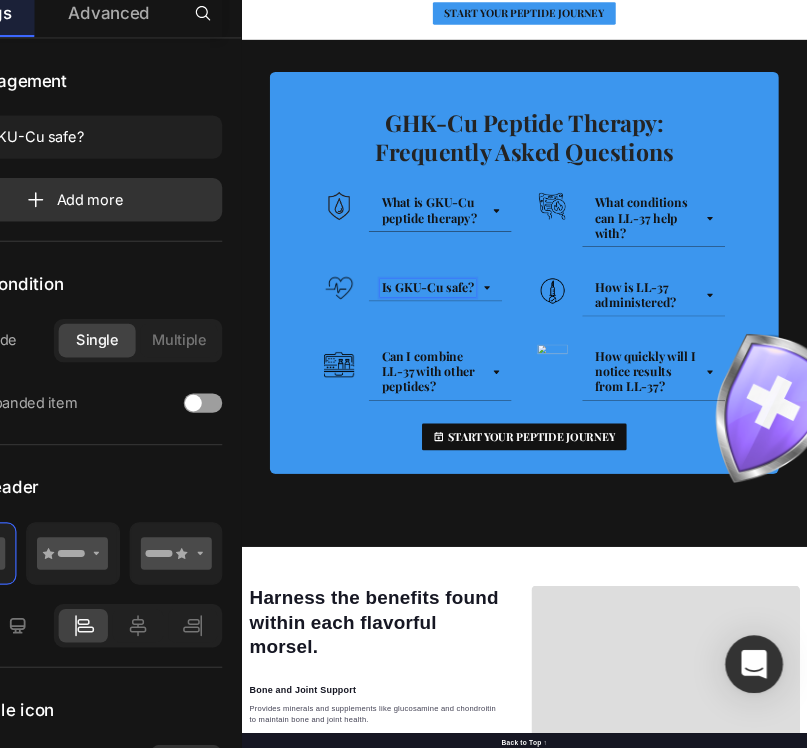 click on "Is GKU-Cu safe?" at bounding box center [635, 699] 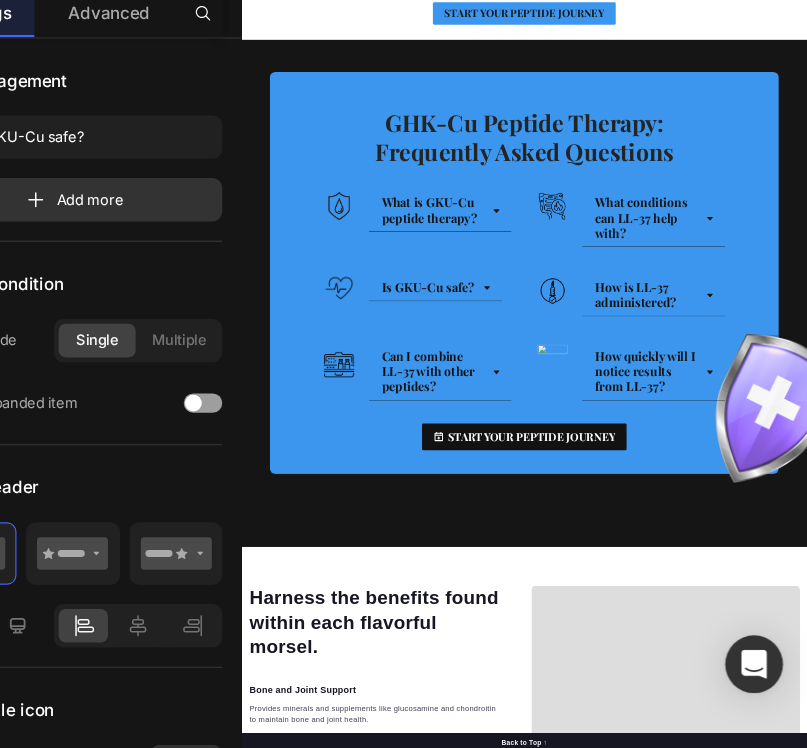 click on "Is GKU-Cu safe?" at bounding box center (651, 699) 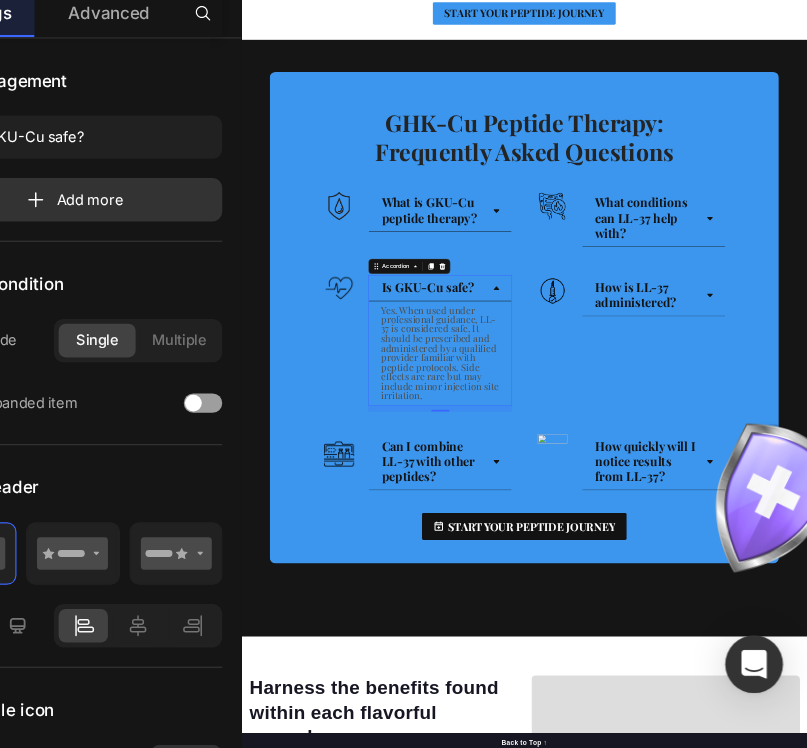 click on "Yes. When used under professional guidance, LL-37 is considered safe. It should be prescribed and administered by a qualified provider familiar with peptide protocols. Side effects are rare but may include minor injection site irritation." at bounding box center [661, 835] 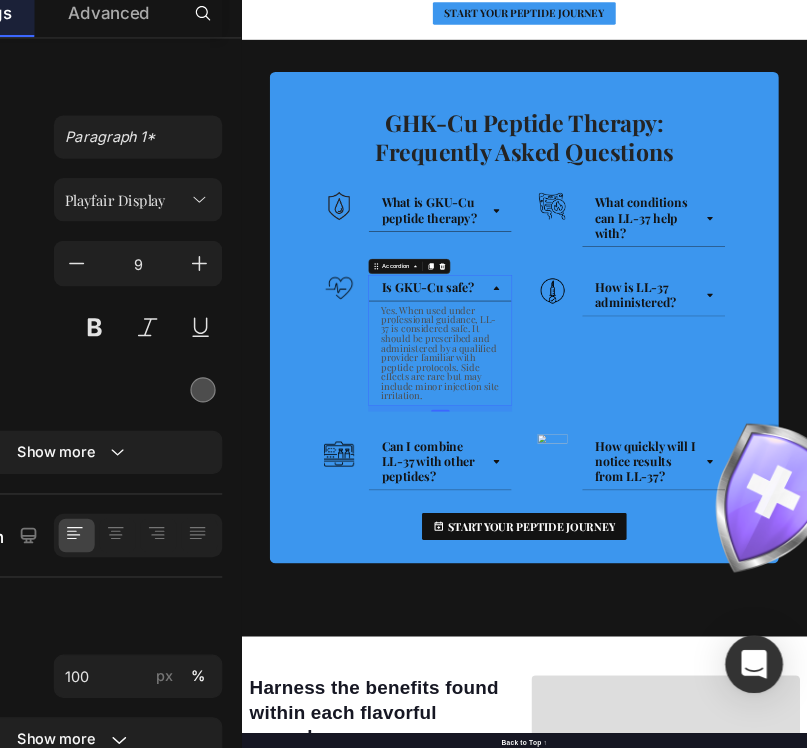 scroll, scrollTop: 0, scrollLeft: 0, axis: both 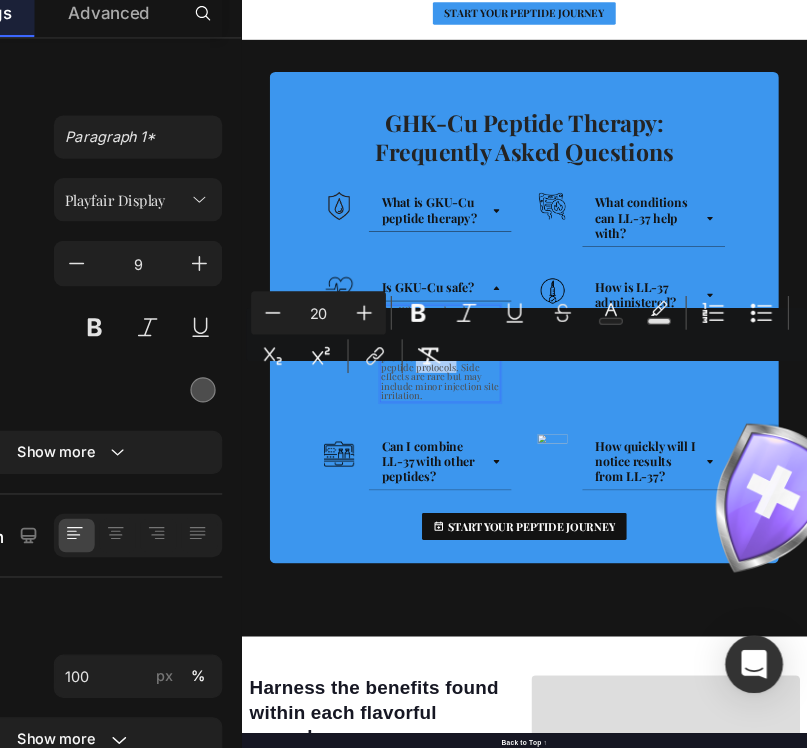 click 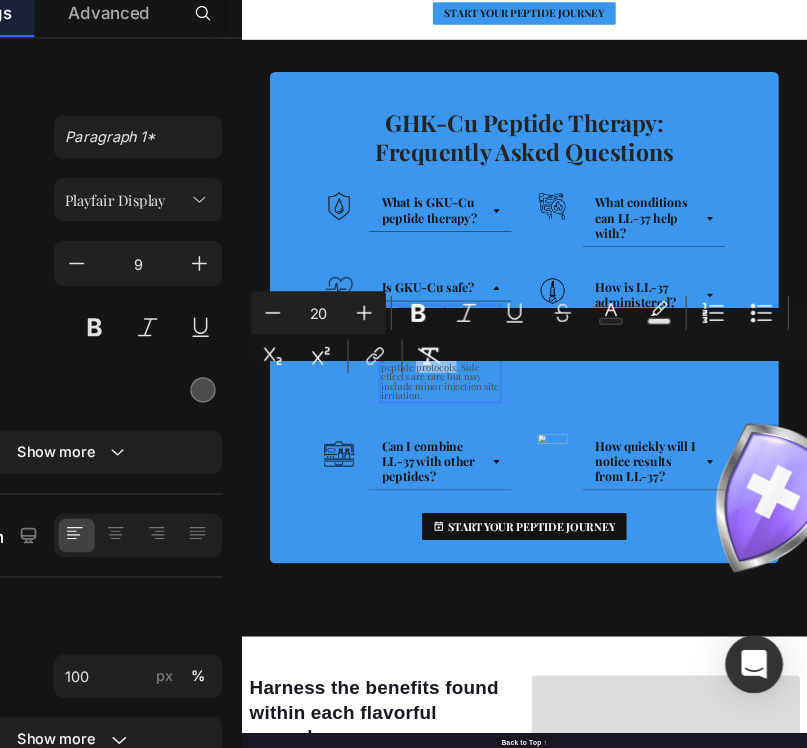 type on "9" 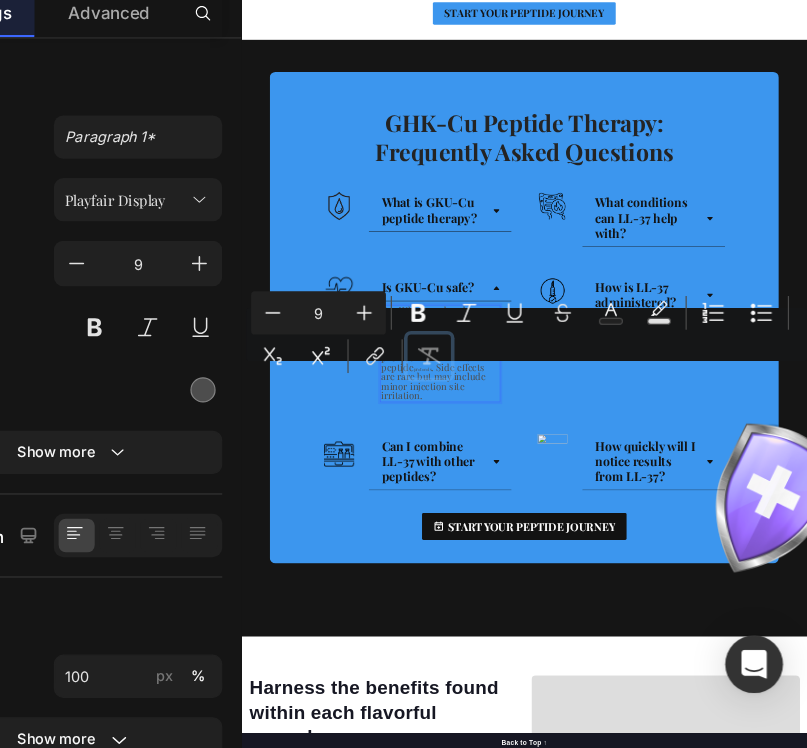 click 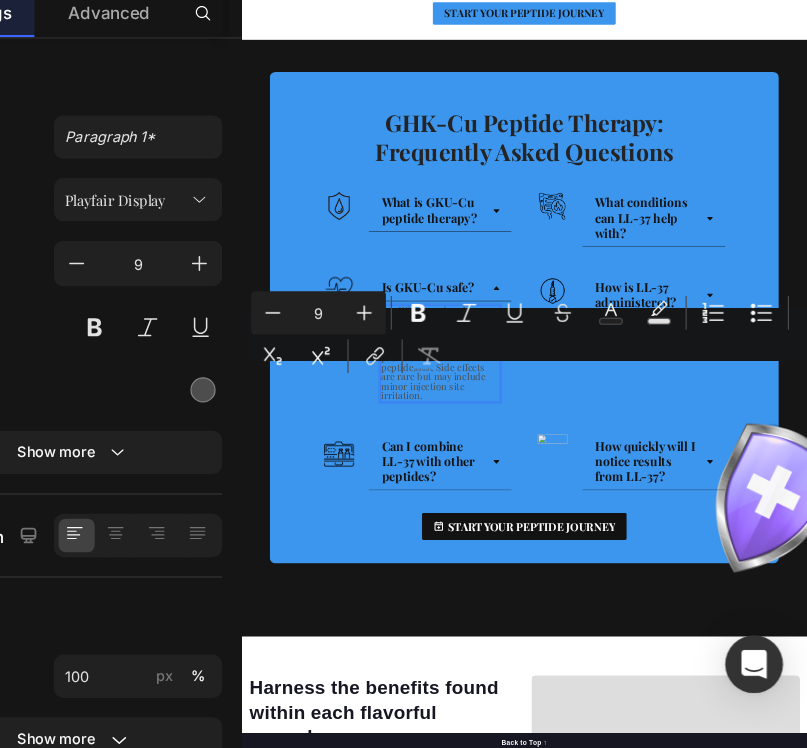 click on "Minus 9 Plus Bold Italic Underline       Strikethrough
Text Color
Text Background Color Numbered List Bulleted List Subscript Superscript       link Remove Format" at bounding box center [574, 400] 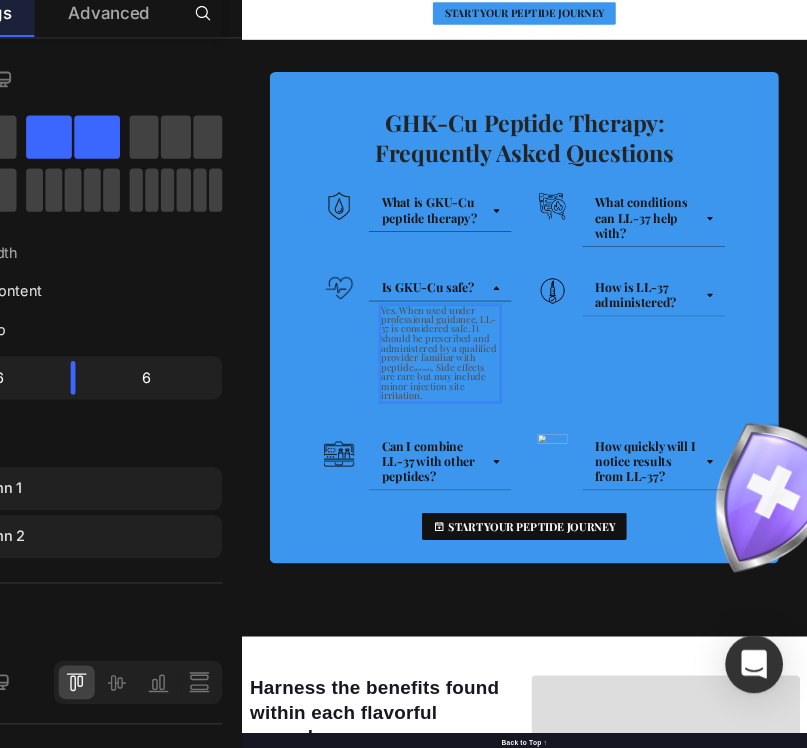 click on "Image
How is LL-37 administered? Accordion Row" at bounding box center (1067, 824) 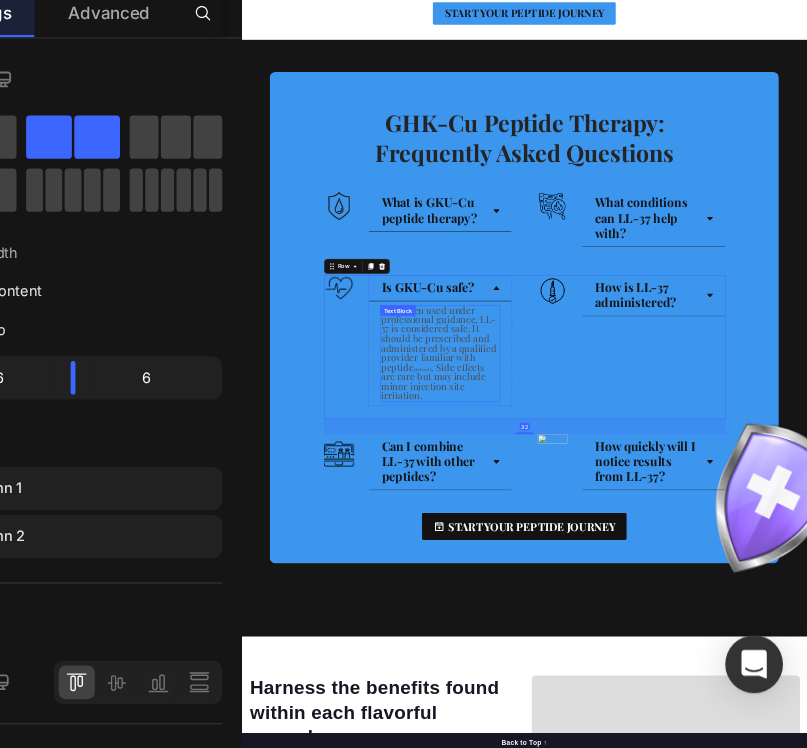 click on "Yes. When used under professional guidance, LL-37 is considered safe. It should be prescribed and administered by a qualified provider familiar with peptide" at bounding box center [658, 805] 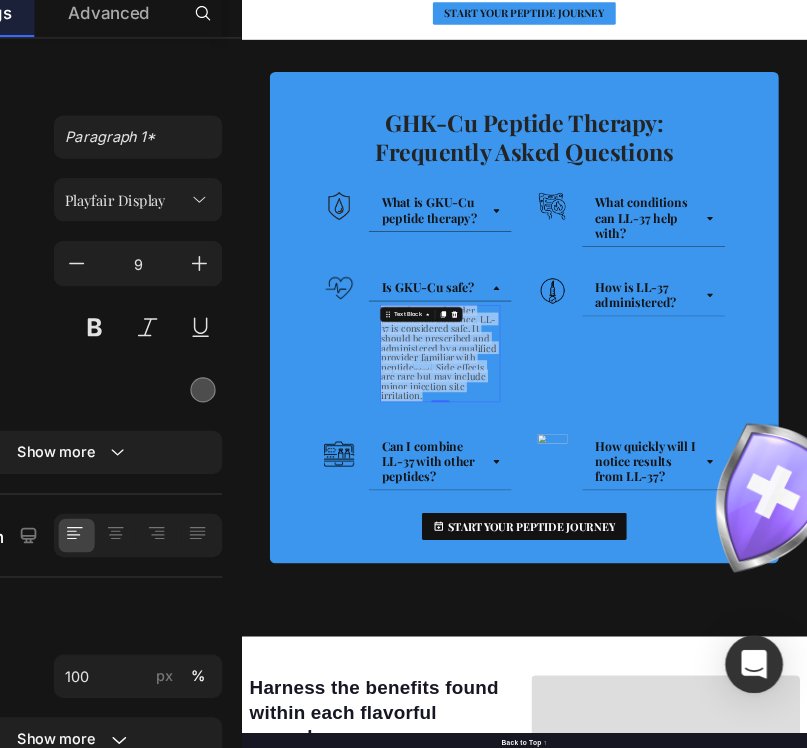 click on "Yes. When used under professional guidance, LL-37 is considered safe. It should be prescribed and administered by a qualified provider familiar with peptide" at bounding box center (658, 805) 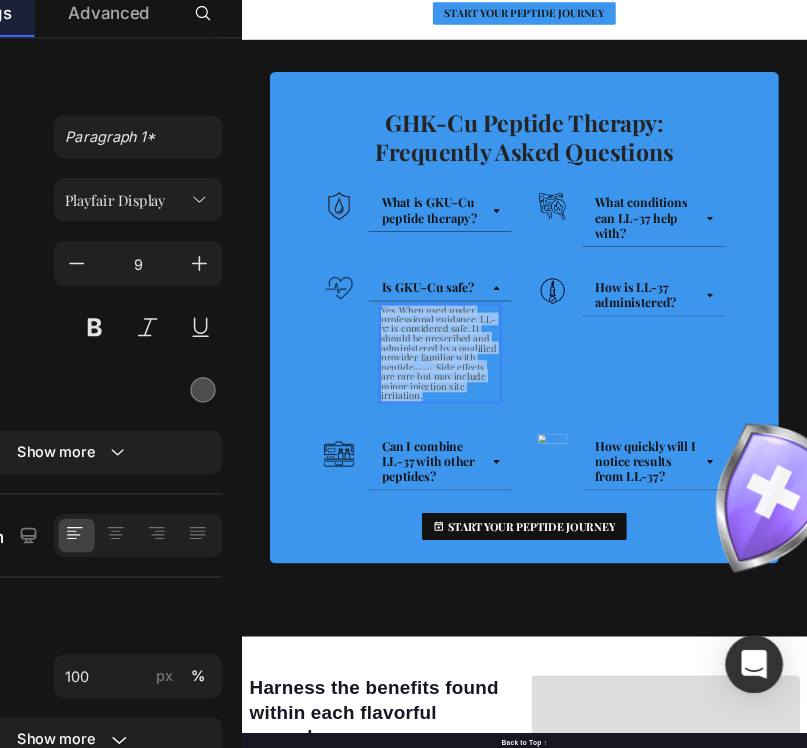 click on "Yes. When used under professional guidance, LL-37 is considered safe. It should be prescribed and administered by a qualified provider familiar with peptide" at bounding box center [658, 805] 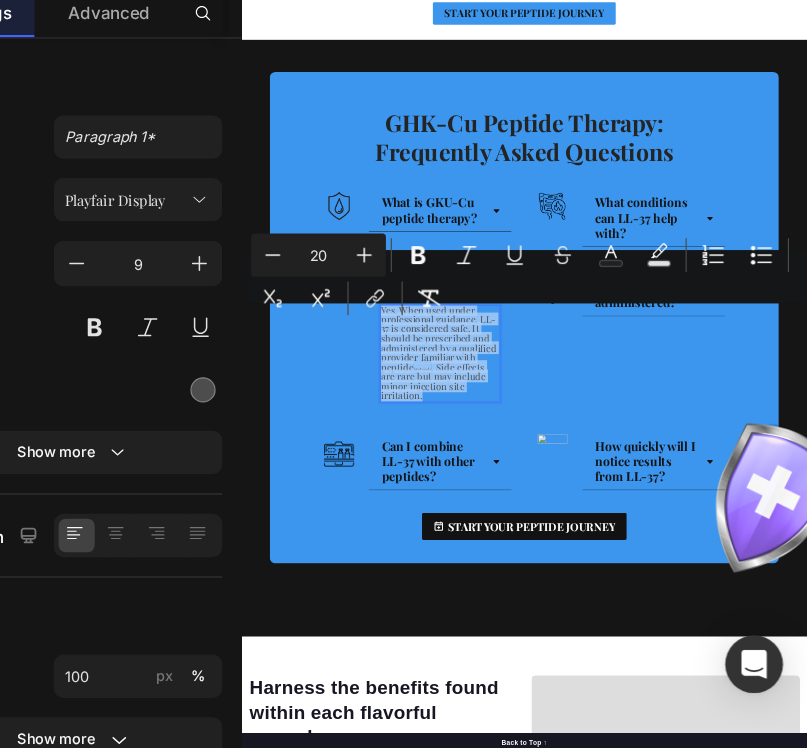 type on "9" 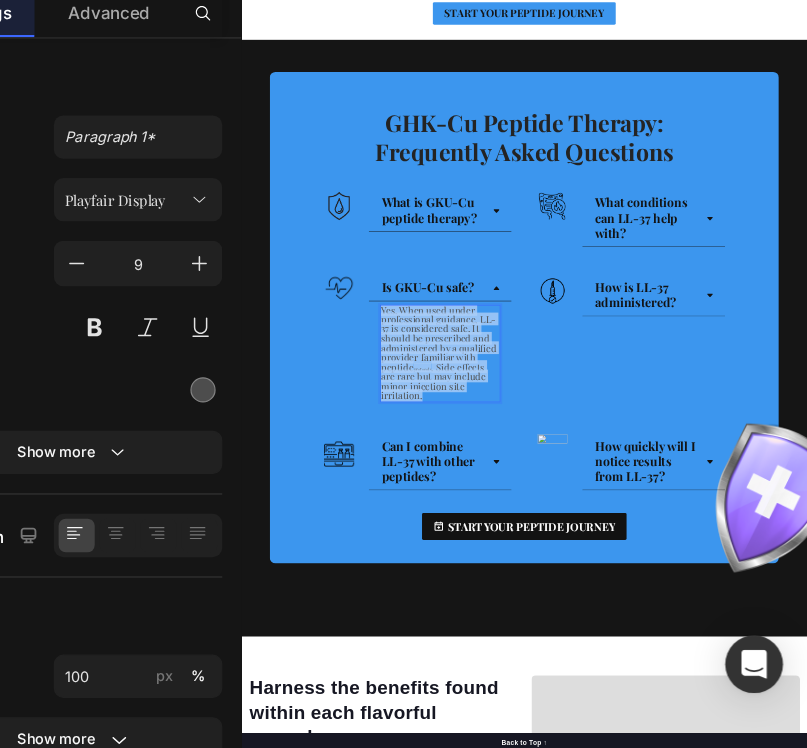 scroll, scrollTop: 30, scrollLeft: 0, axis: vertical 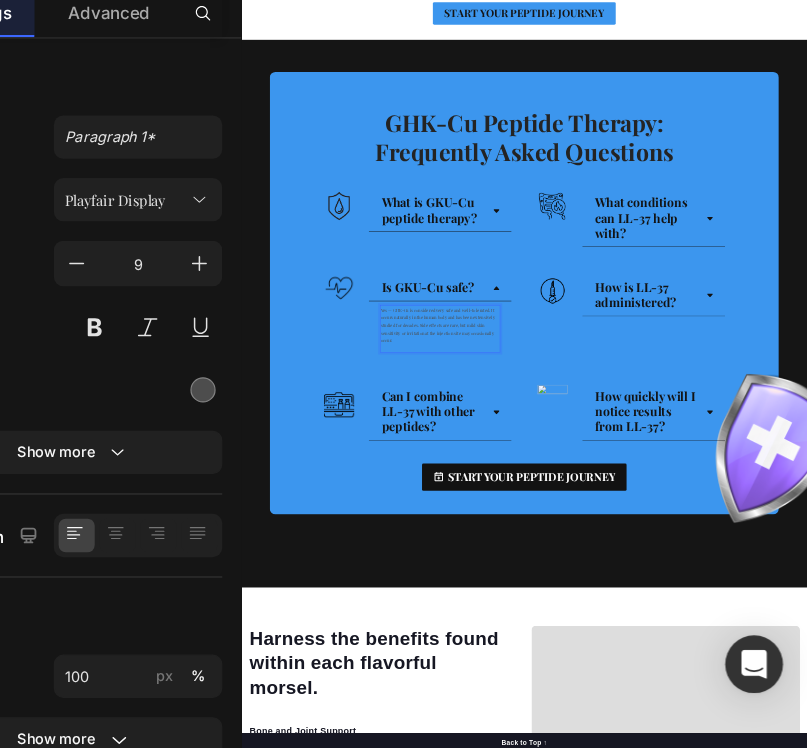 click on "Yes — GHK-Cu is considered very safe and well-tolerated. It occurs naturally in the human body and has been extensively studied for decades. Side effects are rare, but mild skin sensitivity or irritation at the injection site may occasionally occur." at bounding box center [661, 777] 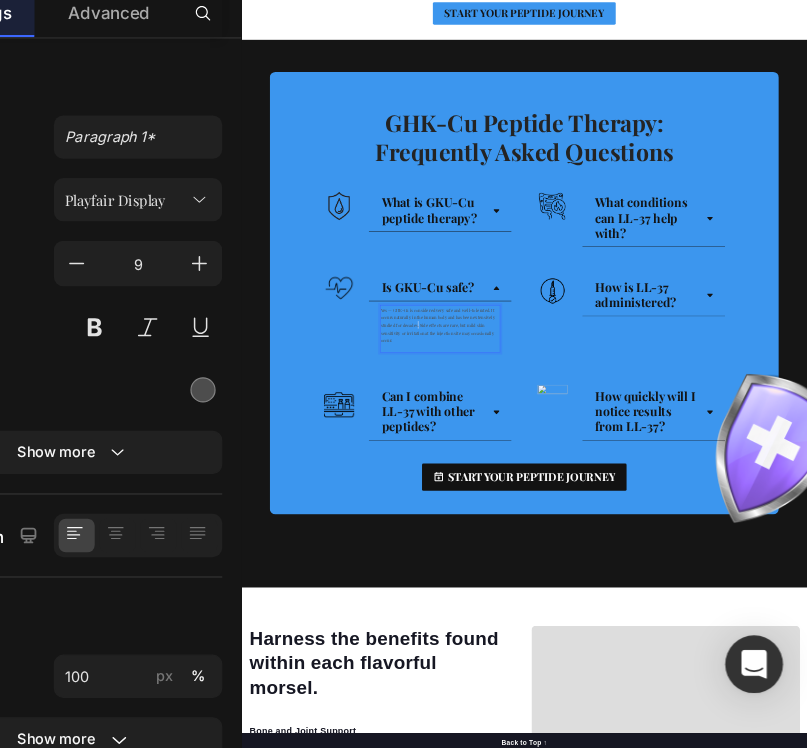 click on "Yes — GHK-Cu is considered very safe and well-tolerated. It occurs naturally in the human body and has been extensively studied for decades. Side effects are rare, but mild skin sensitivity or irritation at the injection site may occasionally occur." at bounding box center [661, 777] 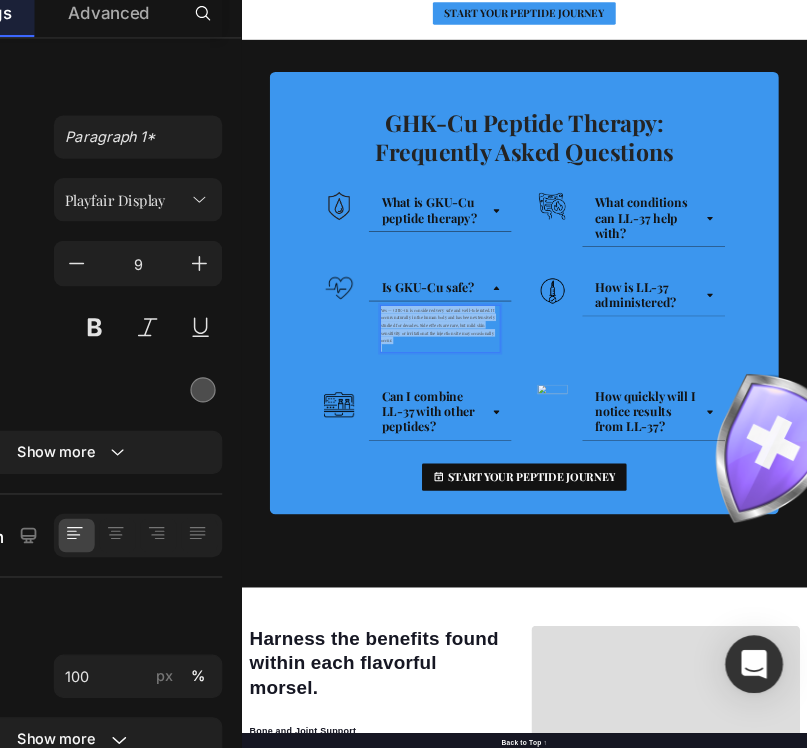 click on "Yes — GHK-Cu is considered very safe and well-tolerated. It occurs naturally in the human body and has been extensively studied for decades. Side effects are rare, but mild skin sensitivity or irritation at the injection site may occasionally occur." at bounding box center [661, 777] 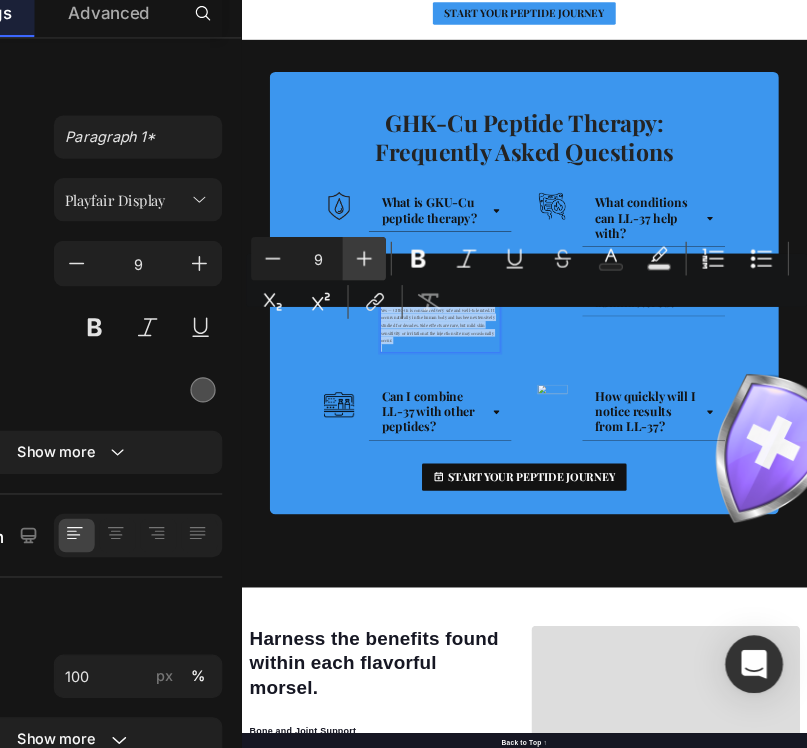 click on "Plus" at bounding box center (439, 337) 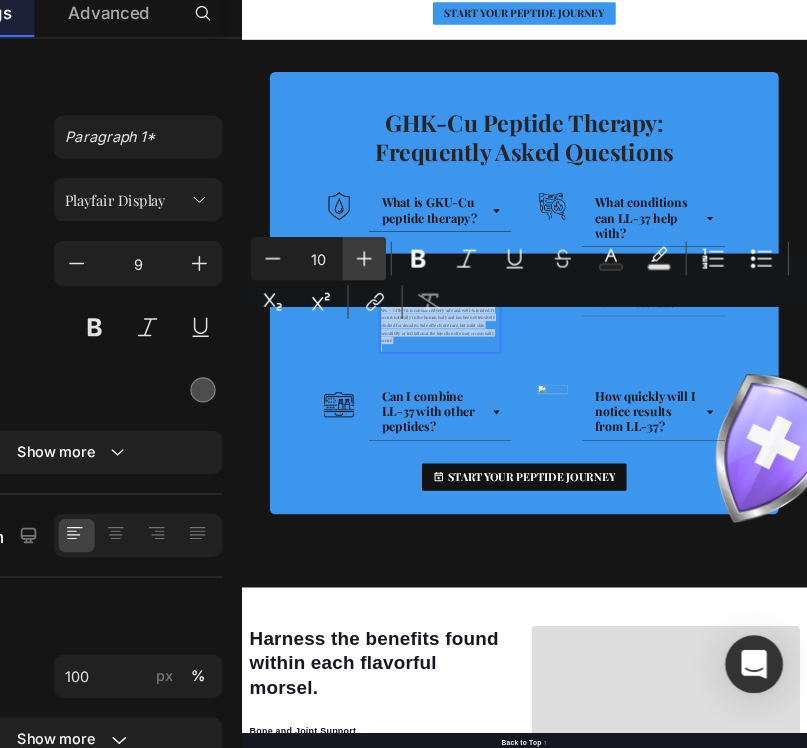 click on "Plus" at bounding box center (439, 337) 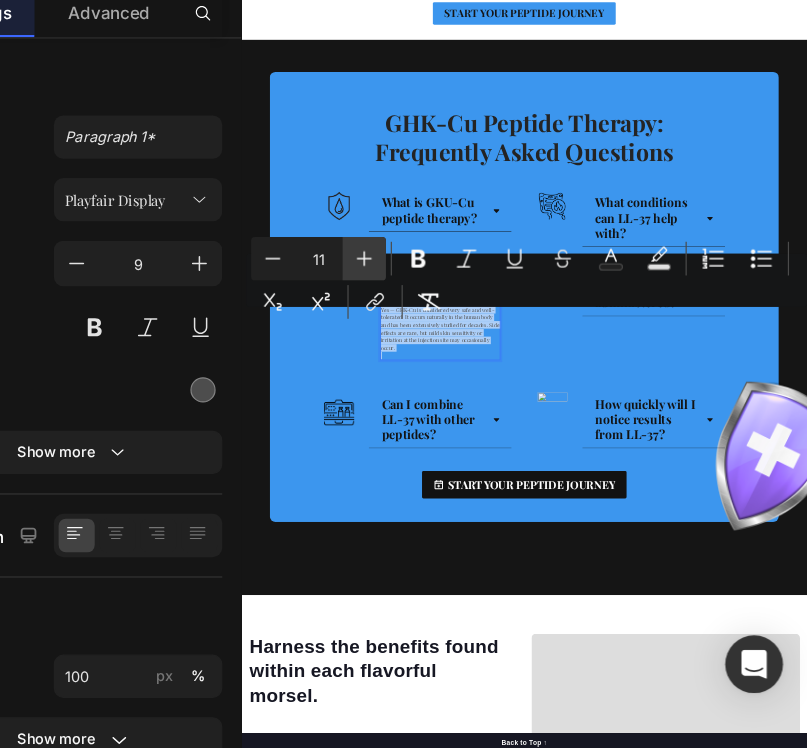 click on "Plus" at bounding box center (439, 337) 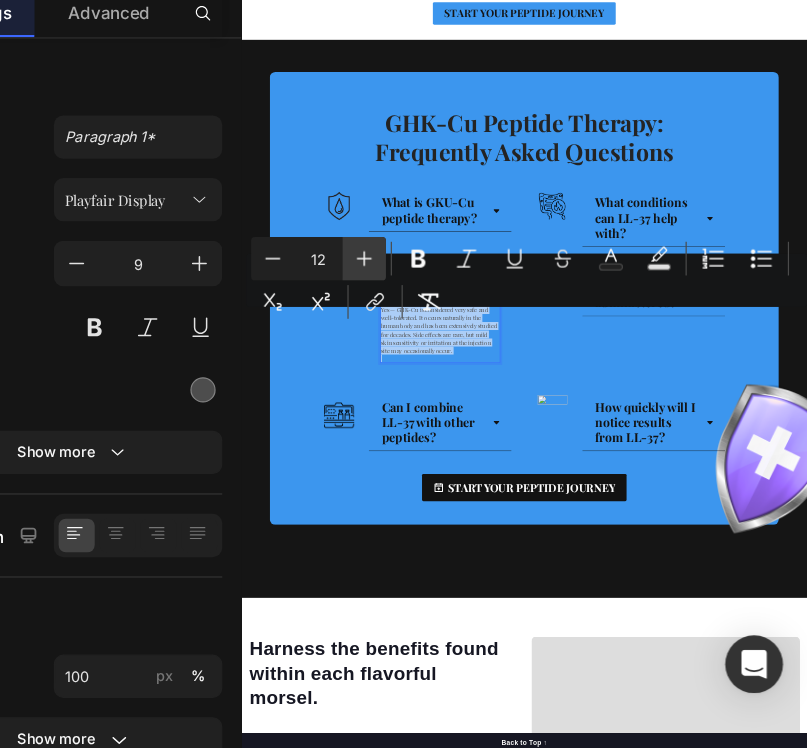click on "Plus" at bounding box center (439, 337) 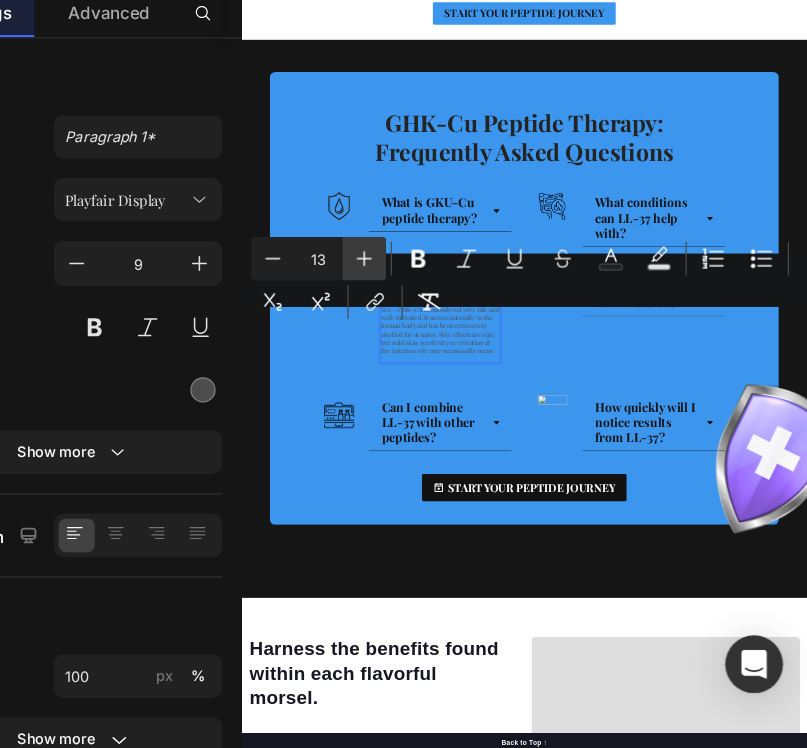 click on "Plus" at bounding box center [439, 337] 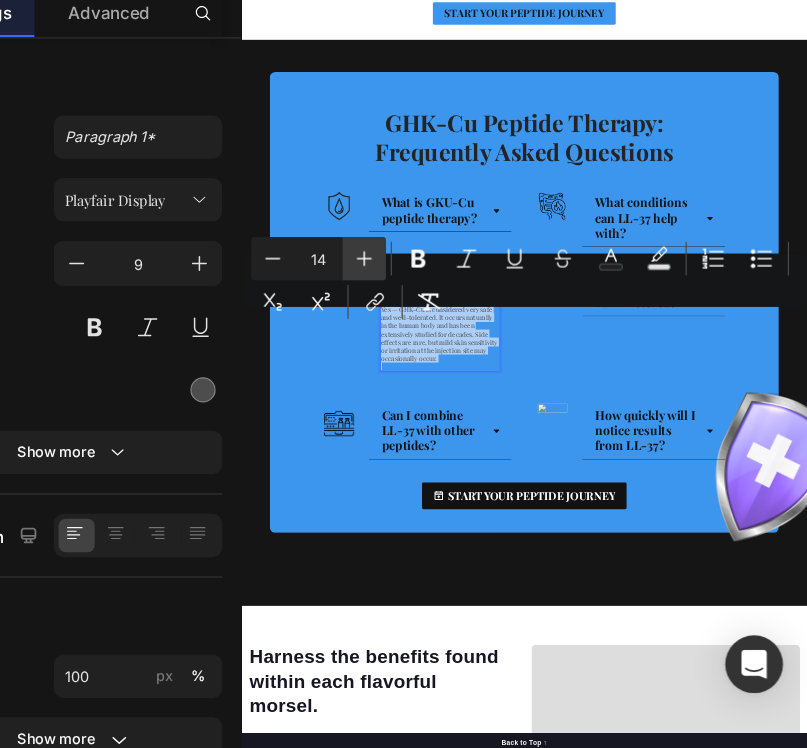 click on "Plus" at bounding box center [439, 337] 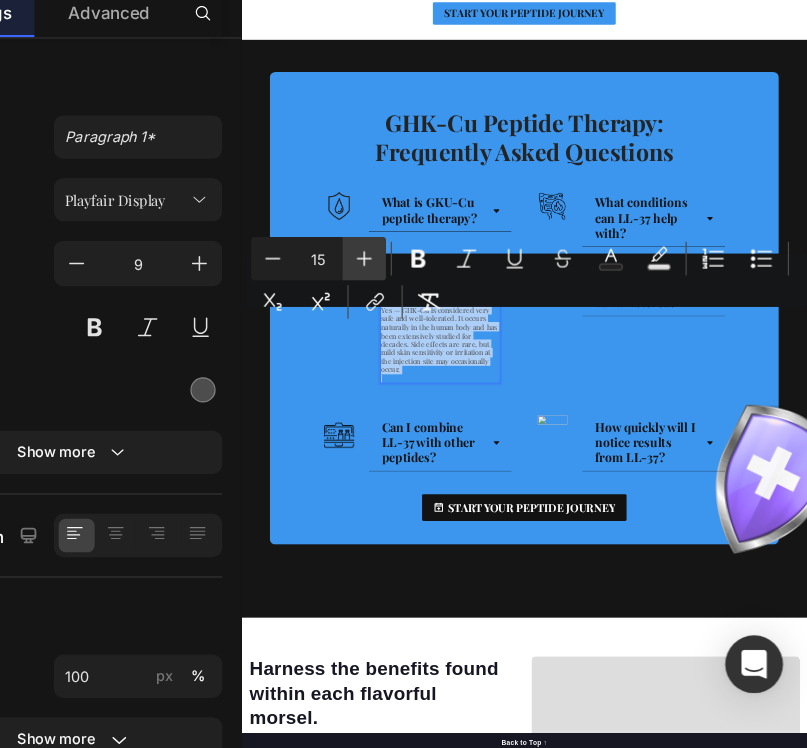 click on "Plus" at bounding box center [439, 337] 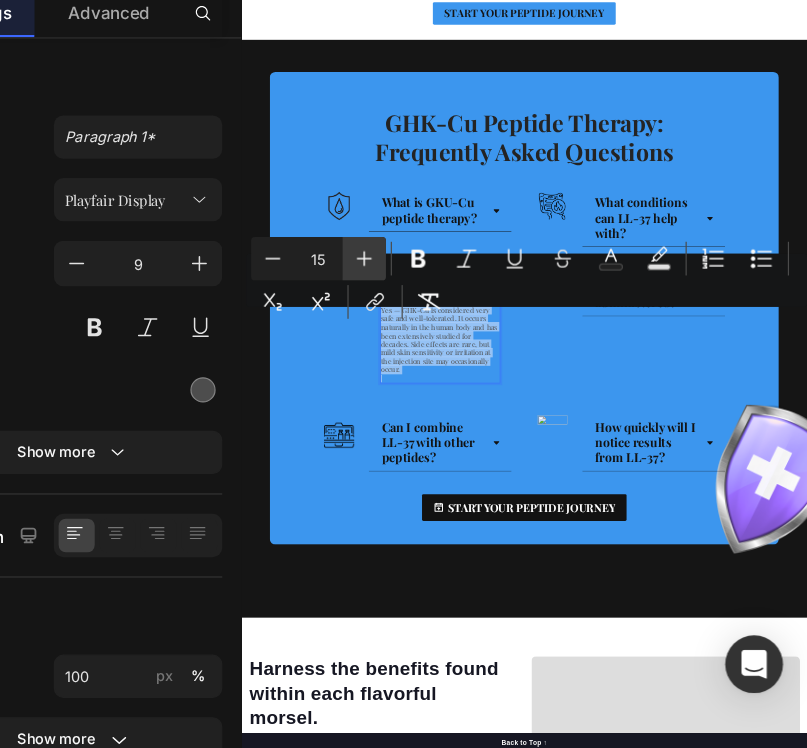 type on "16" 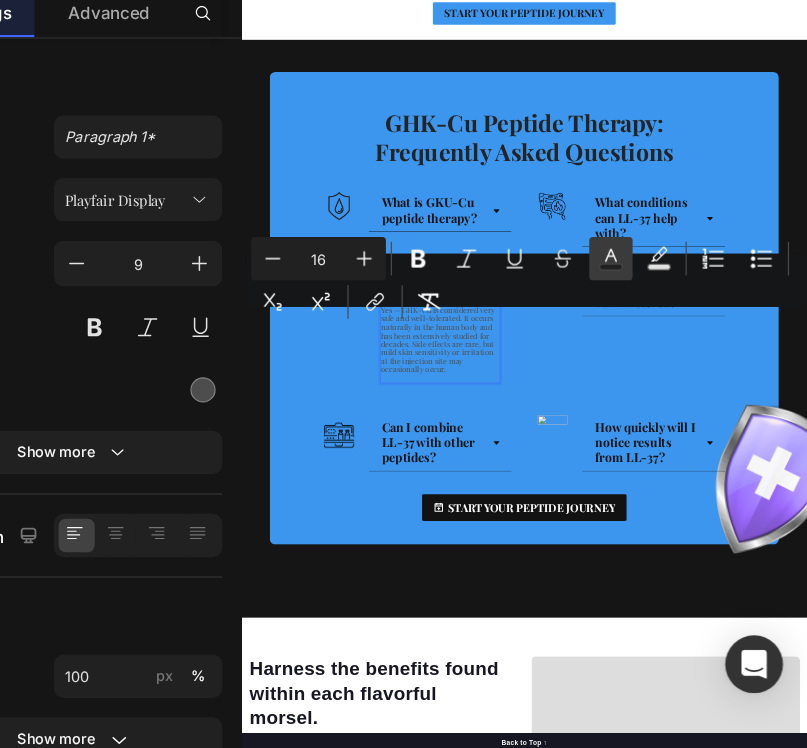 click 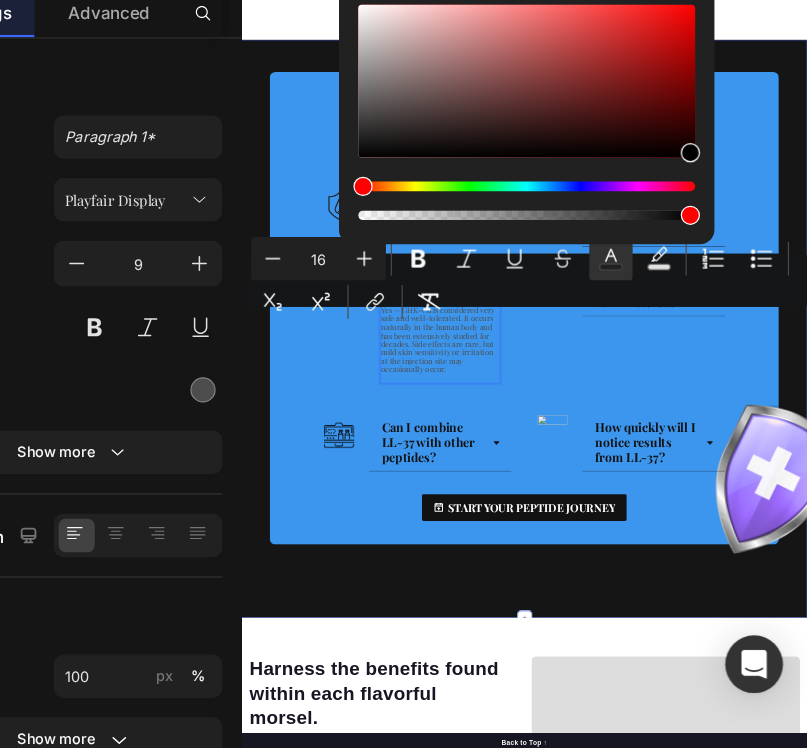 drag, startPoint x: 676, startPoint y: 145, endPoint x: 1391, endPoint y: 548, distance: 820.7521 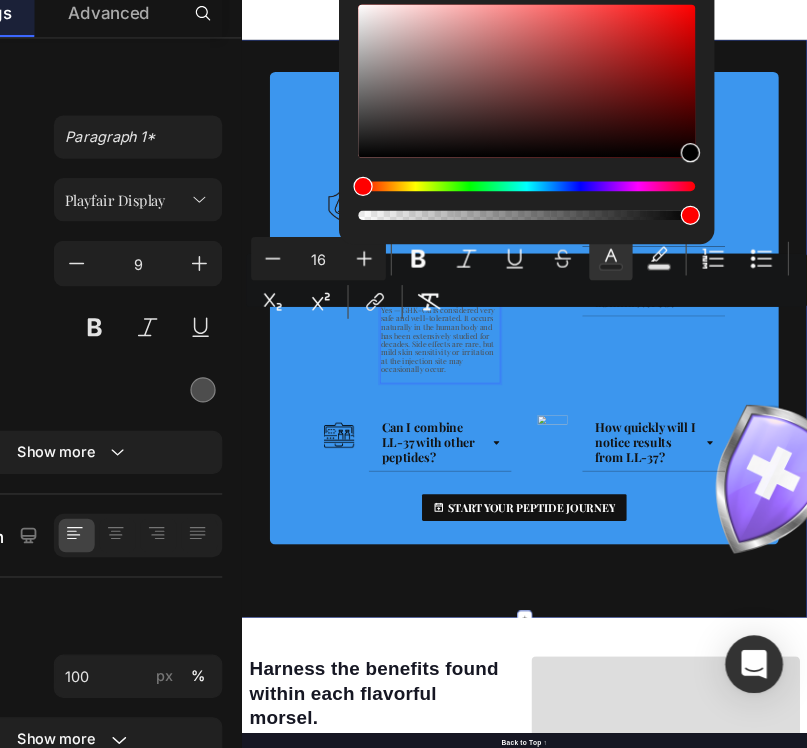 type on "000000" 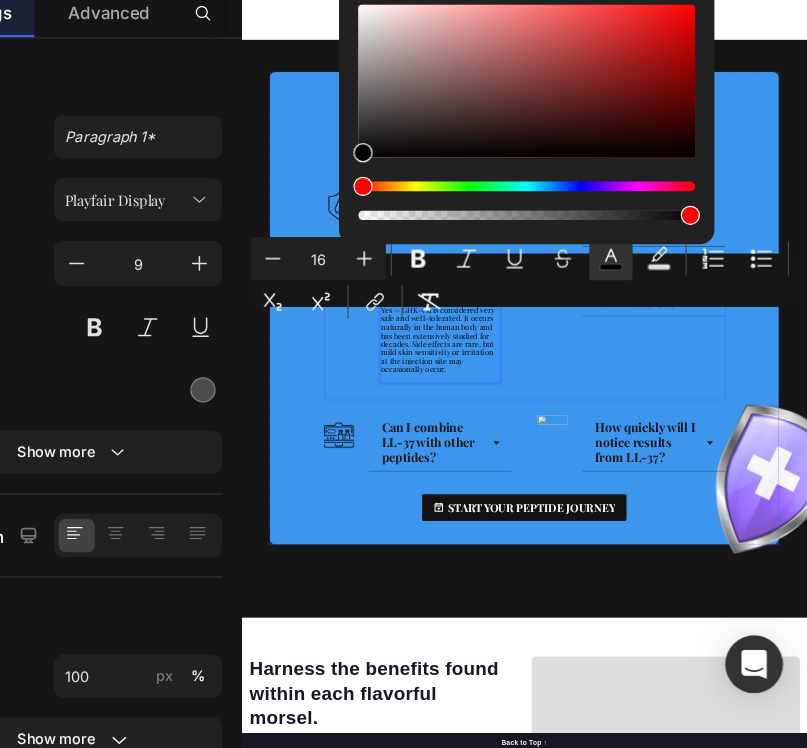 click on "Image
How is LL-37 administered? Accordion Row" at bounding box center (1067, 804) 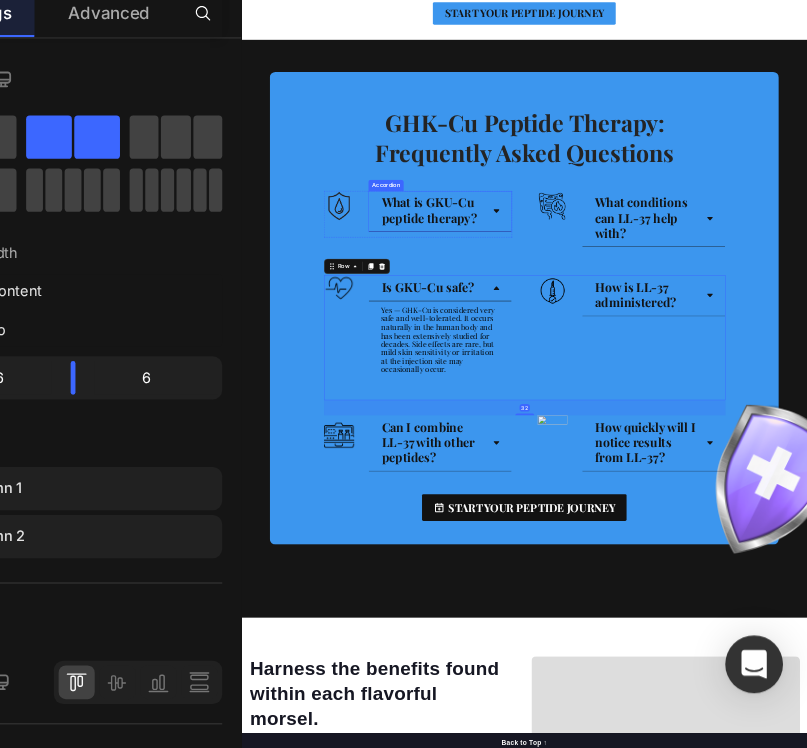 click on "What is GKU-Cu peptide therapy?" at bounding box center (661, 536) 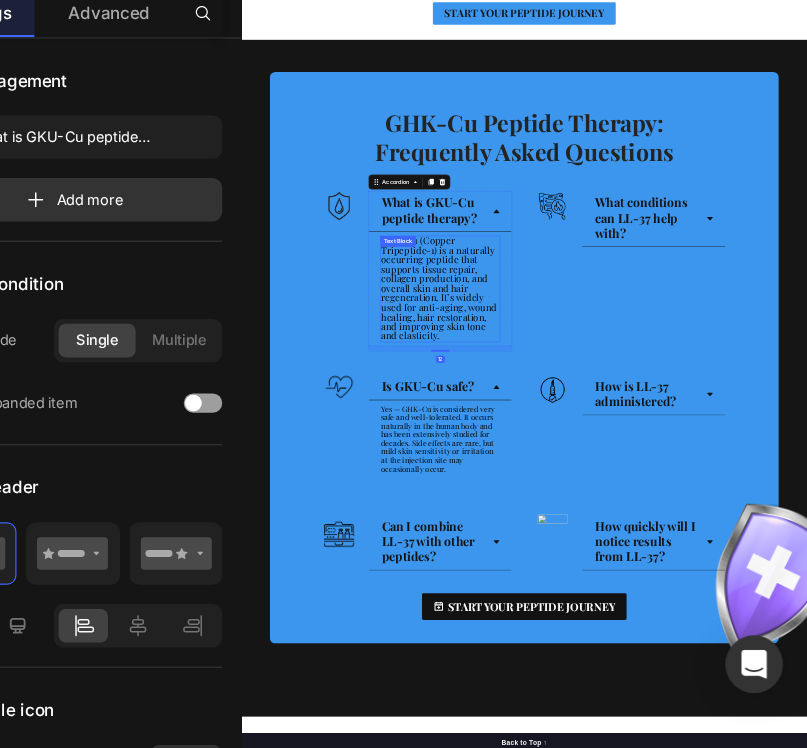 click on "GHK-Cu (Copper Tripeptide-1) is a naturally occurring peptide that supports tissue repair, collagen production, and overall skin and hair regeneration. It’s widely used for anti-aging, wound healing, hair restoration, and improving skin tone and elasticity." at bounding box center [659, 698] 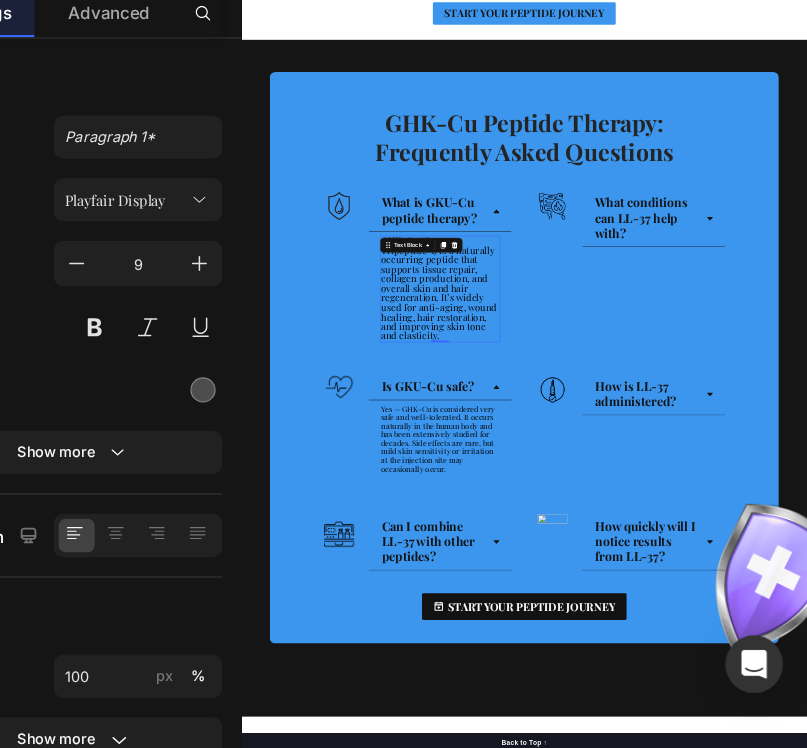 click on "GHK-Cu (Copper Tripeptide-1) is a naturally occurring peptide that supports tissue repair, collagen production, and overall skin and hair regeneration. It’s widely used for anti-aging, wound healing, hair restoration, and improving skin tone and elasticity." at bounding box center (659, 698) 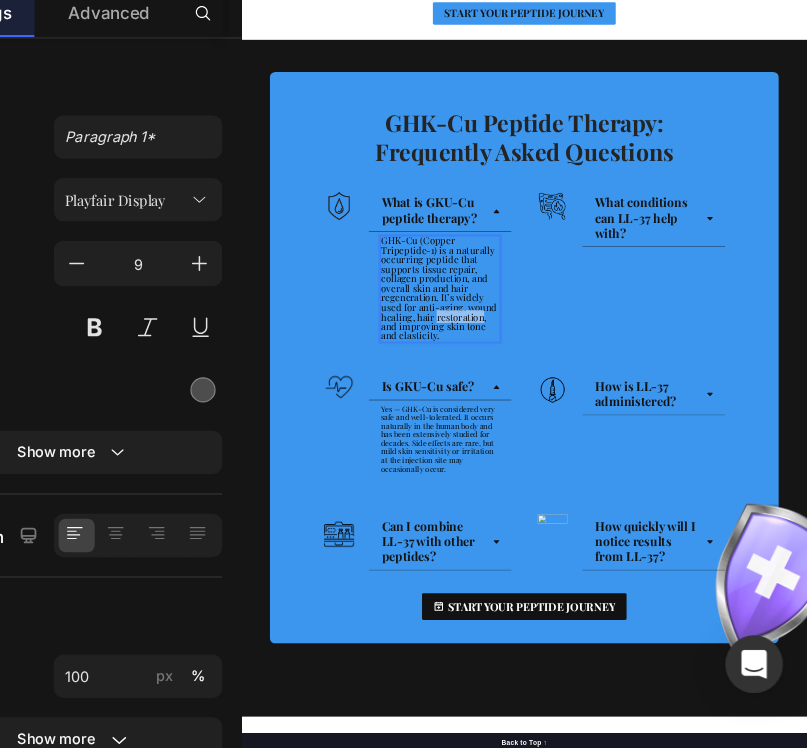 click on "GHK-Cu (Copper Tripeptide-1) is a naturally occurring peptide that supports tissue repair, collagen production, and overall skin and hair regeneration. It’s widely used for anti-aging, wound healing, hair restoration, and improving skin tone and elasticity." at bounding box center (659, 698) 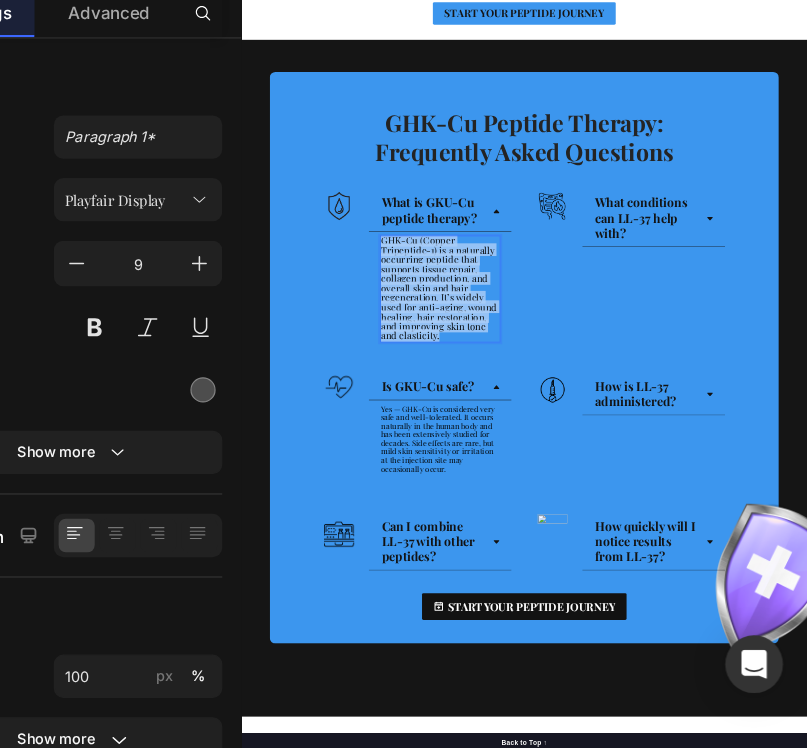 click on "GHK-Cu (Copper Tripeptide-1) is a naturally occurring peptide that supports tissue repair, collagen production, and overall skin and hair regeneration. It’s widely used for anti-aging, wound healing, hair restoration, and improving skin tone and elasticity." at bounding box center [659, 698] 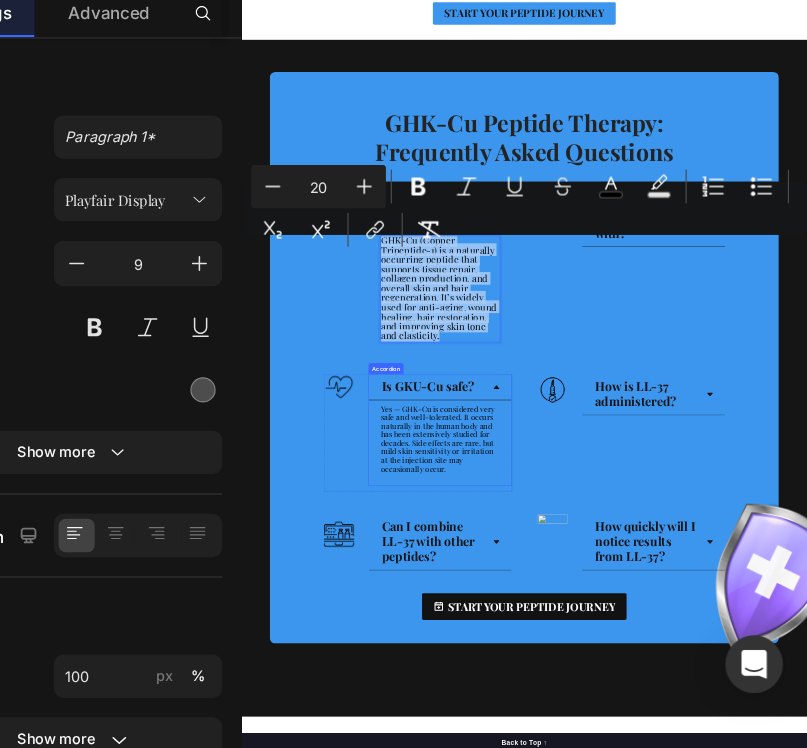 click on "Yes — GHK-Cu is considered very safe and well-tolerated. It occurs naturally in the human body and has been extensively studied for decades. Side effects are rare, but mild skin sensitivity or irritation at the injection site may occasionally occur." at bounding box center (656, 1018) 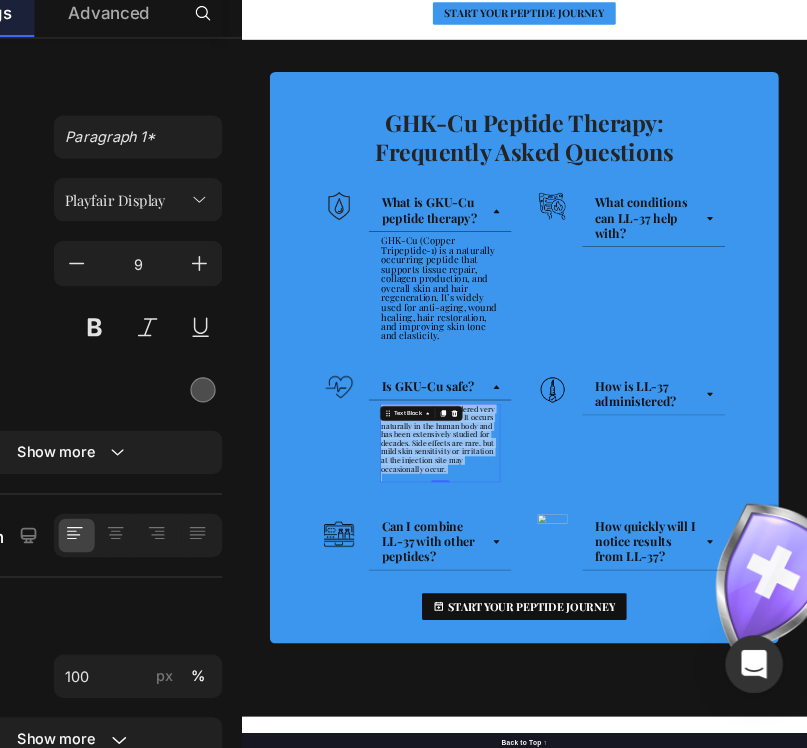 click on "Yes — GHK-Cu is considered very safe and well-tolerated. It occurs naturally in the human body and has been extensively studied for decades. Side effects are rare, but mild skin sensitivity or irritation at the injection site may occasionally occur." at bounding box center [656, 1018] 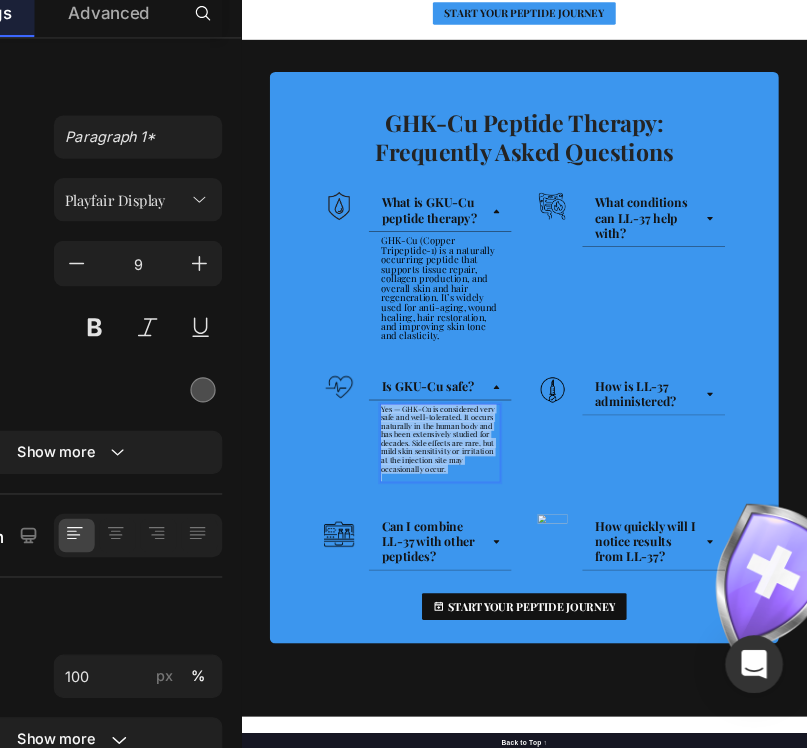 click on "Yes — GHK-Cu is considered very safe and well-tolerated. It occurs naturally in the human body and has been extensively studied for decades. Side effects are rare, but mild skin sensitivity or irritation at the injection site may occasionally occur." at bounding box center [656, 1018] 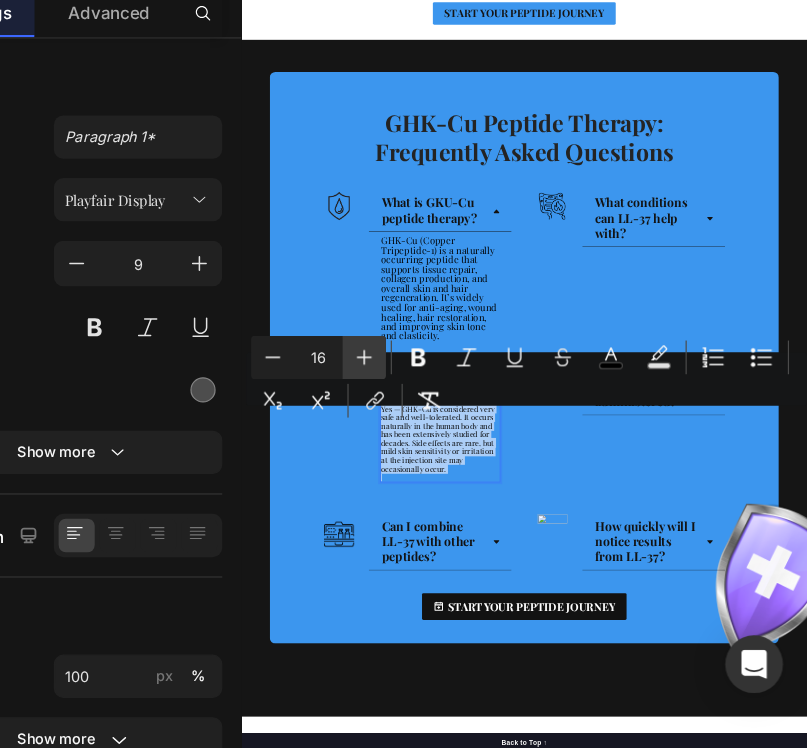 click on "Plus" at bounding box center (439, 419) 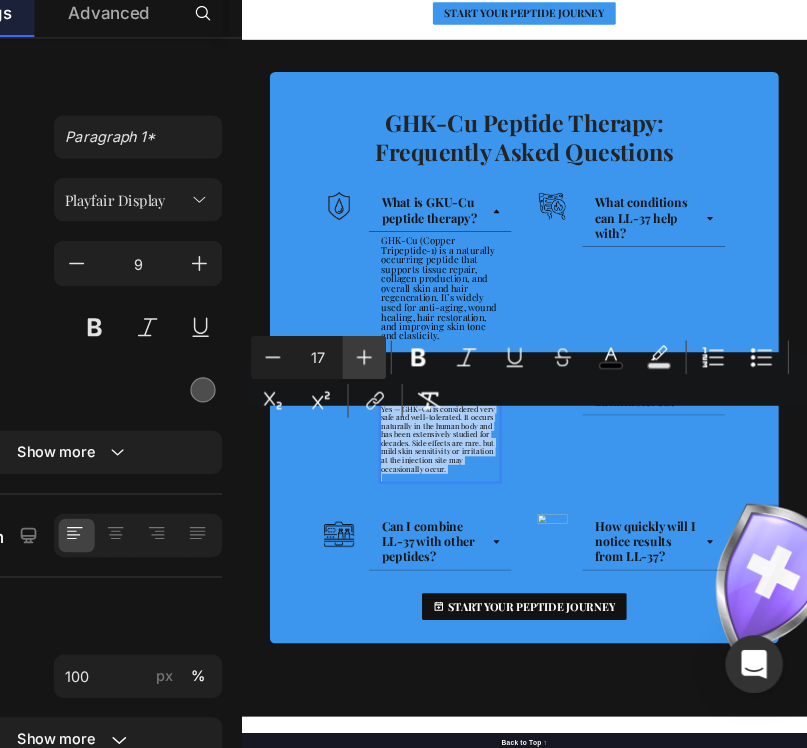 click on "Plus" at bounding box center (439, 419) 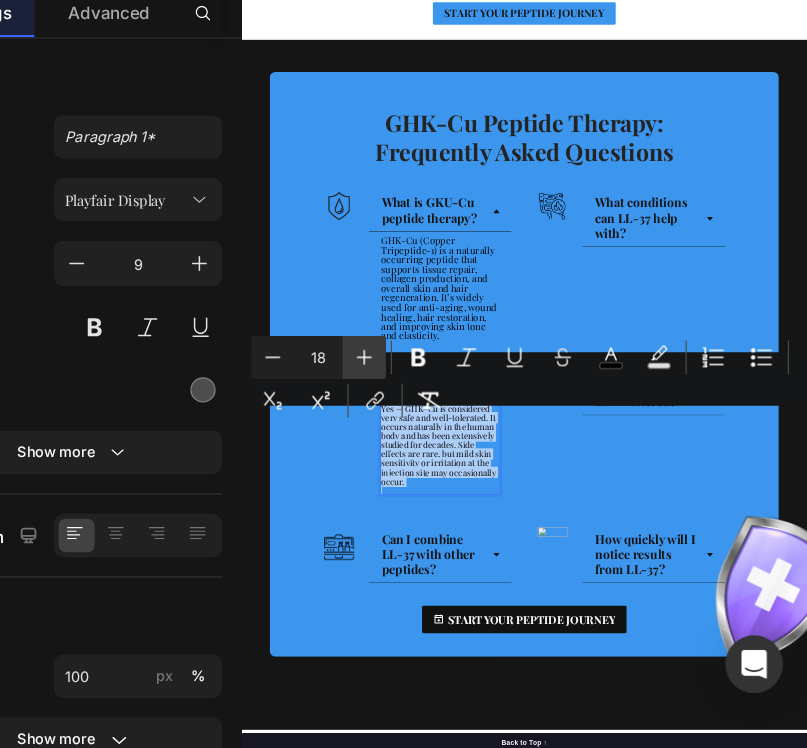 click on "Plus" at bounding box center [439, 419] 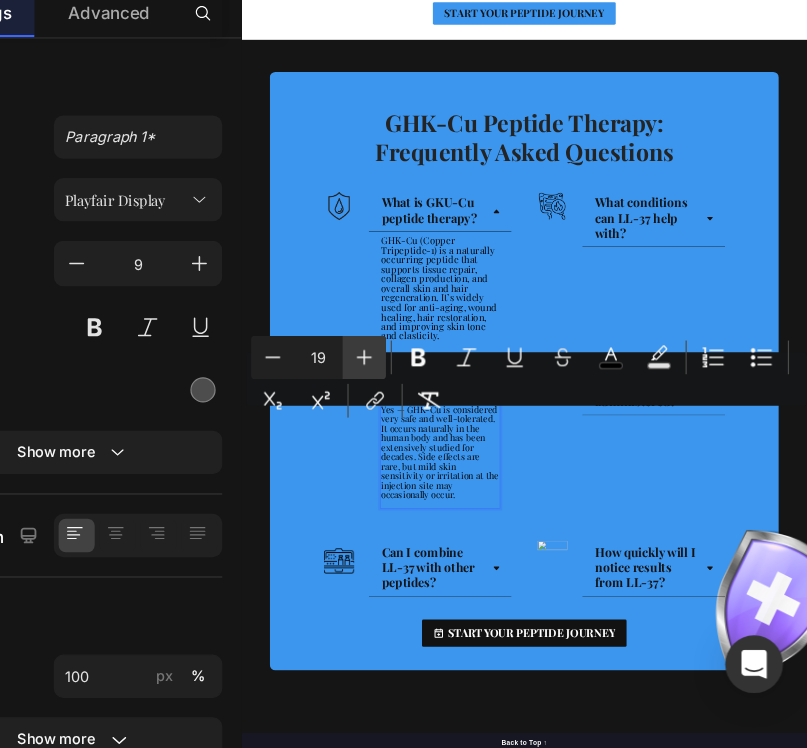 click on "Plus" at bounding box center (439, 419) 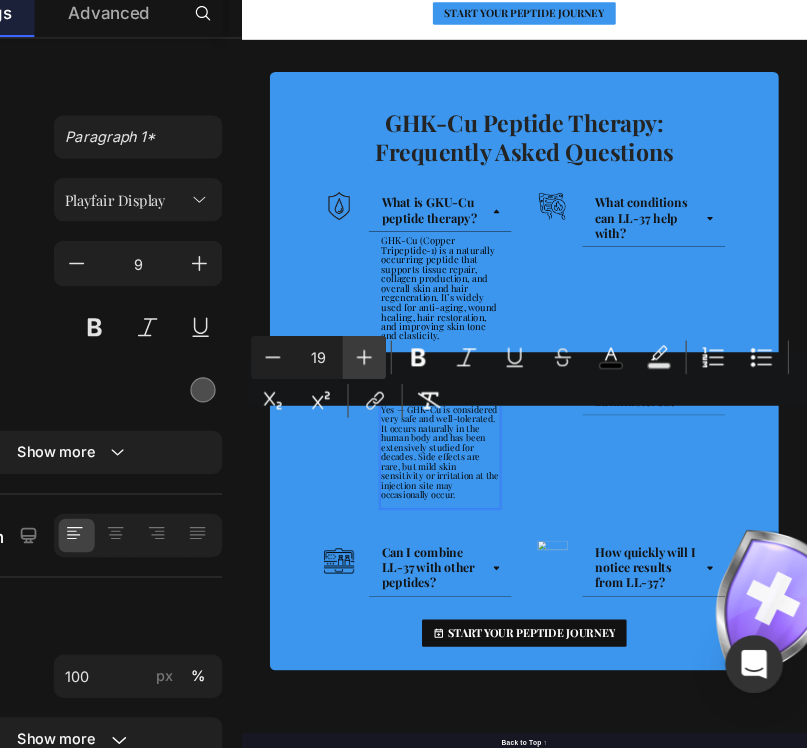 type on "20" 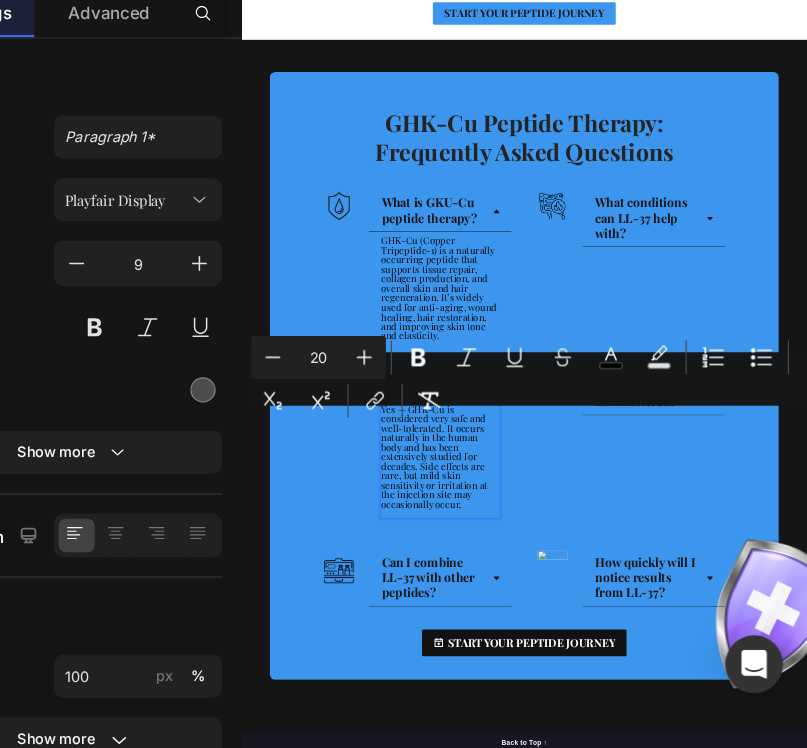 click on "Image
Is GKU-Cu safe? Yes — GHK-Cu is considered very safe and well-tolerated. It occurs naturally in the human body and has been extensively studied for decades. Side effects are rare, but mild skin sensitivity or irritation at the injection site may occasionally occur. Text Block   0 Accordion Row Image
How is LL-37 administered? Accordion Row Row" at bounding box center (841, 1052) 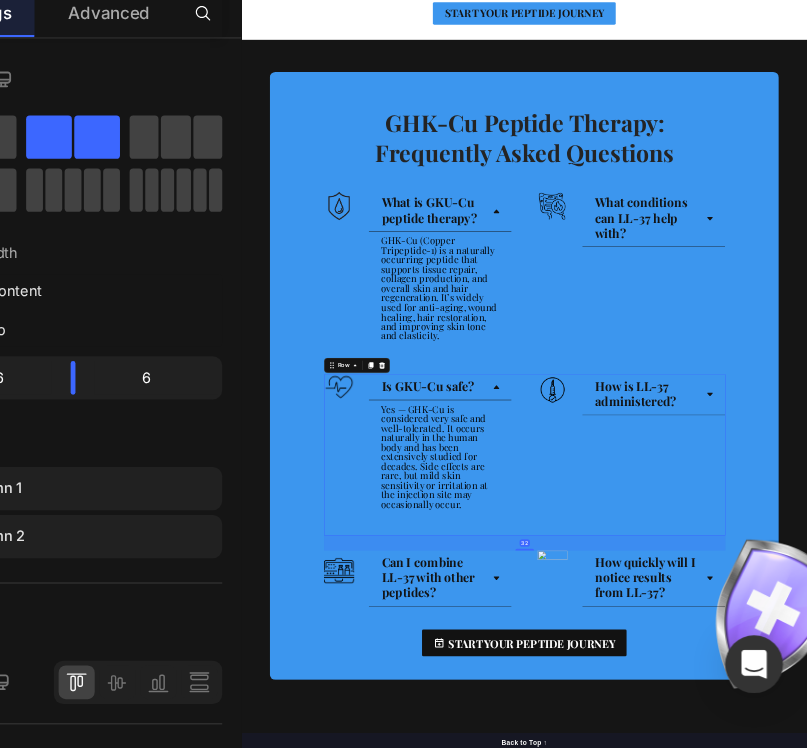 click on "Is GKU-Cu safe?" at bounding box center [661, 909] 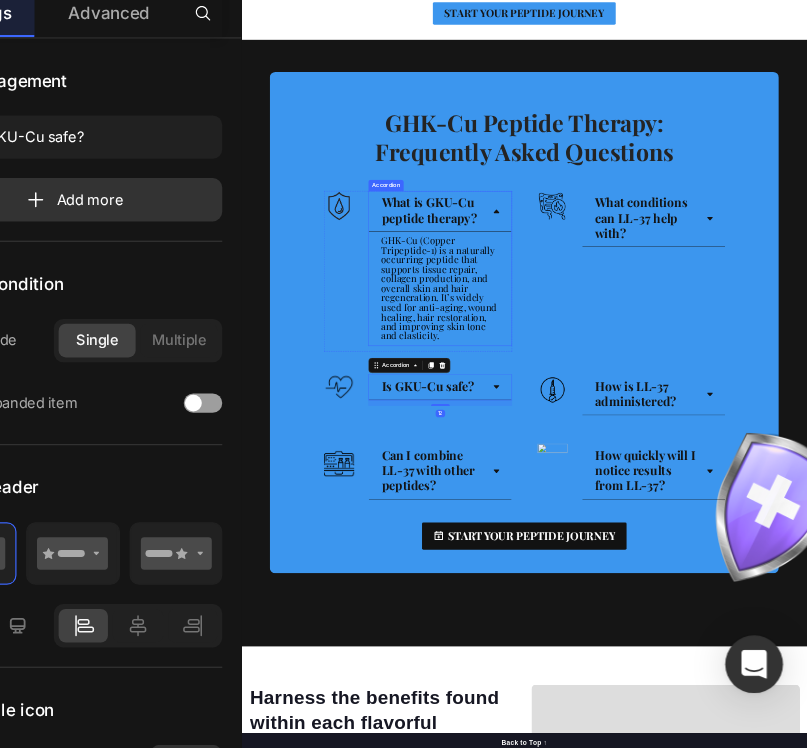 click on "What is GKU-Cu peptide therapy?" at bounding box center (661, 536) 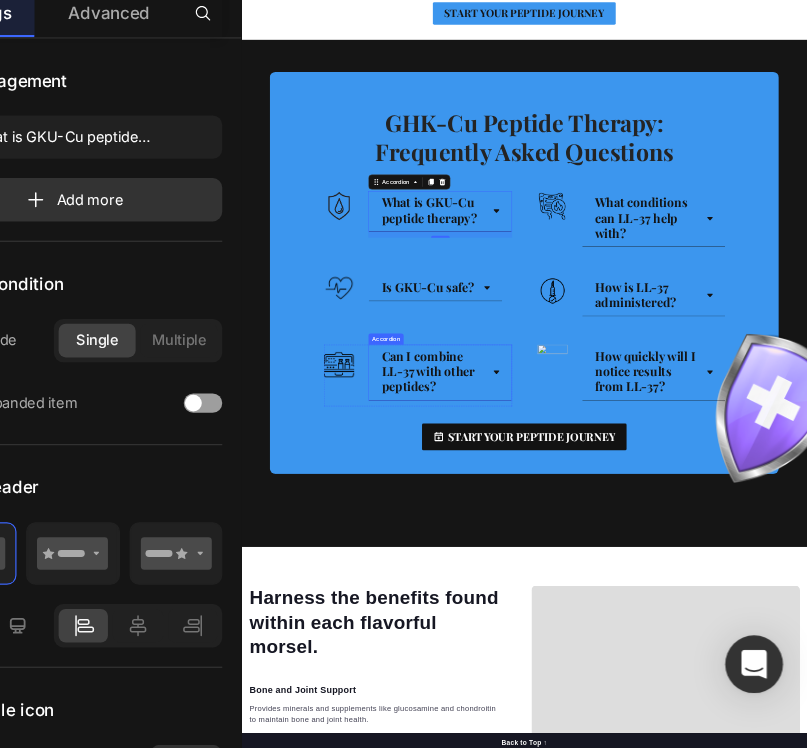 click on "Can I combine LL-37 with other peptides?" at bounding box center [635, 875] 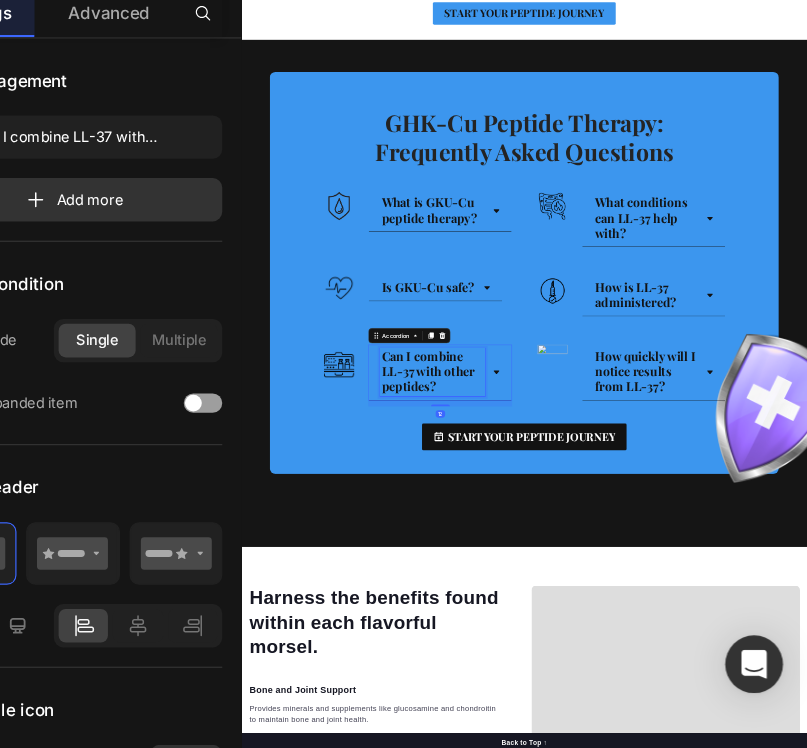 click on "Can I combine LL-37 with other peptides?" at bounding box center (635, 875) 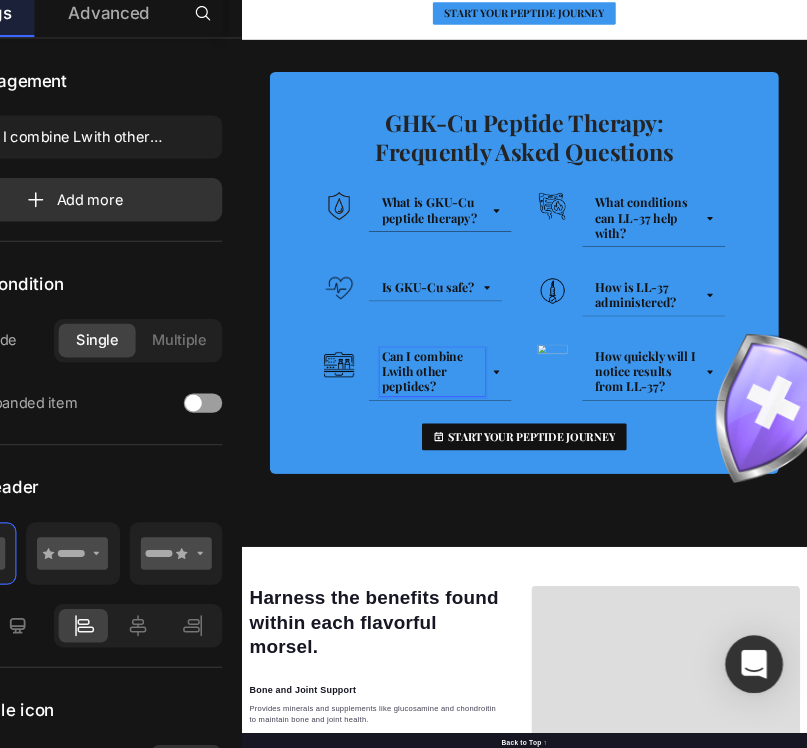 scroll, scrollTop: 1764, scrollLeft: 0, axis: vertical 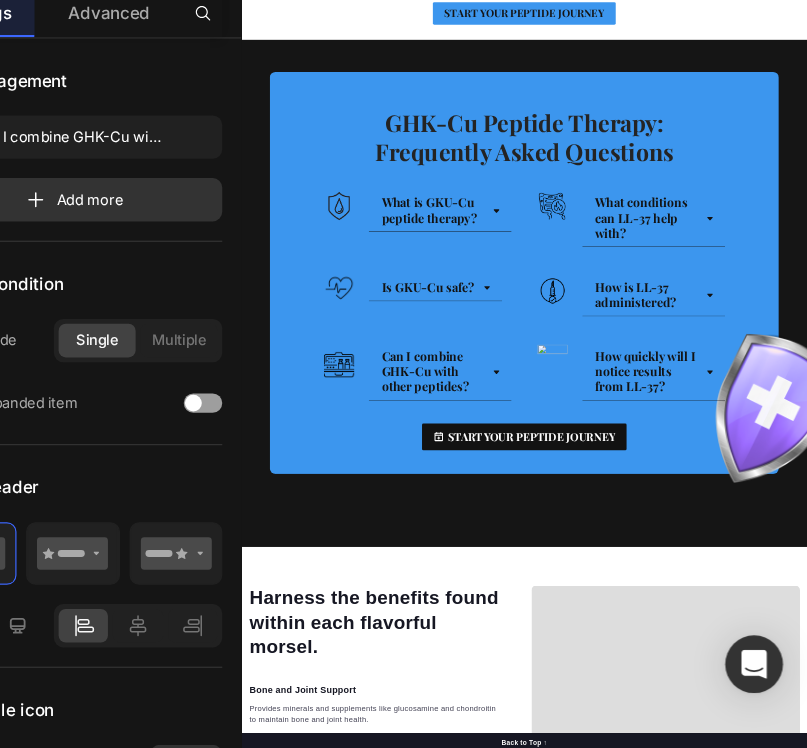 click 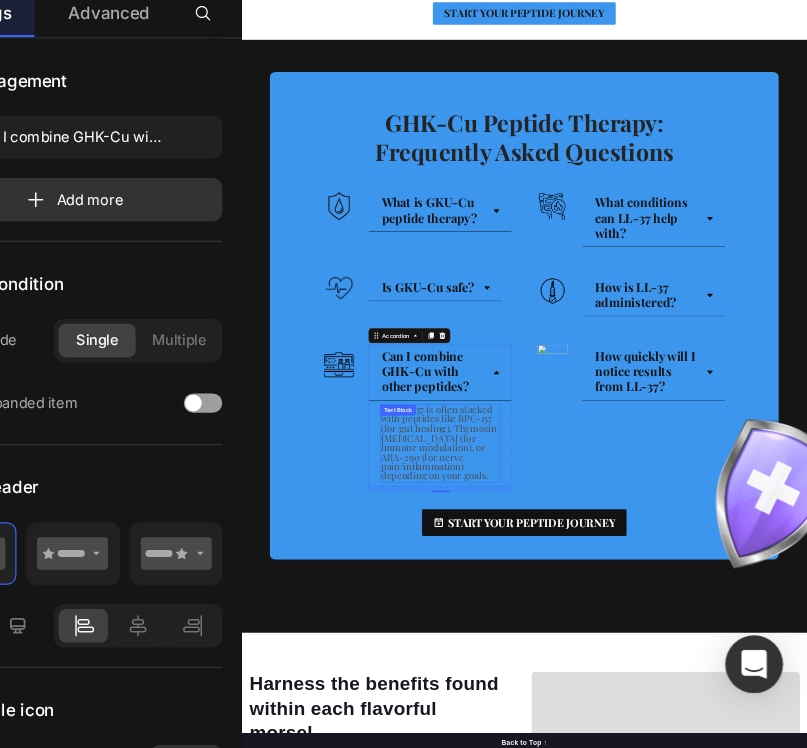 click on "Yes! LL-37 is often stacked with peptides like BPC-157 (for gut healing), Thymosin Alpha-1 (for immune modulation), or ARA-290 (for nerve pain/inflammation) depending on your goals." at bounding box center [658, 1026] 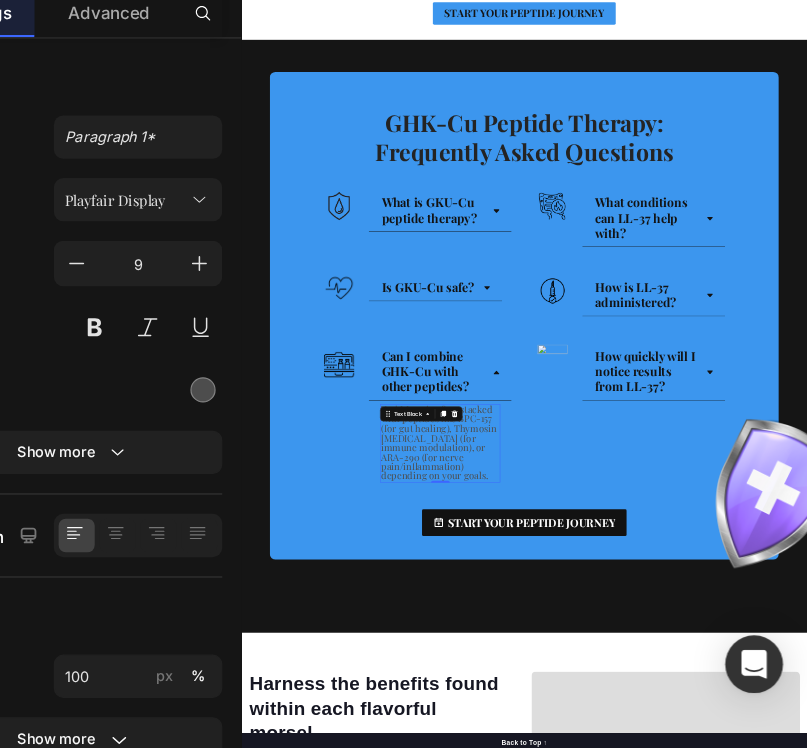 scroll, scrollTop: 0, scrollLeft: 0, axis: both 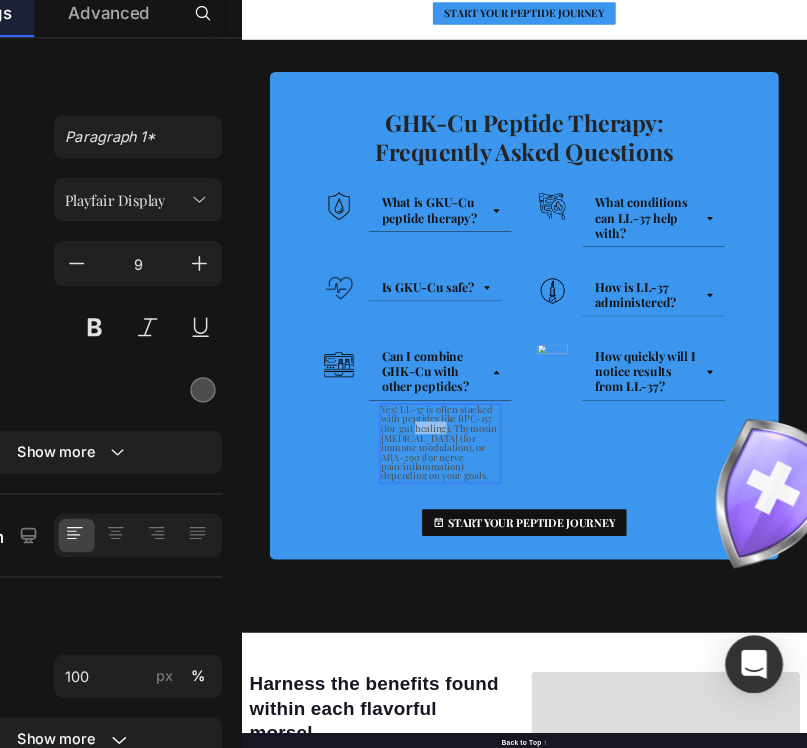 click on "Yes! LL-37 is often stacked with peptides like BPC-157 (for gut healing), Thymosin Alpha-1 (for immune modulation), or ARA-290 (for nerve pain/inflammation) depending on your goals." at bounding box center [658, 1026] 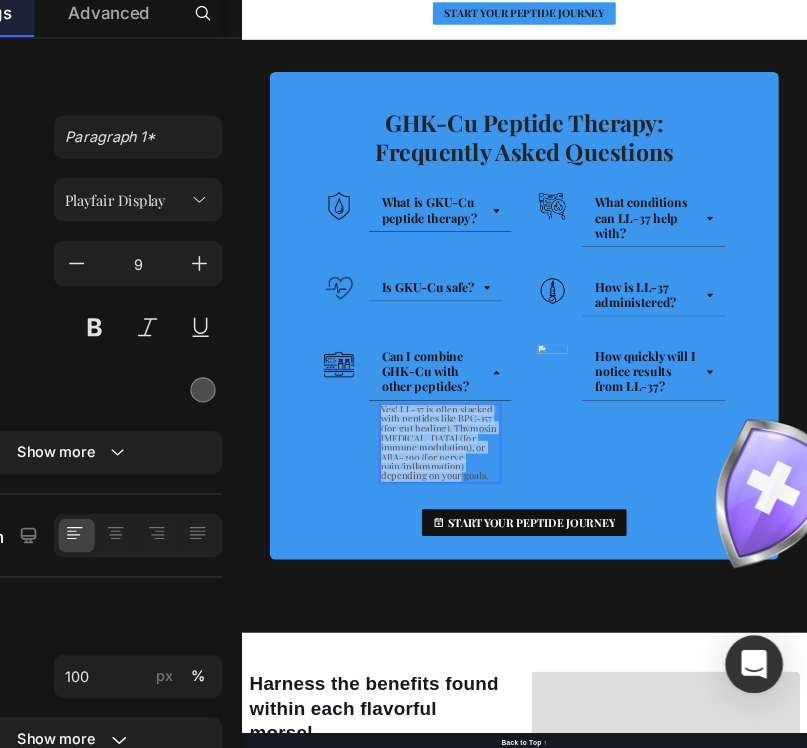 click on "Yes! LL-37 is often stacked with peptides like BPC-157 (for gut healing), Thymosin Alpha-1 (for immune modulation), or ARA-290 (for nerve pain/inflammation) depending on your goals." at bounding box center (658, 1026) 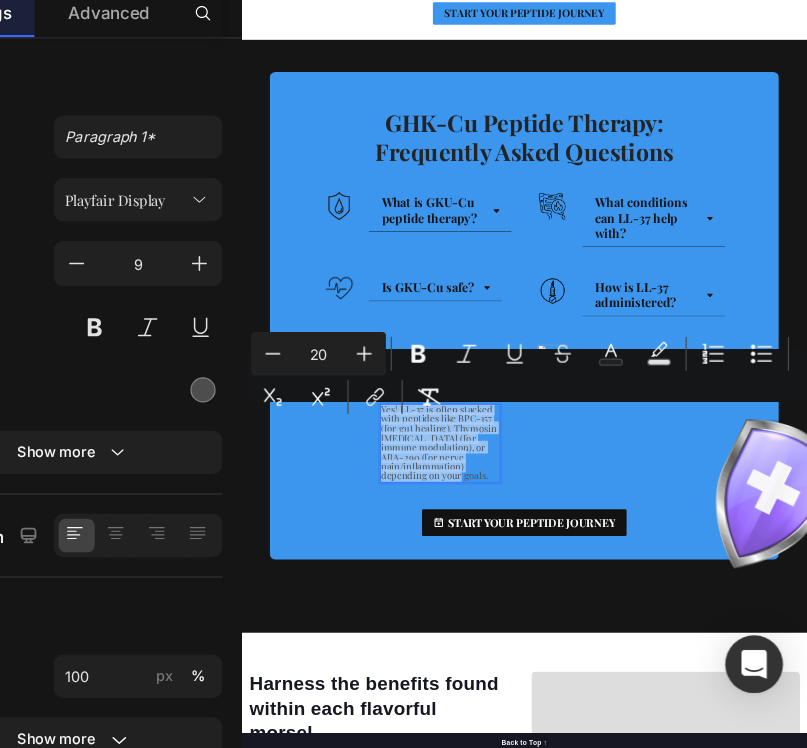 type on "9" 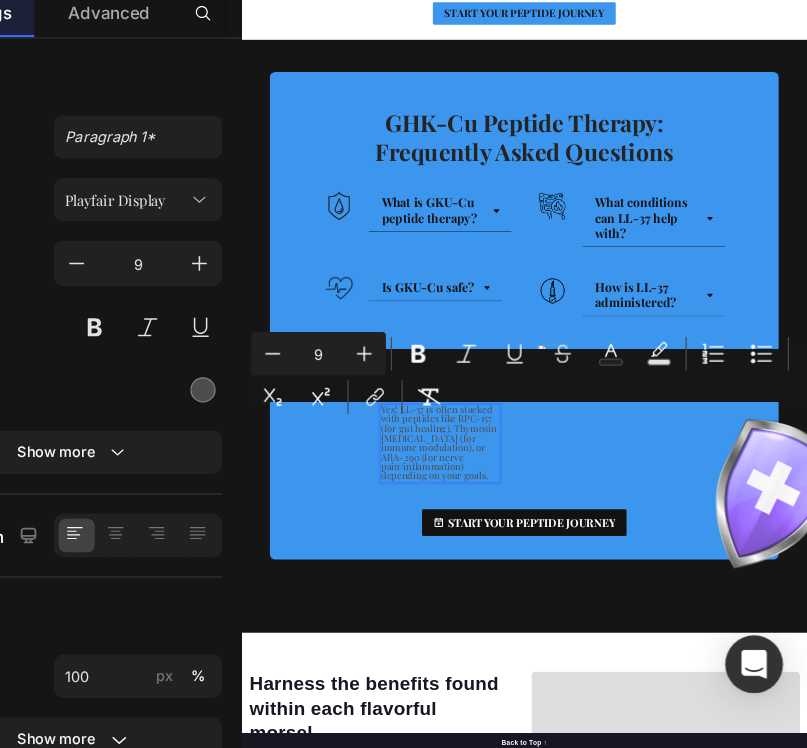 scroll, scrollTop: 30, scrollLeft: 0, axis: vertical 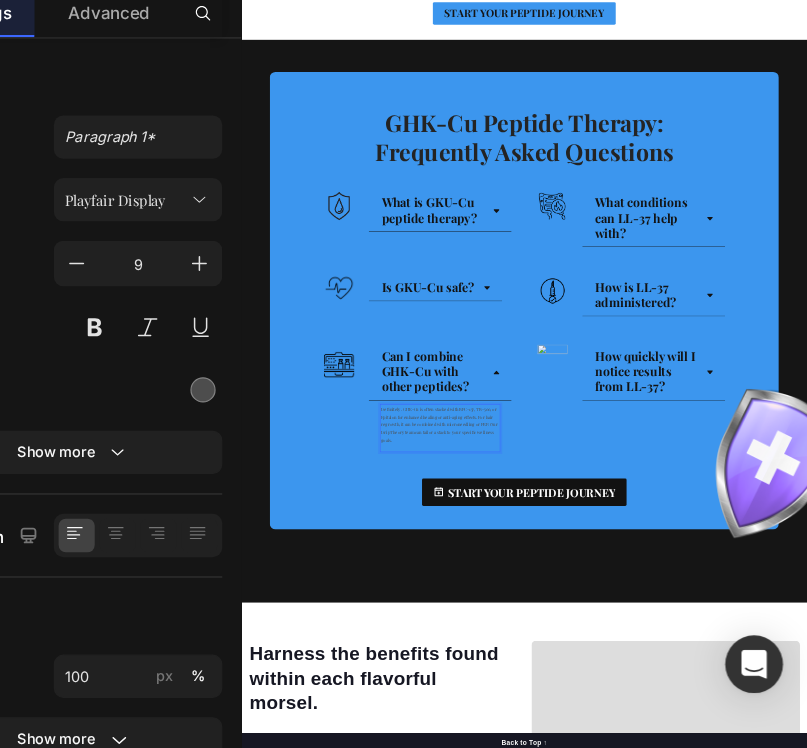 click on "Definitely. GHK-Cu is often stacked with BPC-157, TB-500, or Epitalon for enhanced healing or anti-aging effects. For hair regrowth, it can be combined with microneedling or PRP. Our DripTheory team can tailor a stack to your specific wellness goals." at bounding box center [661, 988] 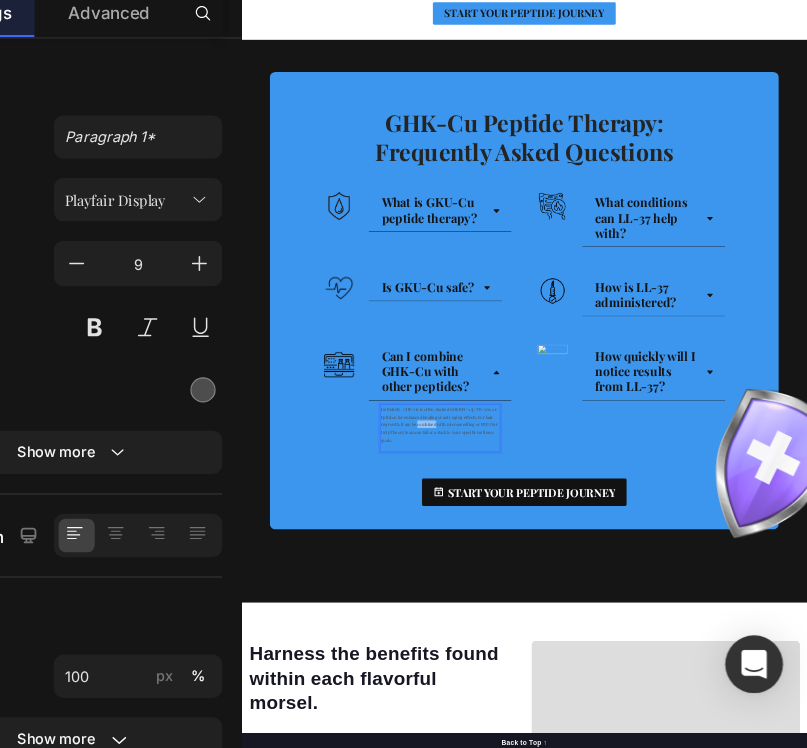 click on "Definitely. GHK-Cu is often stacked with BPC-157, TB-500, or Epitalon for enhanced healing or anti-aging effects. For hair regrowth, it can be combined with microneedling or PRP. Our DripTheory team can tailor a stack to your specific wellness goals." at bounding box center [661, 988] 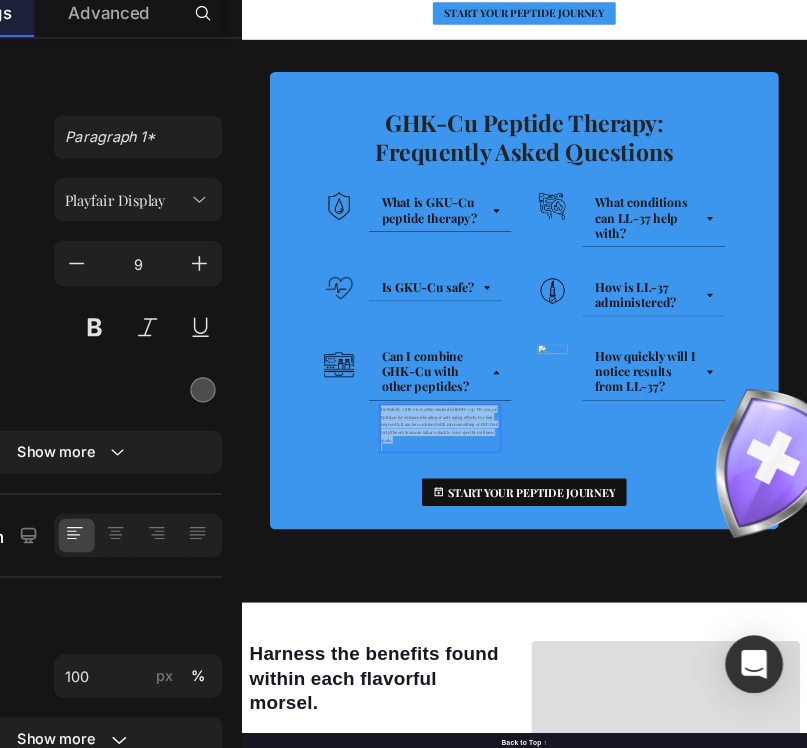 click on "Definitely. GHK-Cu is often stacked with BPC-157, TB-500, or Epitalon for enhanced healing or anti-aging effects. For hair regrowth, it can be combined with microneedling or PRP. Our DripTheory team can tailor a stack to your specific wellness goals." at bounding box center [661, 988] 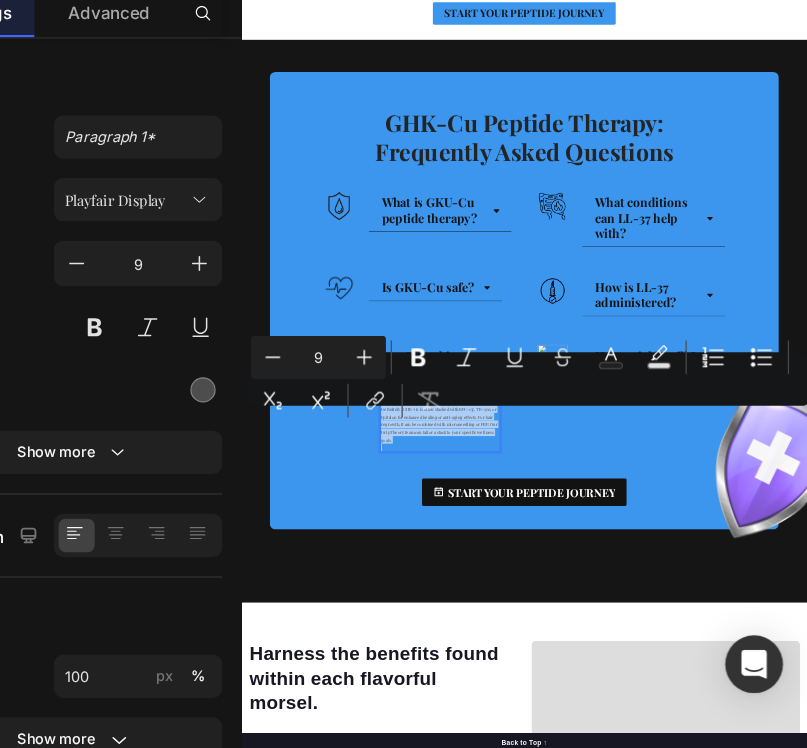 click on "9" at bounding box center [401, 419] 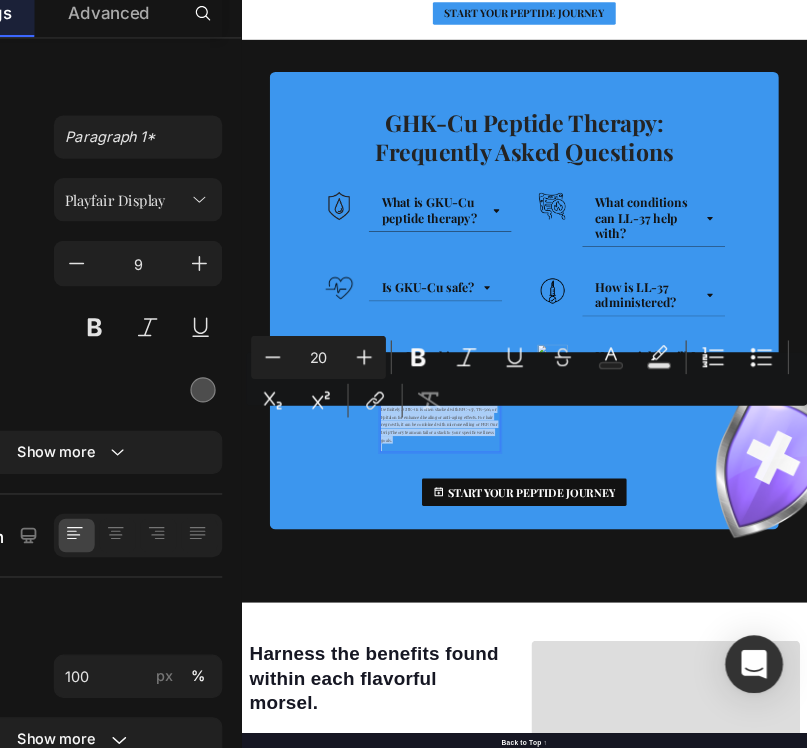 type on "20" 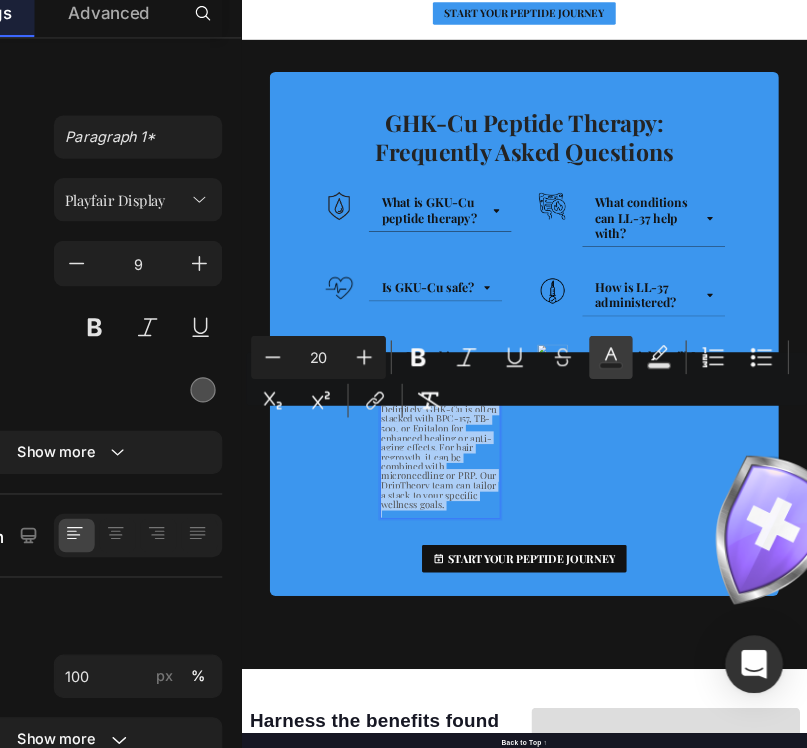 click 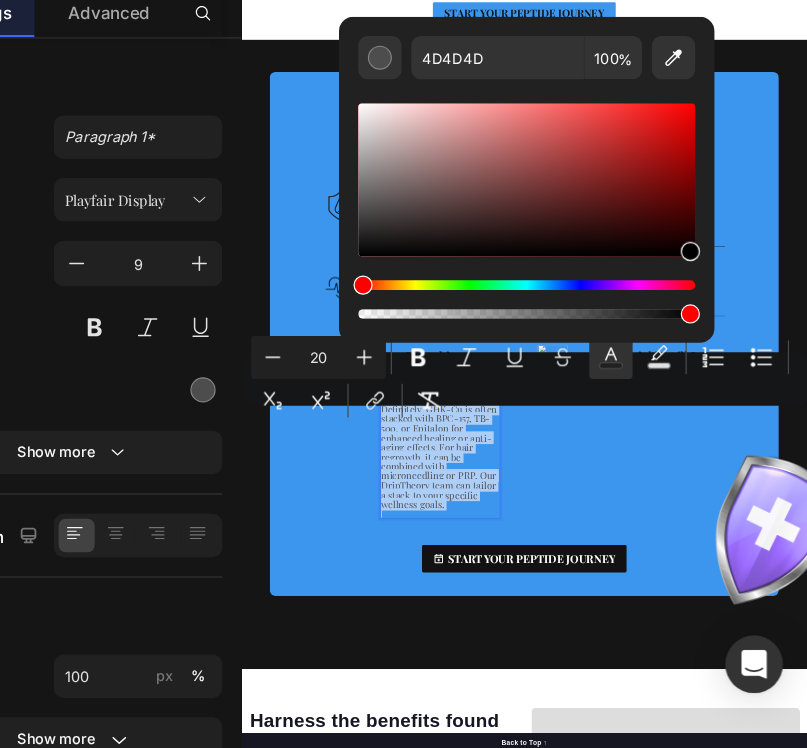 drag, startPoint x: 441, startPoint y: 297, endPoint x: 816, endPoint y: 427, distance: 396.8942 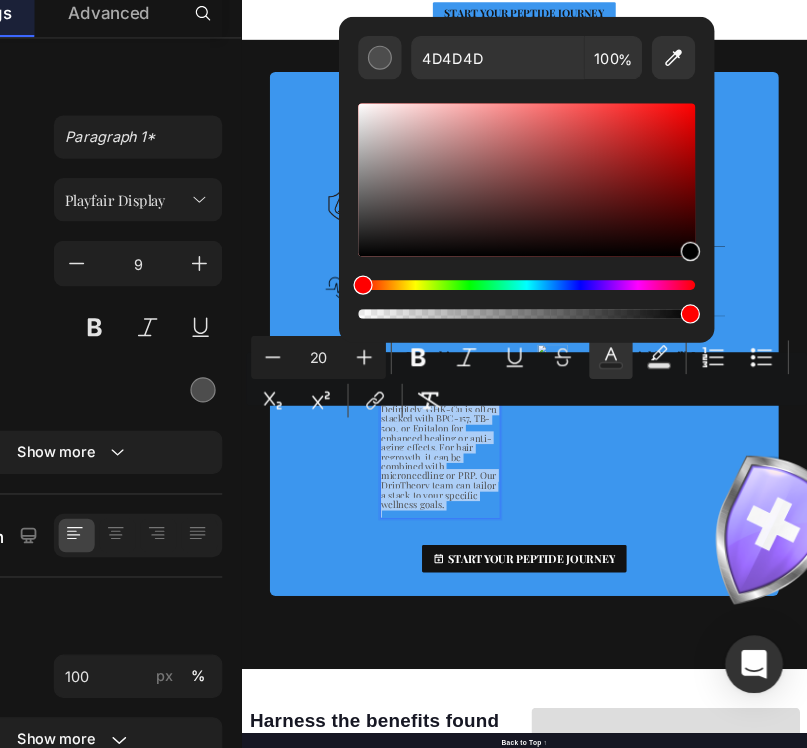 click on "7  Version history  /  Product Page - [DATE] 17:49:56 Preview 0 product assigned  Save   Publish  450 Beta Start with Sections Elements Hero Section Product Detail Brands Trusted Badges Guarantee Product Breakdown How to use Testimonials Compare Bundle FAQs Social Proof Brand Story Product List Collection Blog List Contact Sticky Add to Cart Custom Footer Browse Library 450 Layout
Row
Row
Row
Row Text
Heading
Text Block Button
Button
Button
Sticky Back to top Media" at bounding box center (403, -30) 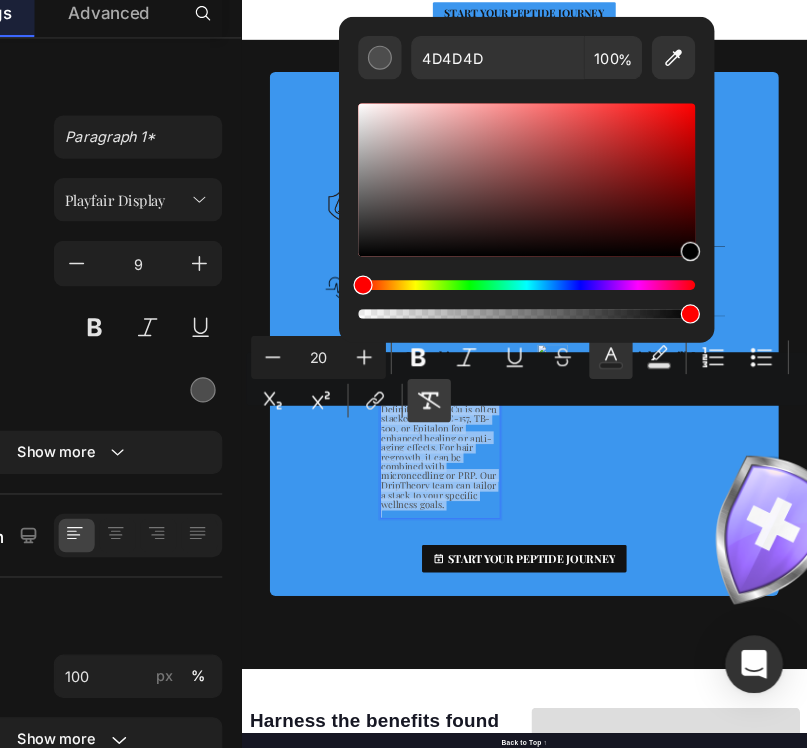 type on "000000" 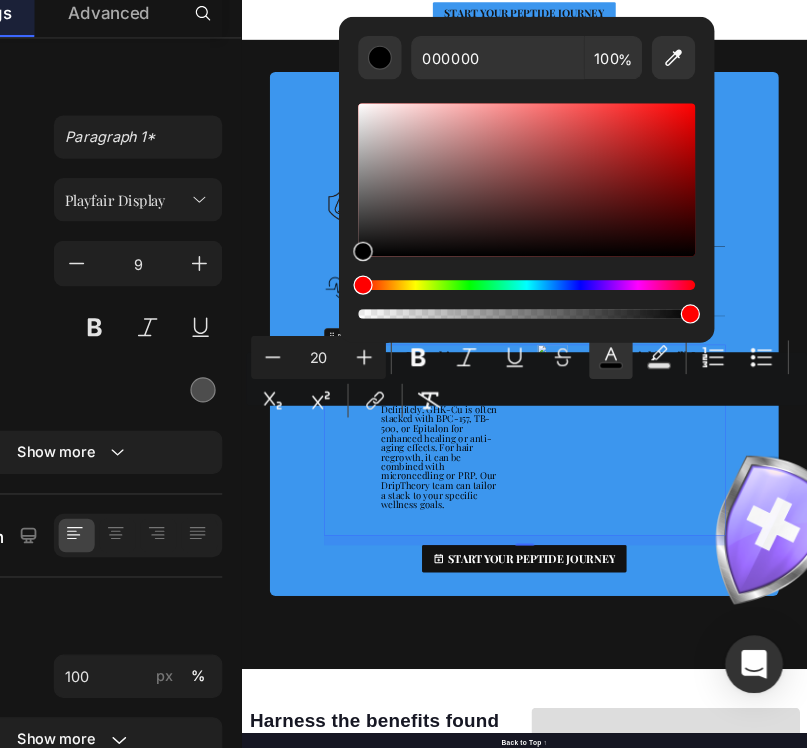 click on "Image
How quickly will I notice results from LL-37? Accordion Row" at bounding box center [1067, 1021] 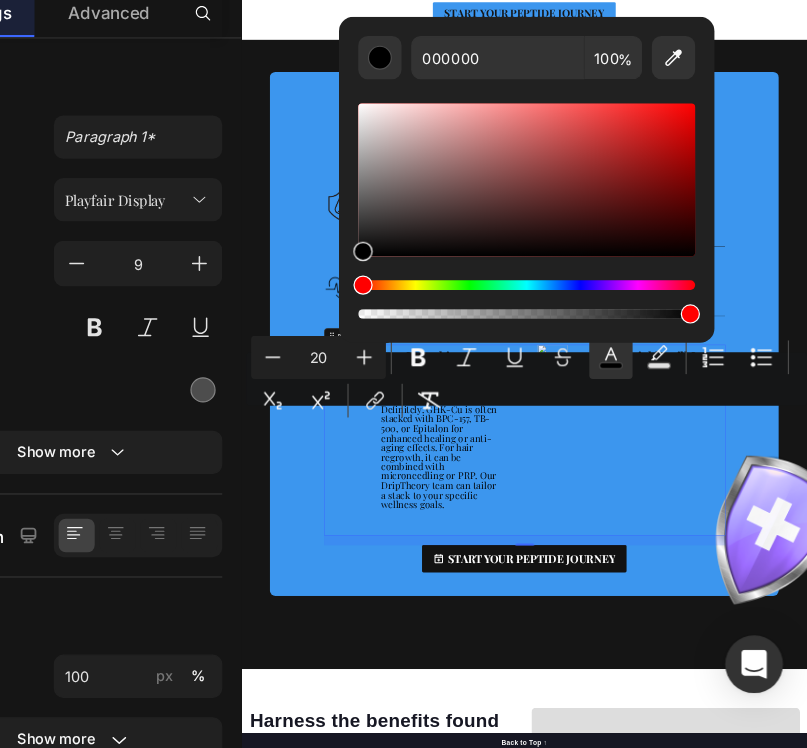 scroll, scrollTop: 0, scrollLeft: 0, axis: both 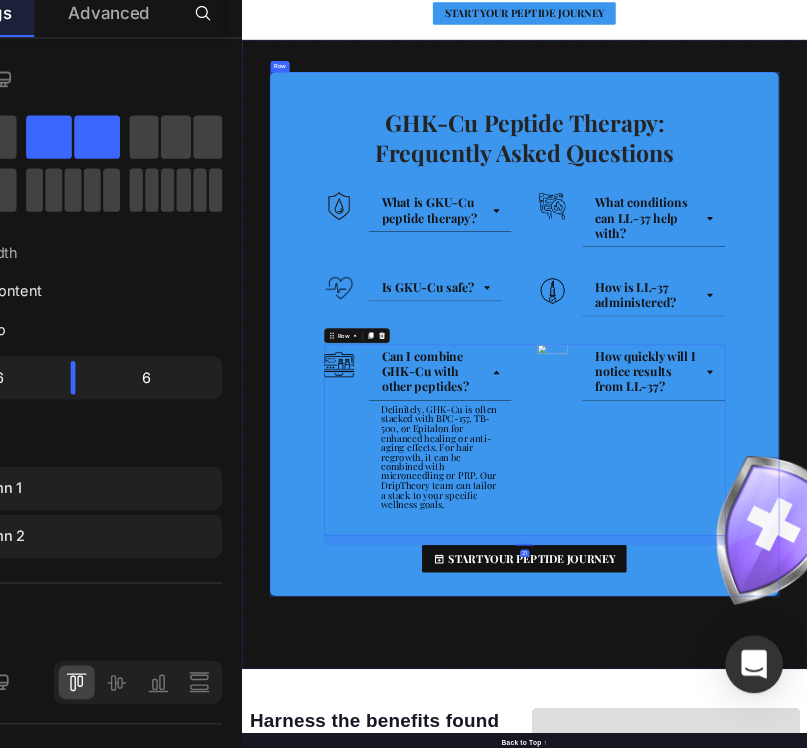 click on "⁠⁠⁠⁠⁠⁠⁠ GHK-Cu Peptide Therapy: Frequently Asked Questions Heading Row Image
What is GKU-Cu peptide therapy? Accordion Row Image
What conditions can LL-37 help with? Accordion Row Row Image
Is GKU-Cu safe? Accordion Row Image
How is LL-37 administered? Accordion Row Row Image
Can I combine GHK-Cu with other peptides? Definitely. GHK-Cu is often stacked with BPC-157, TB-500, or Epitalon for enhanced healing or anti-aging effects. For hair regrowth, it can be combined with microneedling or PRP. Our DripTheory team can tailor a stack to your specific wellness goals. Text Block Accordion Row Image
How quickly will I notice results from LL-37? Accordion Row Row   21
START YOUR PEPTIDE JOURNEY Button" at bounding box center [841, 833] 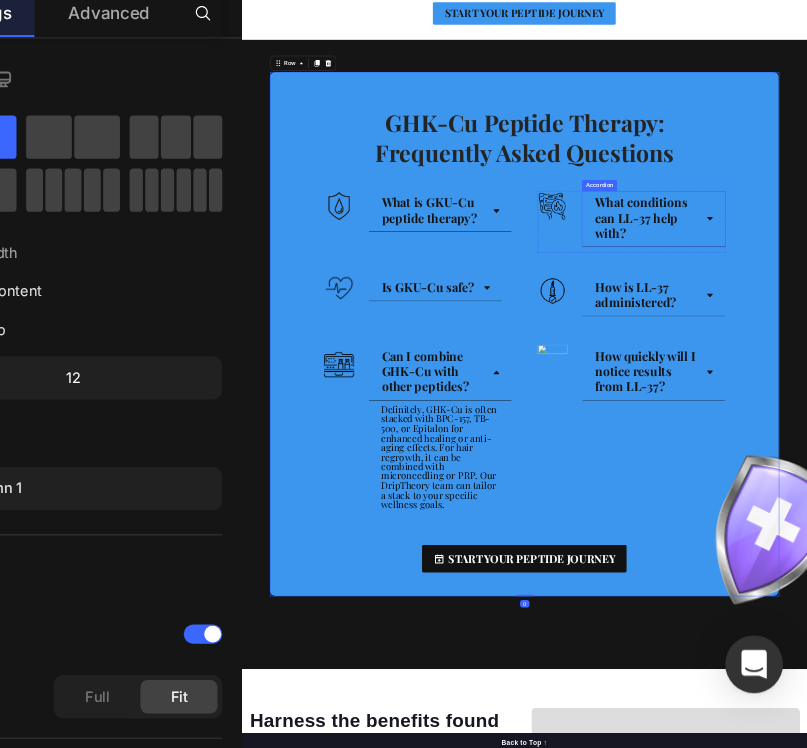 click on "What conditions can LL-37 help with?" at bounding box center [1114, 552] 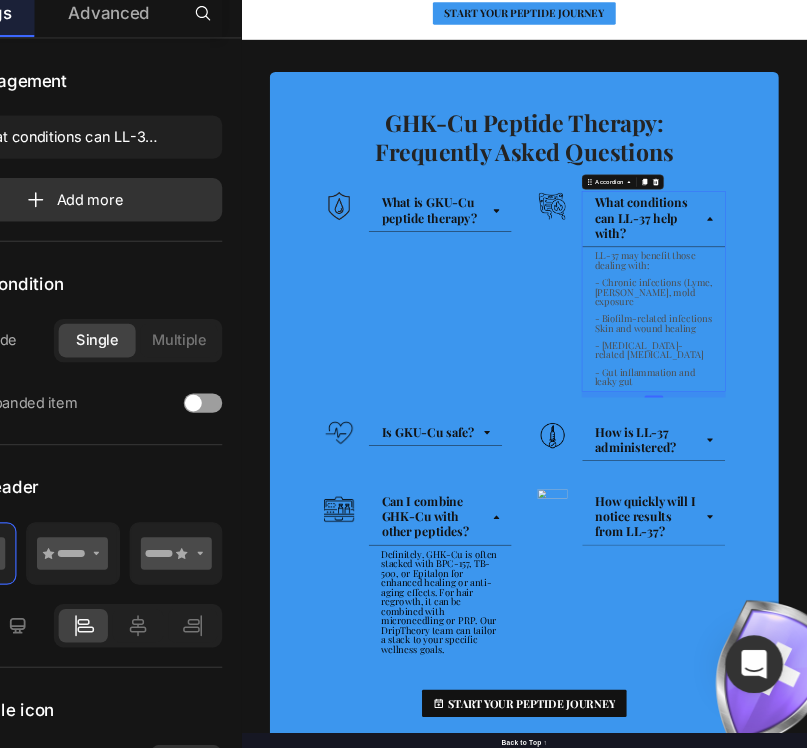 click on "- Chronic infections (Lyme, [PERSON_NAME], mold exposure" at bounding box center [1114, 706] 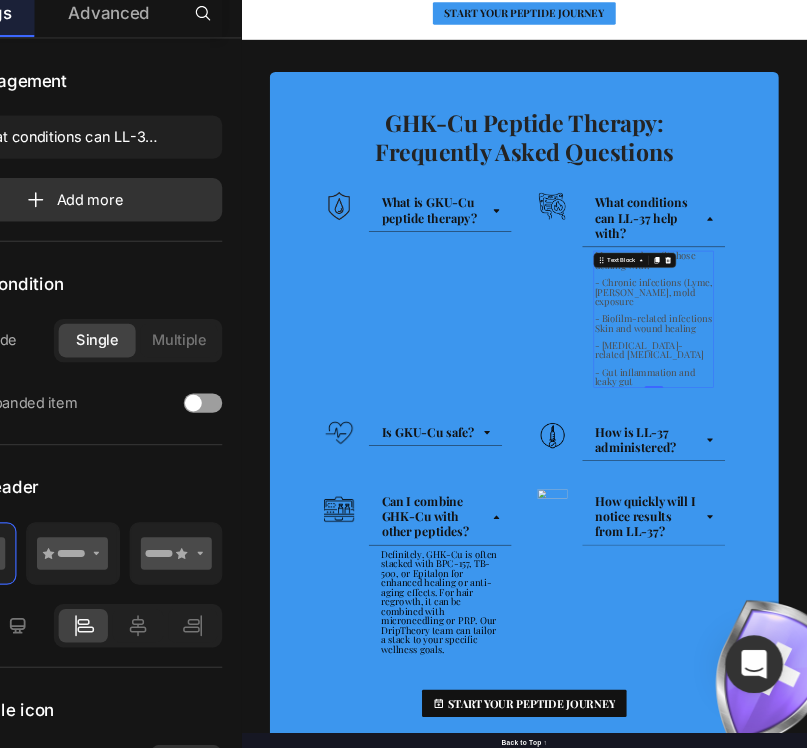 click on "- Chronic infections (Lyme, [PERSON_NAME], mold exposure" at bounding box center (1114, 706) 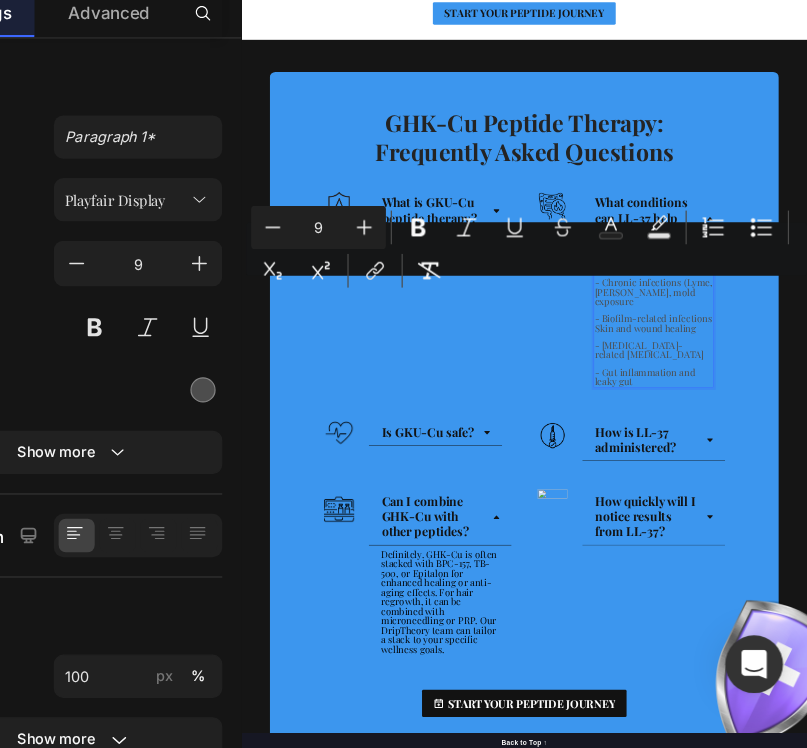 click at bounding box center (1114, 747) 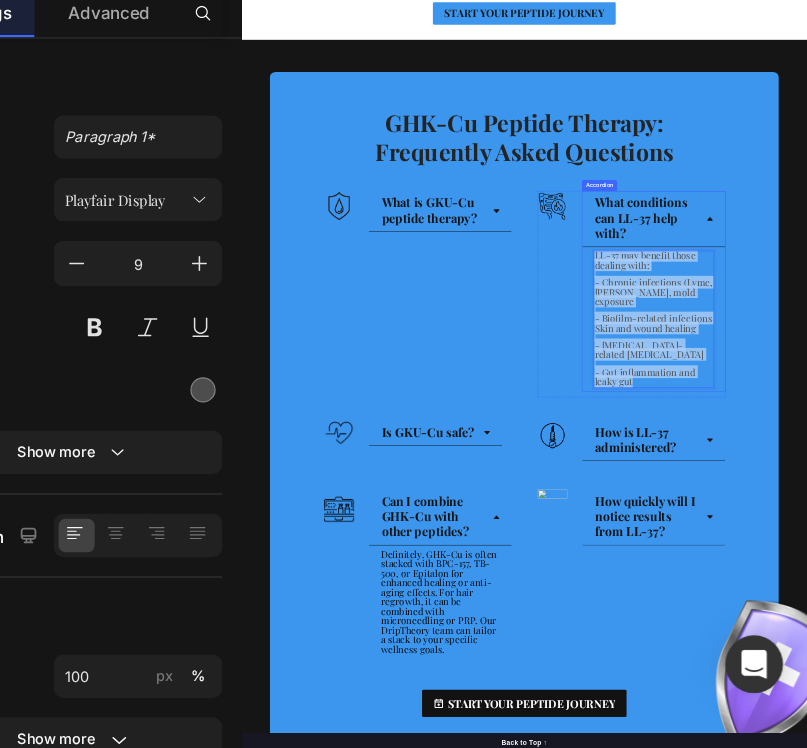 drag, startPoint x: 1084, startPoint y: 907, endPoint x: 974, endPoint y: 578, distance: 346.902 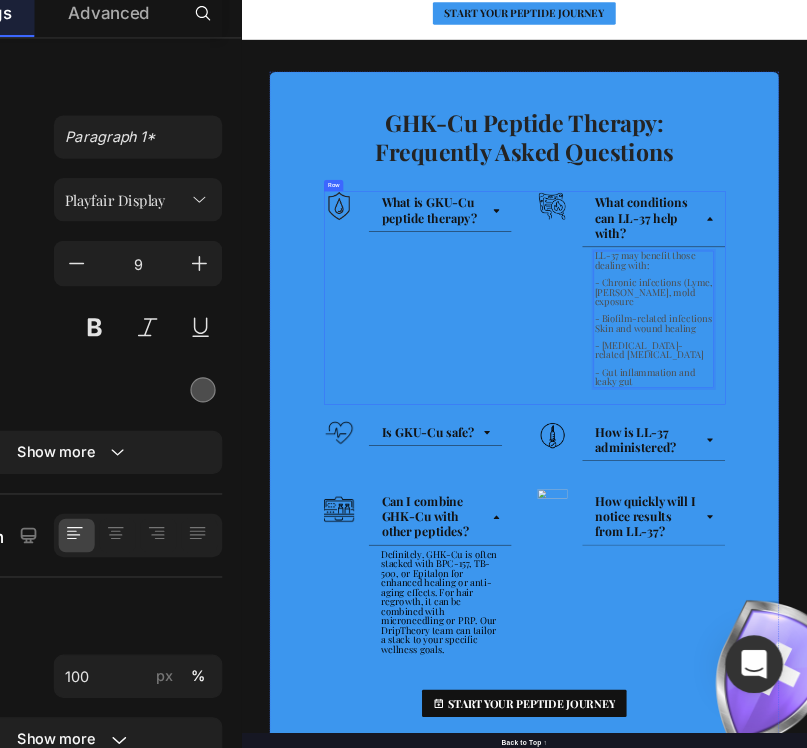 scroll, scrollTop: 30, scrollLeft: 0, axis: vertical 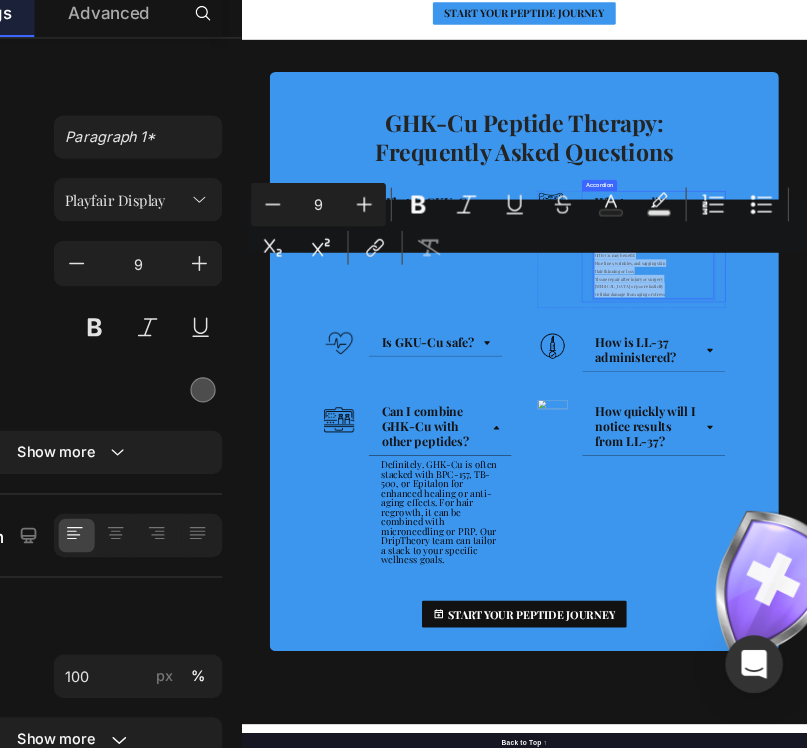 drag, startPoint x: 1166, startPoint y: 701, endPoint x: 987, endPoint y: 610, distance: 200.80339 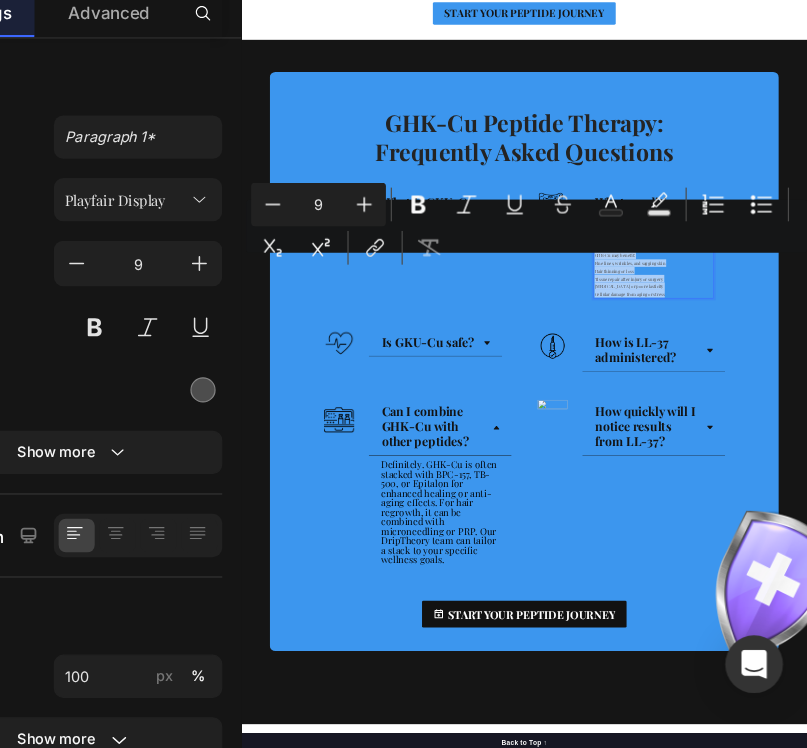 click on "9" at bounding box center (401, 292) 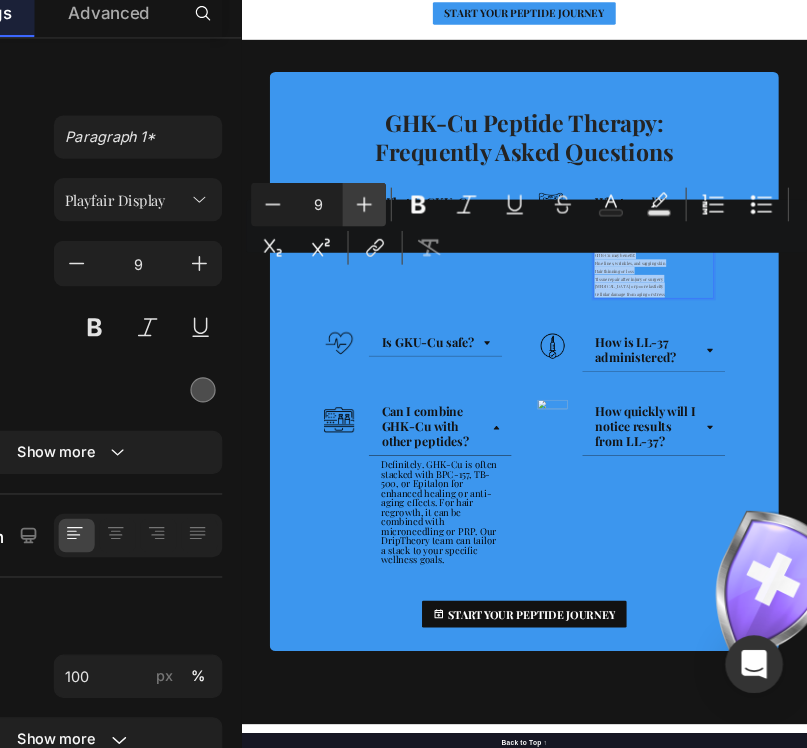 click on "Plus" at bounding box center (439, 292) 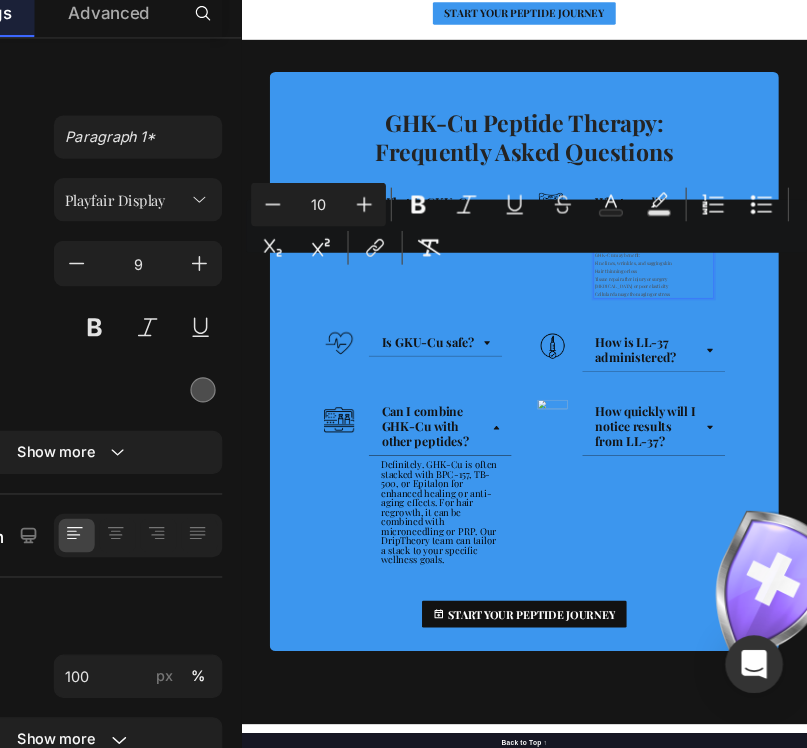 click on "10" at bounding box center [401, 292] 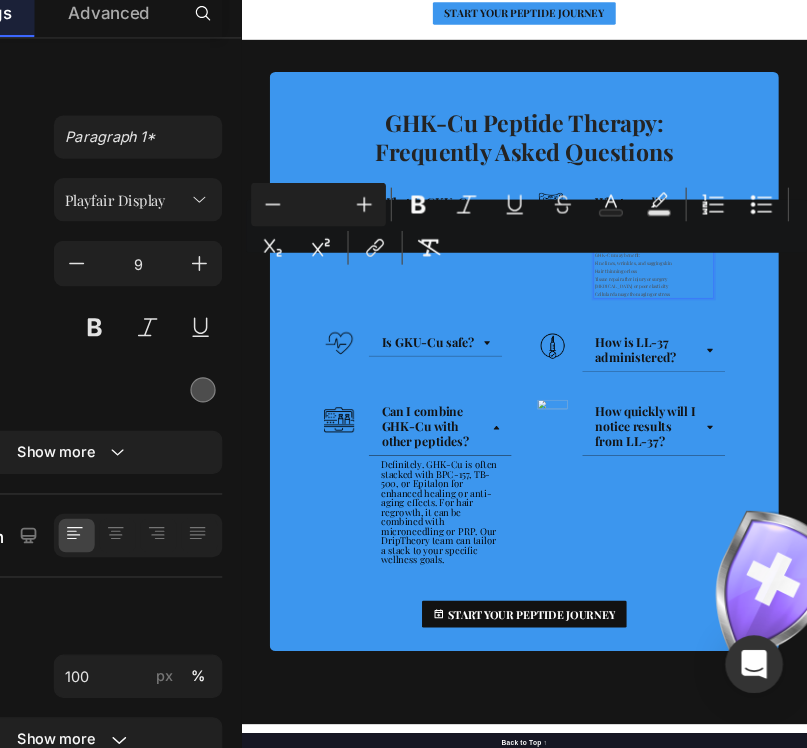 type 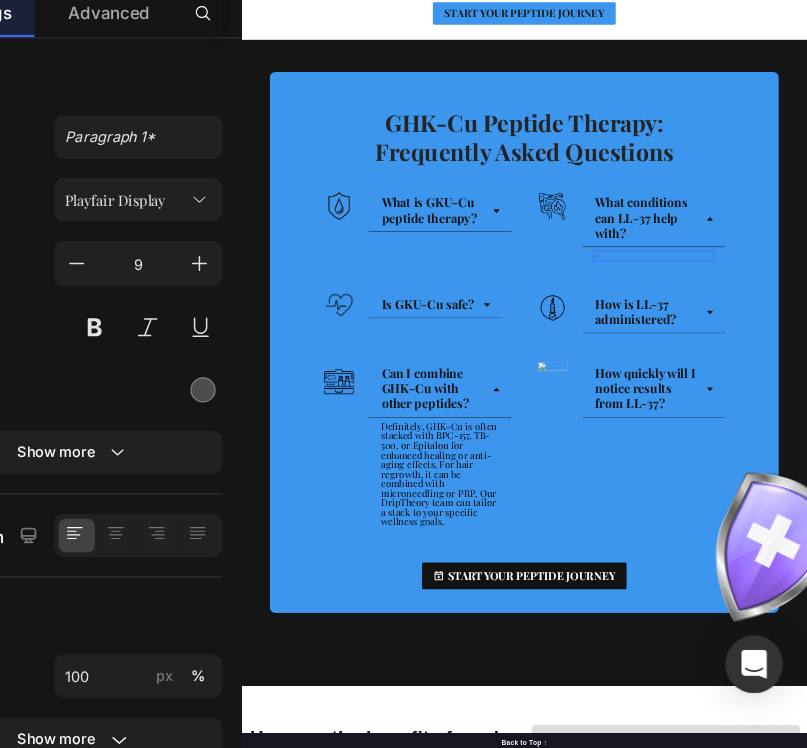 scroll, scrollTop: 60, scrollLeft: 0, axis: vertical 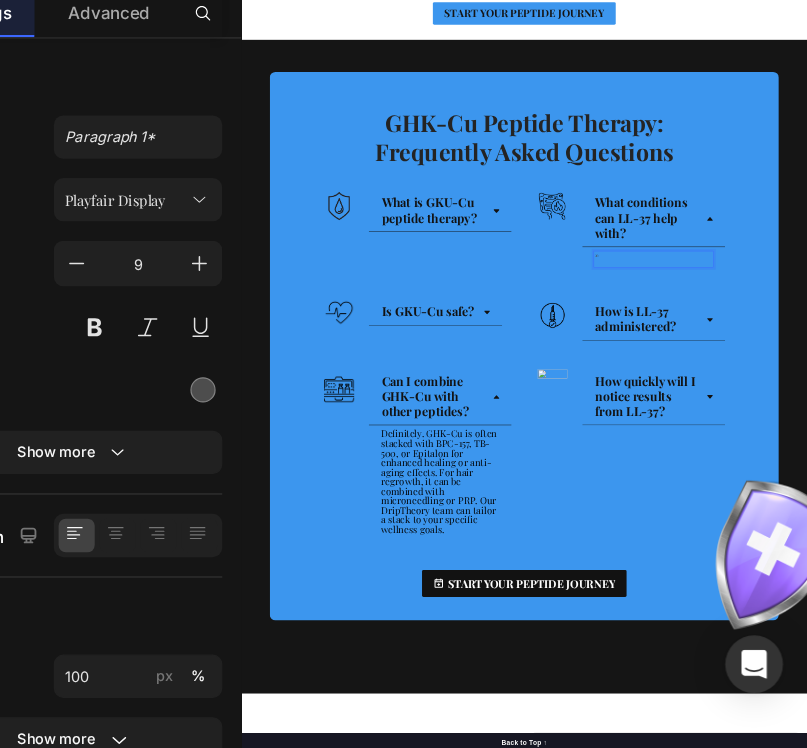 click on "20" at bounding box center (1114, 630) 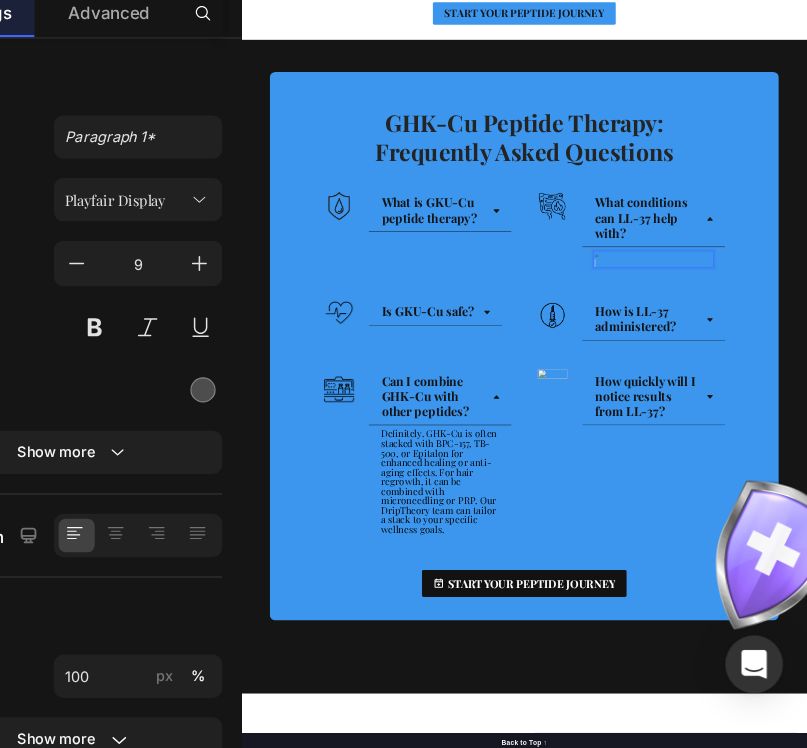 click on "20" at bounding box center (1114, 630) 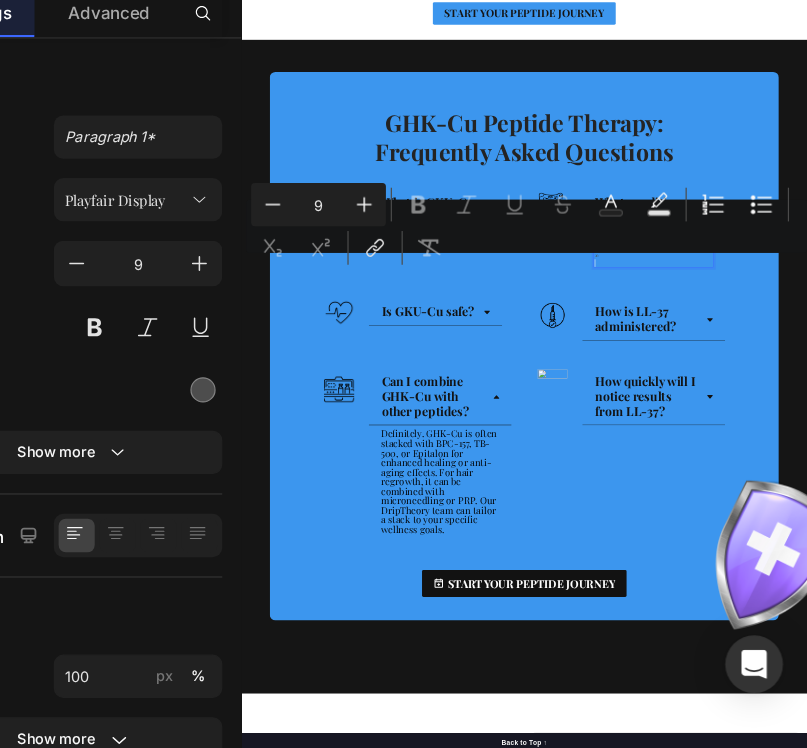 click on "Minus 9 Plus Bold Italic Underline       Strikethrough
Text Color
Text Background Color Numbered List Bulleted List Subscript Superscript       link Remove Format" at bounding box center (574, 310) 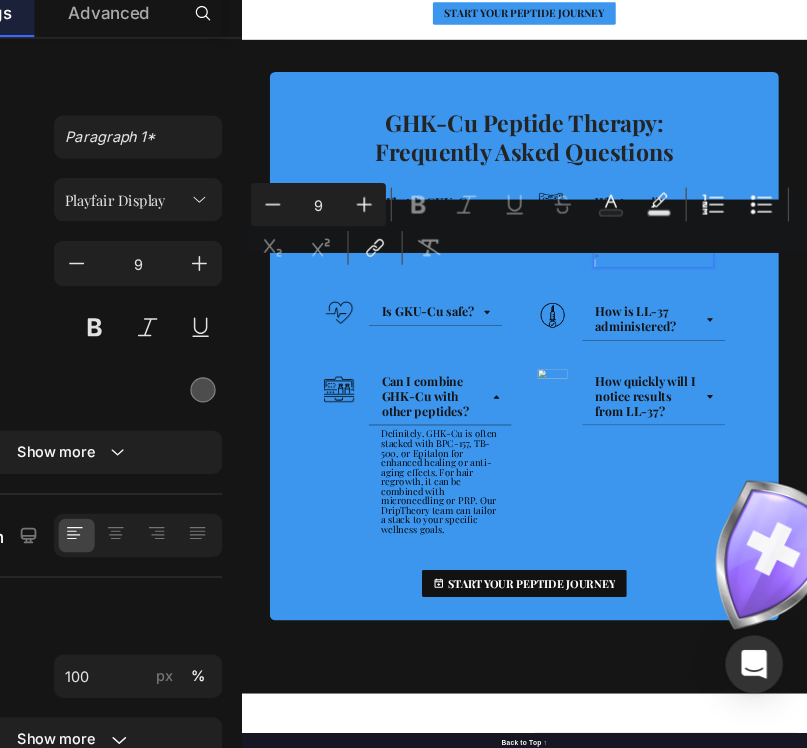 click on "9" at bounding box center (401, 292) 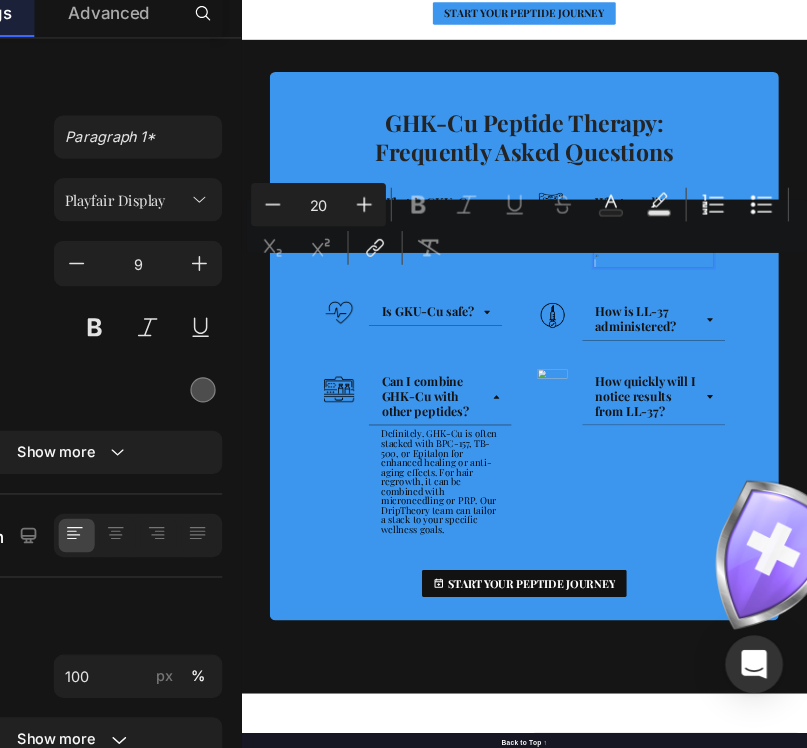 type on "20" 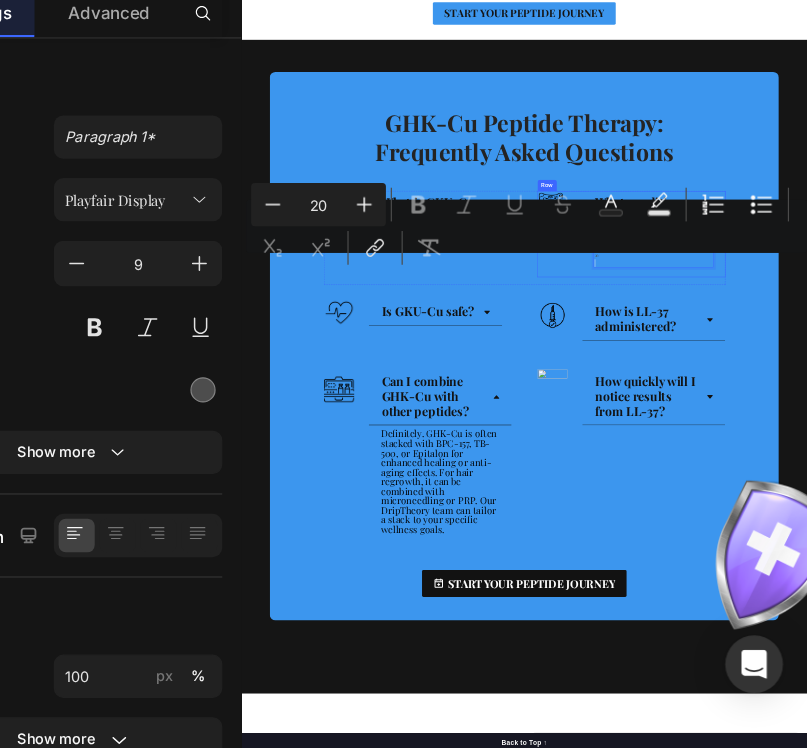 drag, startPoint x: 882, startPoint y: 265, endPoint x: 1022, endPoint y: 665, distance: 423.7924 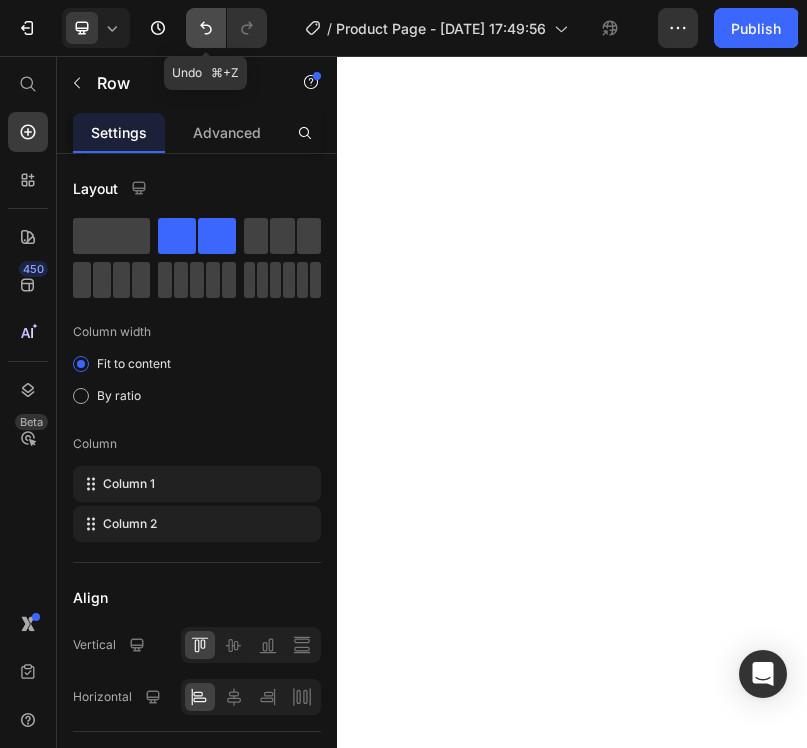 scroll, scrollTop: 0, scrollLeft: 0, axis: both 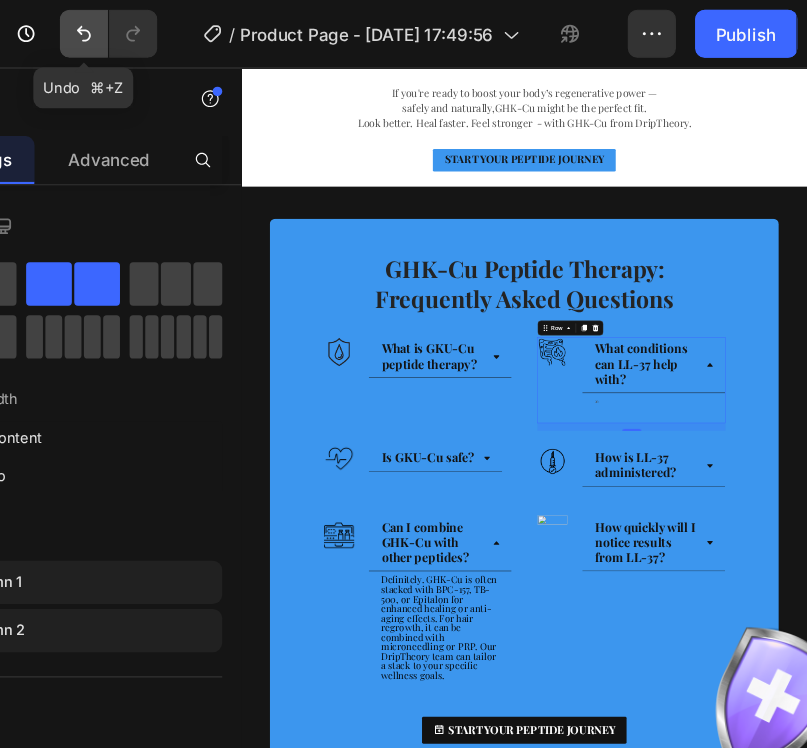 click 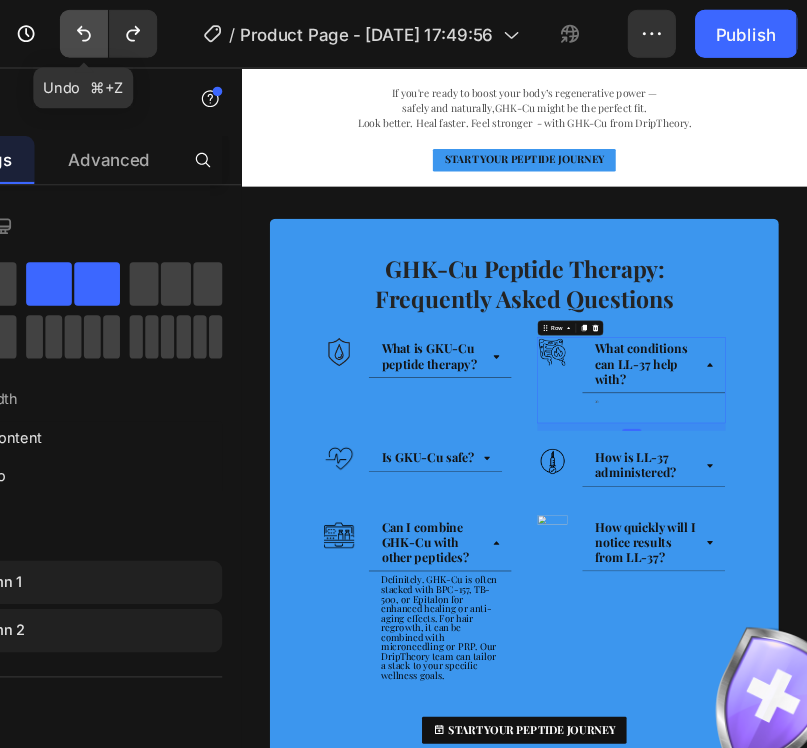 click 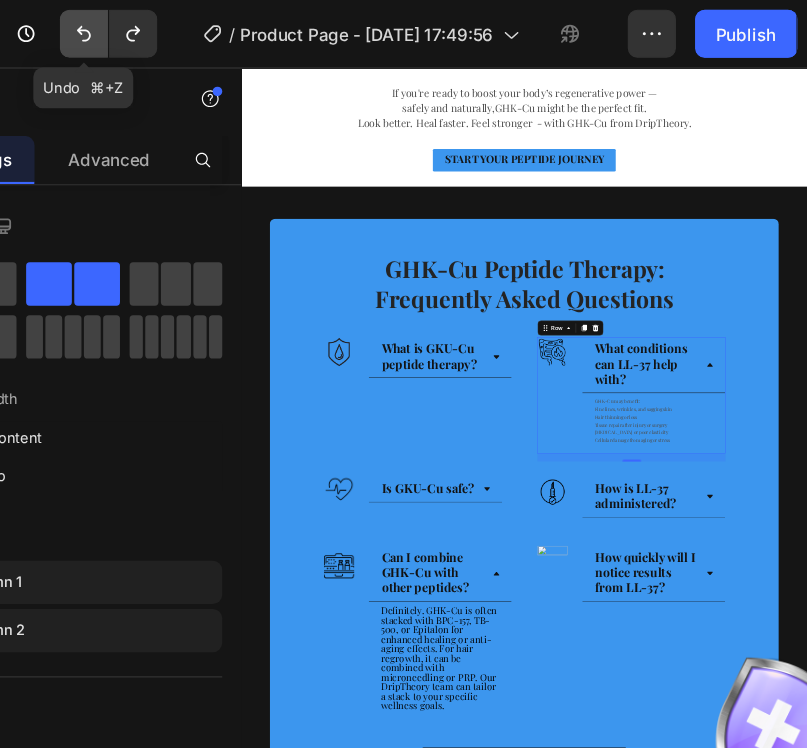 click 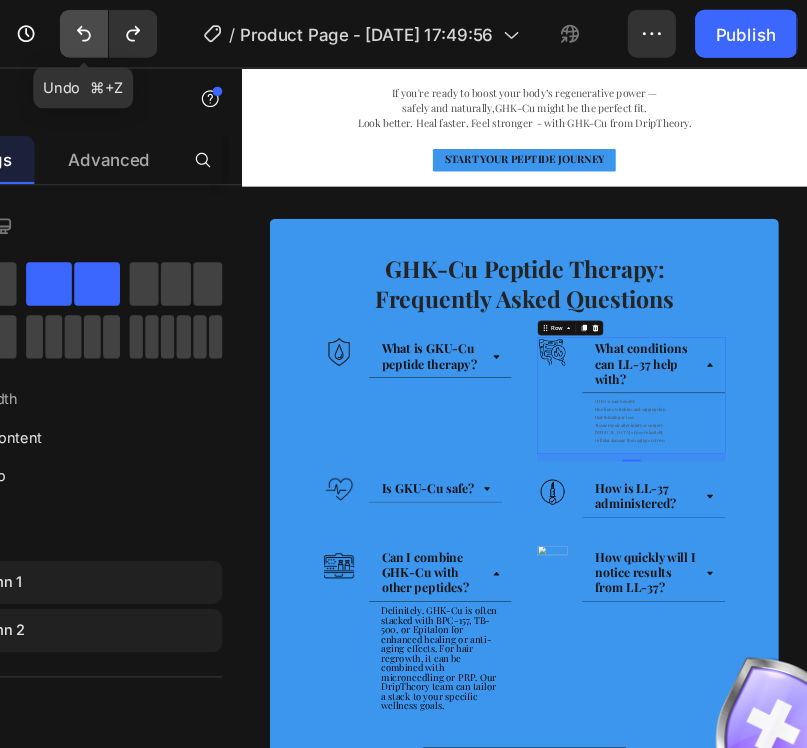 click 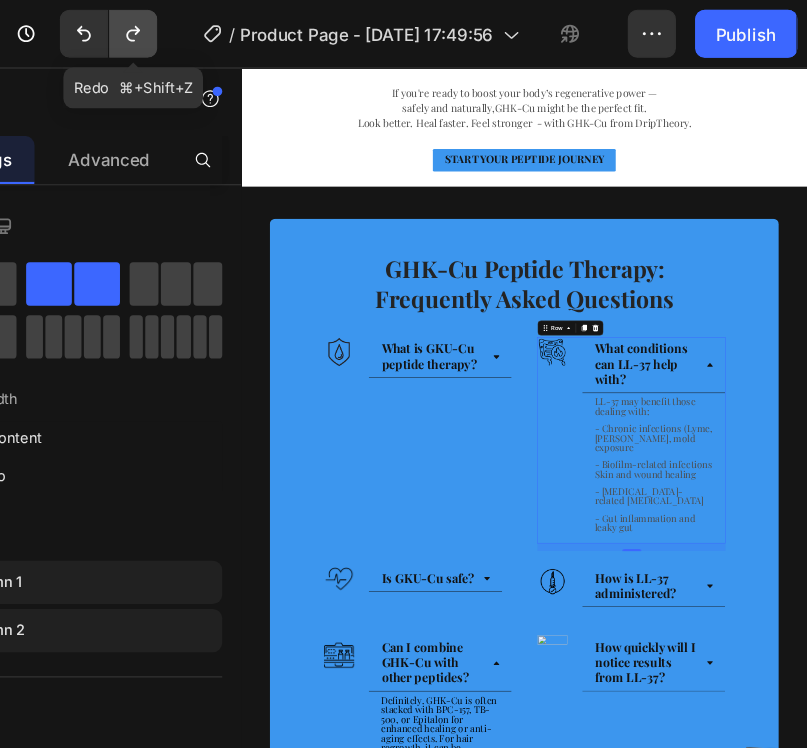 click 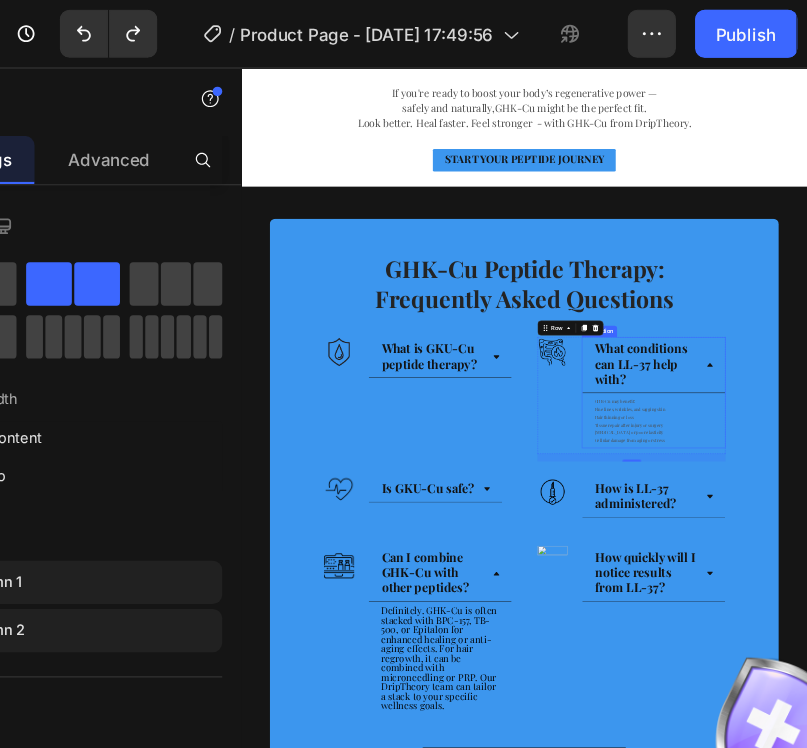 click on "What conditions can LL-37 help with?" at bounding box center [1098, 698] 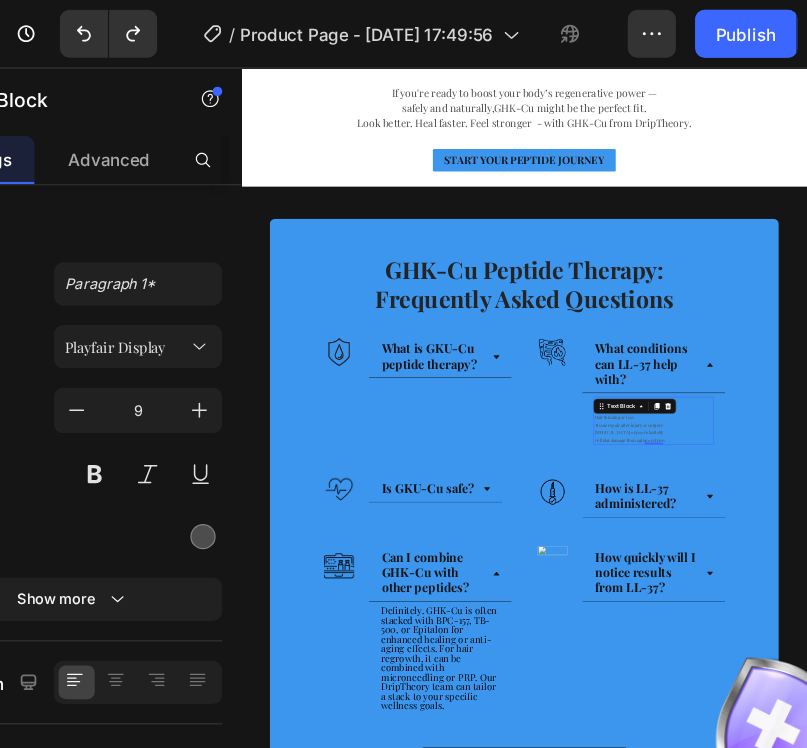 click on "Hair thinning or loss" at bounding box center (1114, 808) 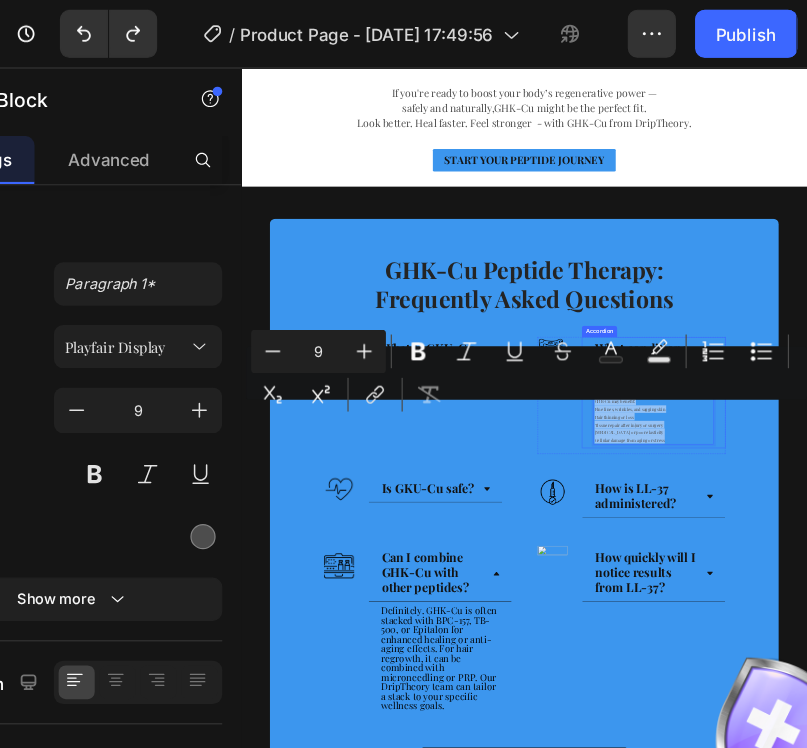 drag, startPoint x: 1155, startPoint y: 851, endPoint x: 968, endPoint y: 776, distance: 201.47952 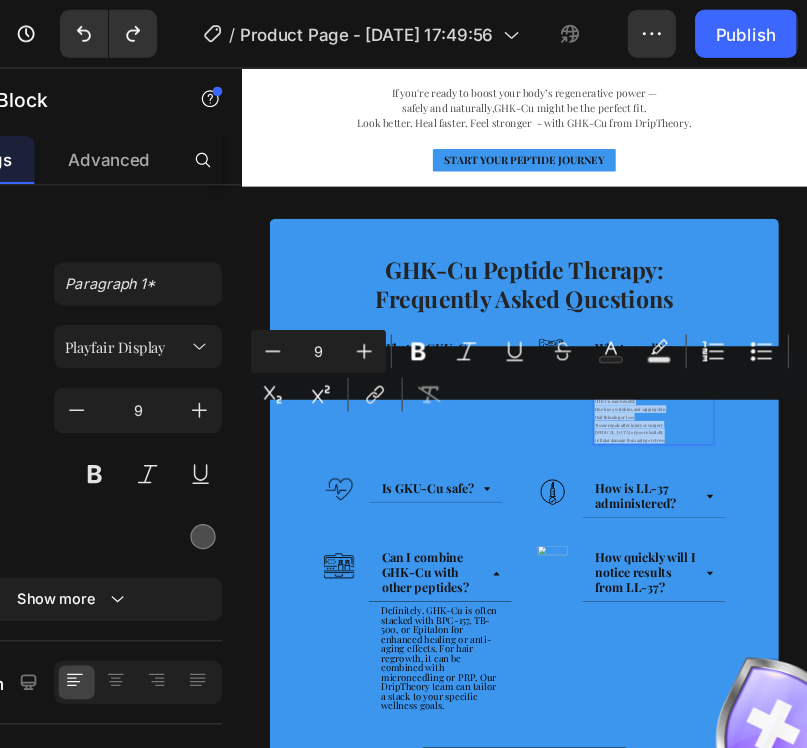 click on "9" at bounding box center (401, 292) 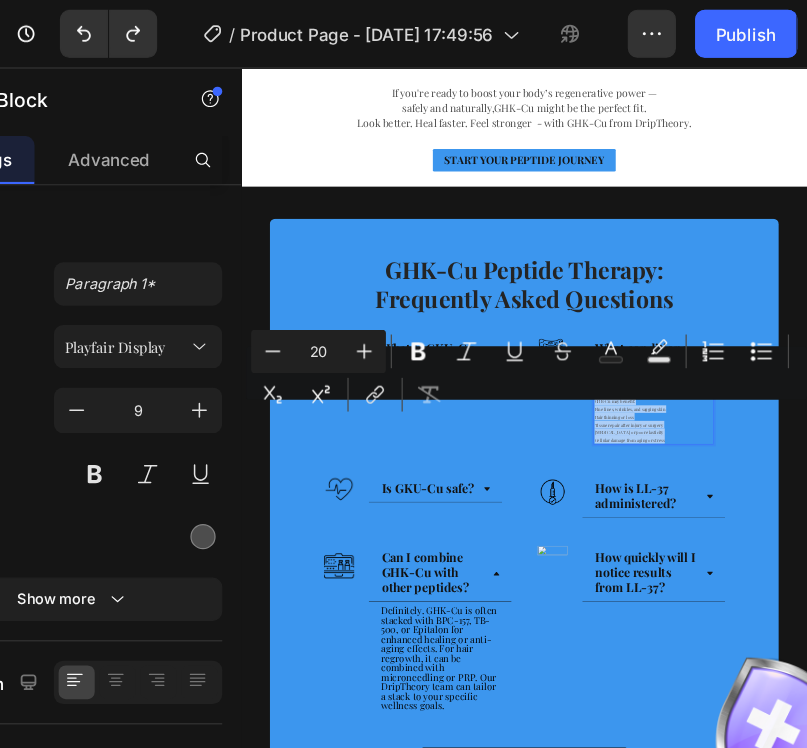 type on "20" 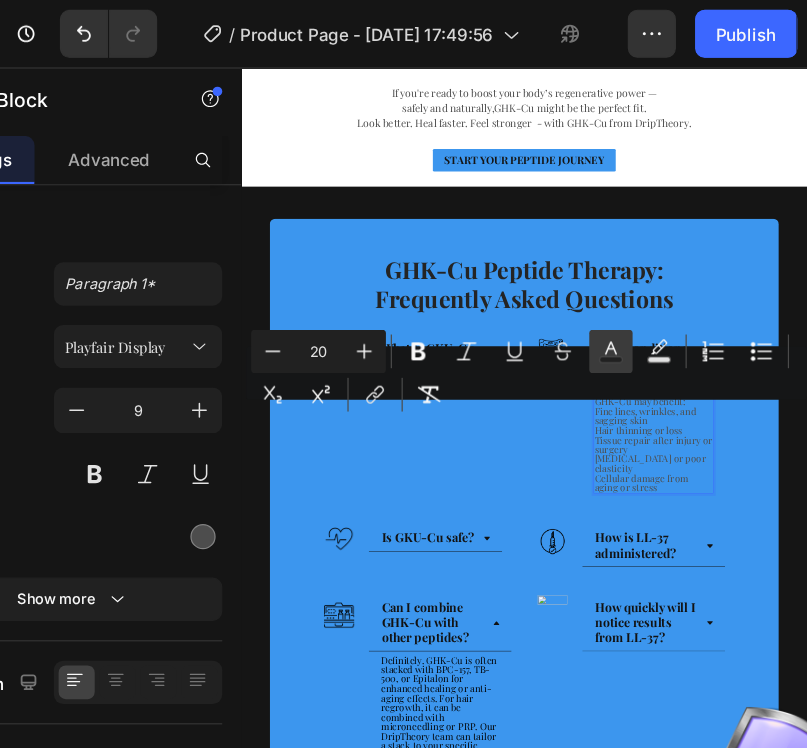 click 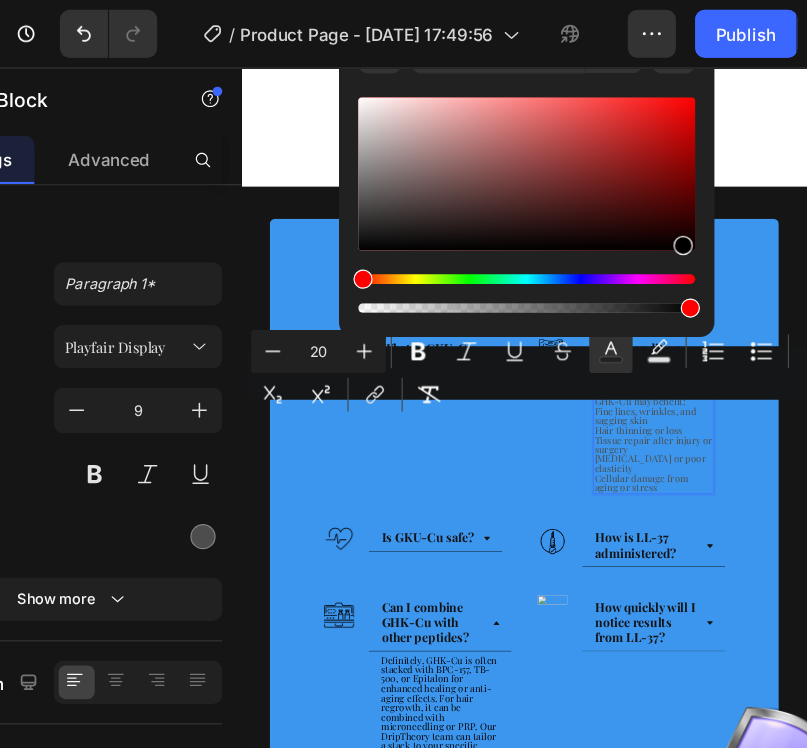 drag, startPoint x: 439, startPoint y: 168, endPoint x: 779, endPoint y: 325, distance: 374.49832 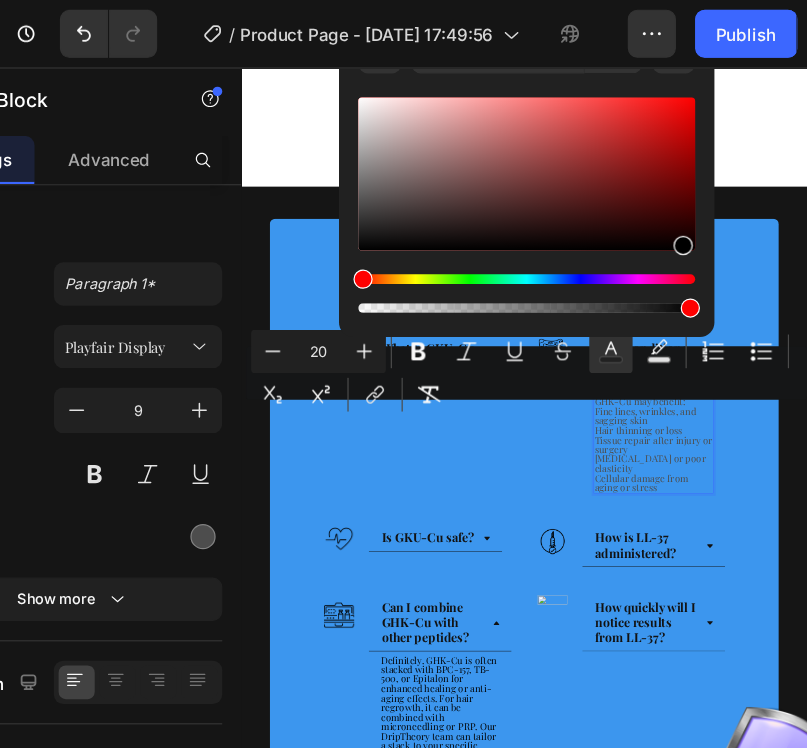 click on "Minus 20 Plus Bold Italic Underline       Strikethrough
Text Color
Text Background Color Numbered List Bulleted List Subscript Superscript       link Remove Format 4D4D4D 100 %" at bounding box center [574, 310] 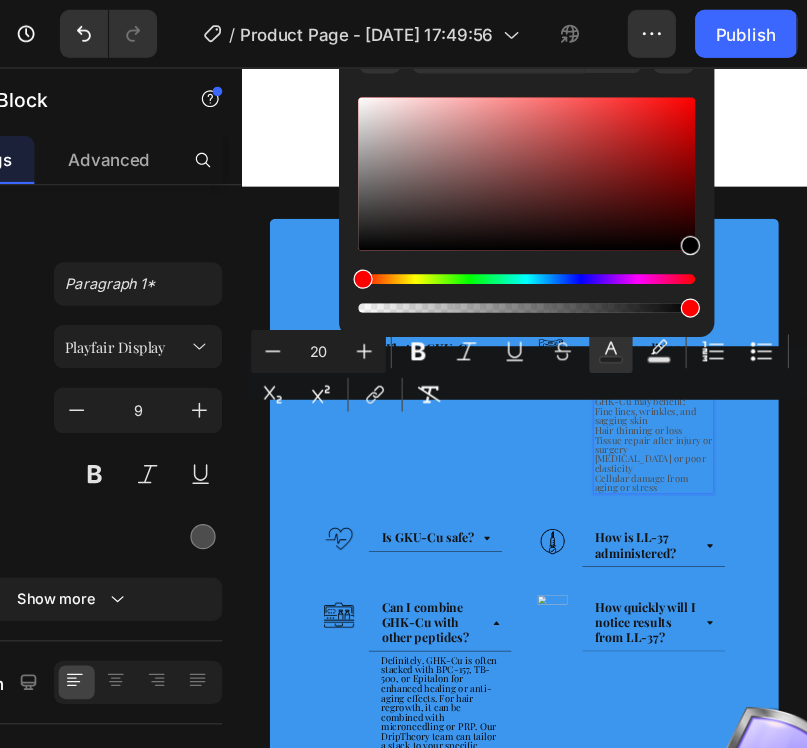 type on "000000" 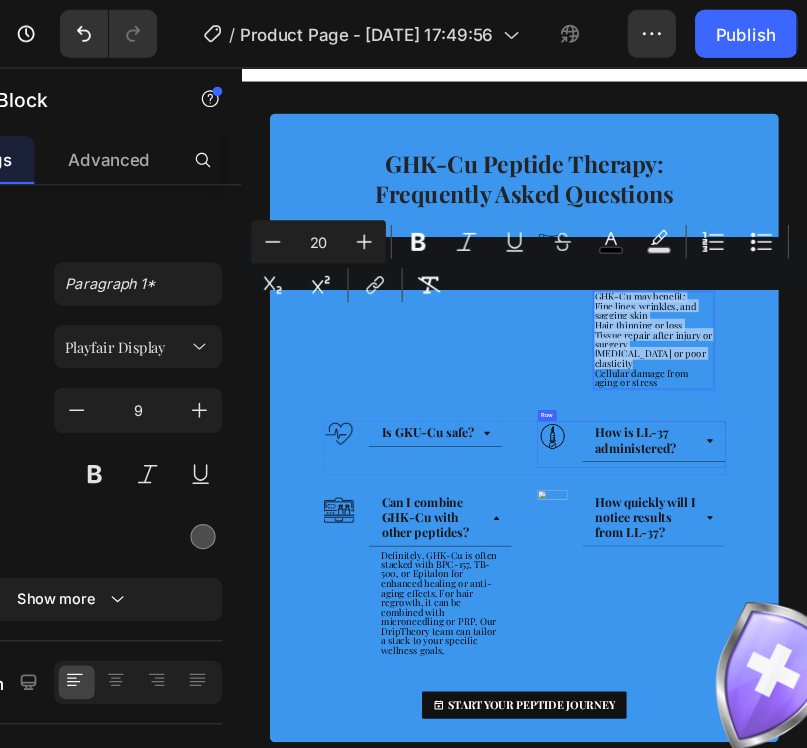 scroll, scrollTop: 2917, scrollLeft: 0, axis: vertical 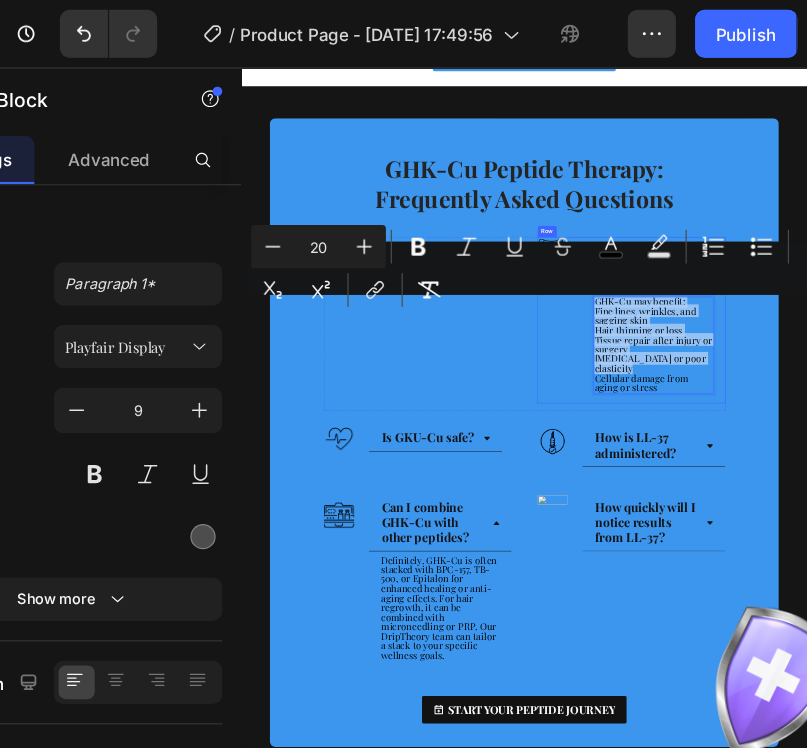 click on "Image
What is GKU-Cu peptide therapy? Accordion Row Image
What conditions can LL-37 help with? GHK-Cu may benefit: Fine lines, wrinkles, and sagging skin Hair thinning or loss Tissue repair after injury or surgery [MEDICAL_DATA] or poor elasticity Cellular damage from aging or stress Text Block   0 Accordion Row Row" at bounding box center [841, 610] 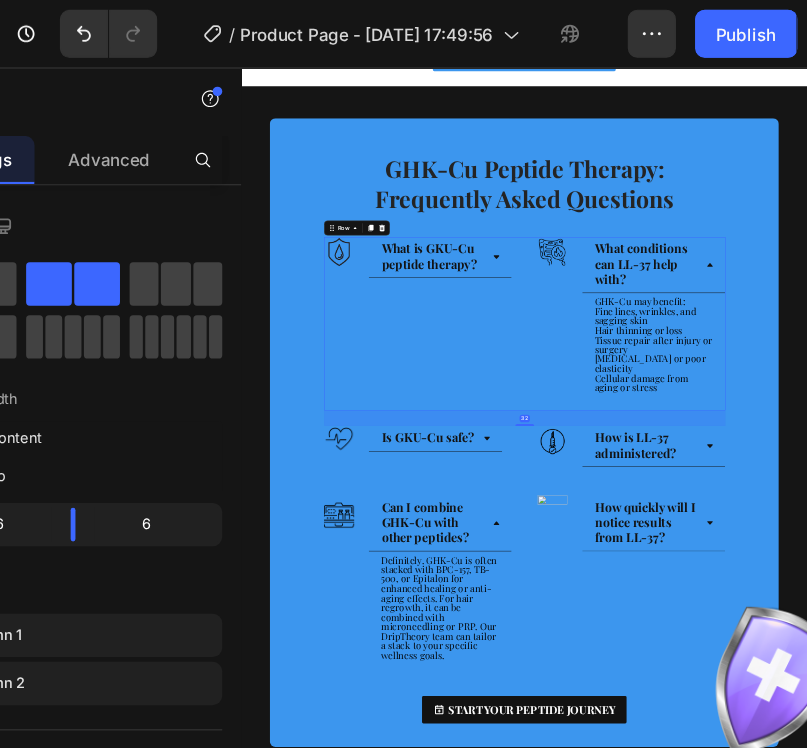 click on "32" at bounding box center (841, 811) 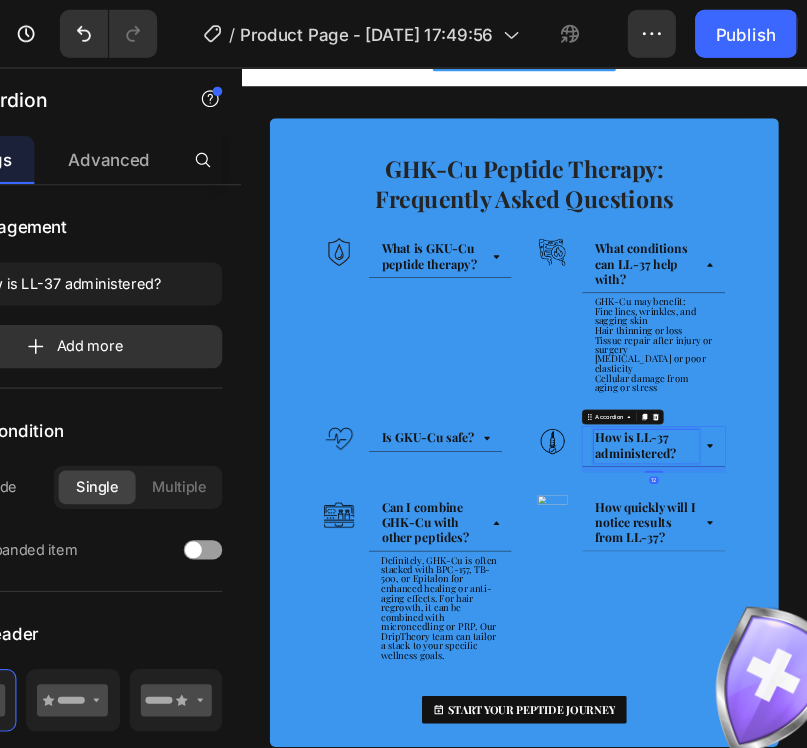 click on "How is LL-37 administered?" at bounding box center [1098, 870] 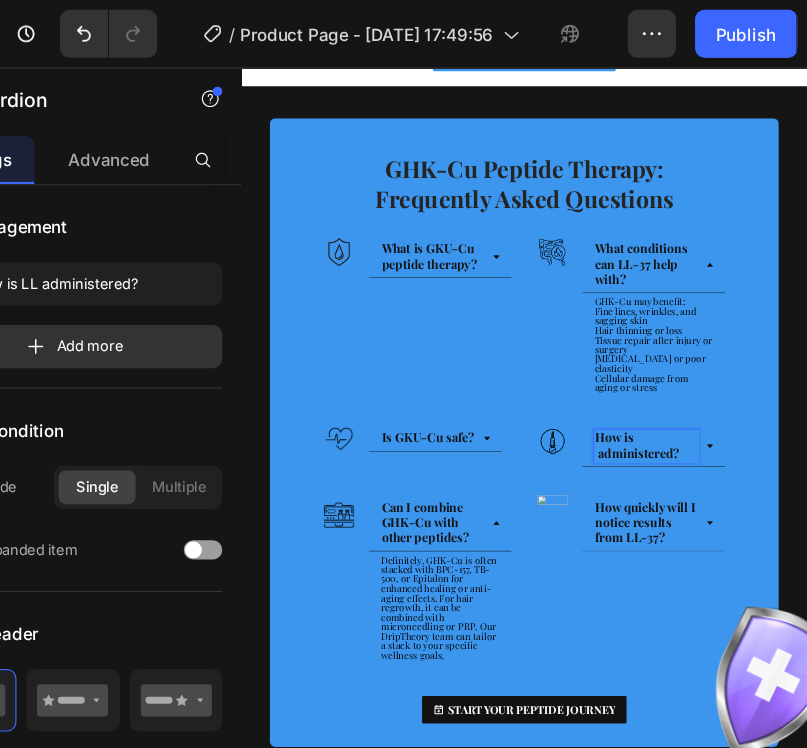 scroll, scrollTop: 684, scrollLeft: 0, axis: vertical 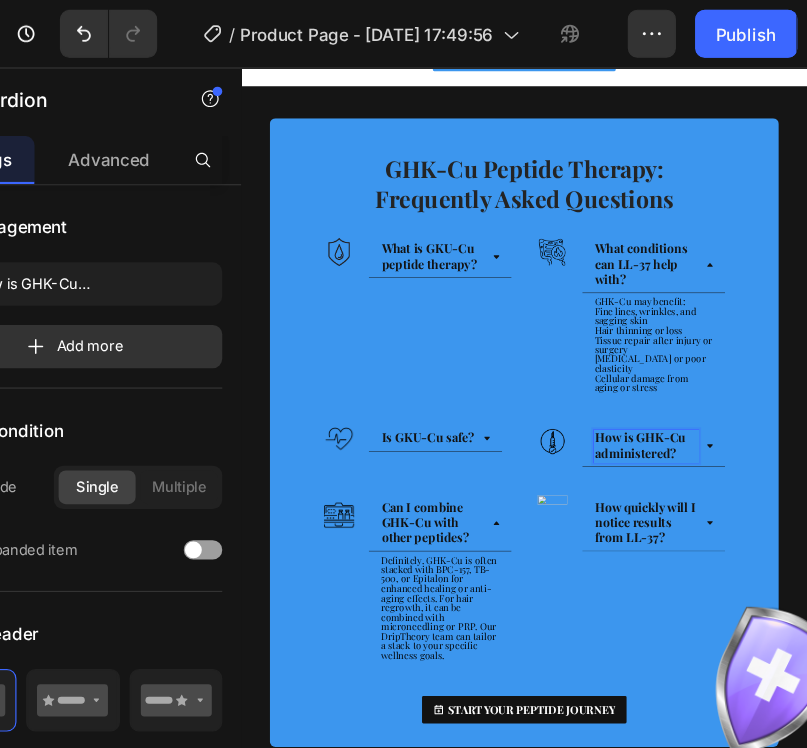 click on "How is GHK-Cu administered?" at bounding box center (1114, 870) 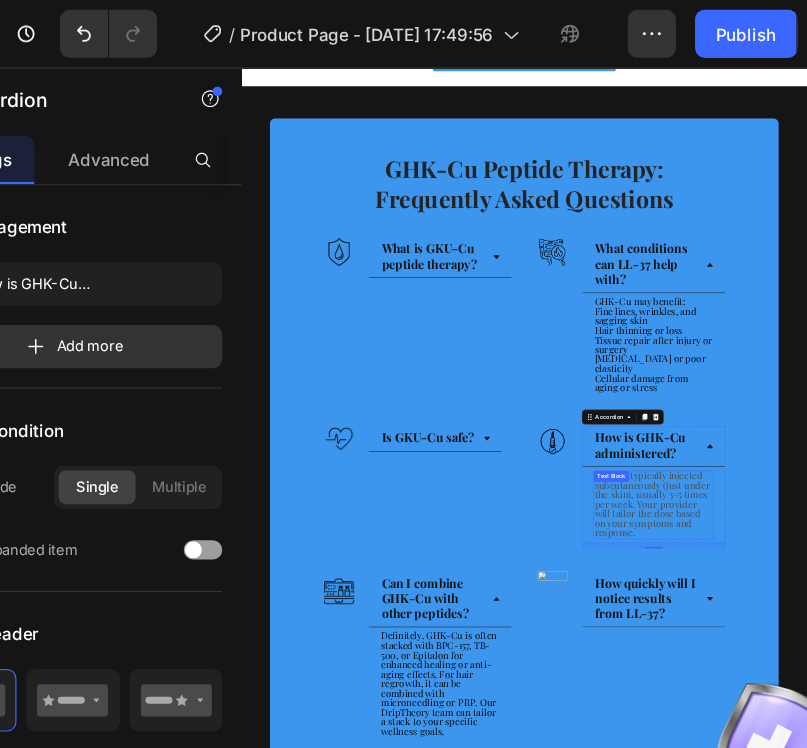 click on "LL-37 is typically injected subcutaneously (just under the skin), usually 3–5 times per week. Your provider will tailor the dose based on your symptoms and response." at bounding box center [1111, 992] 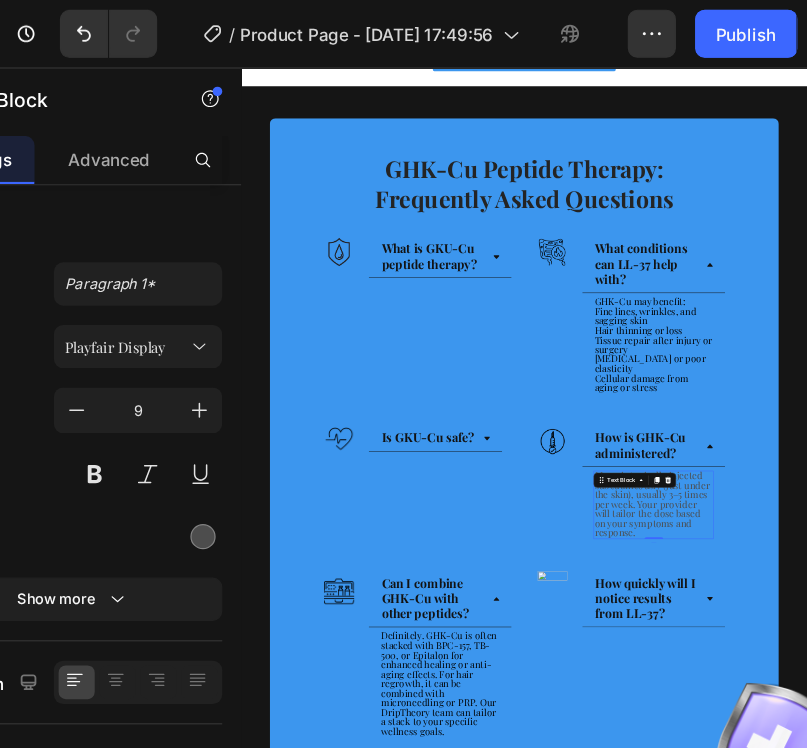 scroll, scrollTop: 0, scrollLeft: 0, axis: both 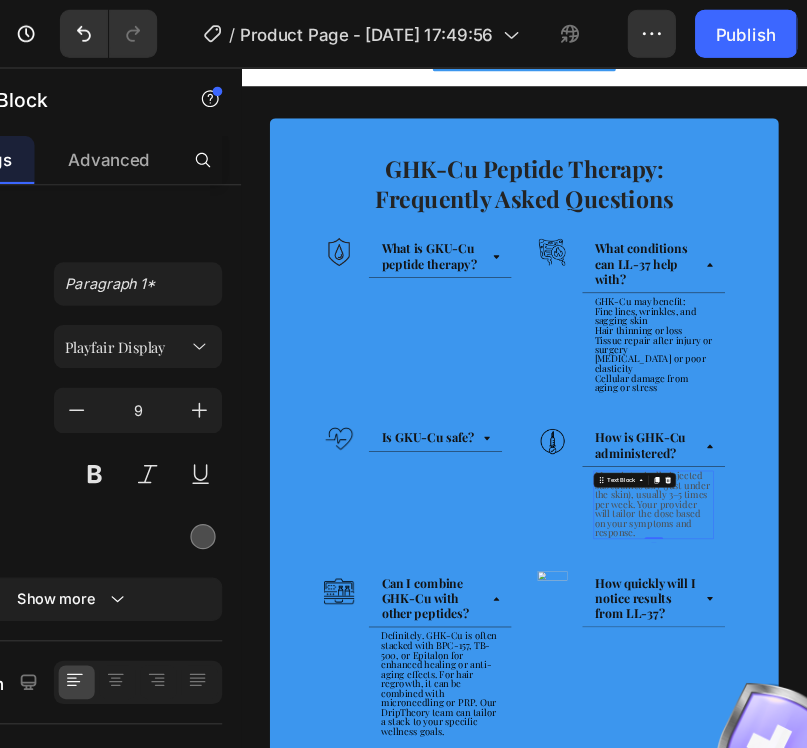 click on "LL-37 is typically injected subcutaneously (just under the skin), usually 3–5 times per week. Your provider will tailor the dose based on your symptoms and response." at bounding box center [1111, 992] 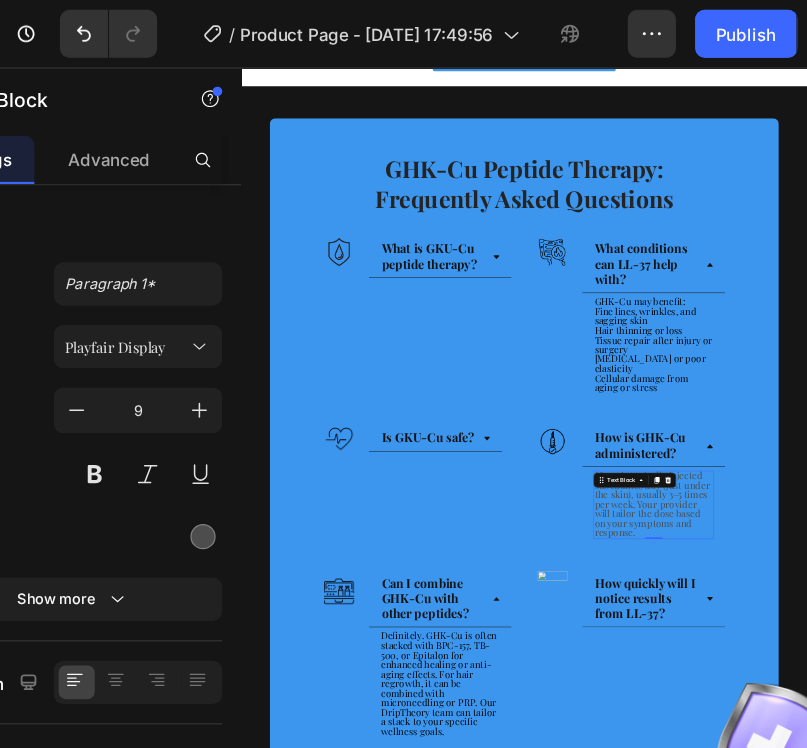 click on "LL-37 is typically injected subcutaneously (just under the skin), usually 3–5 times per week. Your provider will tailor the dose based on your symptoms and response." at bounding box center (1111, 992) 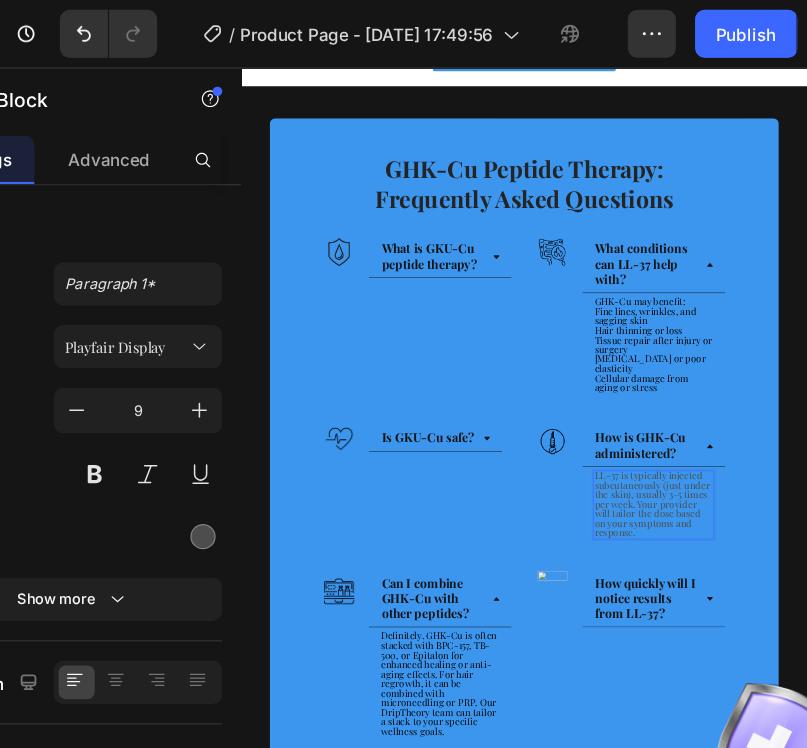 scroll, scrollTop: 30, scrollLeft: 0, axis: vertical 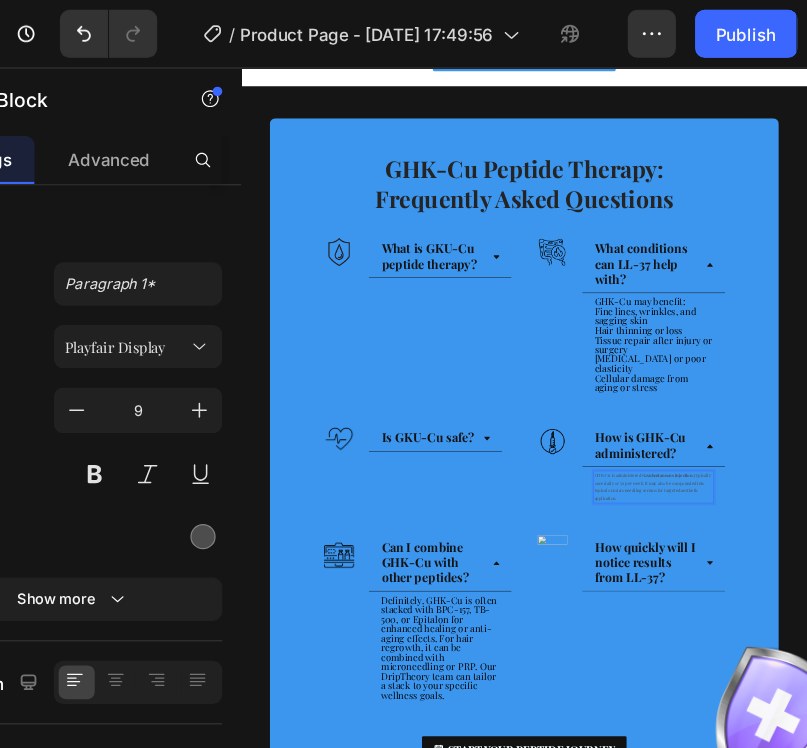 click on "GHK-Cu is administered via  subcutaneous injection , typically once daily or 5x per week. It may also be compounded into topical or microneedling serums for targeted aesthetic application." at bounding box center (1114, 956) 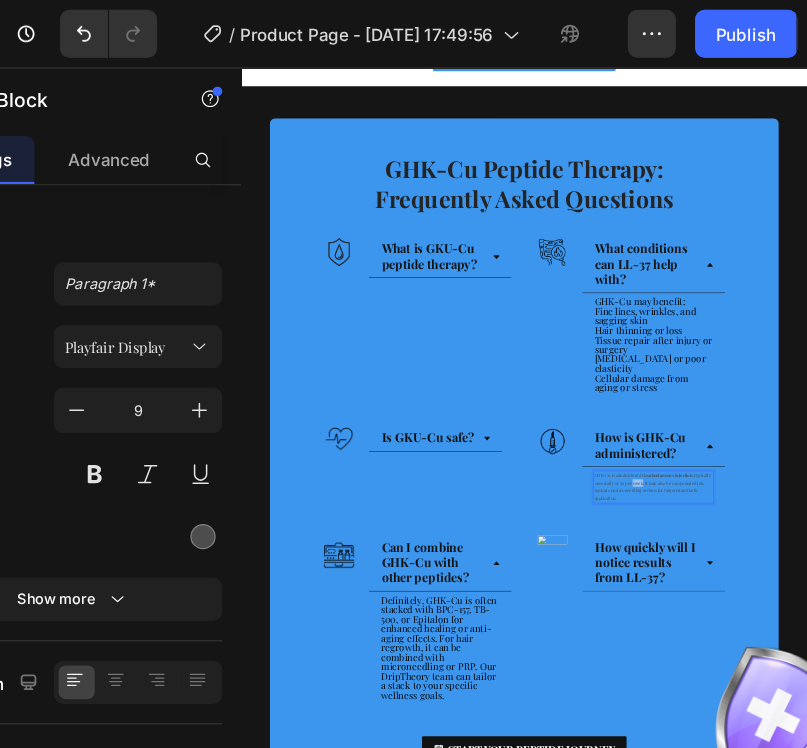 click on "GHK-Cu is administered via  subcutaneous injection , typically once daily or 5x per week. It may also be compounded into topical or microneedling serums for targeted aesthetic application." at bounding box center [1114, 956] 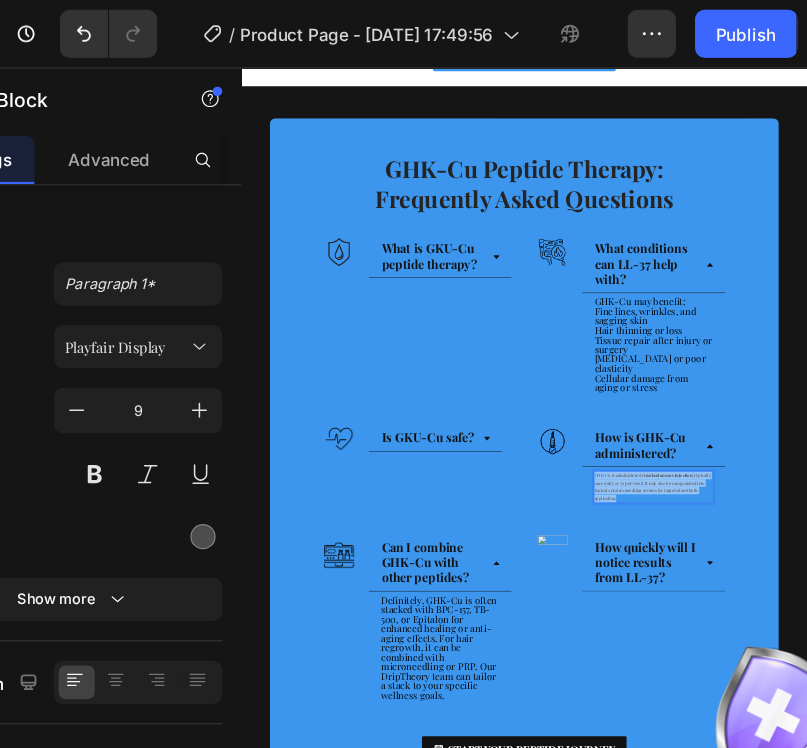 click on "GHK-Cu is administered via  subcutaneous injection , typically once daily or 5x per week. It may also be compounded into topical or microneedling serums for targeted aesthetic application." at bounding box center [1114, 956] 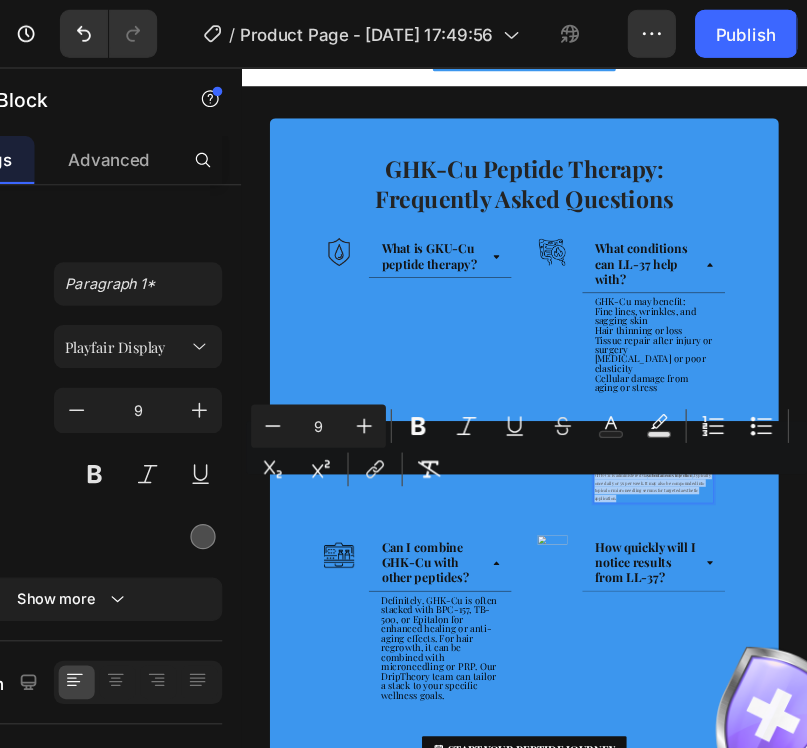 click on "9" at bounding box center [401, 354] 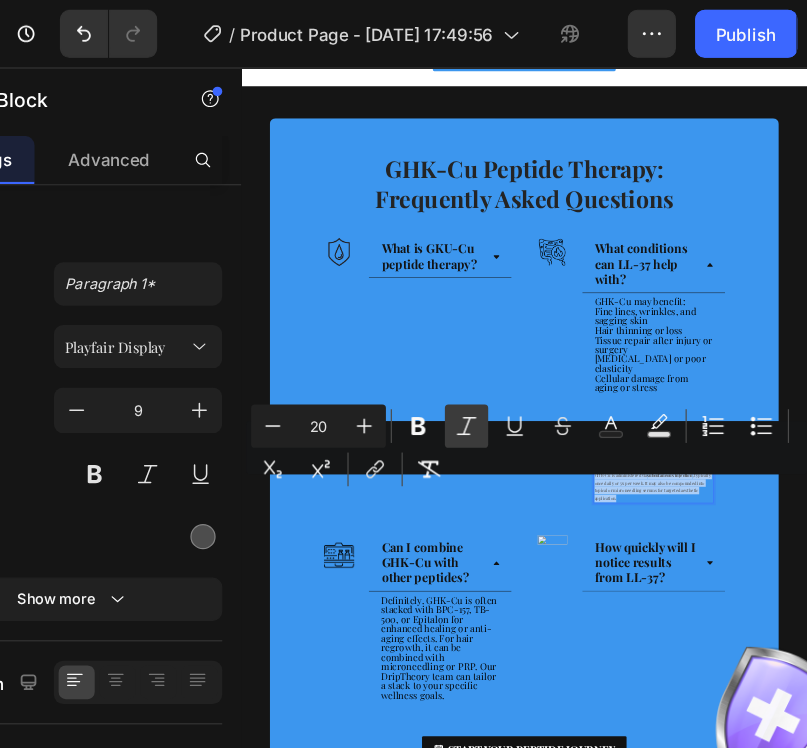 type on "20" 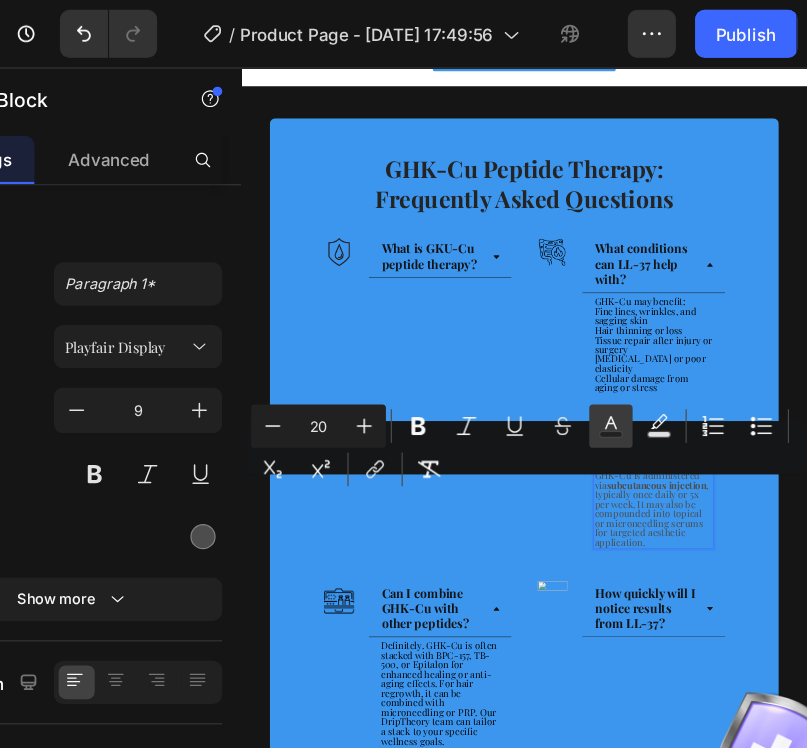 click 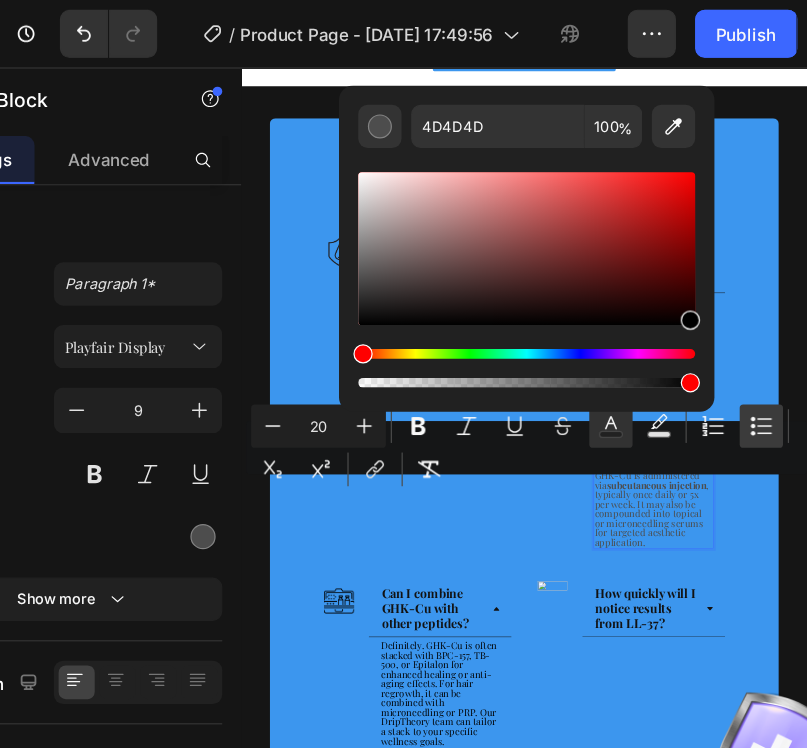 drag, startPoint x: 436, startPoint y: 240, endPoint x: 763, endPoint y: 369, distance: 351.52524 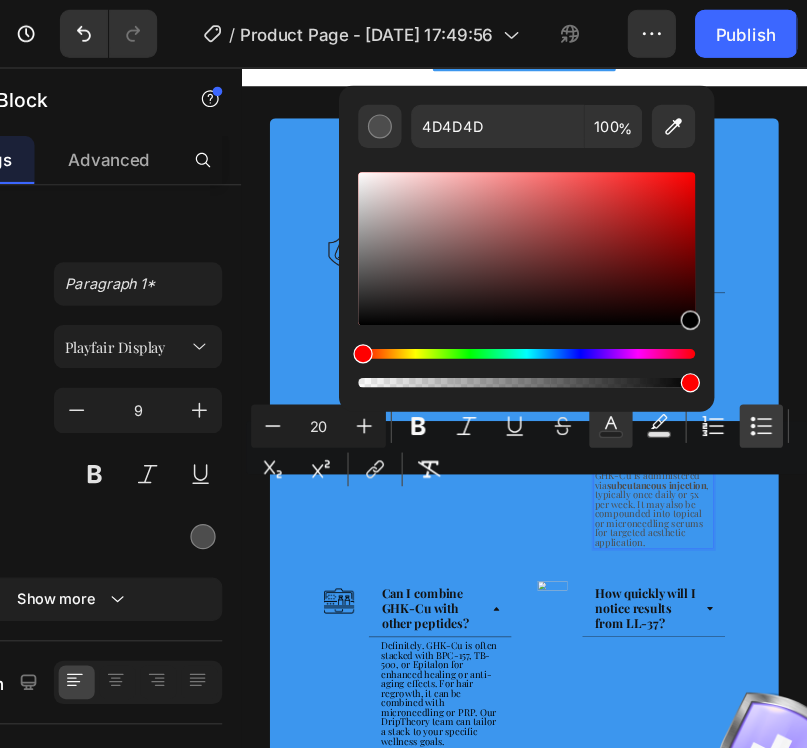 click on "Minus 20 Plus Bold Italic Underline       Strikethrough
Text Color
Text Background Color Numbered List Bulleted List Subscript Superscript       link Remove Format 4D4D4D 100 %" at bounding box center (574, 372) 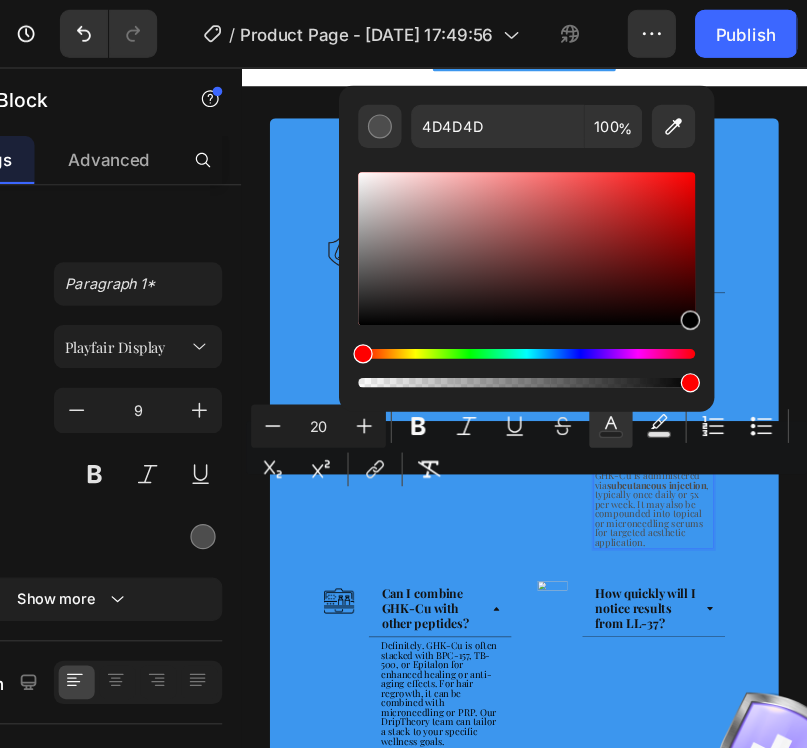 type on "000000" 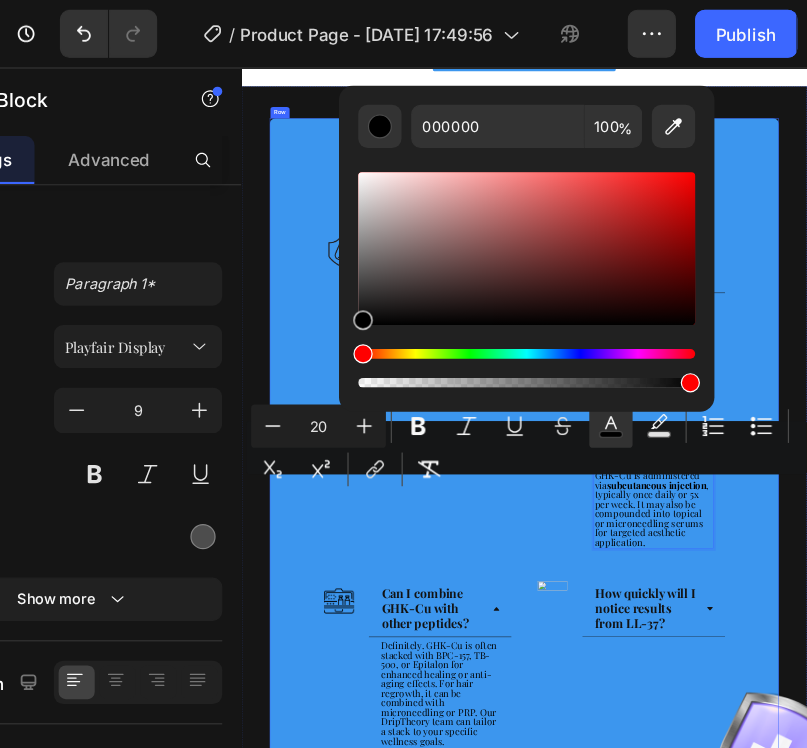 click on "How quickly will I notice results from LL-37?" at bounding box center (1096, 1212) 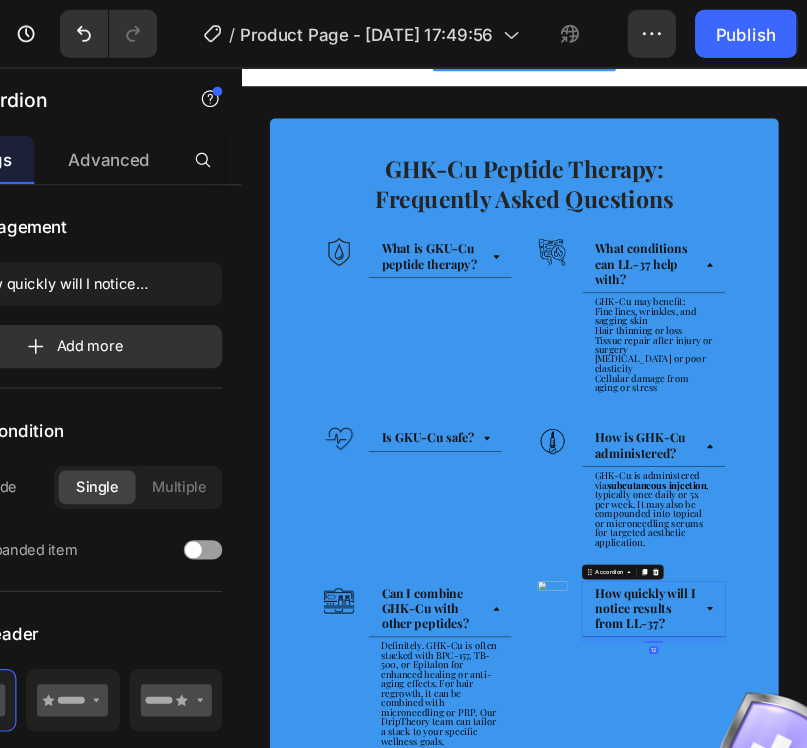 scroll, scrollTop: 0, scrollLeft: 0, axis: both 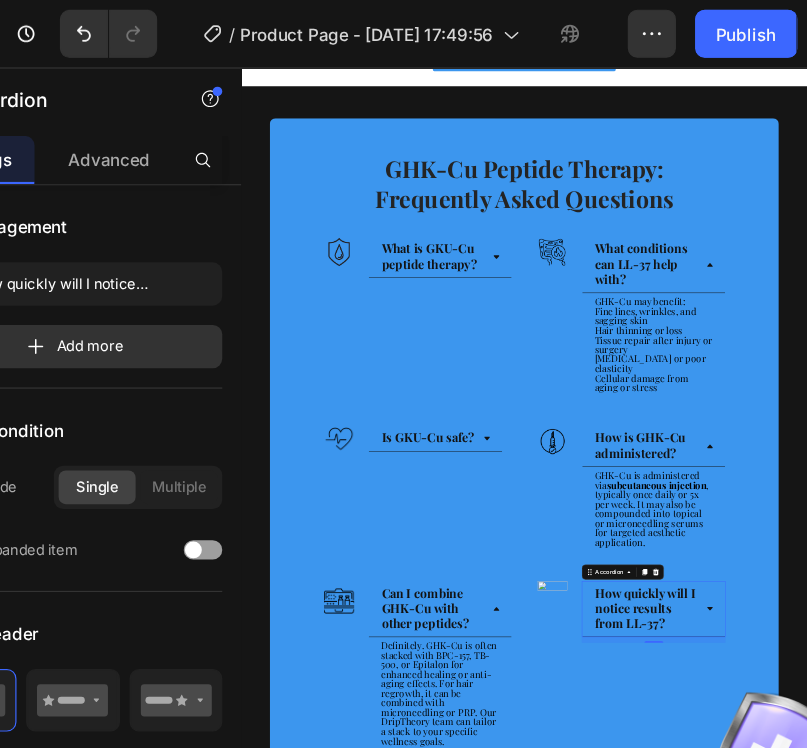 click on "How quickly will I notice results from LL-37?" at bounding box center [1098, 1215] 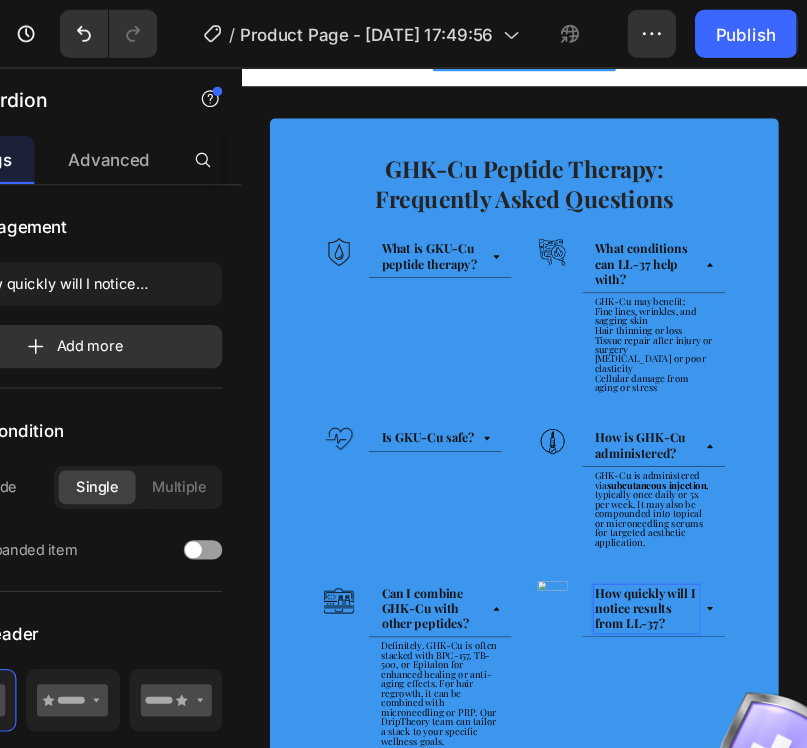 click on "How quickly will I notice results from LL-37?" at bounding box center [1096, 1212] 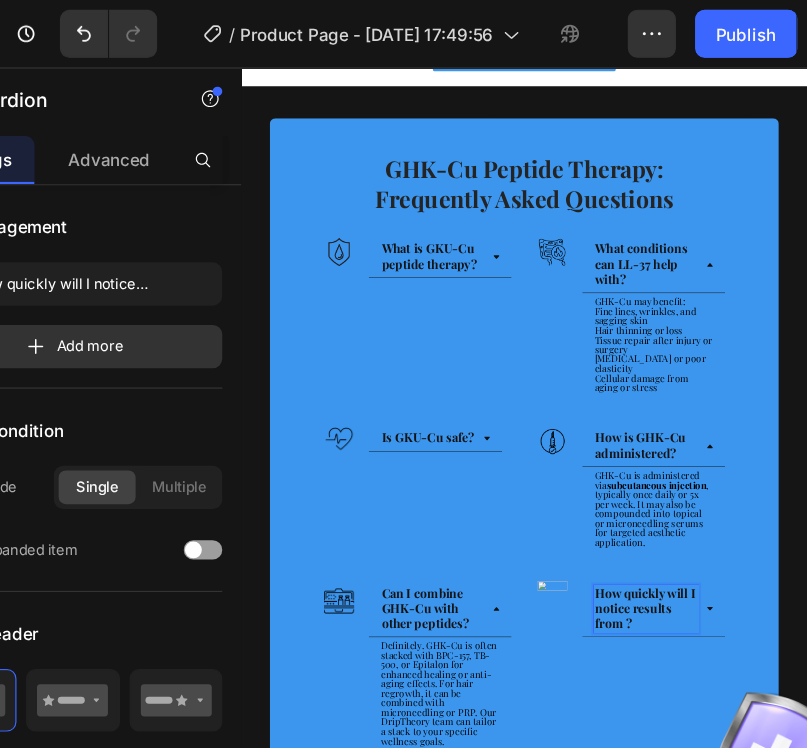 scroll, scrollTop: 1570, scrollLeft: 0, axis: vertical 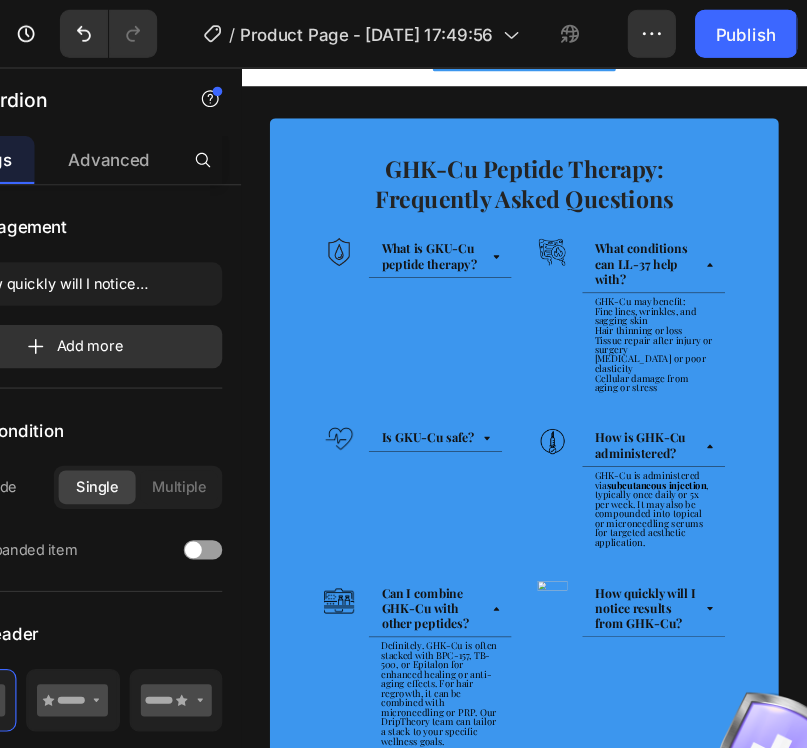 click on "How quickly will I notice results from GHK-Cu?" at bounding box center (1114, 1215) 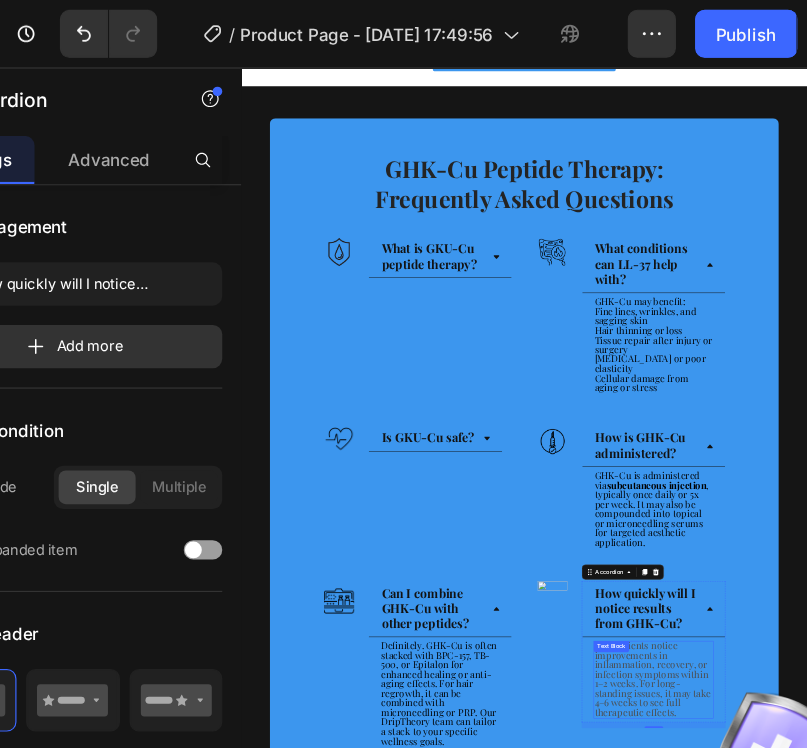 click on "Some clients notice improvements in inflammation, recovery, or infection symptoms within 1–2 weeks. For long-standing issues, it may take 4–6 weeks to see full therapeutic effects." at bounding box center [1112, 1363] 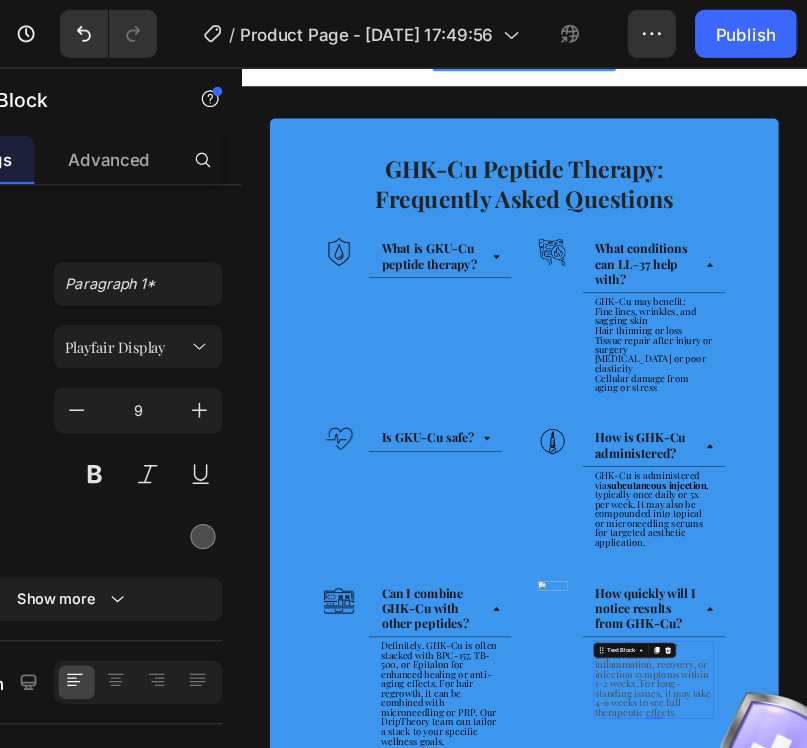 click on "Some clients notice improvements in inflammation, recovery, or infection symptoms within 1–2 weeks. For long-standing issues, it may take 4–6 weeks to see full therapeutic effects." at bounding box center [1112, 1363] 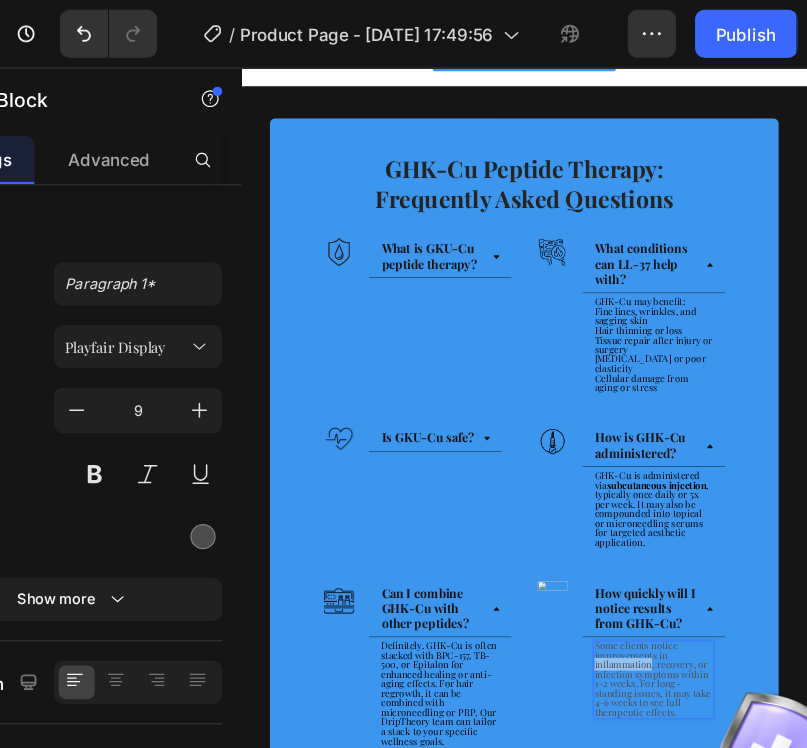 click on "Some clients notice improvements in inflammation, recovery, or infection symptoms within 1–2 weeks. For long-standing issues, it may take 4–6 weeks to see full therapeutic effects." at bounding box center [1112, 1363] 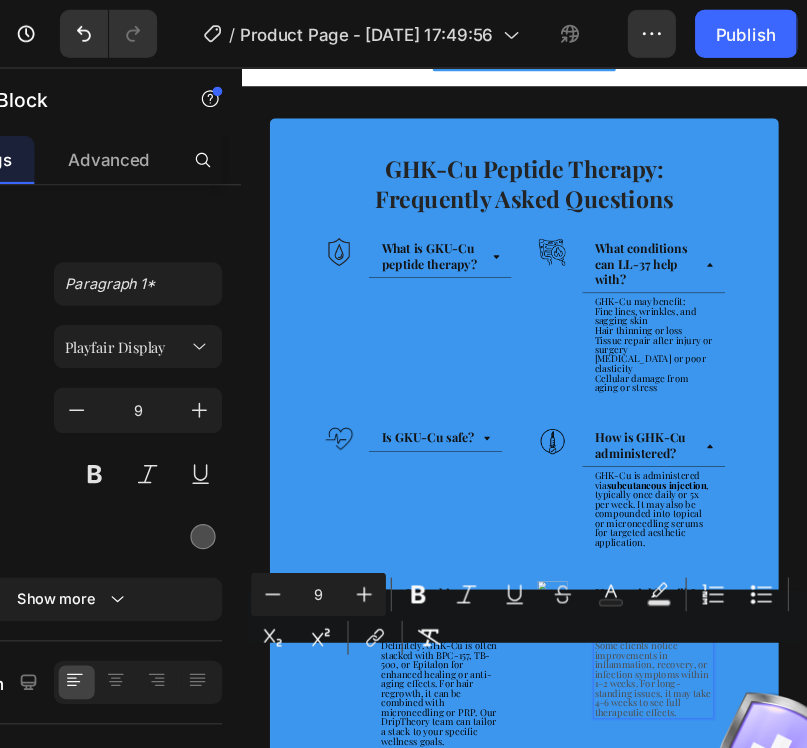 scroll, scrollTop: 30, scrollLeft: 0, axis: vertical 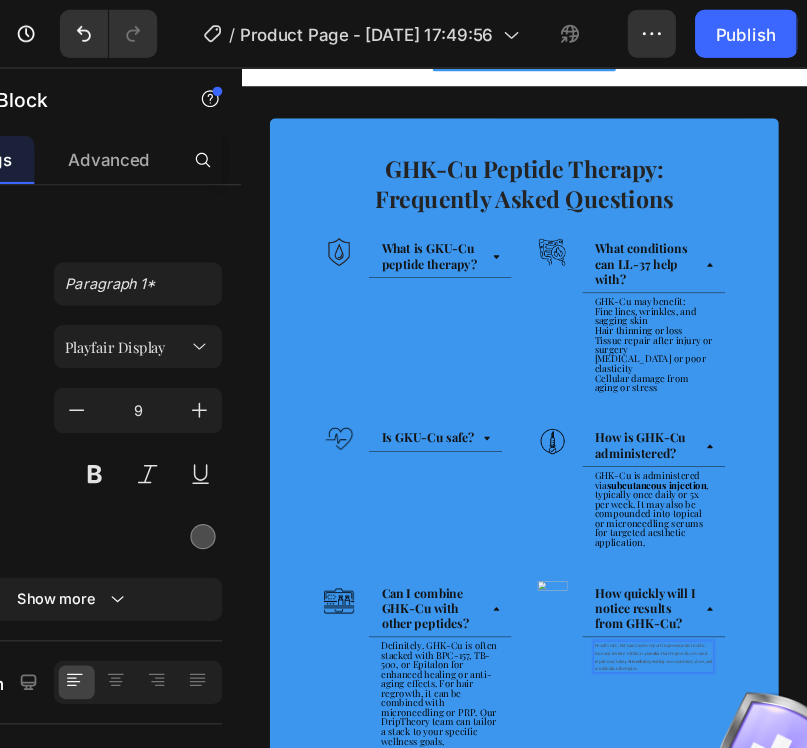 click on "Results vary, but many users report improvements in skin tone and texture within  2–4 weeks . Hair regrowth or wound repair may take  4–8 weeks  depending on consistency, dose, and combination therapies. Text Block   0" at bounding box center [1114, 1317] 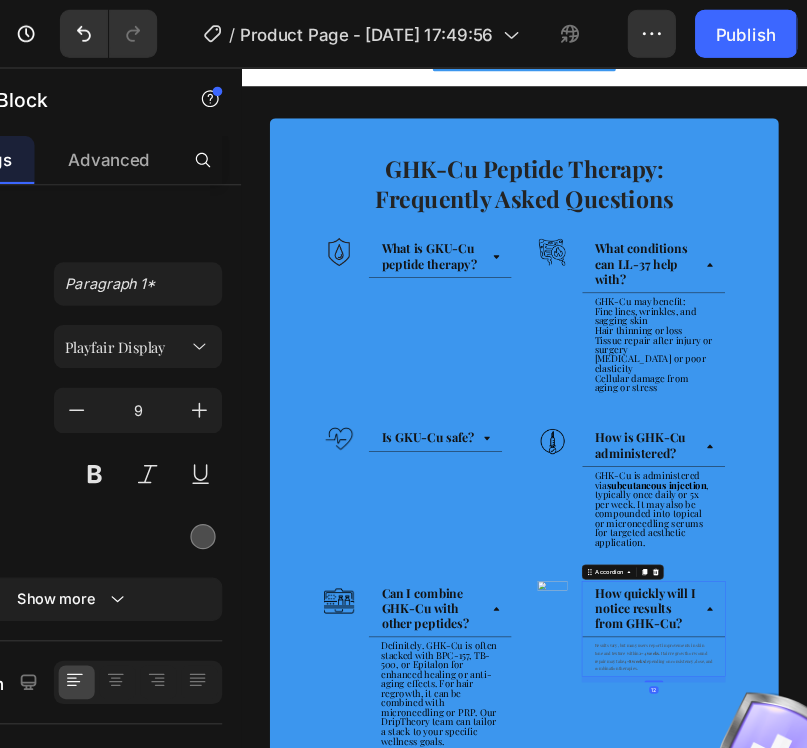 click on "Results vary, but many users report improvements in skin tone and texture within  2–4 weeks . Hair regrowth or wound repair may take  4–8 weeks  depending on consistency, dose, and combination therapies. Text Block" at bounding box center [1114, 1317] 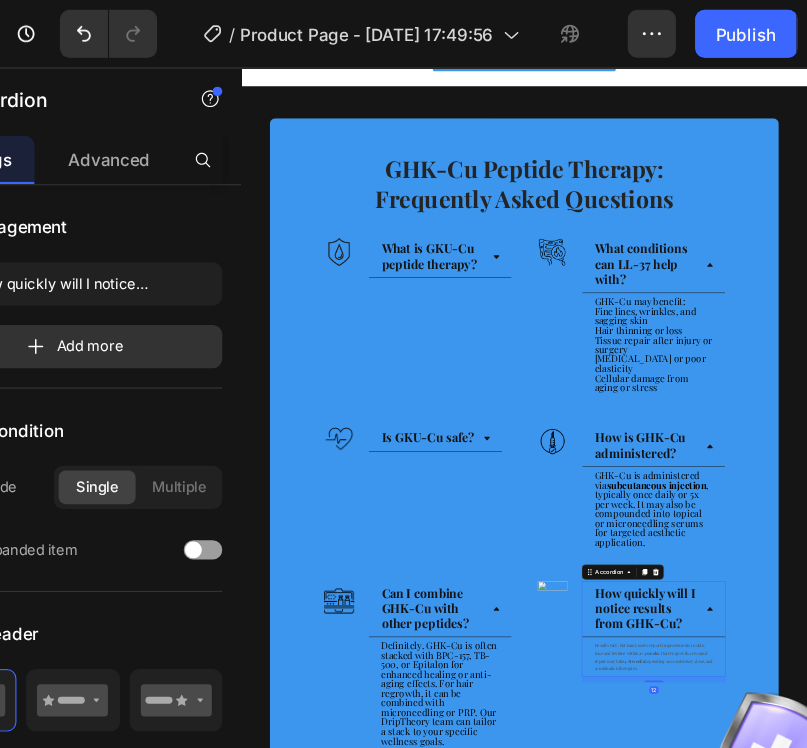 click on "Results vary, but many users report improvements in skin tone and texture within  2–4 weeks . Hair regrowth or wound repair may take  4–8 weeks  depending on consistency, dose, and combination therapies. Text Block" at bounding box center [1114, 1317] 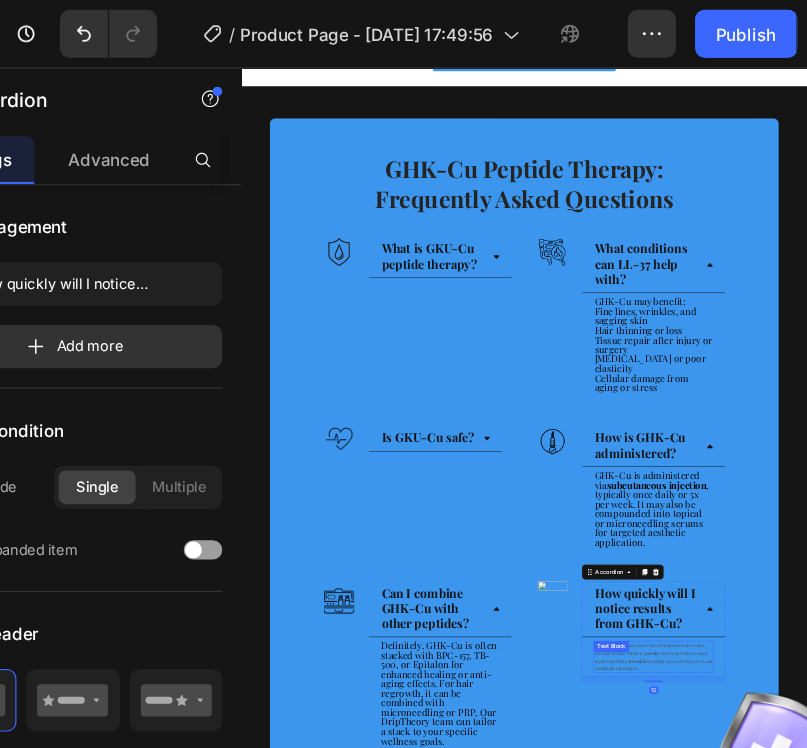 click on "Results vary, but many users report improvements in skin tone and texture within  2–4 weeks . Hair regrowth or wound repair may take  4–8 weeks  depending on consistency, dose, and combination therapies. Text Block" at bounding box center [1114, 1317] 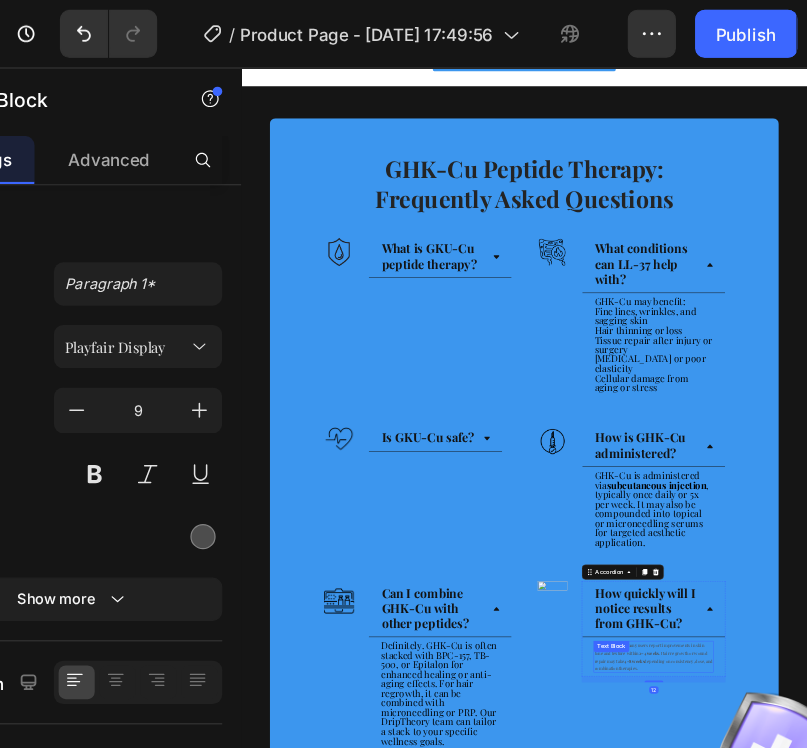 click on "Text Block" at bounding box center (1025, 1295) 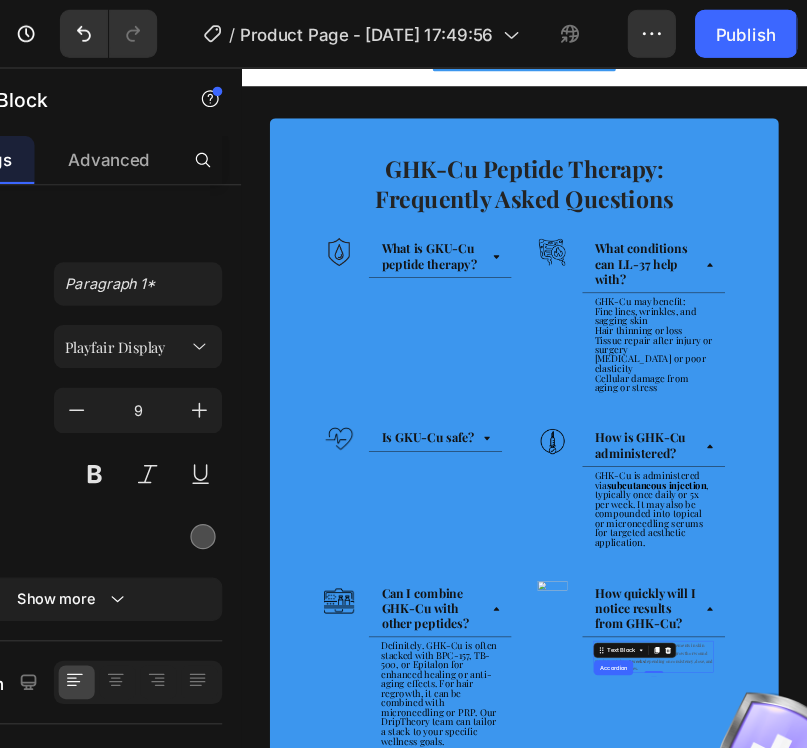 click on "Text Block" at bounding box center (1046, 1303) 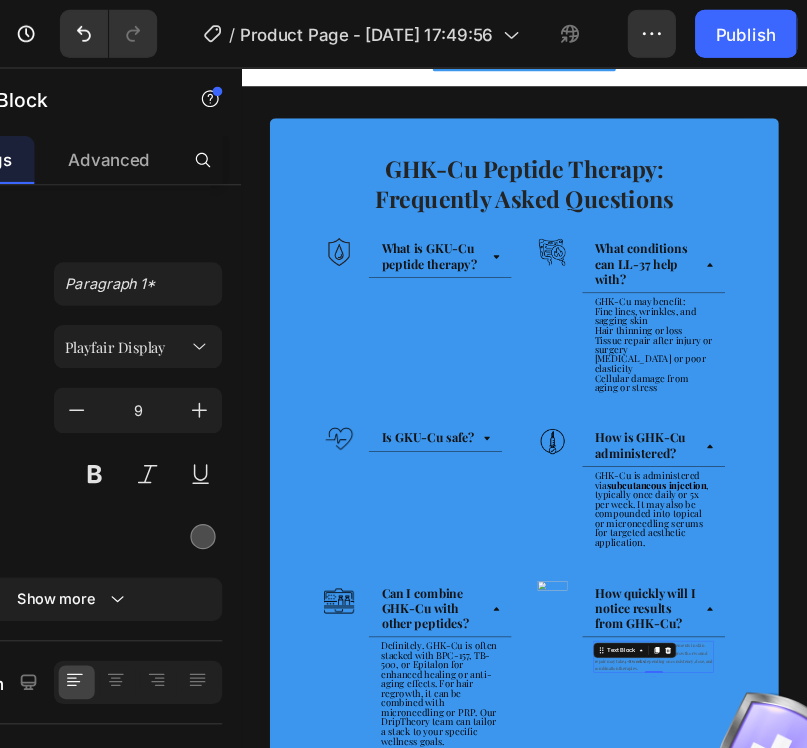 click on "Results vary, but many users report improvements in skin tone and texture within  2–4 weeks . Hair regrowth or wound repair may take  4–8 weeks  depending on consistency, dose, and combination therapies. Text Block   0" at bounding box center [1114, 1317] 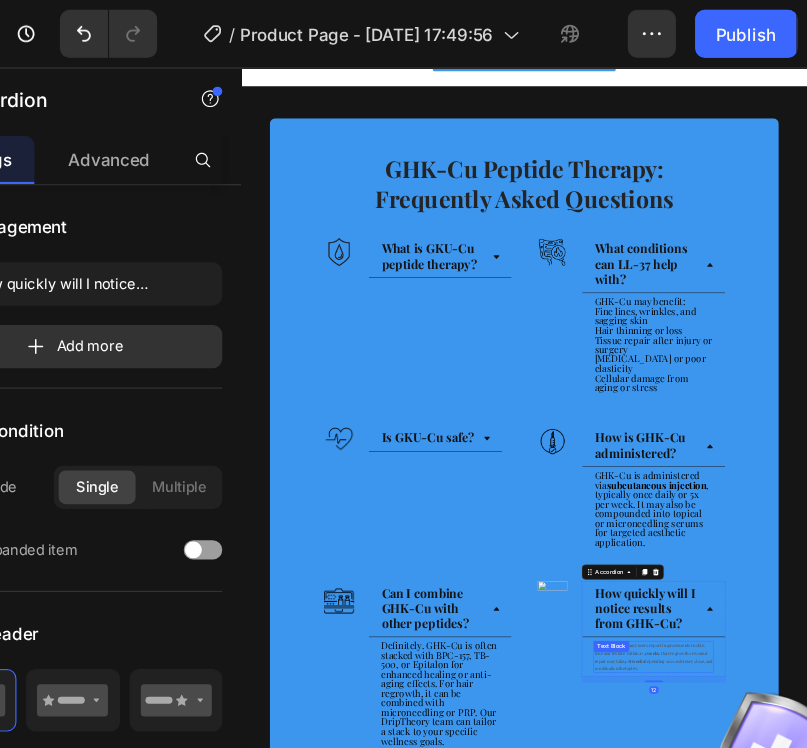 click on "Results vary, but many users report improvements in skin tone and texture within  2–4 weeks . Hair regrowth or wound repair may take  4–8 weeks  depending on consistency, dose, and combination therapies." at bounding box center [1114, 1317] 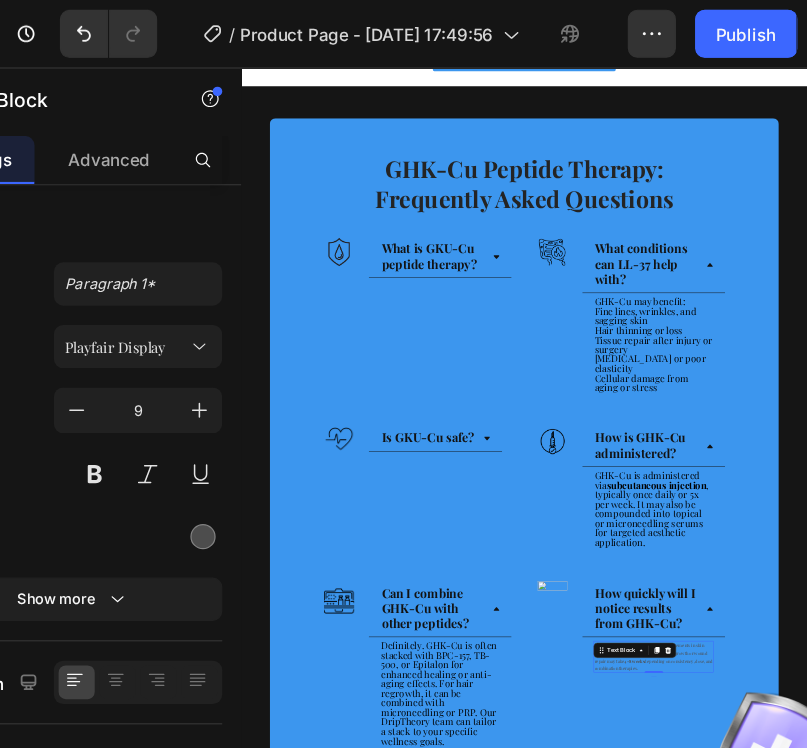 click on "Results vary, but many users report improvements in skin tone and texture within  2–4 weeks . Hair regrowth or wound repair may take  4–8 weeks  depending on consistency, dose, and combination therapies." at bounding box center [1114, 1317] 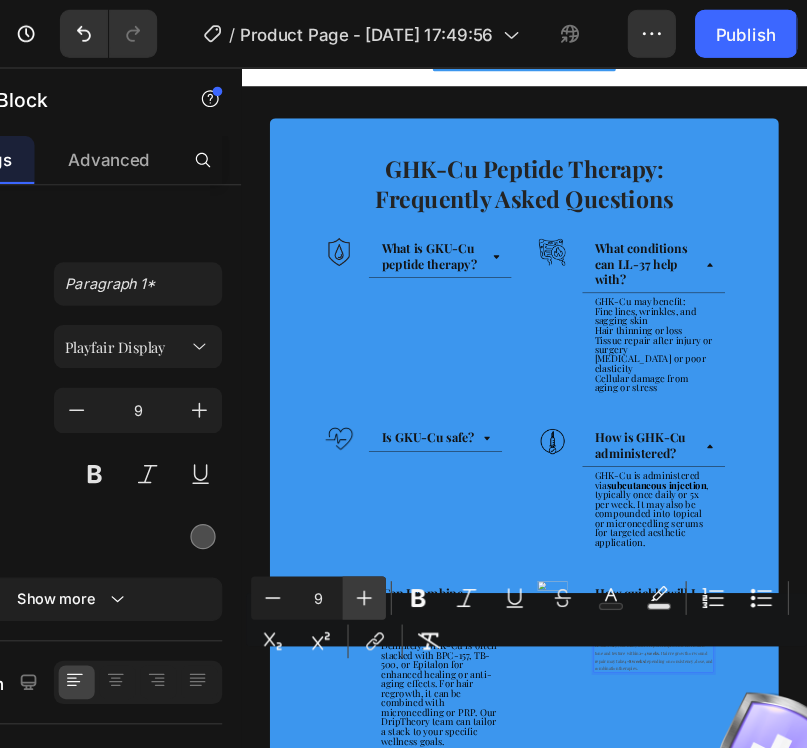 click 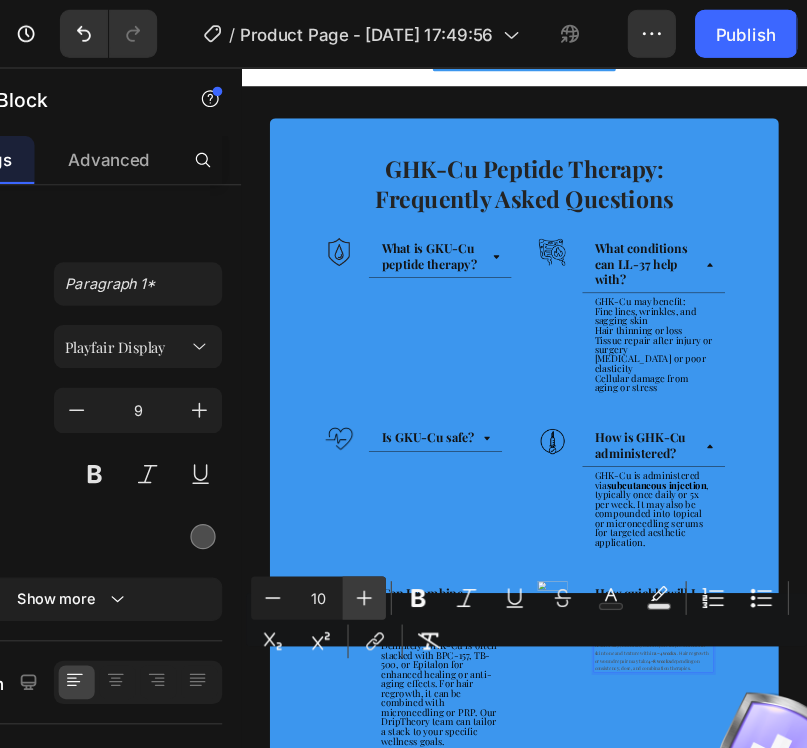 click 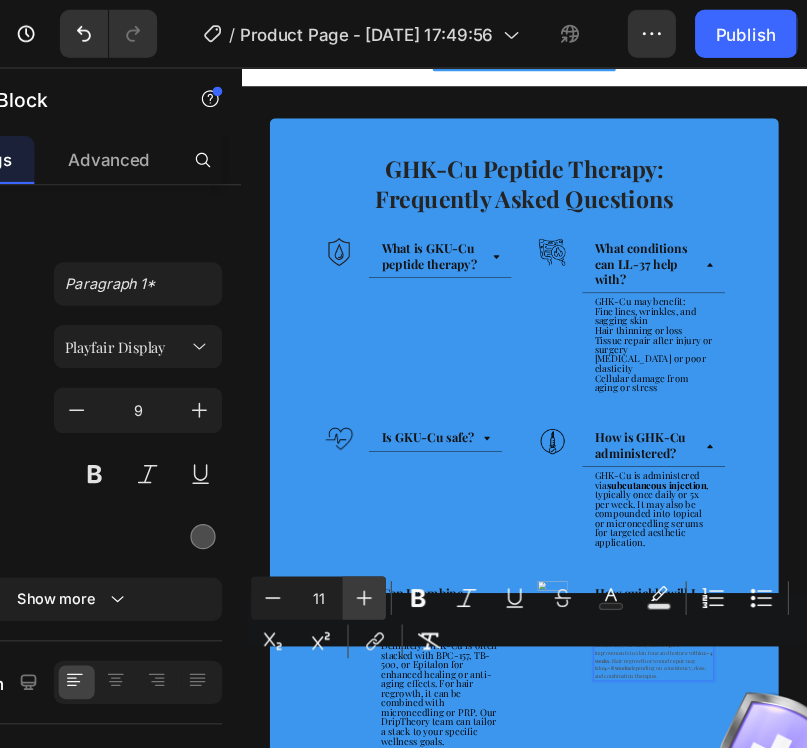 click 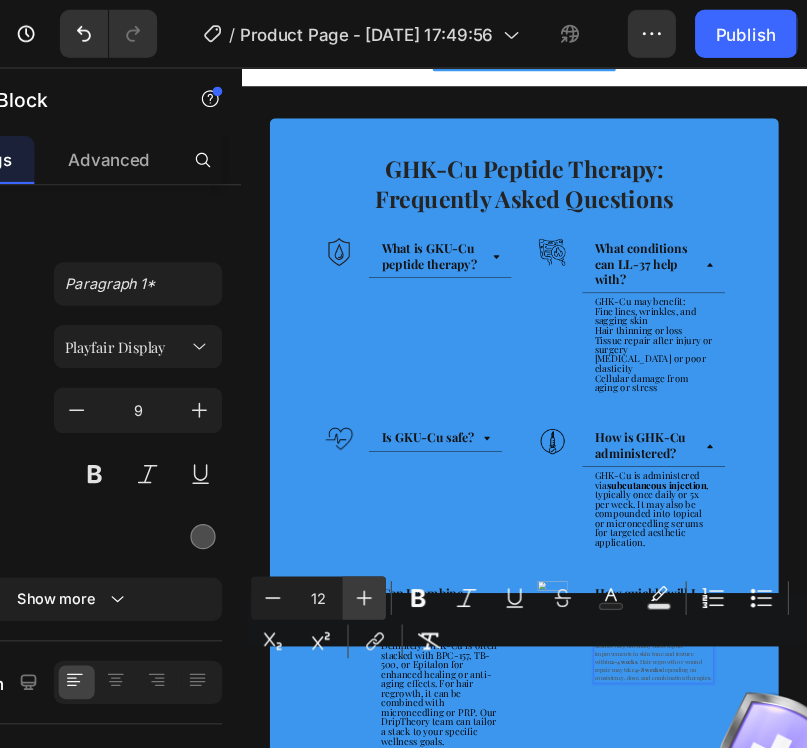 click 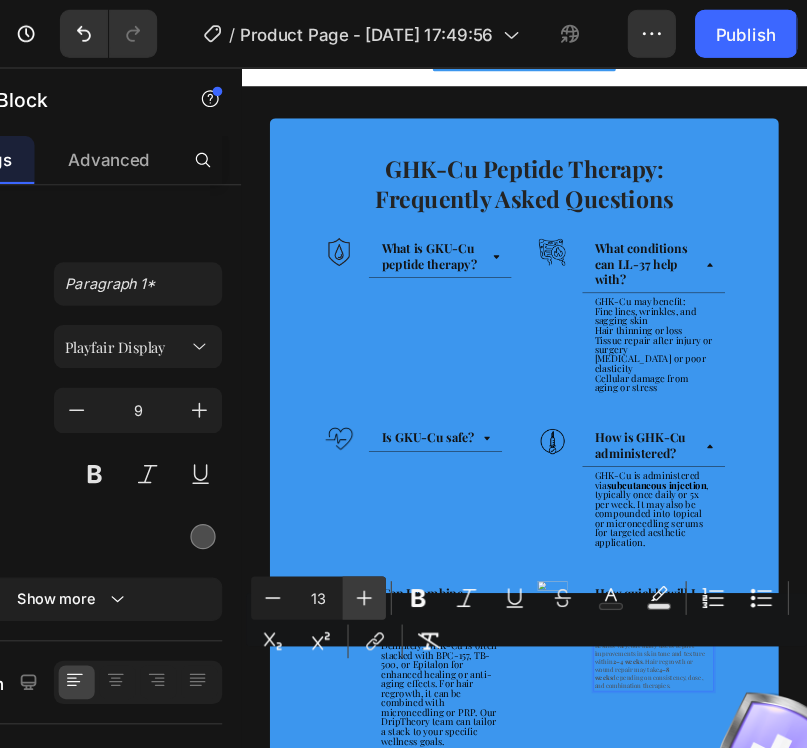 click 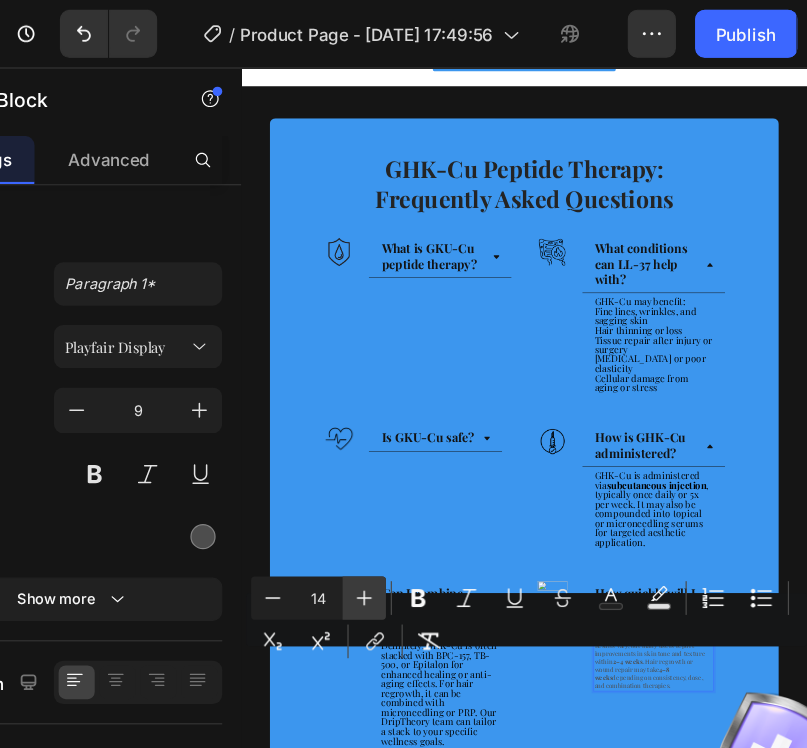 click 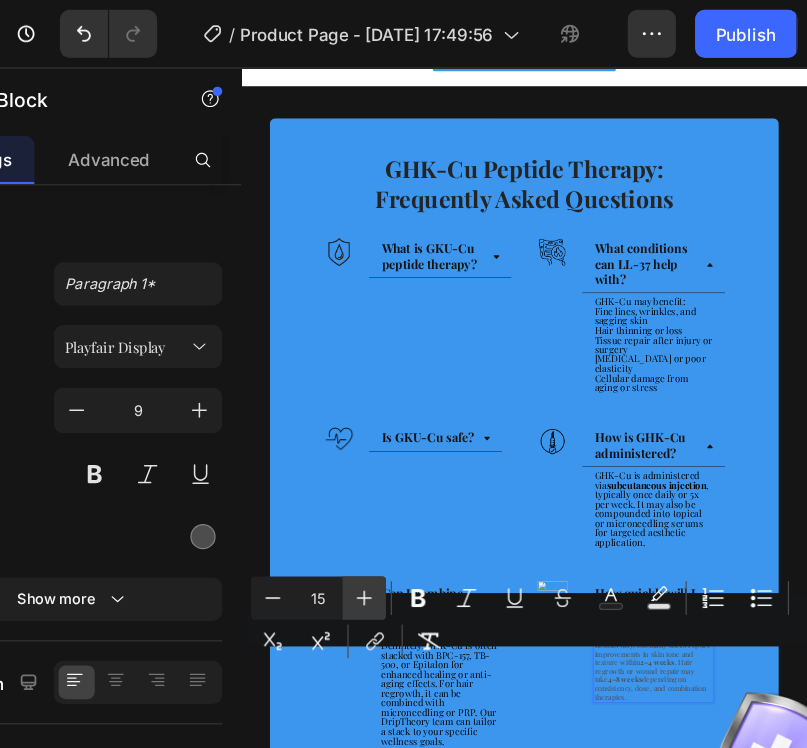 click 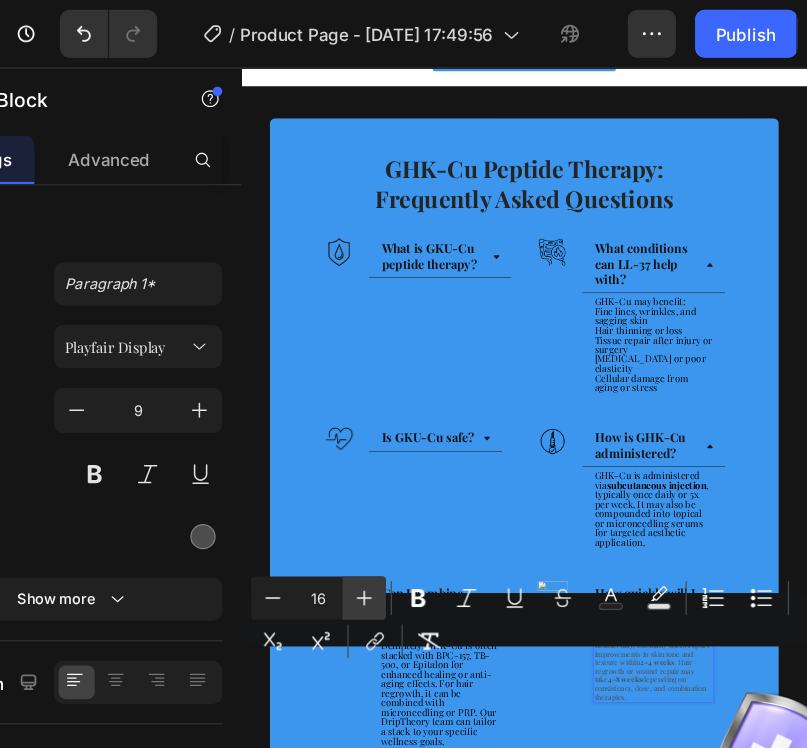click 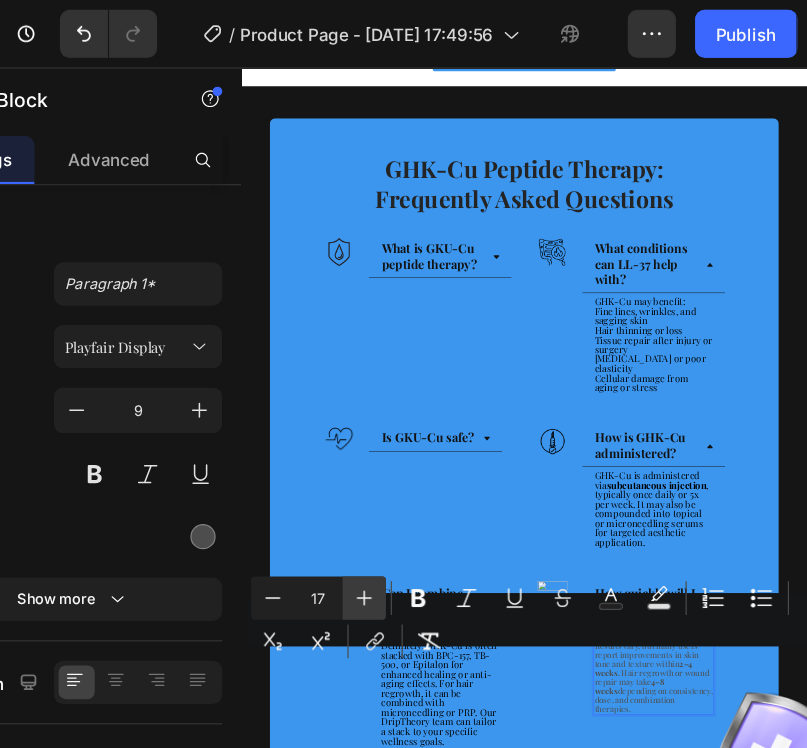 click 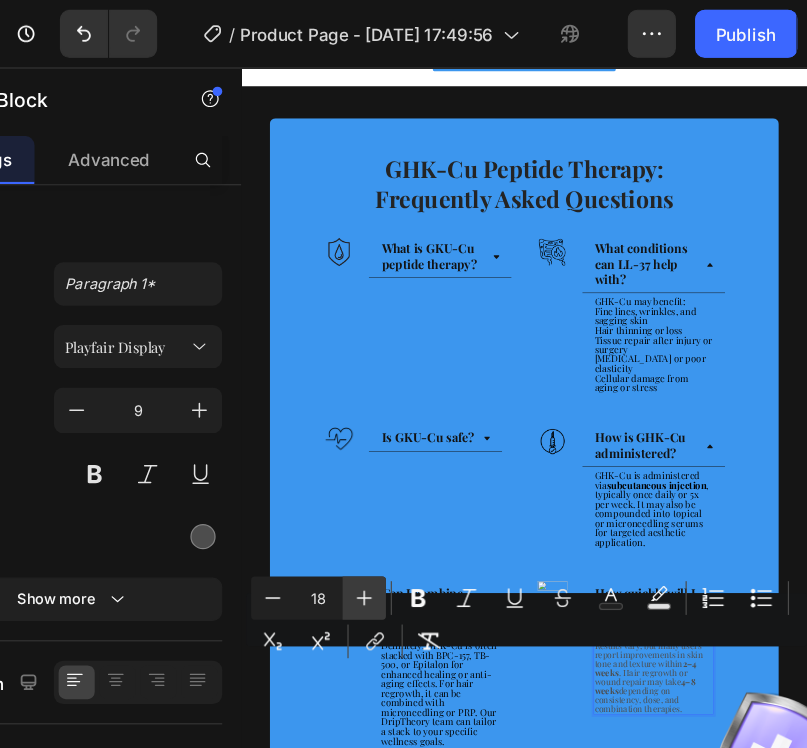 click 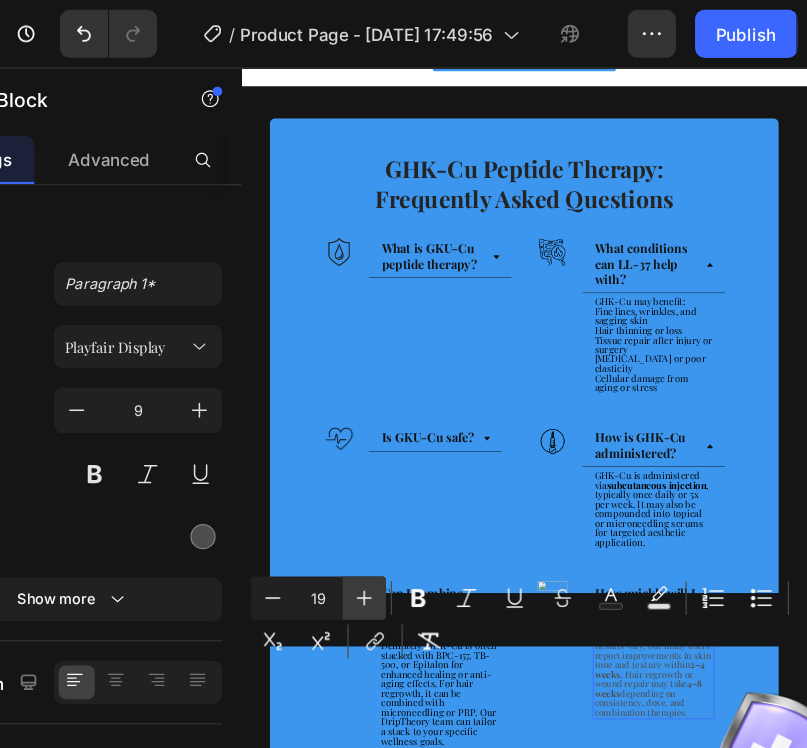 click 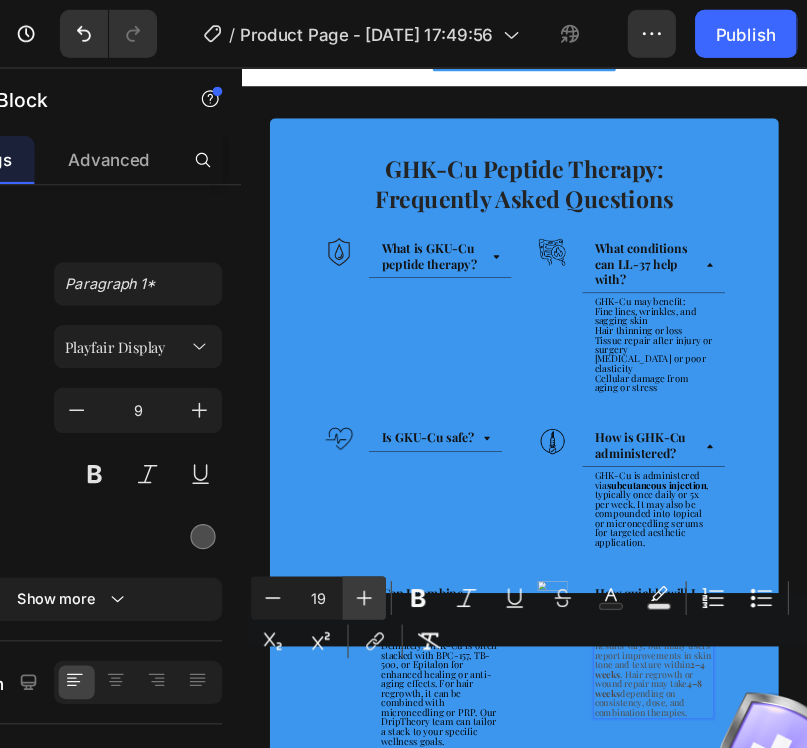 type on "20" 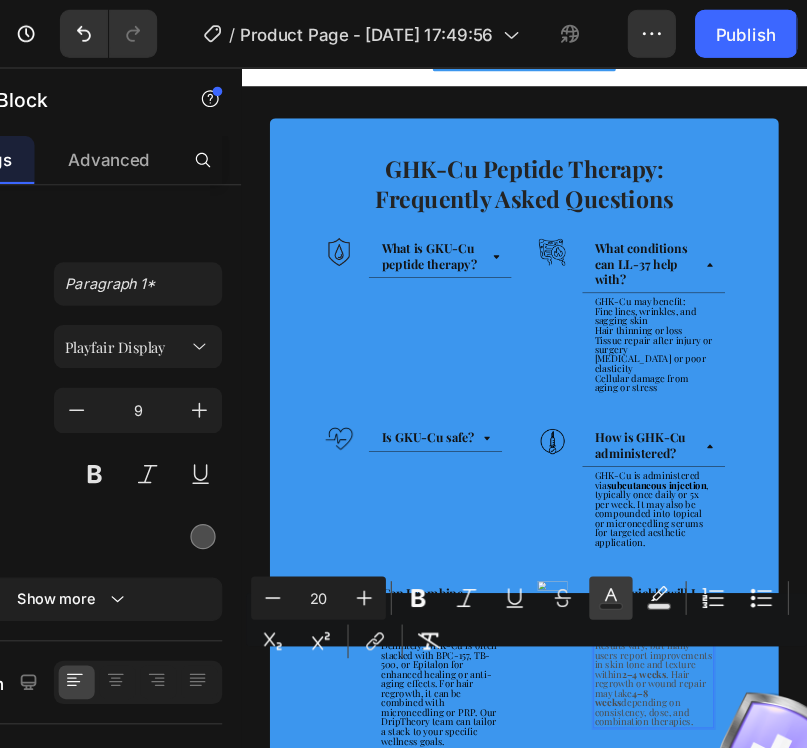 click 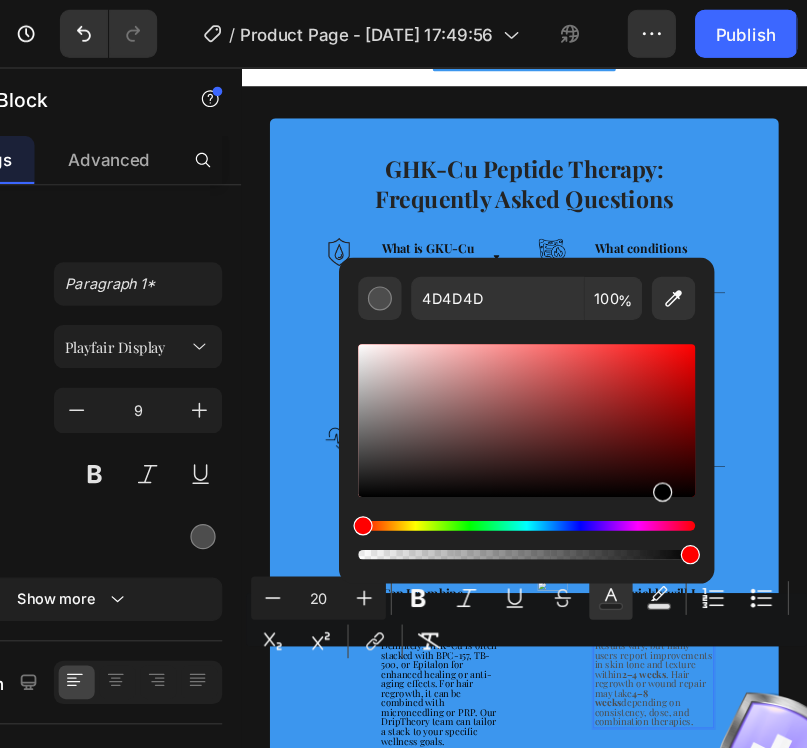 drag, startPoint x: 439, startPoint y: 381, endPoint x: 734, endPoint y: 542, distance: 336.0744 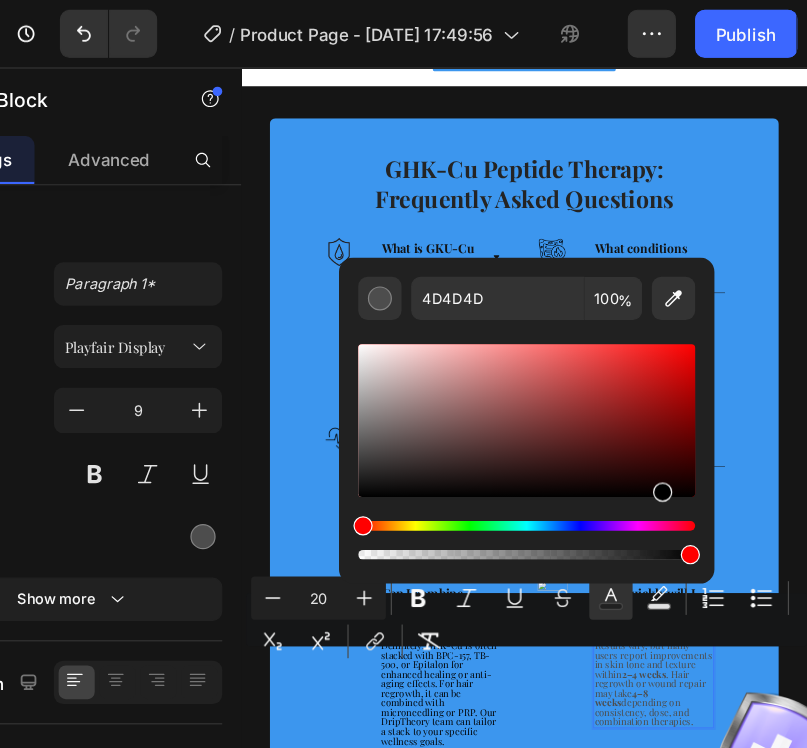 click on "Minus 20 Plus Bold Italic Underline       Strikethrough
Text Color
Text Background Color Numbered List Bulleted List Subscript Superscript       link Remove Format 4D4D4D 100 %" at bounding box center (574, 515) 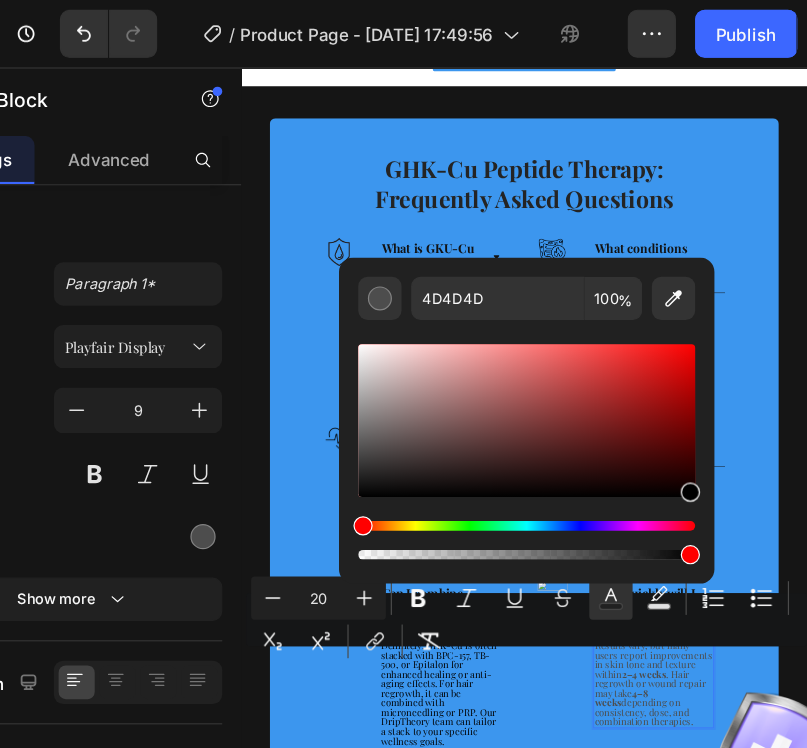 type on "000000" 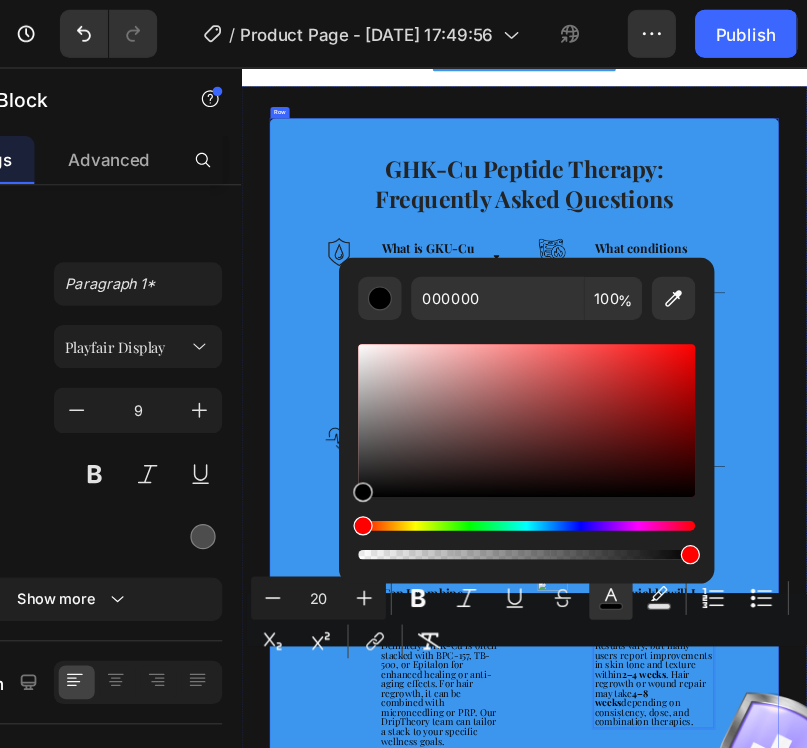 click on "⁠⁠⁠⁠⁠⁠⁠ GHK-Cu Peptide Therapy: Frequently Asked Questions Heading Row Image
What is GKU-Cu peptide therapy? Accordion Row Image
What conditions can LL-37 help with? GHK-Cu may benefit: Fine lines, wrinkles, and sagging skin Hair thinning or loss Tissue repair after injury or surgery [MEDICAL_DATA] or poor elasticity Cellular damage from aging or stress Text Block Accordion Row Row Image
Is GKU-Cu safe? Accordion Row Image
How is GHK-Cu administered? GHK-Cu is administered via  subcutaneous injection , typically once daily or 5x per week. It may also be compounded into topical or microneedling serums for targeted aesthetic application. Text Block Accordion Row Row Image
Can I combine GHK-Cu with other peptides? Text Block Accordion Row Image
How quickly will I notice results from GHK-Cu? 2–4 weeks   0" at bounding box center [841, 968] 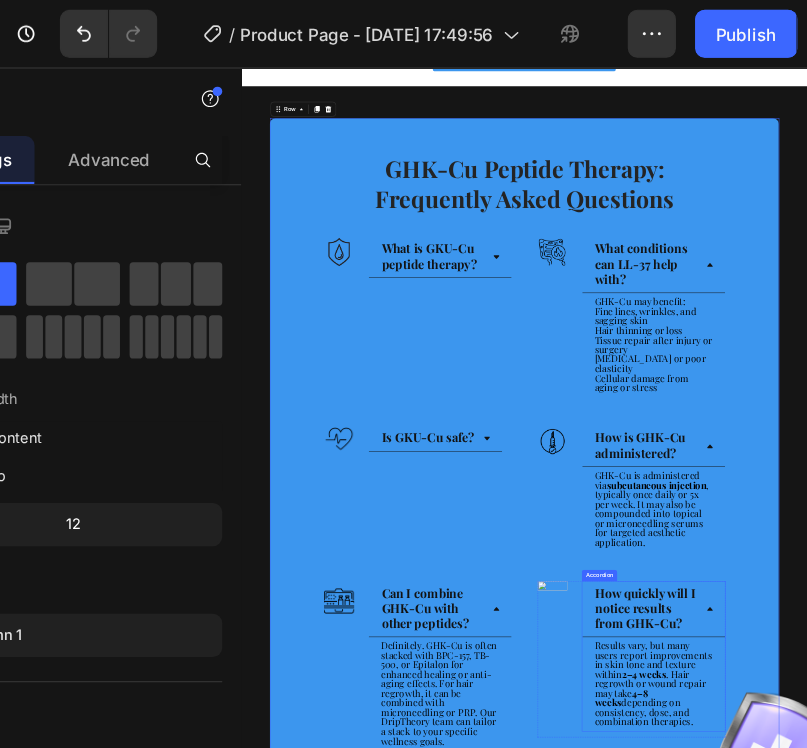 click on "How quickly will I notice results from GHK-Cu?" at bounding box center (1114, 1215) 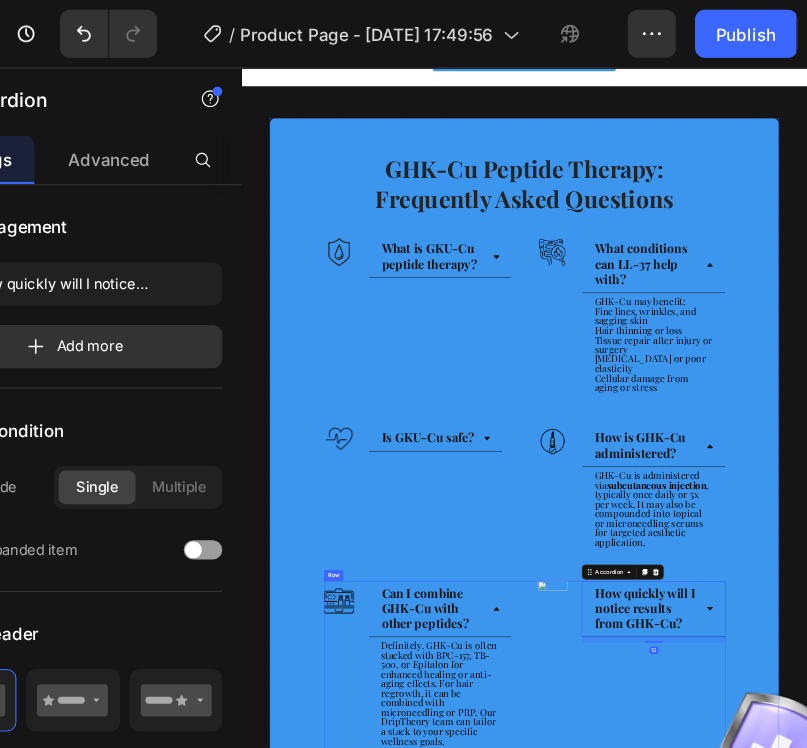 click 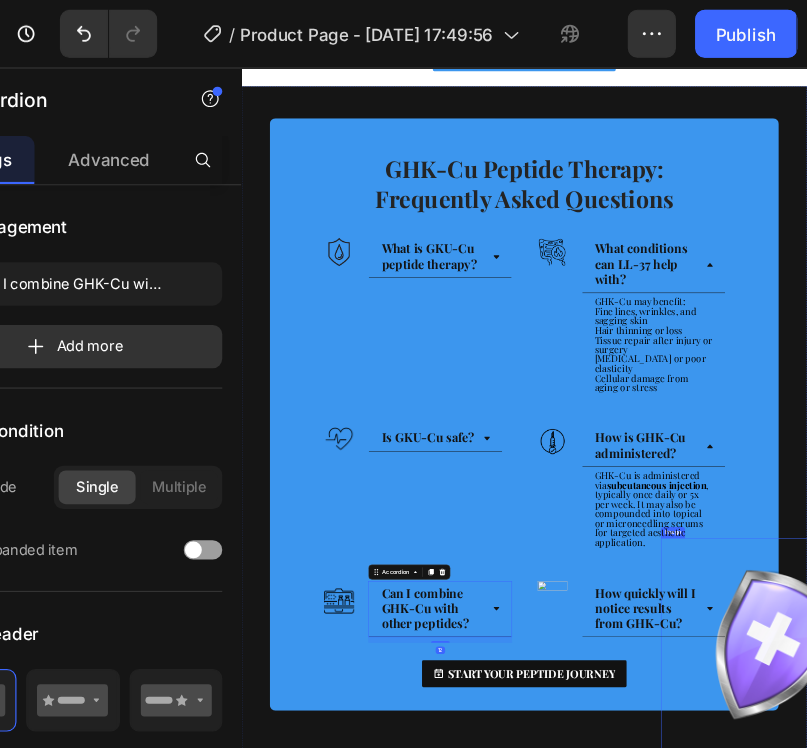 click at bounding box center (1369, 1303) 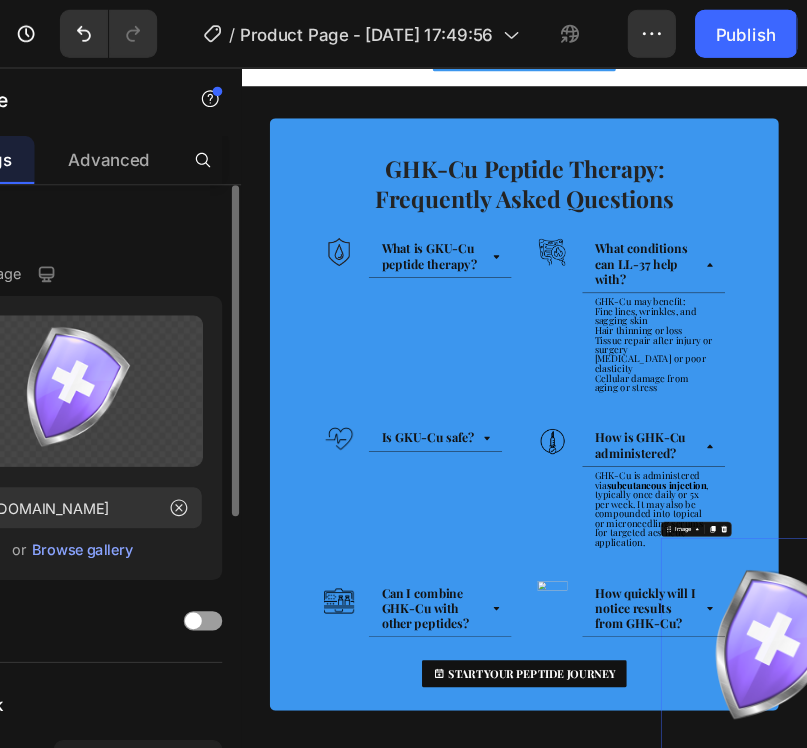 click on "Browse gallery" at bounding box center [205, 457] 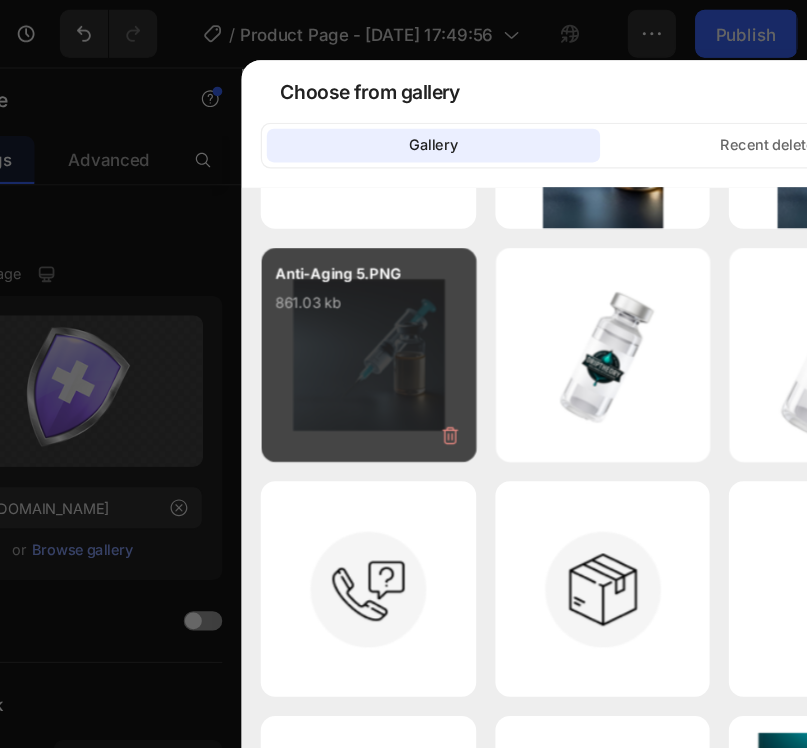scroll, scrollTop: 0, scrollLeft: 0, axis: both 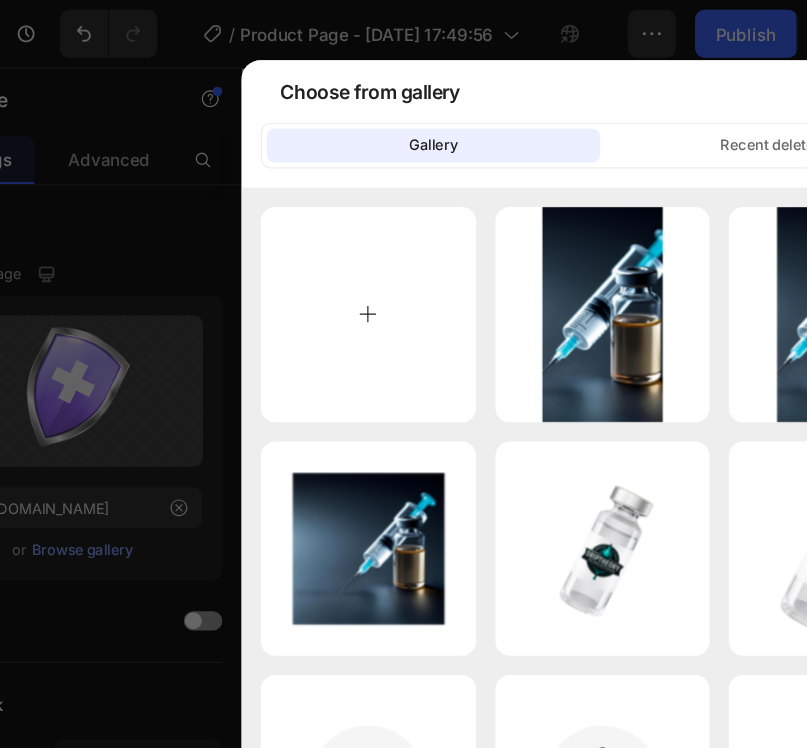 click at bounding box center [442, 261] 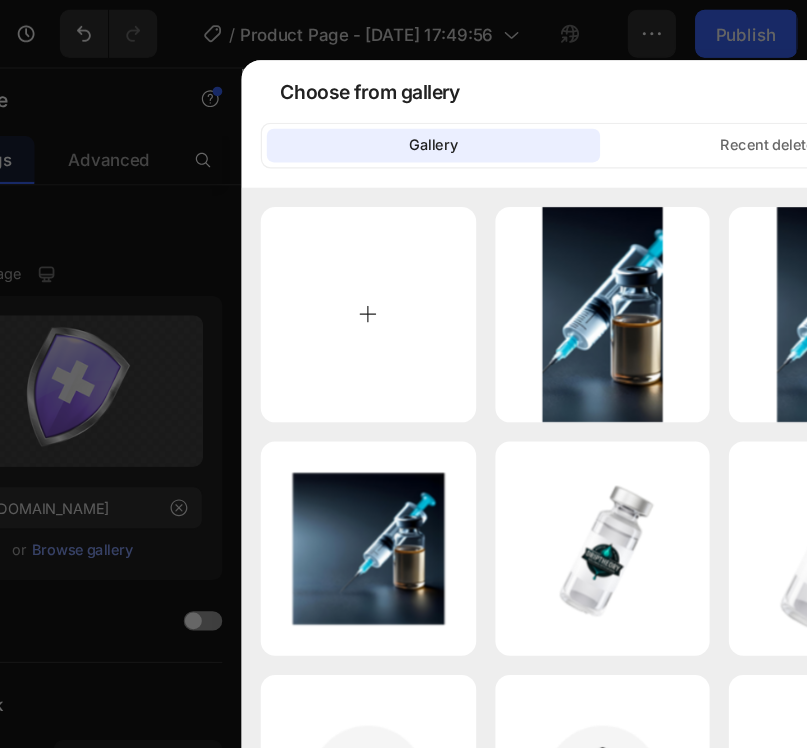 type on "C:\fakepath\Anti-Aging (28).png" 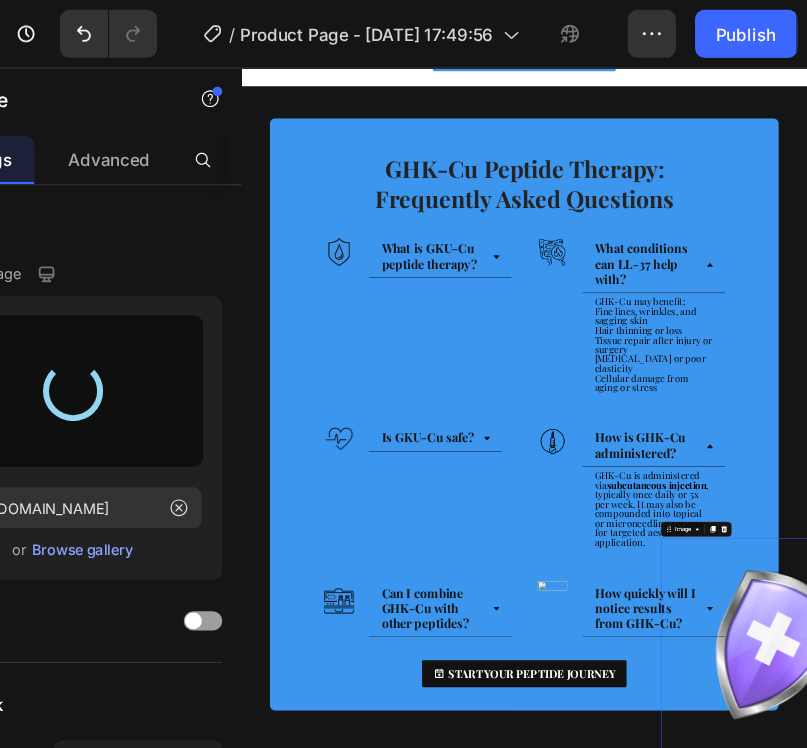 type on "[URL][DOMAIN_NAME]" 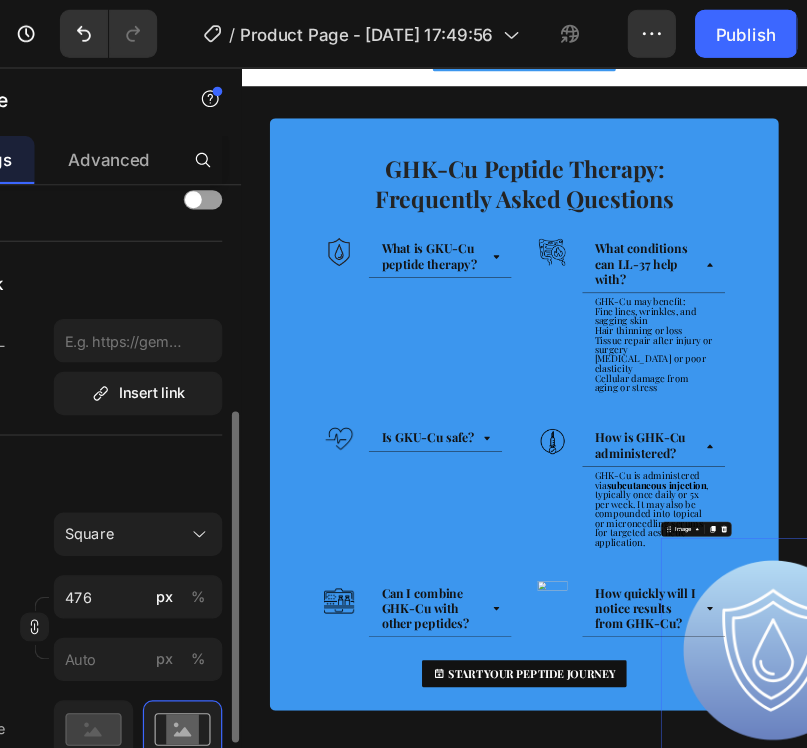scroll, scrollTop: 378, scrollLeft: 0, axis: vertical 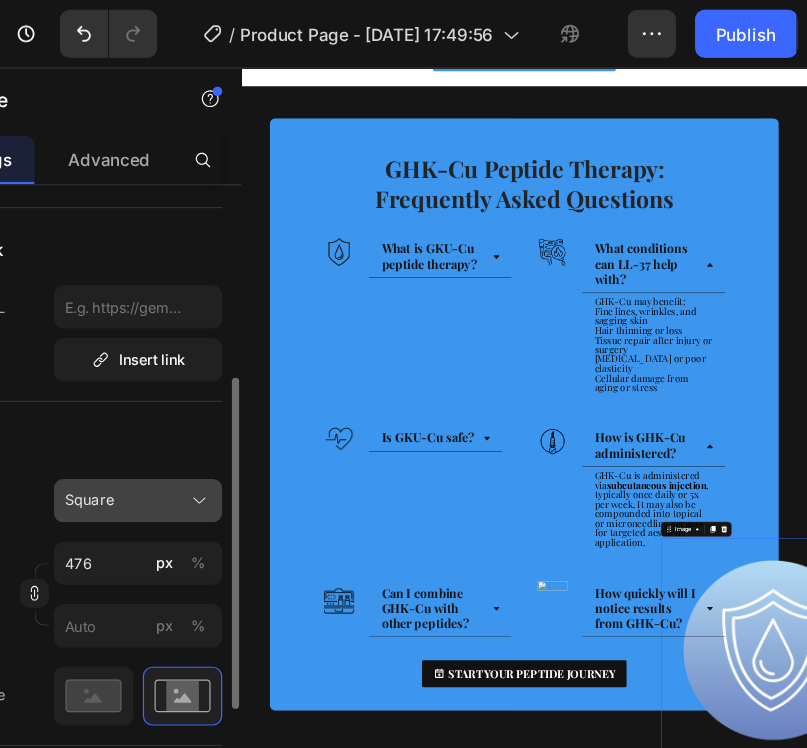 click on "Square" at bounding box center [251, 416] 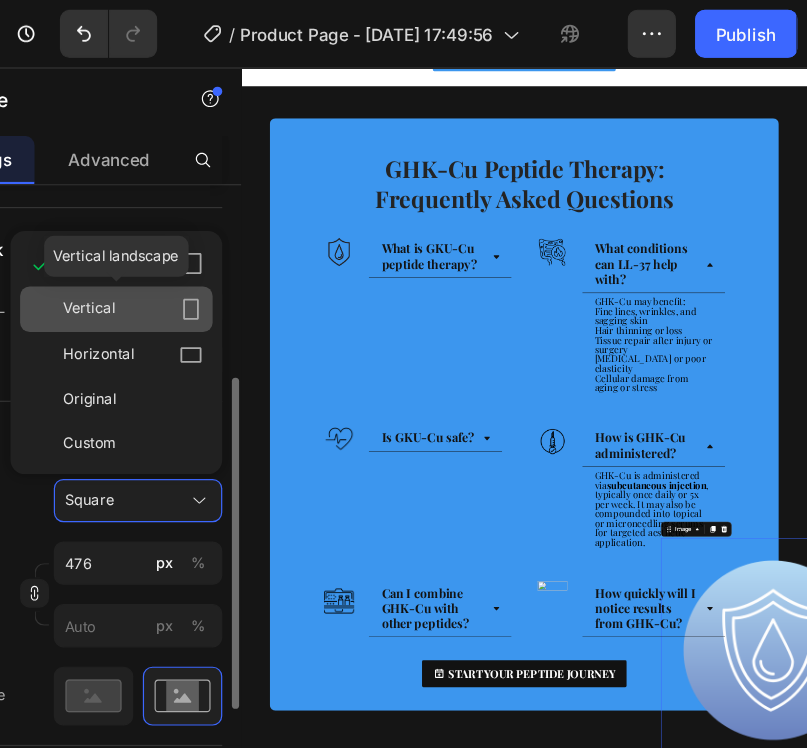 click on "Vertical" at bounding box center [247, 257] 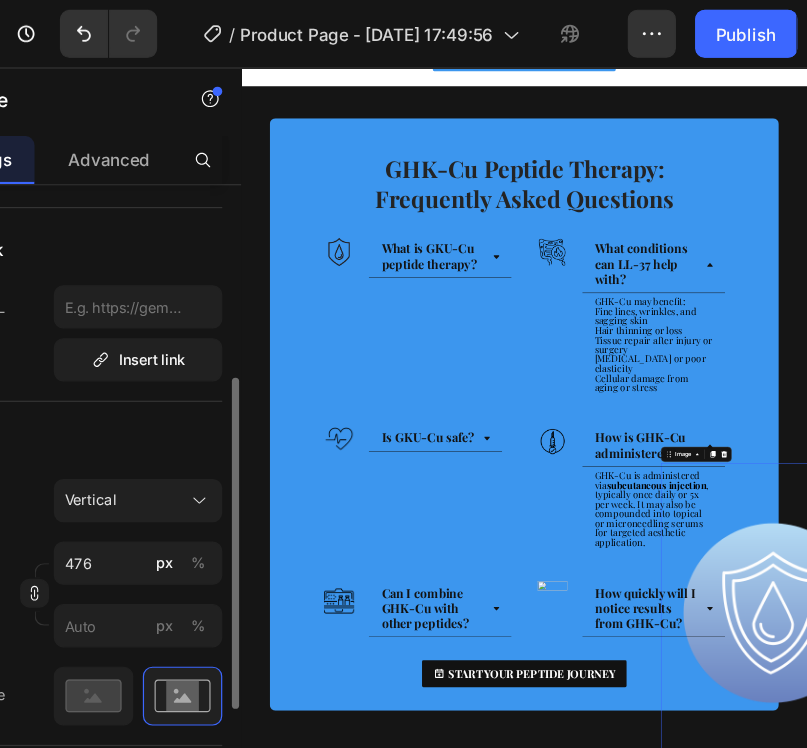 click on "Proportion Vertical Width 476 px % Height px %" at bounding box center (197, 468) 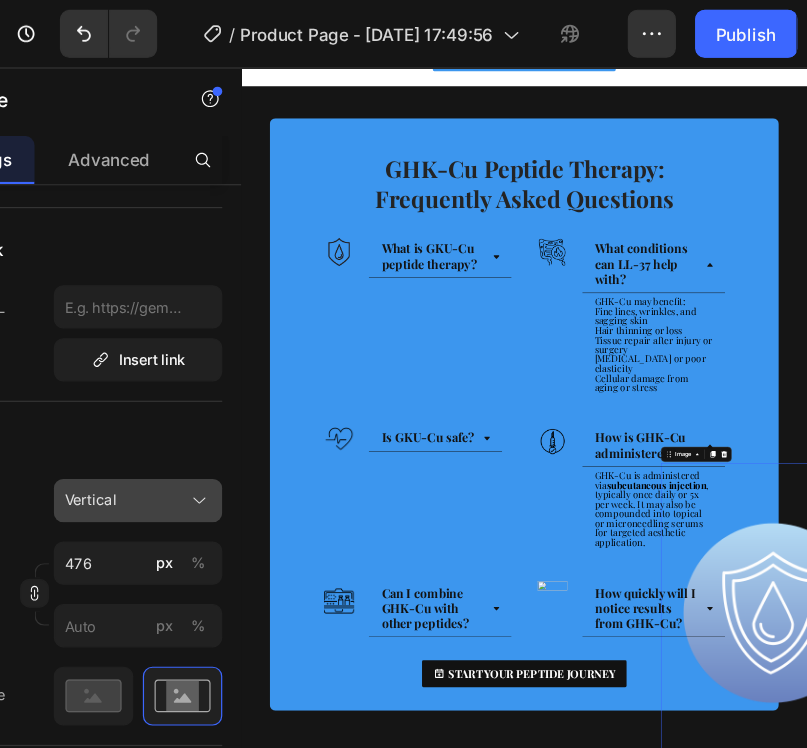 click on "Vertical" at bounding box center (251, 416) 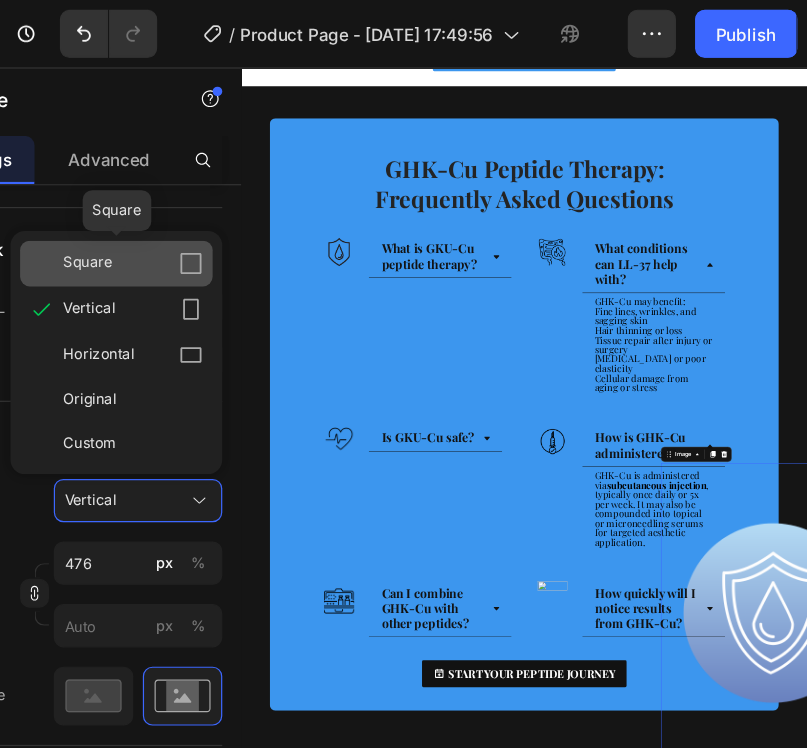 click on "Square" at bounding box center (247, 219) 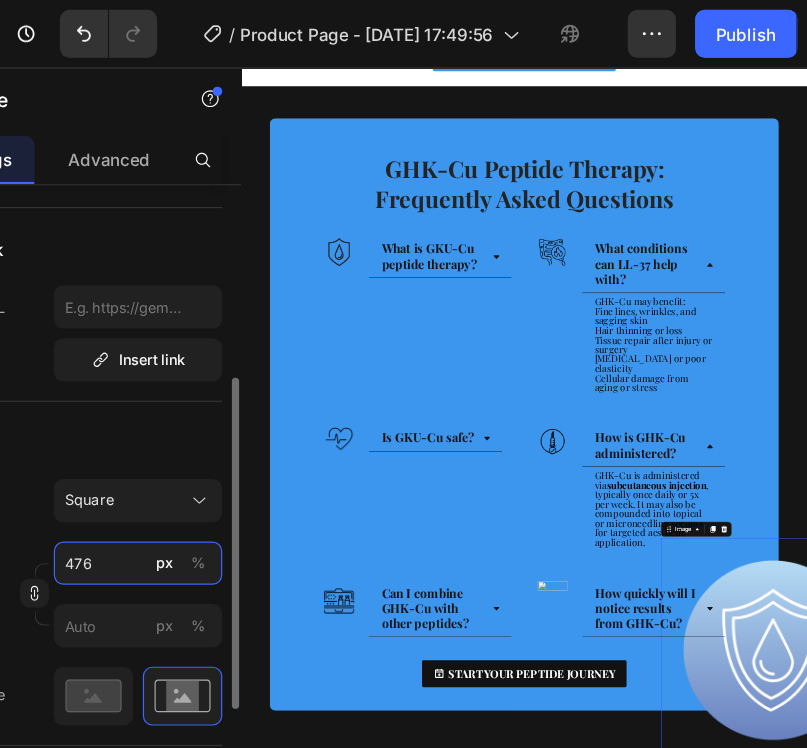 click on "476" at bounding box center [251, 468] 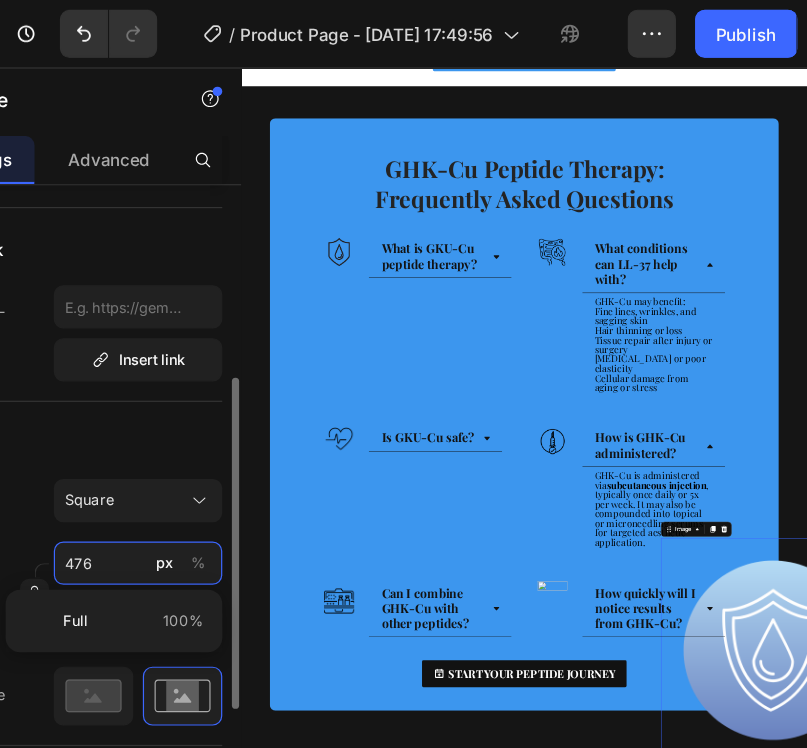 type on "3" 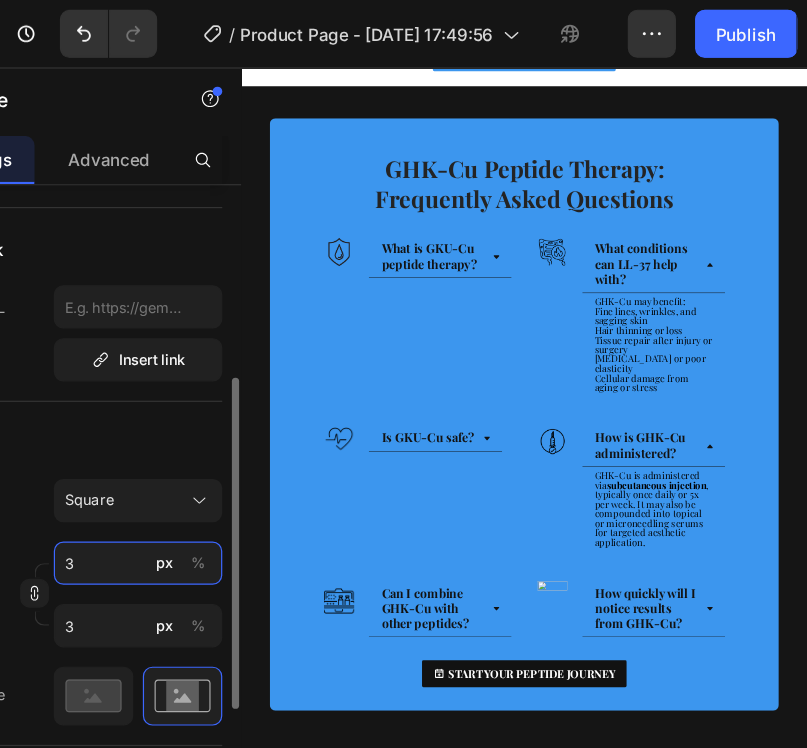 type on "30" 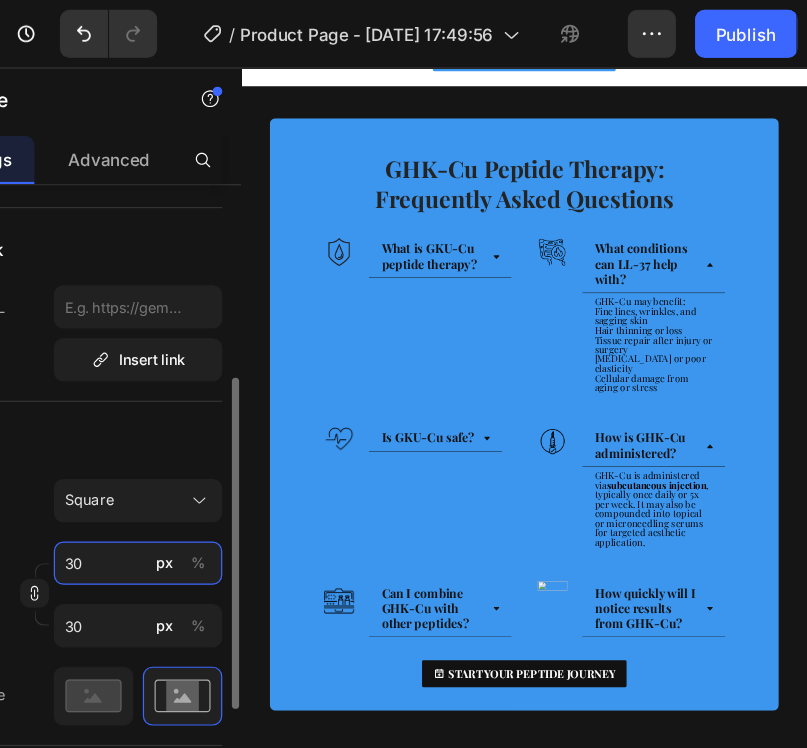 type on "300" 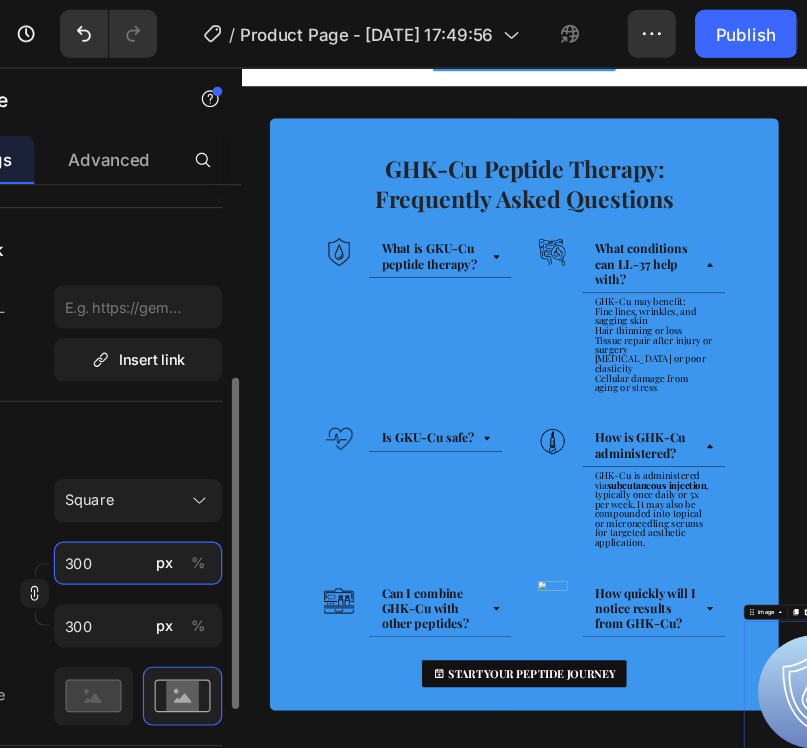 type on "30" 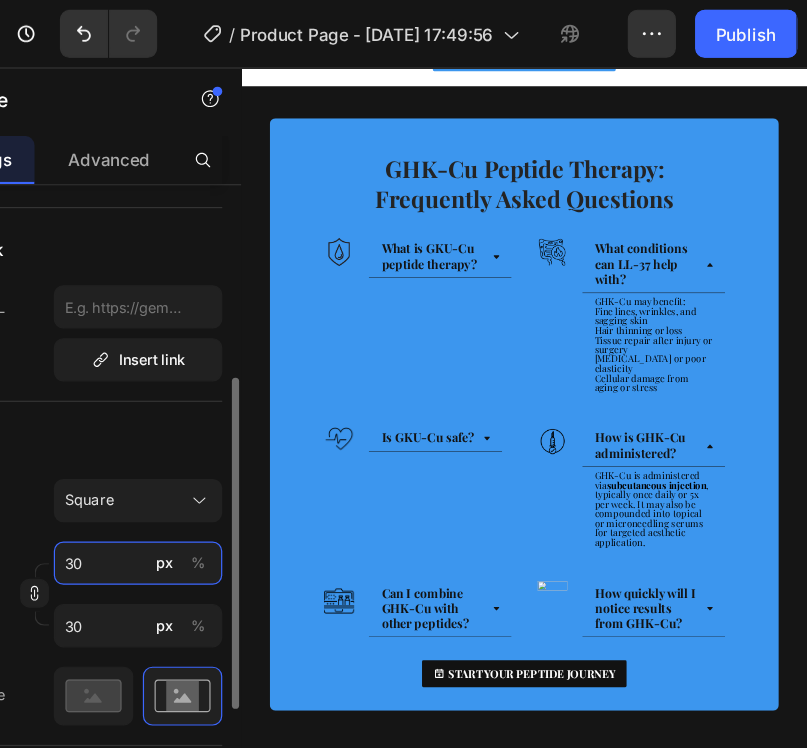 type on "3" 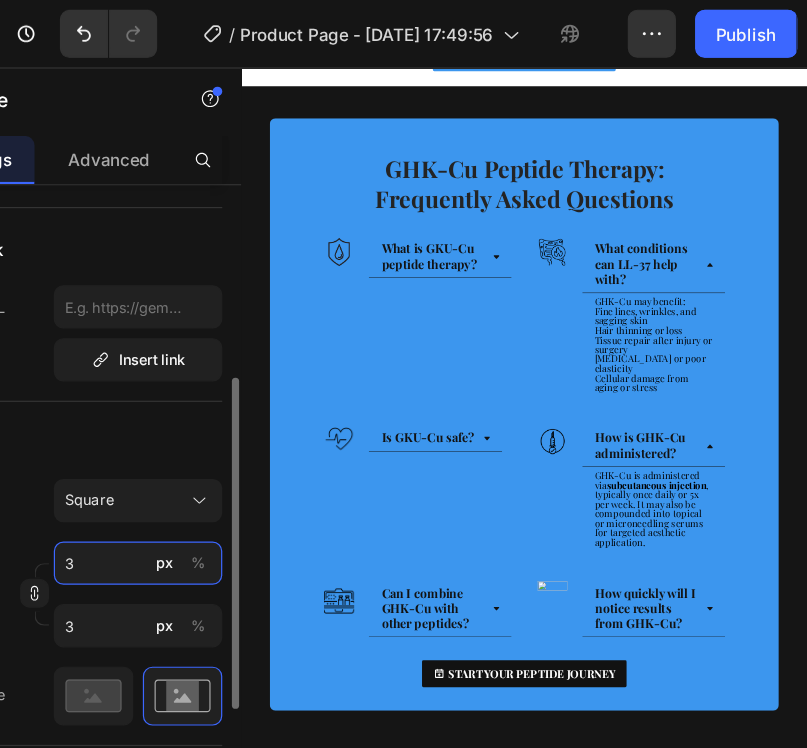 type 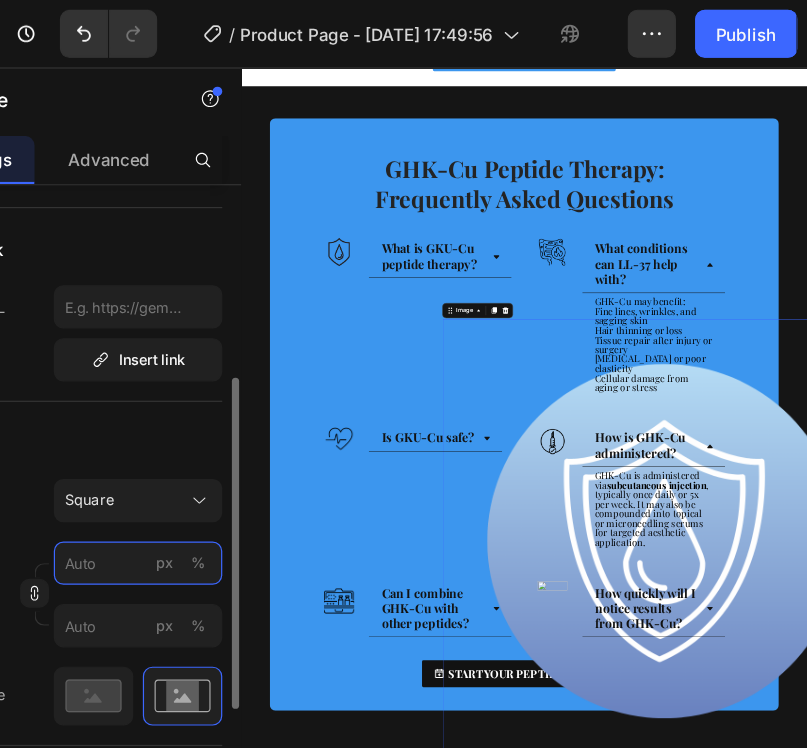 type on "3" 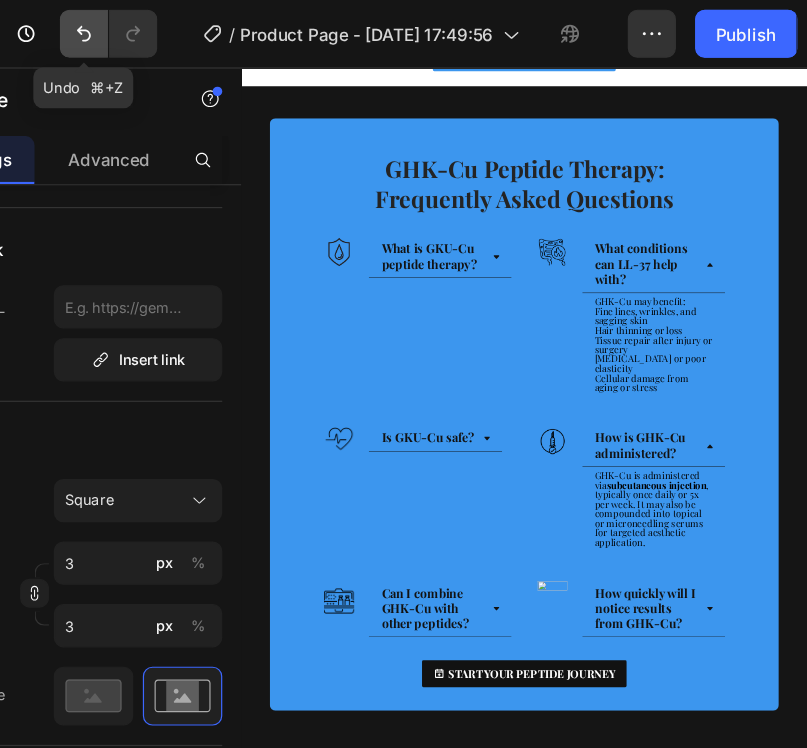 click 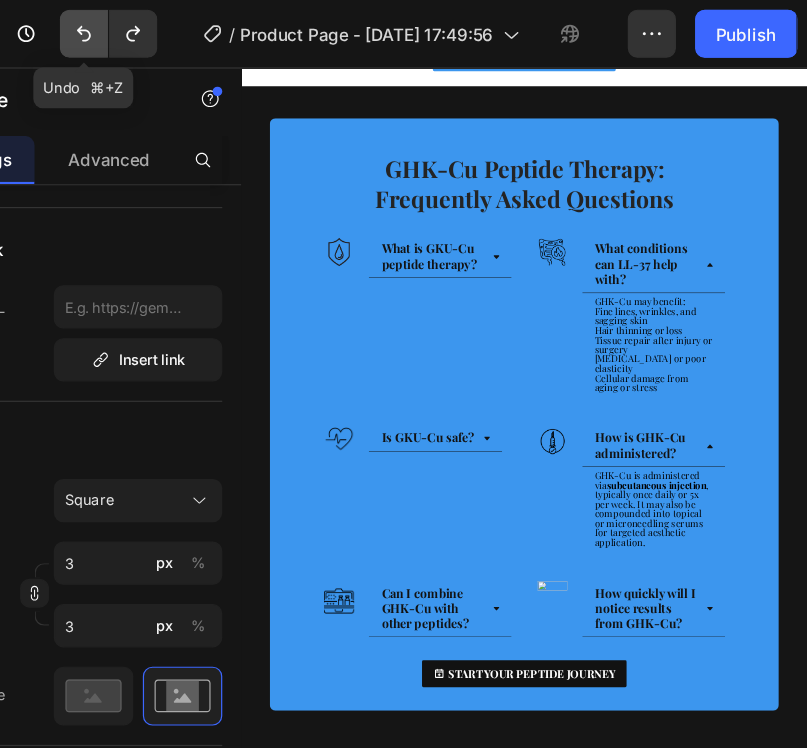 click 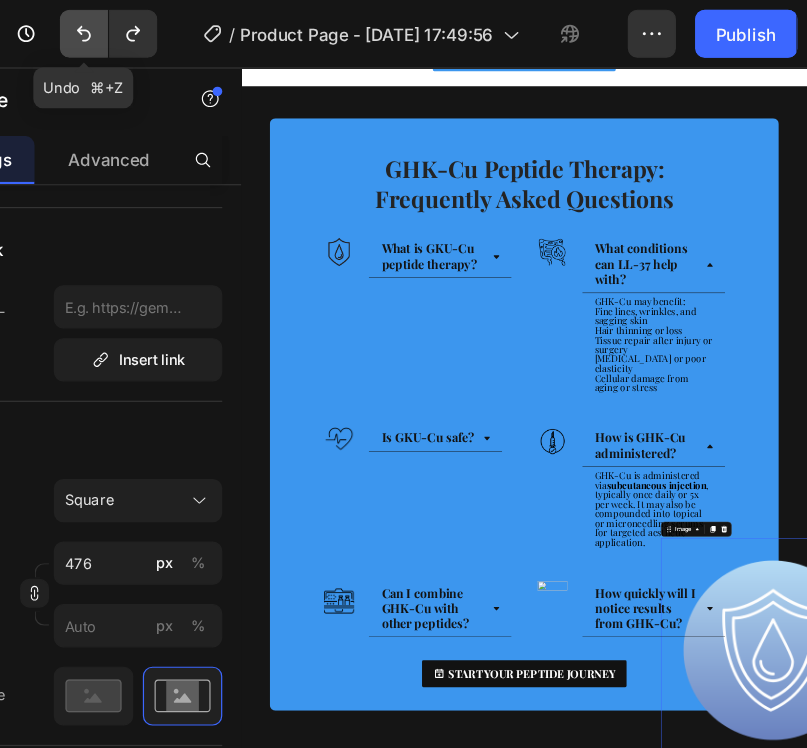 click 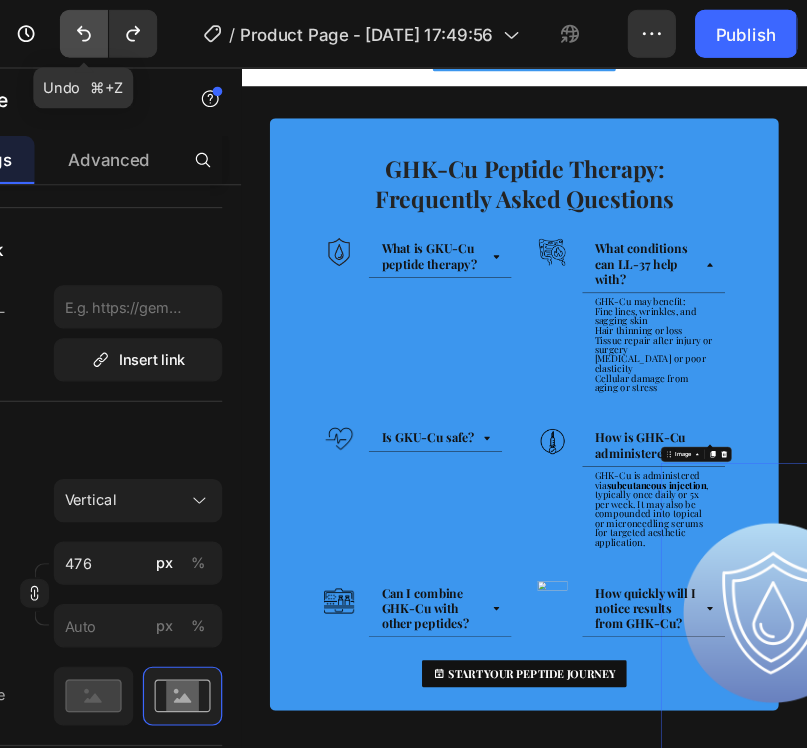click 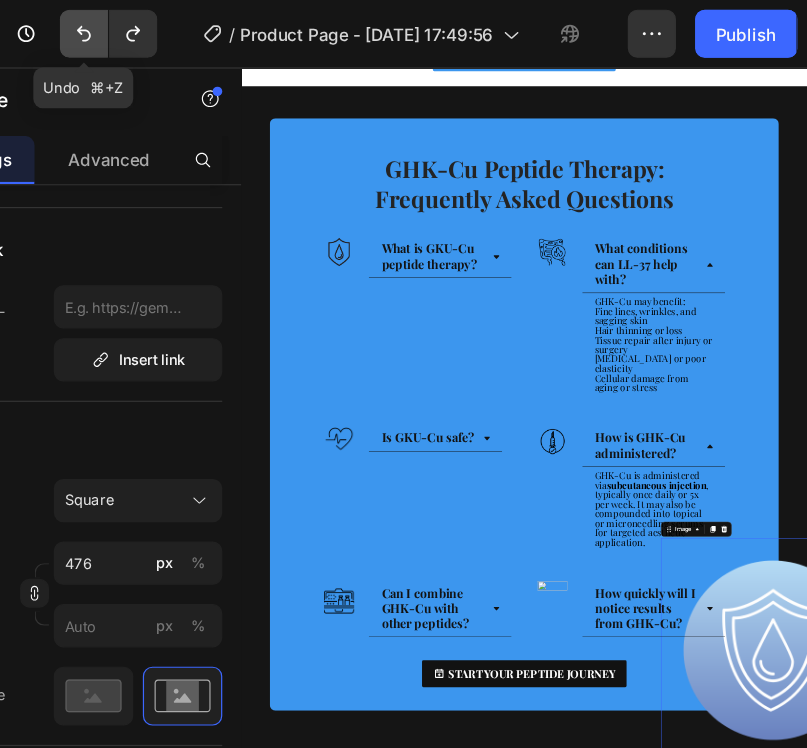 click 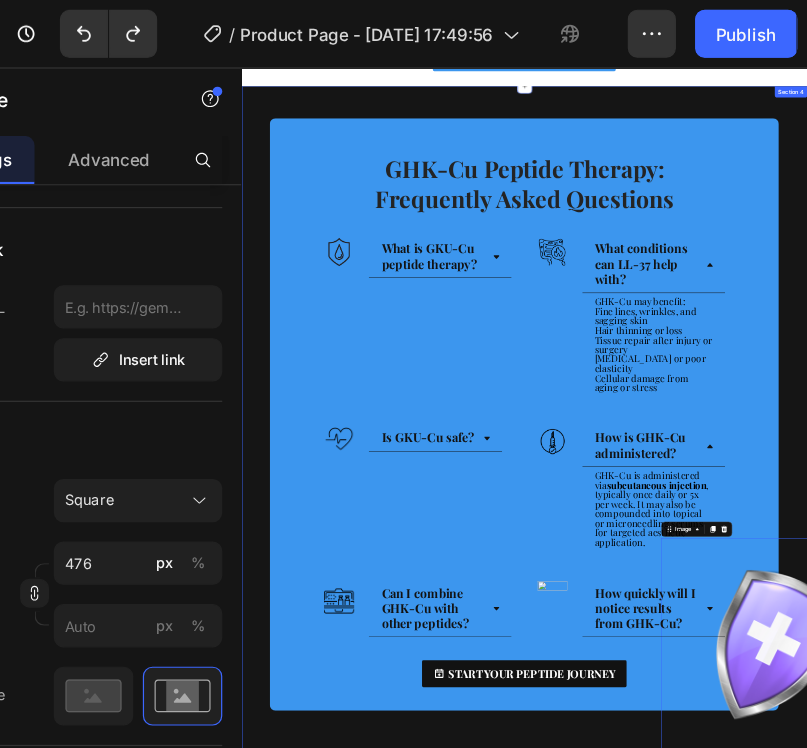 click on "Image   0 ⁠⁠⁠⁠⁠⁠⁠ GHK-Cu Peptide Therapy: Frequently Asked Questions Heading Row Image
What is GKU-Cu peptide therapy? Accordion Row Image
What conditions can LL-37 help with? GHK-Cu may benefit: Fine lines, wrinkles, and sagging skin Hair thinning or loss Tissue repair after injury or surgery [MEDICAL_DATA] or poor elasticity Cellular damage from aging or stress Text Block Accordion Row Row Image
Is GKU-Cu safe? Accordion Row Image
How is GHK-Cu administered? GHK-Cu is administered via  subcutaneous injection , typically once daily or 5x per week. It may also be compounded into topical or microneedling serums for targeted aesthetic application. Text Block Accordion Row Row Image
Can I combine GHK-Cu with other peptides? Accordion Row Image
Accordion Row Row
Row" at bounding box center [841, 846] 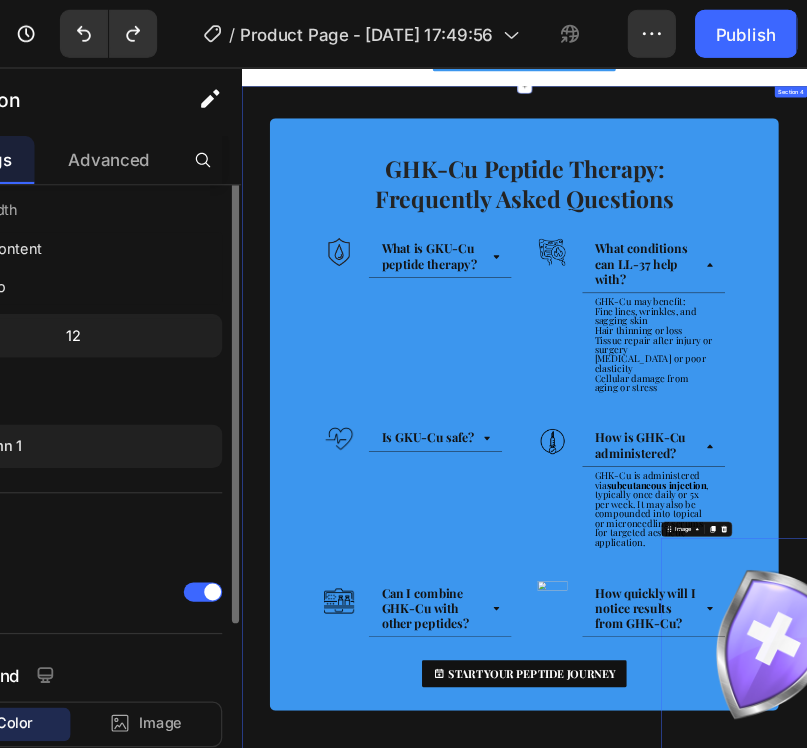 scroll, scrollTop: 0, scrollLeft: 0, axis: both 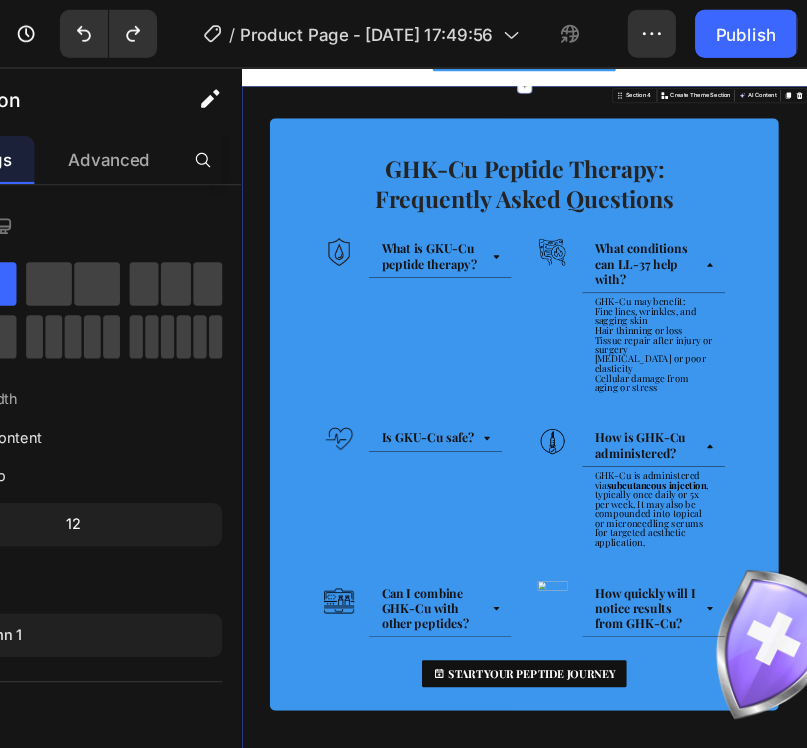 click at bounding box center [1369, 1303] 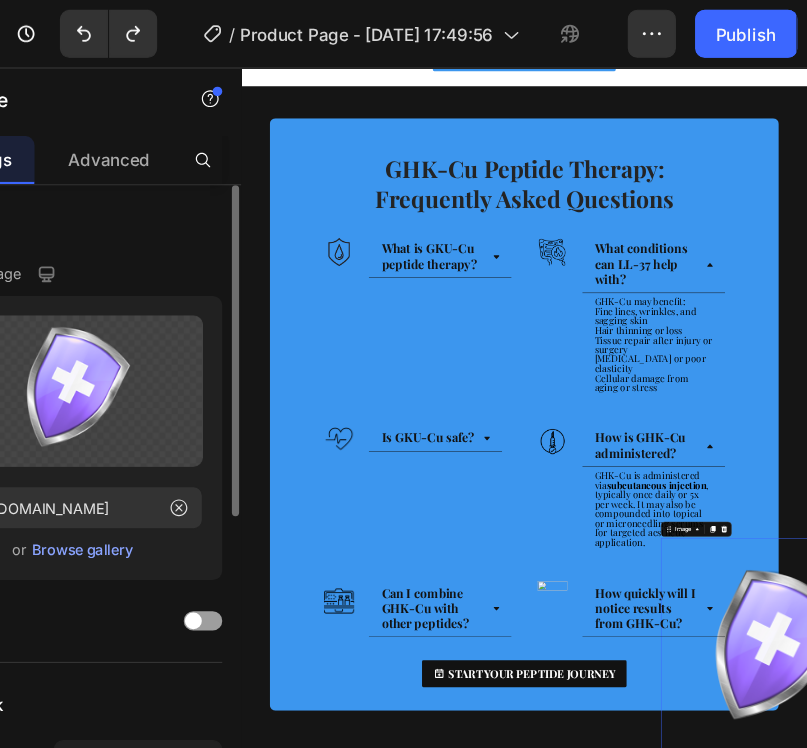 click on "Browse gallery" at bounding box center (205, 457) 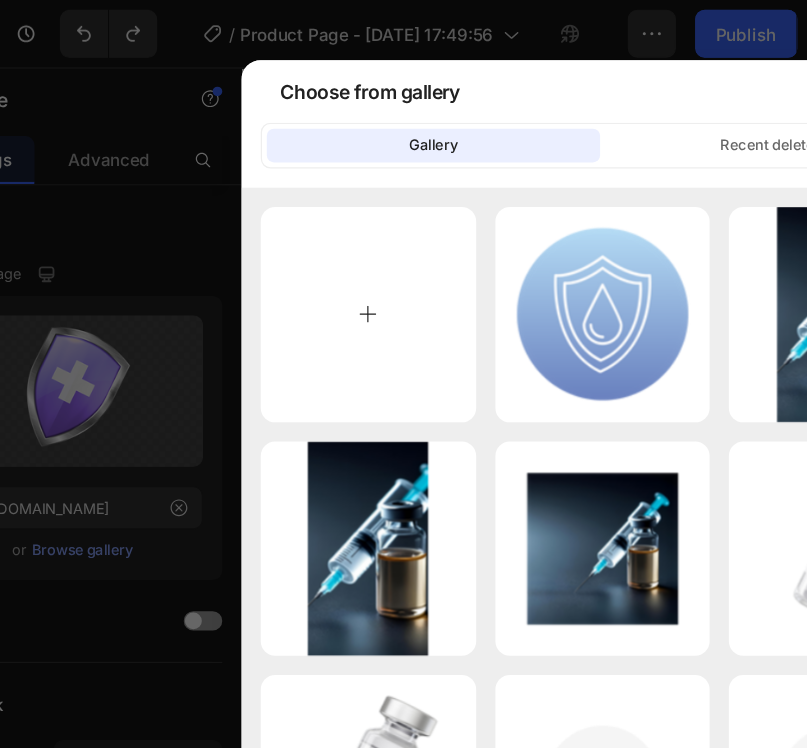 click at bounding box center [442, 261] 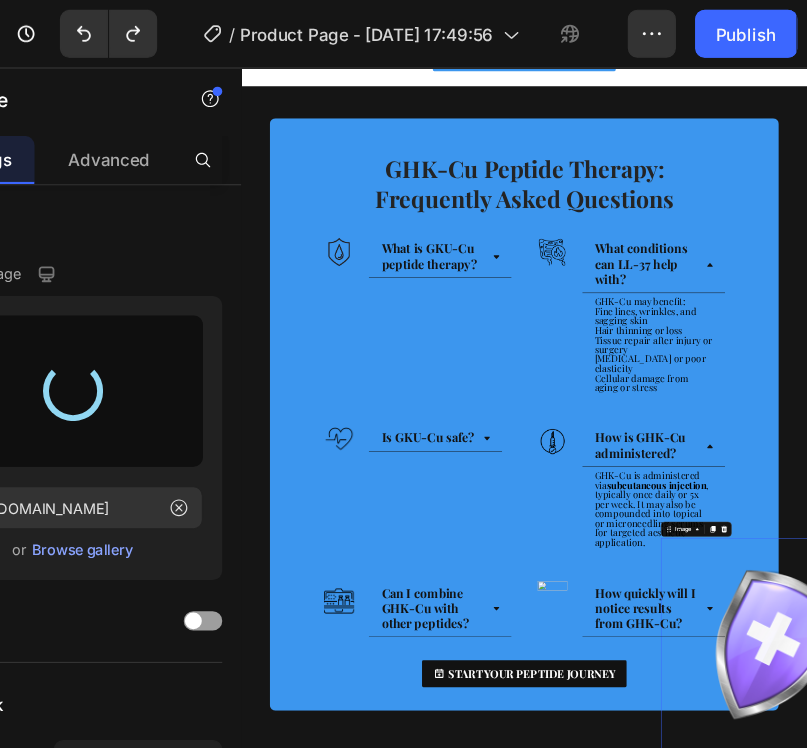 type on "[URL][DOMAIN_NAME]" 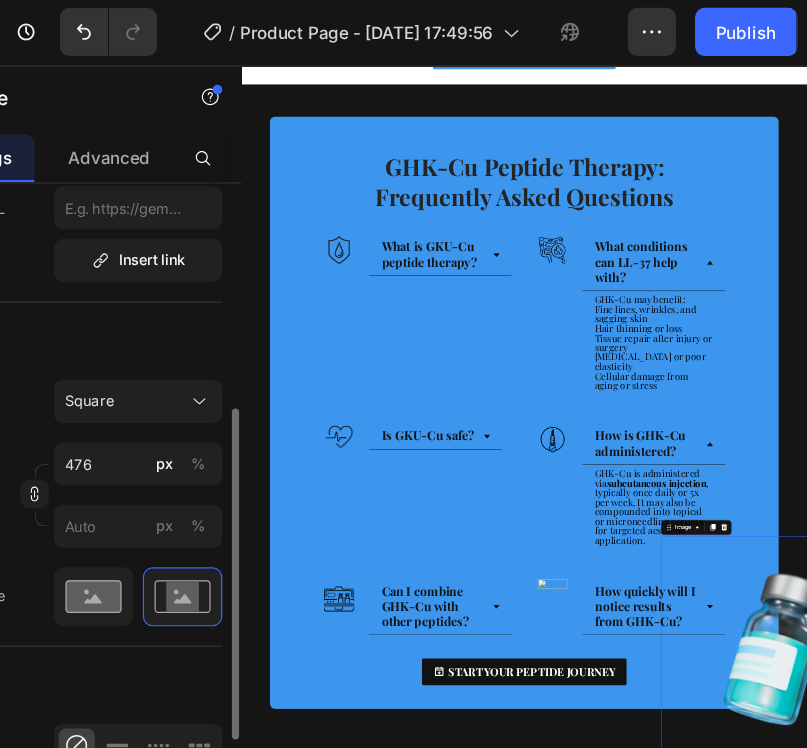 scroll, scrollTop: 461, scrollLeft: 0, axis: vertical 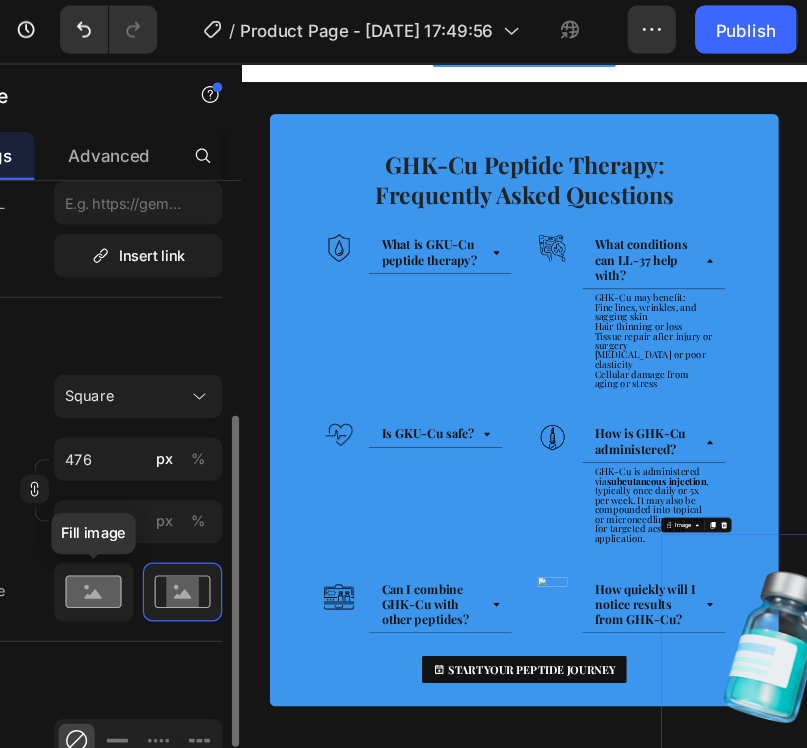 click 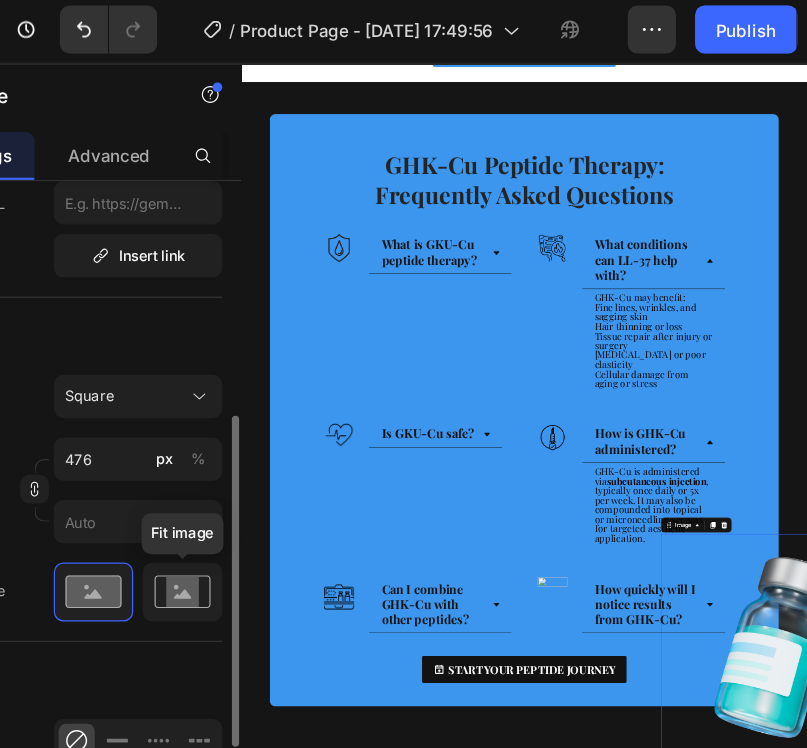 click 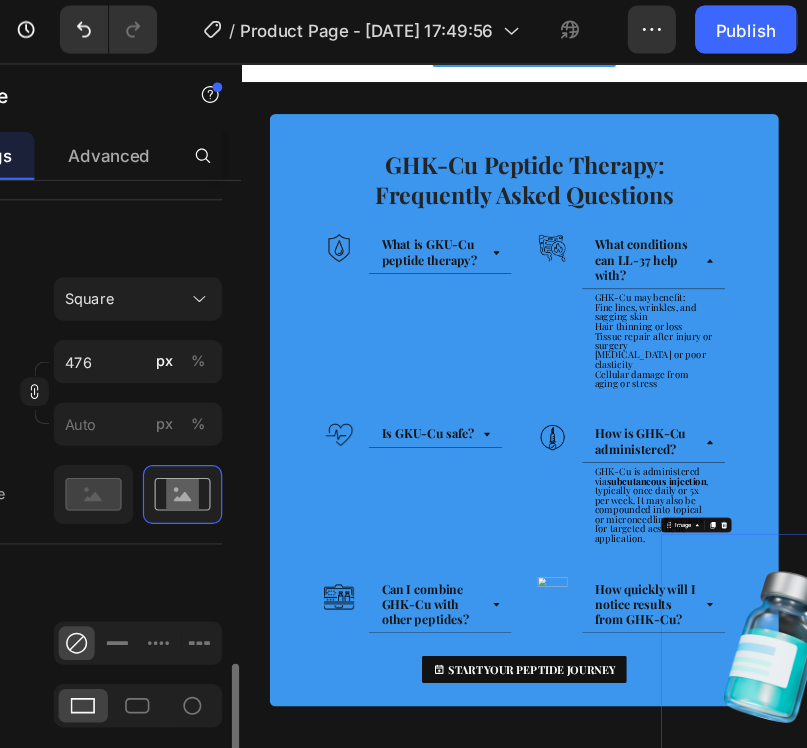 scroll, scrollTop: 691, scrollLeft: 0, axis: vertical 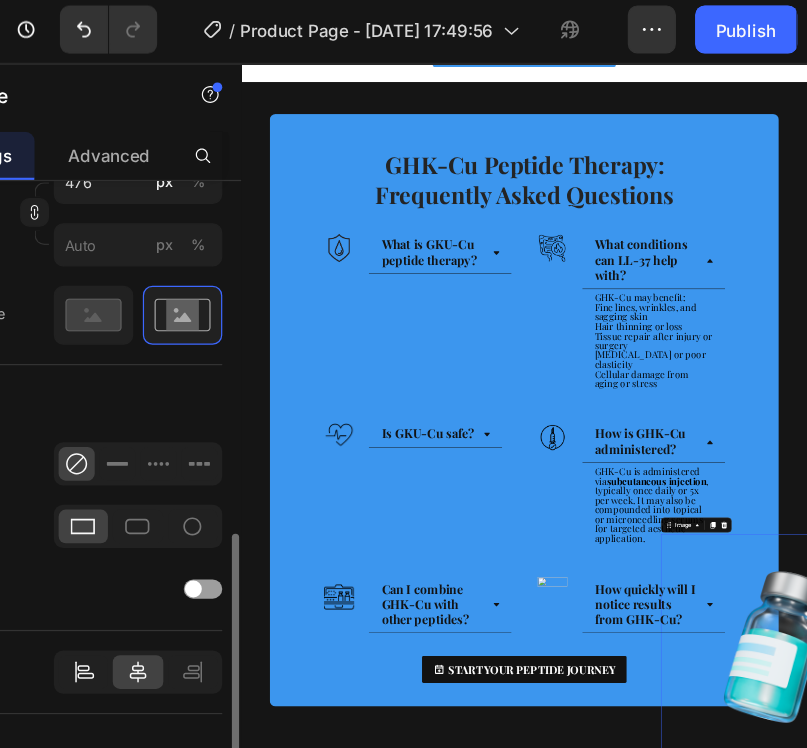 click 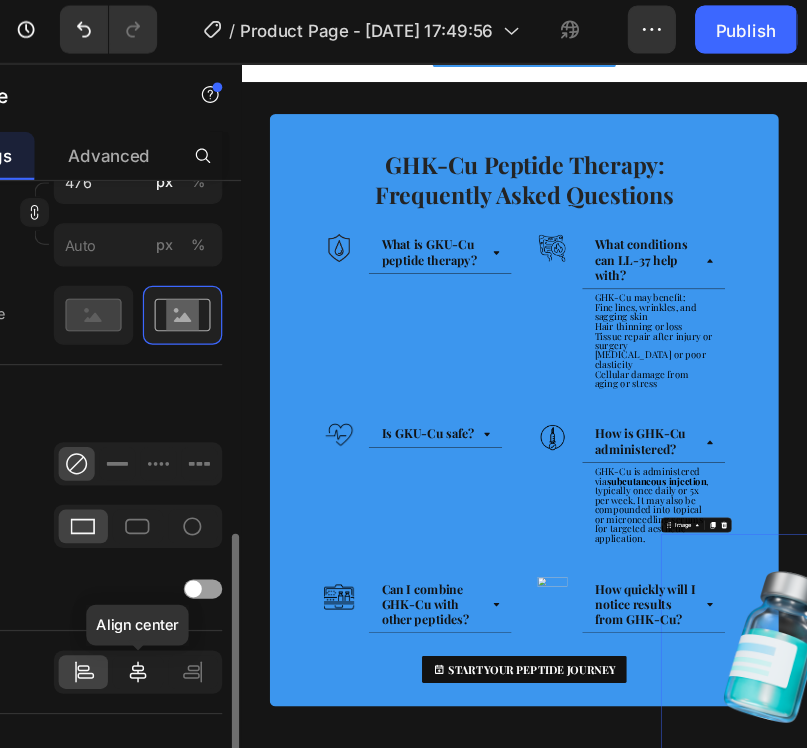 click 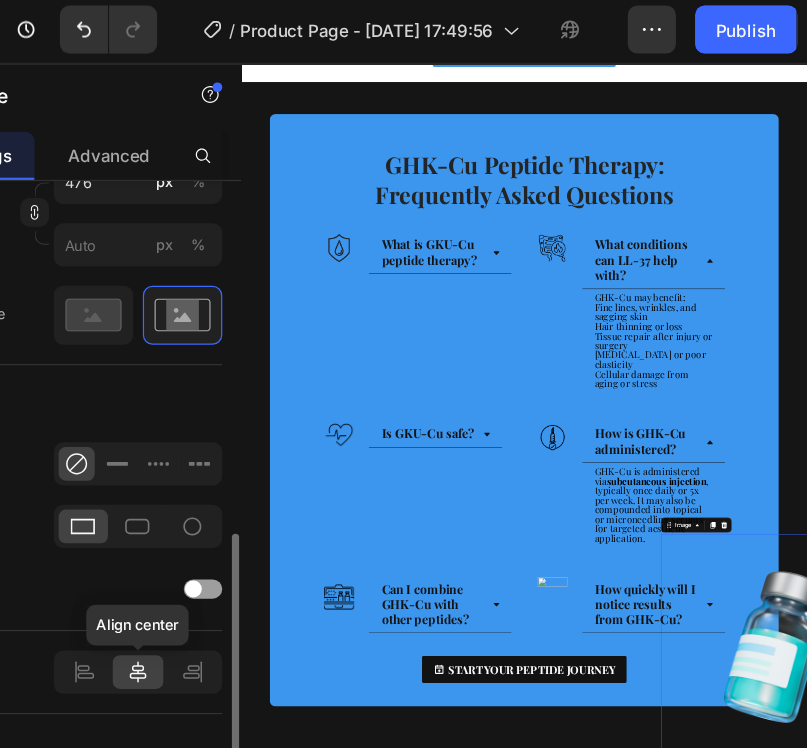 click 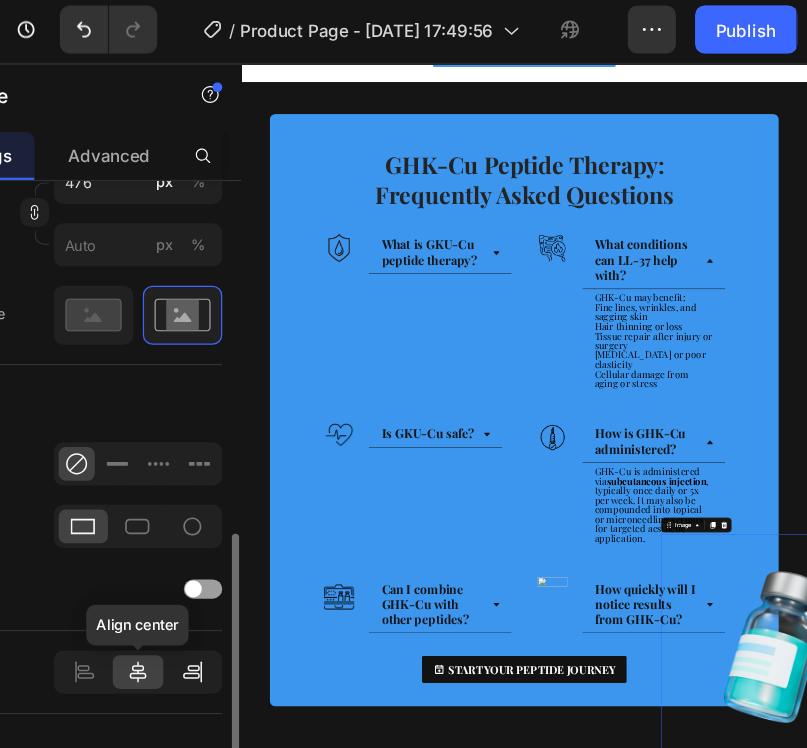 click 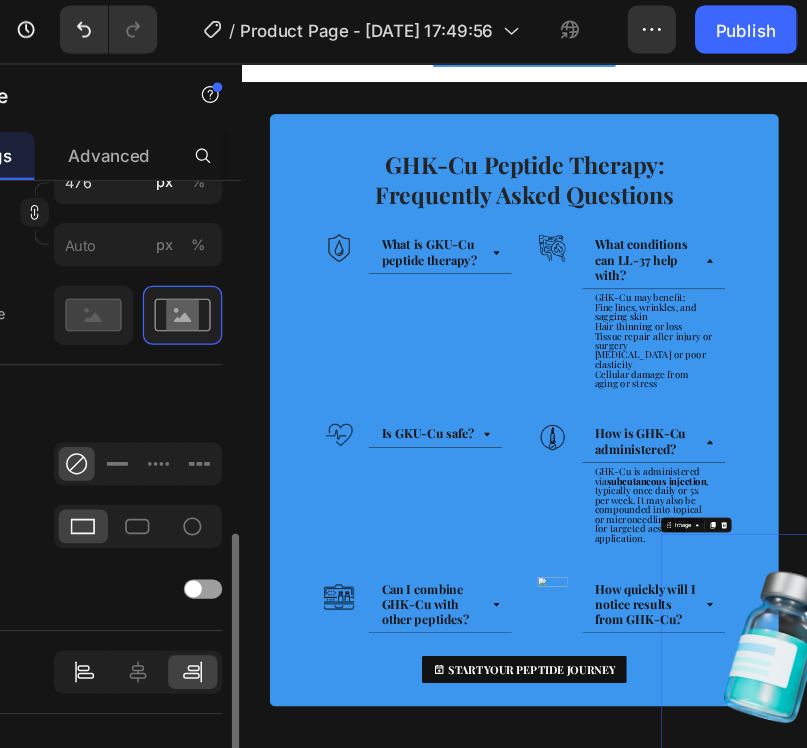 click 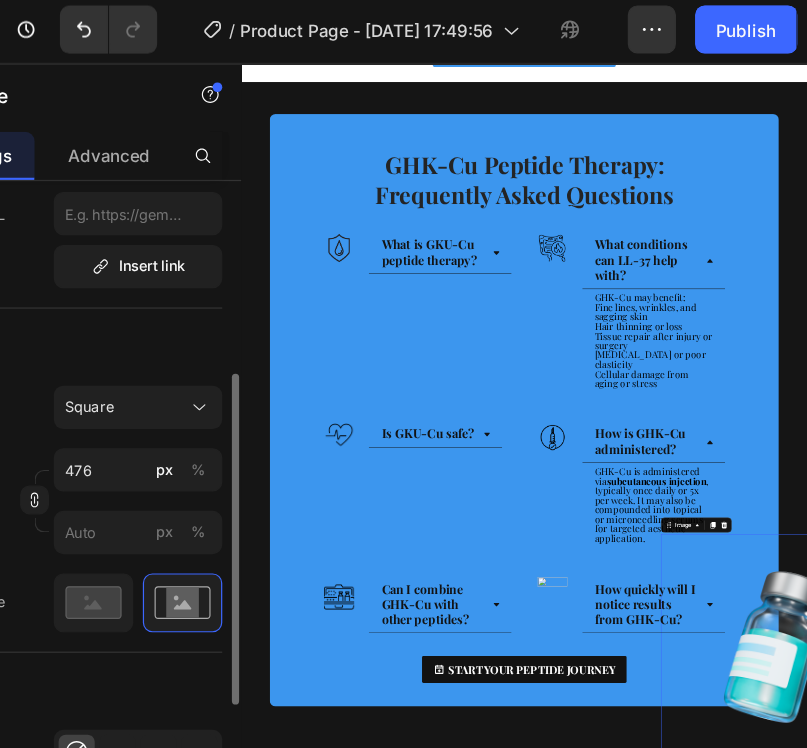 scroll, scrollTop: 426, scrollLeft: 0, axis: vertical 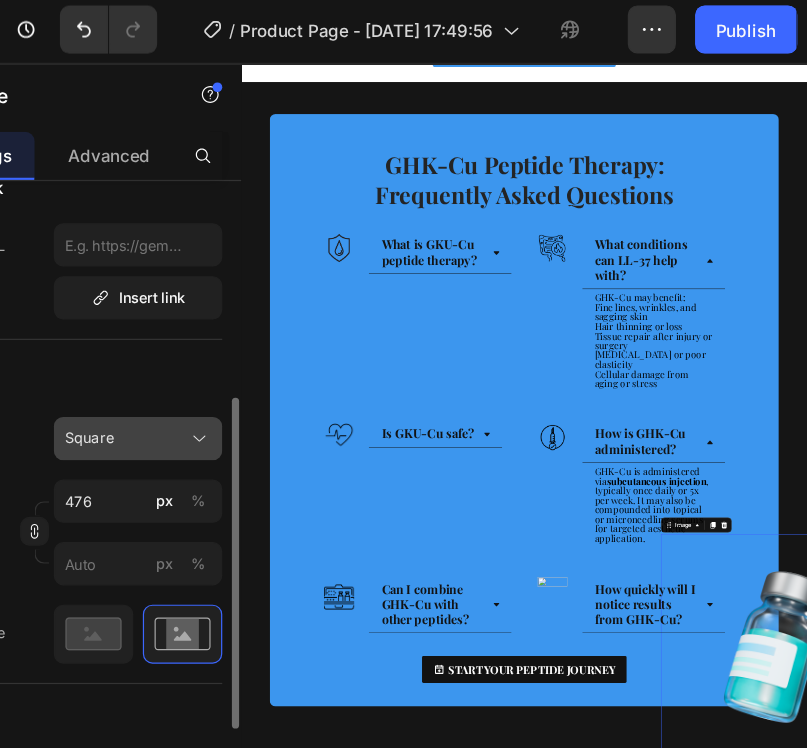 click 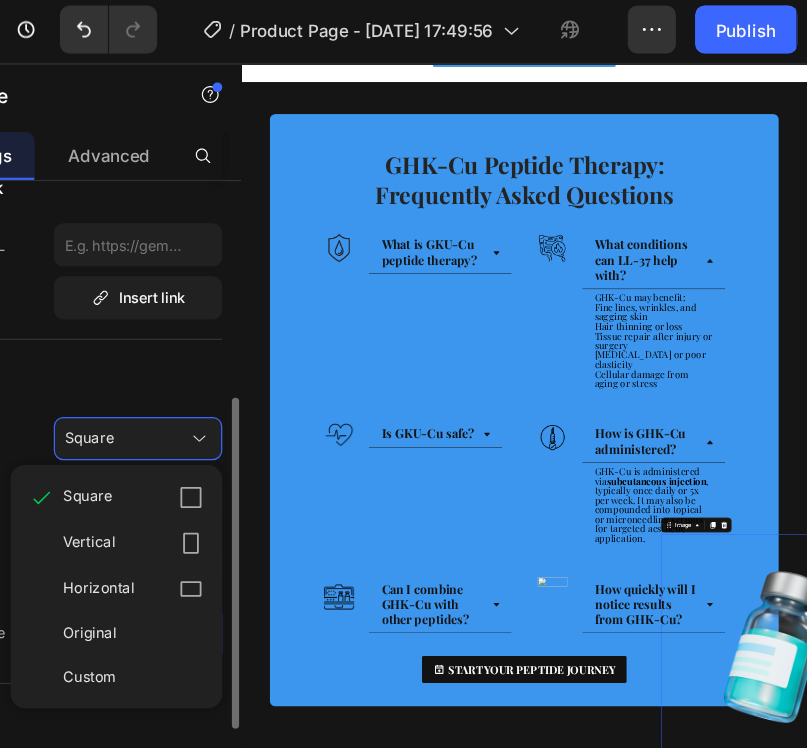 click on "Size" at bounding box center [197, 320] 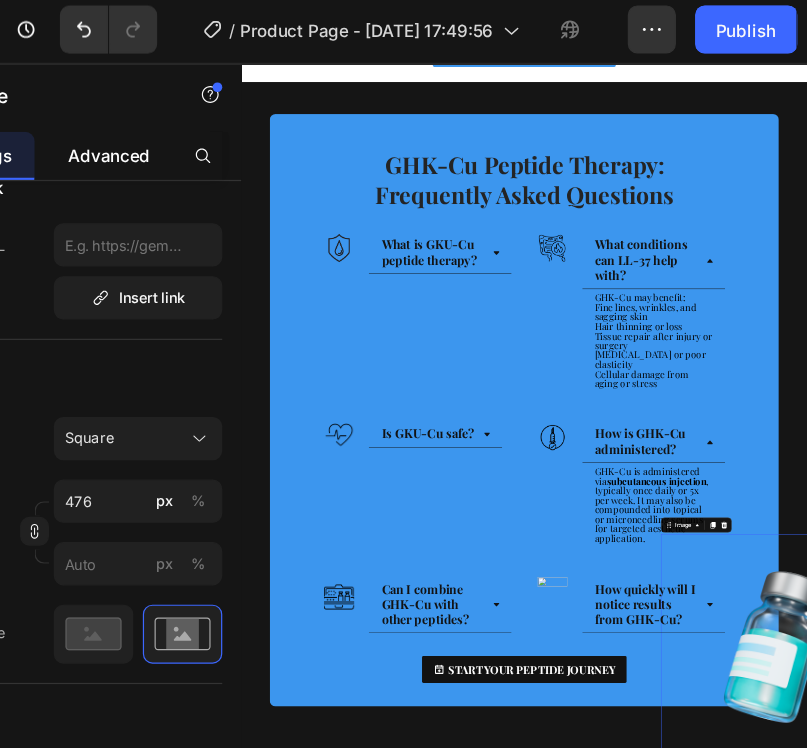 click on "Advanced" at bounding box center (227, 132) 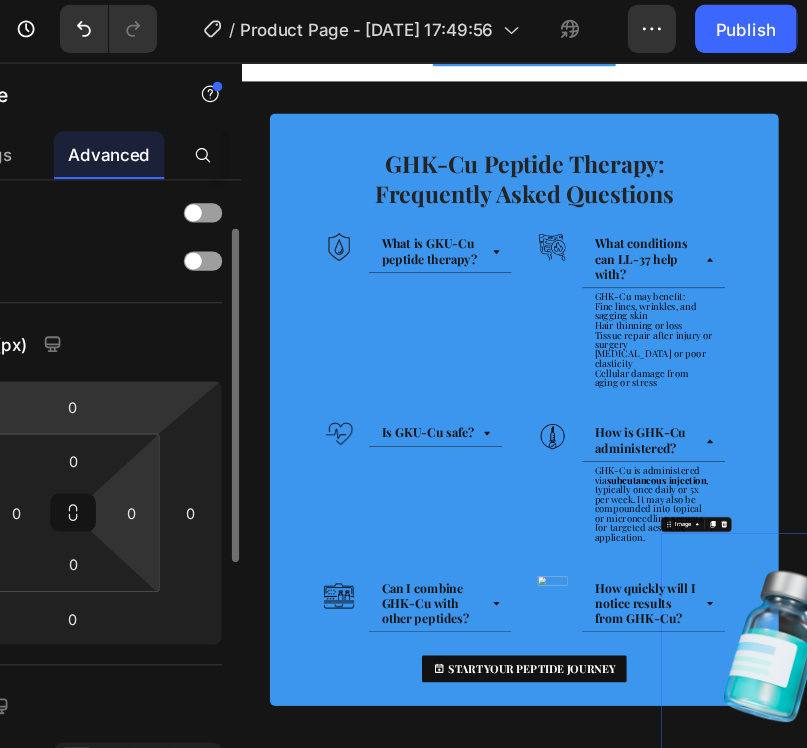 scroll, scrollTop: 97, scrollLeft: 0, axis: vertical 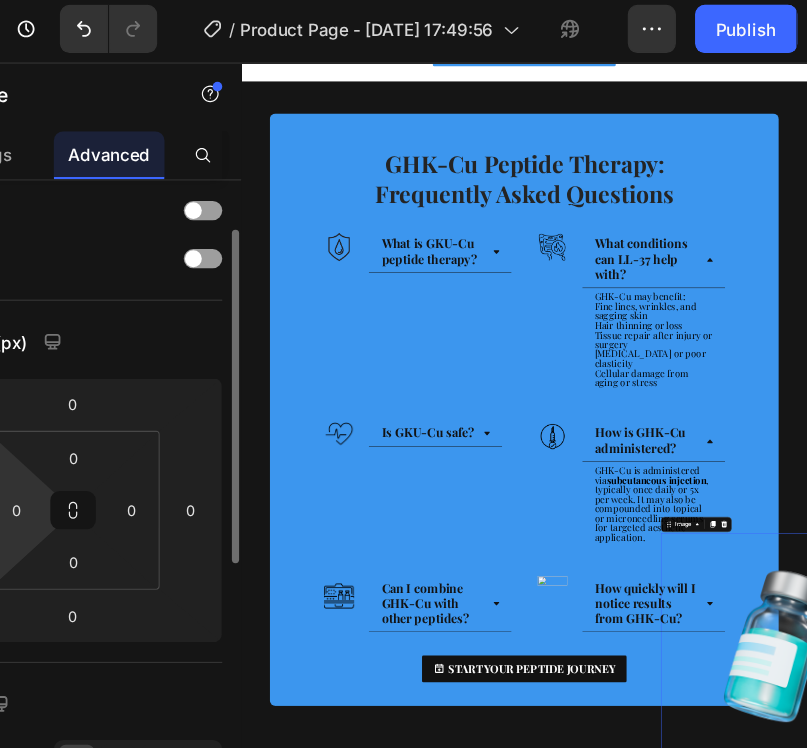 click on "7  Version history  /  Product Page - [DATE] 17:49:56 Preview 0 product assigned  Save   Publish  450 Beta Start with Sections Elements Hero Section Product Detail Brands Trusted Badges Guarantee Product Breakdown How to use Testimonials Compare Bundle FAQs Social Proof Brand Story Product List Collection Blog List Contact Sticky Add to Cart Custom Footer Browse Library 450 Layout
Row
Row
Row
Row Text
Heading
Text Block Button
Button
Button
Sticky Back to top Media" at bounding box center (403, 0) 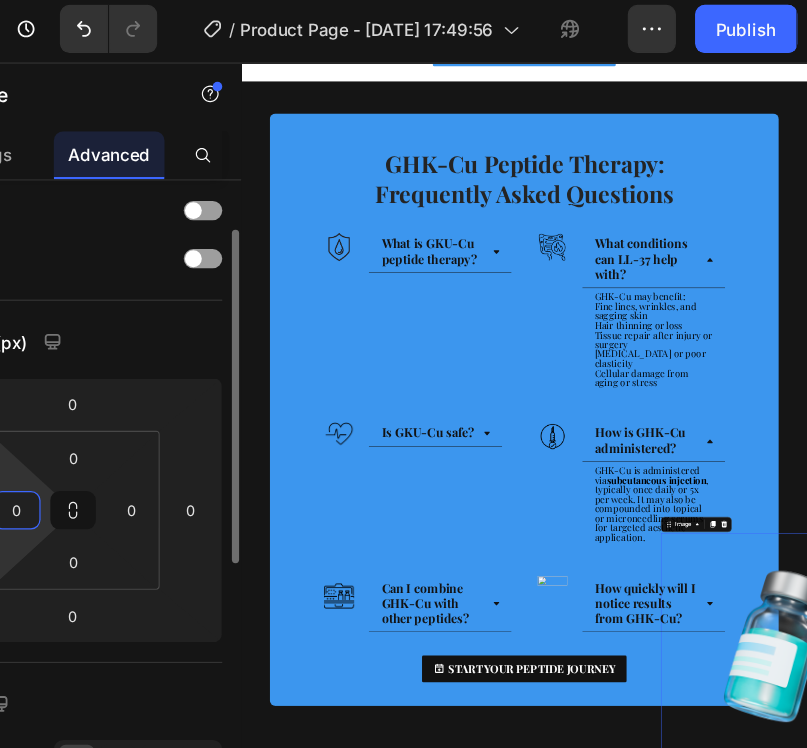 scroll, scrollTop: 0, scrollLeft: 0, axis: both 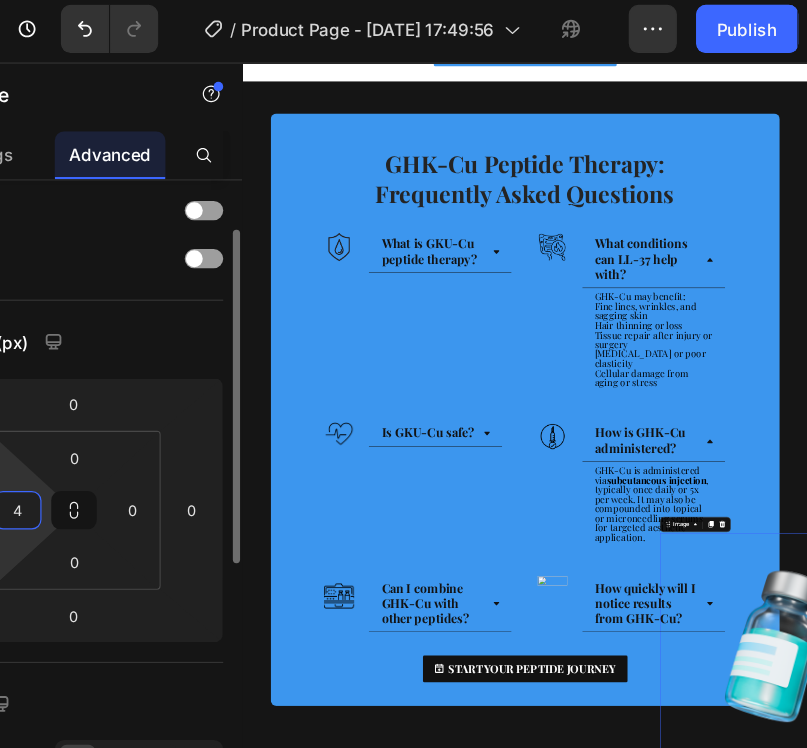 type on "4" 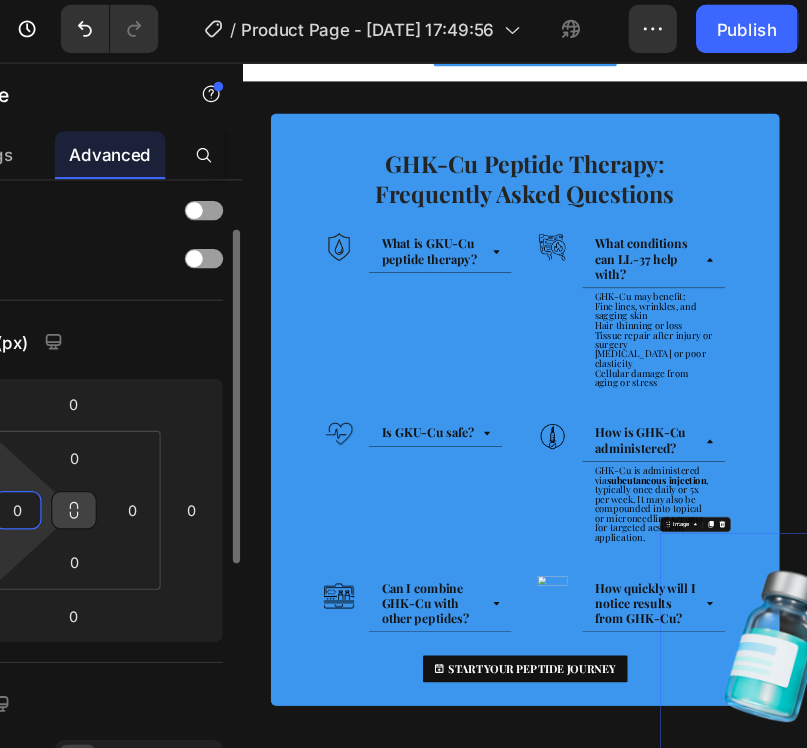 type on "0" 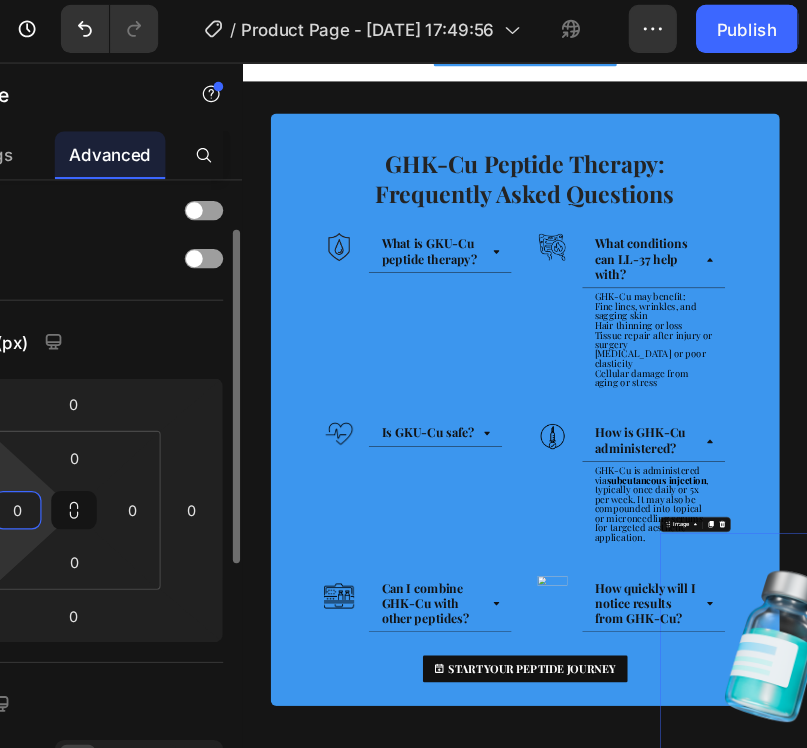 click on "Spacing (px)" at bounding box center (197, 288) 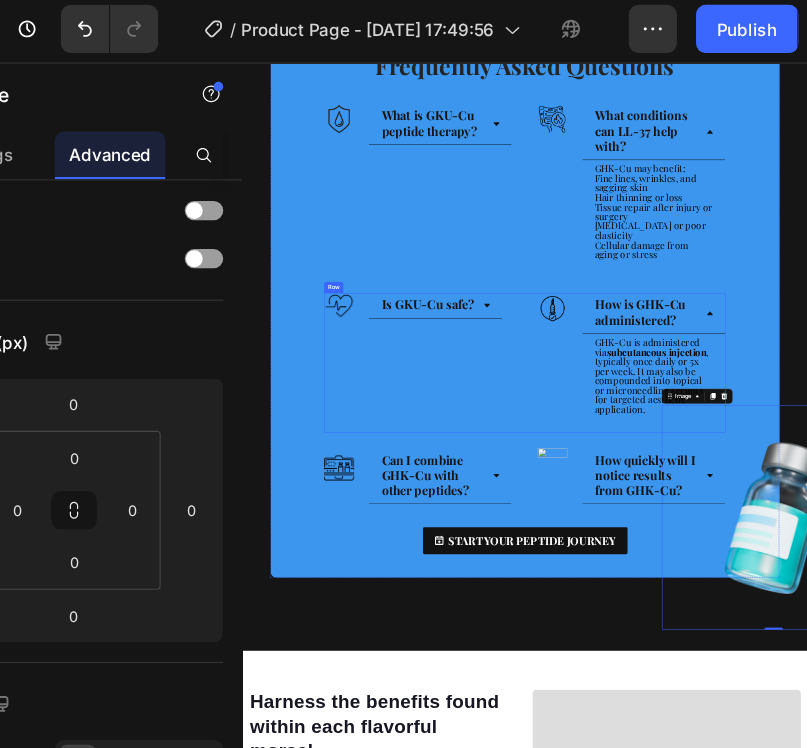 scroll, scrollTop: 3702, scrollLeft: 0, axis: vertical 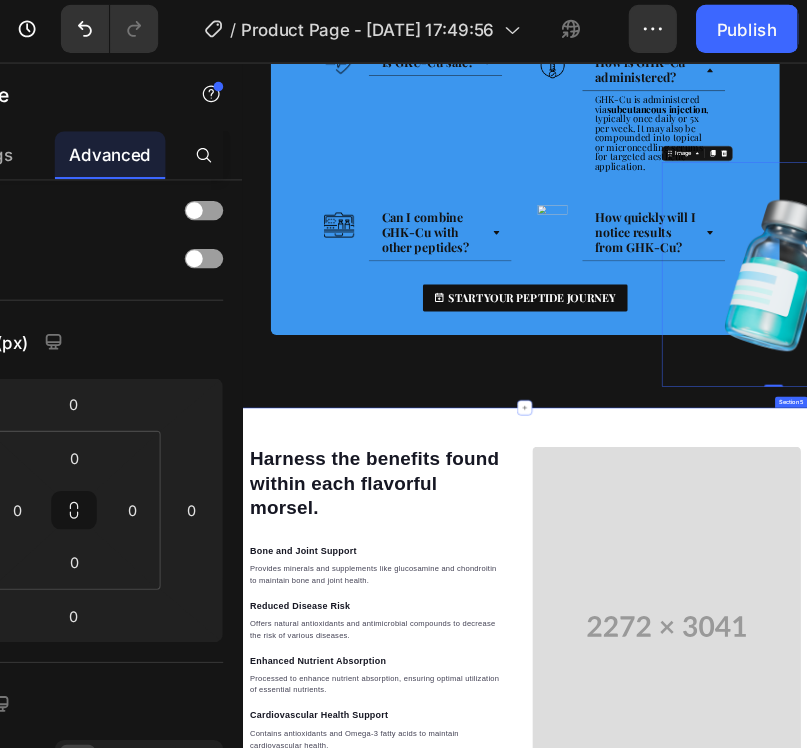 click on "Harness the benefits found within each flavorful morsel. Heading Bone and Joint Support Text block Provides minerals and supplements like [MEDICAL_DATA] and chondroitin to maintain bone and joint health. Text block Reduced Disease Risk Text block Offers natural antioxidants and antimicrobial compounds to decrease the risk of various diseases. Text block Enhanced Nutrient Absorption Text block Processed to enhance nutrient absorption, ensuring optimal utilization of essential nutrients. Text block Cardiovascular Health Support Text block Contains antioxidants and Omega-3 fatty acids to maintain cardiovascular health. Text block Increased Strength and Endurance Text block Natural plant-based supplements provide energy and enhance muscle strength and endurance in dogs. Text block Row Video Row Section 5" at bounding box center (842, 1257) 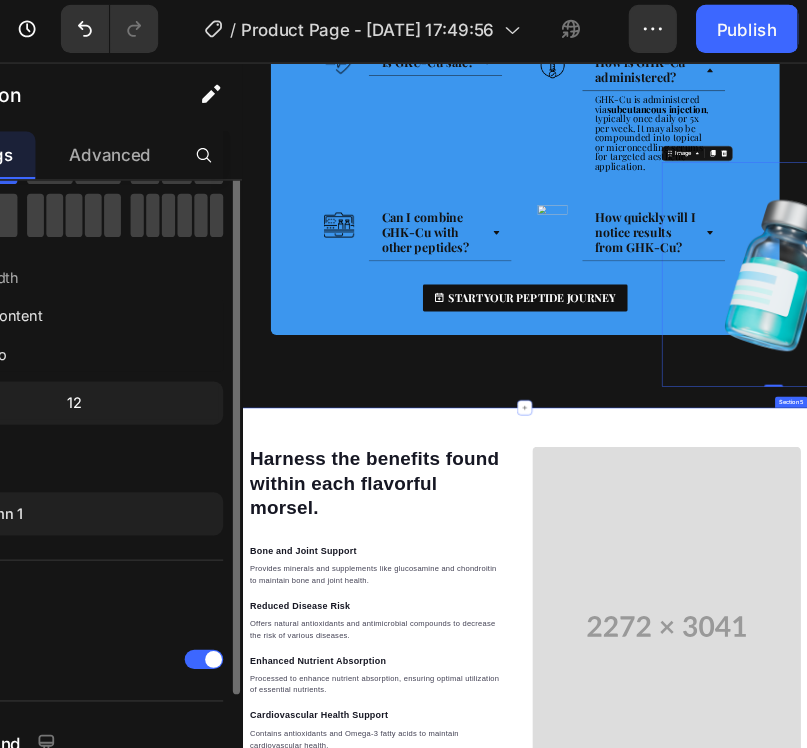 scroll, scrollTop: 0, scrollLeft: 0, axis: both 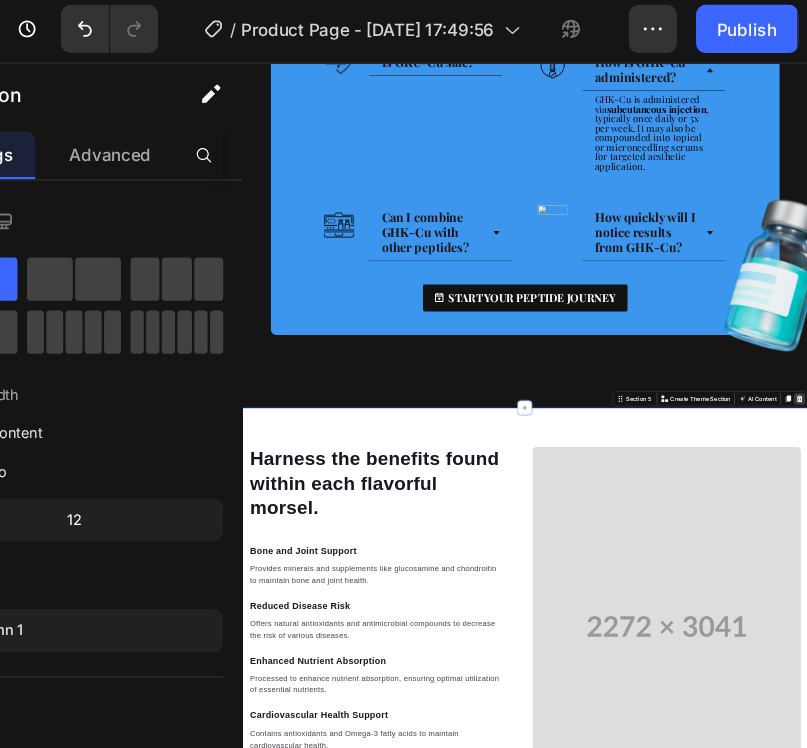 click at bounding box center (1425, 775) 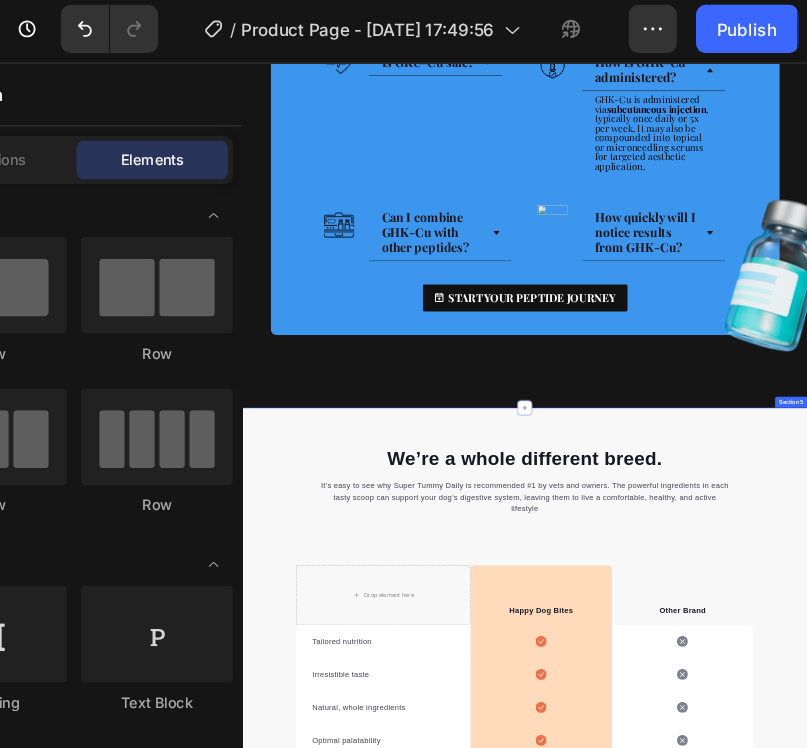 click on "We’re a whole different breed. Heading It’s easy to see why Super Tummy Daily is recommended #1 by vets and owners. The powerful ingredients in each tasty scoop can support your dog’s digestive system, leaving them to live a comfortable, healthy, and active lifestyle Text block Row
Drop element here Image Happy Dog Bites Text block Row Image Other Brand Text block Row Tailored nutrition Text block
Icon Row
Icon Row Irresistible taste Text block
Icon Row
Icon Row Natural, whole ingredients Text block
Icon Row
Icon Row Optimal palatability Text block
Icon Row
Icon Row Pet-loving formulation Text block
Icon Row
Icon Row High digestibility Text block
Icon Row
Icon Row Row Start baking doggy delights Button *100% satisfaction. No fuss, 30-day money-back guarantee Text block Row Section 5" at bounding box center [842, 1344] 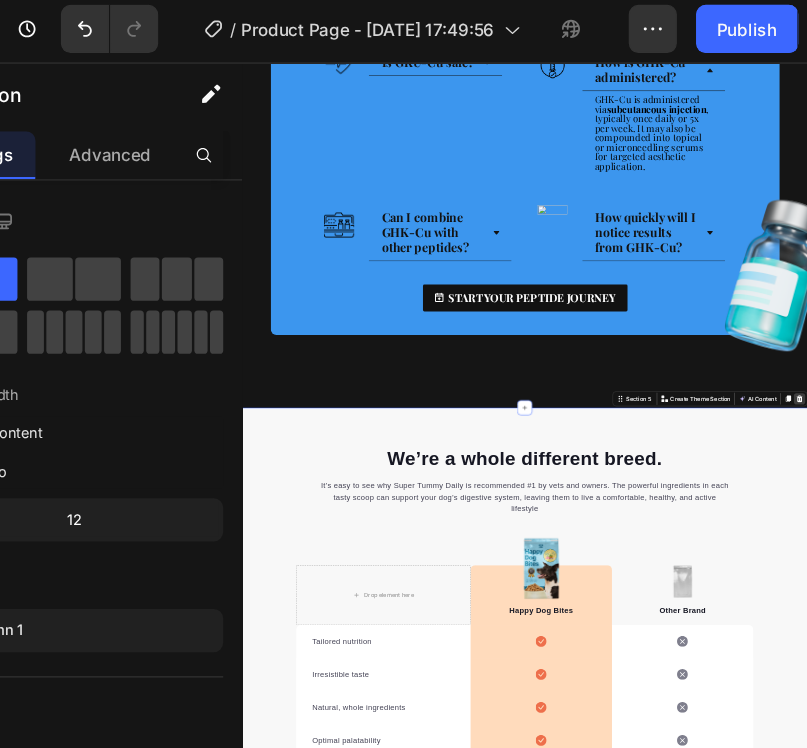 click 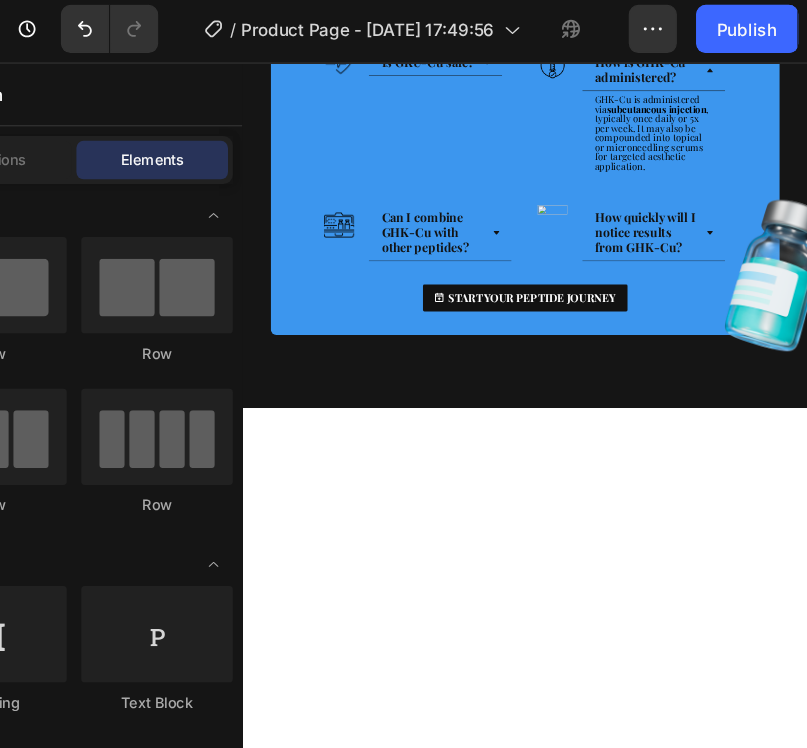 click at bounding box center (842, 1334) 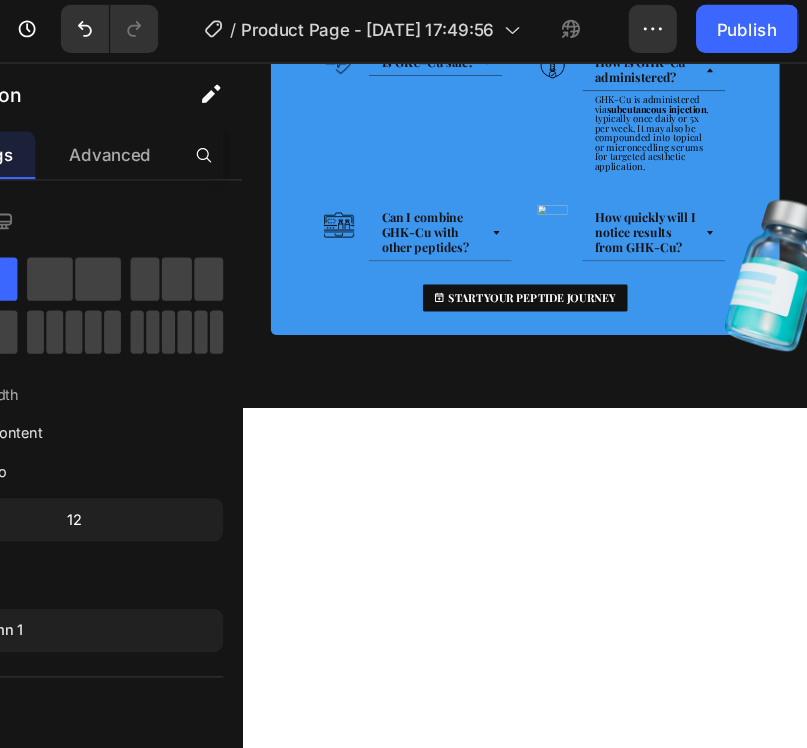 click on "Image ⁠⁠⁠⁠⁠⁠⁠ GHK-Cu Peptide Therapy: Frequently Asked Questions Heading Row Image
What is GKU-Cu peptide therapy? Accordion Row Image
What conditions can LL-37 help with? GHK-Cu may benefit: Fine lines, wrinkles, and sagging skin Hair thinning or loss Tissue repair after injury or surgery [MEDICAL_DATA] or poor elasticity Cellular damage from aging or stress Text Block Accordion Row Row Image
Is GKU-Cu safe? Accordion Row Image
How is GHK-Cu administered? GHK-Cu is administered via  subcutaneous injection , typically once daily or 5x per week. It may also be compounded into topical or microneedling serums for targeted aesthetic application. Text Block Accordion Row Row Image
Can I combine GHK-Cu with other peptides? Accordion Row Image
Accordion Row Row
Button" at bounding box center (842, 54) 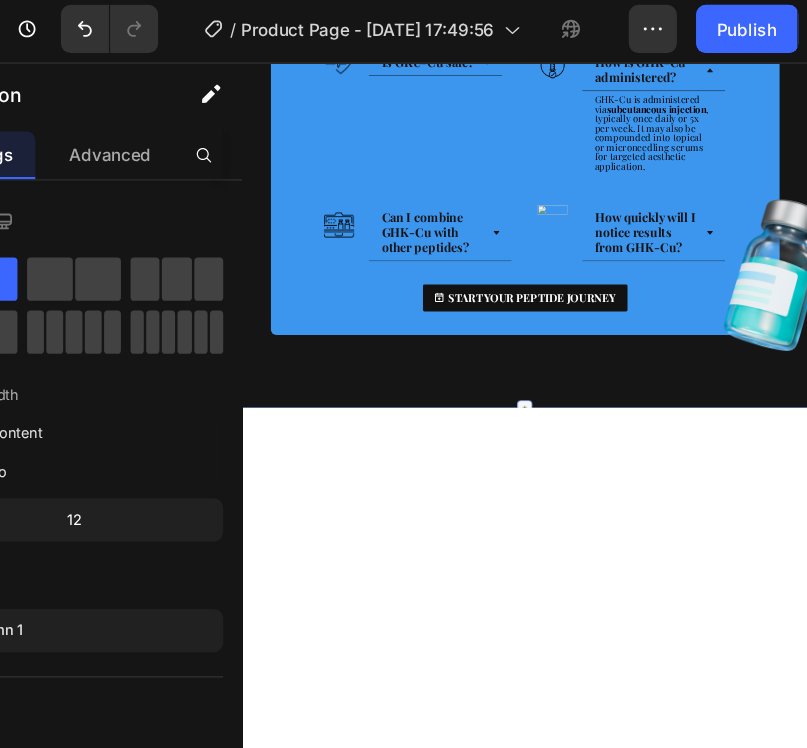click 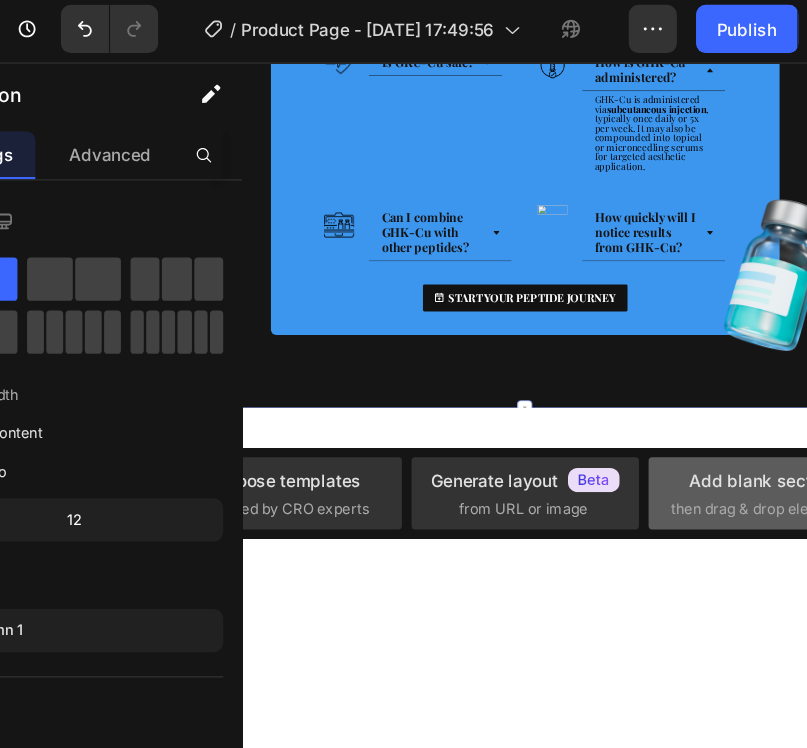 click on "then drag & drop elements" at bounding box center (767, 427) 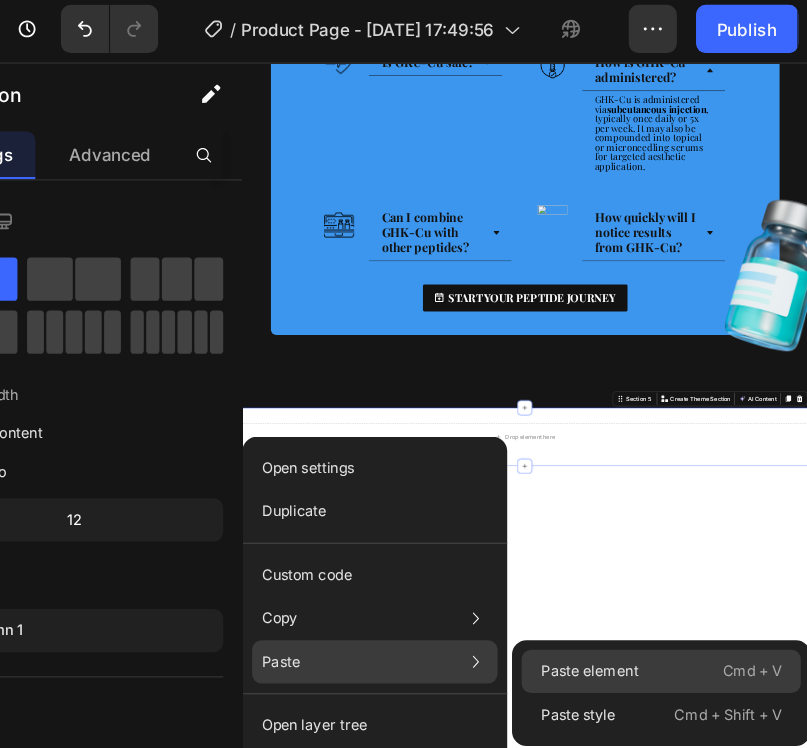 click on "Paste element" at bounding box center [625, 562] 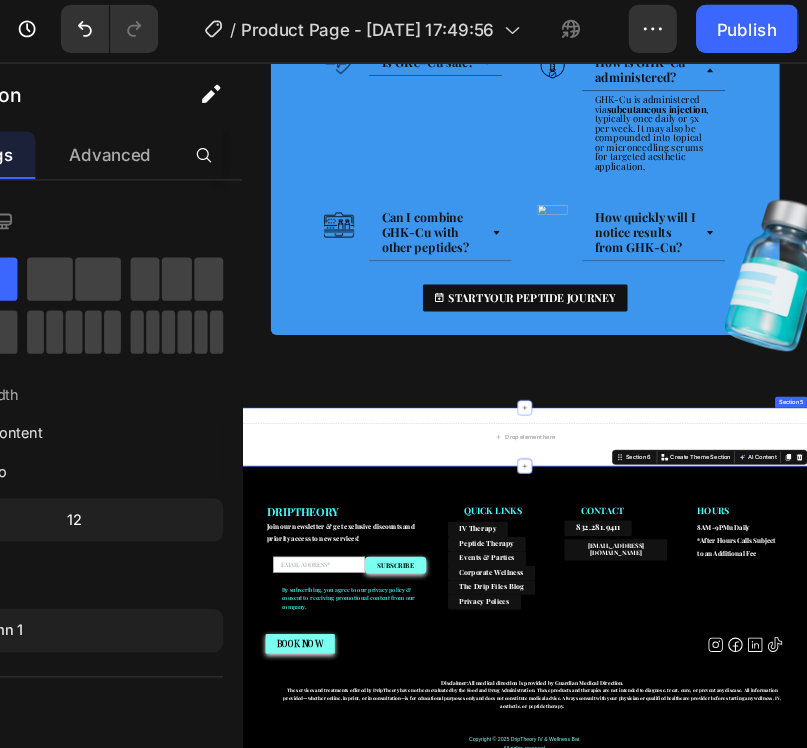 click on "Drop element here" at bounding box center (842, 856) 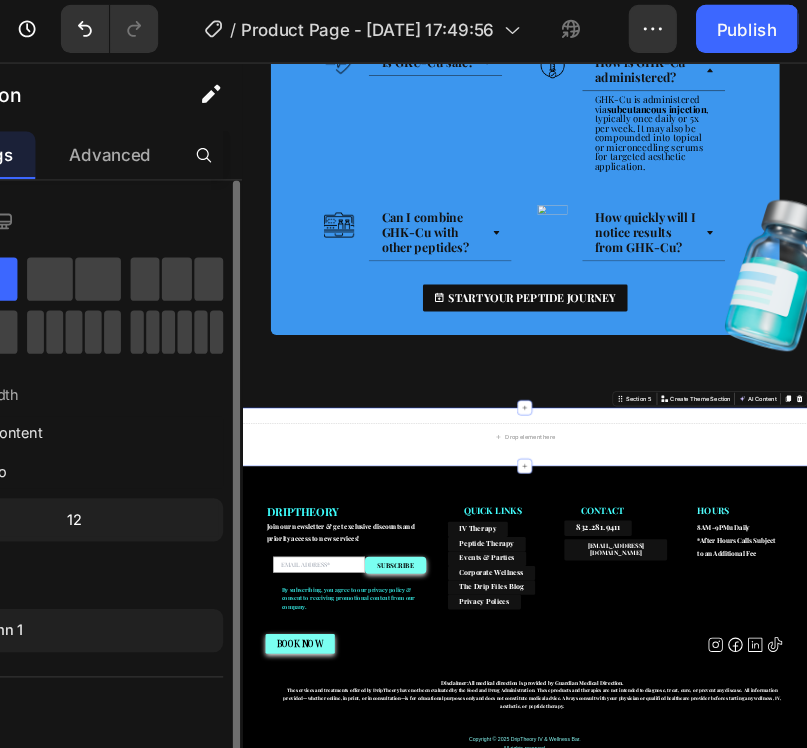 scroll, scrollTop: 149, scrollLeft: 0, axis: vertical 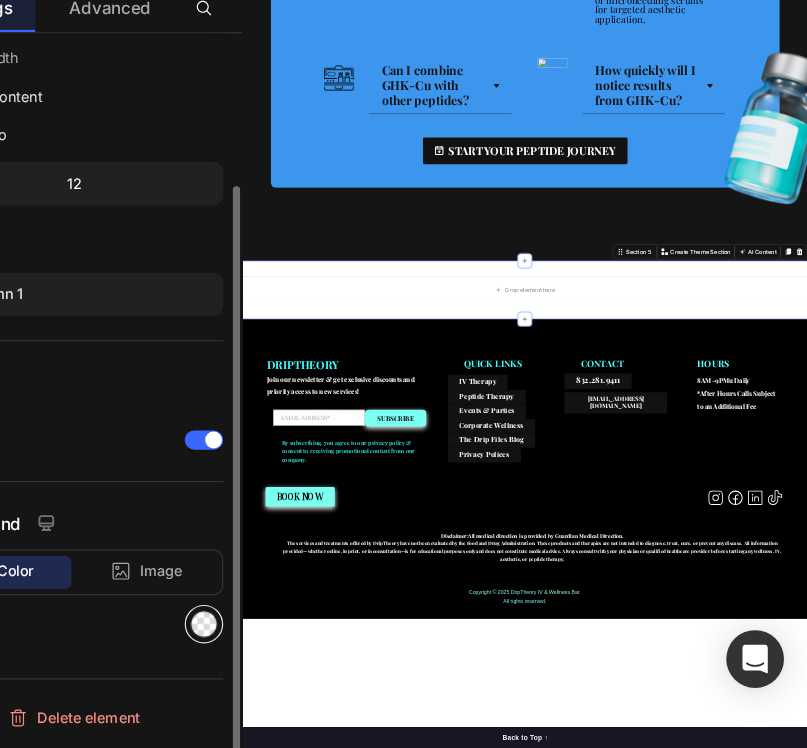 click at bounding box center [305, 645] 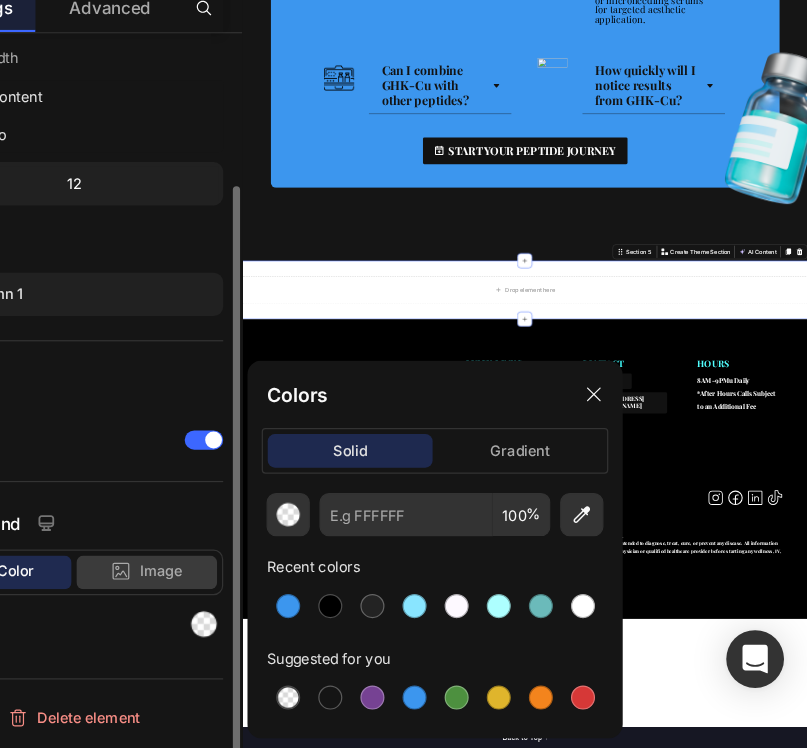 click on "Image" 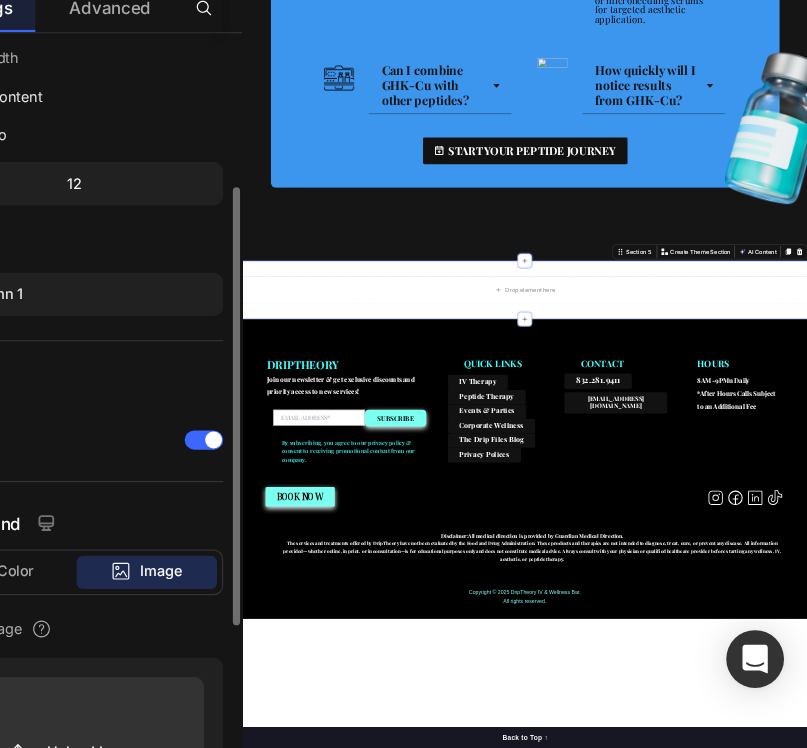 scroll, scrollTop: 385, scrollLeft: 0, axis: vertical 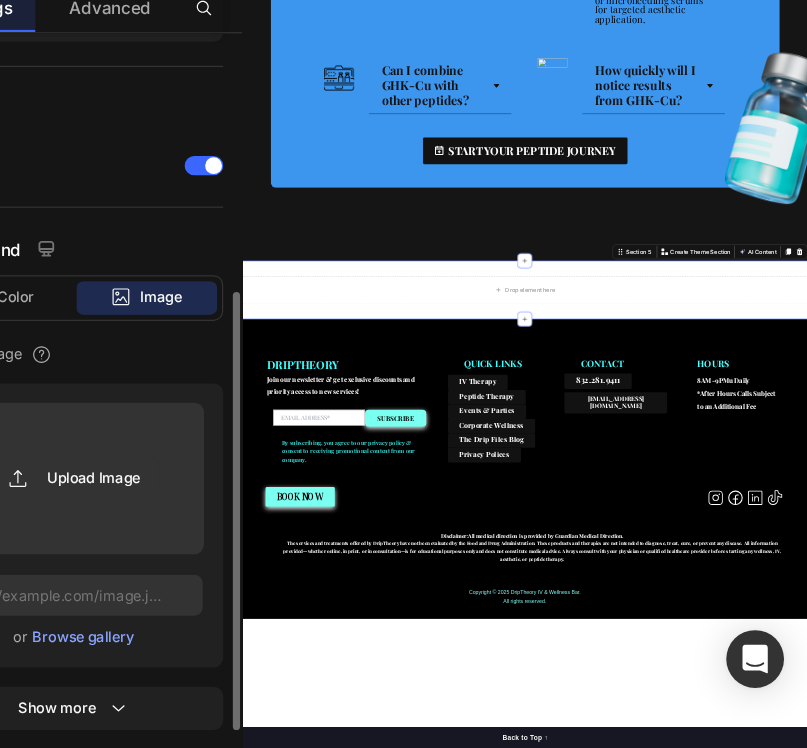 click on "Browse gallery" at bounding box center (205, 656) 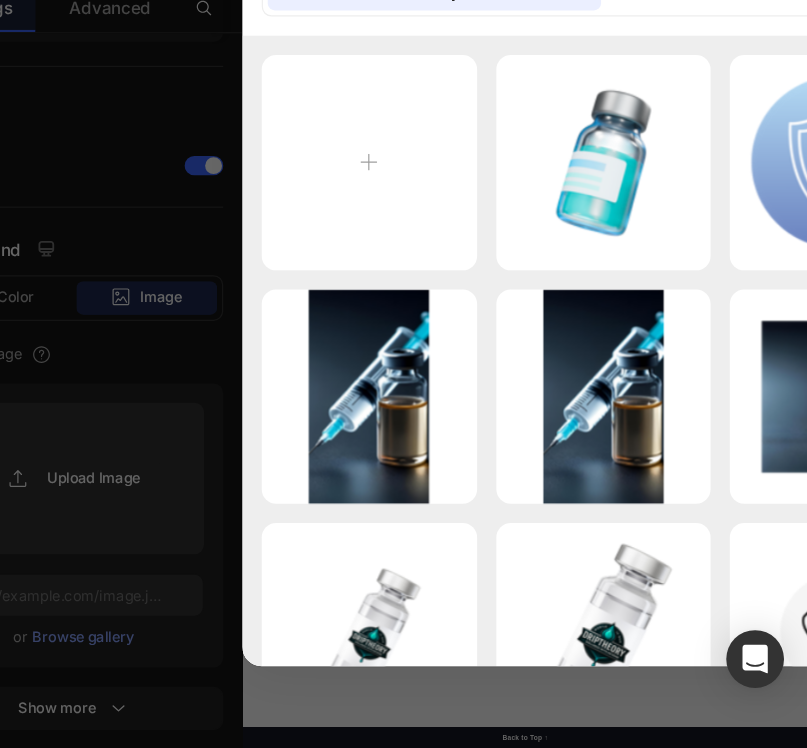 scroll, scrollTop: 83, scrollLeft: 0, axis: vertical 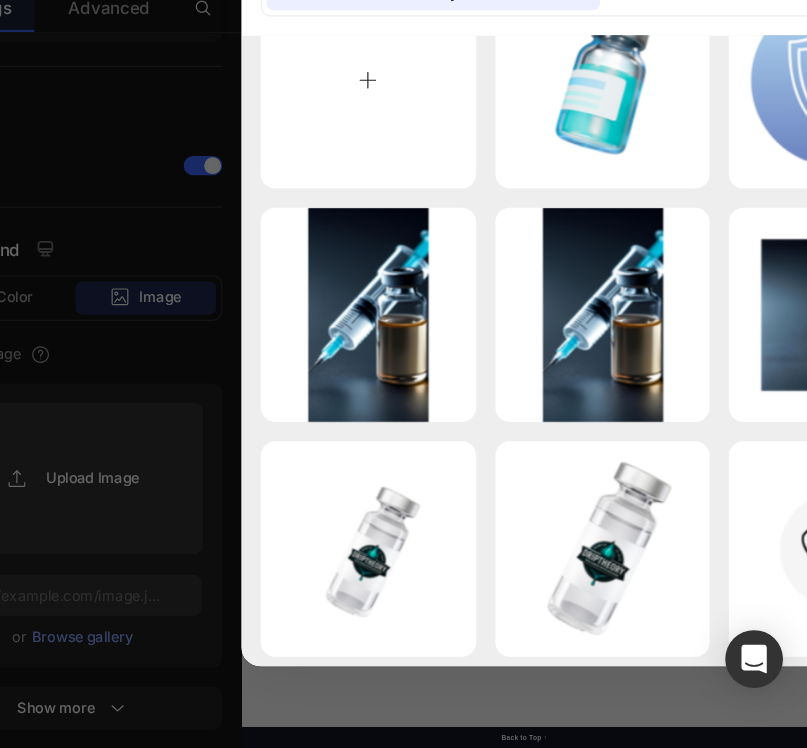 click at bounding box center (442, 193) 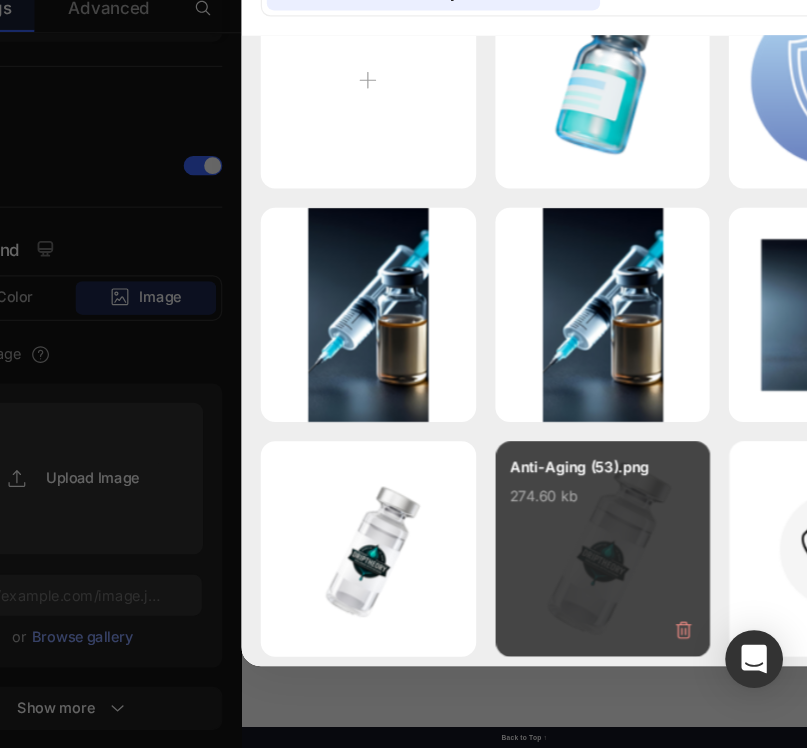 type on "[URL][DOMAIN_NAME]" 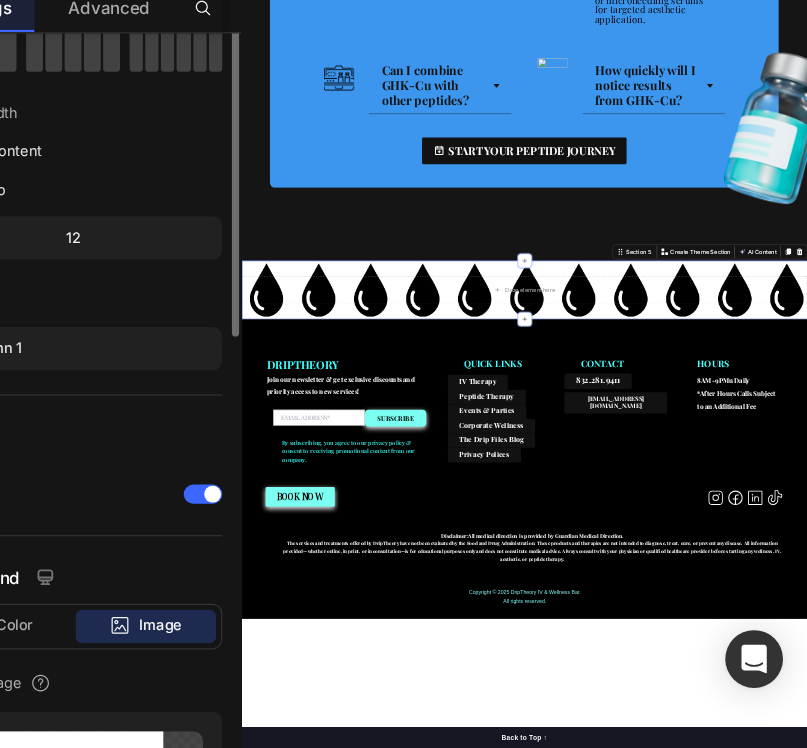 scroll, scrollTop: 0, scrollLeft: 0, axis: both 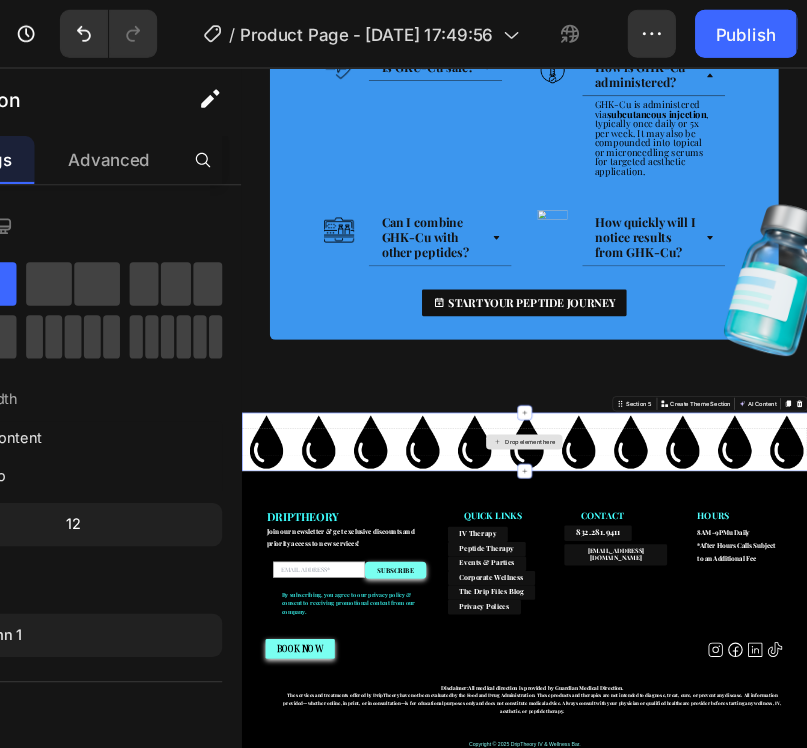 click on "Drop element here" at bounding box center (841, 861) 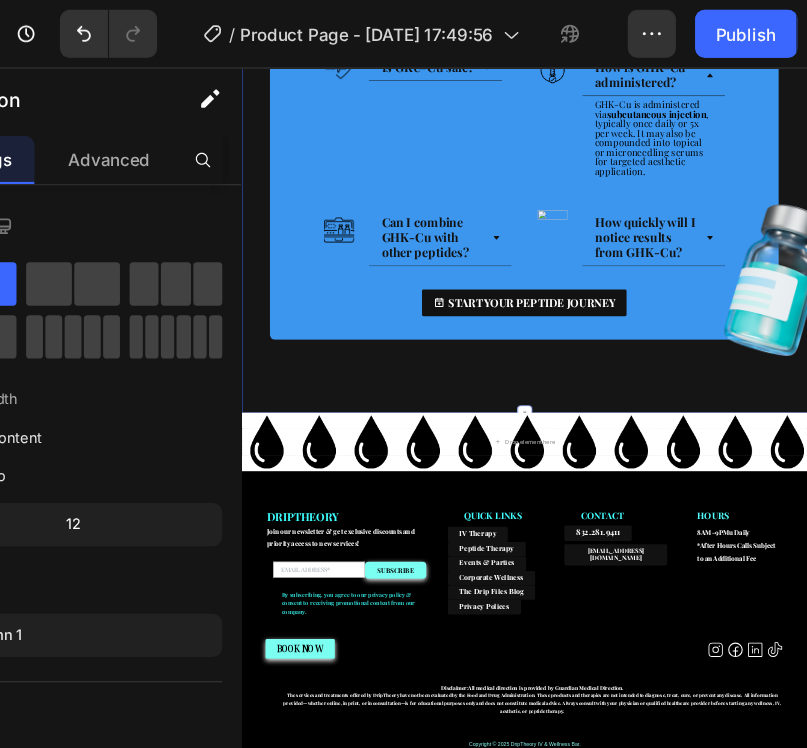 click on "Image ⁠⁠⁠⁠⁠⁠⁠ GHK-Cu Peptide Therapy: Frequently Asked Questions Heading Row Image
What is GKU-Cu peptide therapy? Accordion Row Image
What conditions can LL-37 help with? GHK-Cu may benefit: Fine lines, wrinkles, and sagging skin Hair thinning or loss Tissue repair after injury or surgery [MEDICAL_DATA] or poor elasticity Cellular damage from aging or stress Text Block Accordion Row Row Image
Is GKU-Cu safe? Accordion Row Image
How is GHK-Cu administered? GHK-Cu is administered via  subcutaneous injection , typically once daily or 5x per week. It may also be compounded into topical or microneedling serums for targeted aesthetic application. Text Block Accordion Row Row Image
Can I combine GHK-Cu with other peptides? Accordion Row Image
Accordion Row Row
Button" at bounding box center (841, 59) 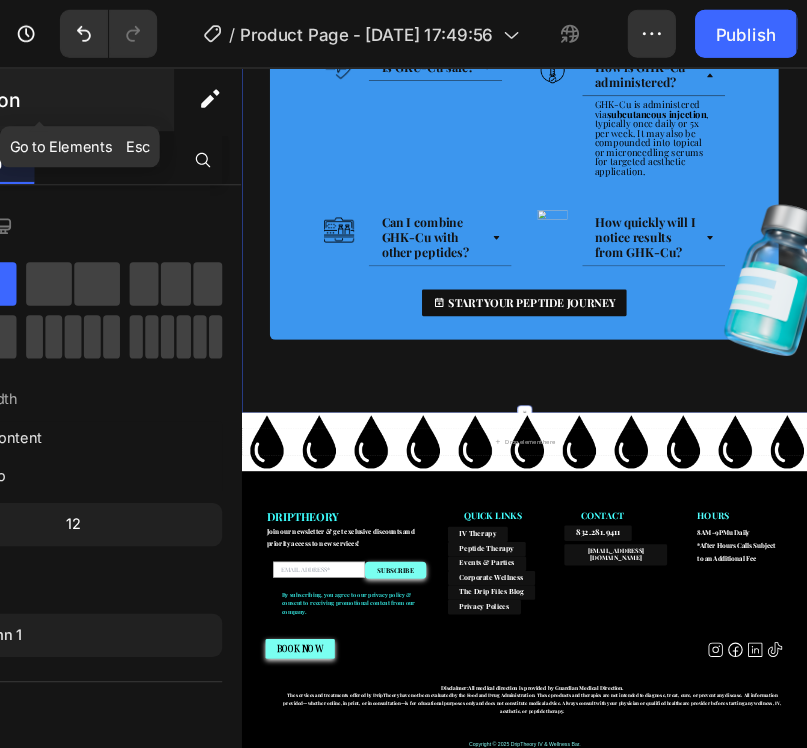 scroll, scrollTop: 0, scrollLeft: 0, axis: both 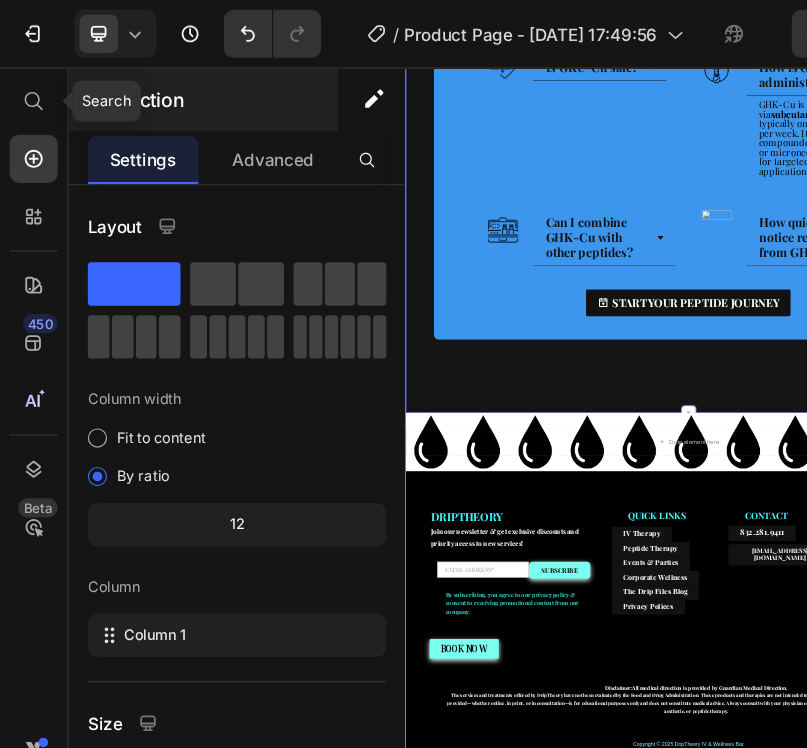 click 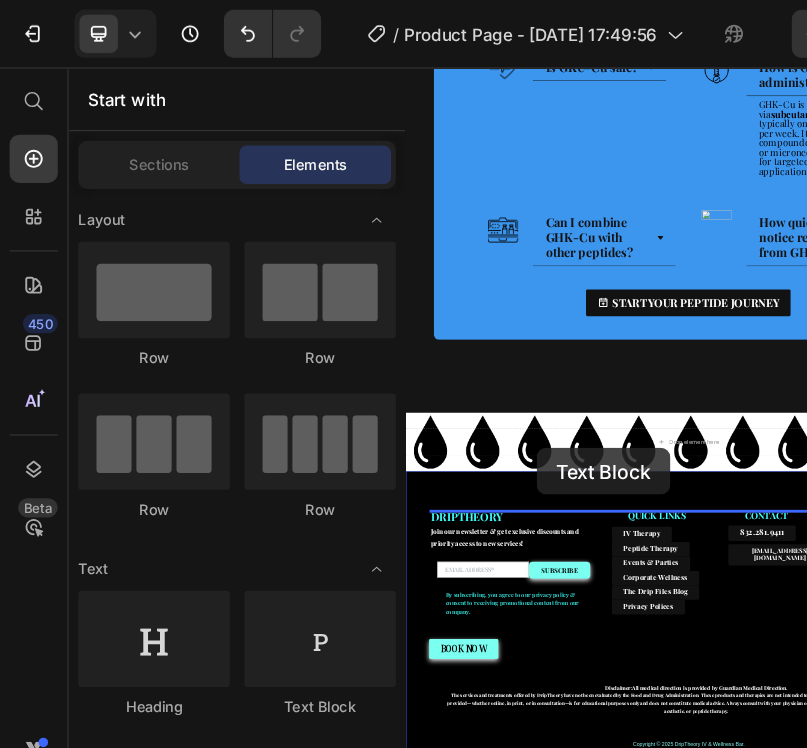 drag, startPoint x: 662, startPoint y: 595, endPoint x: 682, endPoint y: 875, distance: 280.71338 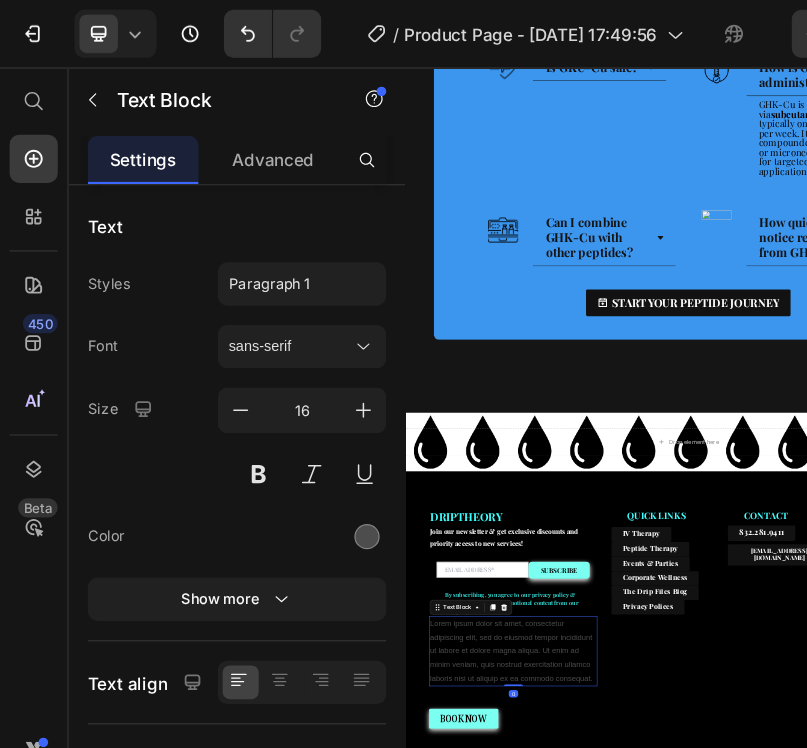 scroll, scrollTop: 4138, scrollLeft: 0, axis: vertical 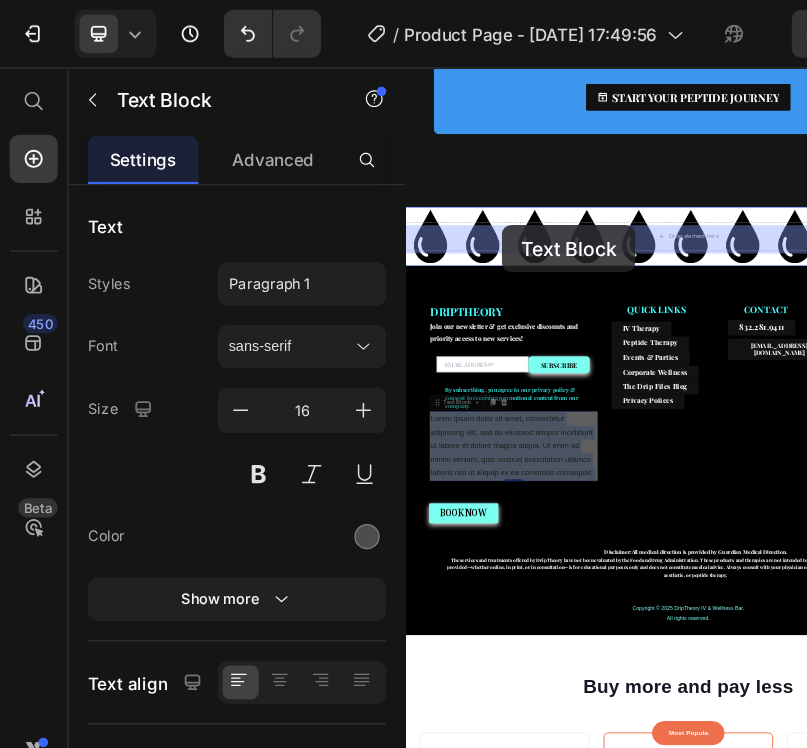 drag, startPoint x: 519, startPoint y: 859, endPoint x: 609, endPoint y: 404, distance: 463.8157 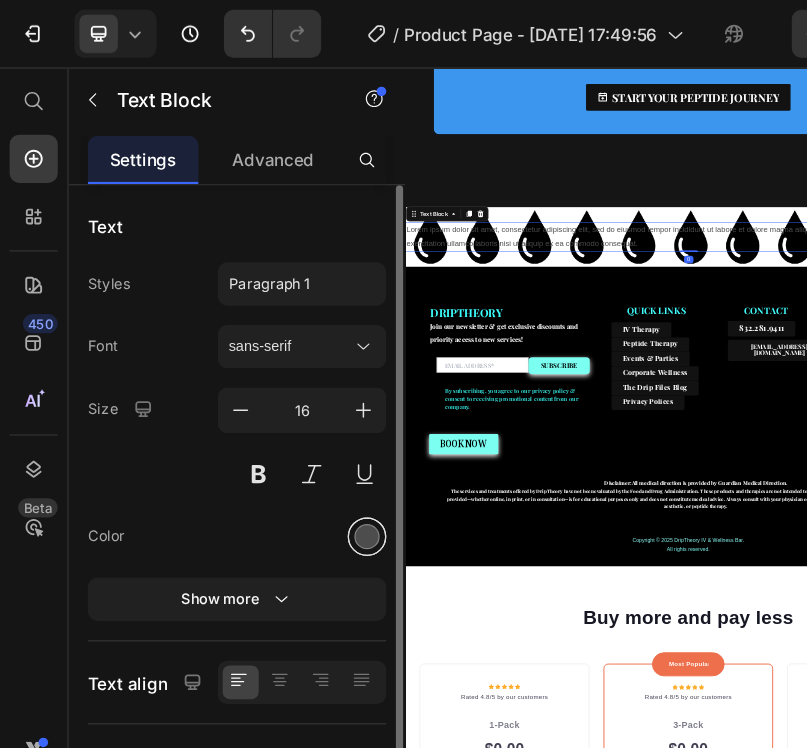 click at bounding box center (305, 446) 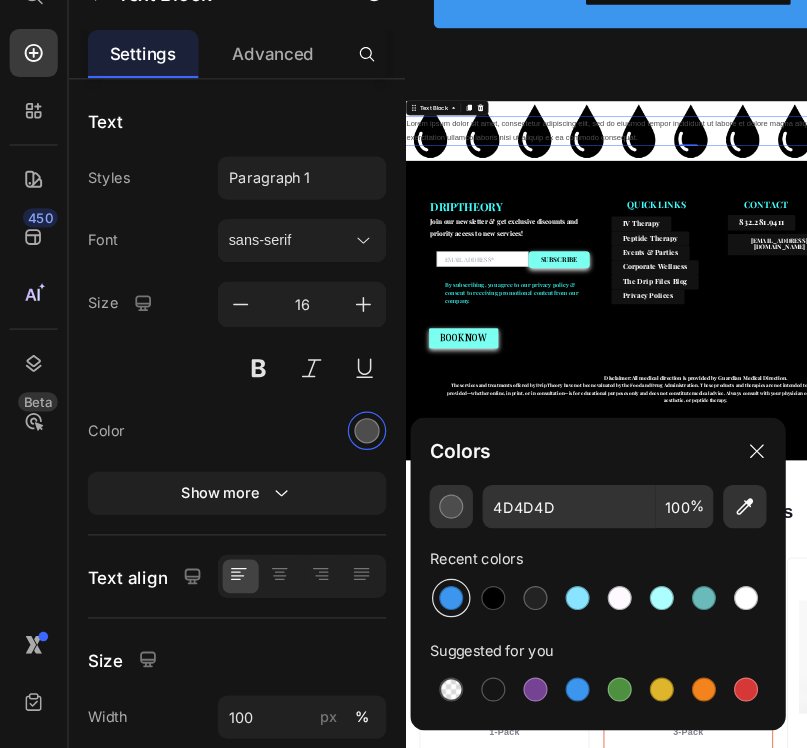 scroll, scrollTop: 0, scrollLeft: 0, axis: both 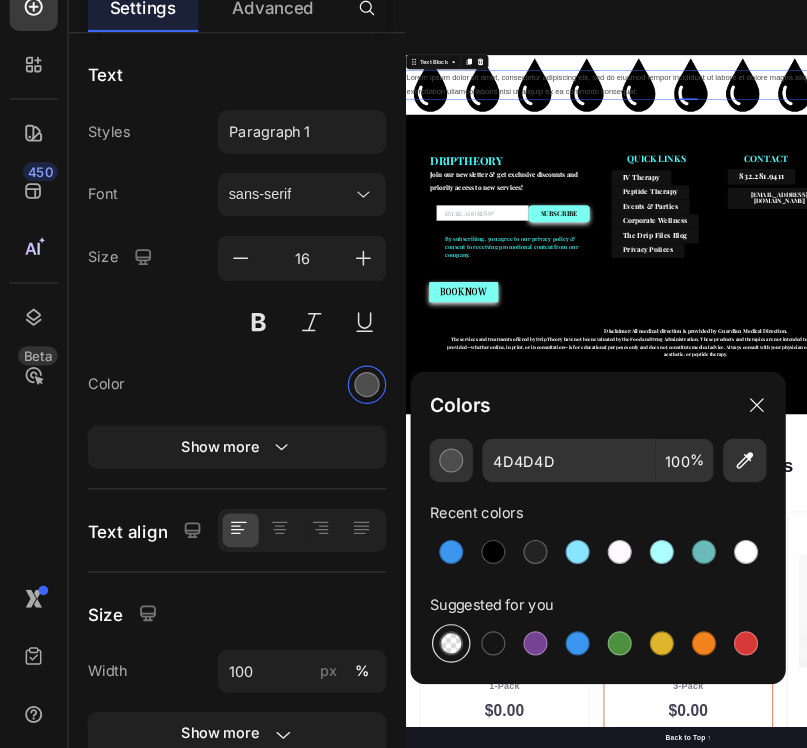 click at bounding box center (375, 661) 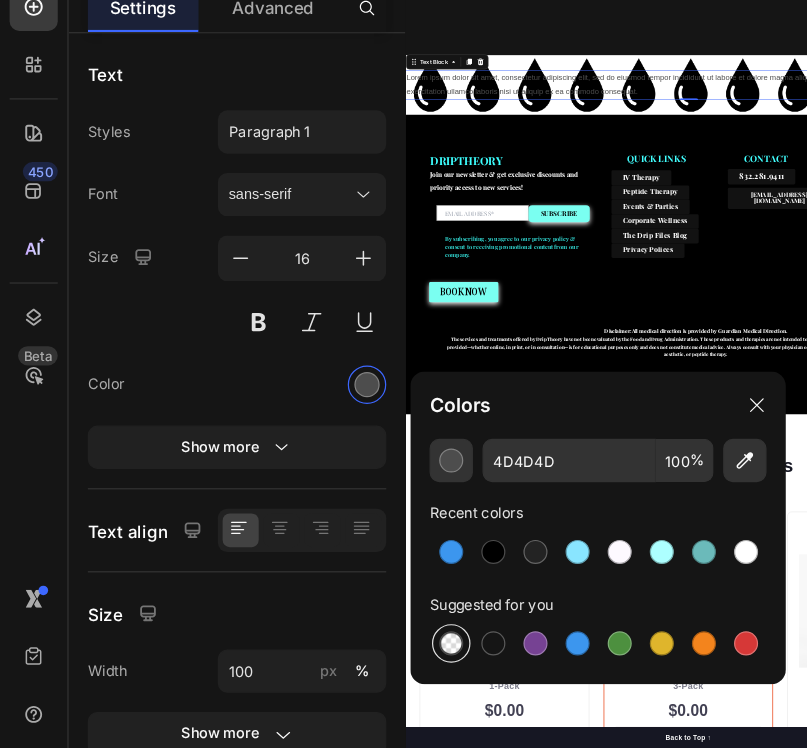 type on "000000" 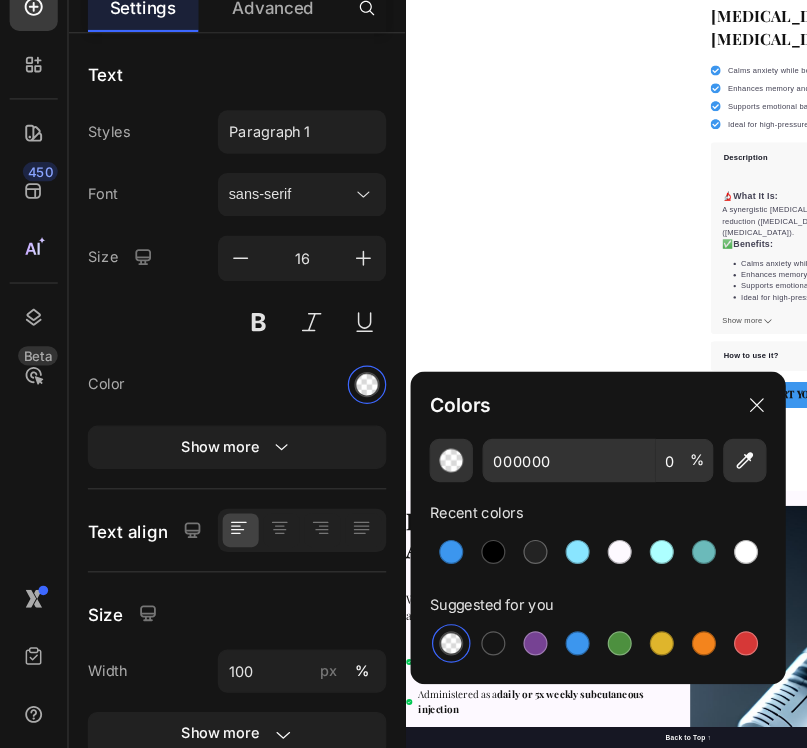 scroll, scrollTop: 0, scrollLeft: 0, axis: both 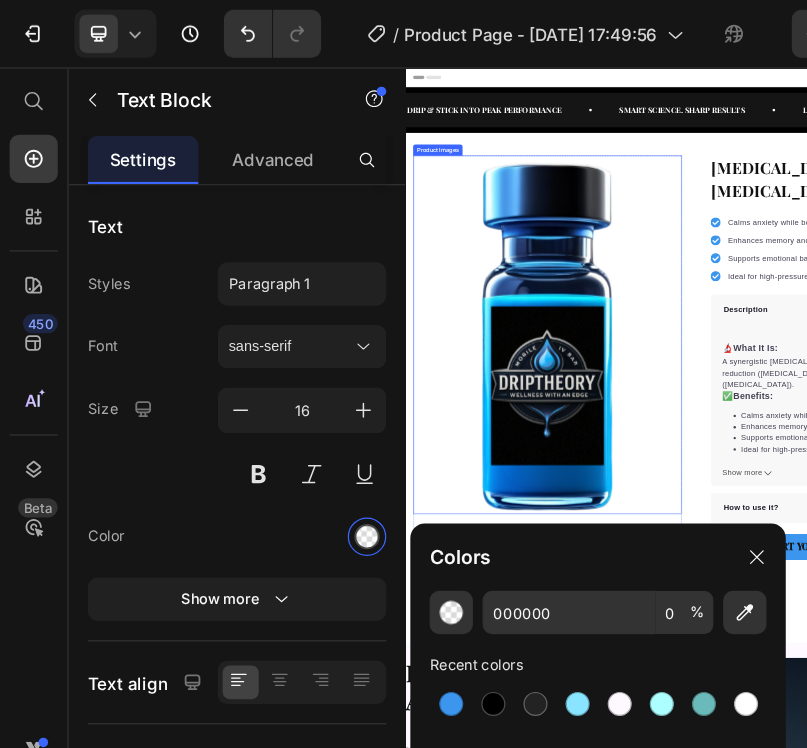 click at bounding box center [705, 633] 